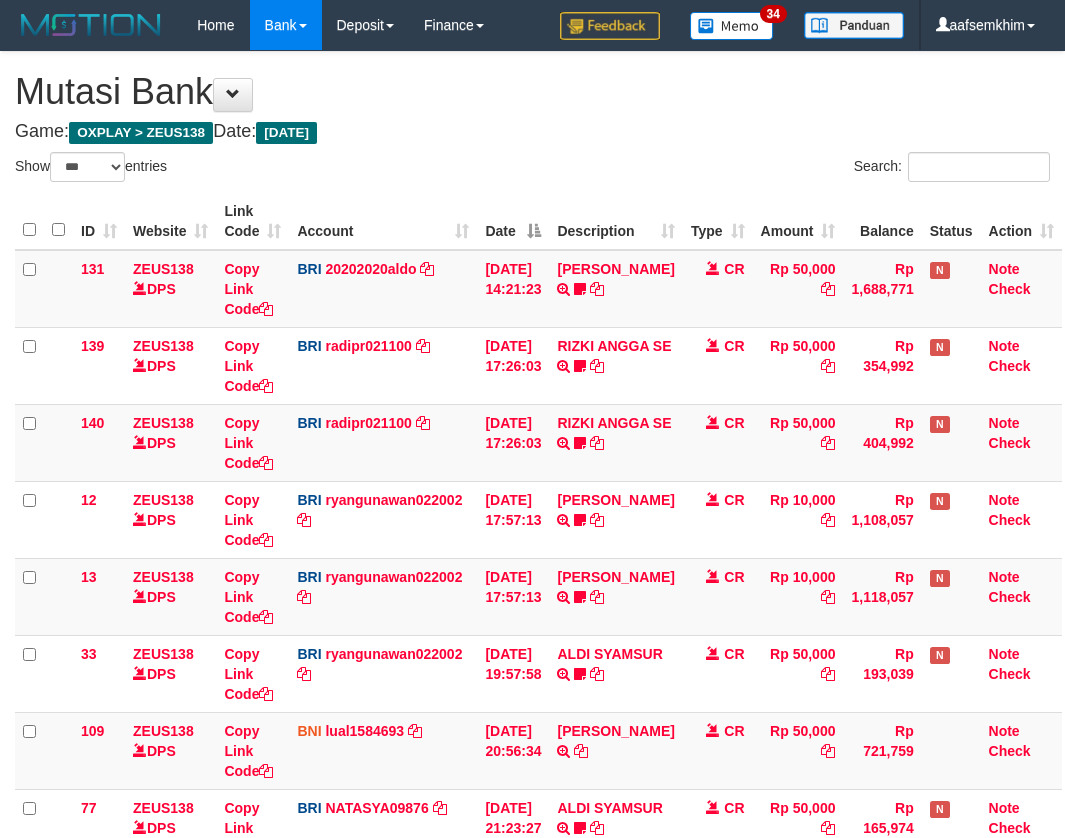 select on "***" 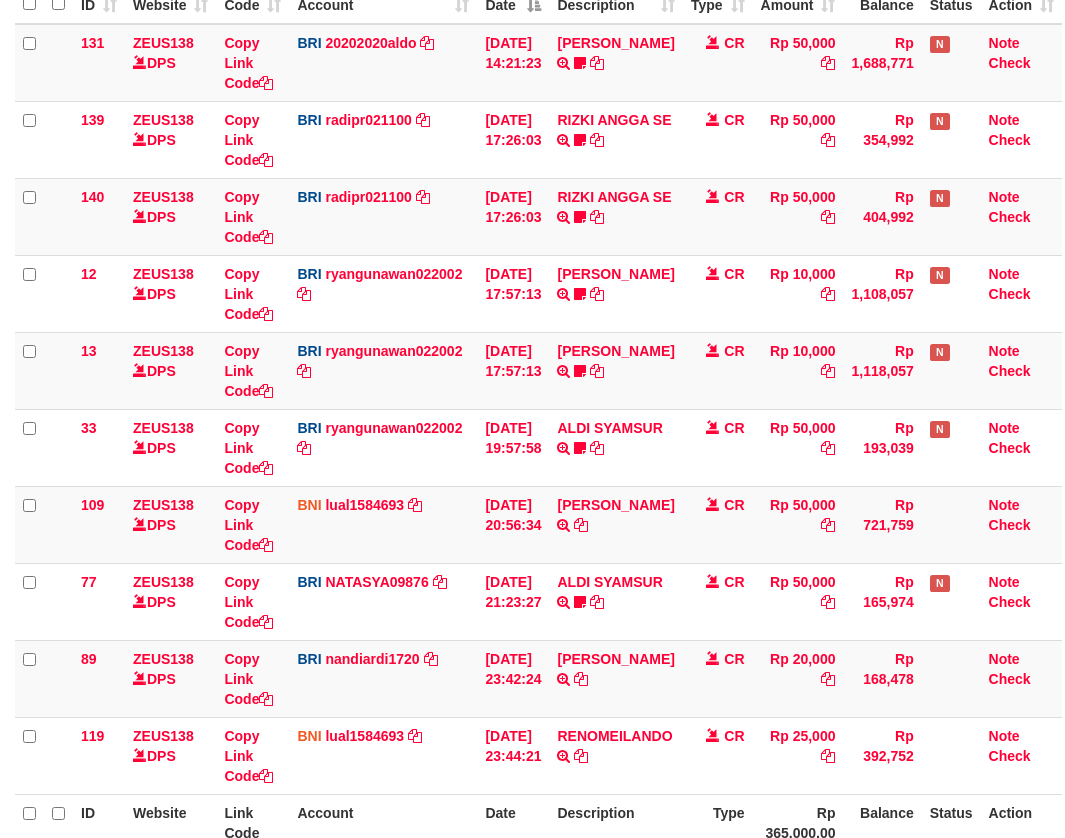 scroll, scrollTop: 267, scrollLeft: 0, axis: vertical 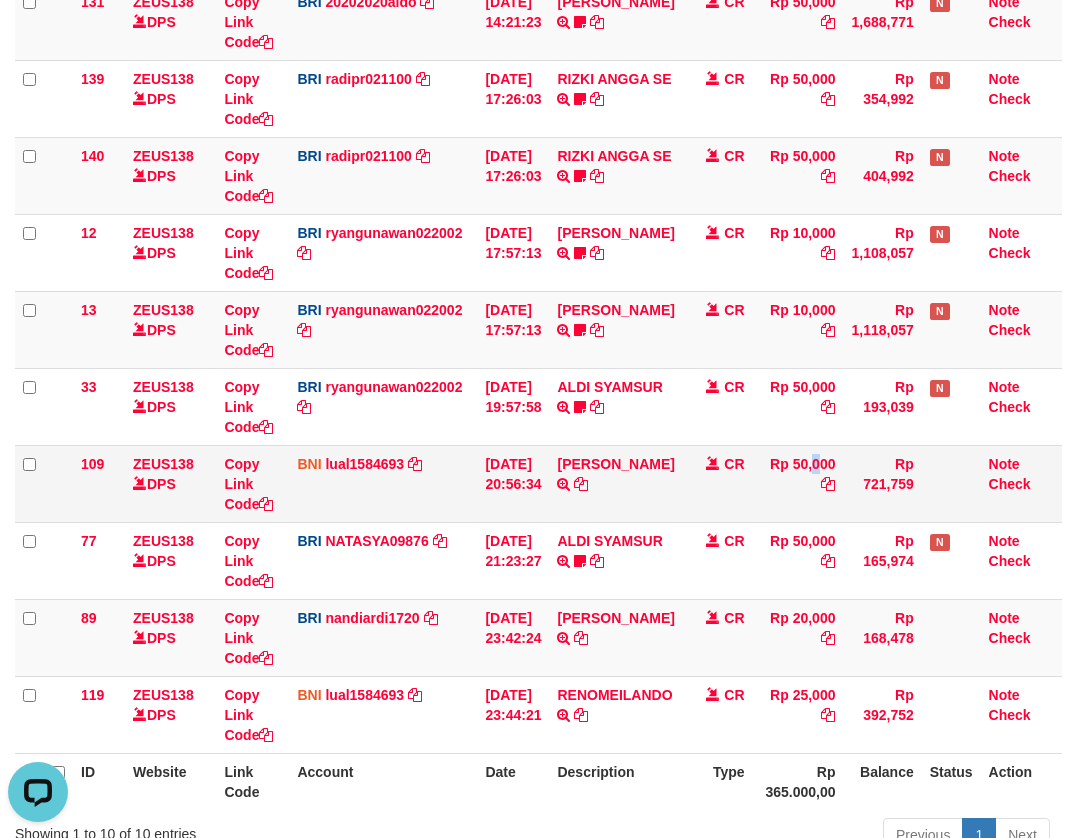 click on "Rp 50,000" at bounding box center [798, 483] 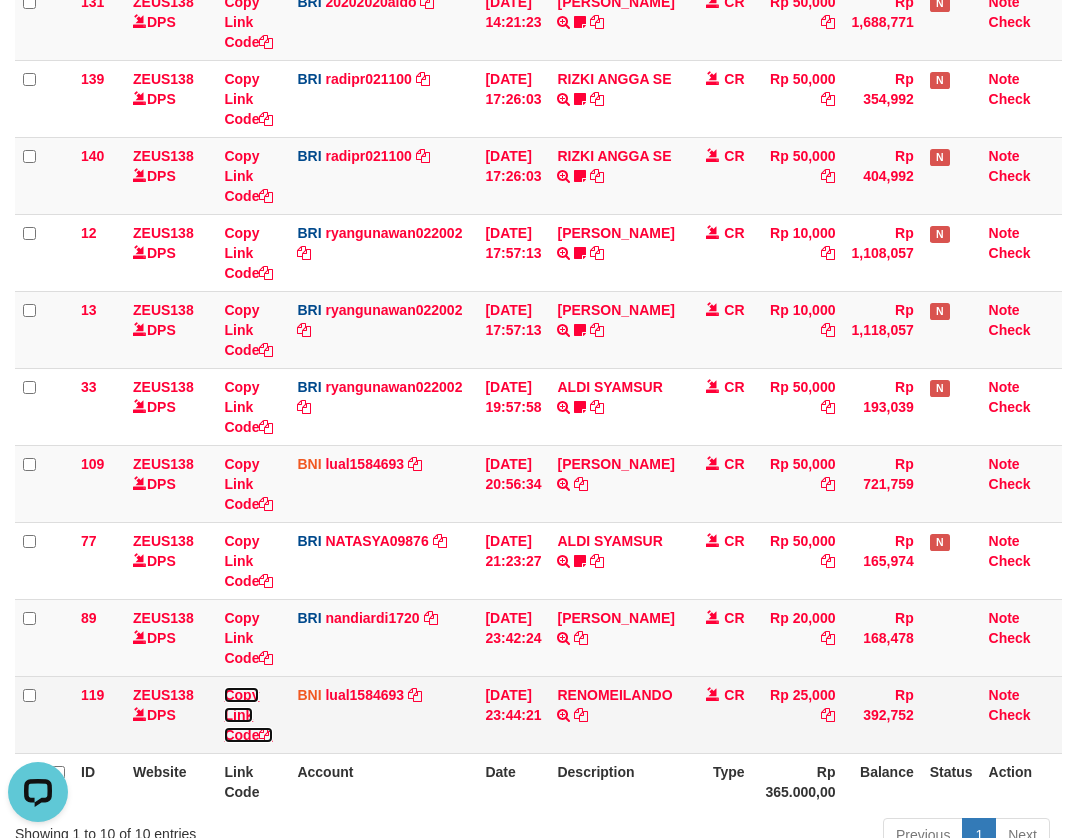 click on "Copy Link Code" at bounding box center (248, 715) 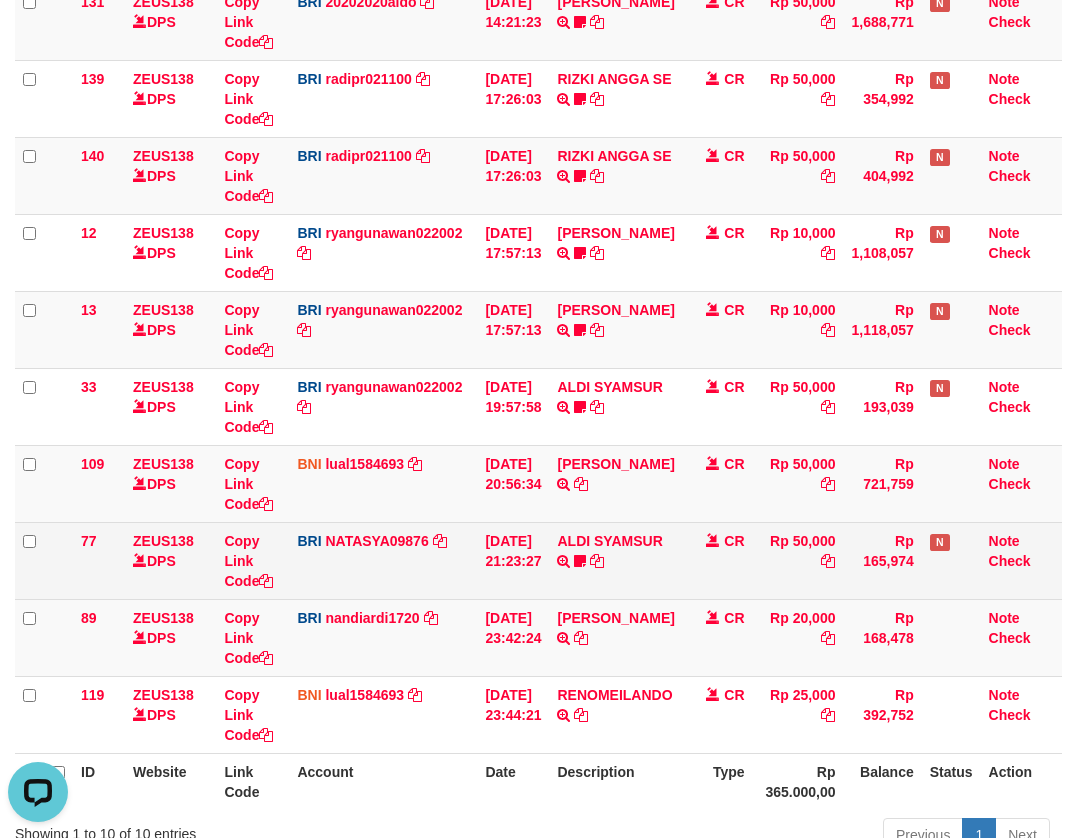scroll, scrollTop: 297, scrollLeft: 0, axis: vertical 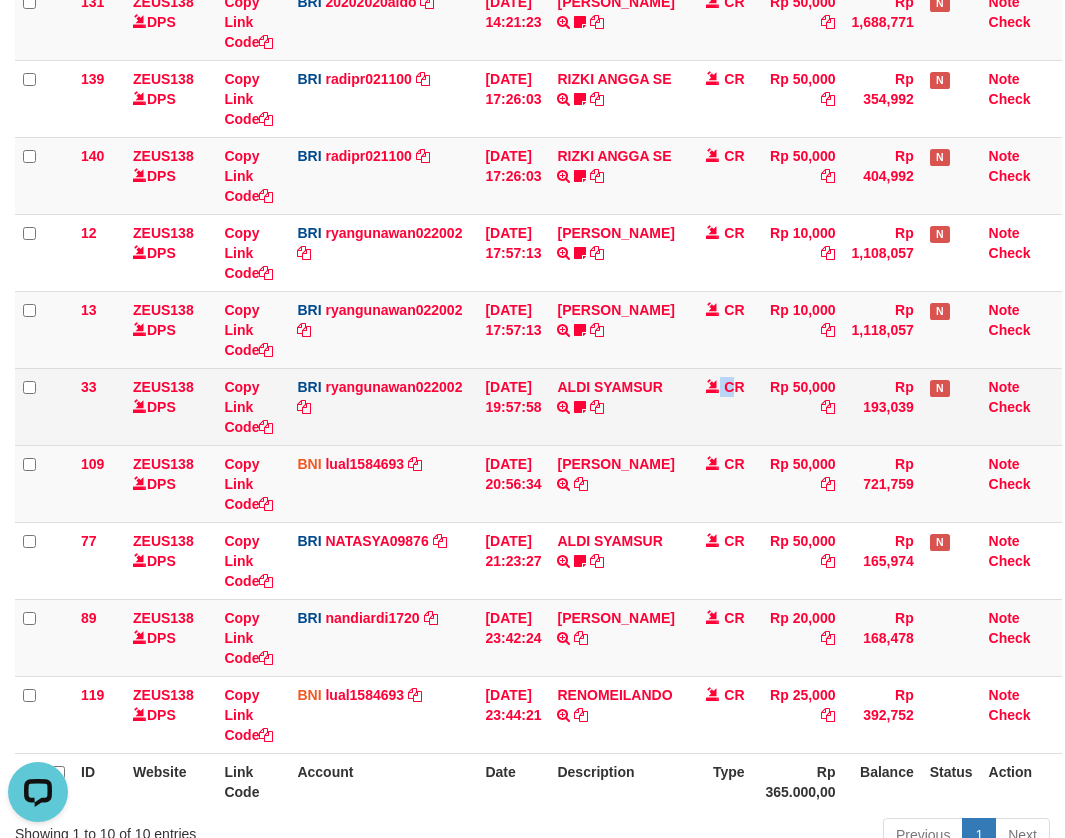 drag, startPoint x: 748, startPoint y: 428, endPoint x: 672, endPoint y: 439, distance: 76.79192 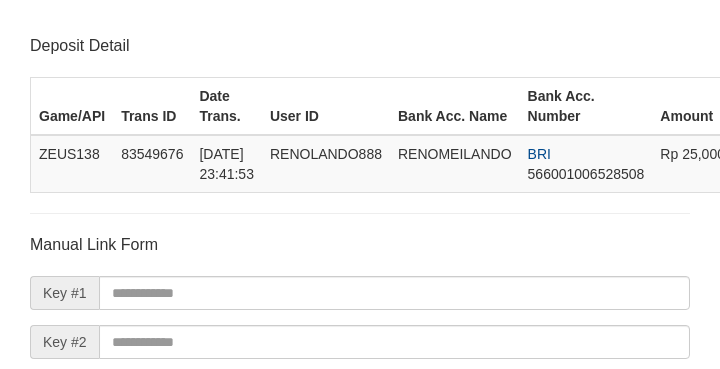 scroll, scrollTop: 0, scrollLeft: 0, axis: both 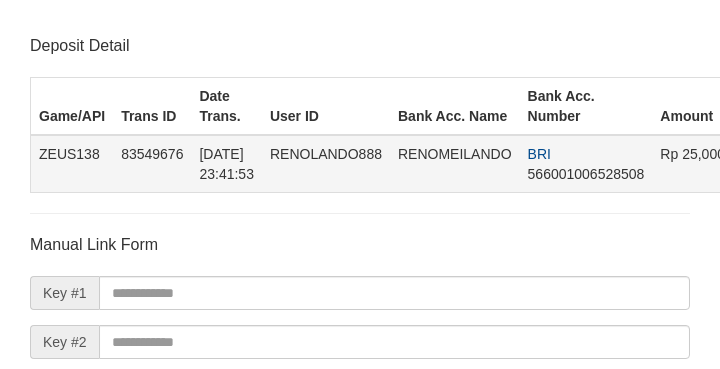 drag, startPoint x: 430, startPoint y: 163, endPoint x: 520, endPoint y: 166, distance: 90.04999 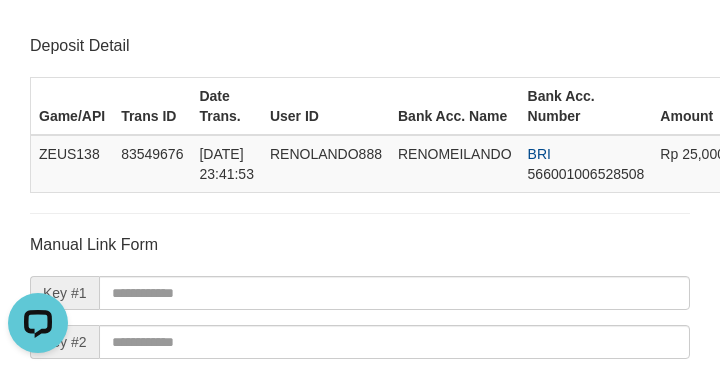scroll, scrollTop: 0, scrollLeft: 0, axis: both 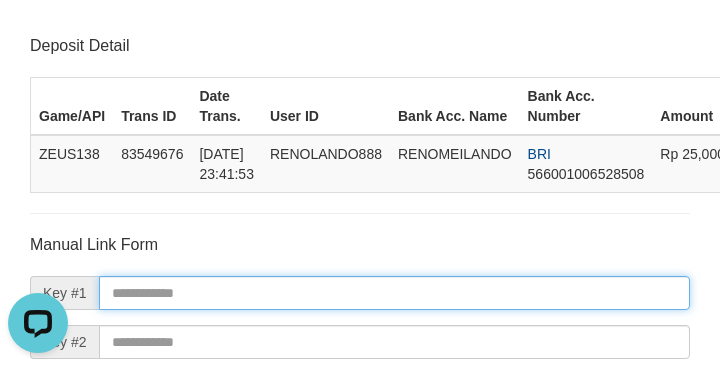 click at bounding box center [394, 293] 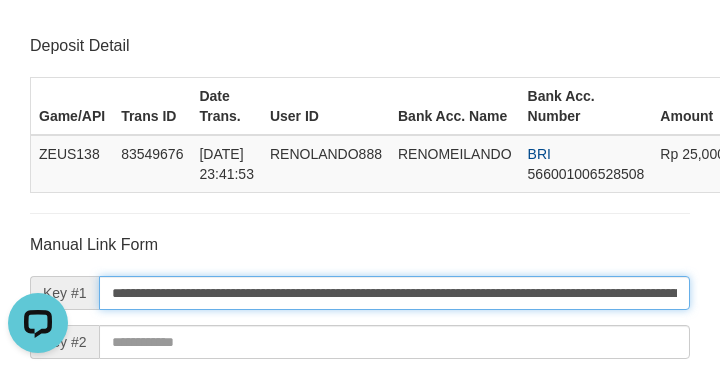 scroll, scrollTop: 0, scrollLeft: 1433, axis: horizontal 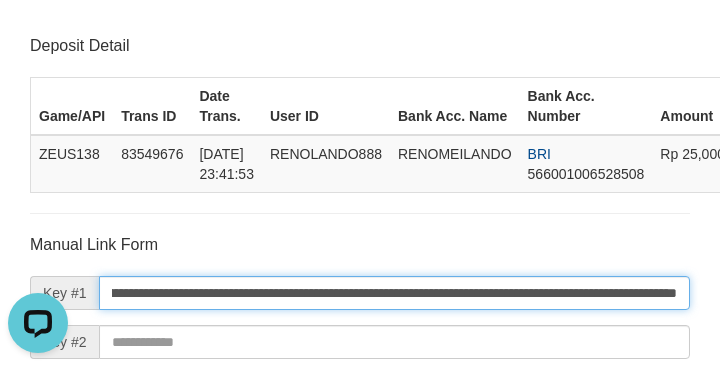 type on "**********" 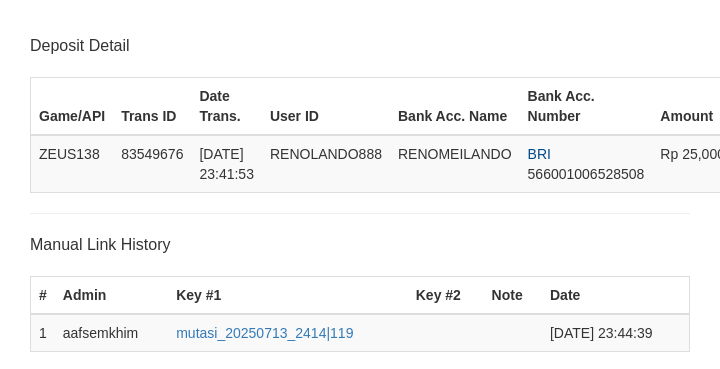 click on "**********" at bounding box center [394, 453] 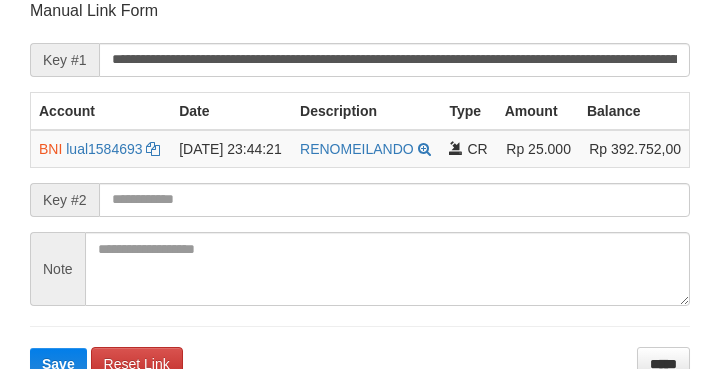 click on "Save" at bounding box center (58, 364) 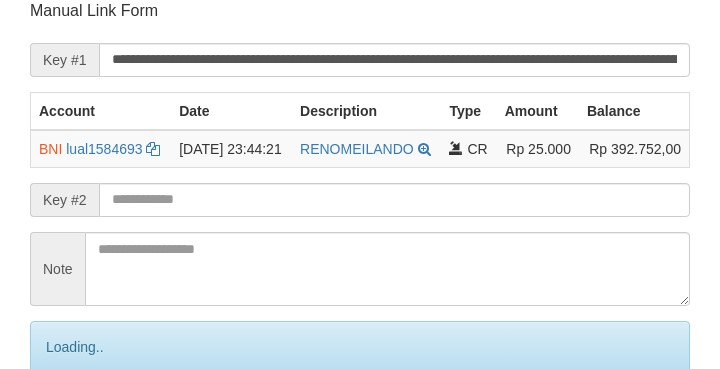 click on "Save" at bounding box center (80, 431) 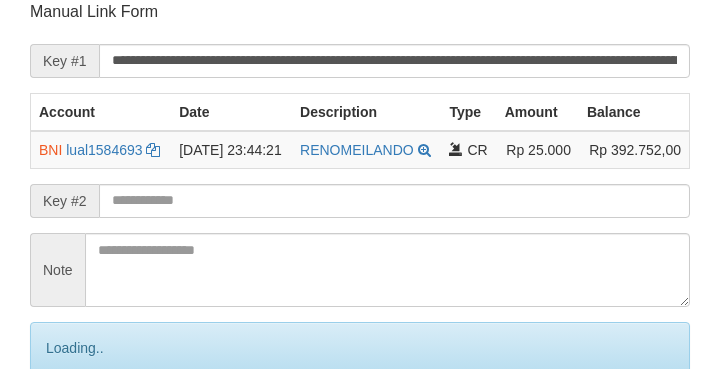 click on "Save" at bounding box center (80, 432) 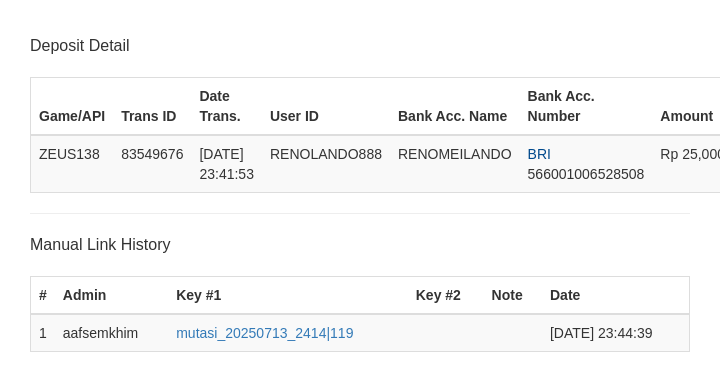 scroll, scrollTop: 393, scrollLeft: 0, axis: vertical 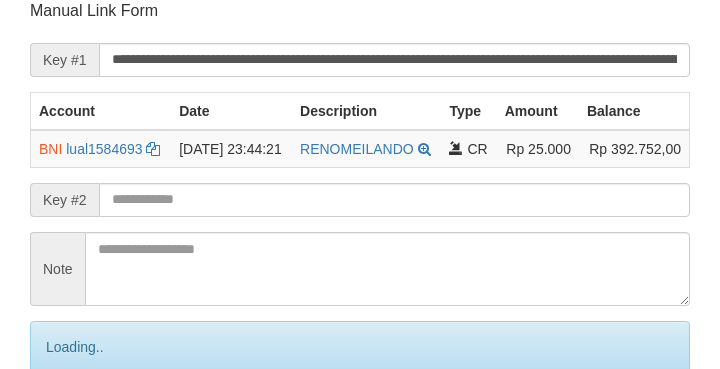 click on "Save" at bounding box center (80, 431) 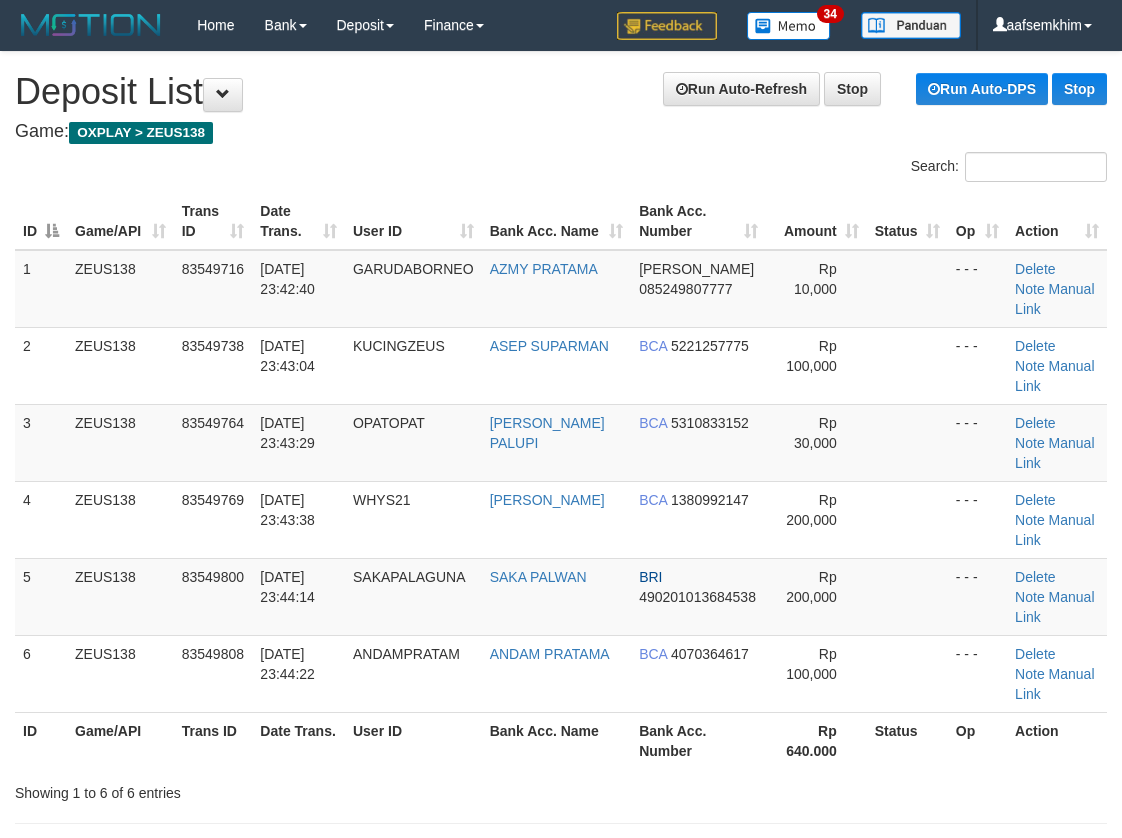 scroll, scrollTop: 0, scrollLeft: 0, axis: both 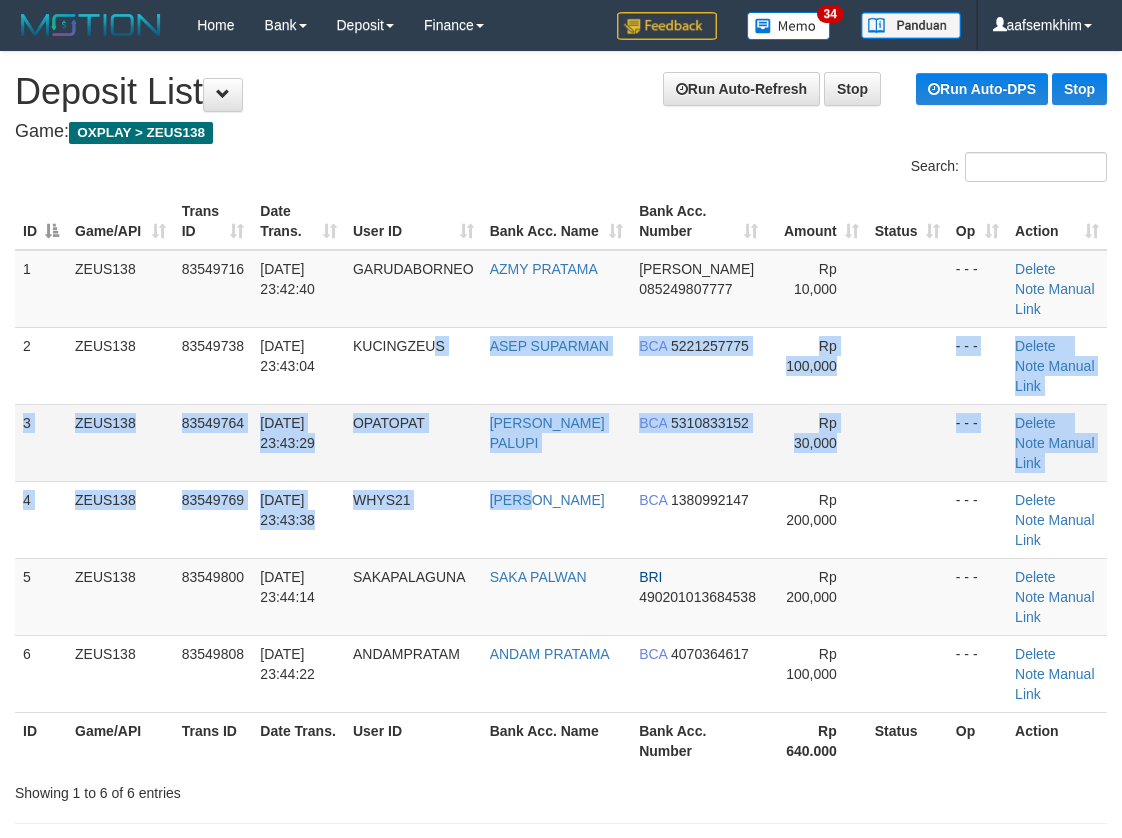 drag, startPoint x: 568, startPoint y: 414, endPoint x: 559, endPoint y: 420, distance: 10.816654 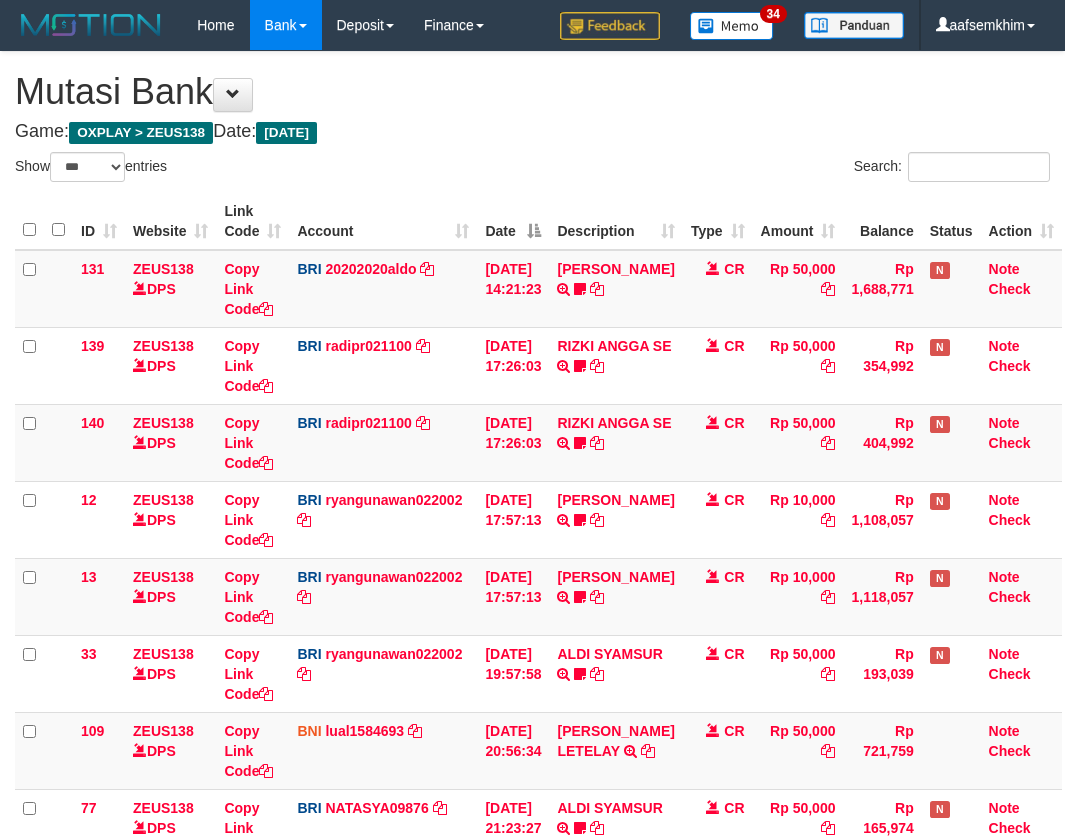 select on "***" 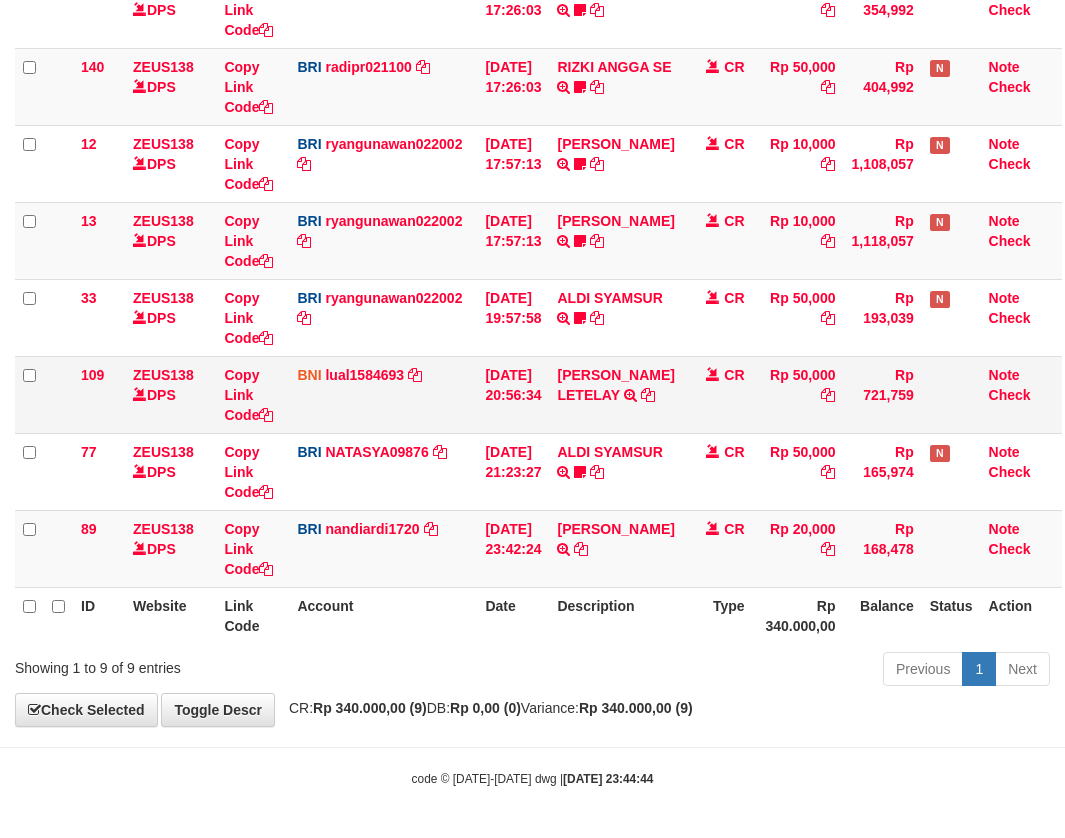 scroll, scrollTop: 356, scrollLeft: 0, axis: vertical 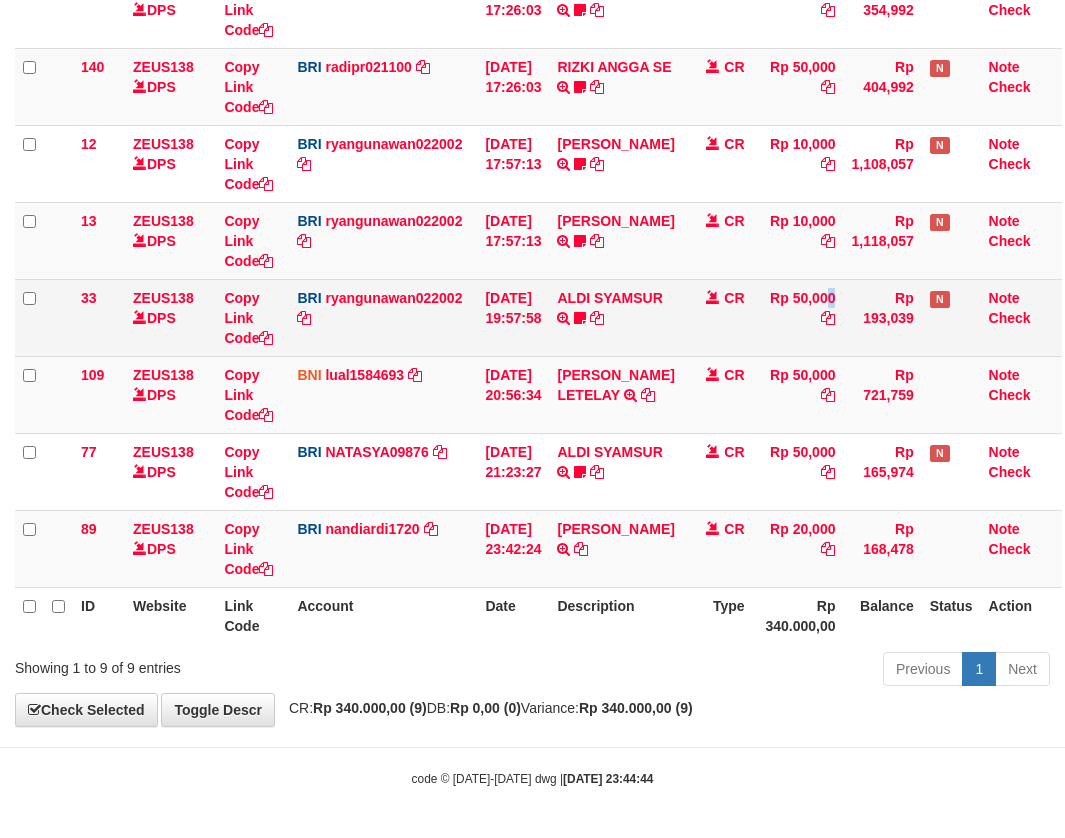 drag, startPoint x: 798, startPoint y: 303, endPoint x: 748, endPoint y: 290, distance: 51.662365 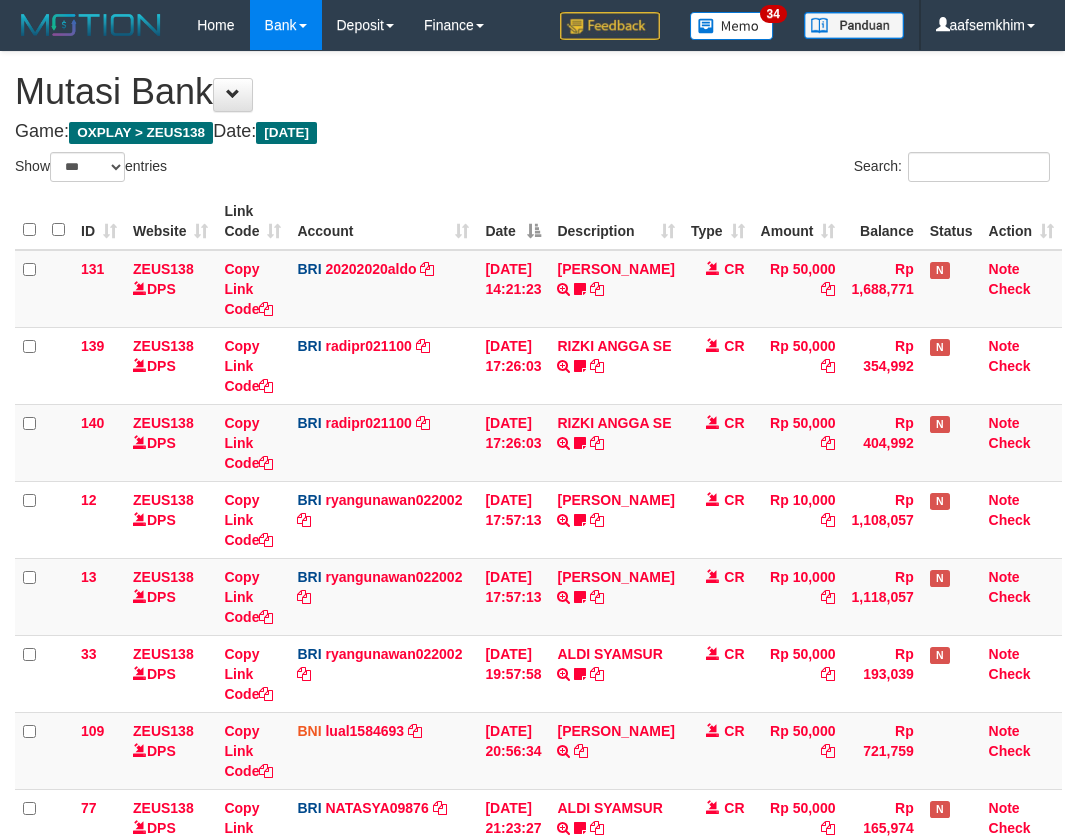 select on "***" 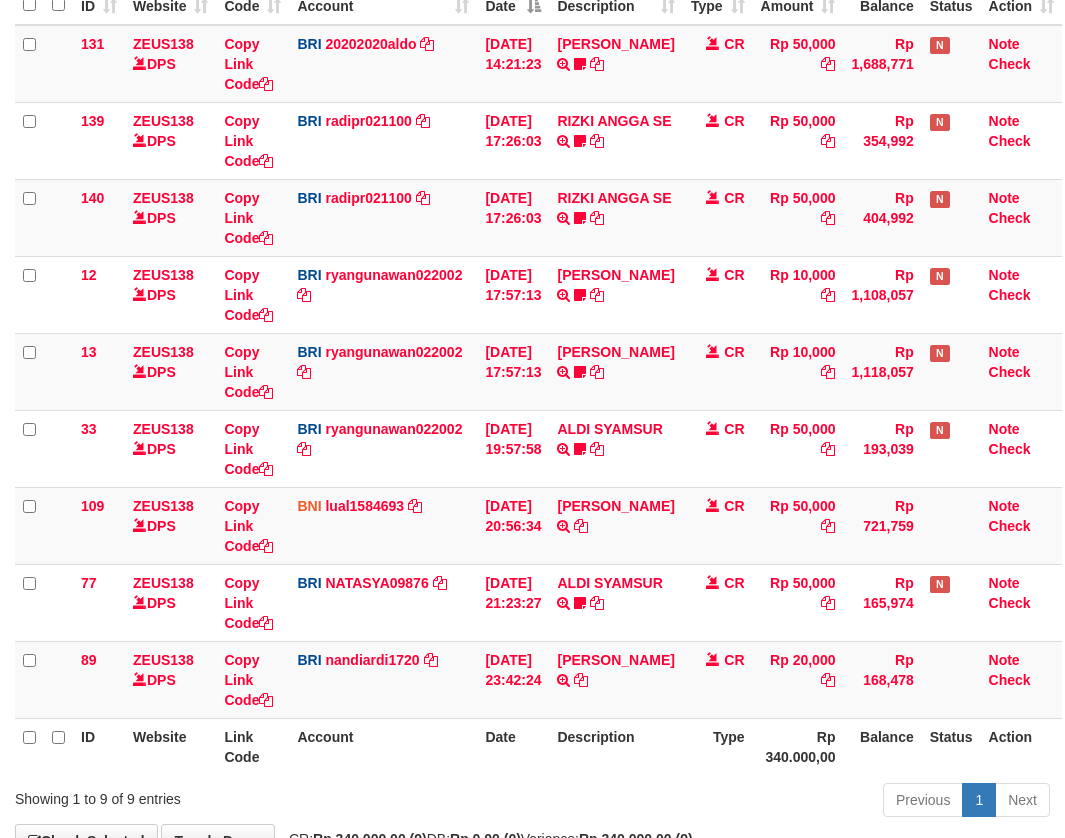 scroll, scrollTop: 356, scrollLeft: 0, axis: vertical 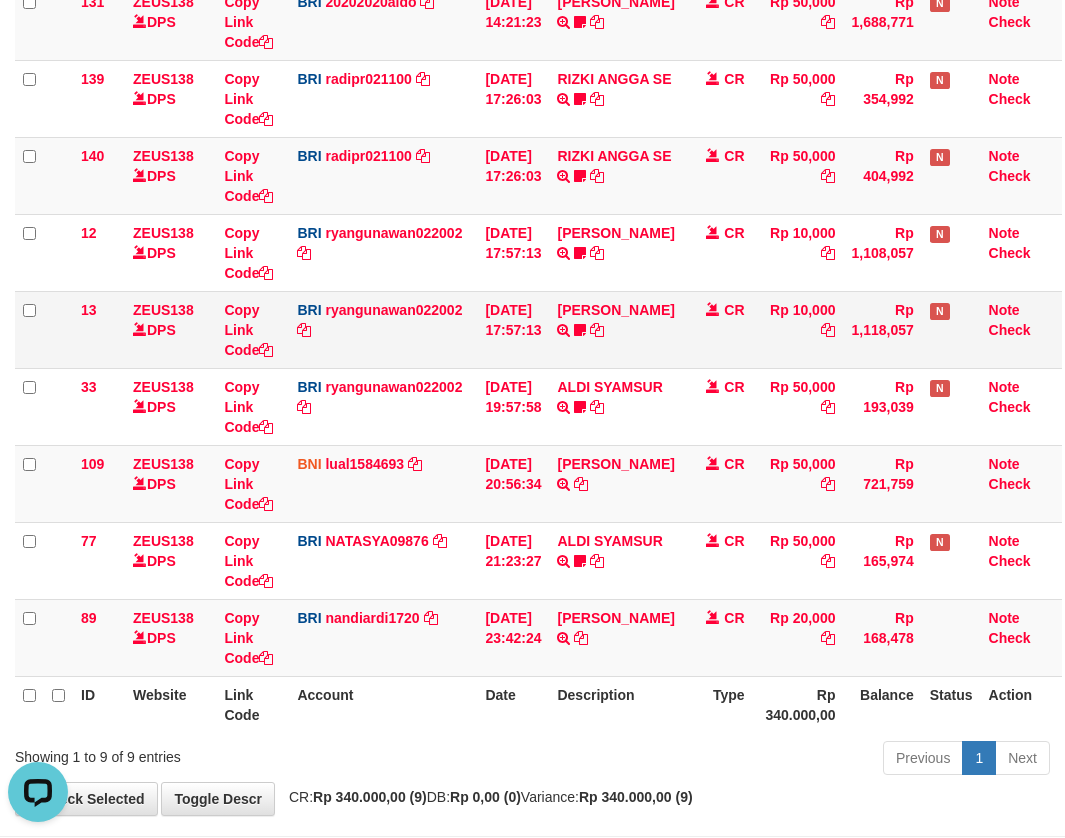 drag, startPoint x: 425, startPoint y: 349, endPoint x: 455, endPoint y: 350, distance: 30.016663 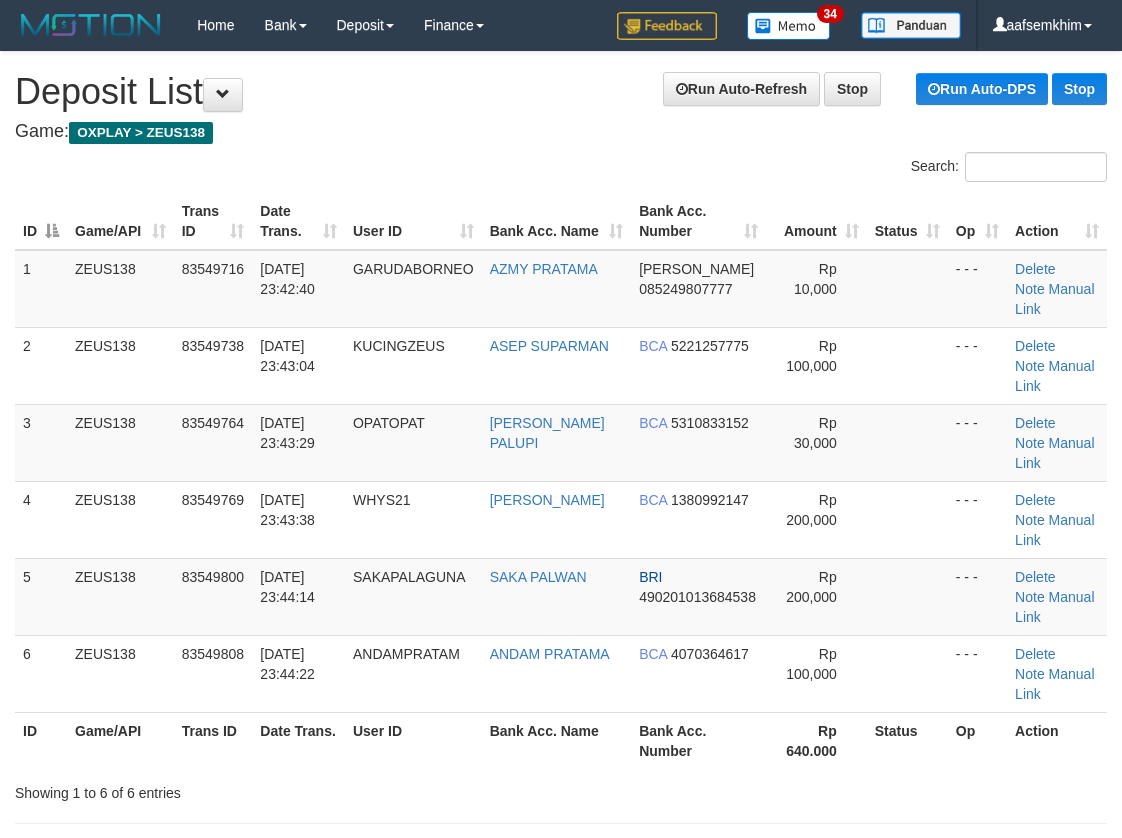 scroll, scrollTop: 0, scrollLeft: 0, axis: both 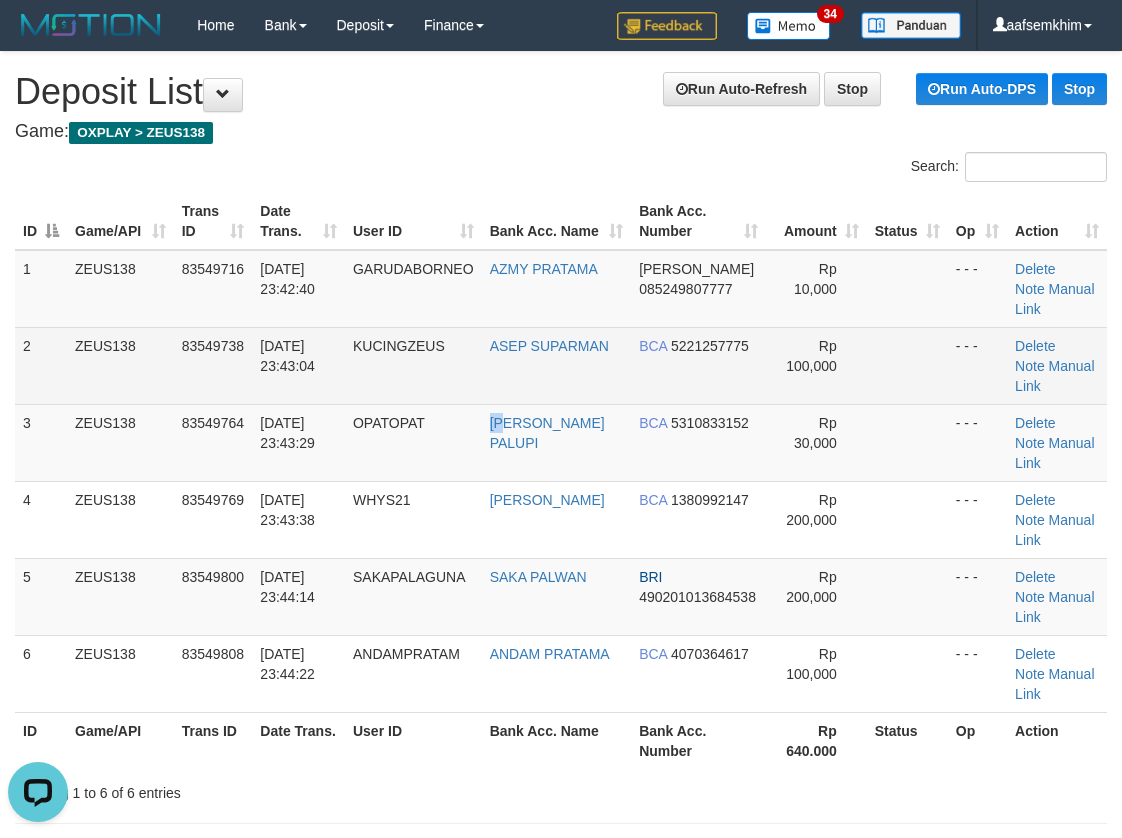 drag, startPoint x: 519, startPoint y: 414, endPoint x: 293, endPoint y: 331, distance: 240.75922 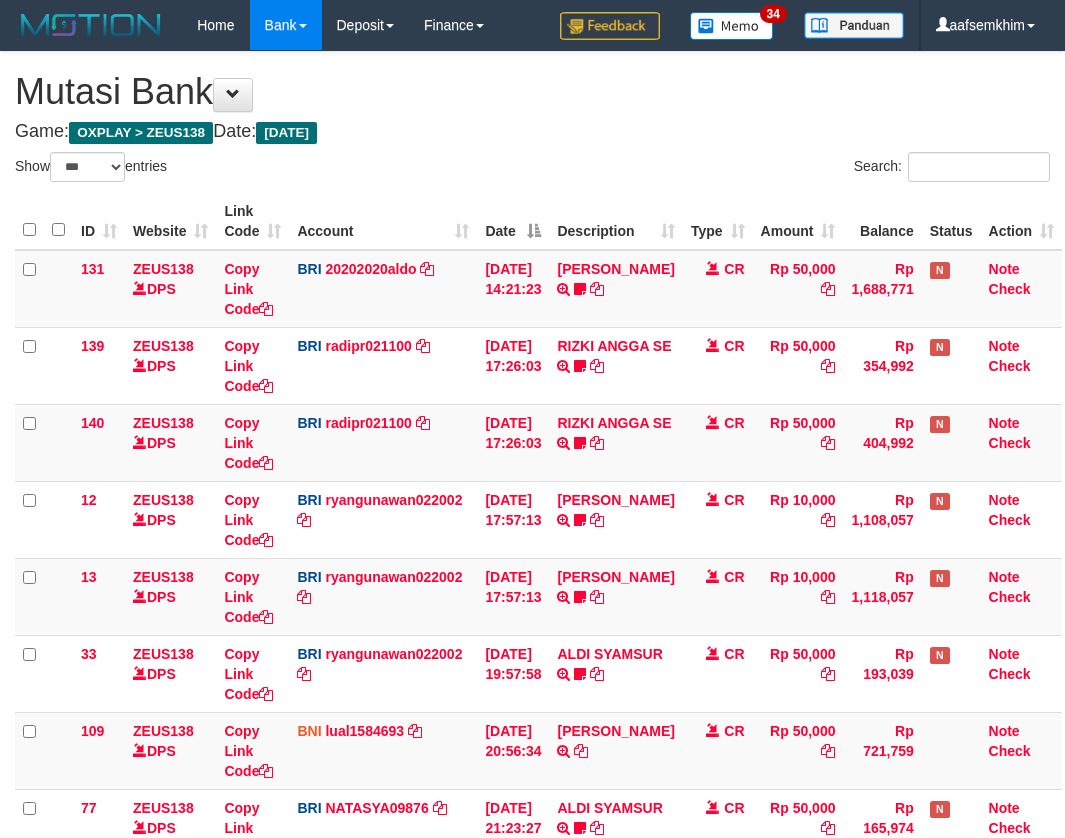 select on "***" 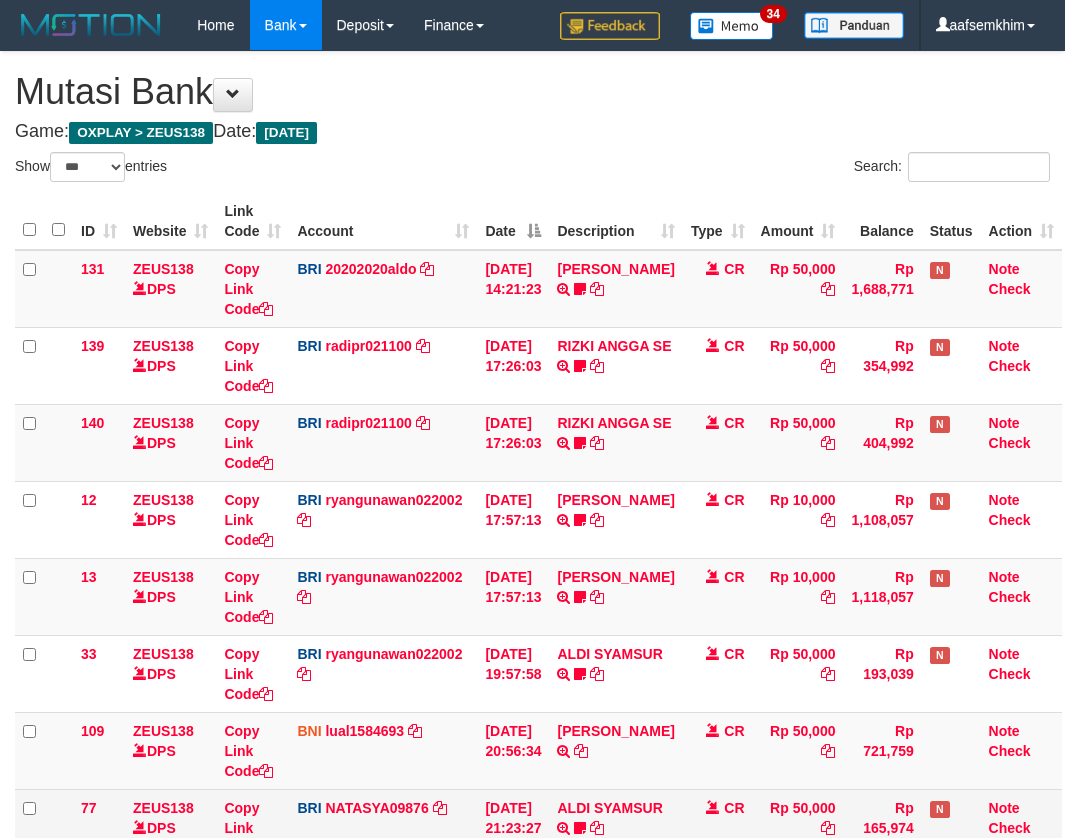 scroll, scrollTop: 356, scrollLeft: 0, axis: vertical 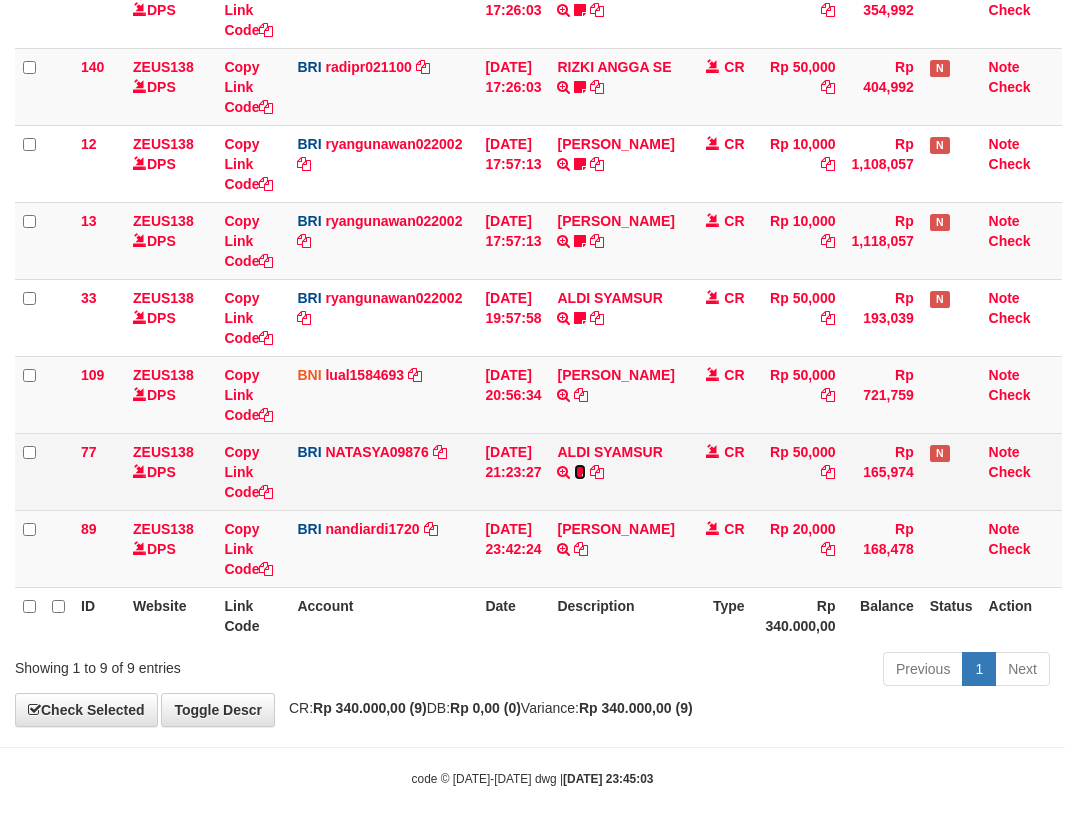 click at bounding box center (580, 472) 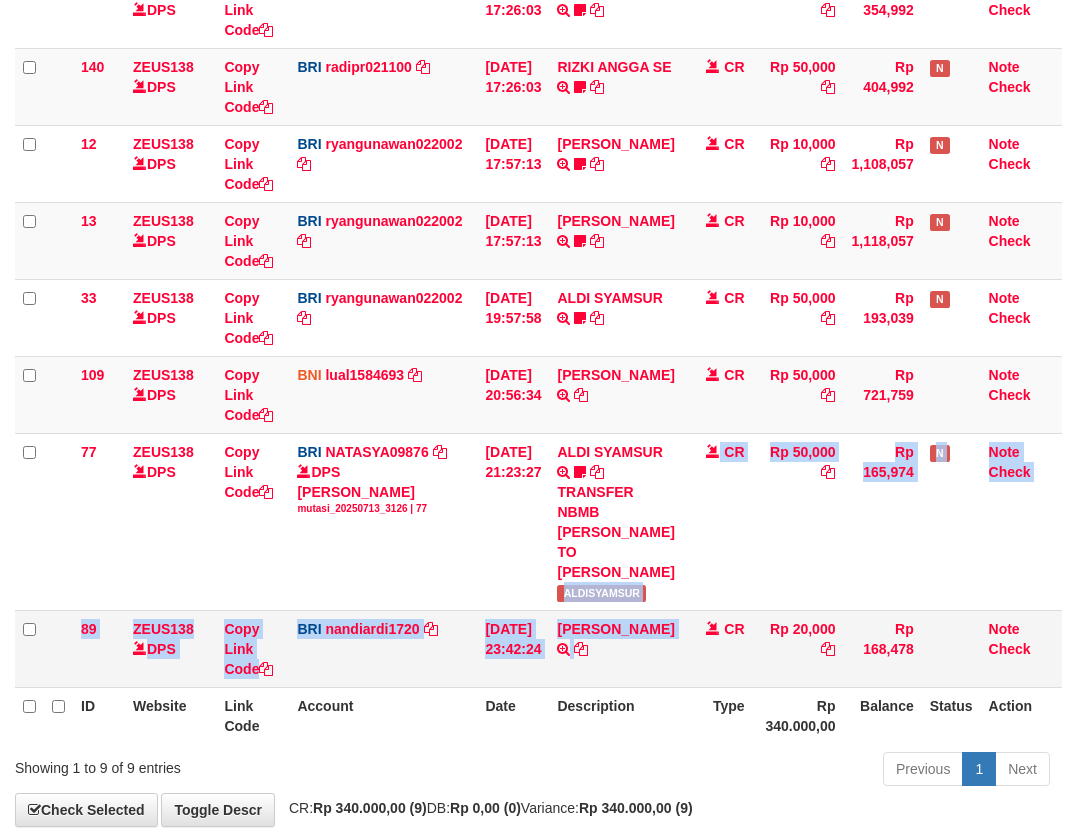 drag, startPoint x: 675, startPoint y: 609, endPoint x: 705, endPoint y: 615, distance: 30.594116 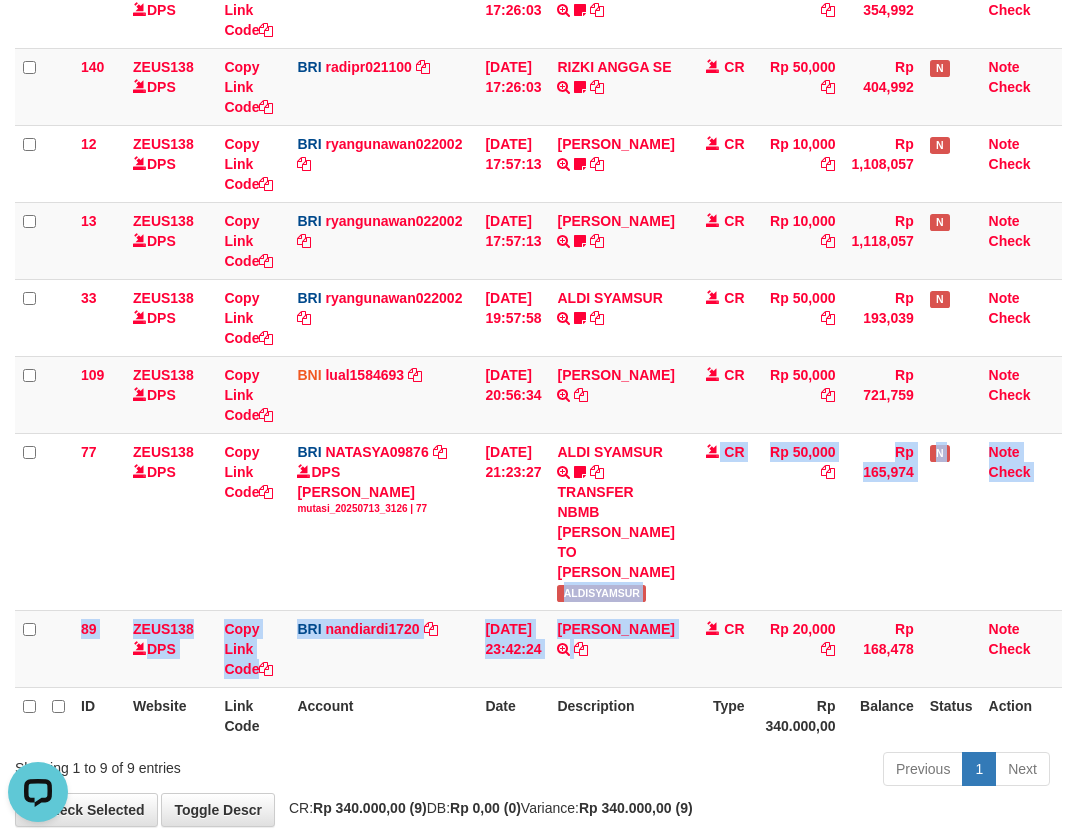 scroll, scrollTop: 0, scrollLeft: 0, axis: both 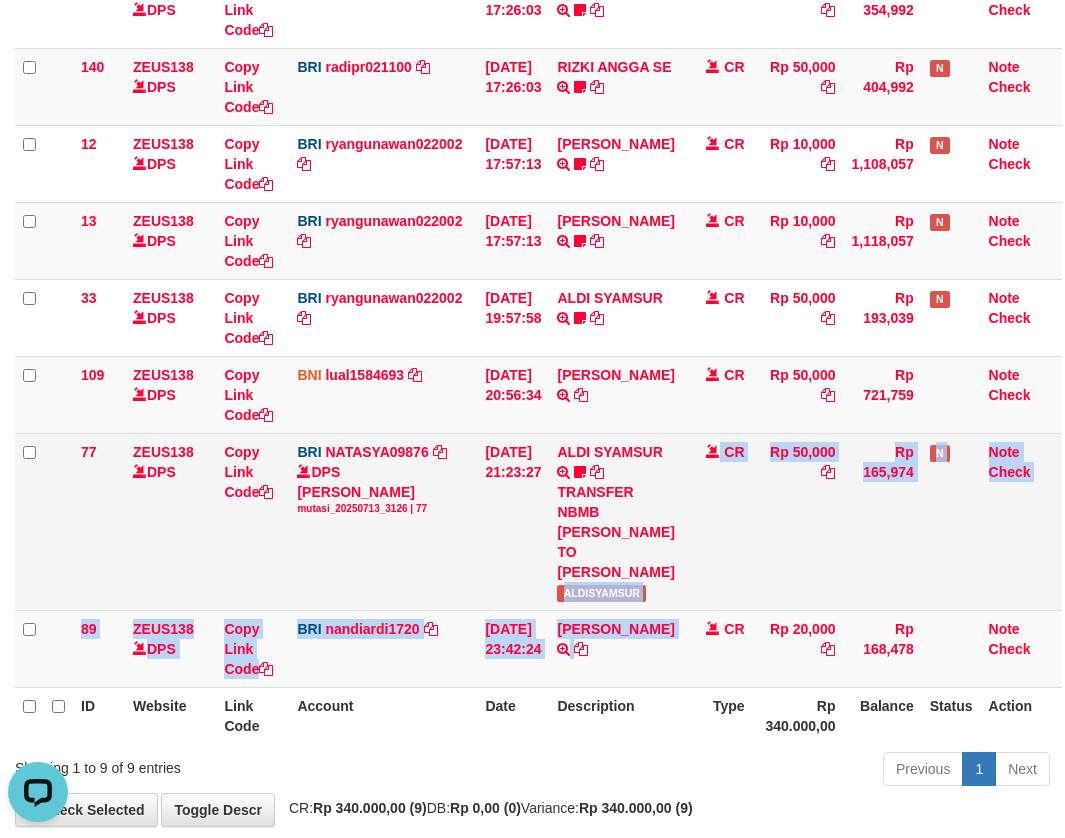 click on "ALDISYAMSUR" at bounding box center (601, 593) 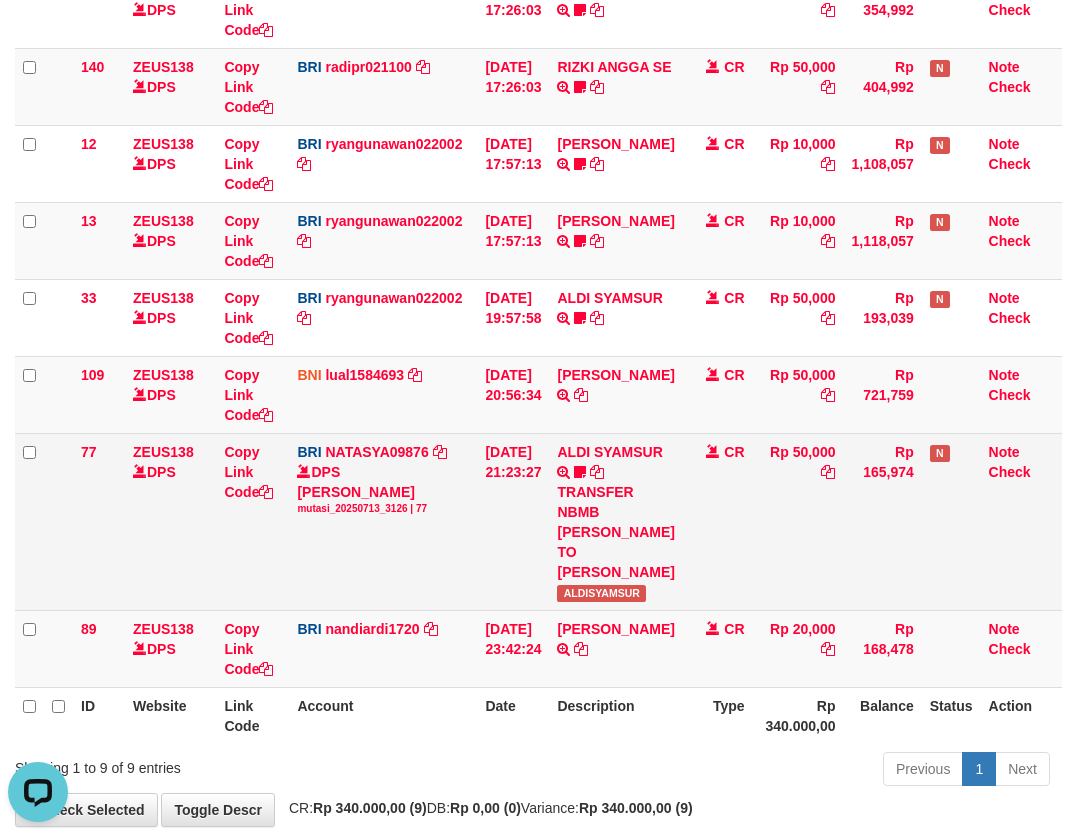 click on "ALDISYAMSUR" at bounding box center [601, 593] 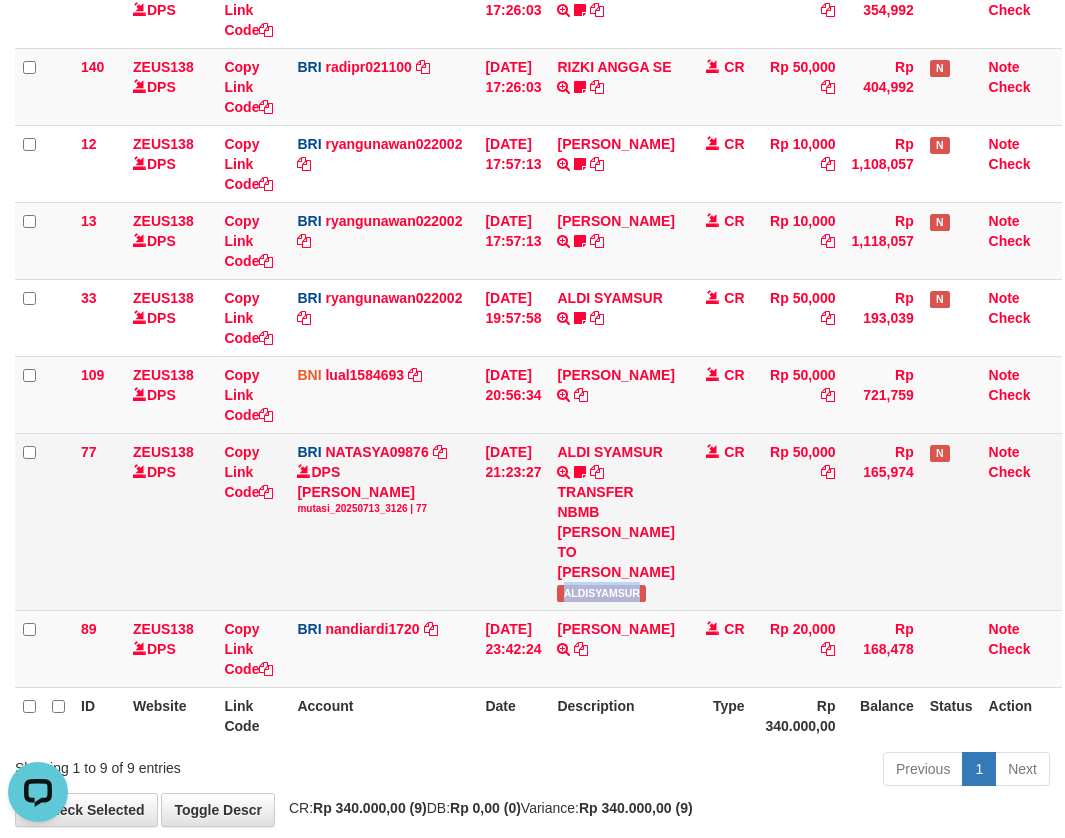 click on "ALDISYAMSUR" at bounding box center [601, 593] 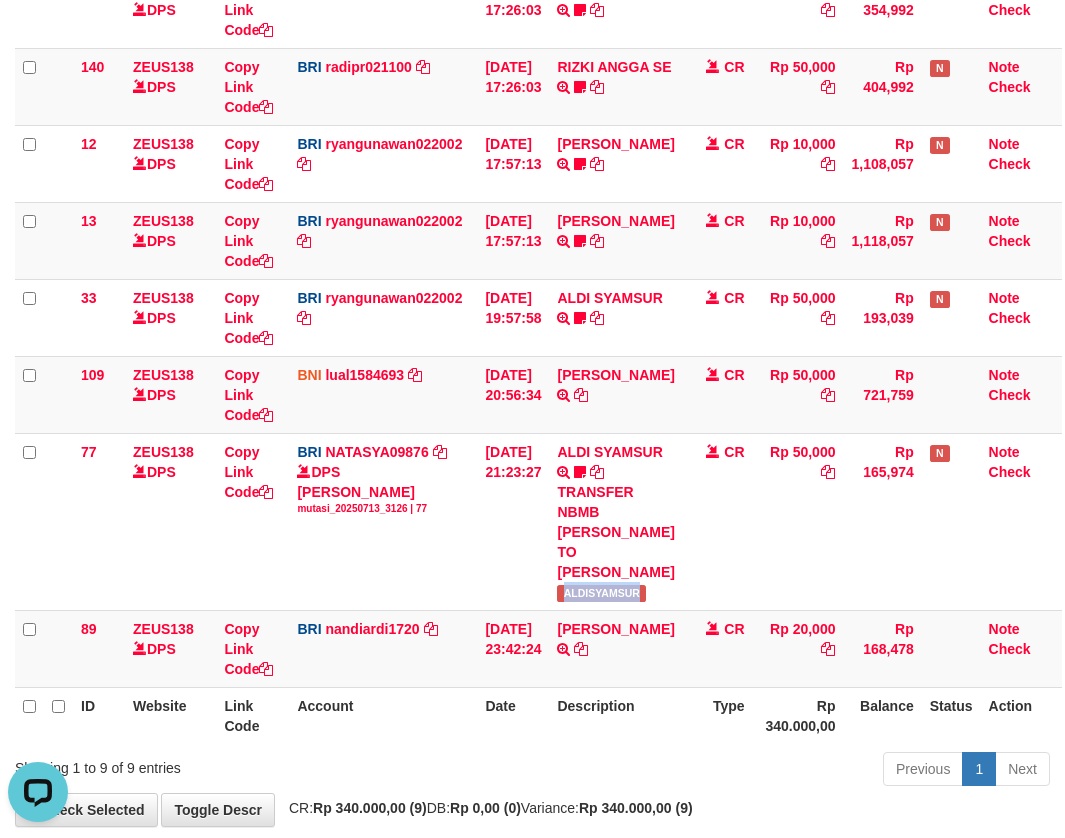 copy on "ALDISYAMSUR" 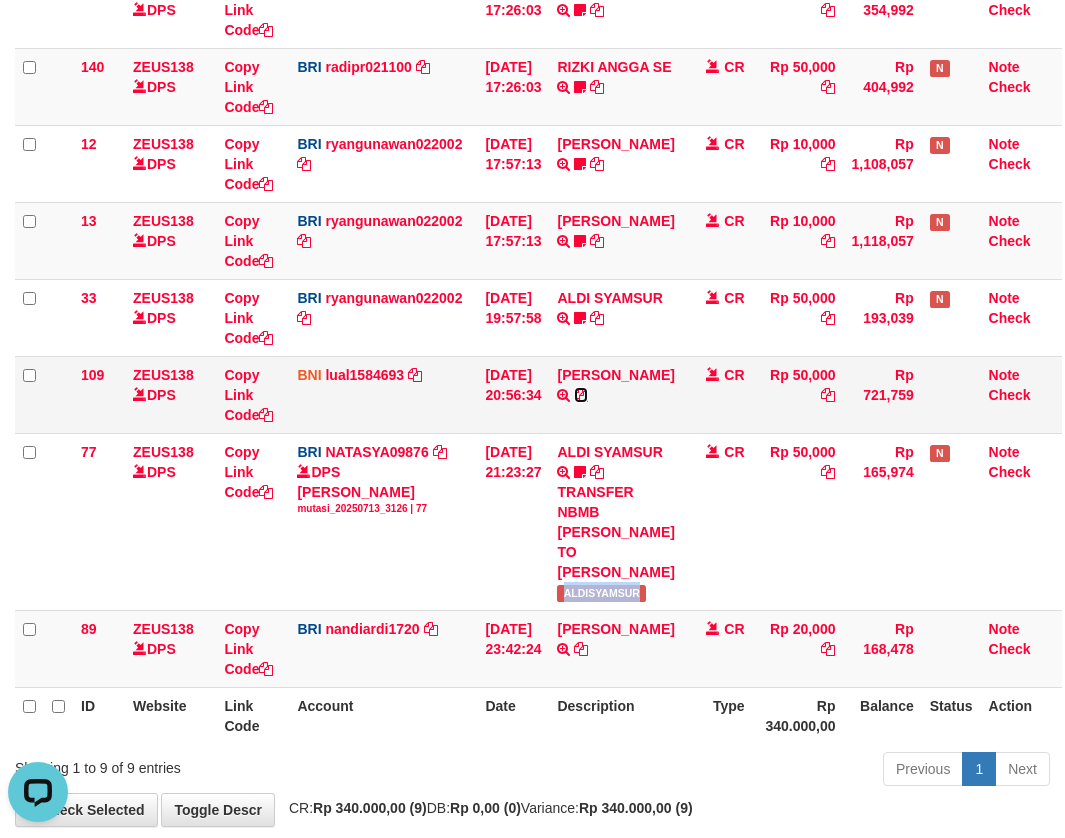 click at bounding box center [581, 395] 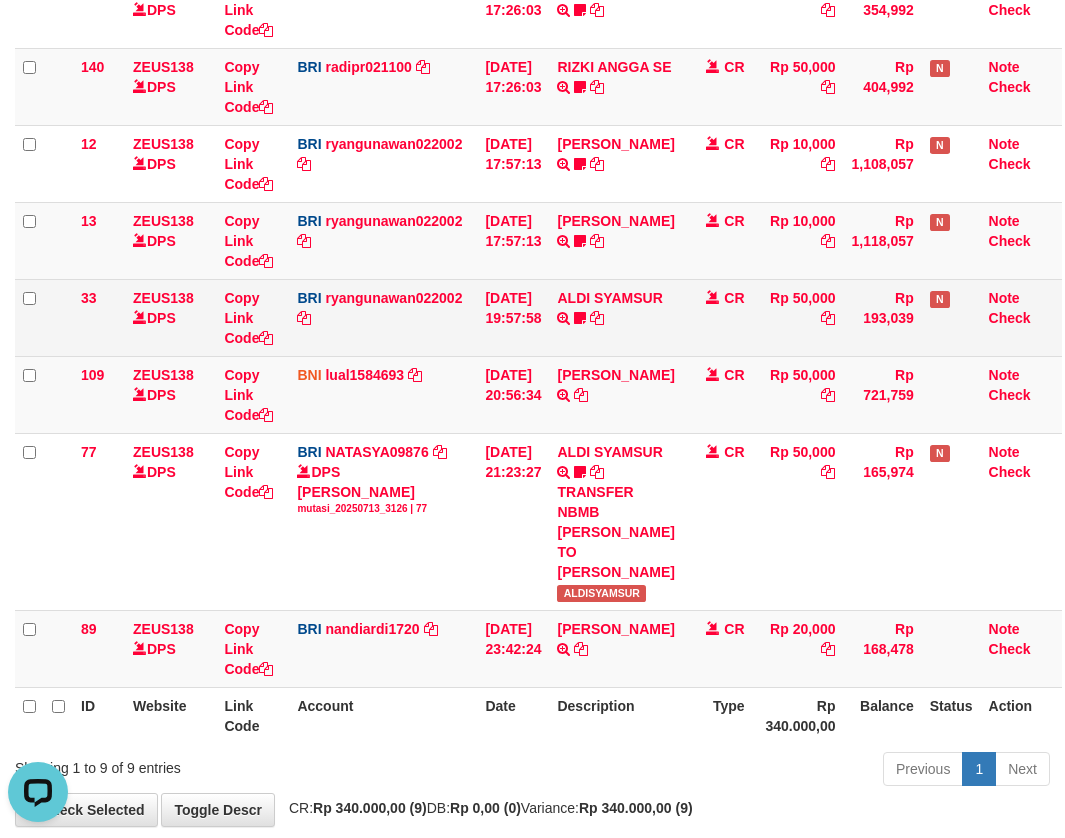 drag, startPoint x: 662, startPoint y: 351, endPoint x: 611, endPoint y: 345, distance: 51.351727 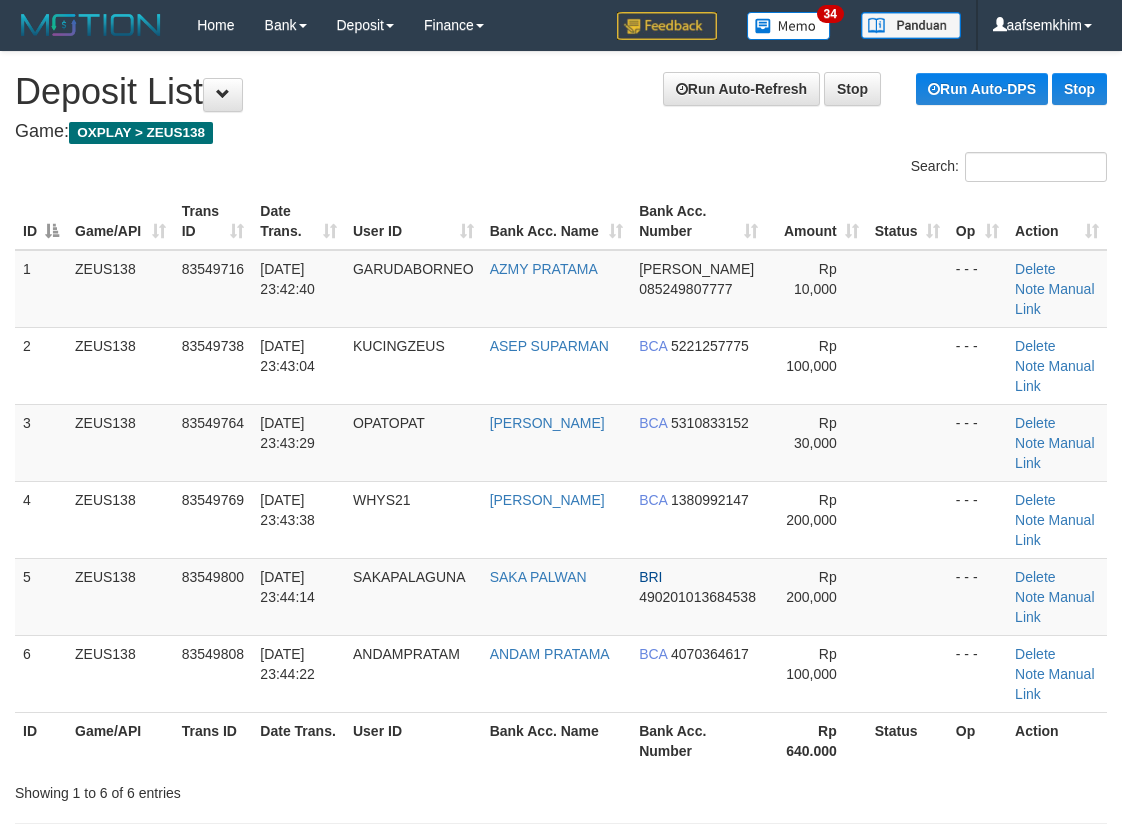 scroll, scrollTop: 0, scrollLeft: 0, axis: both 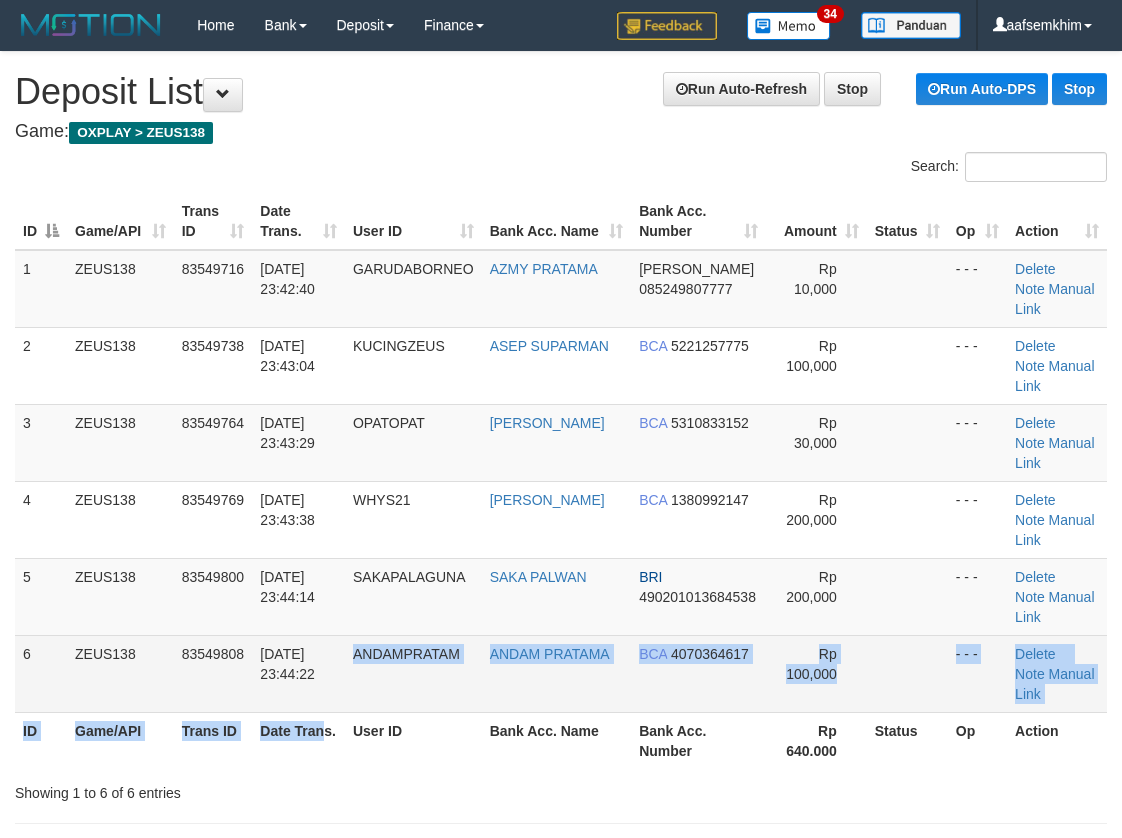 drag, startPoint x: 375, startPoint y: 595, endPoint x: 225, endPoint y: 585, distance: 150.33296 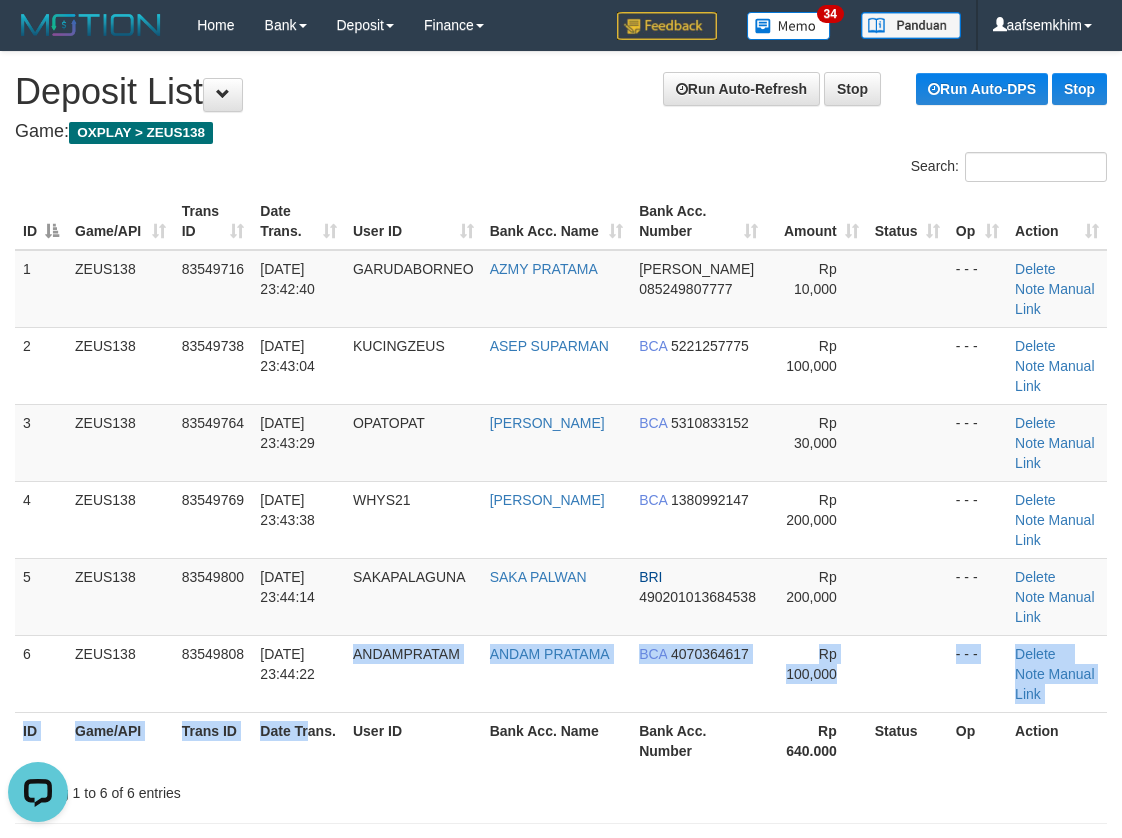 scroll, scrollTop: 0, scrollLeft: 0, axis: both 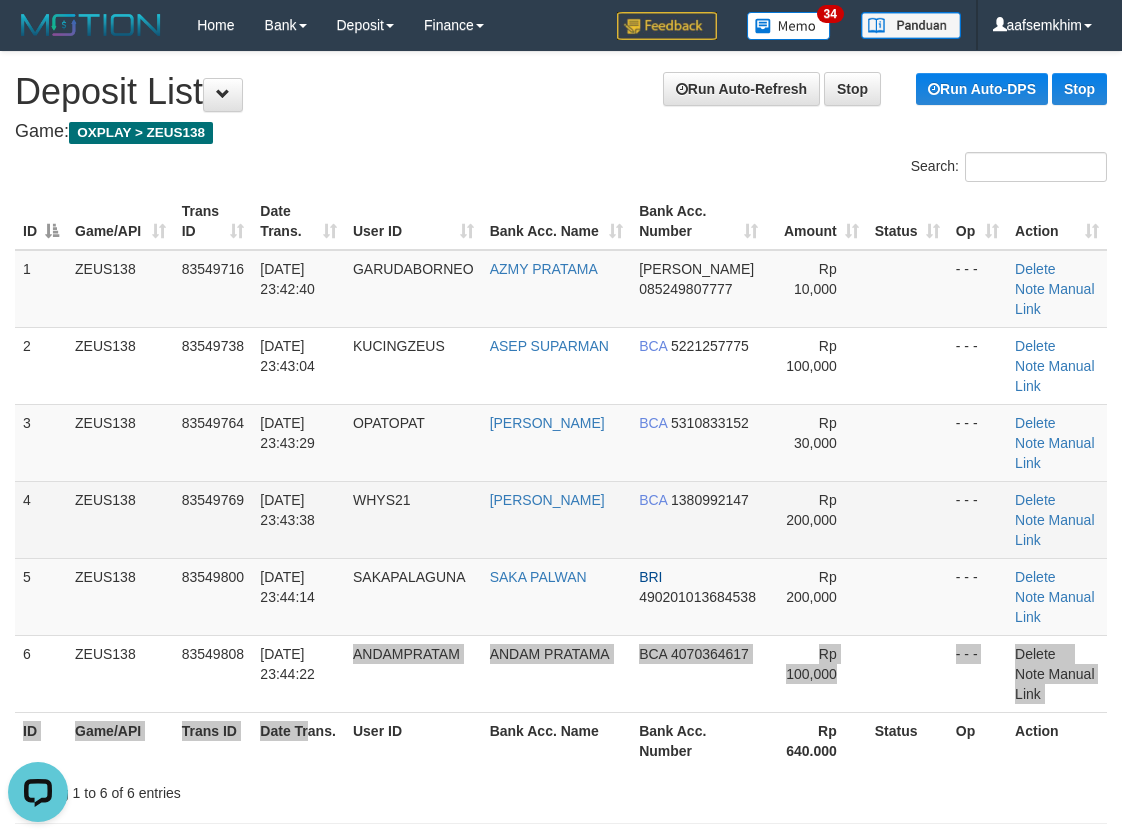 click on "[DATE] 23:43:38" at bounding box center [287, 510] 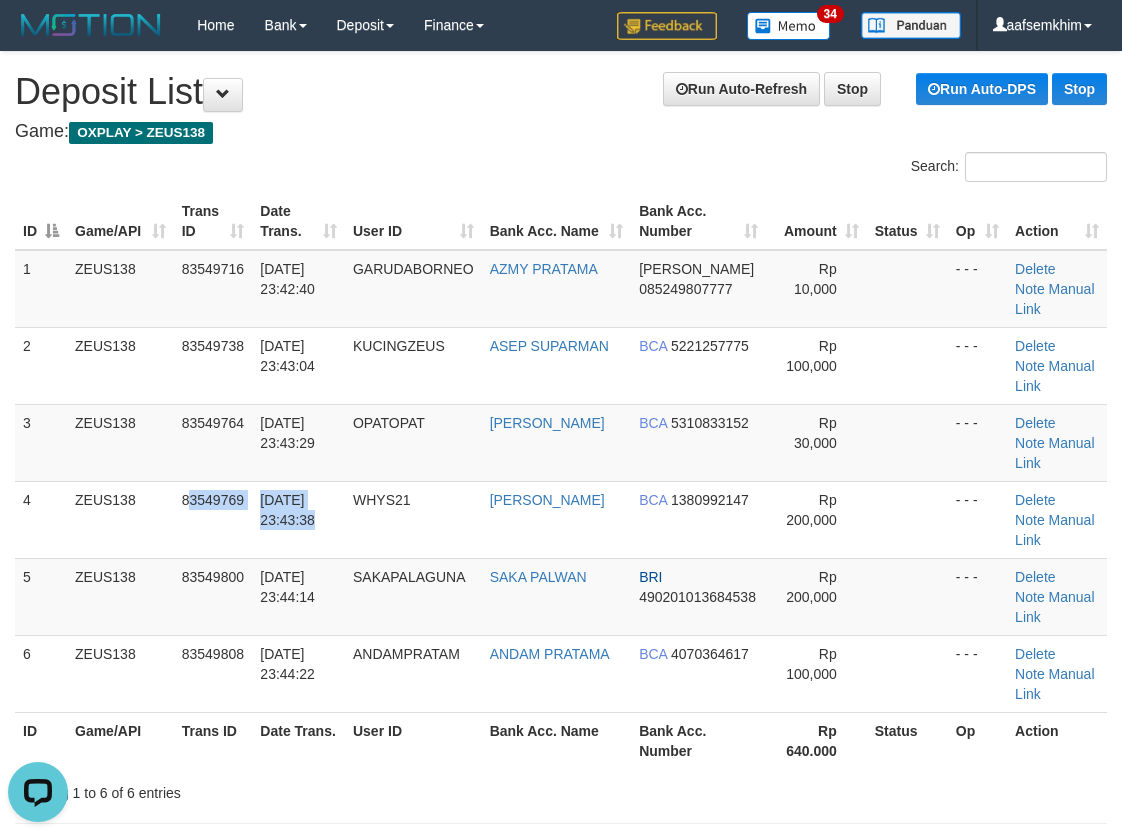 drag, startPoint x: 285, startPoint y: 462, endPoint x: 2, endPoint y: 417, distance: 286.55542 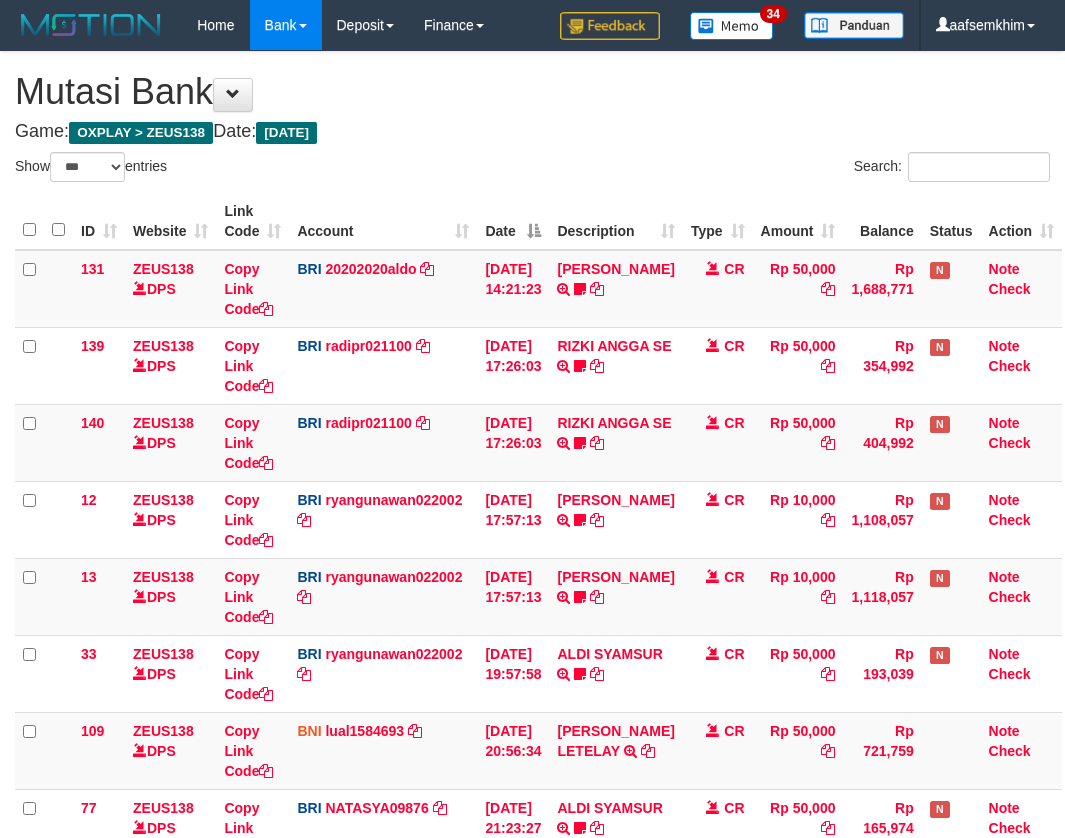 select on "***" 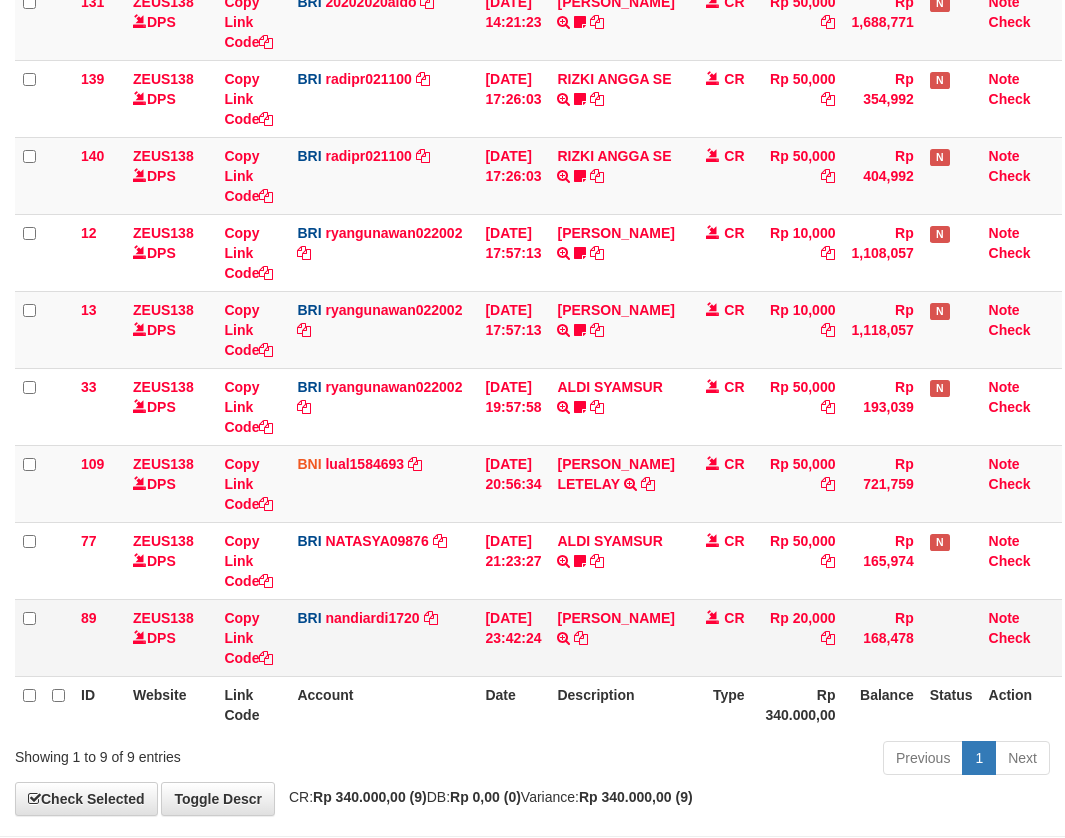 scroll, scrollTop: 356, scrollLeft: 0, axis: vertical 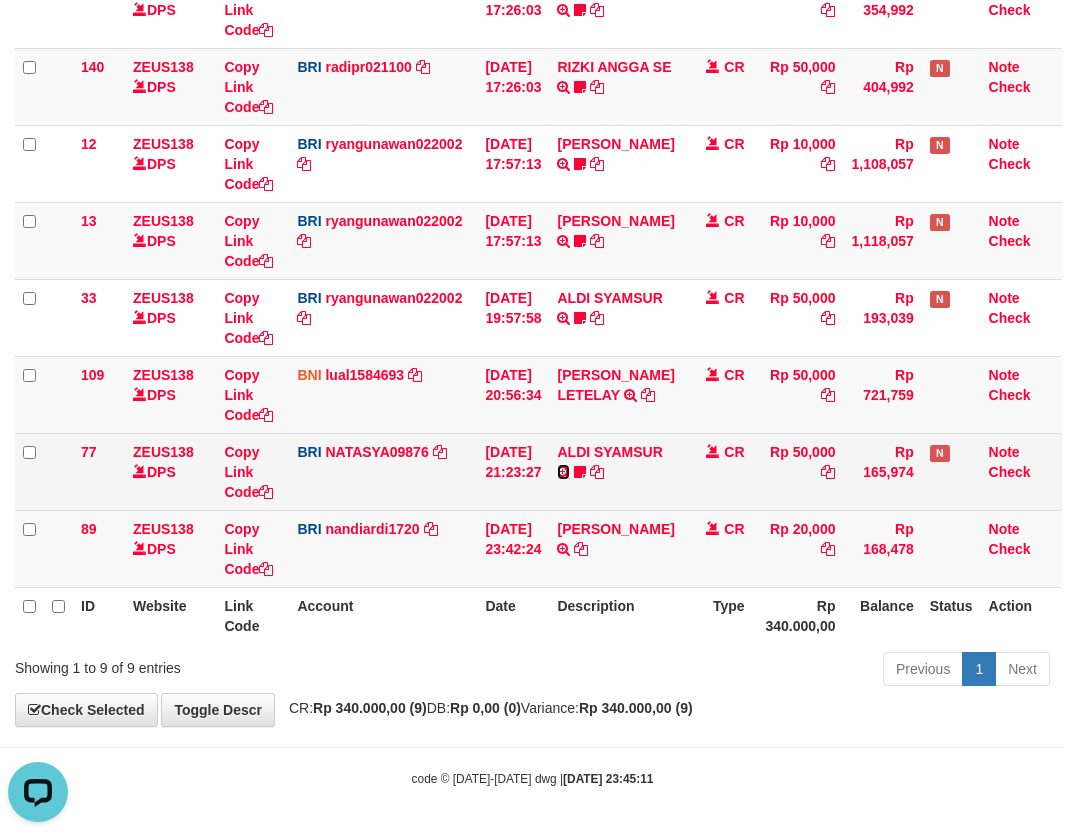 click at bounding box center (563, 472) 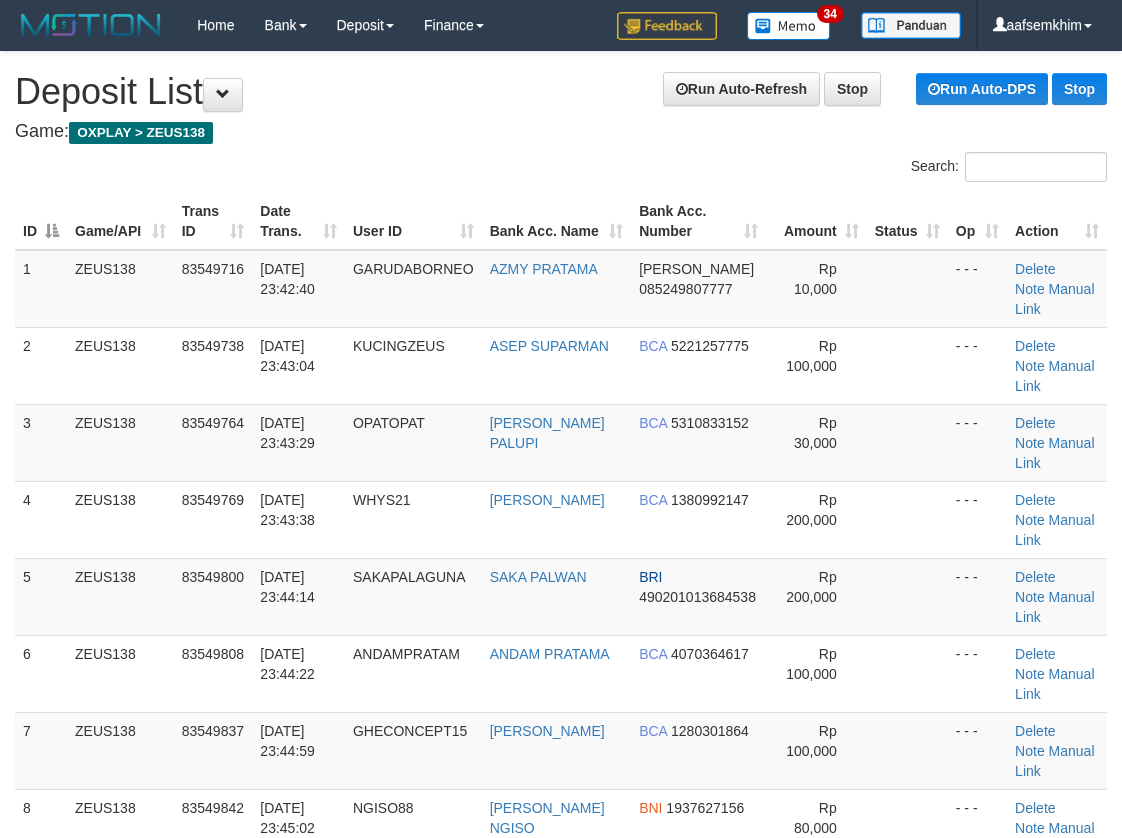 scroll, scrollTop: 0, scrollLeft: 0, axis: both 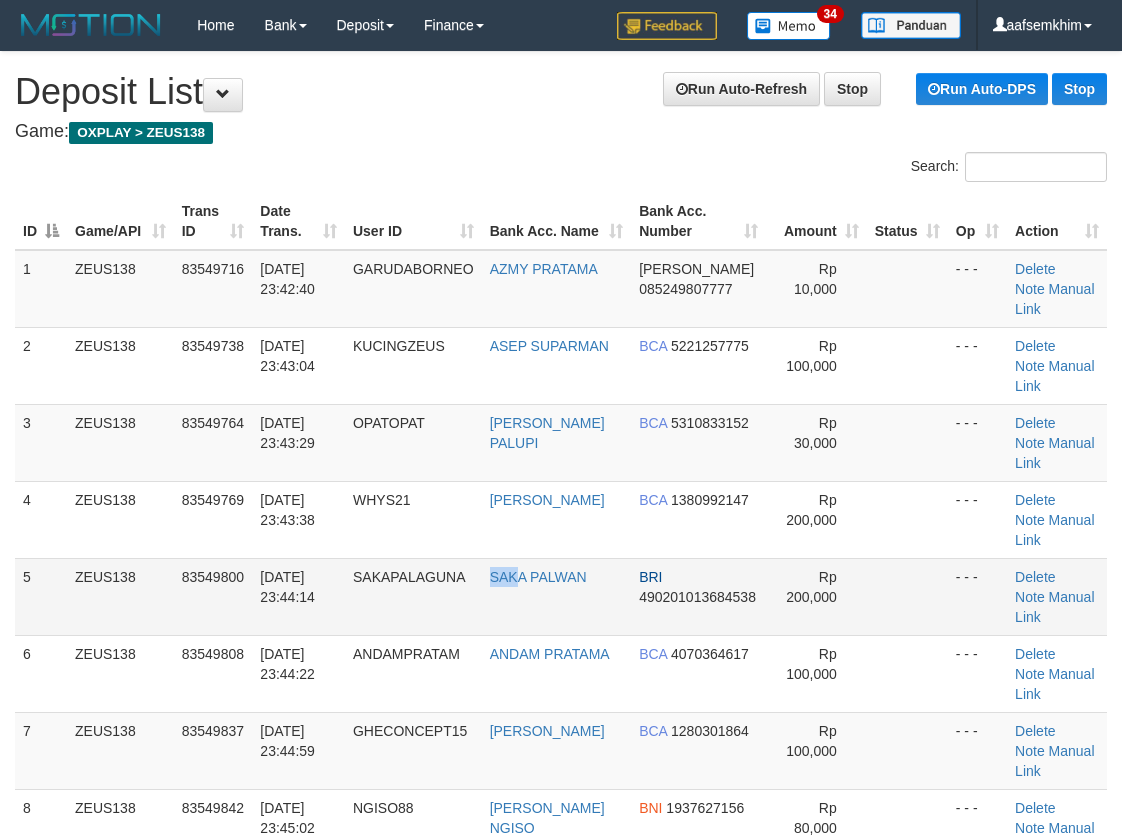 drag, startPoint x: 526, startPoint y: 587, endPoint x: 336, endPoint y: 566, distance: 191.157 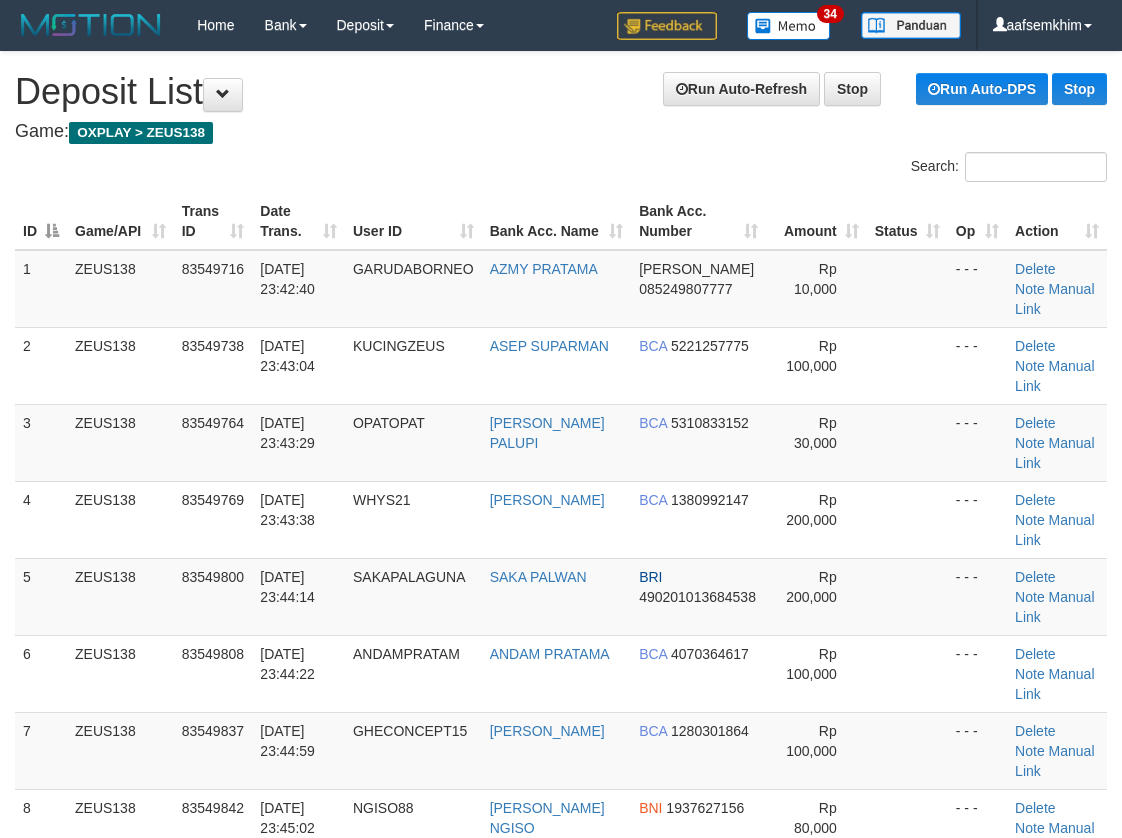 scroll, scrollTop: 0, scrollLeft: 0, axis: both 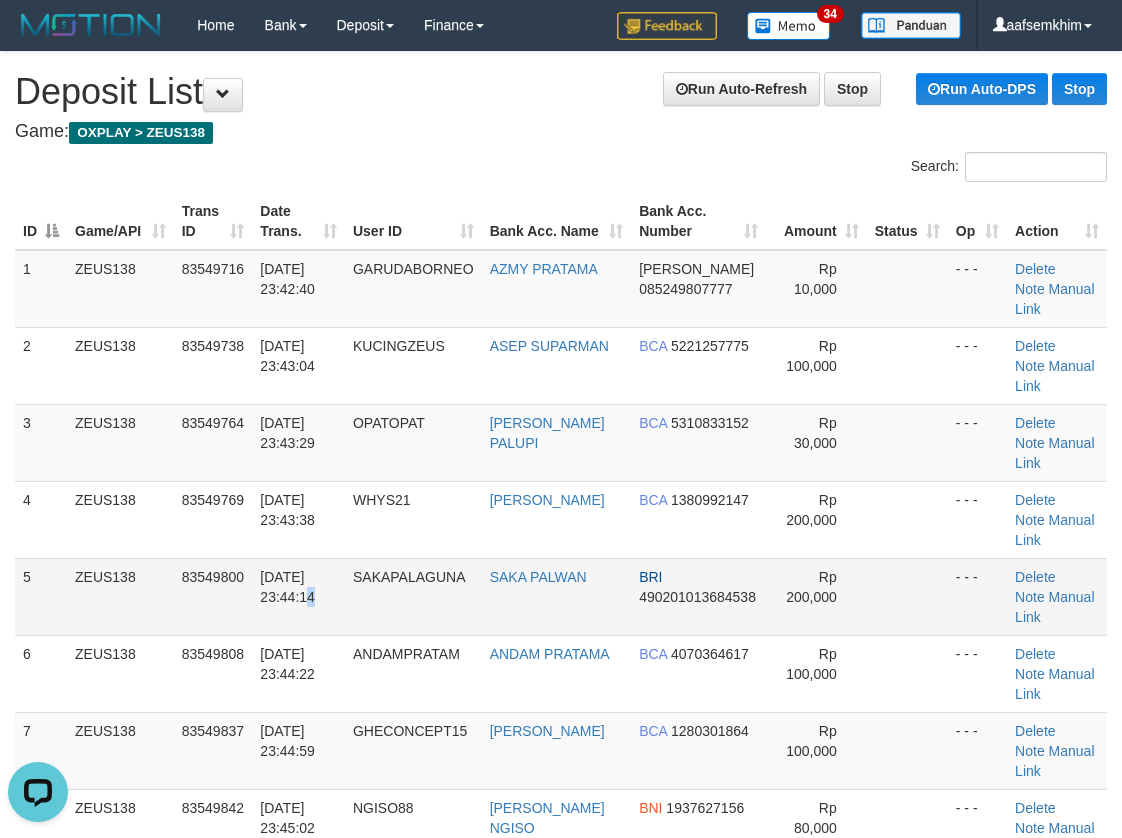 click on "[DATE] 23:44:14" at bounding box center [298, 596] 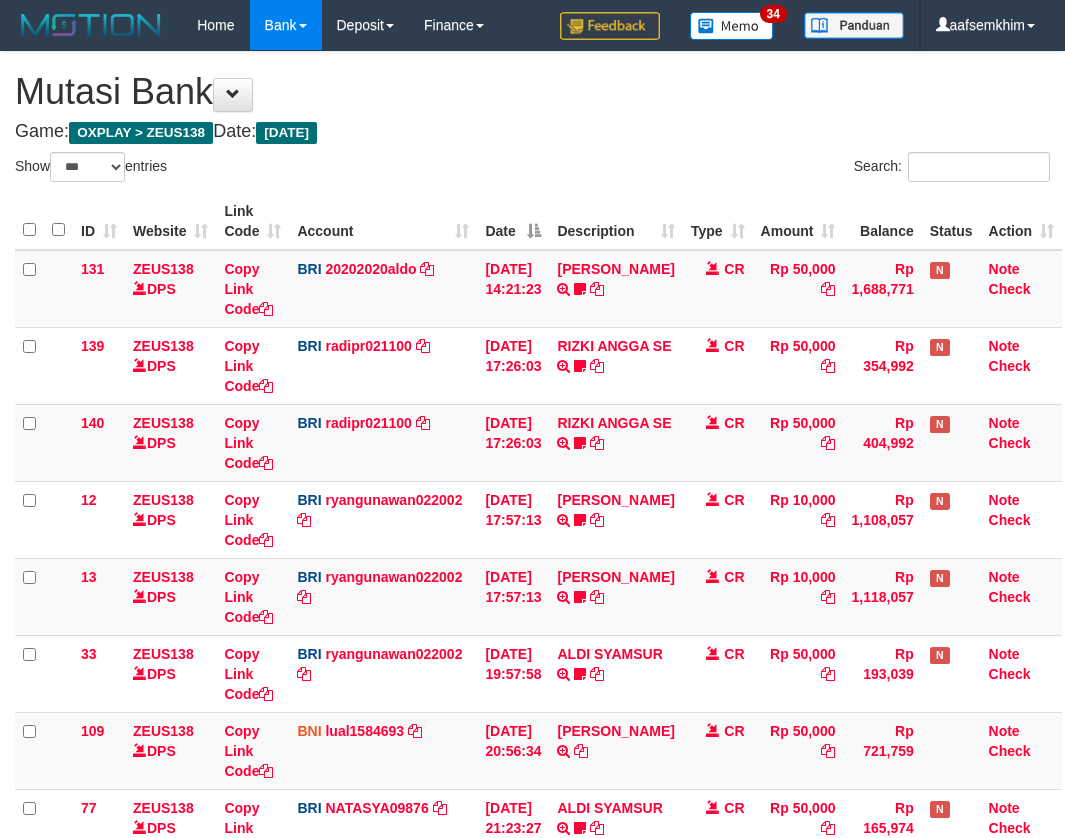 select on "***" 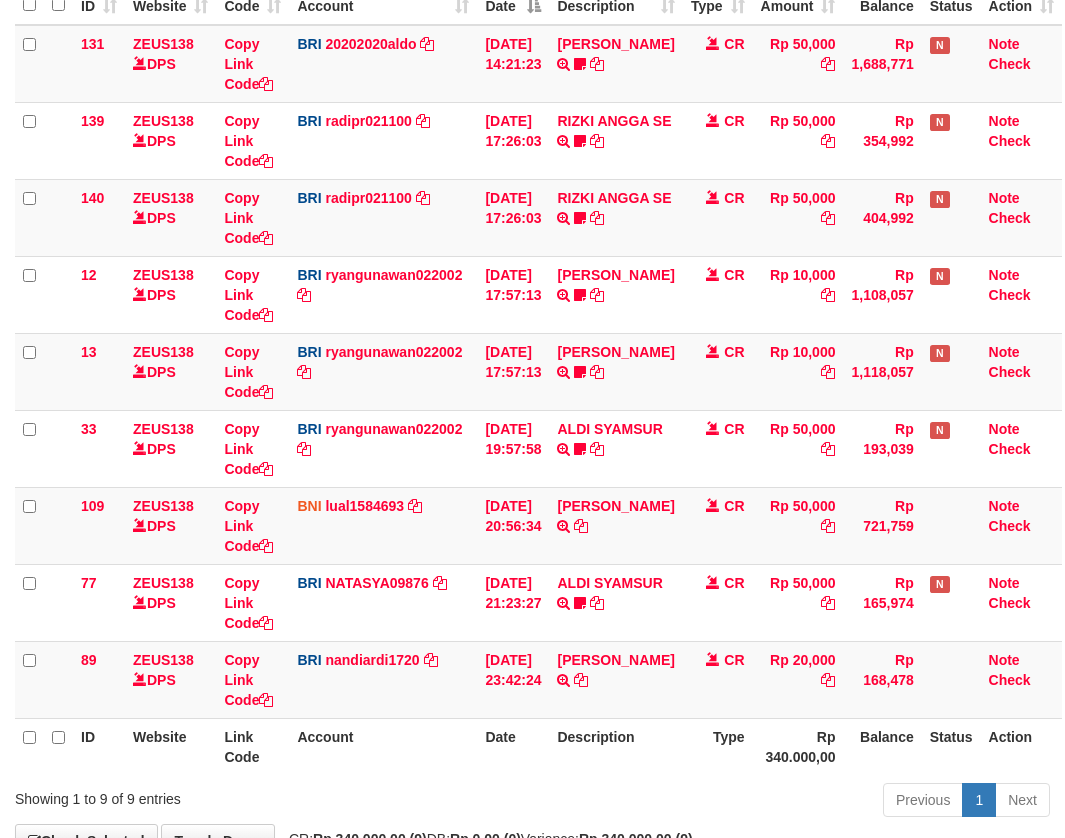 scroll, scrollTop: 356, scrollLeft: 0, axis: vertical 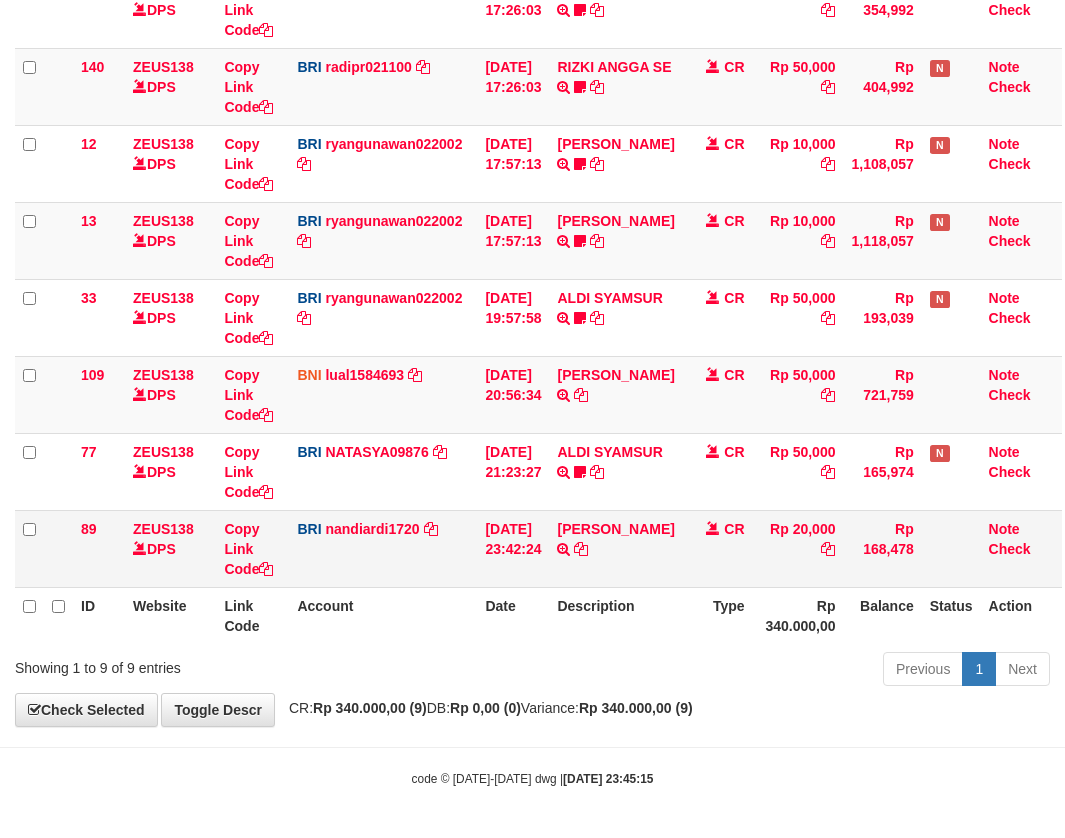 click on "CR" at bounding box center [718, 548] 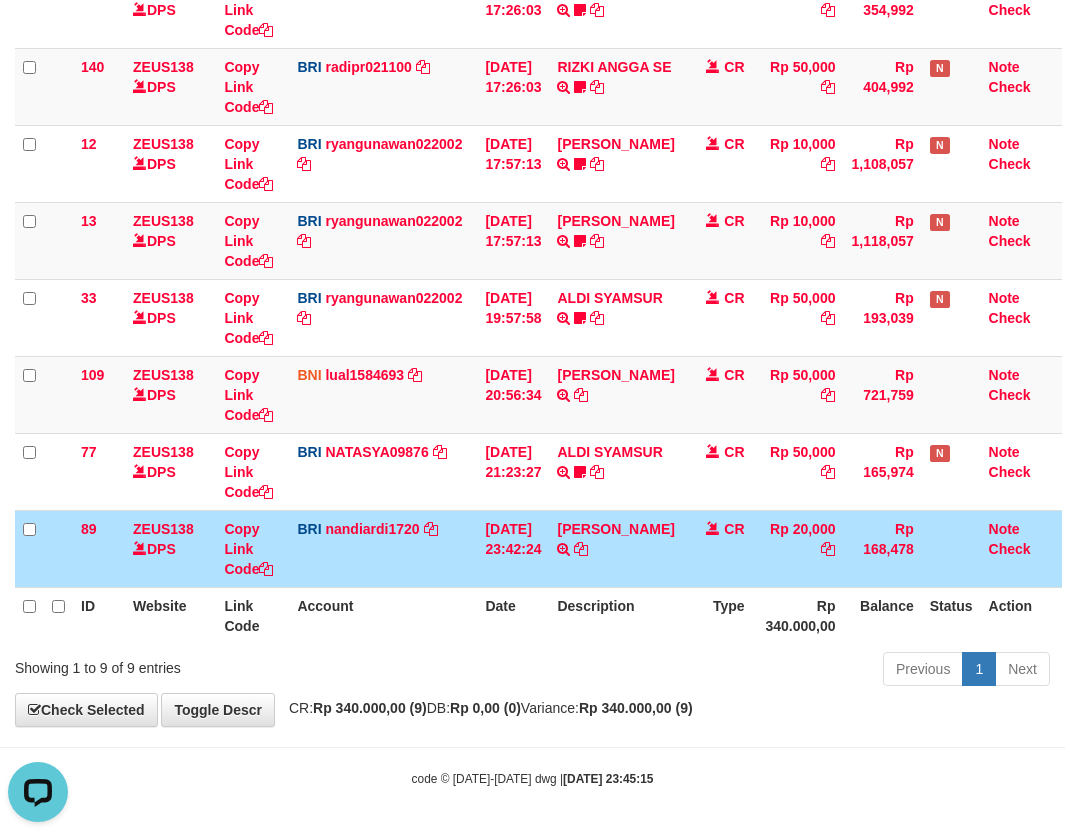 scroll, scrollTop: 0, scrollLeft: 0, axis: both 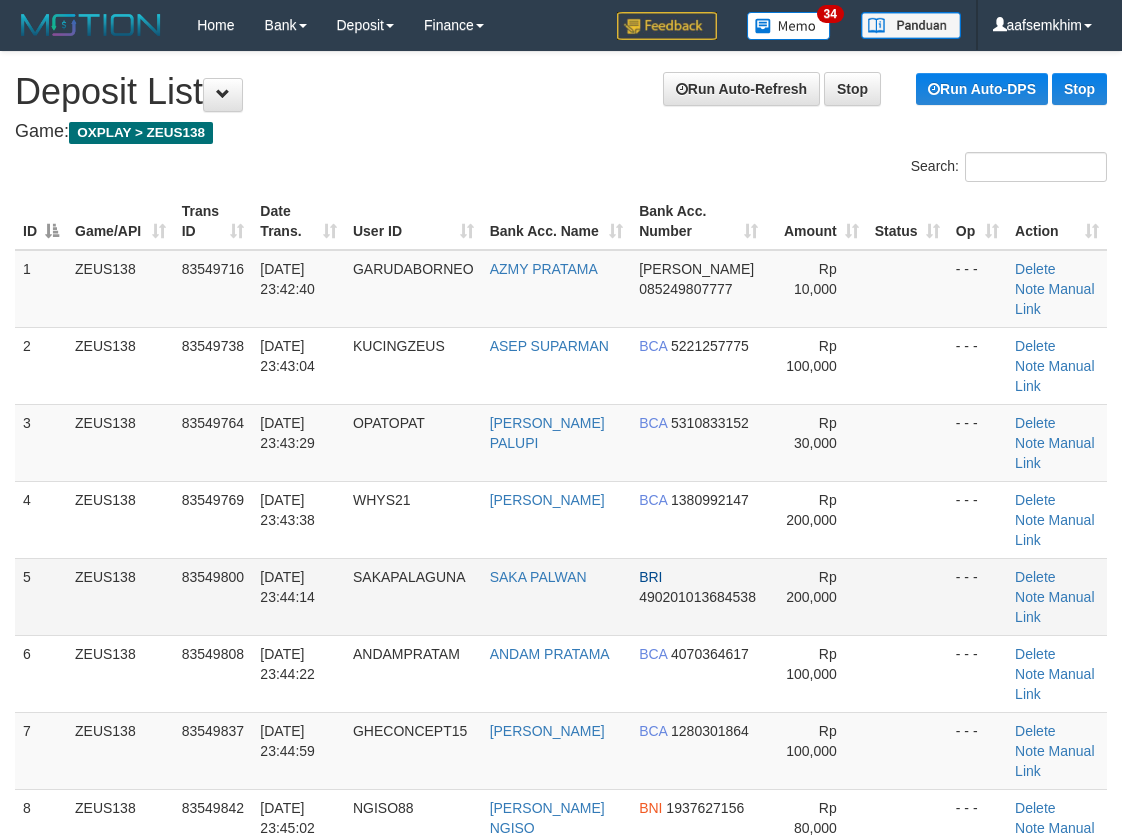 click on "SAKAPALAGUNA" at bounding box center (413, 596) 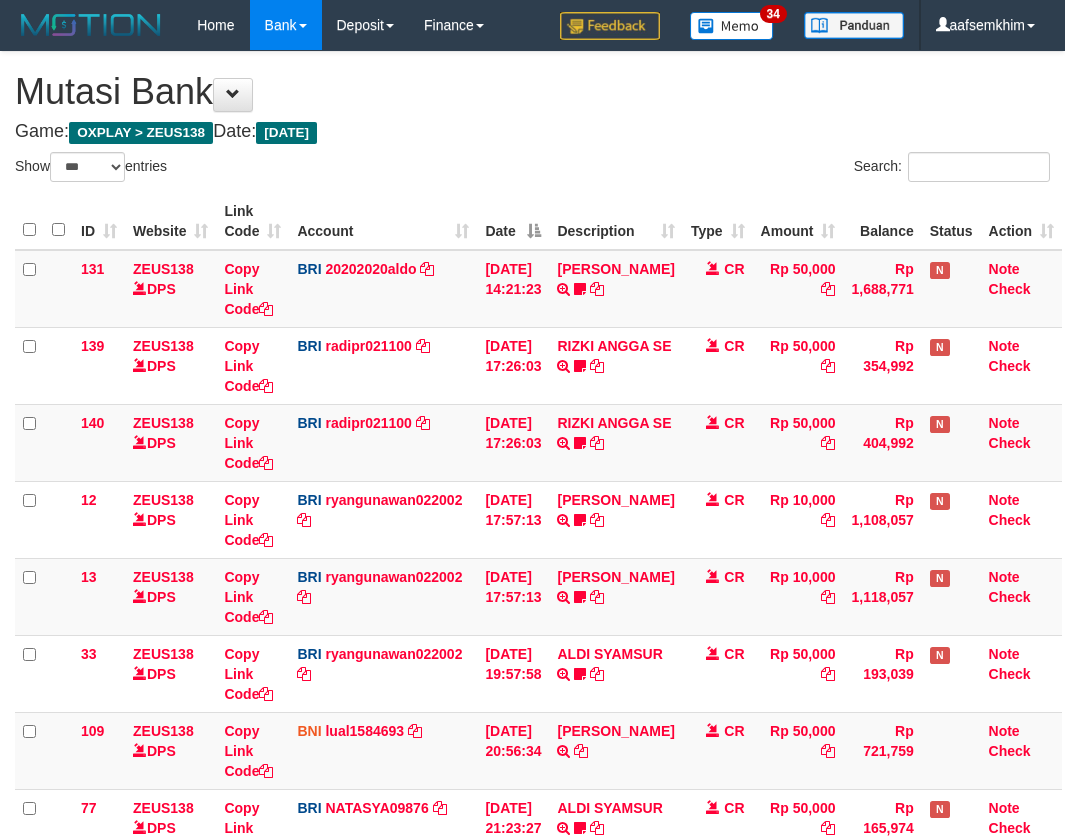 select on "***" 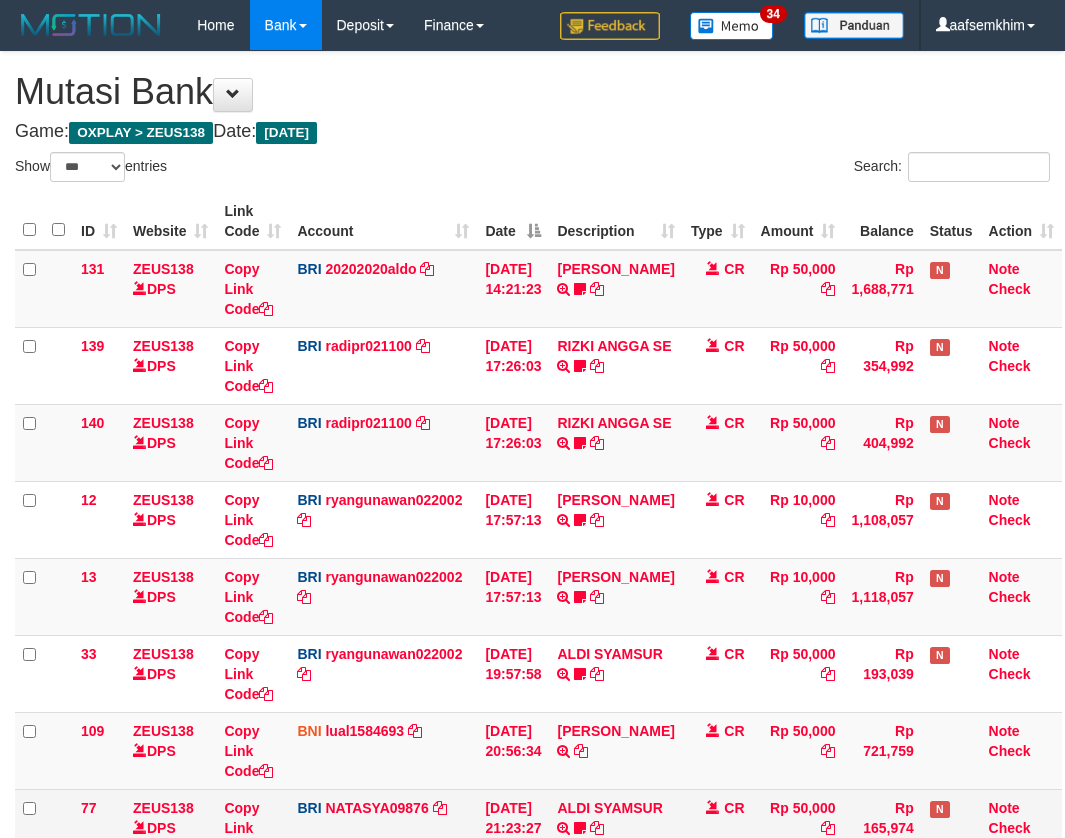 scroll, scrollTop: 225, scrollLeft: 0, axis: vertical 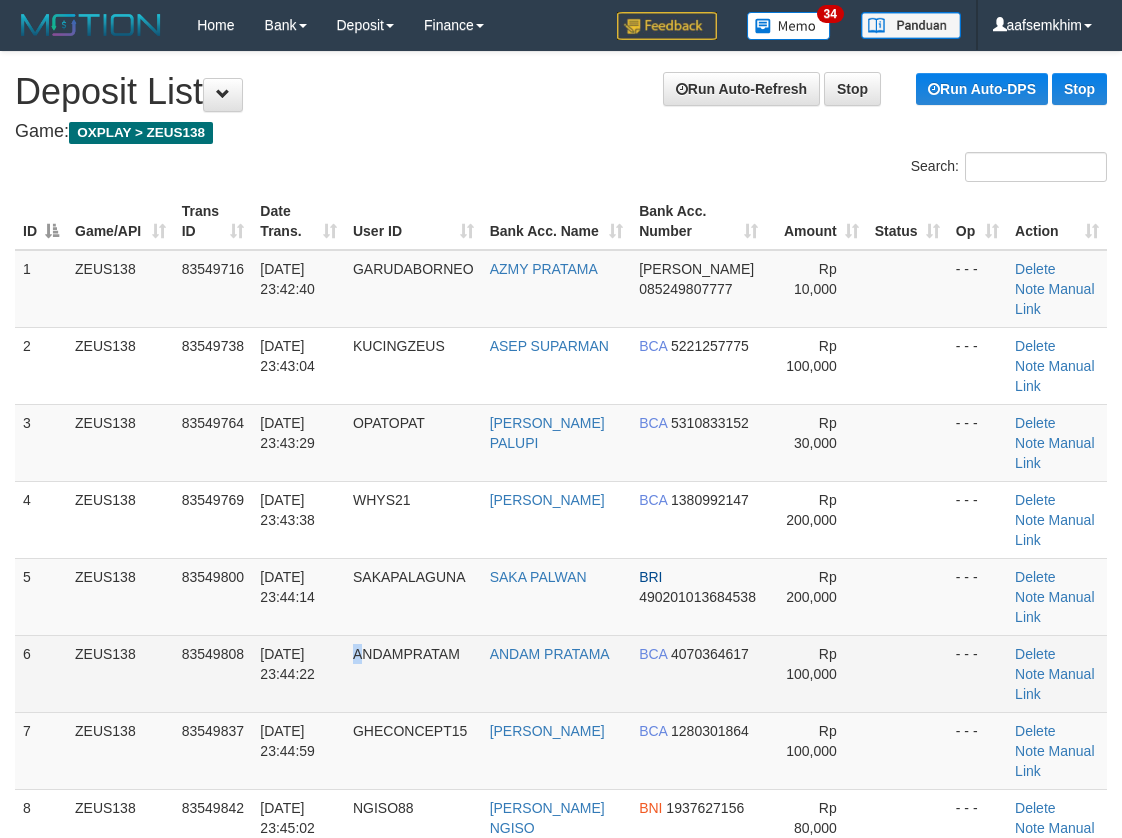 click on "ANDAMPRATAM" at bounding box center (413, 673) 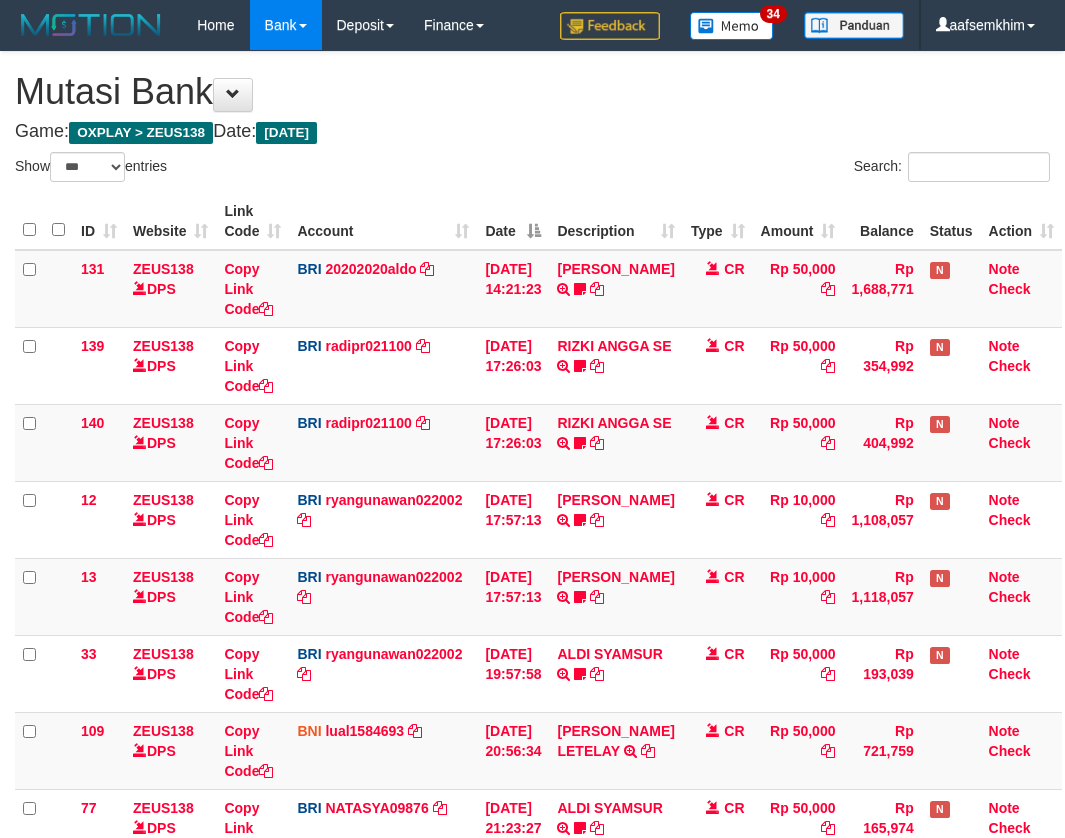 select on "***" 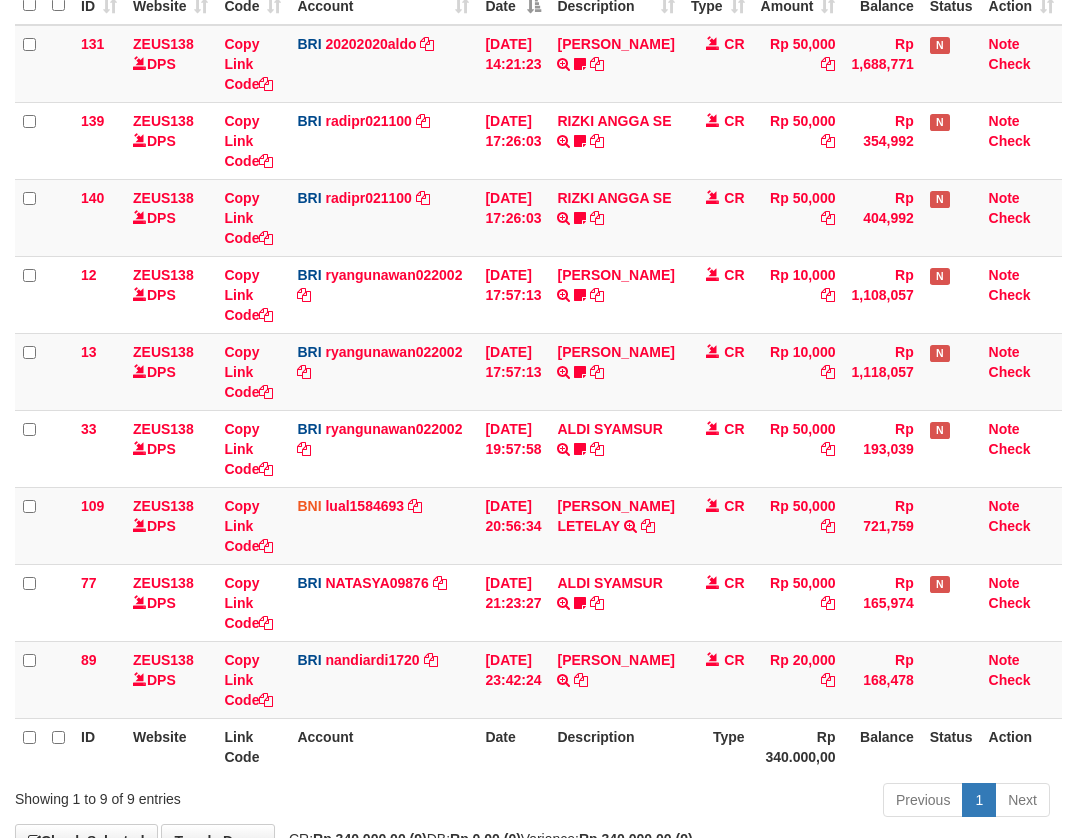 scroll, scrollTop: 356, scrollLeft: 0, axis: vertical 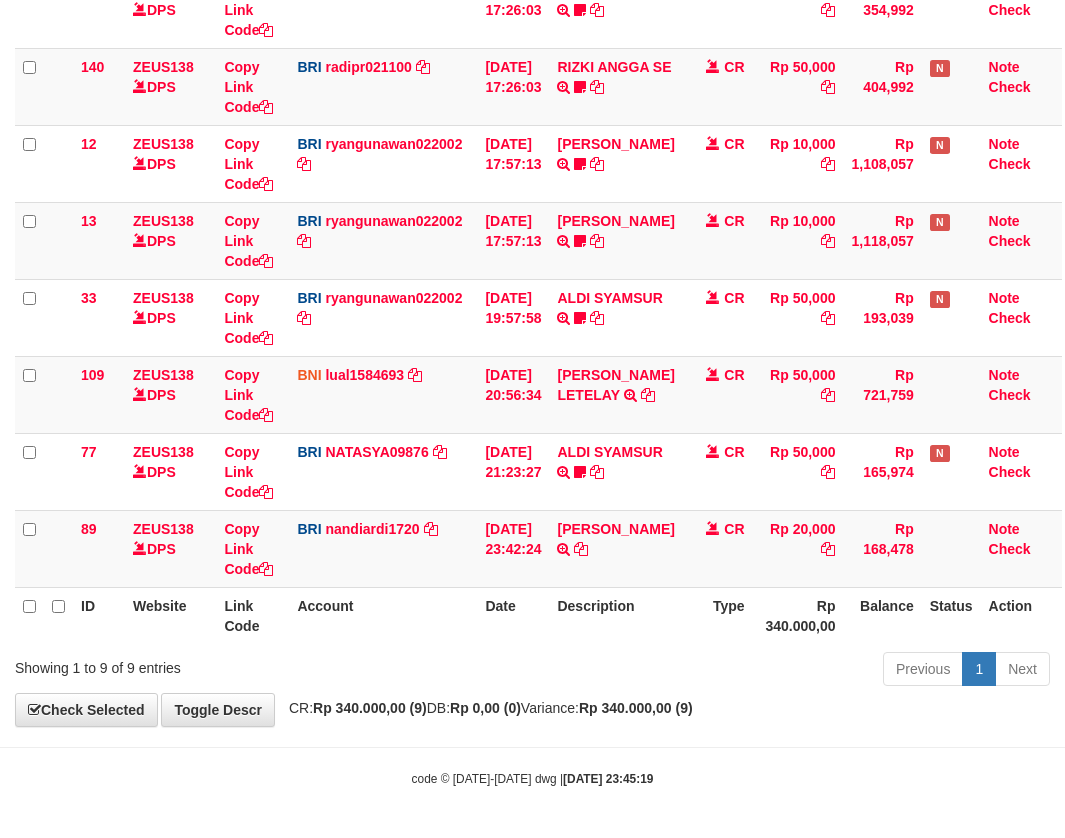 click on "Type" at bounding box center (718, 615) 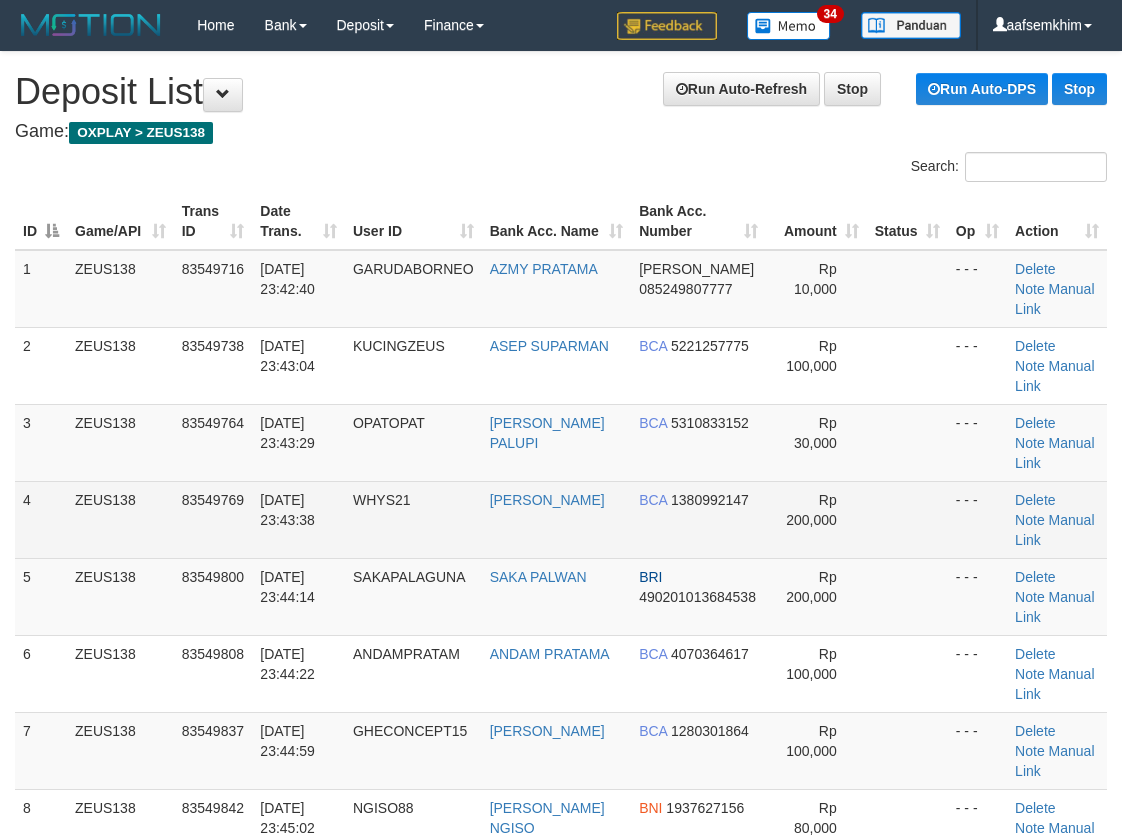 scroll, scrollTop: 0, scrollLeft: 0, axis: both 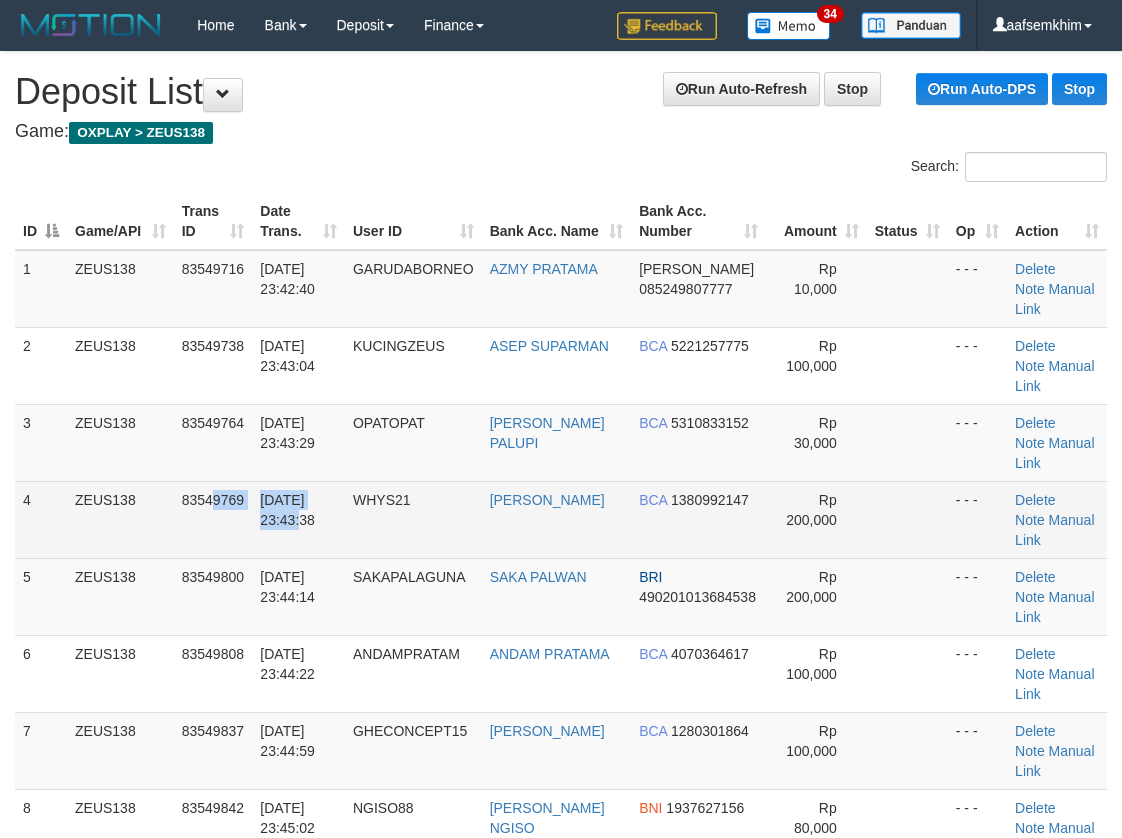 click on "4
ZEUS138
83549769
[DATE] 23:43:38
WHYS21
WAHYU SUDRAJAD
BCA
1380992147
Rp 200,000
- - -
[GEOGRAPHIC_DATA]
Note
Manual Link" at bounding box center (561, 519) 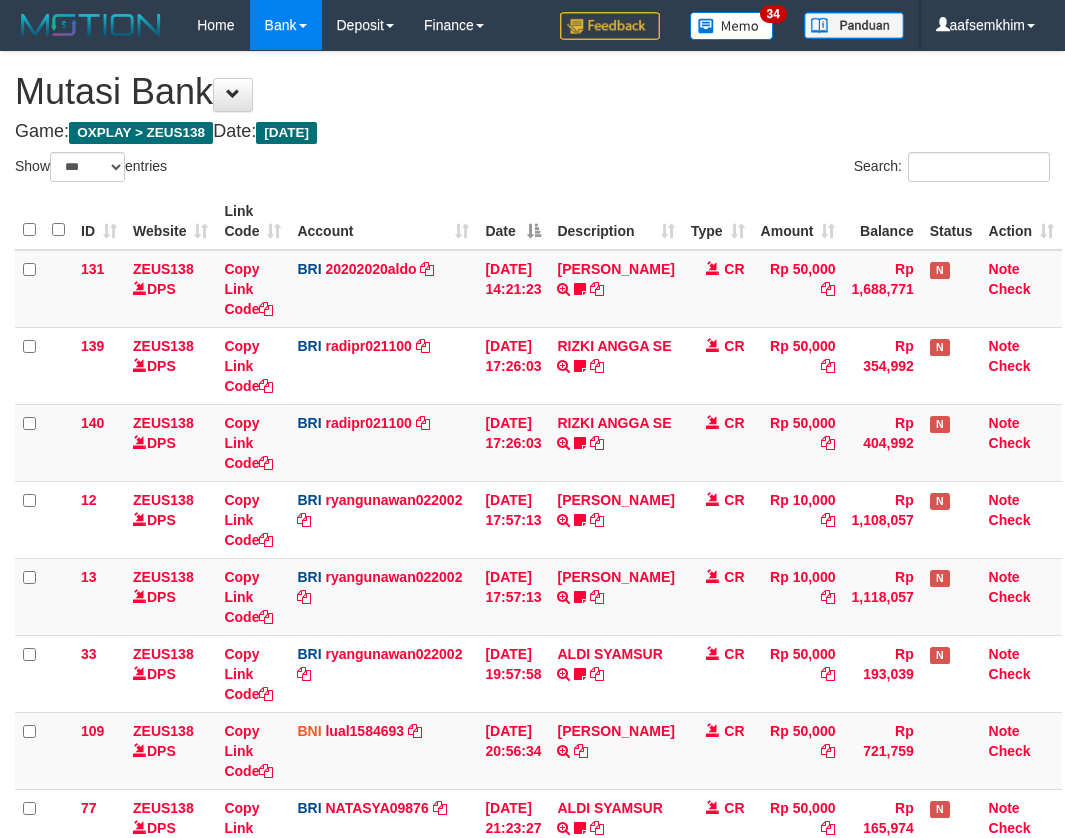 select on "***" 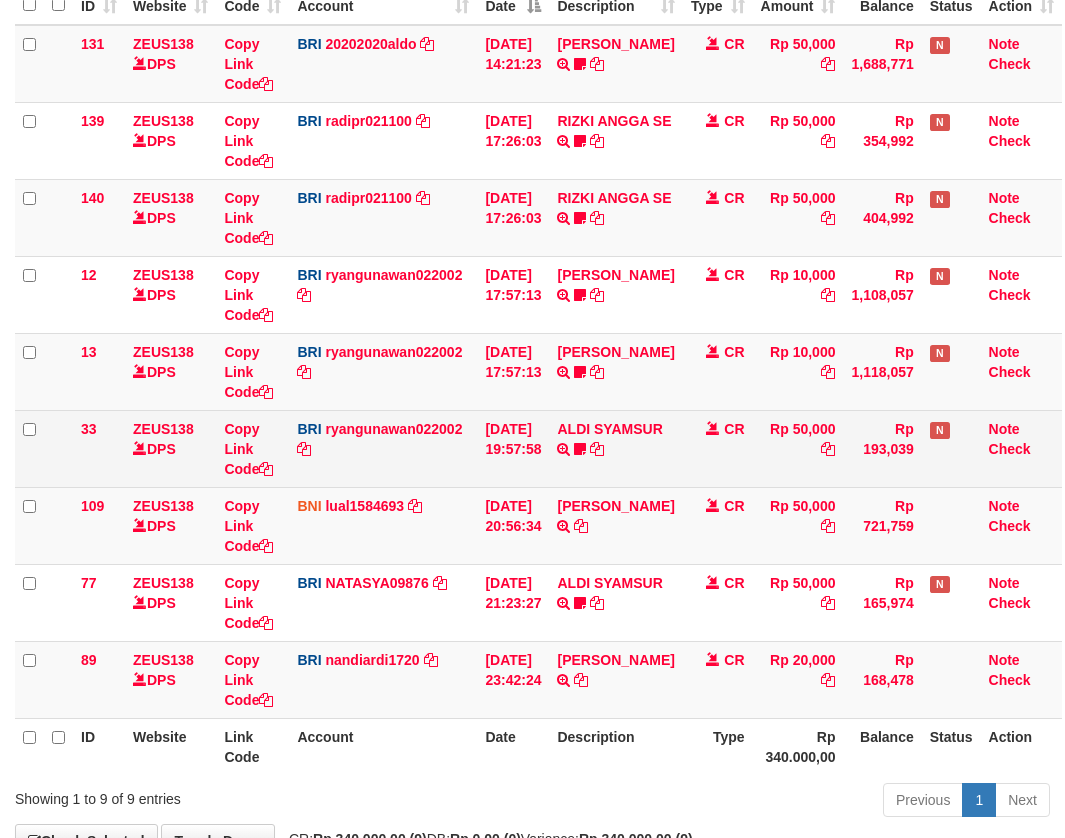 scroll, scrollTop: 267, scrollLeft: 0, axis: vertical 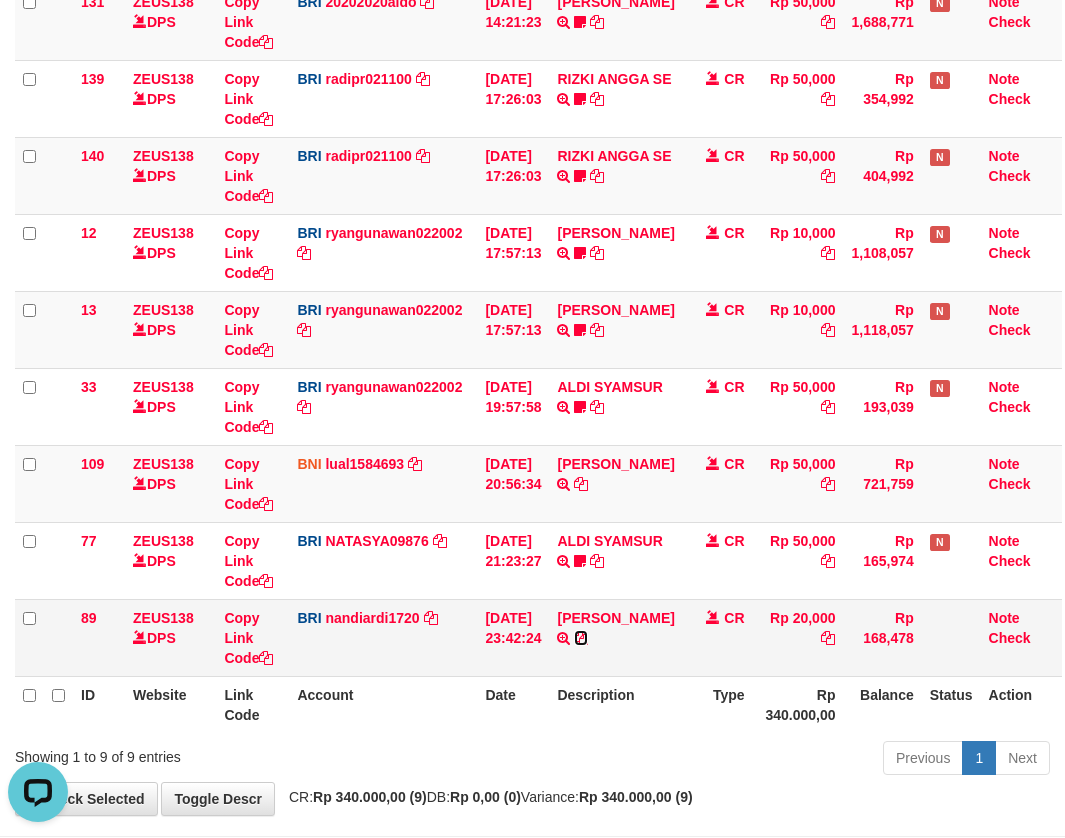 click at bounding box center [581, 638] 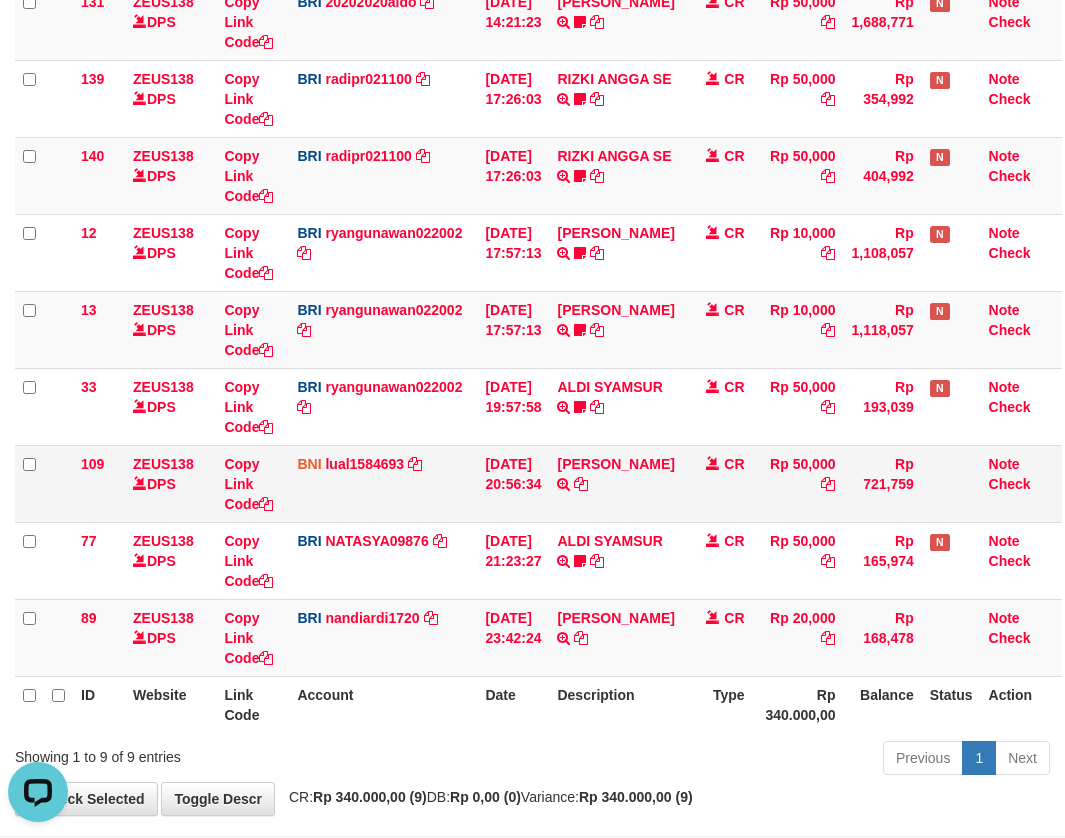 click on "CR" at bounding box center (718, 483) 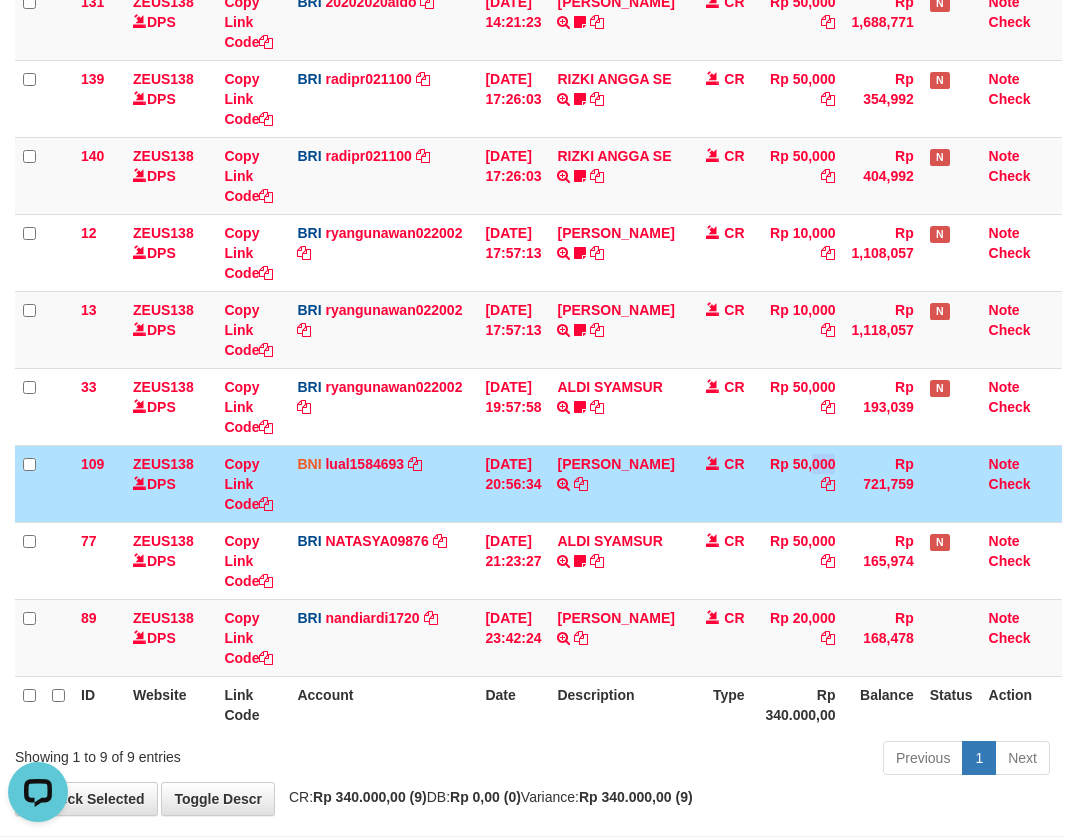 click on "Rp 50,000" at bounding box center (798, 483) 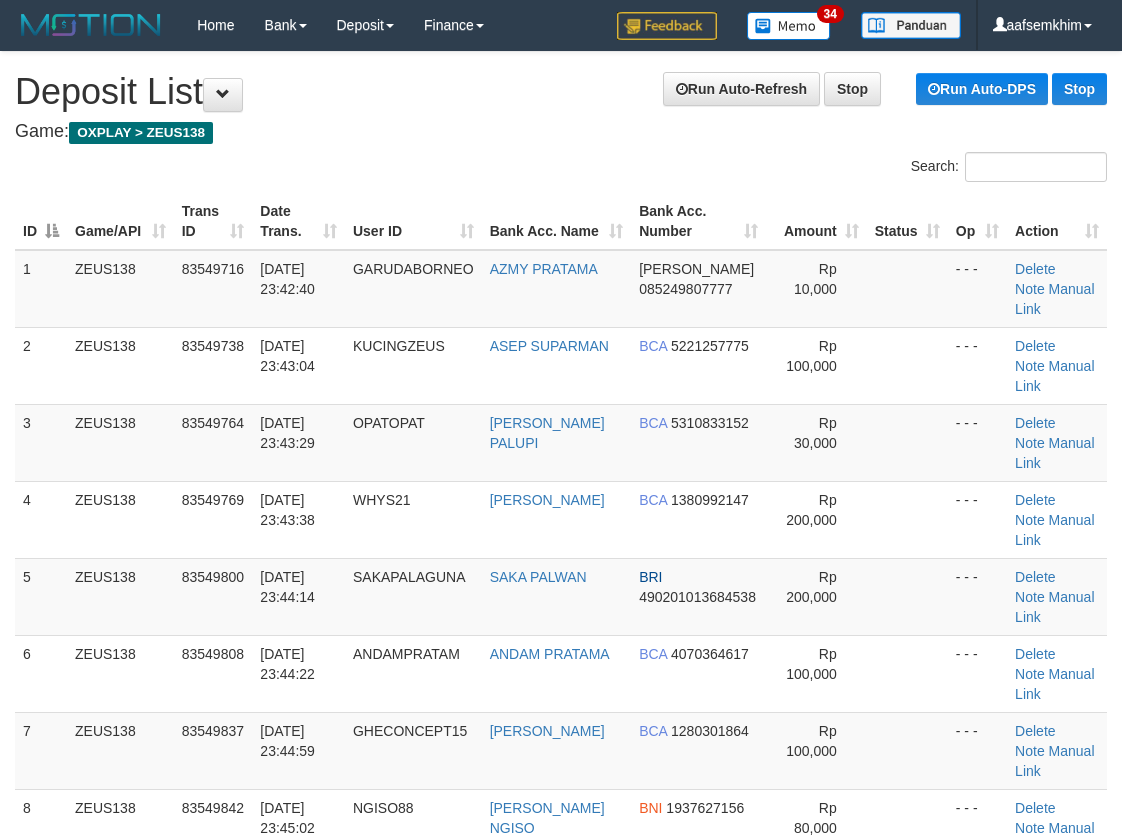 scroll, scrollTop: 0, scrollLeft: 0, axis: both 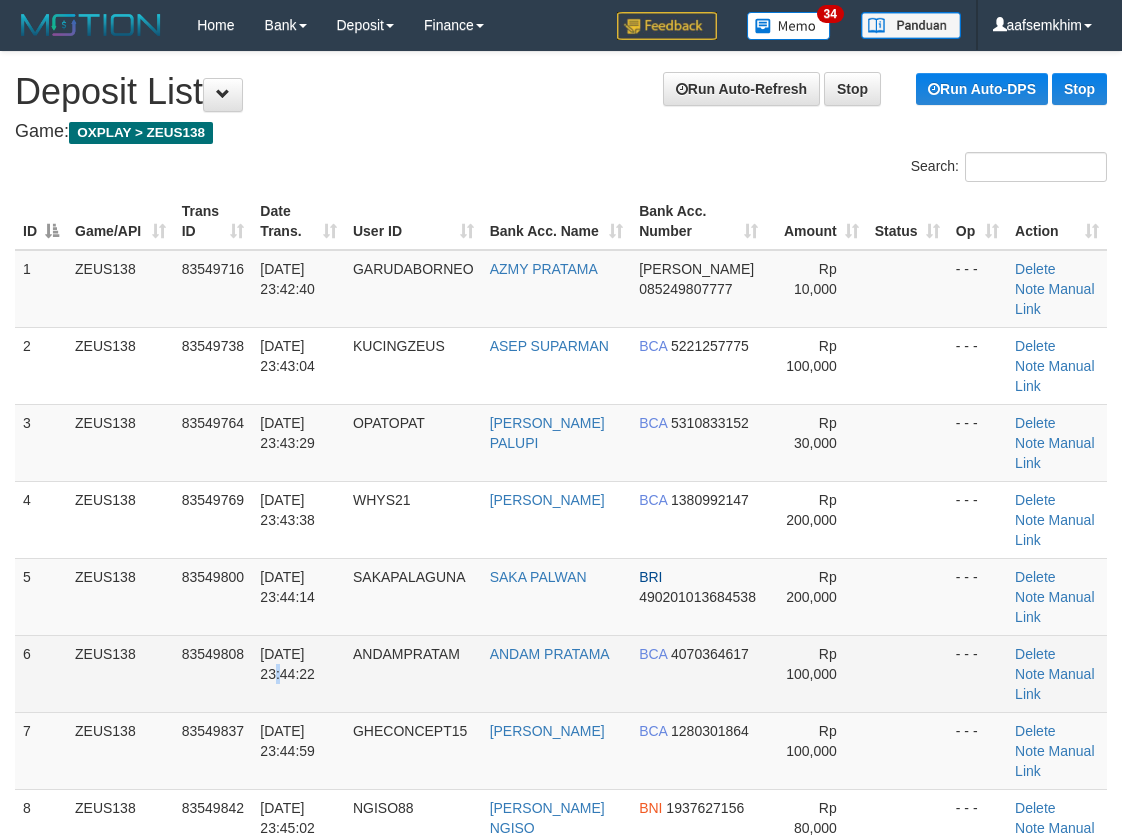click on "[DATE] 23:44:22" at bounding box center [298, 673] 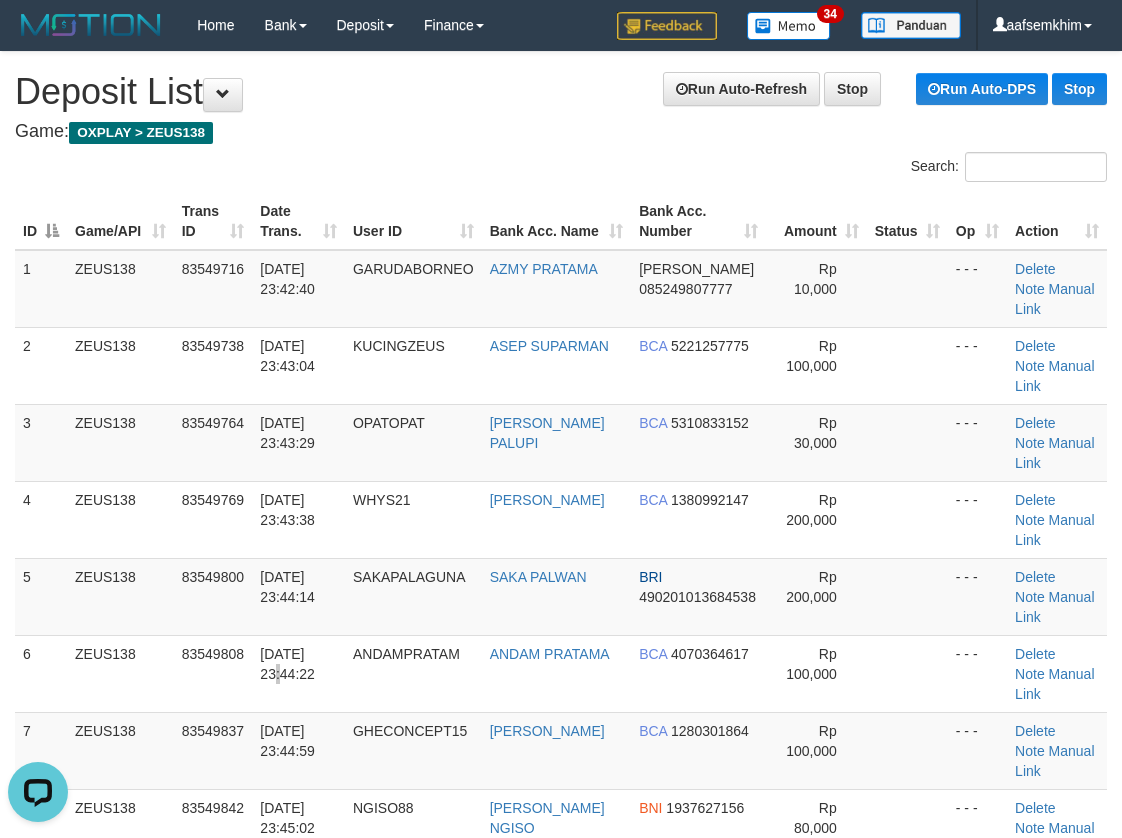 scroll, scrollTop: 0, scrollLeft: 0, axis: both 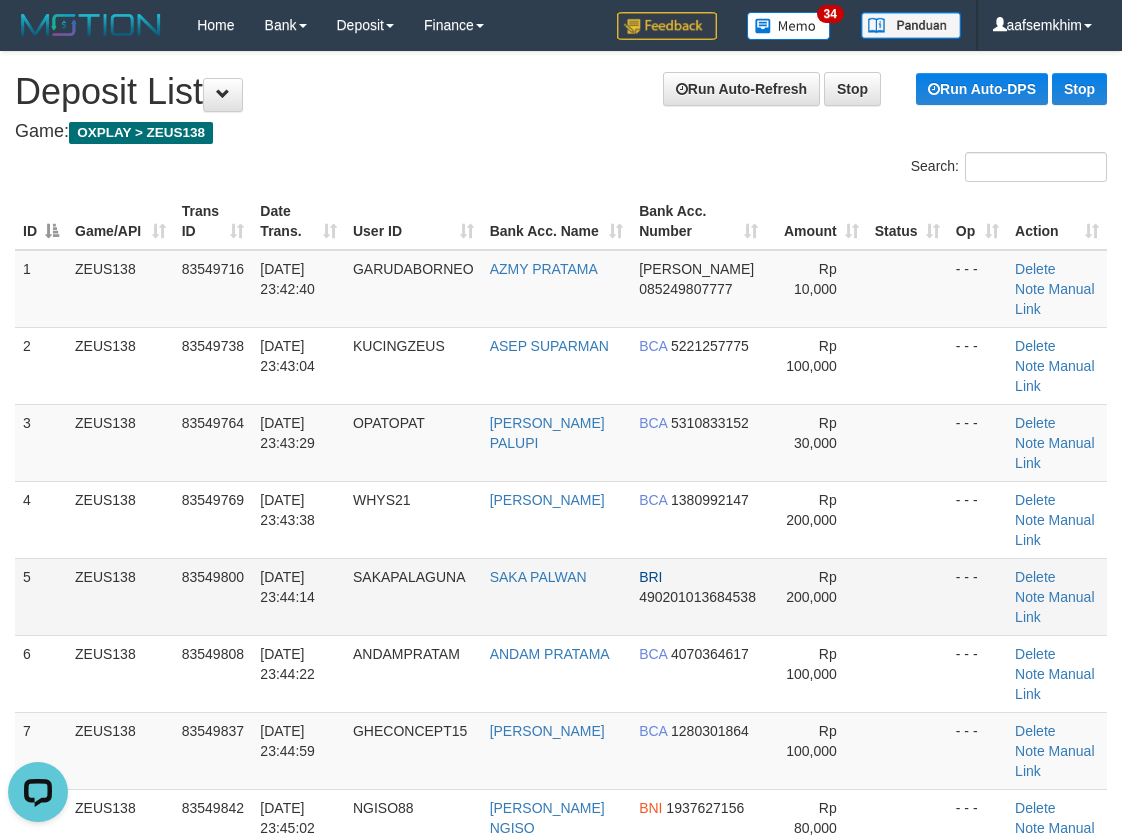 click on "[DATE] 23:44:14" at bounding box center [298, 596] 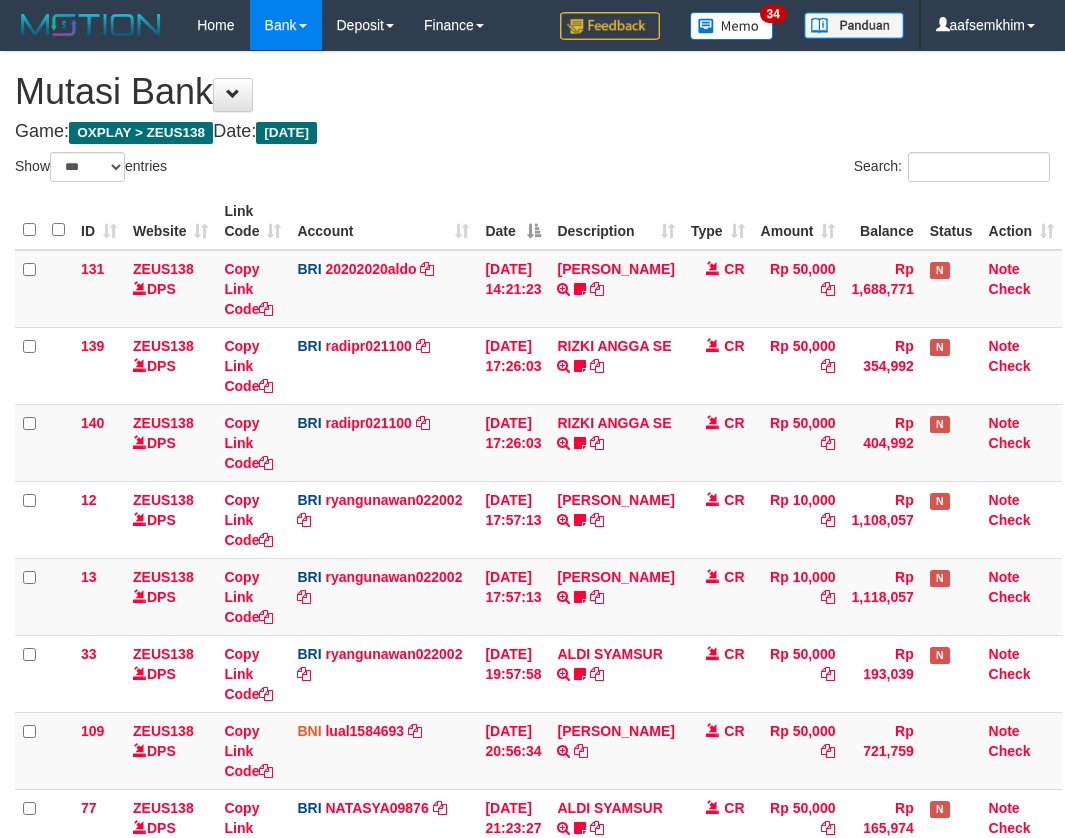 select on "***" 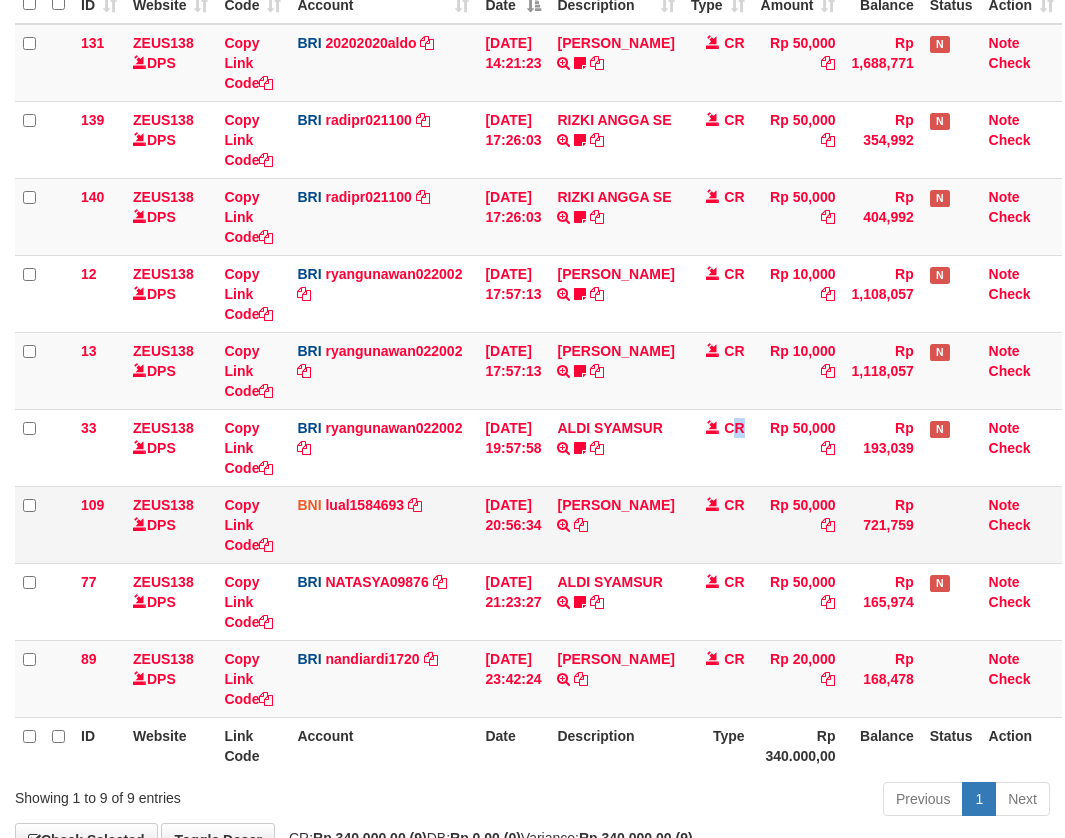 click on "CR" at bounding box center (718, 447) 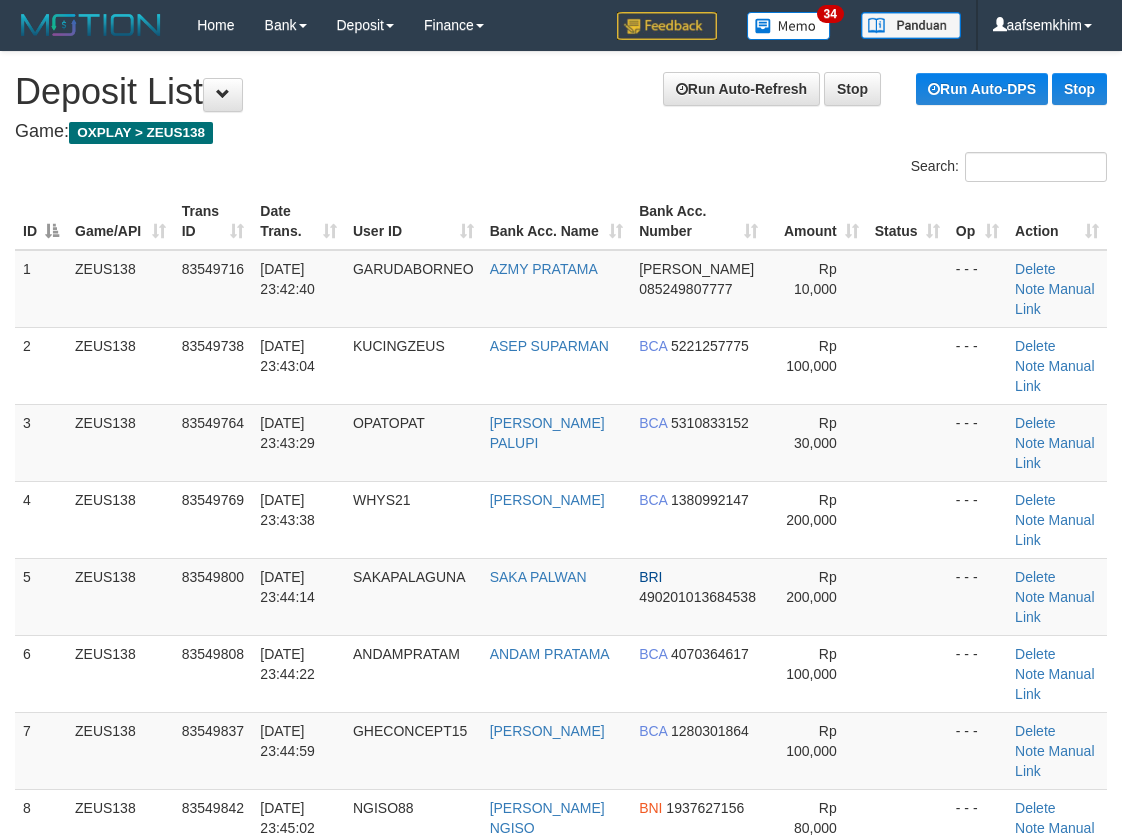 scroll, scrollTop: 0, scrollLeft: 0, axis: both 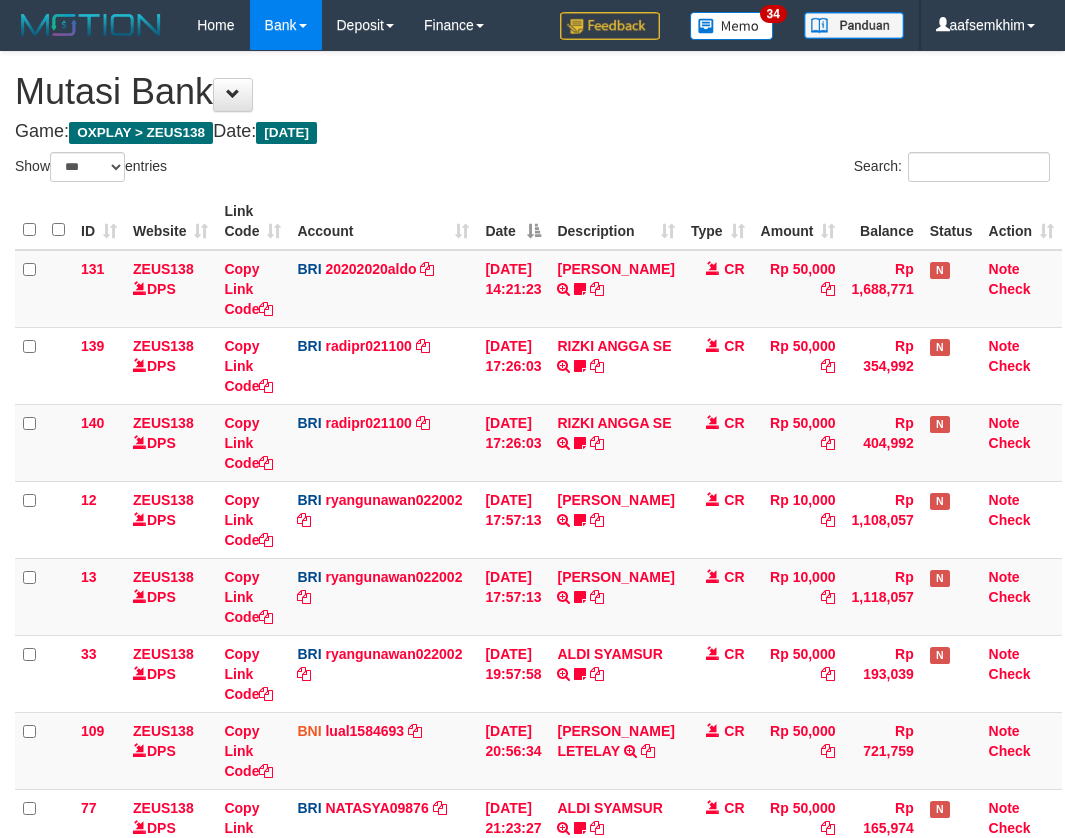 select on "***" 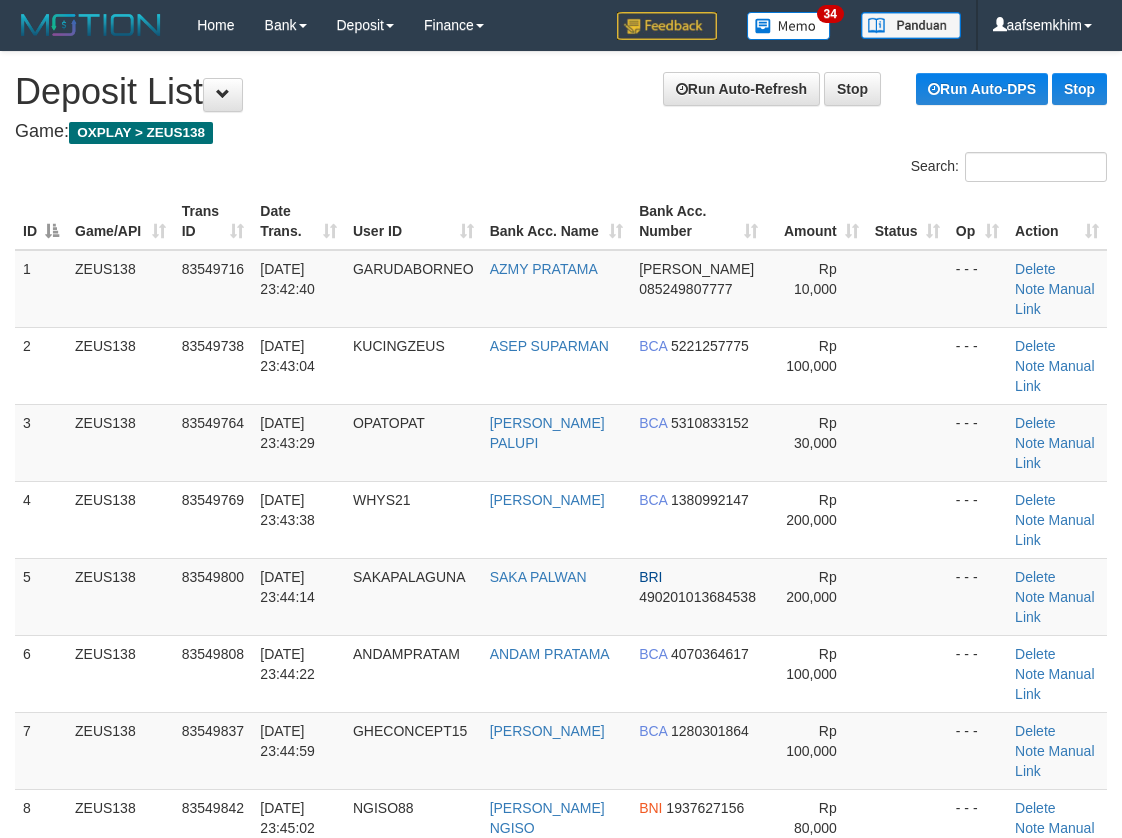 scroll, scrollTop: 0, scrollLeft: 0, axis: both 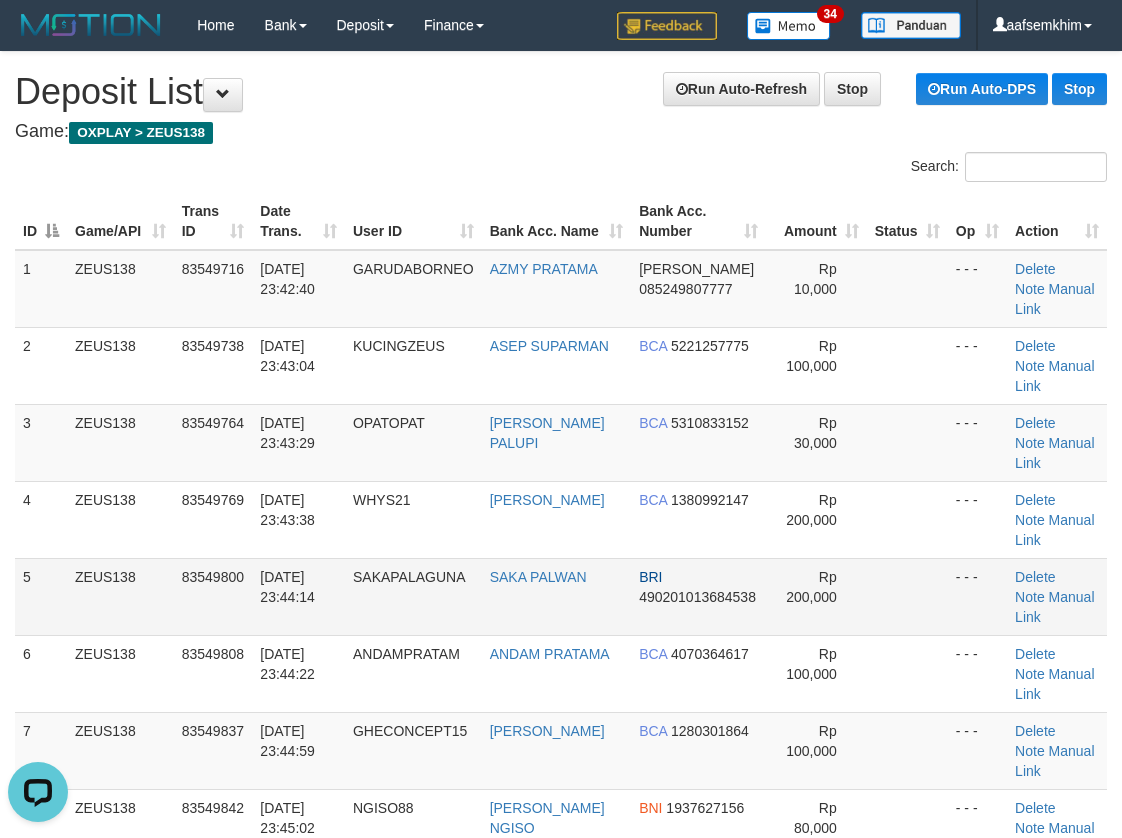 click on "83549800" at bounding box center [213, 577] 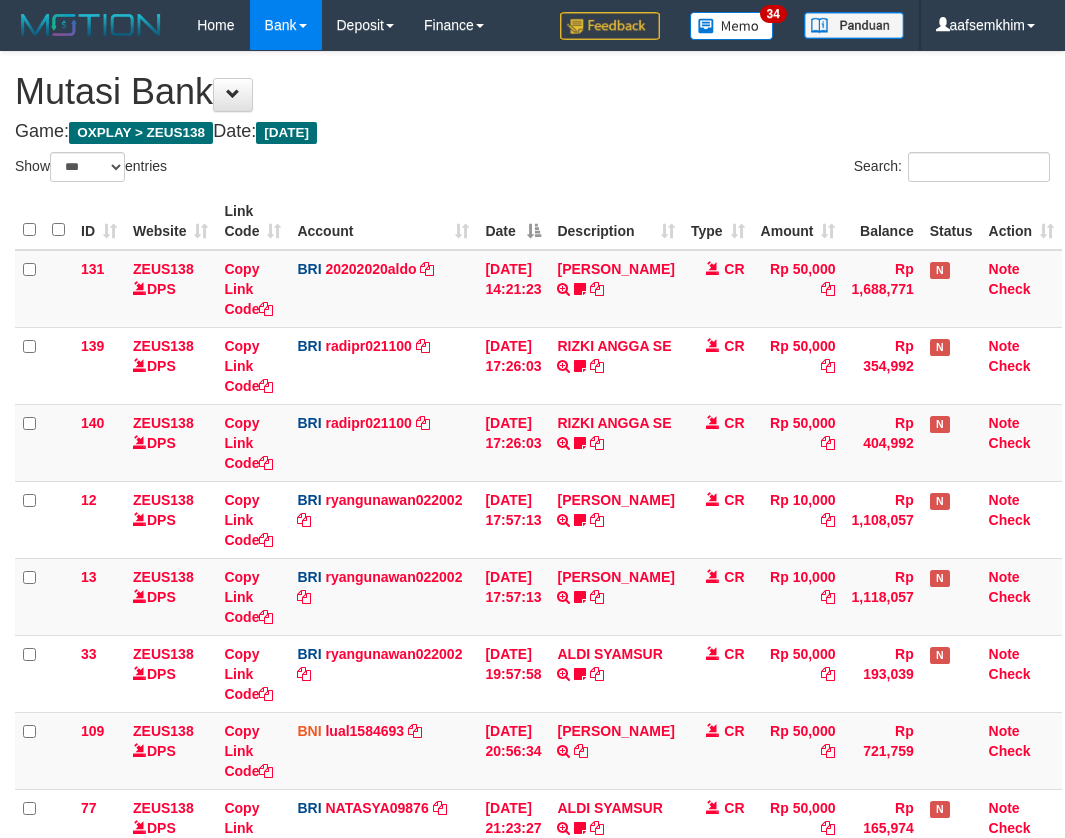 select on "***" 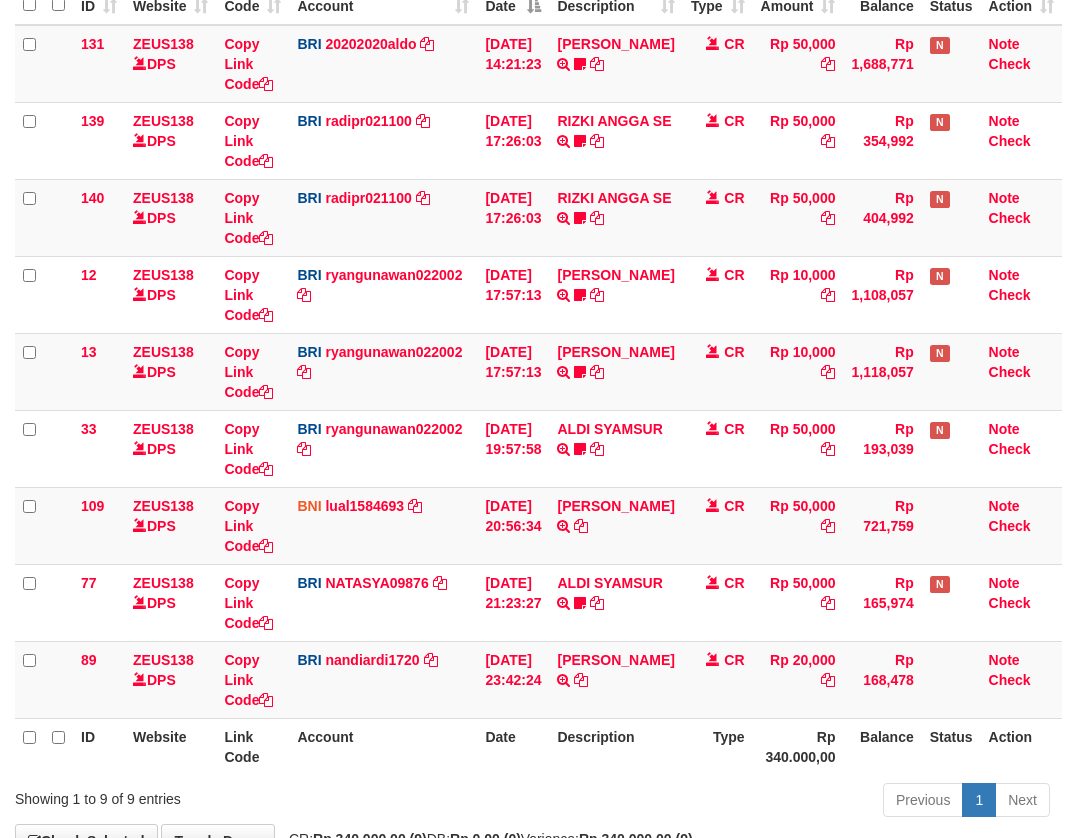 scroll, scrollTop: 356, scrollLeft: 0, axis: vertical 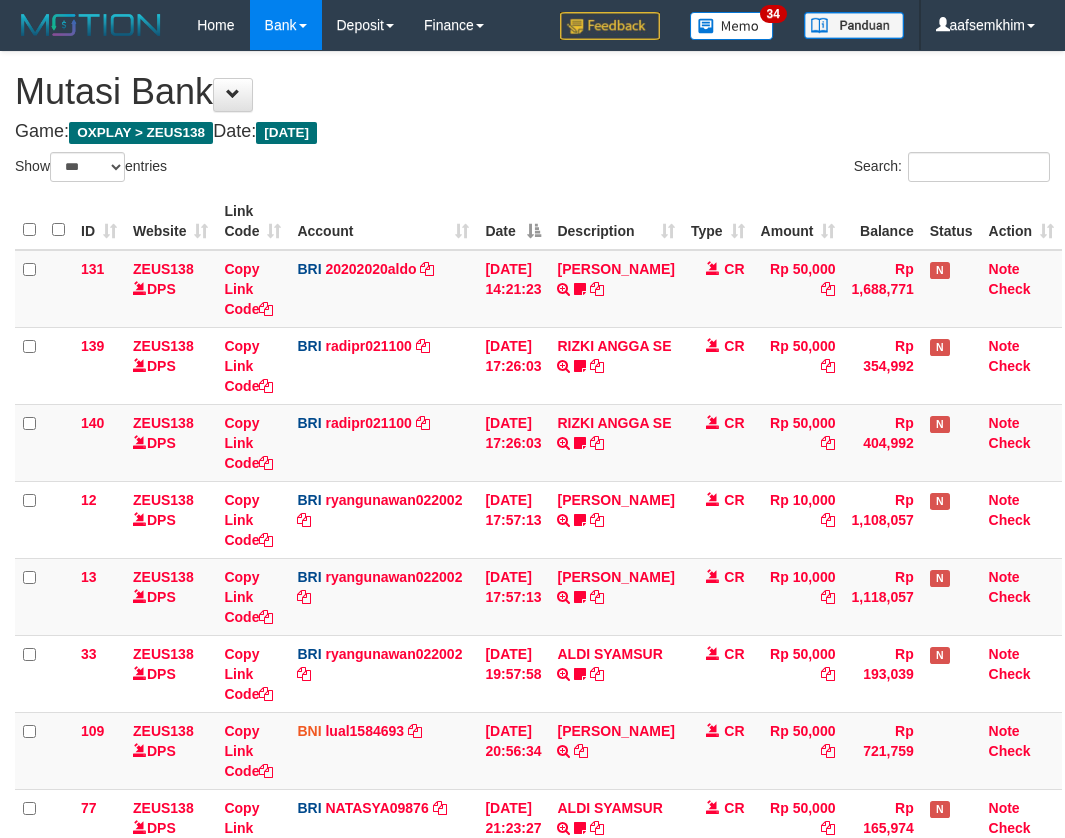 select on "***" 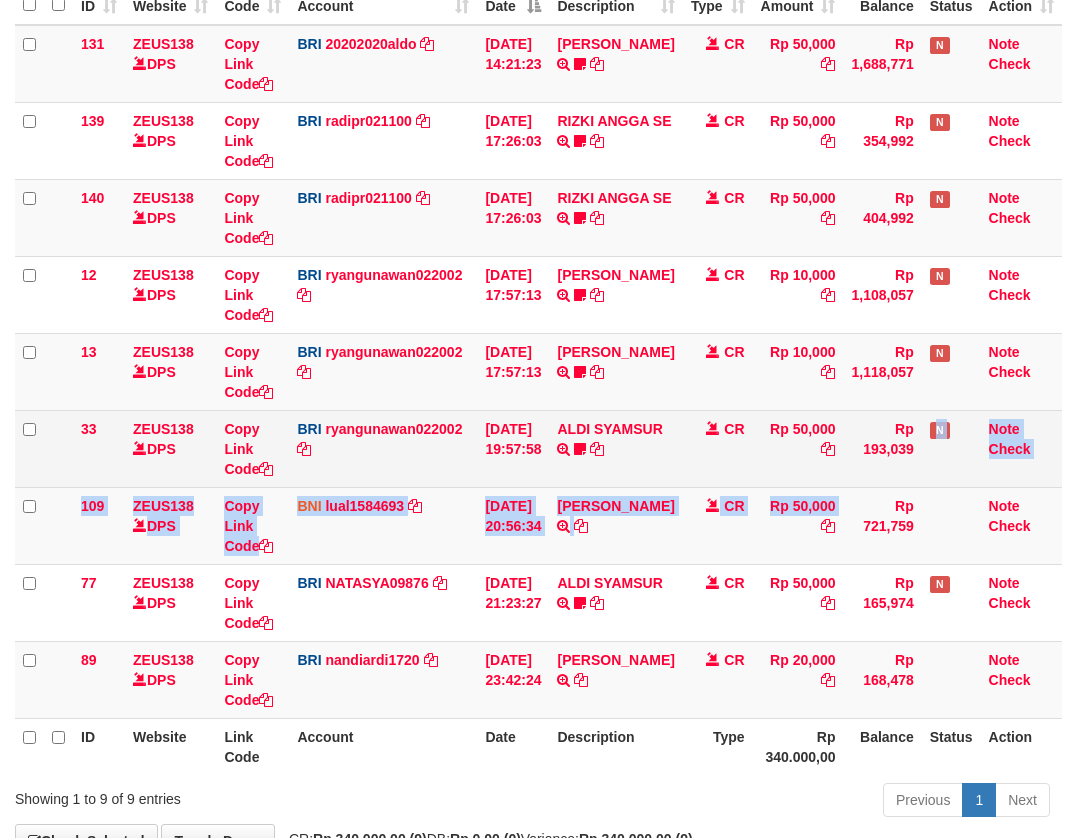 drag, startPoint x: 879, startPoint y: 477, endPoint x: 901, endPoint y: 475, distance: 22.090721 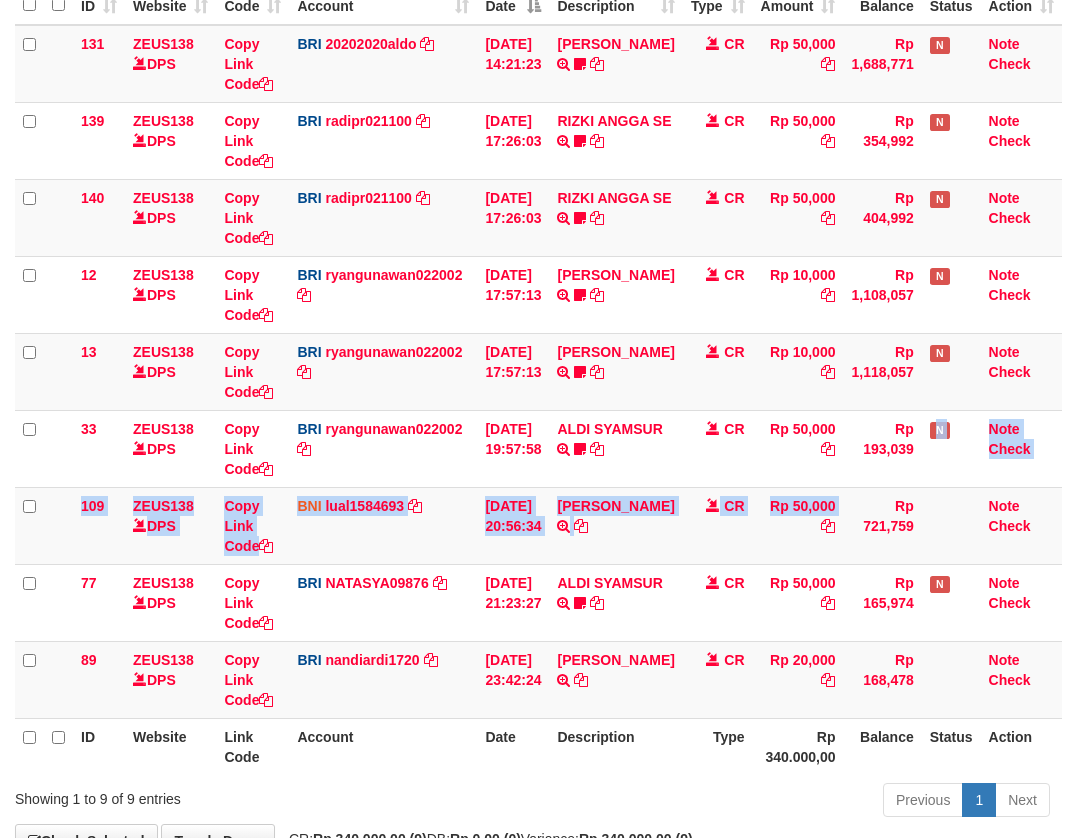 scroll, scrollTop: 356, scrollLeft: 0, axis: vertical 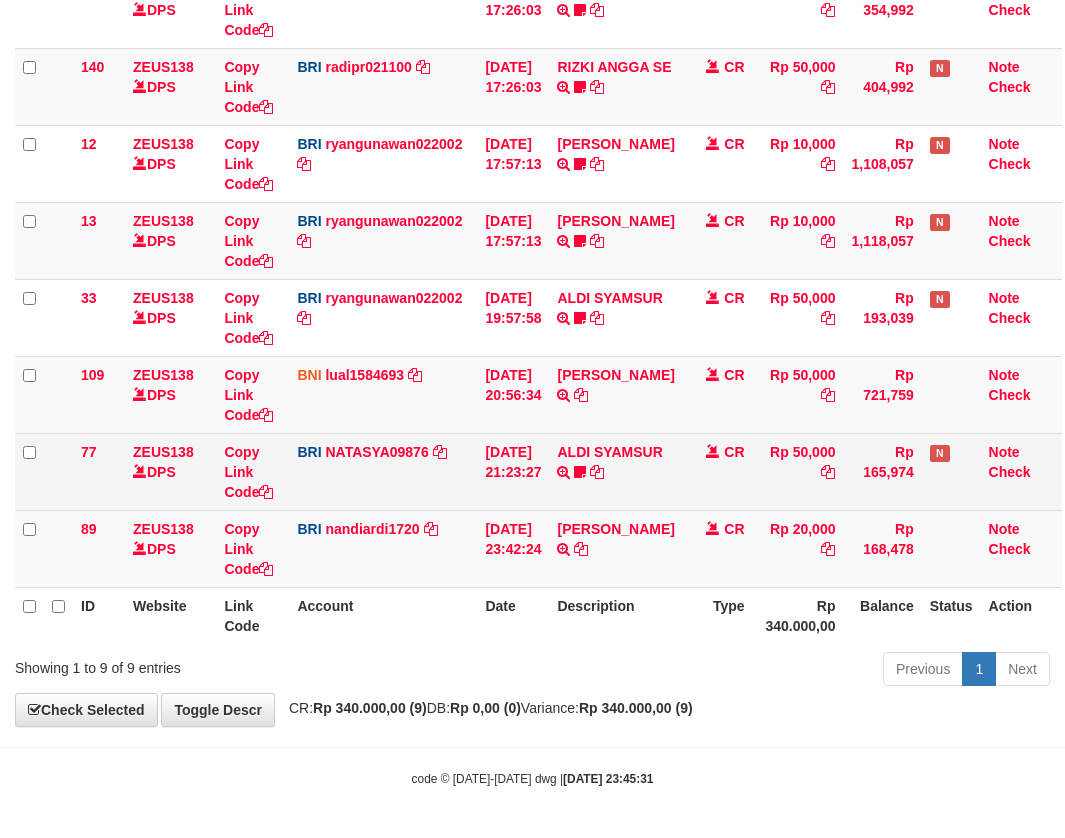 click on "Rp 50,000" at bounding box center (798, 471) 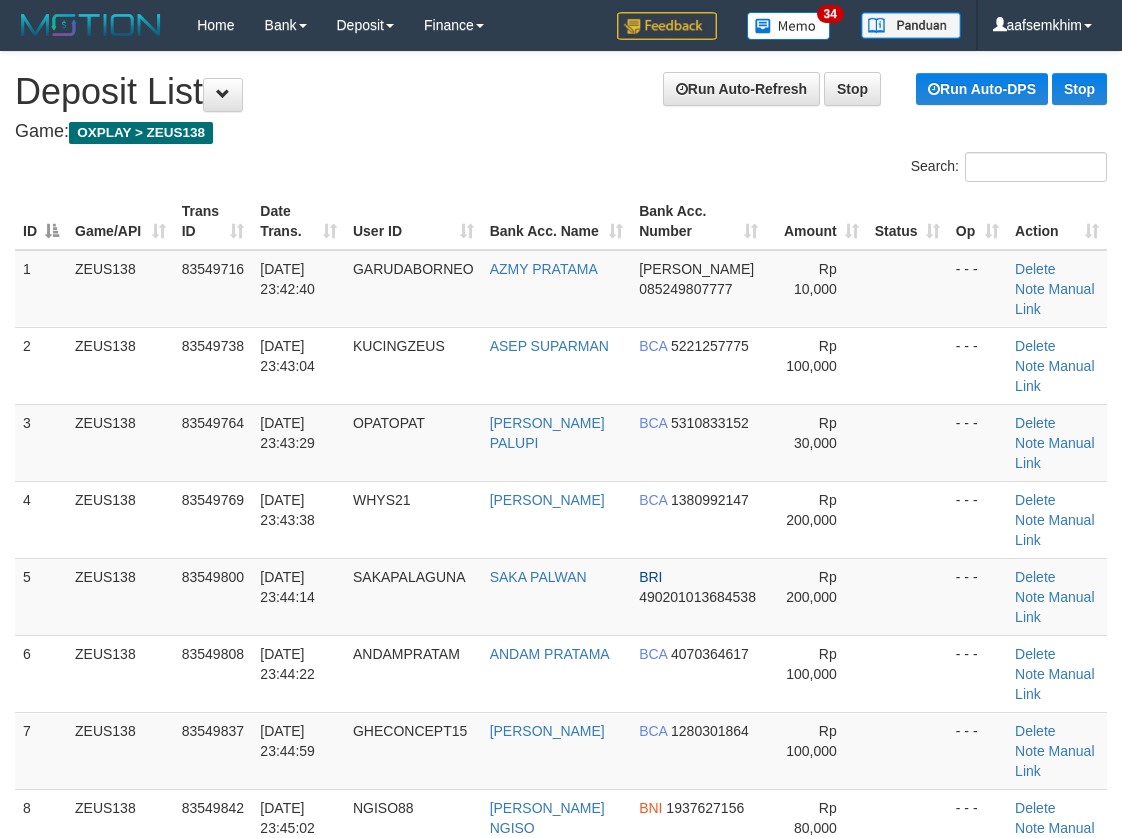 scroll, scrollTop: 0, scrollLeft: 0, axis: both 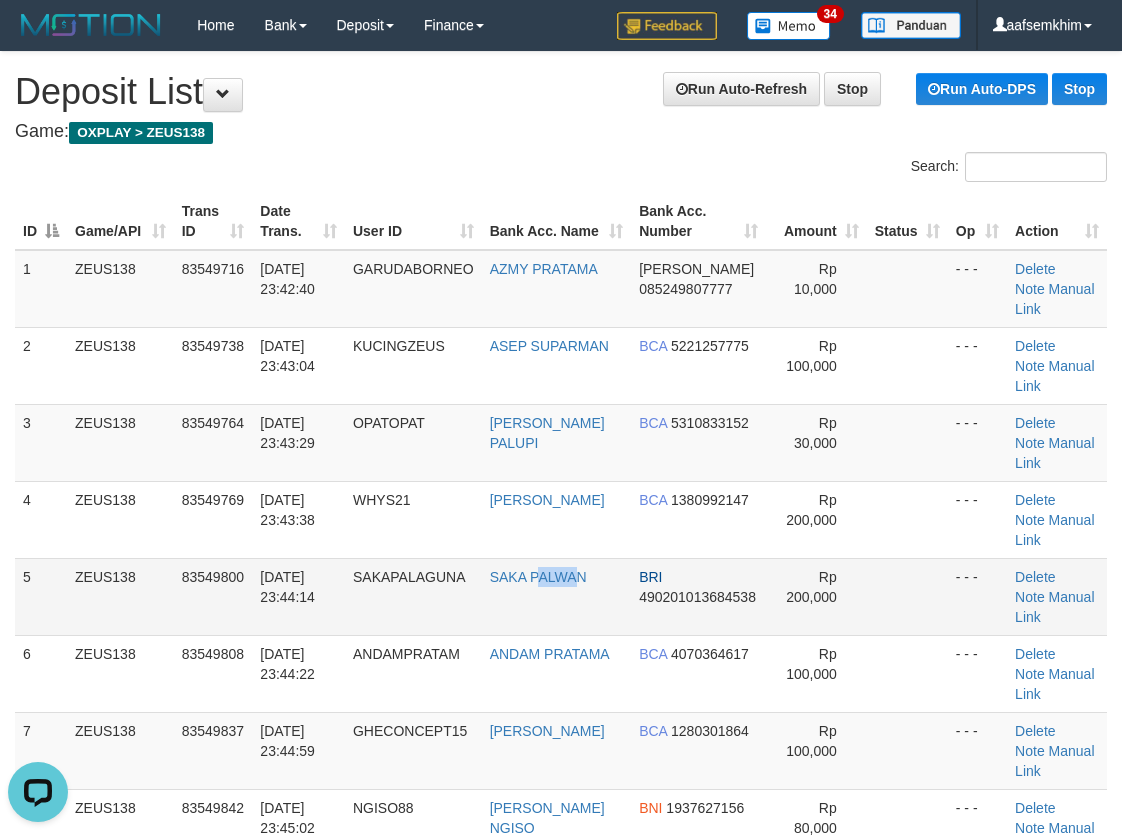 drag, startPoint x: 583, startPoint y: 619, endPoint x: 313, endPoint y: 599, distance: 270.73972 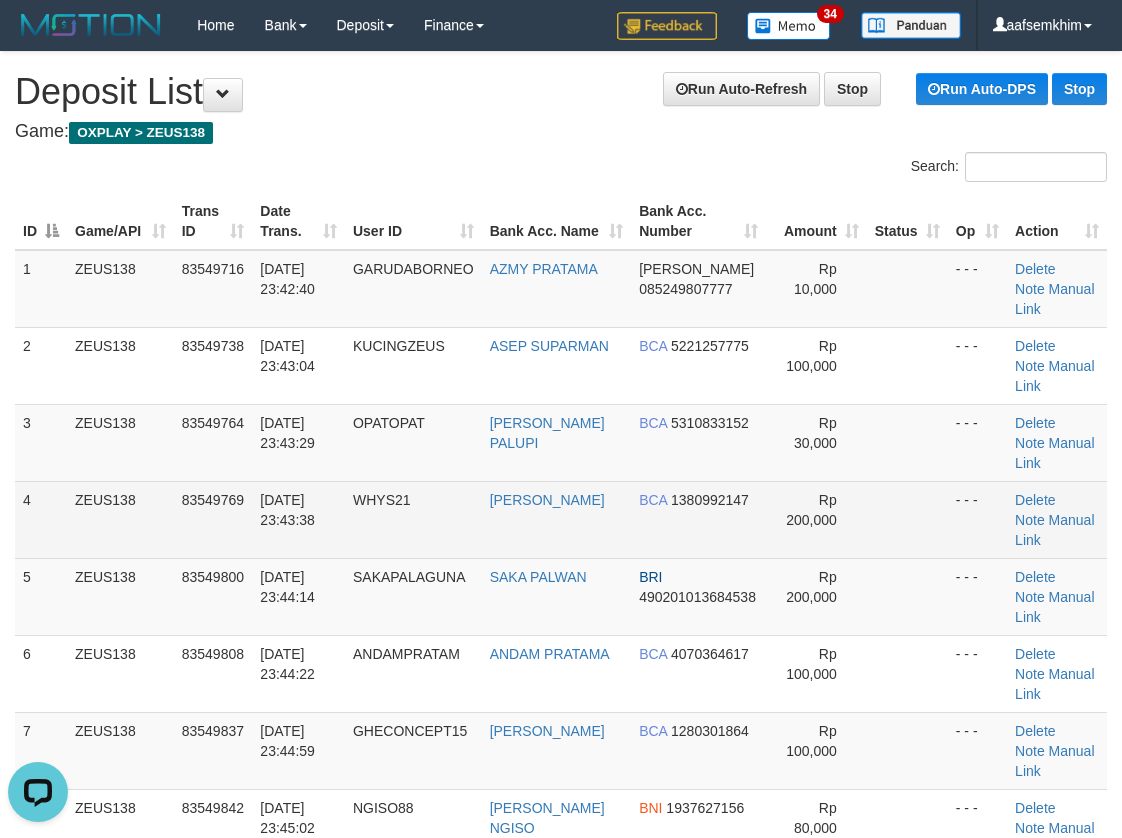 click on "WHYS21" at bounding box center (413, 519) 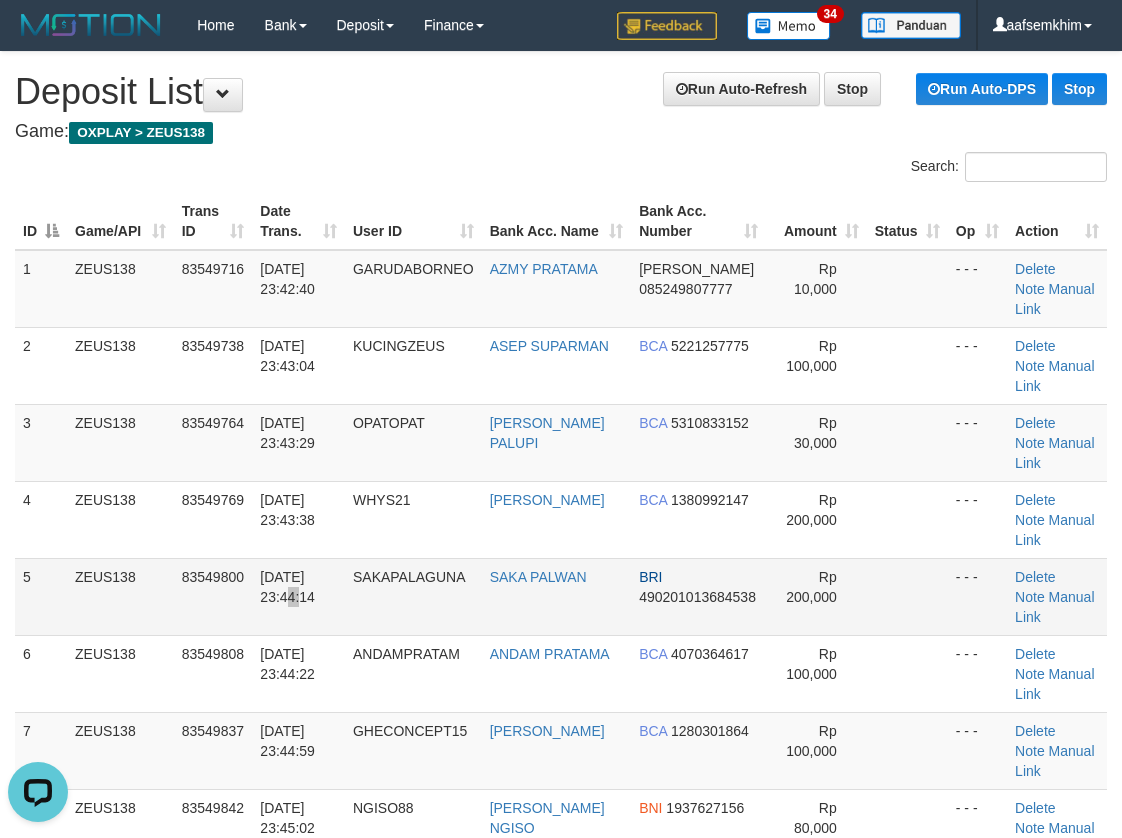 click on "13/07/2025 23:44:14" at bounding box center (298, 596) 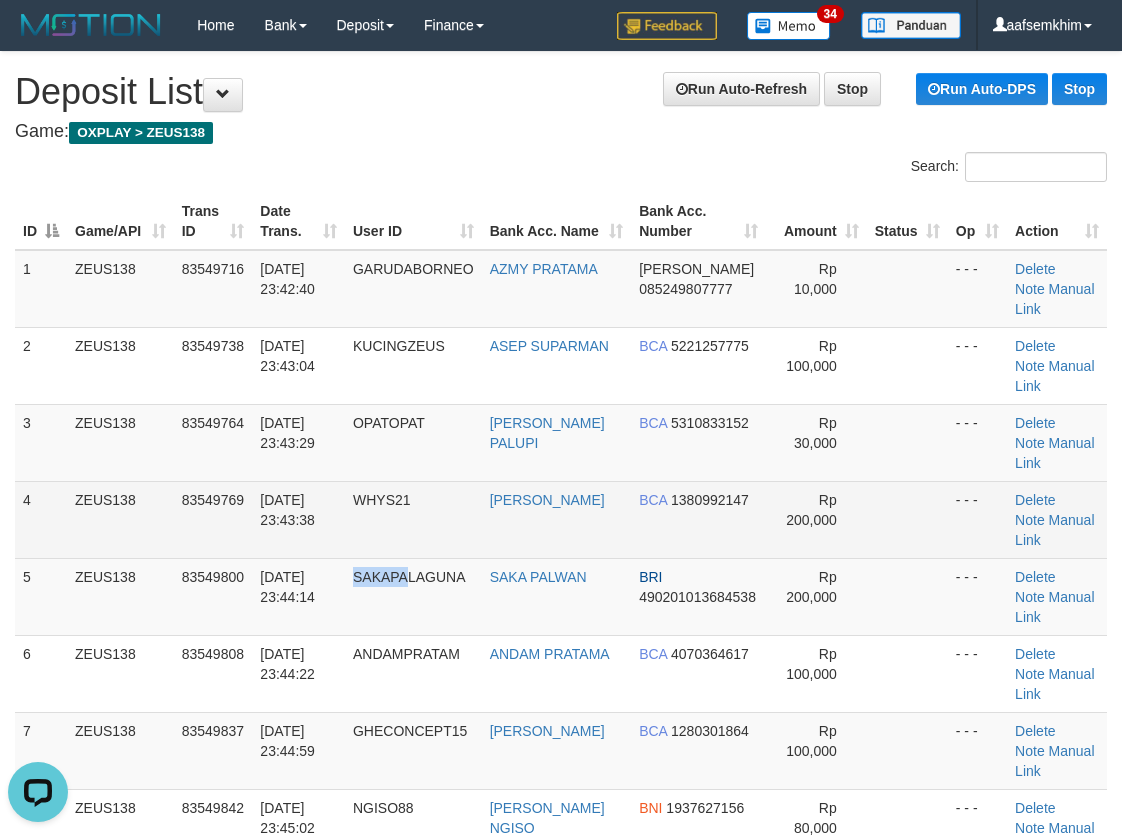 drag, startPoint x: 419, startPoint y: 604, endPoint x: 195, endPoint y: 544, distance: 231.89653 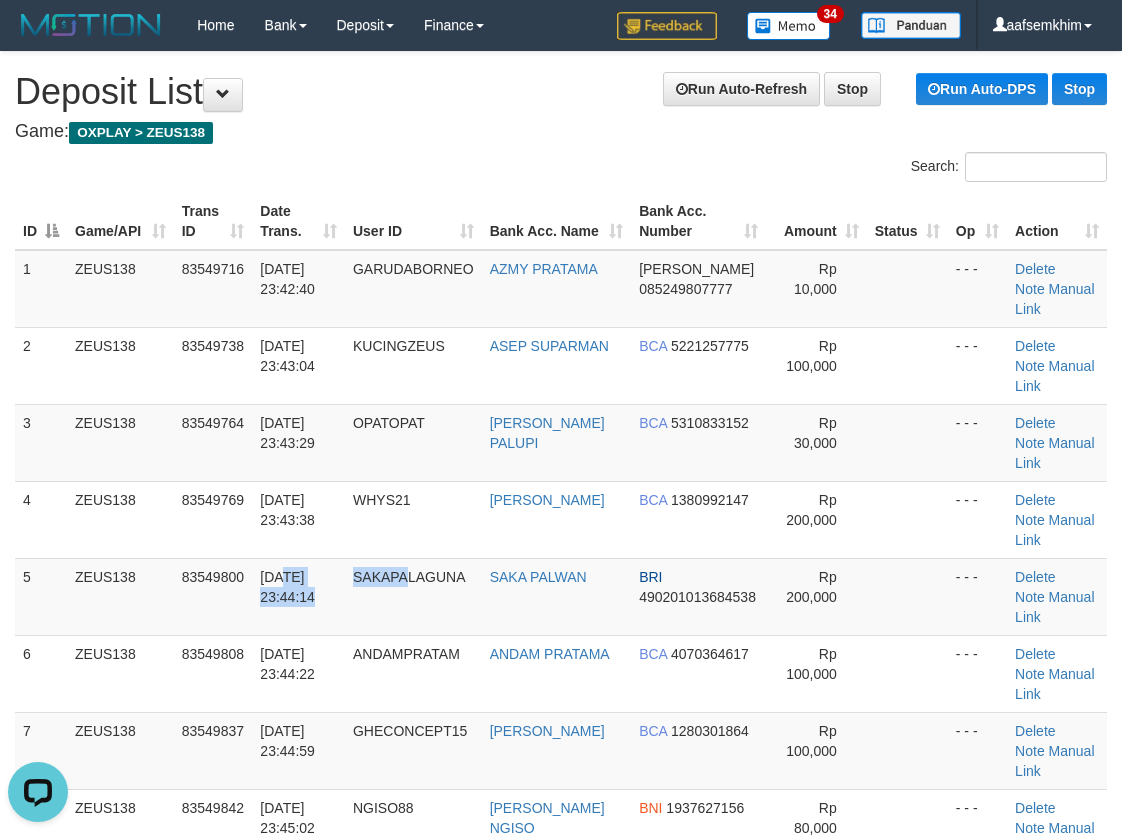 scroll, scrollTop: 646, scrollLeft: 0, axis: vertical 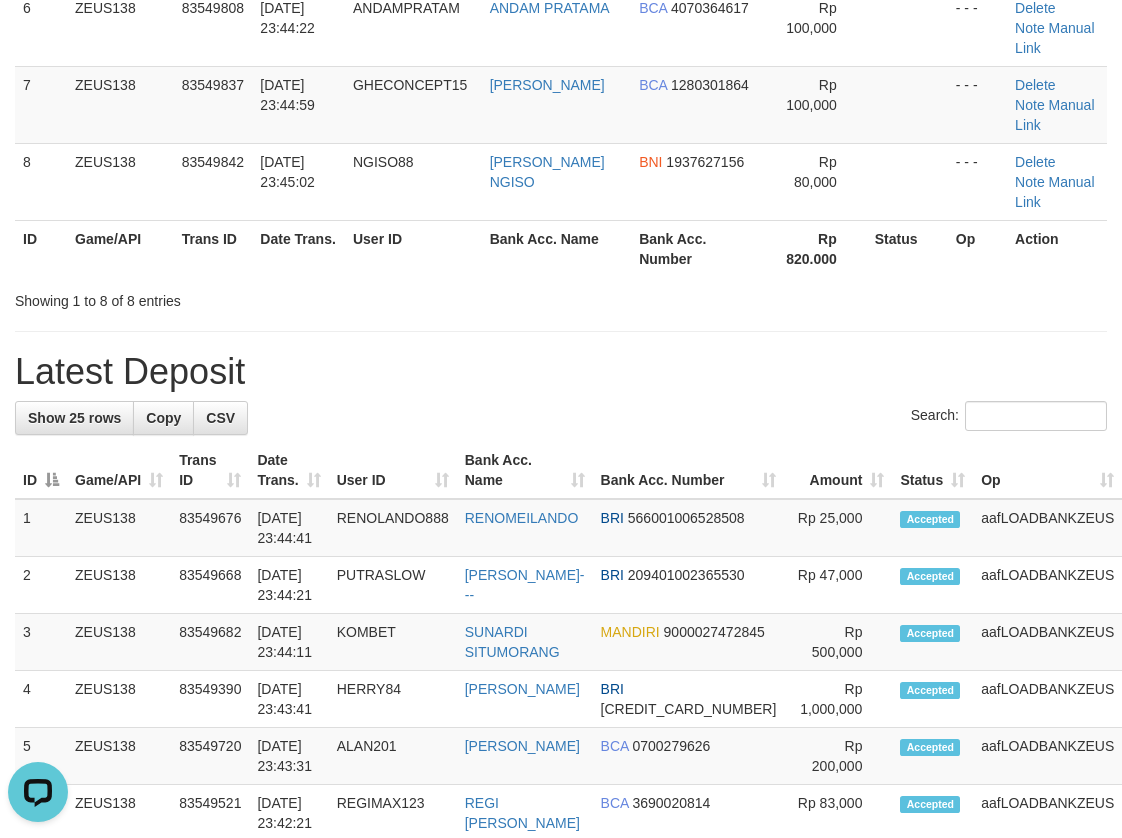 drag, startPoint x: 467, startPoint y: 366, endPoint x: 479, endPoint y: 368, distance: 12.165525 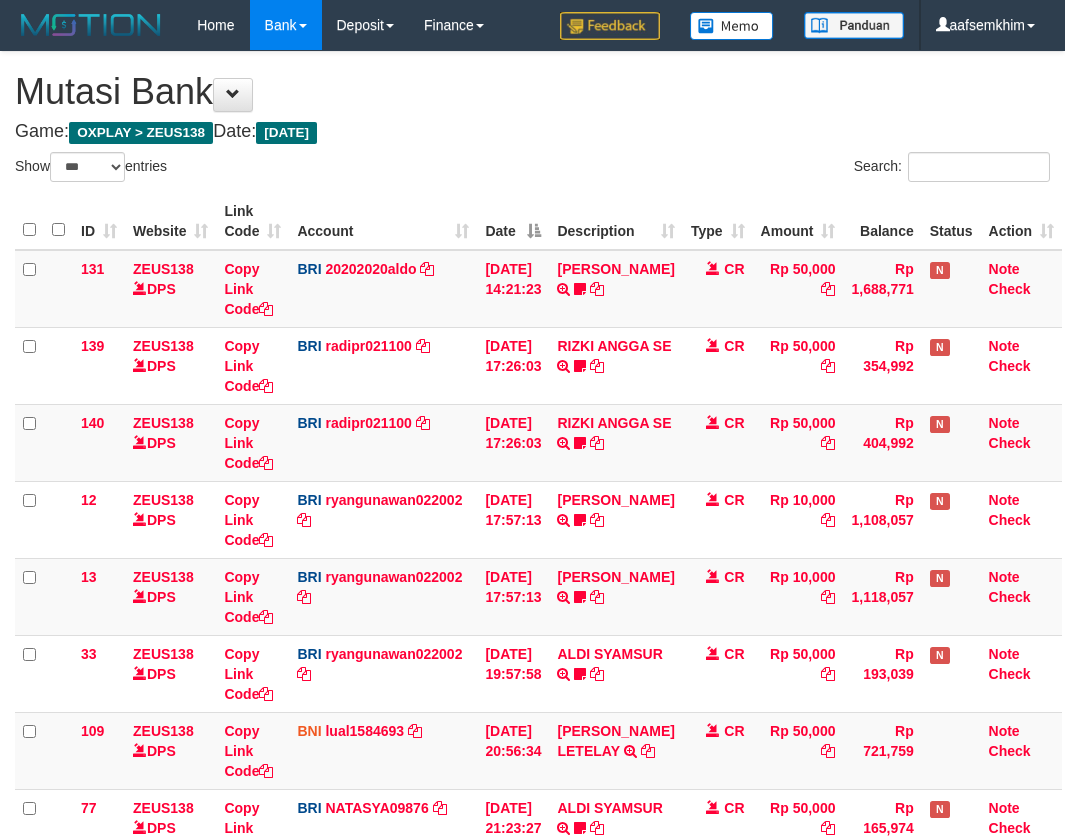 select on "***" 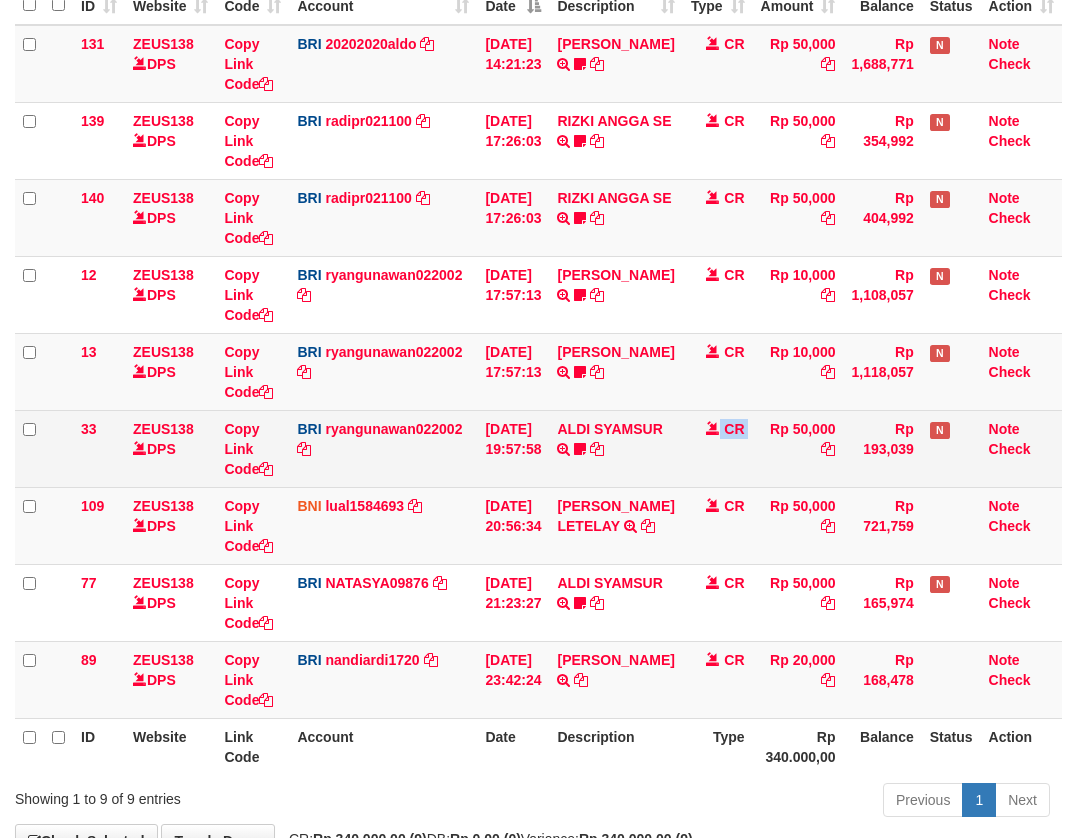 drag, startPoint x: 725, startPoint y: 449, endPoint x: 763, endPoint y: 438, distance: 39.56008 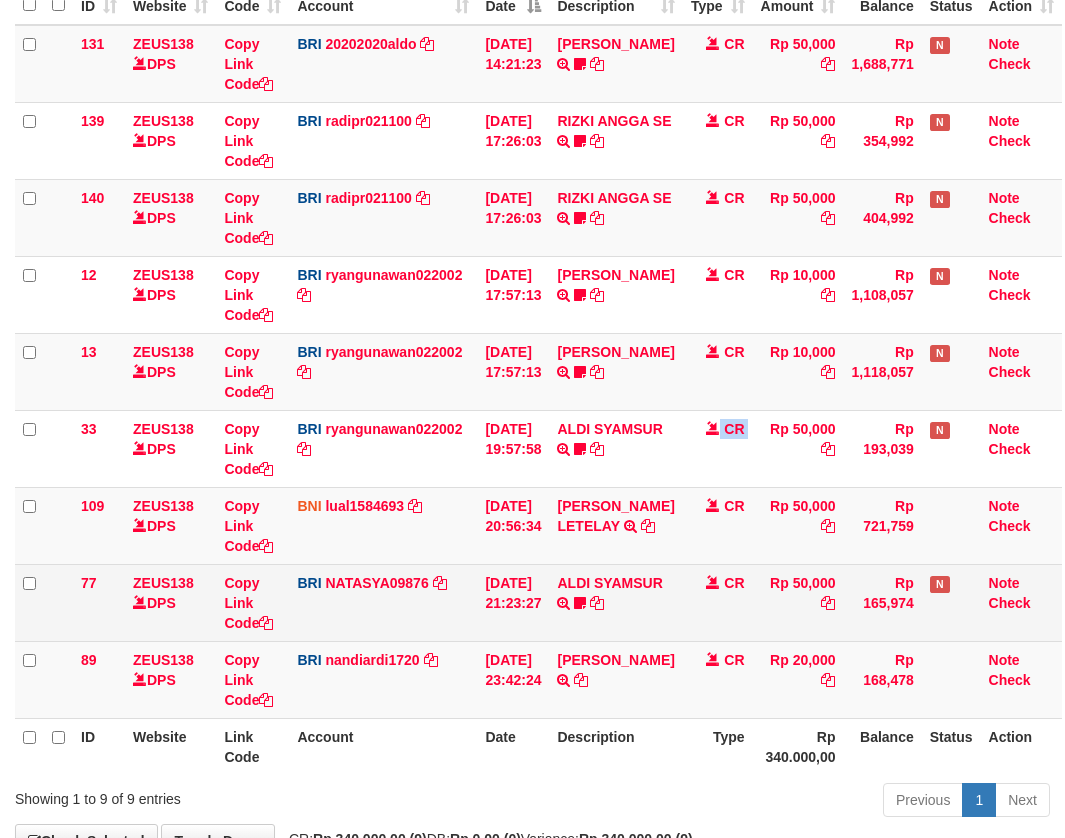 scroll, scrollTop: 356, scrollLeft: 0, axis: vertical 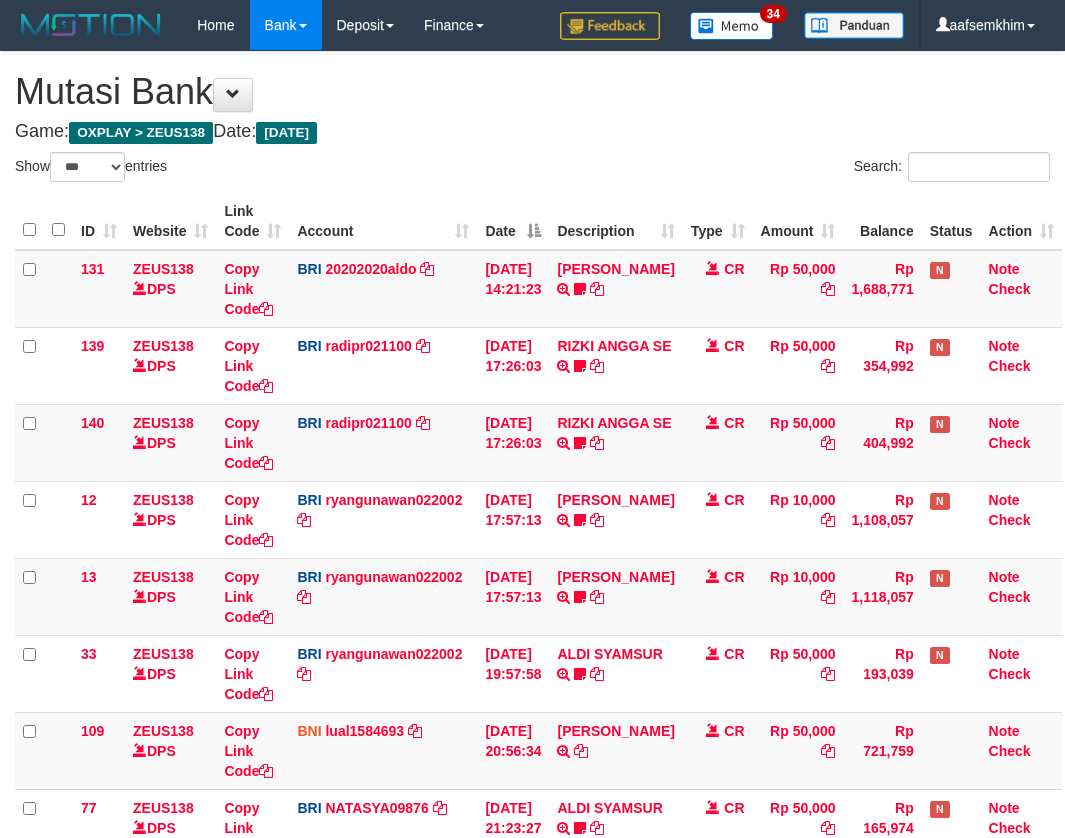 select on "***" 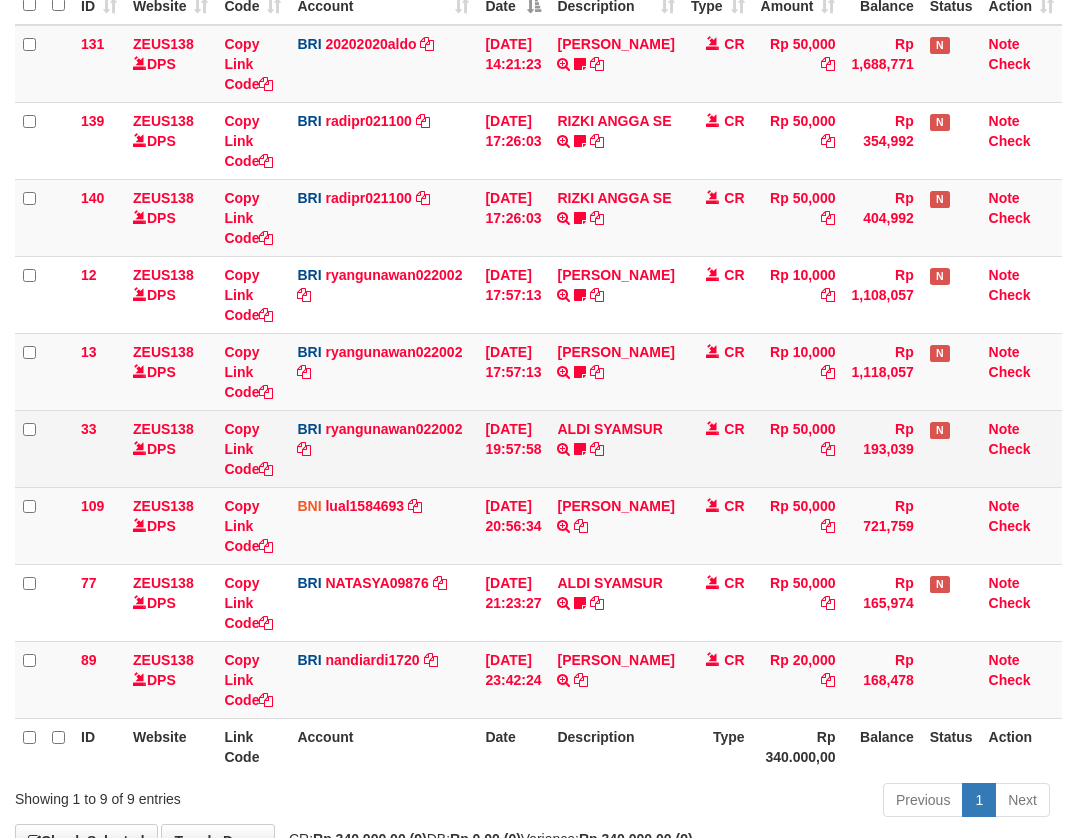 click on "CR" at bounding box center [718, 448] 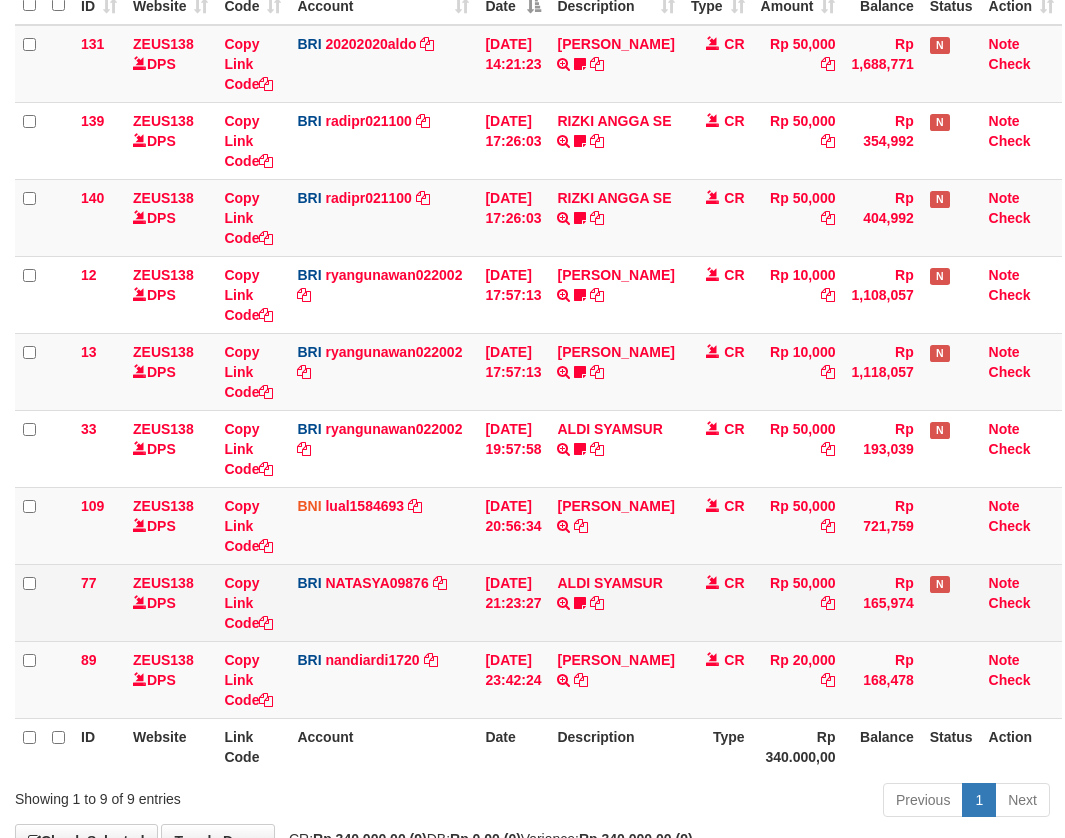 scroll, scrollTop: 356, scrollLeft: 0, axis: vertical 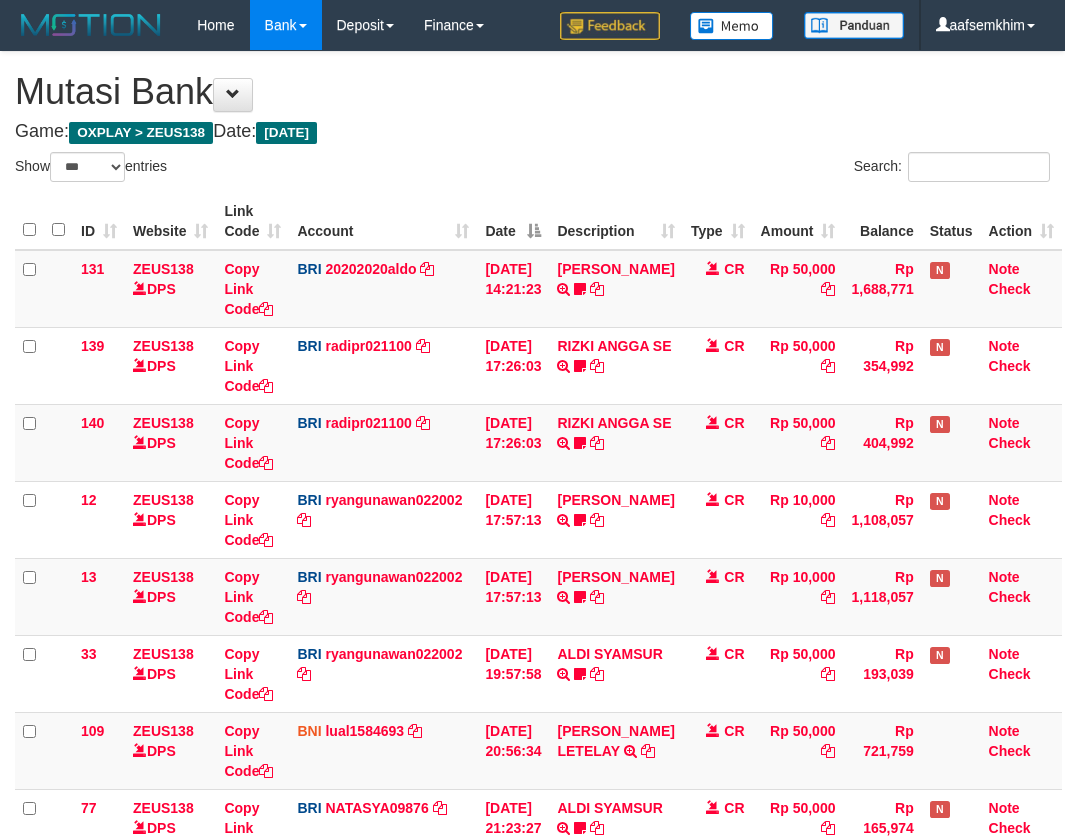 select on "***" 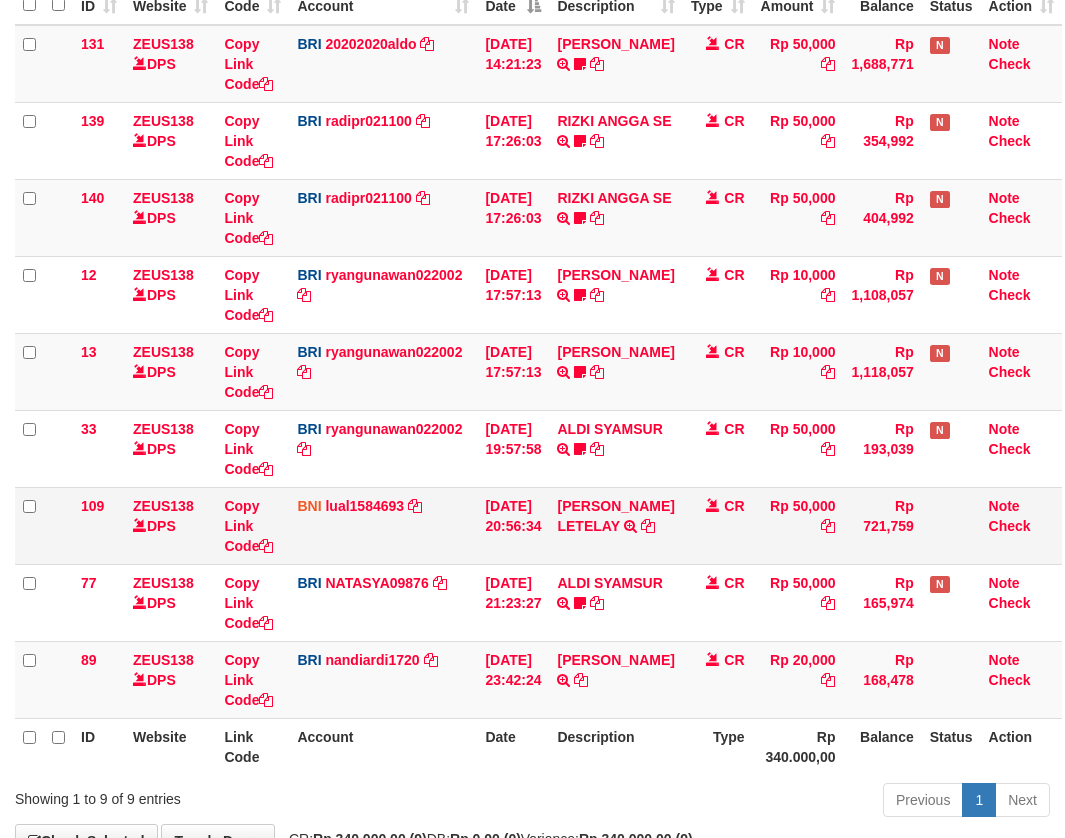 scroll, scrollTop: 356, scrollLeft: 0, axis: vertical 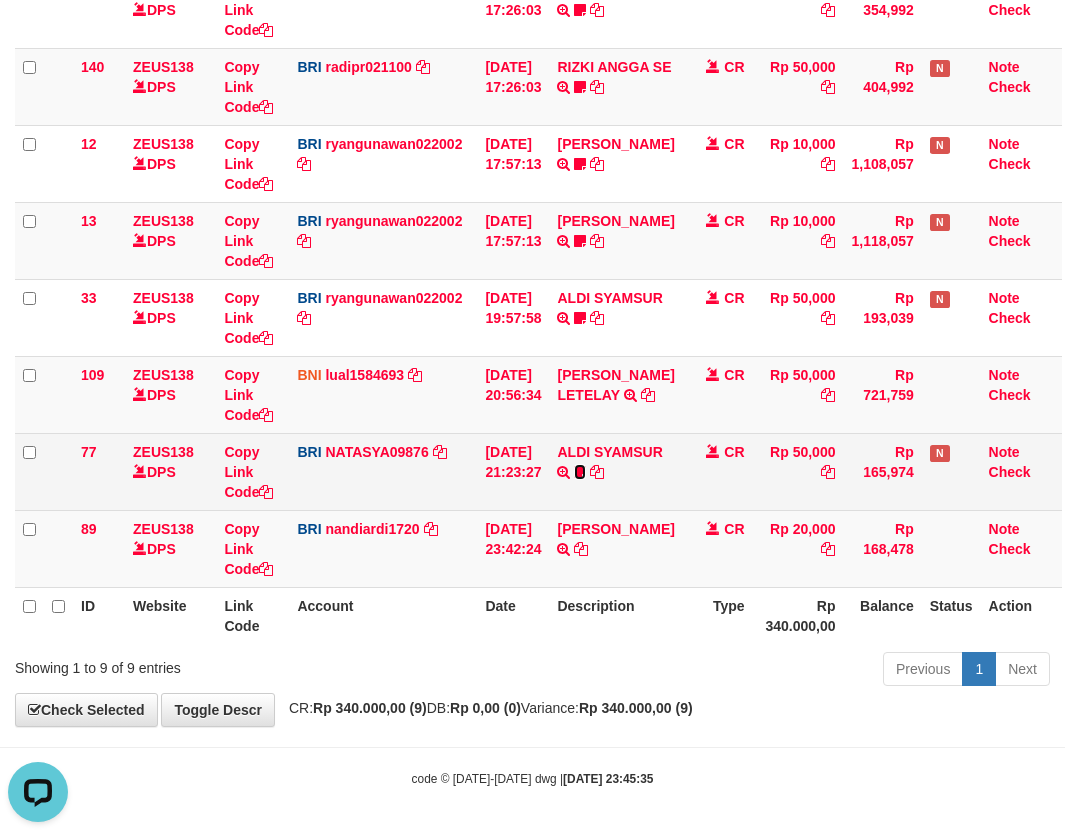 click at bounding box center (580, 472) 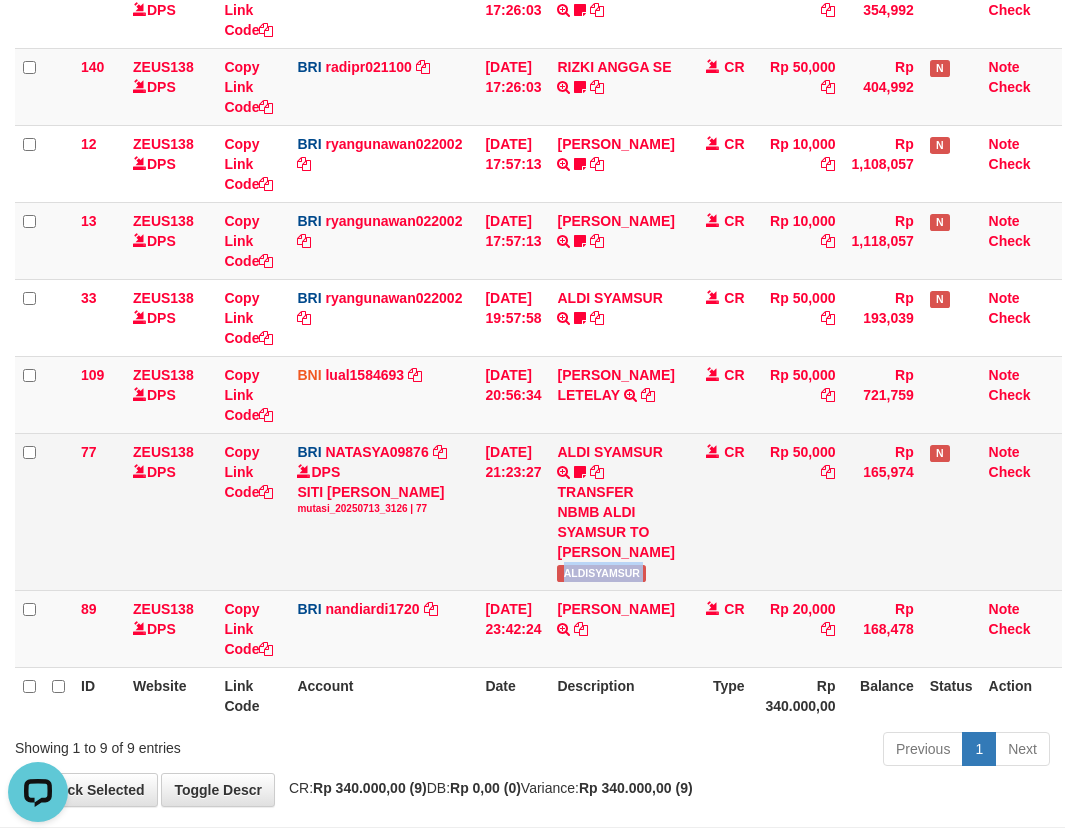 drag, startPoint x: 586, startPoint y: 589, endPoint x: 703, endPoint y: 594, distance: 117.10679 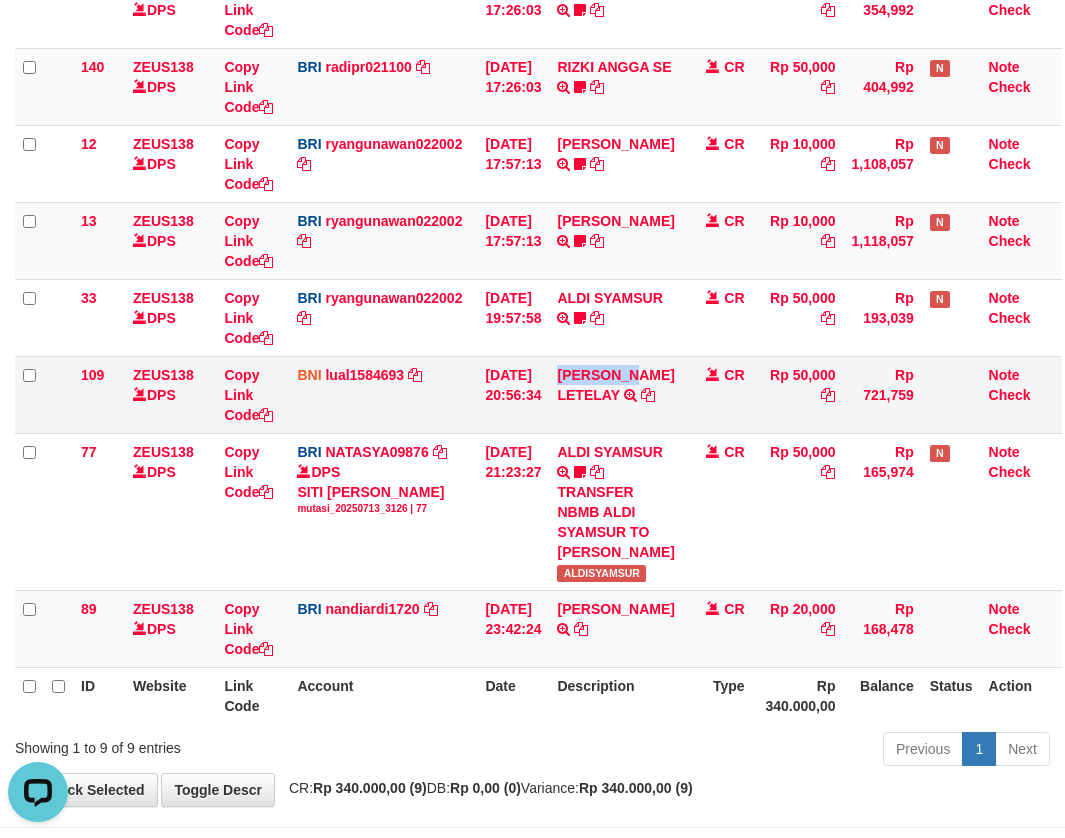 drag, startPoint x: 566, startPoint y: 361, endPoint x: 836, endPoint y: 369, distance: 270.1185 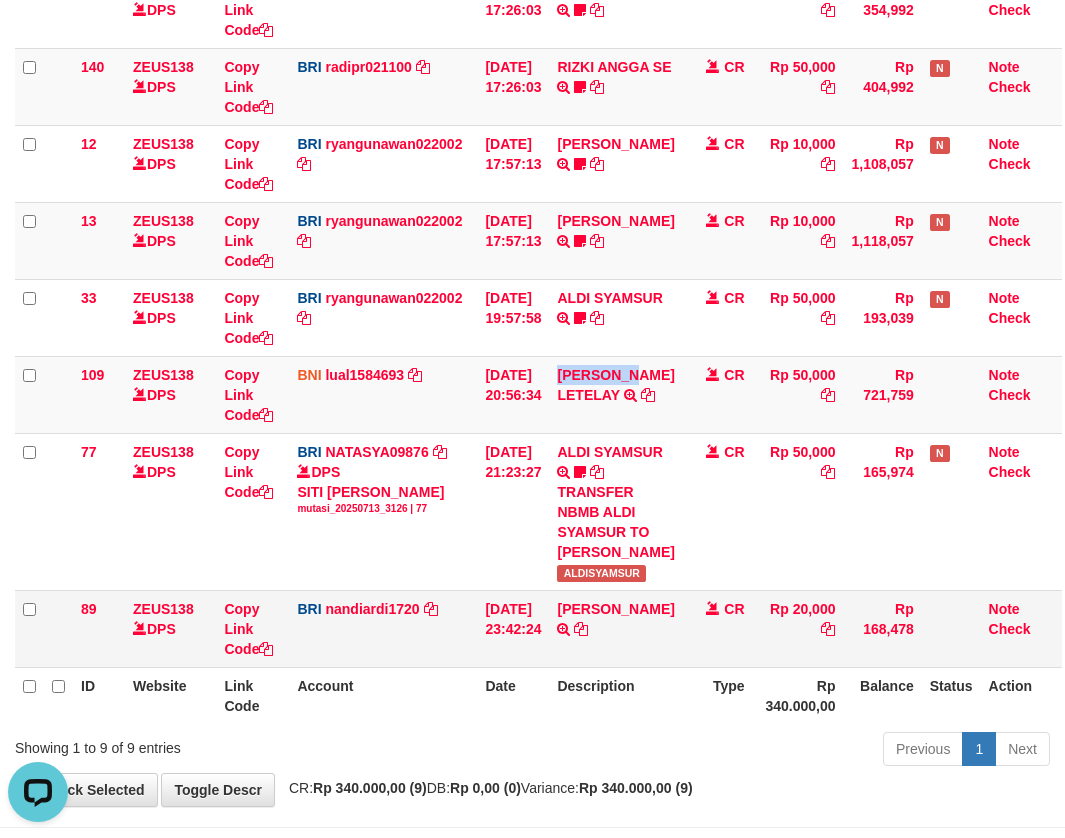 drag, startPoint x: 596, startPoint y: 658, endPoint x: 644, endPoint y: 654, distance: 48.166378 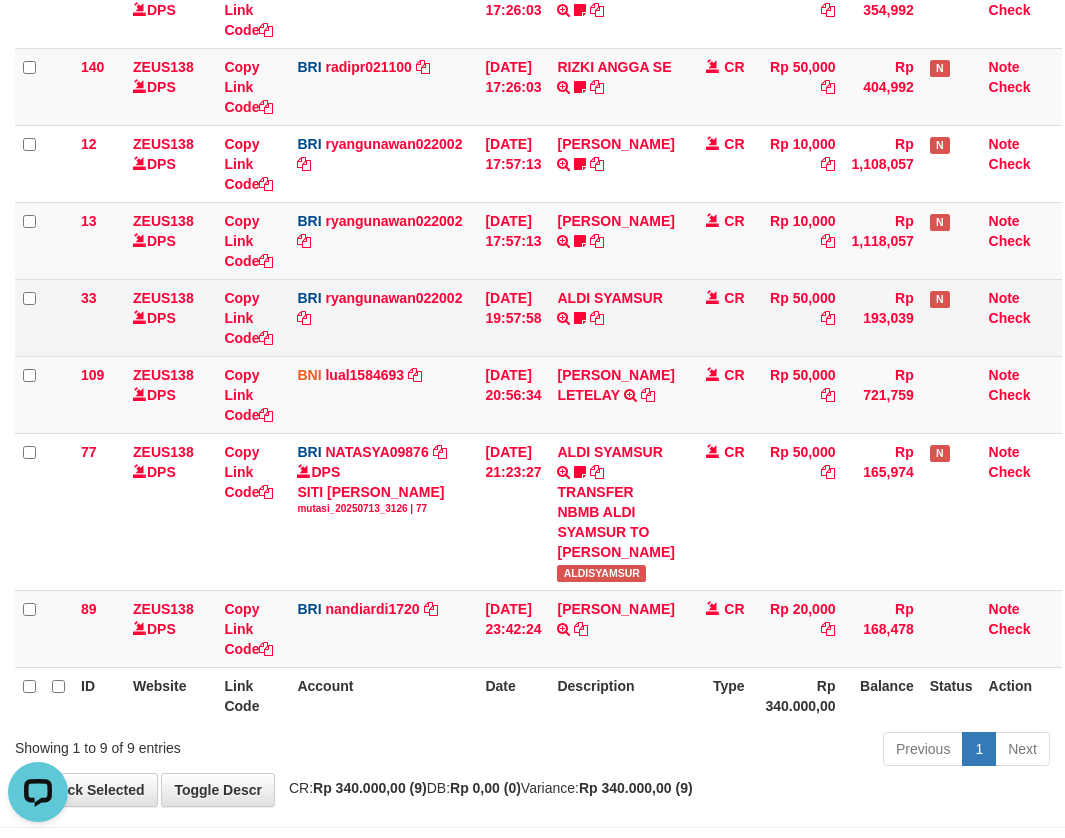 click on "ALDI SYAMSUR            TRANSFER NBMB ALDI SYAMSUR TO RYAN GUNAWAN    ALDISYAMSUR" at bounding box center (615, 317) 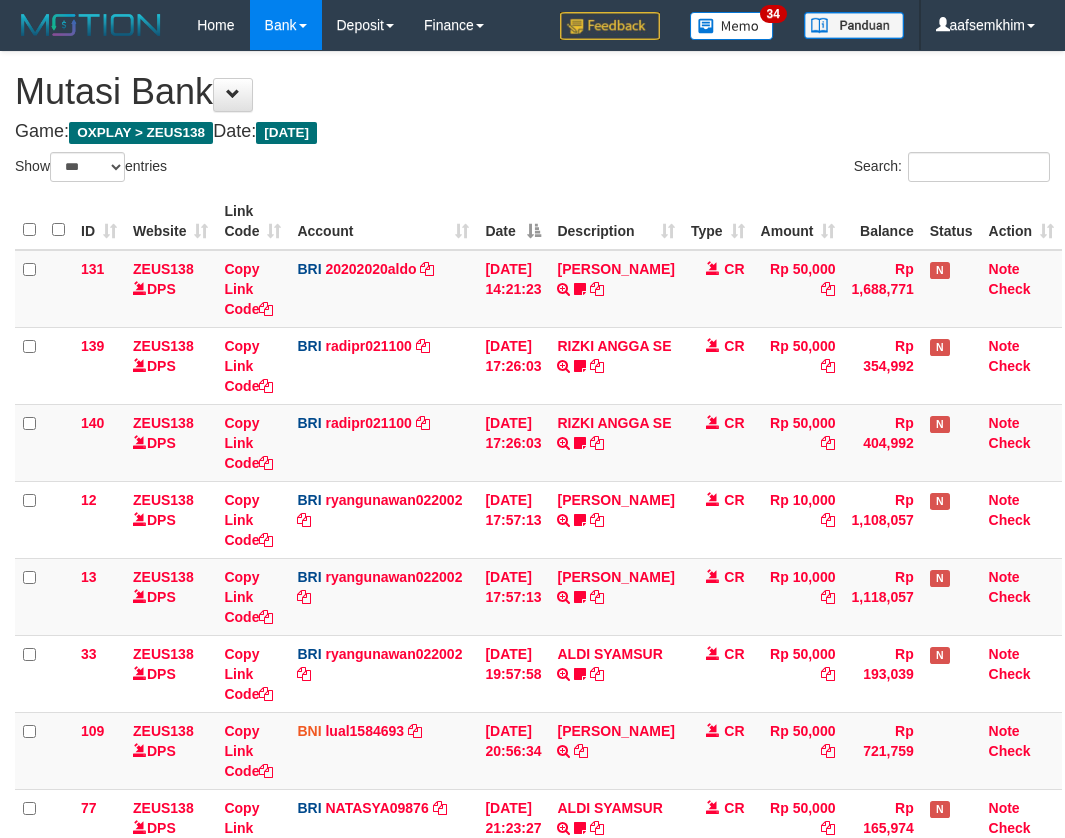 select on "***" 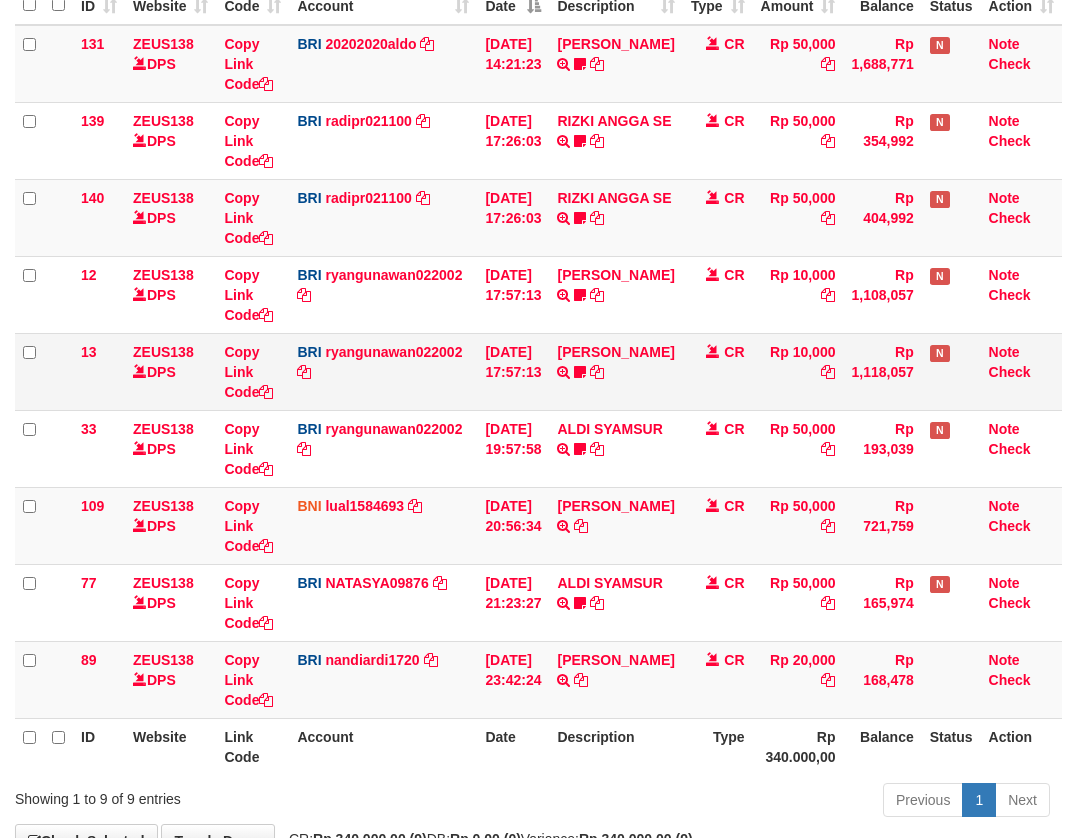click on "Rp 1,118,057" at bounding box center (882, 371) 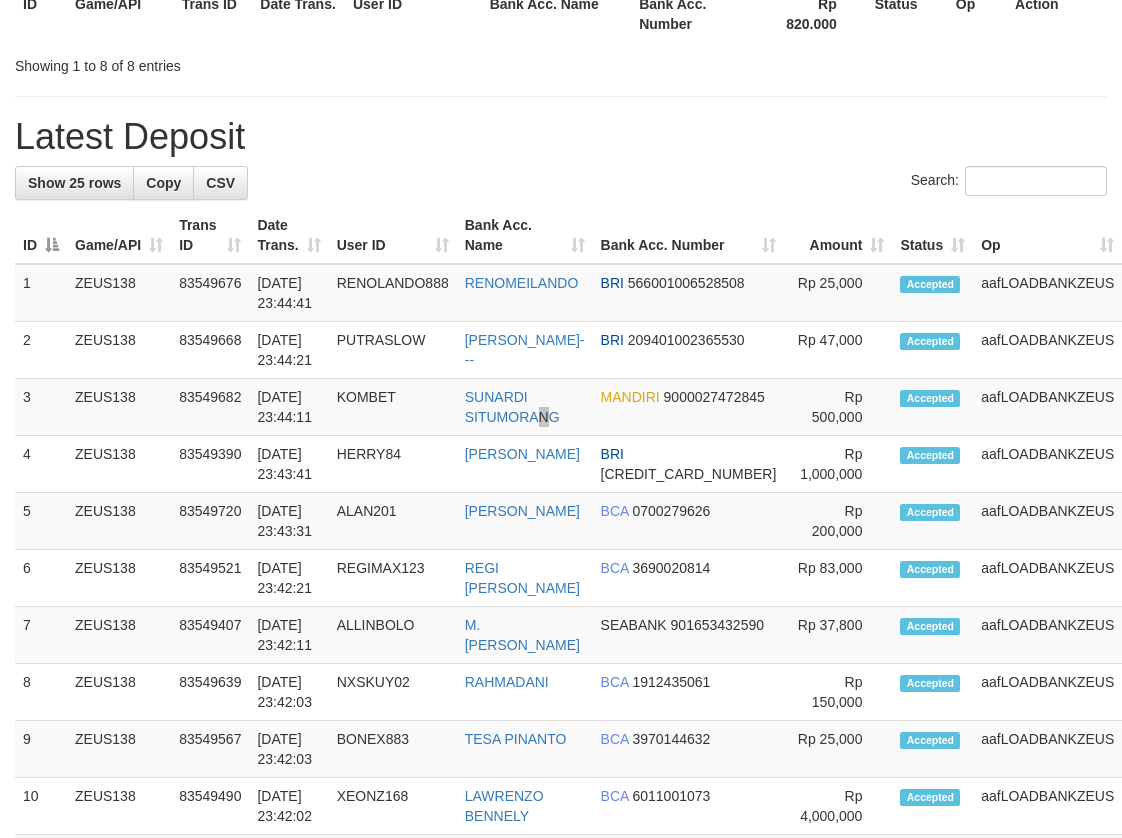 scroll, scrollTop: 646, scrollLeft: 0, axis: vertical 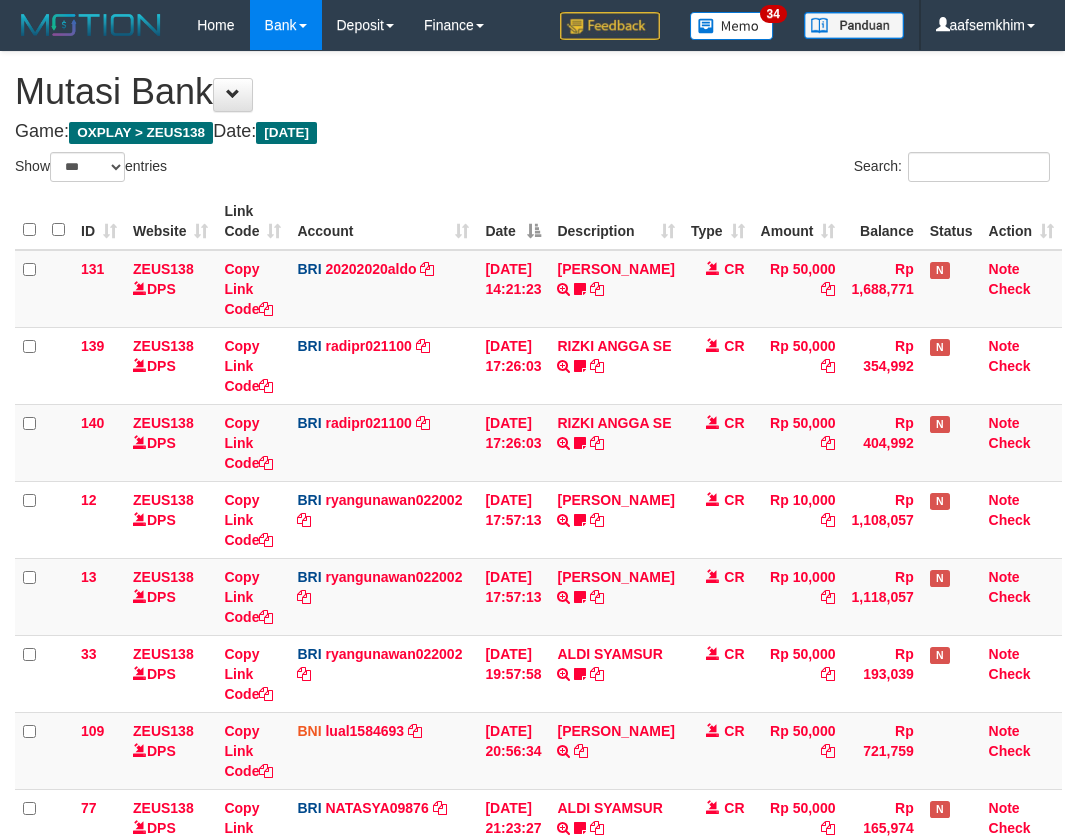 select on "***" 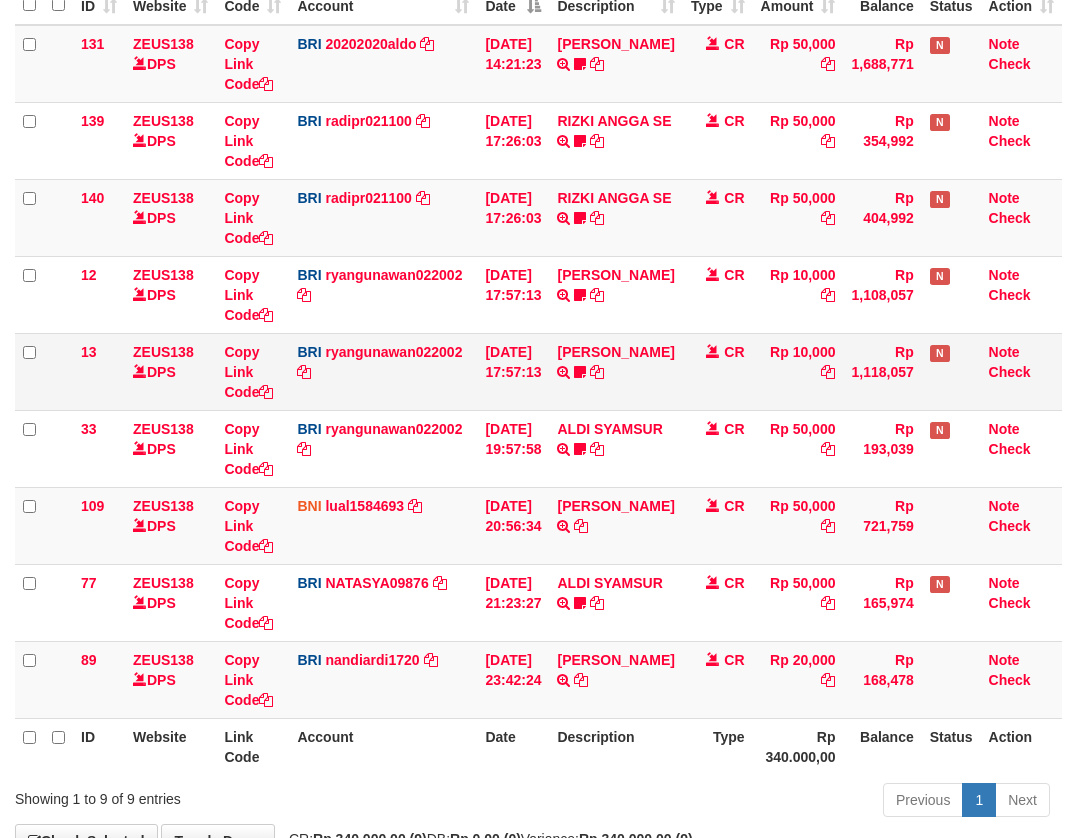 click on "Rp 1,118,057" at bounding box center [882, 371] 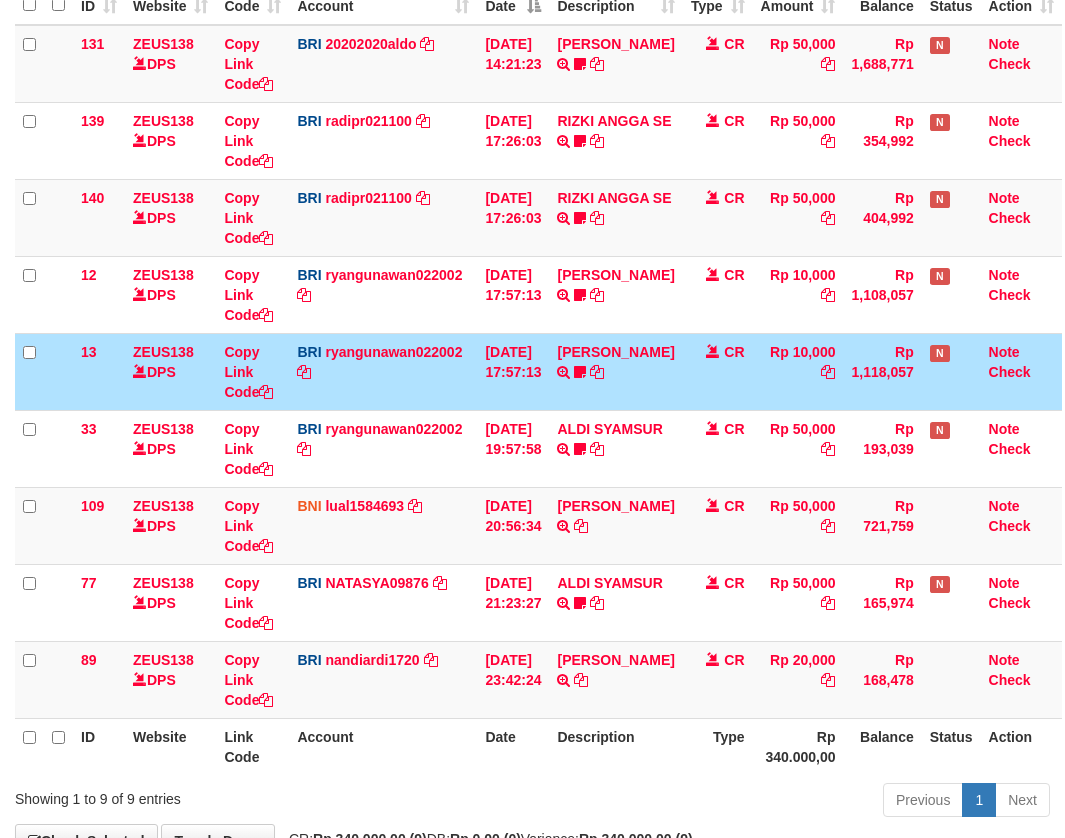 scroll, scrollTop: 356, scrollLeft: 0, axis: vertical 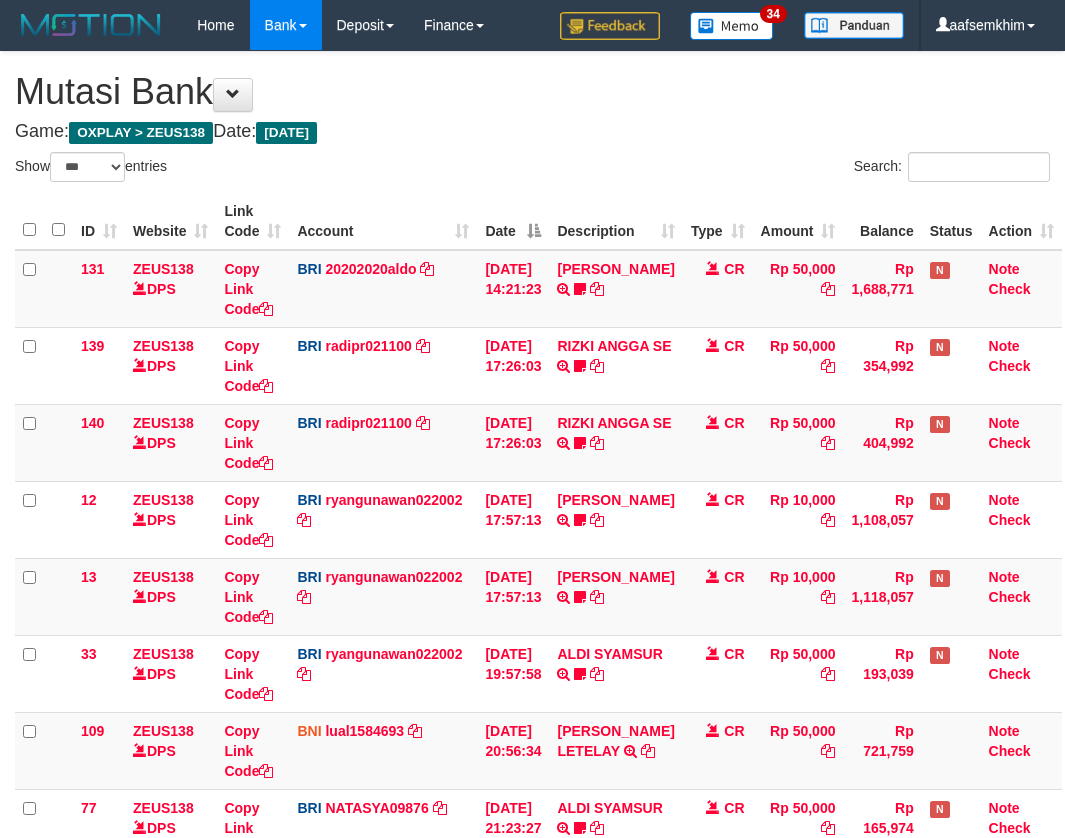 select on "***" 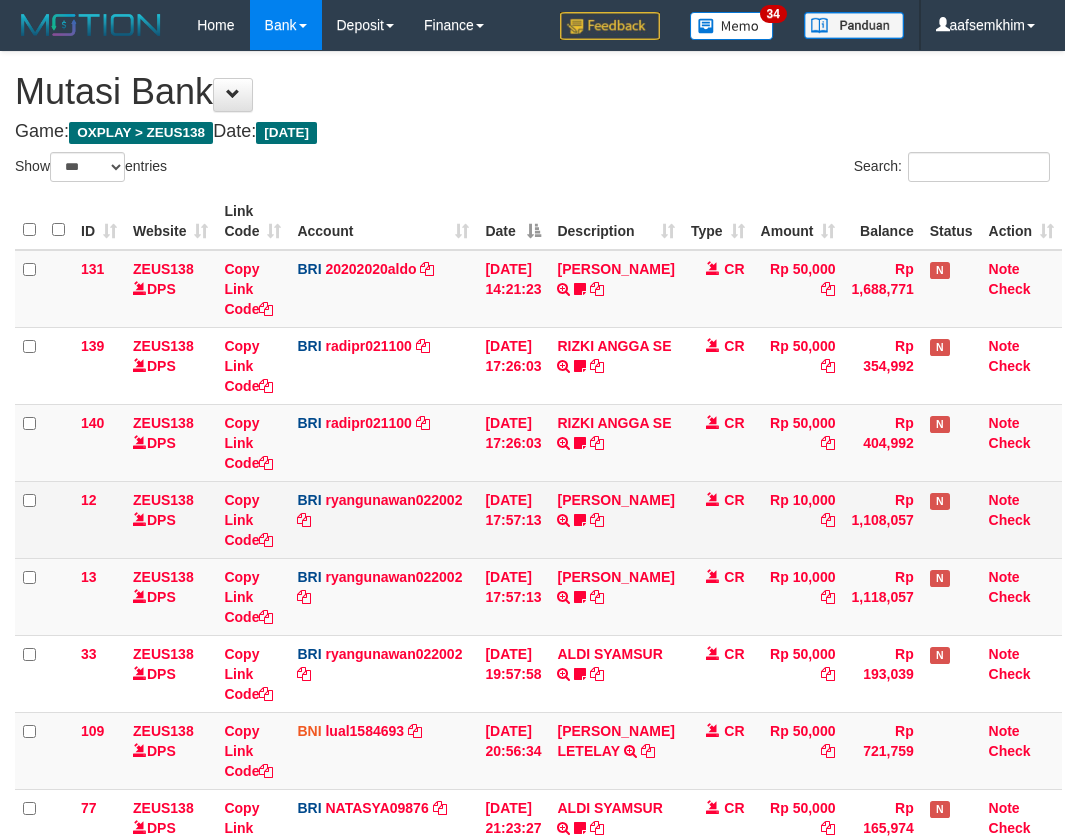 scroll, scrollTop: 225, scrollLeft: 0, axis: vertical 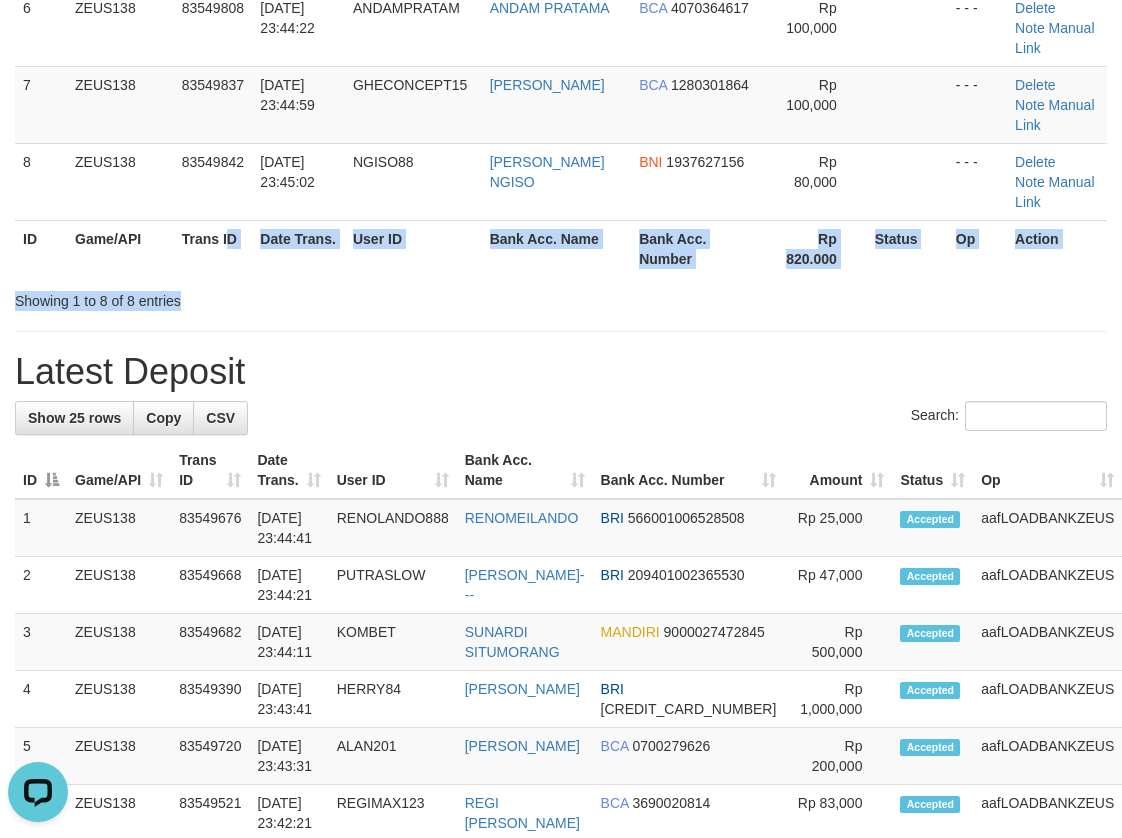 drag, startPoint x: 237, startPoint y: 285, endPoint x: 3, endPoint y: 225, distance: 241.56987 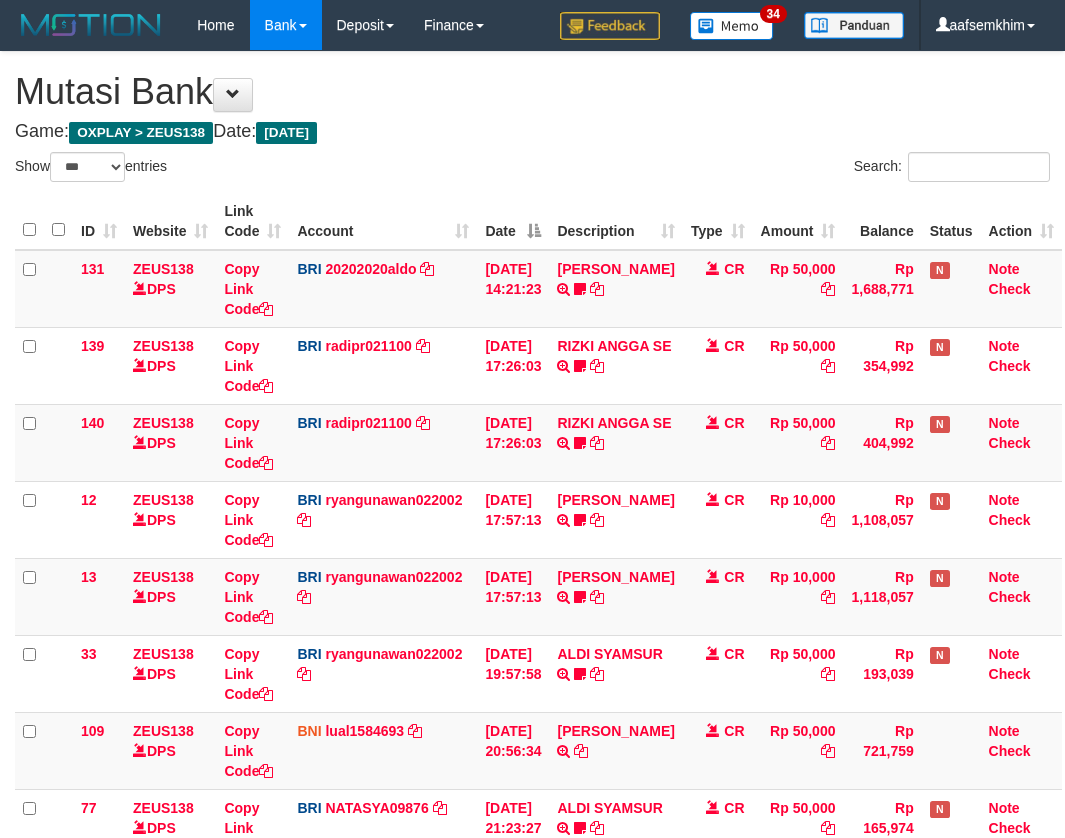 select on "***" 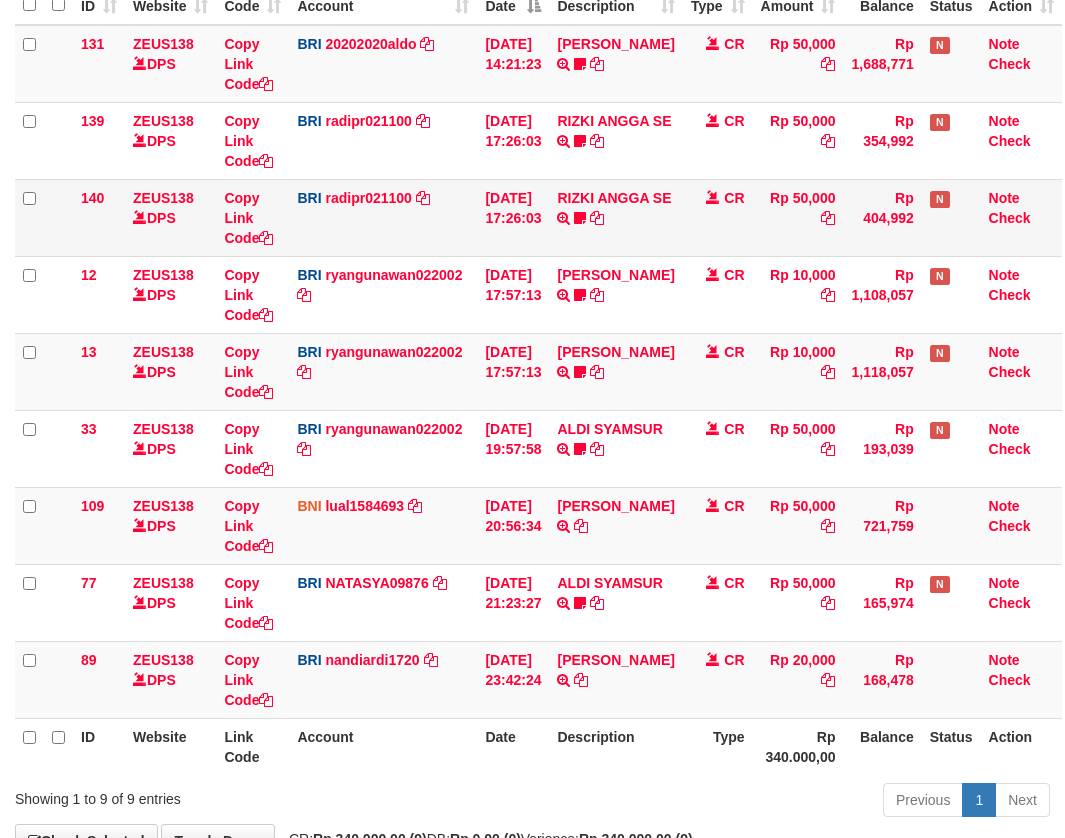drag, startPoint x: 786, startPoint y: 215, endPoint x: 796, endPoint y: 223, distance: 12.806249 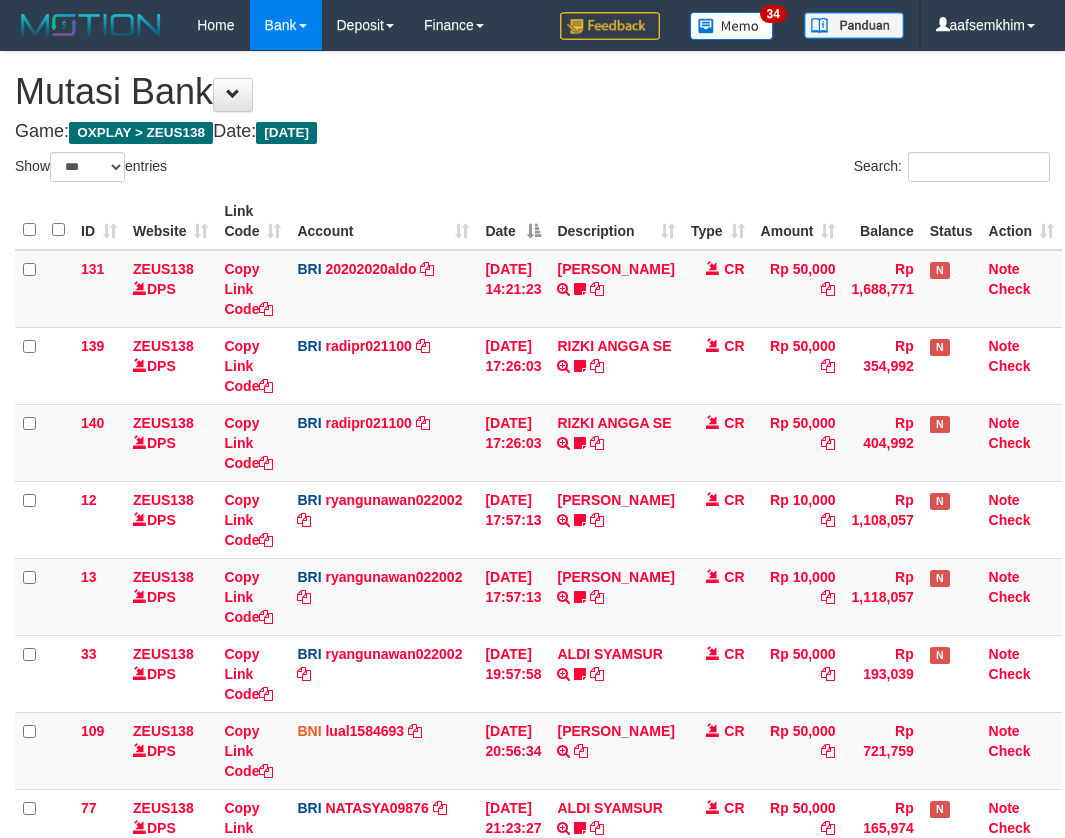select on "***" 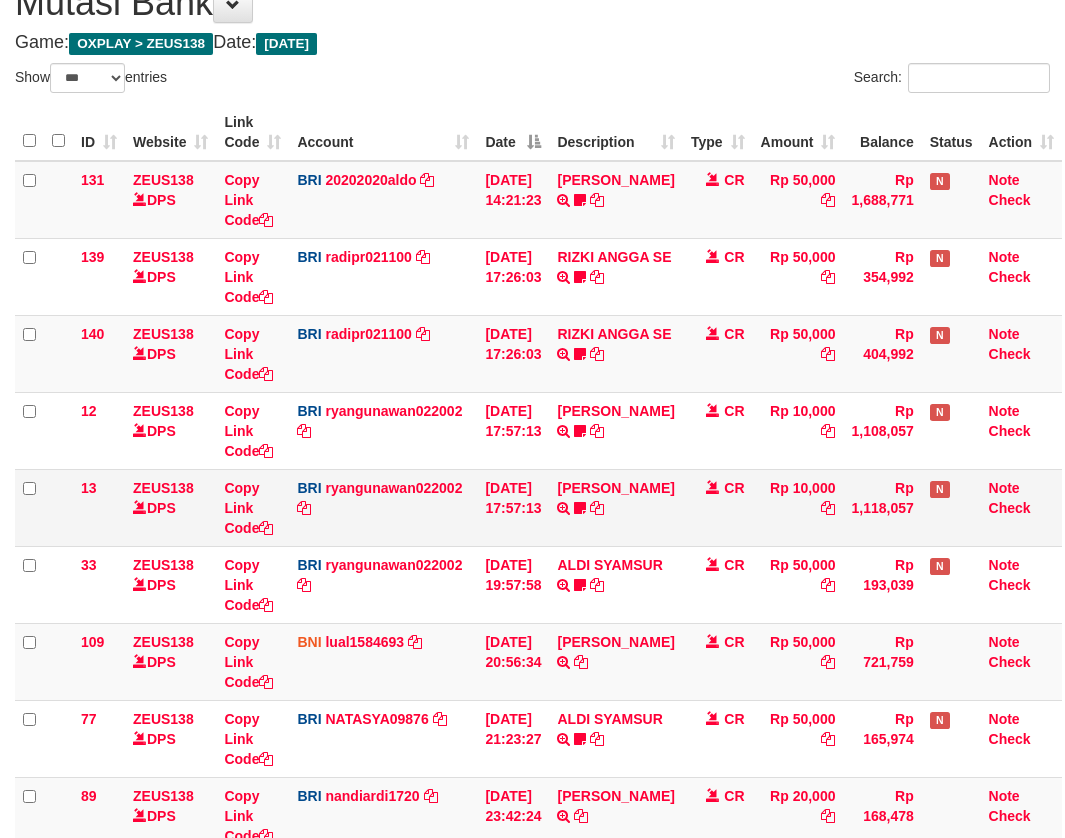 scroll, scrollTop: 89, scrollLeft: 0, axis: vertical 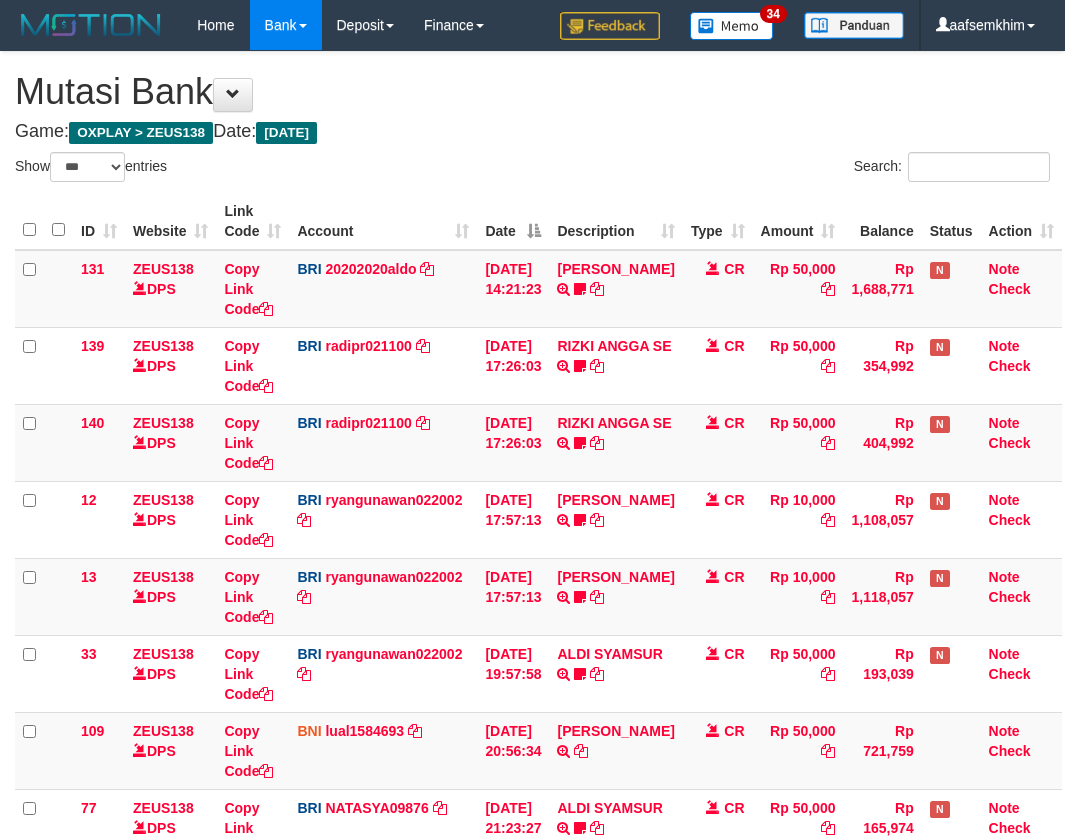 select on "***" 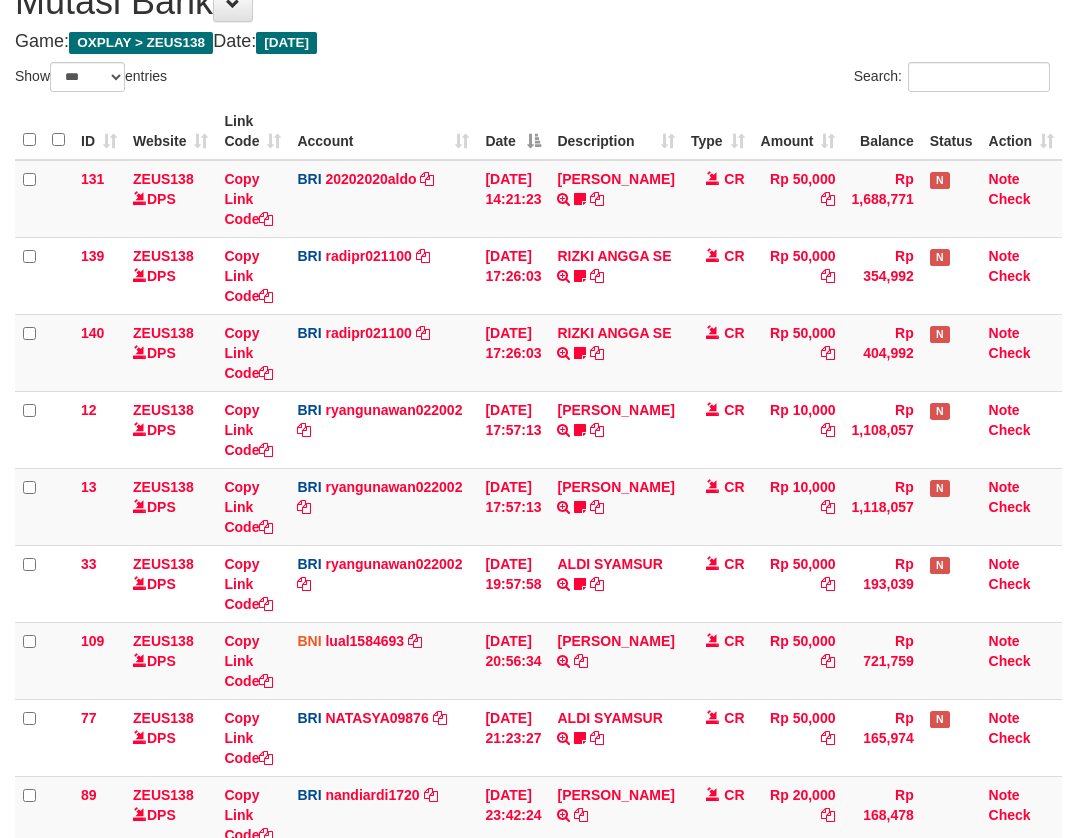 click on "Mutasi Bank" at bounding box center [532, 2] 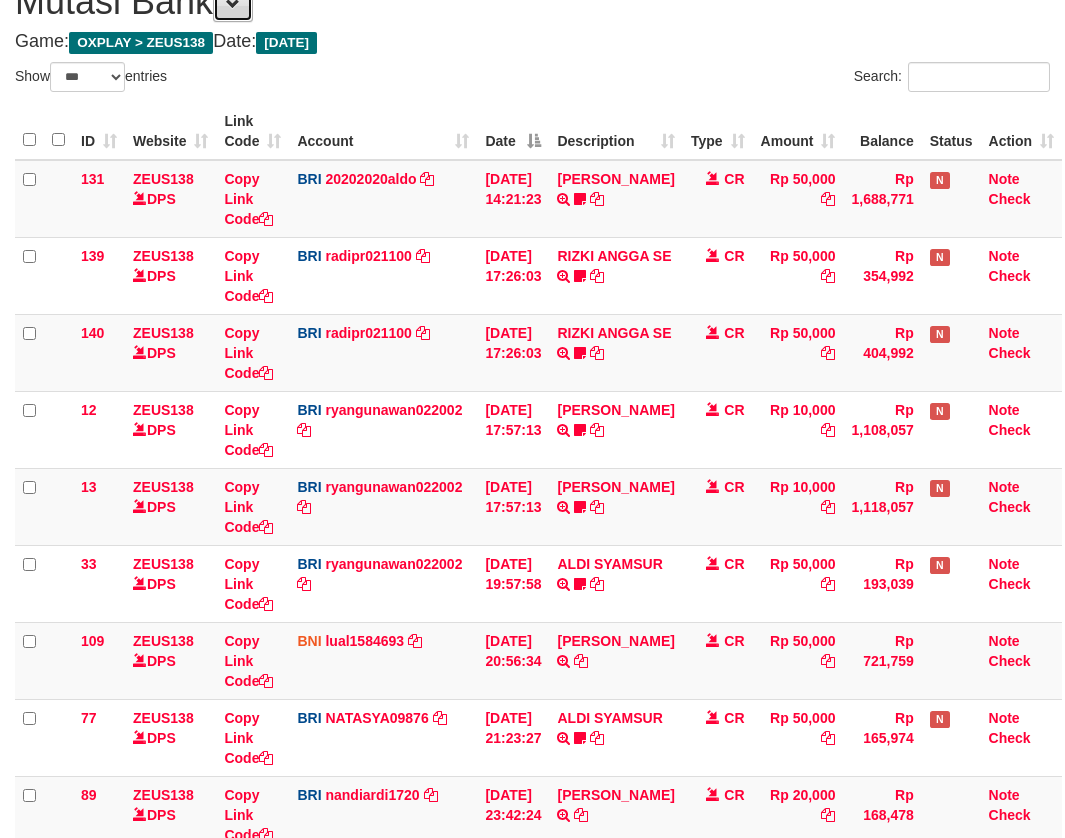 click at bounding box center [233, 5] 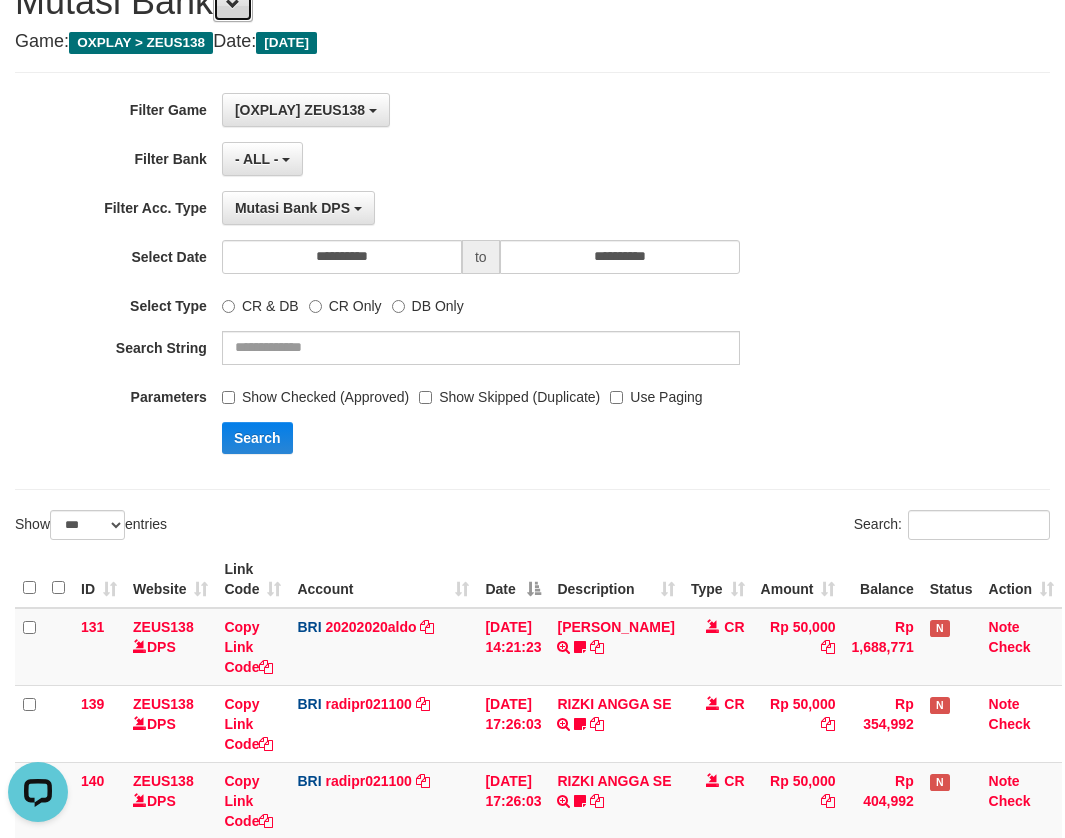 scroll, scrollTop: 0, scrollLeft: 0, axis: both 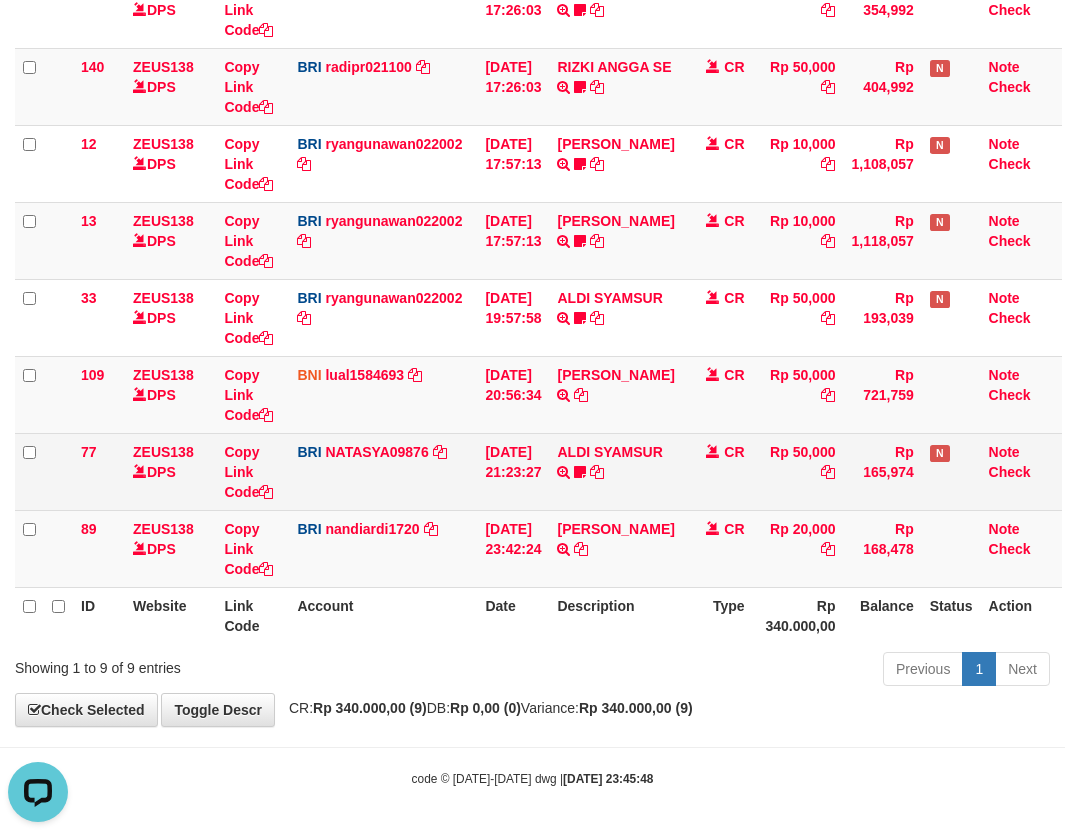 drag, startPoint x: 662, startPoint y: 486, endPoint x: 682, endPoint y: 494, distance: 21.540659 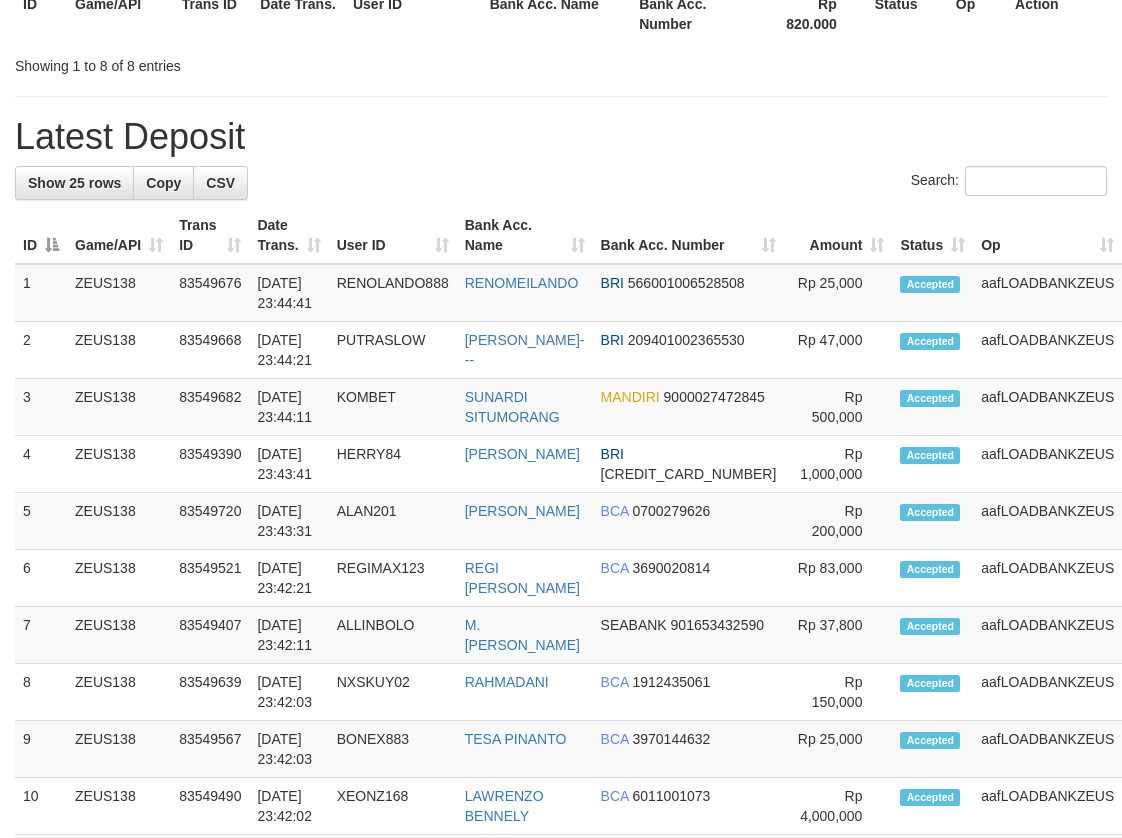 scroll, scrollTop: 646, scrollLeft: 0, axis: vertical 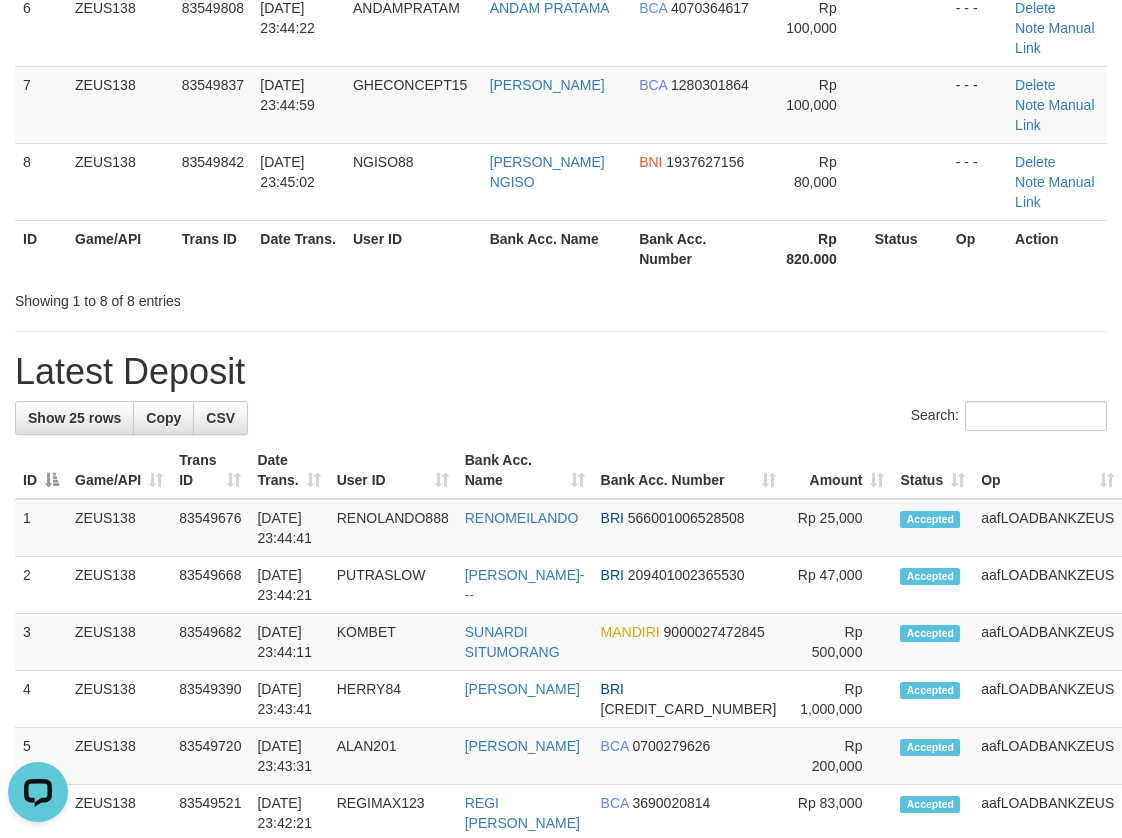 drag, startPoint x: 662, startPoint y: 472, endPoint x: 700, endPoint y: 488, distance: 41.231056 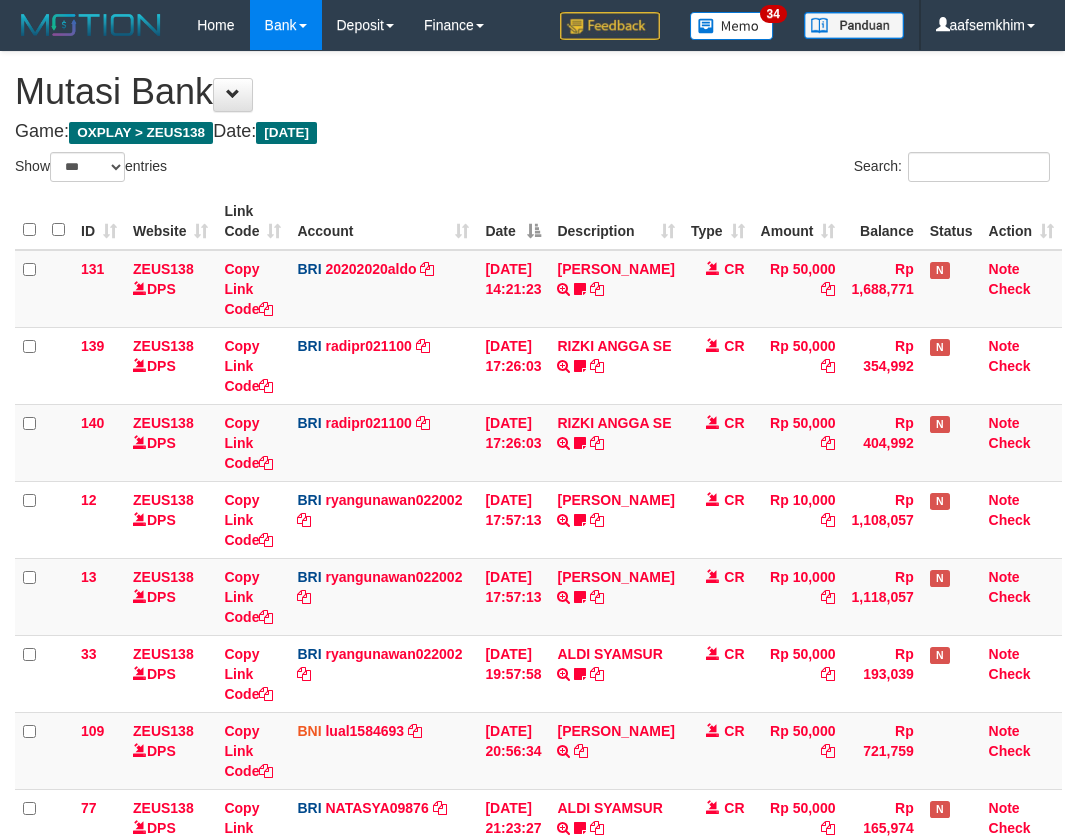 select on "***" 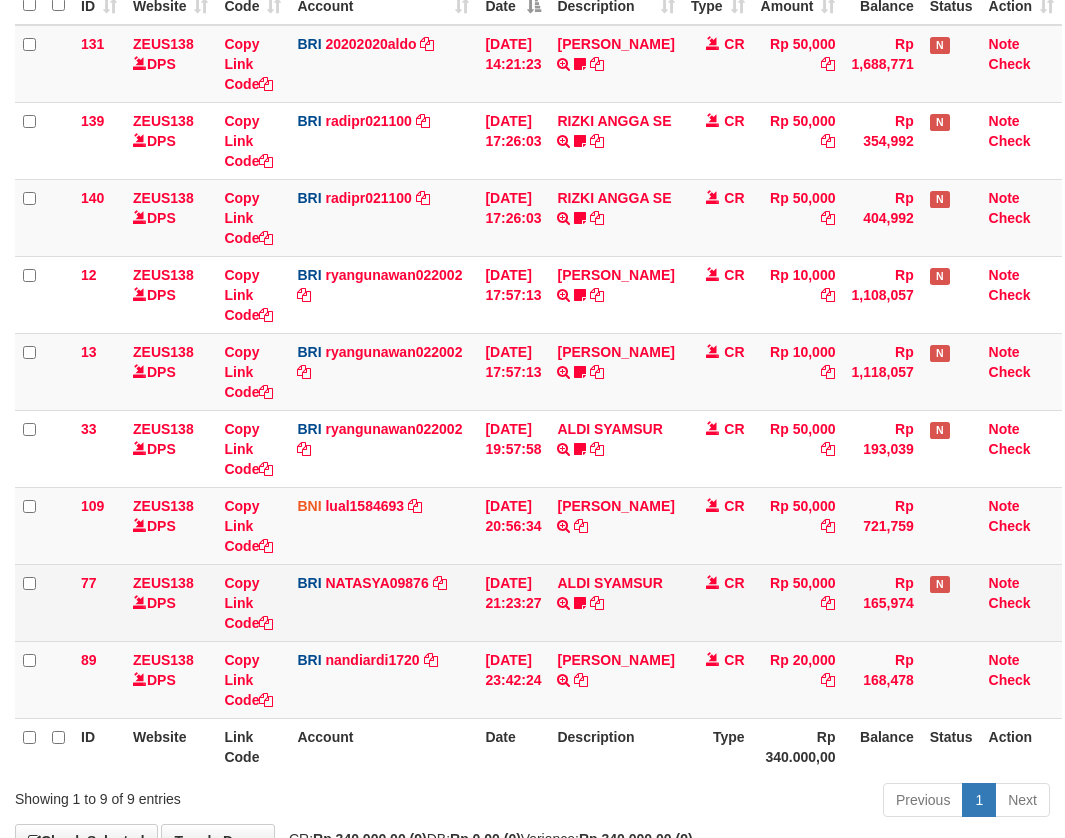 scroll, scrollTop: 356, scrollLeft: 0, axis: vertical 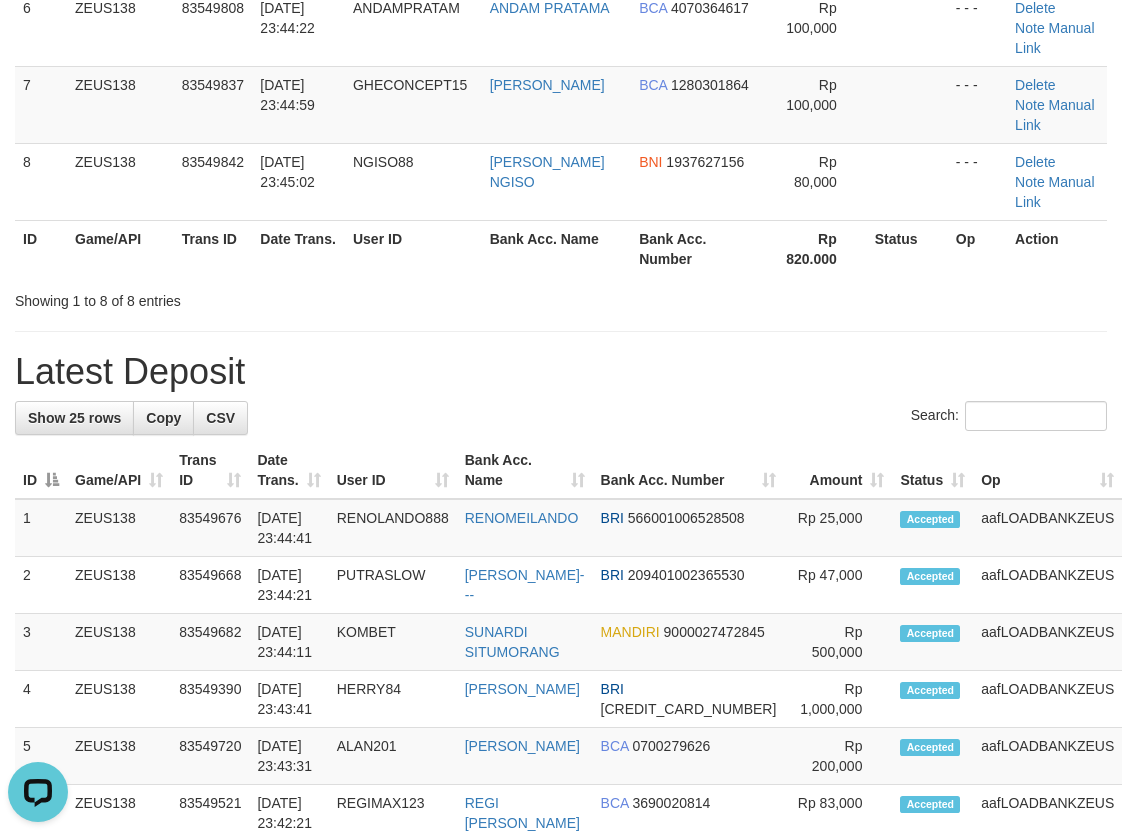 drag, startPoint x: 648, startPoint y: 324, endPoint x: 605, endPoint y: 343, distance: 47.010635 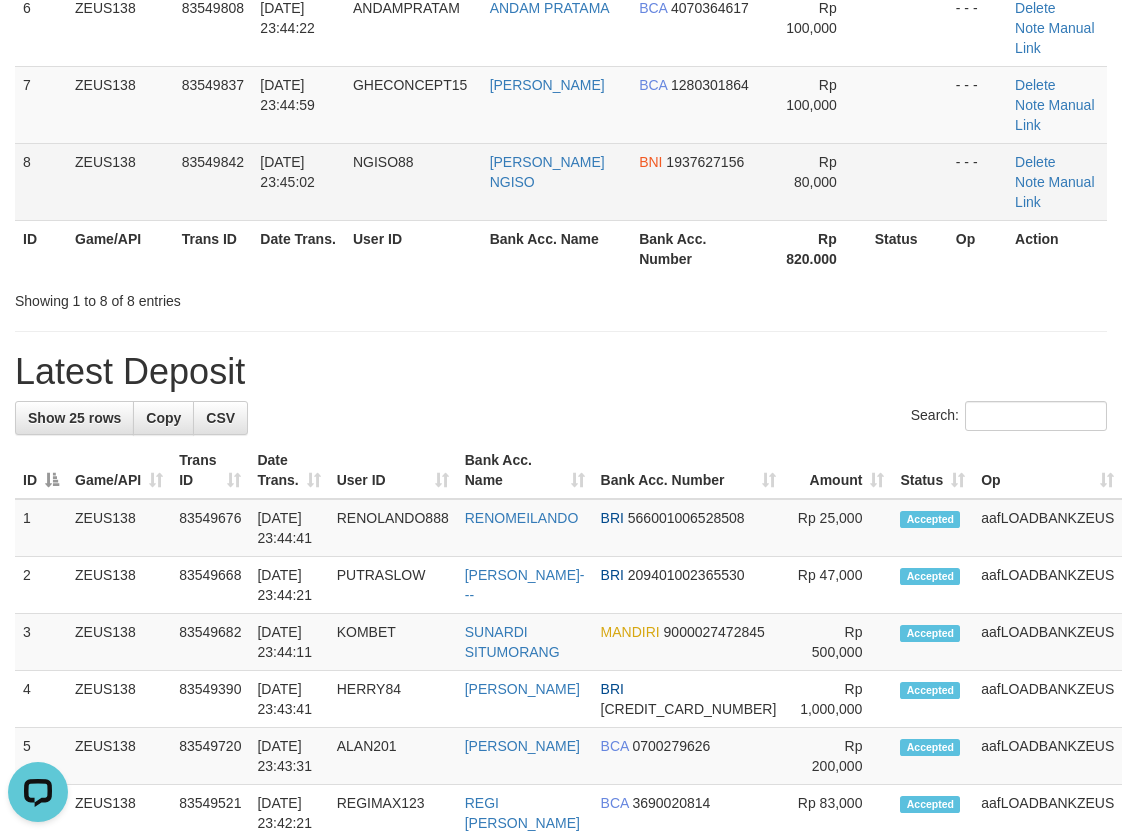 drag, startPoint x: 429, startPoint y: 189, endPoint x: 424, endPoint y: 198, distance: 10.29563 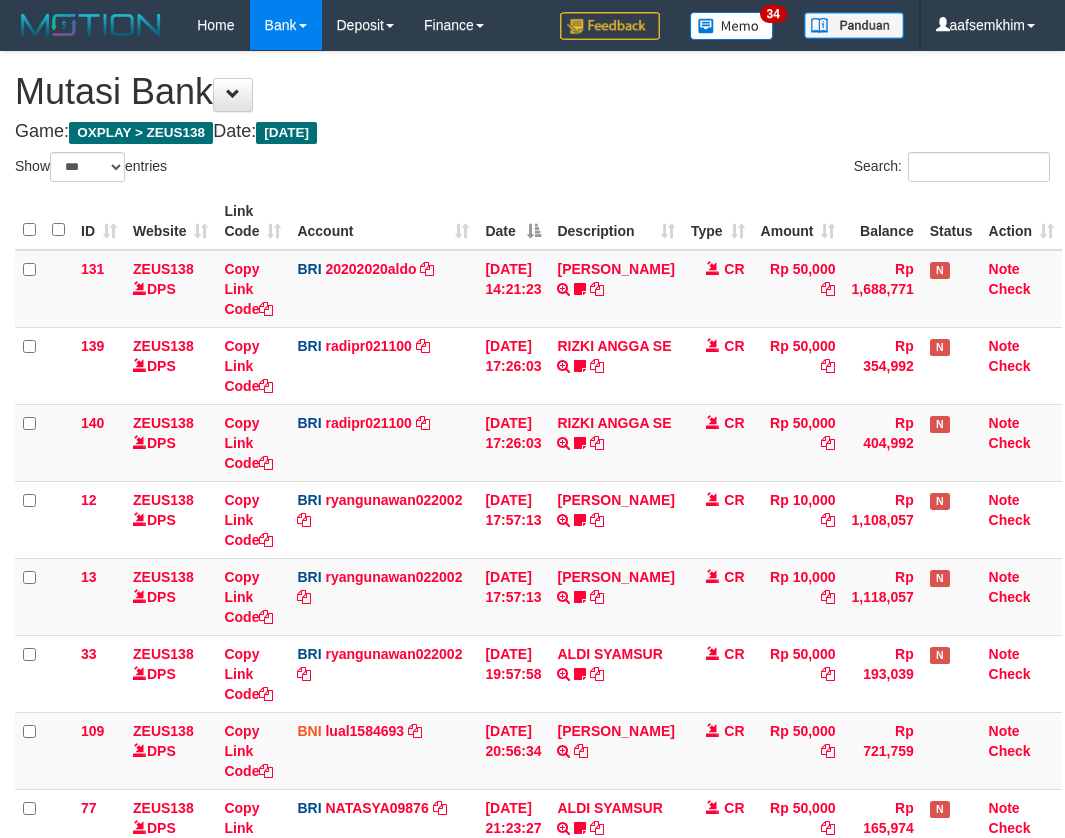 select on "***" 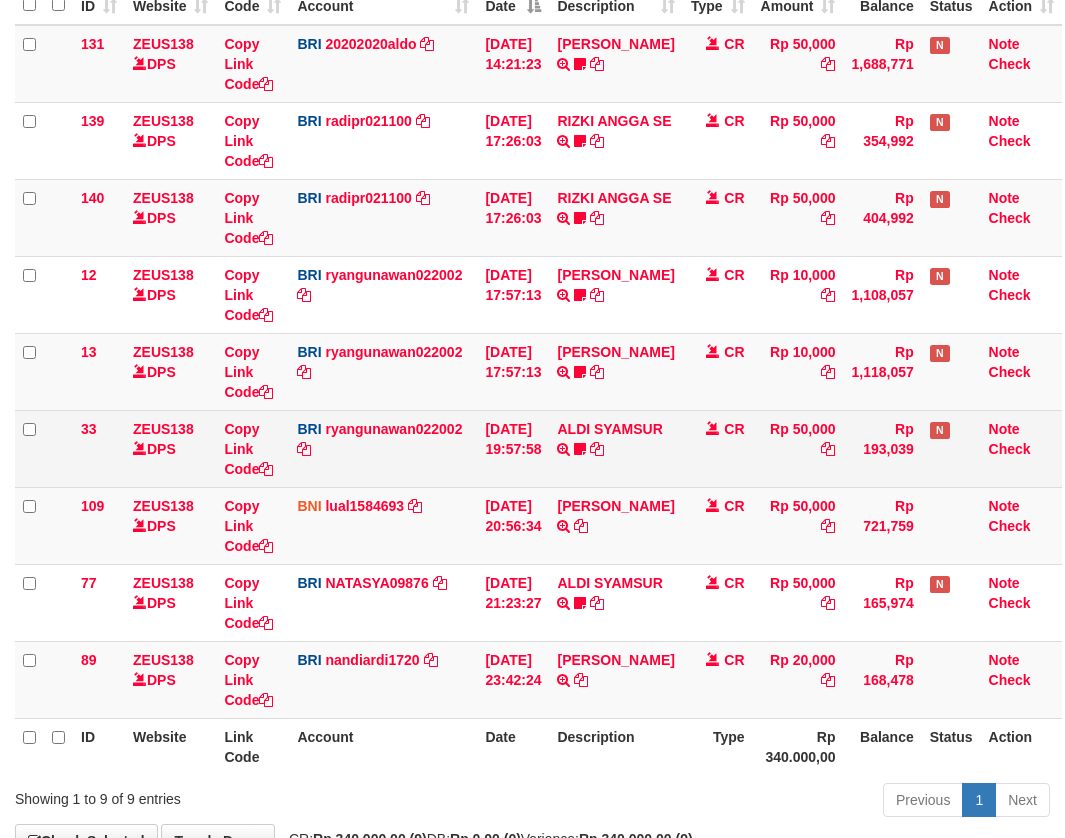 scroll, scrollTop: 356, scrollLeft: 0, axis: vertical 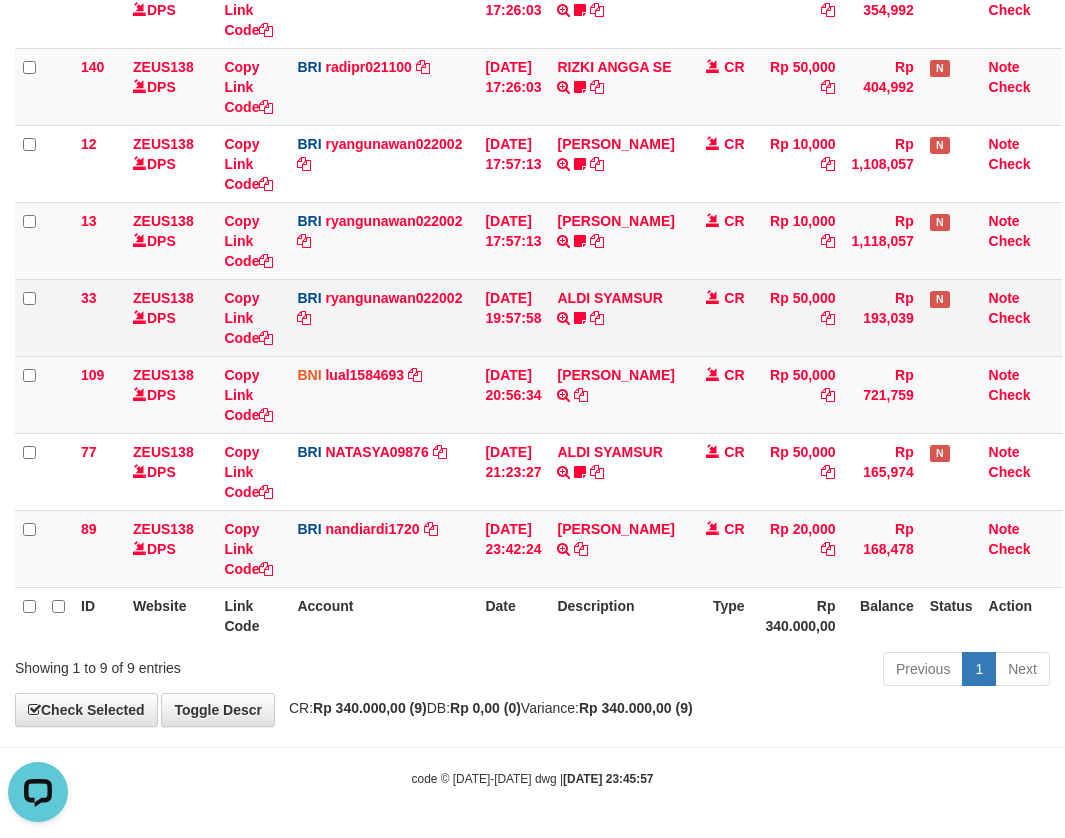 click on "ALDI SYAMSUR            TRANSFER NBMB ALDI SYAMSUR TO RYAN GUNAWAN    ALDISYAMSUR" at bounding box center [615, 317] 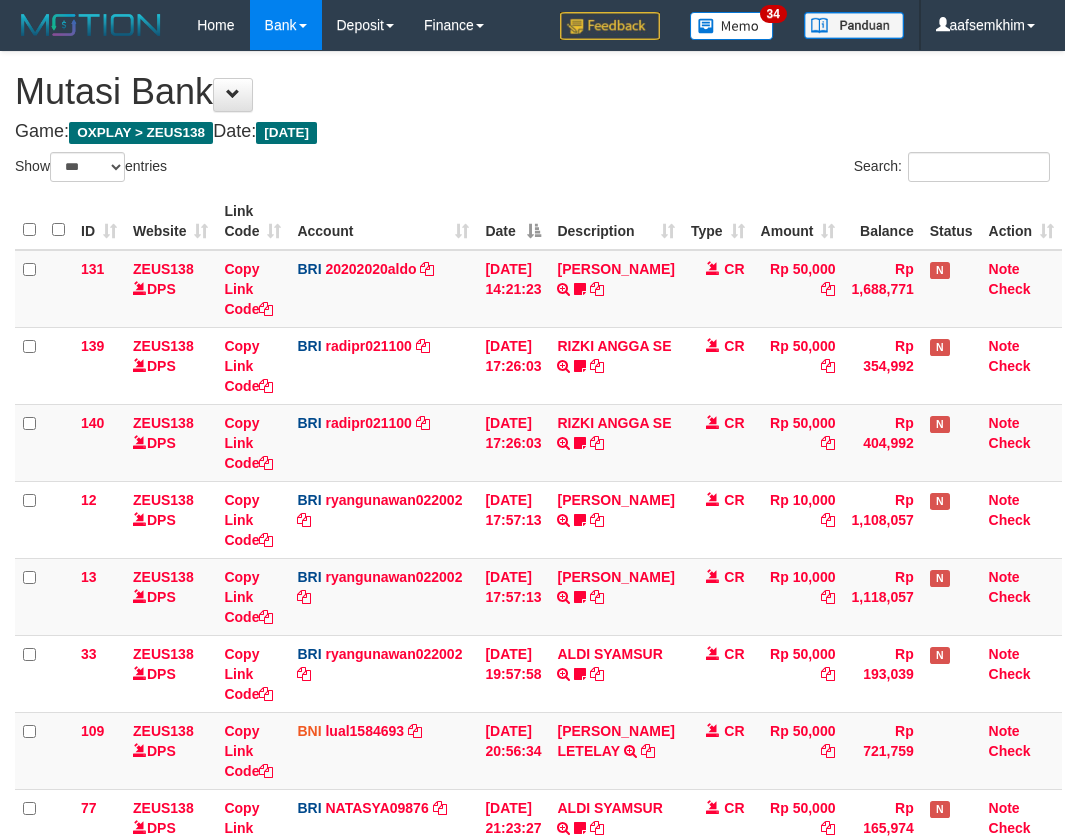 select on "***" 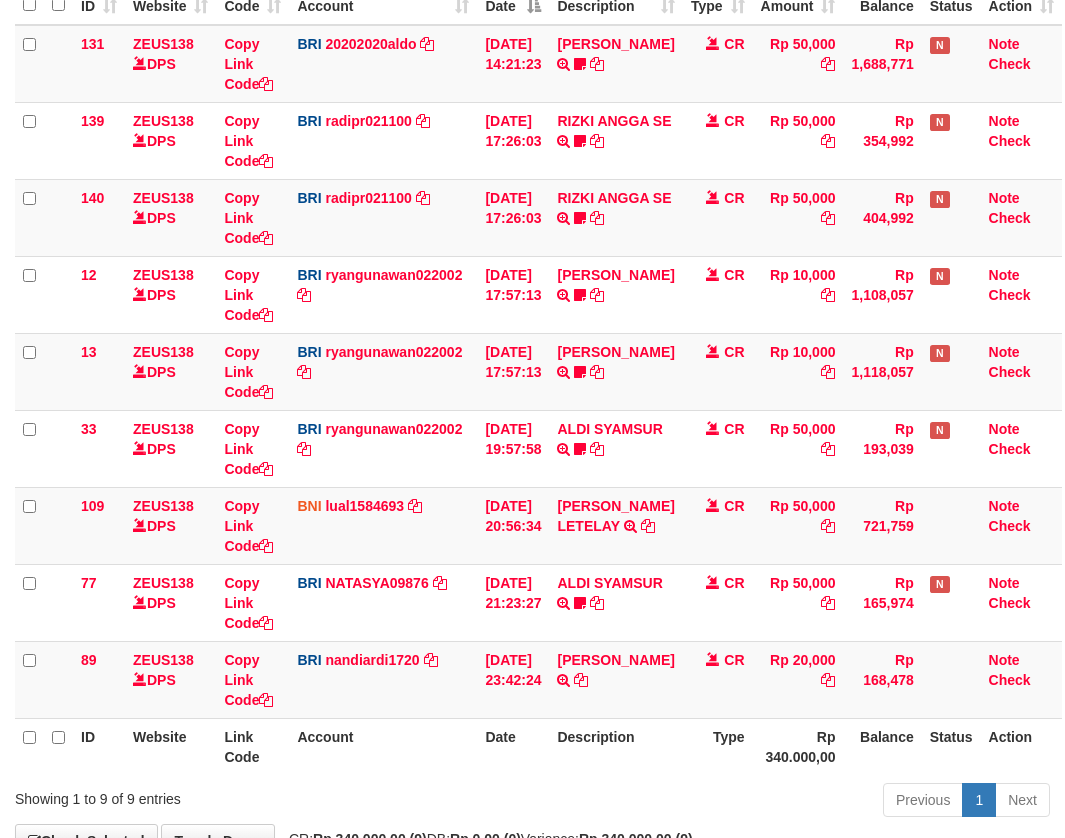 scroll, scrollTop: 356, scrollLeft: 0, axis: vertical 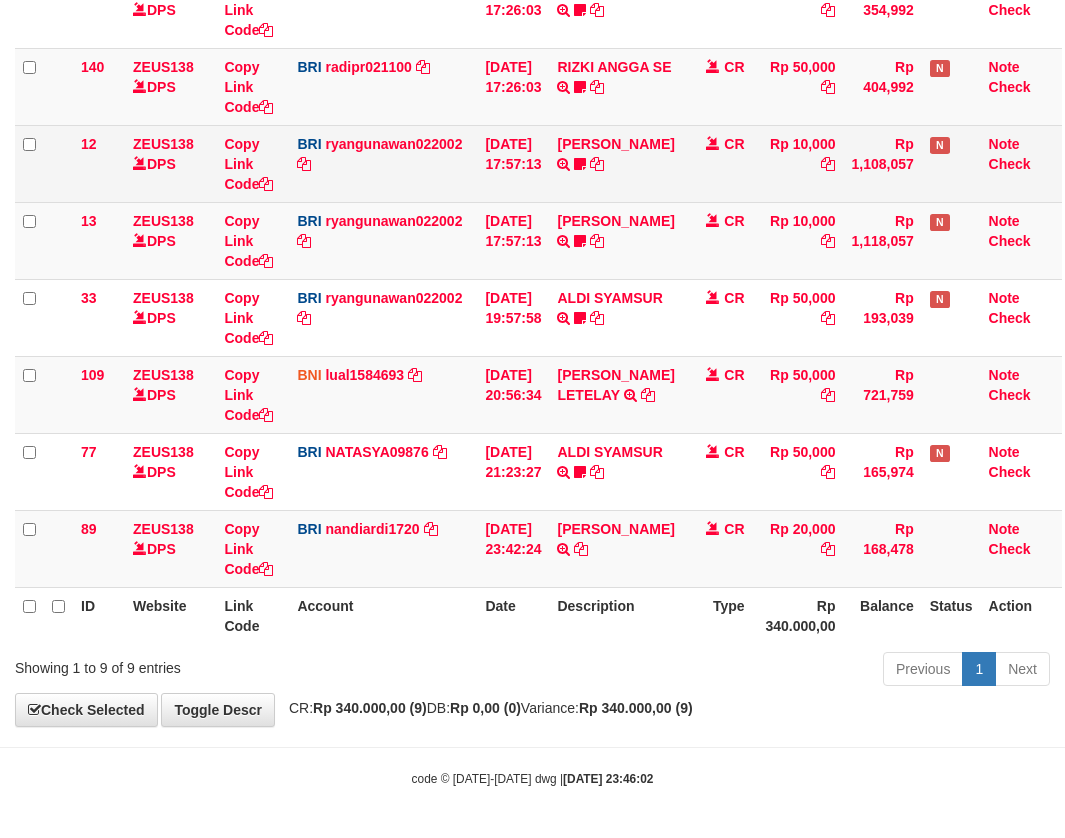 click on "ENOS RAMBALANG            TRANSFER NBMB ENOS RAMBALANG TO RYAN GUNAWAN    ENOS011" at bounding box center [615, 163] 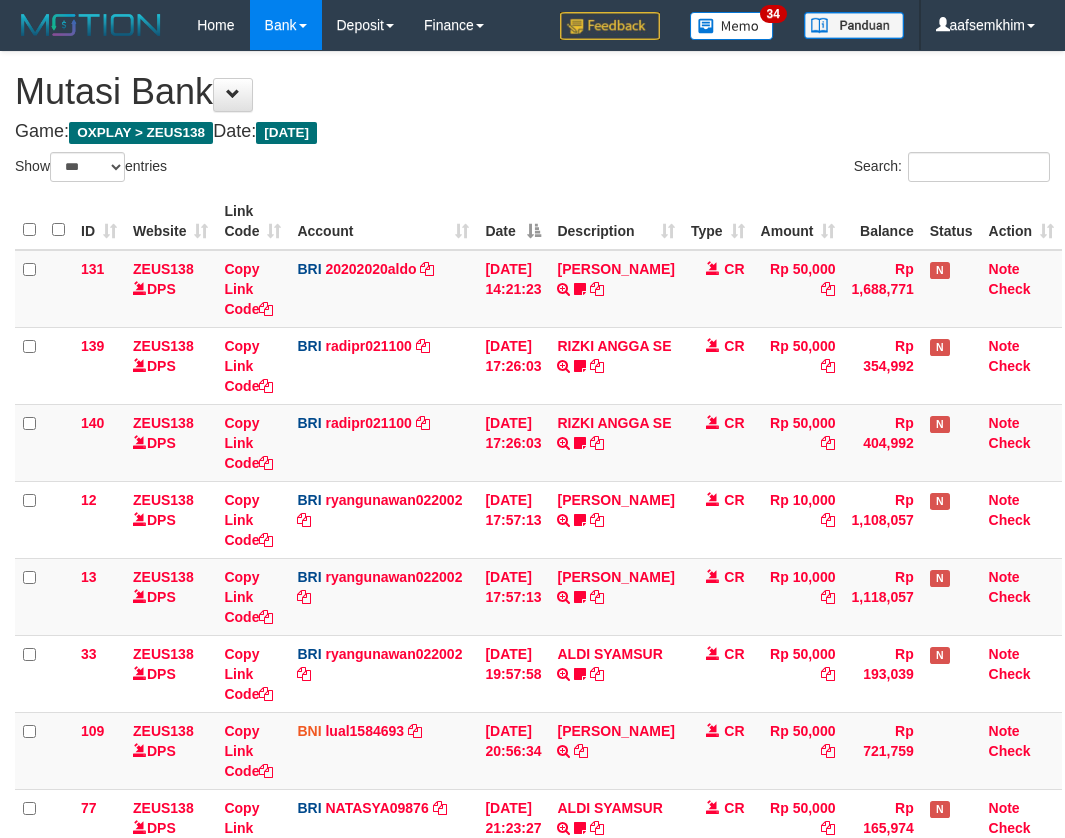 select on "***" 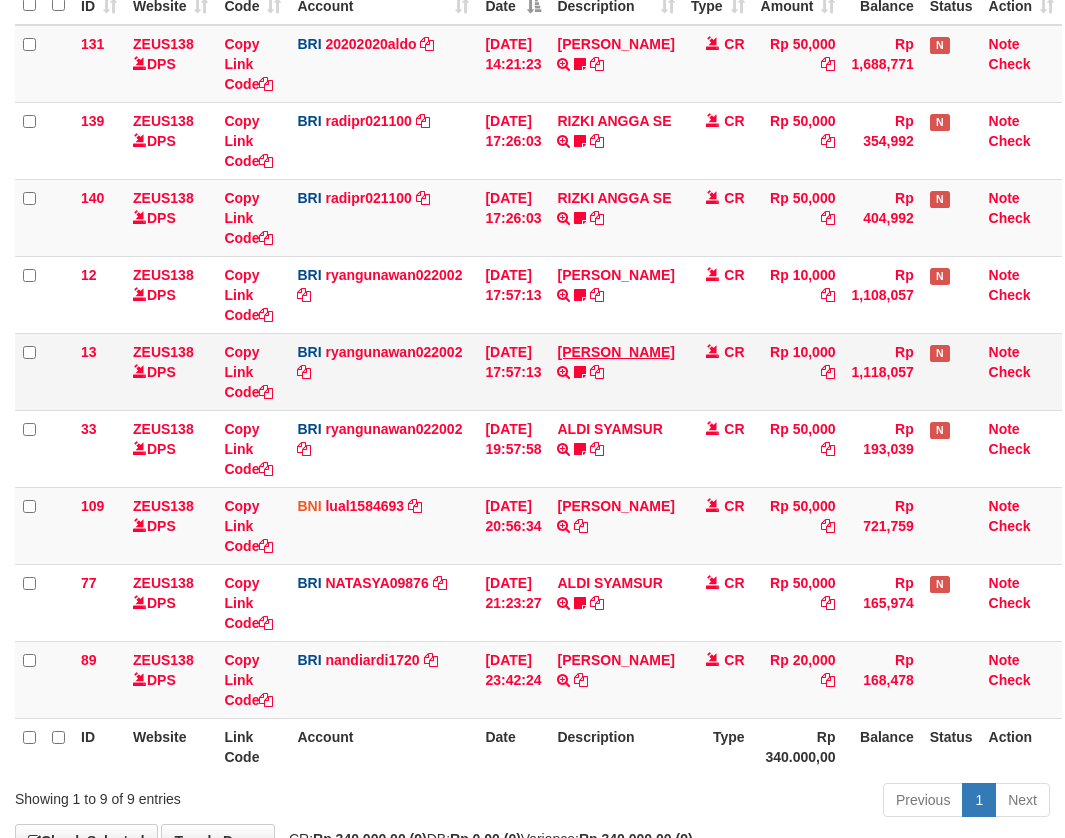 scroll, scrollTop: 356, scrollLeft: 0, axis: vertical 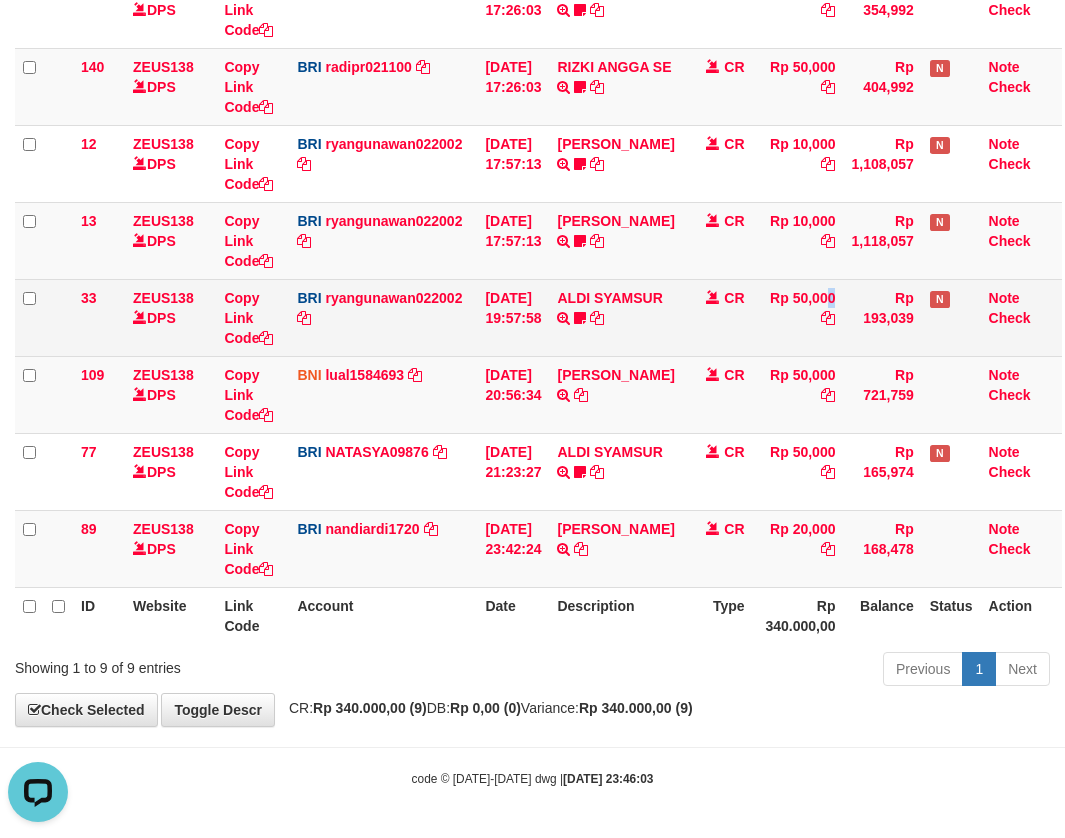 click on "Rp 50,000" at bounding box center (798, 317) 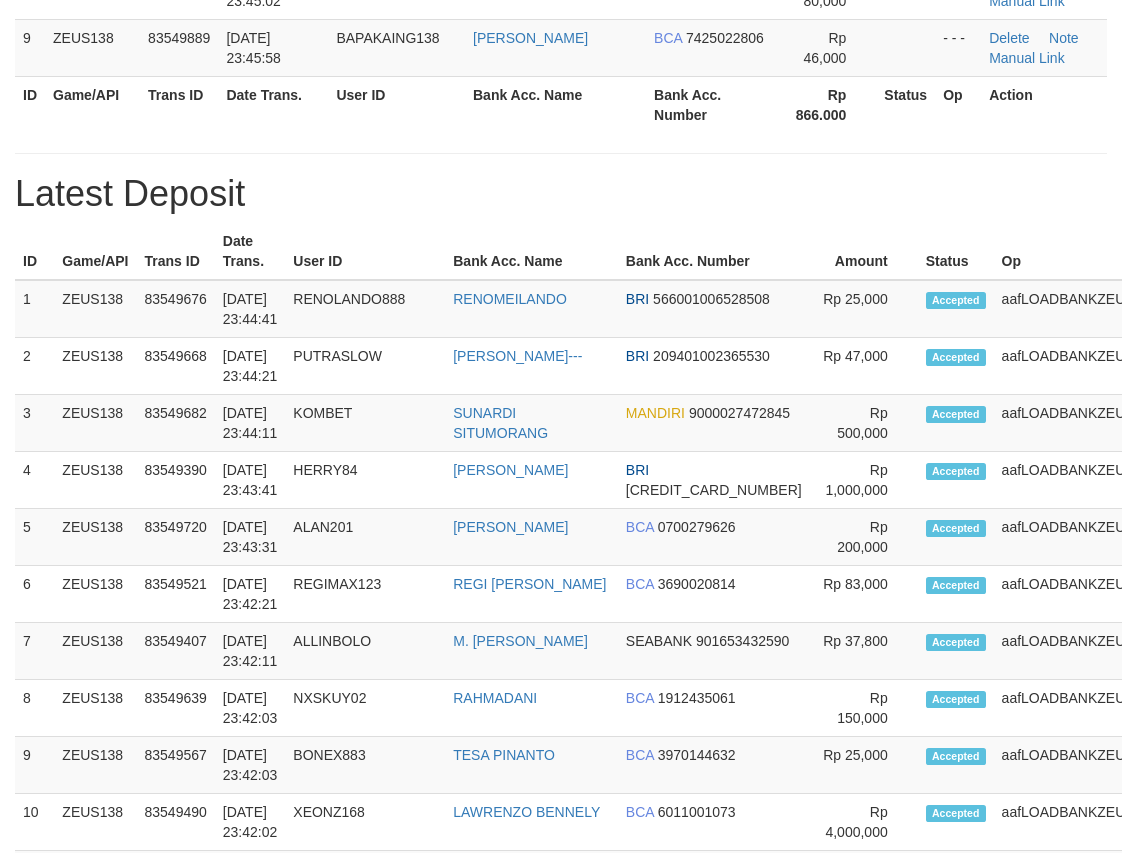 click on "Bank Acc. Name" at bounding box center (531, 251) 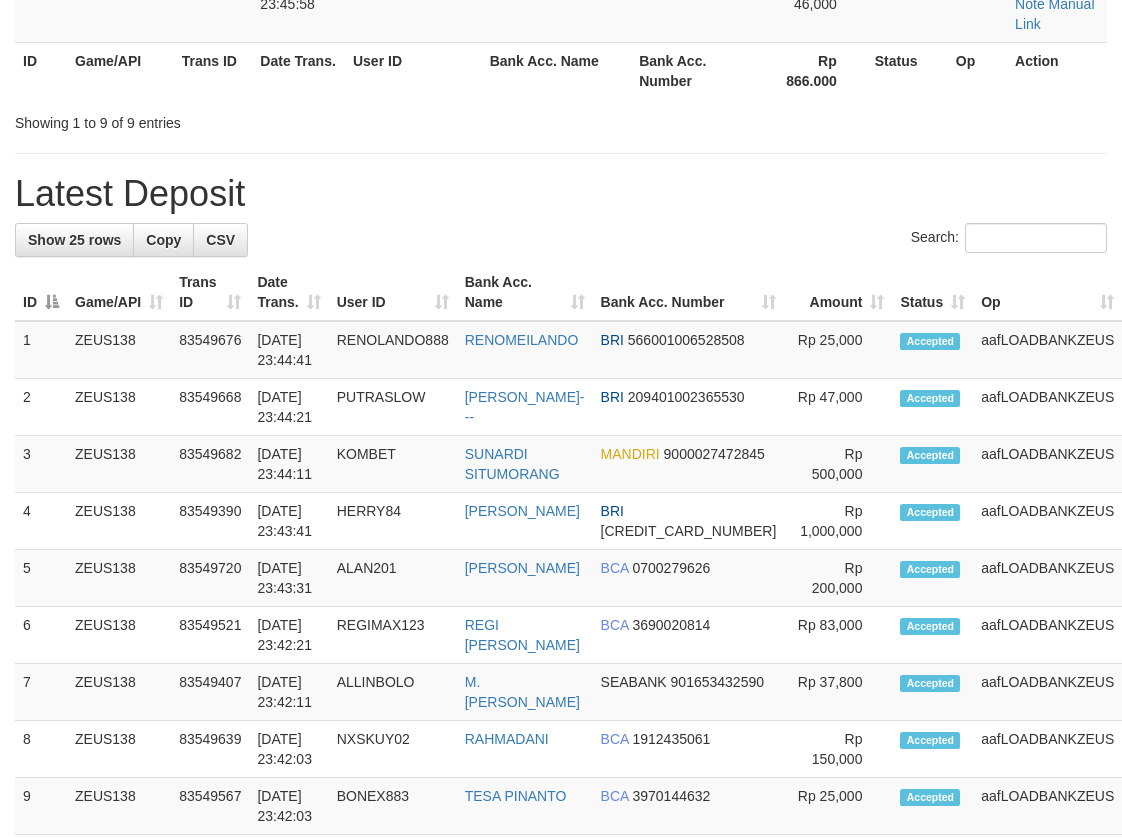 scroll, scrollTop: 646, scrollLeft: 0, axis: vertical 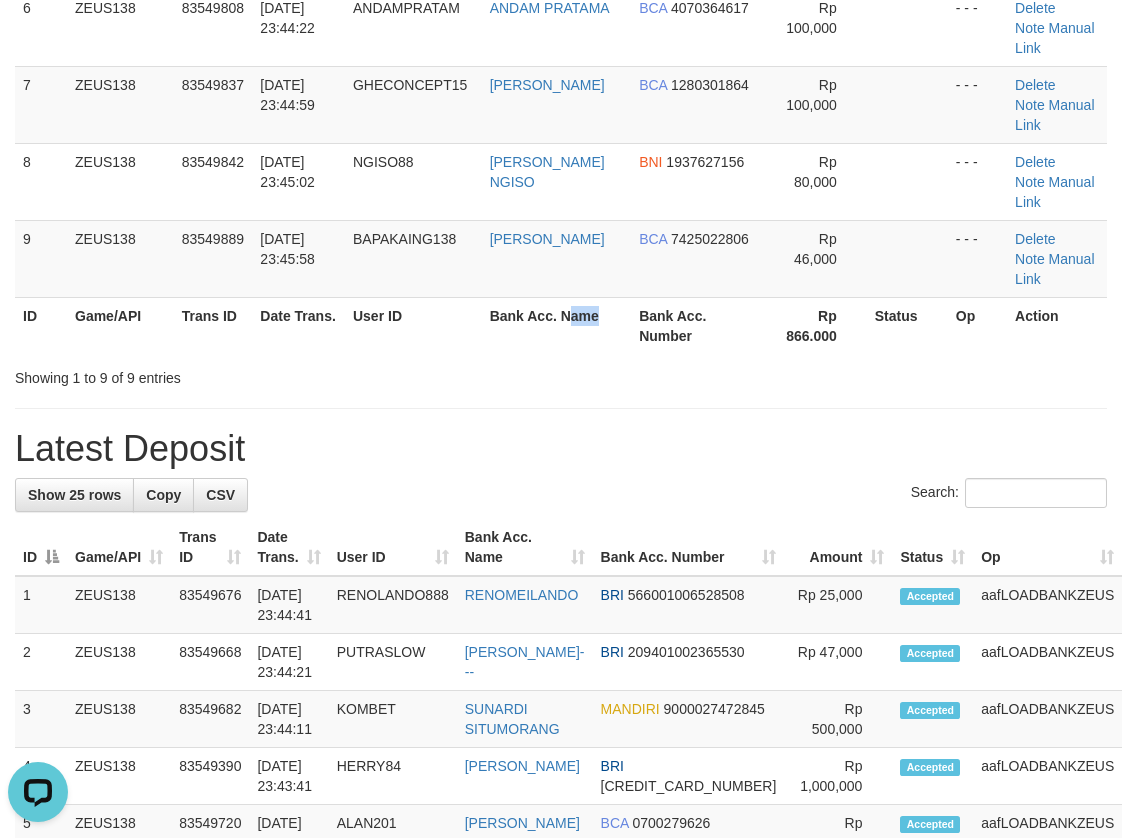 drag, startPoint x: 613, startPoint y: 316, endPoint x: 444, endPoint y: 335, distance: 170.0647 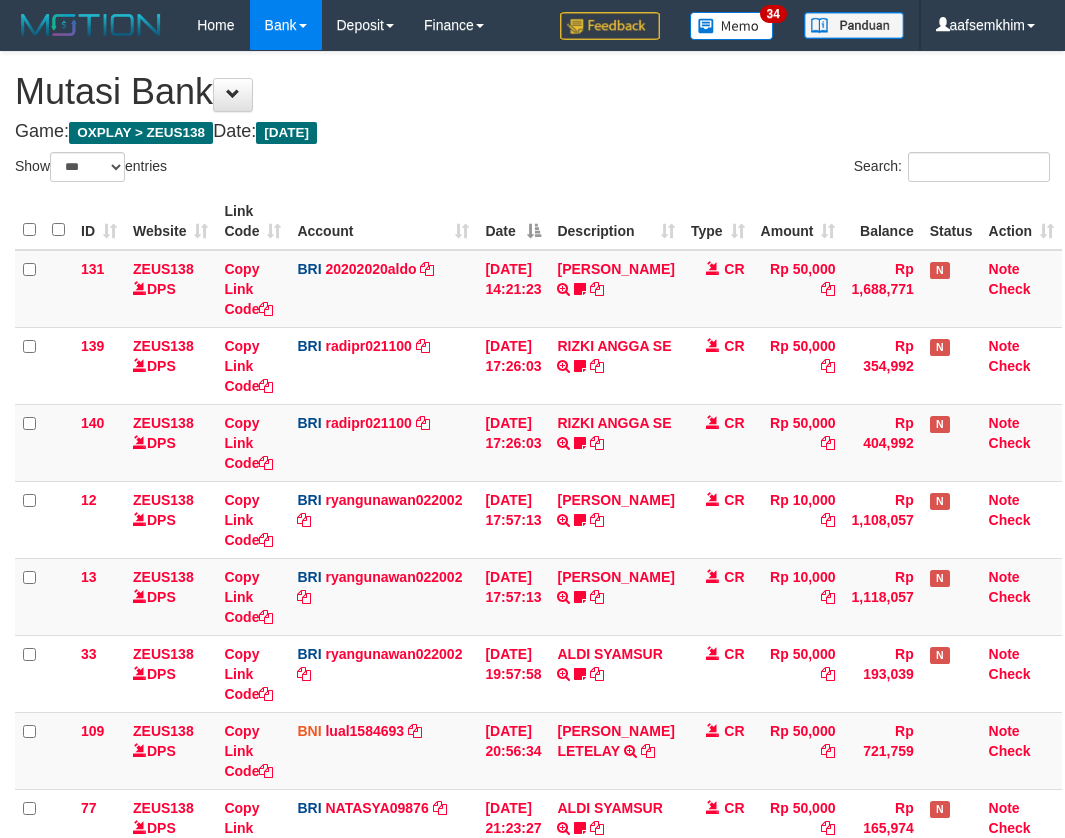 select on "***" 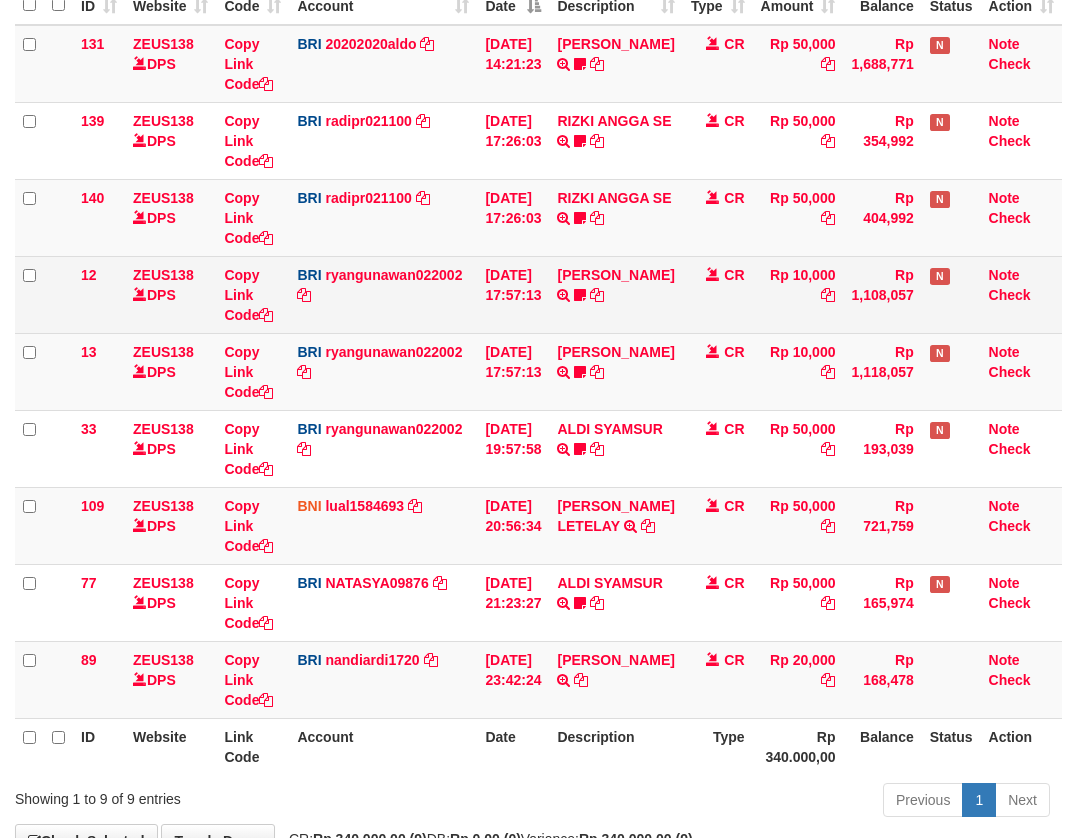 scroll, scrollTop: 356, scrollLeft: 0, axis: vertical 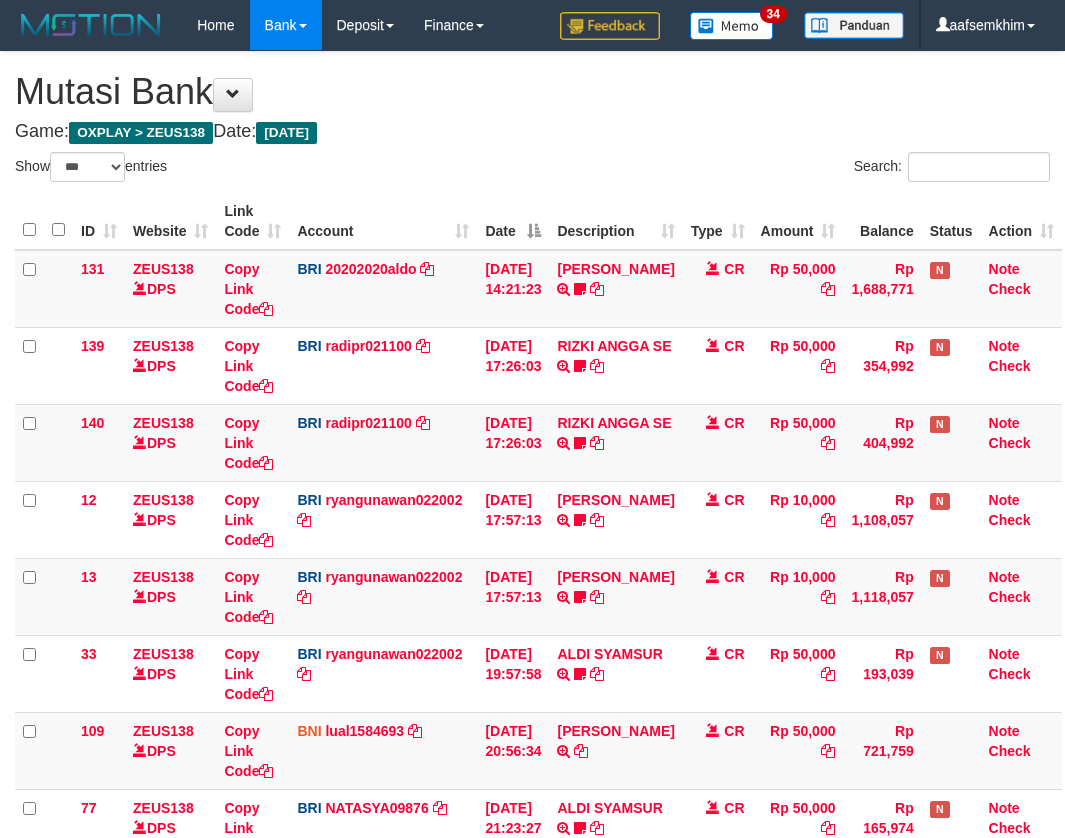 select on "***" 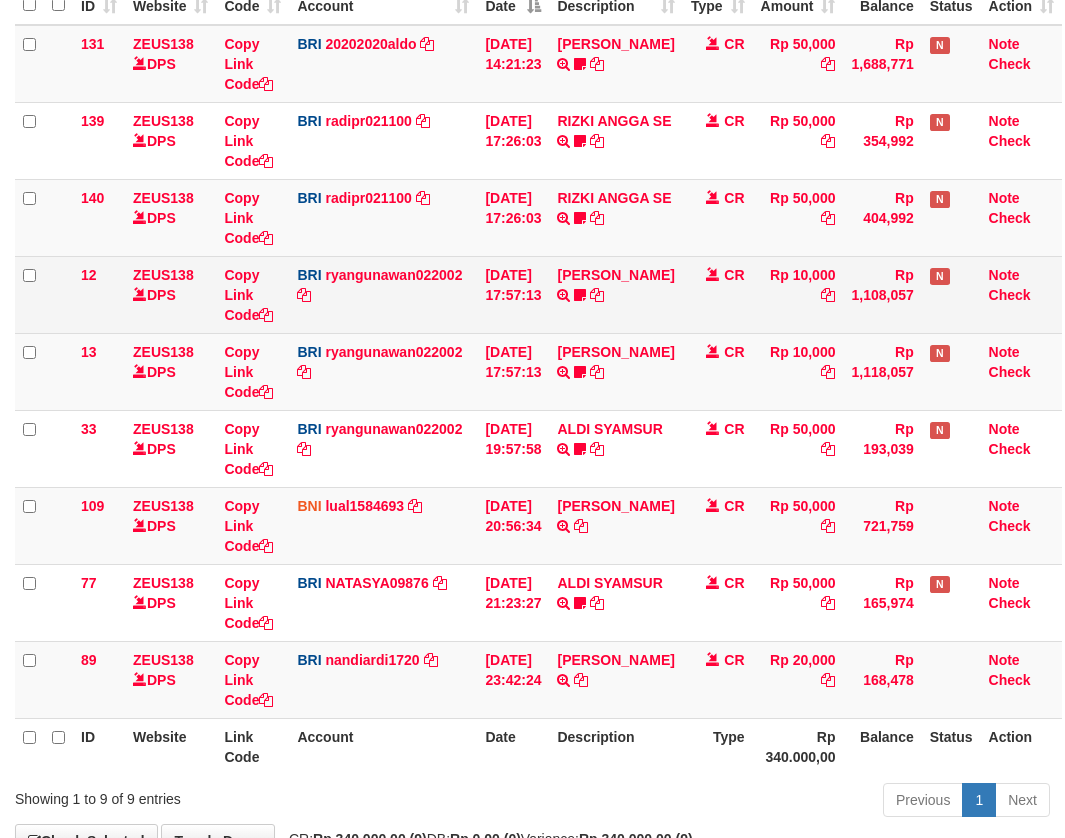 scroll, scrollTop: 356, scrollLeft: 0, axis: vertical 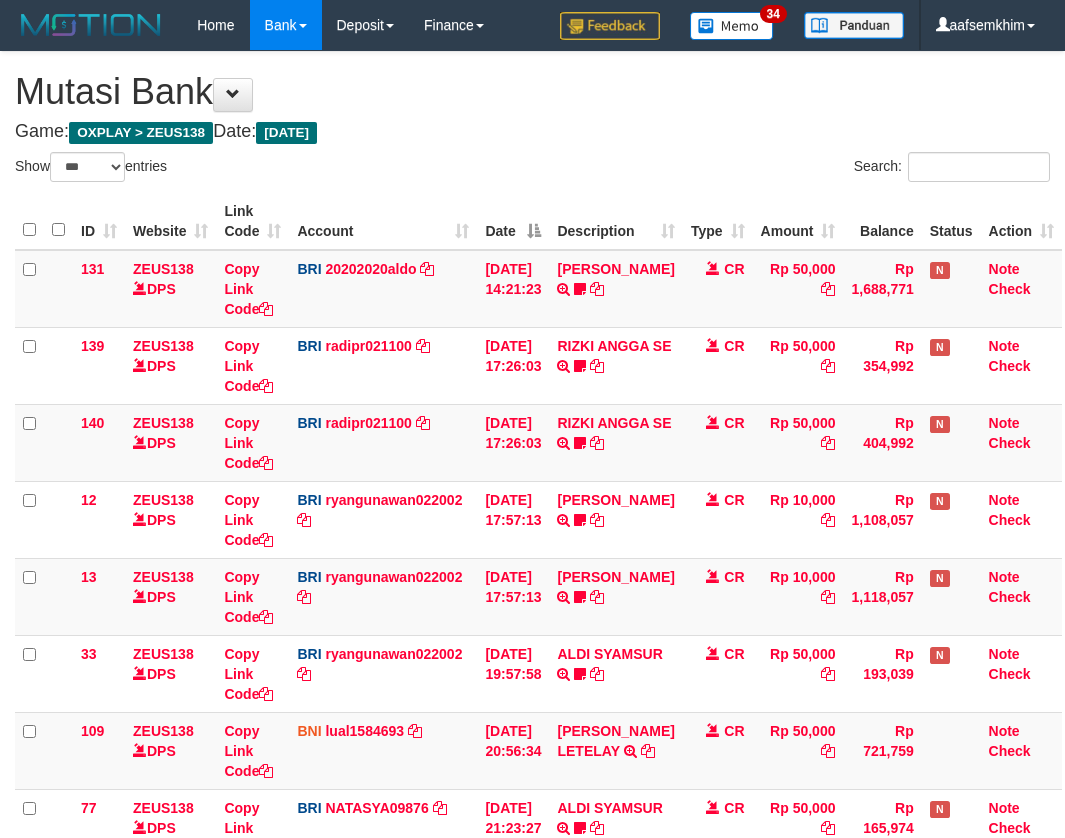 select on "***" 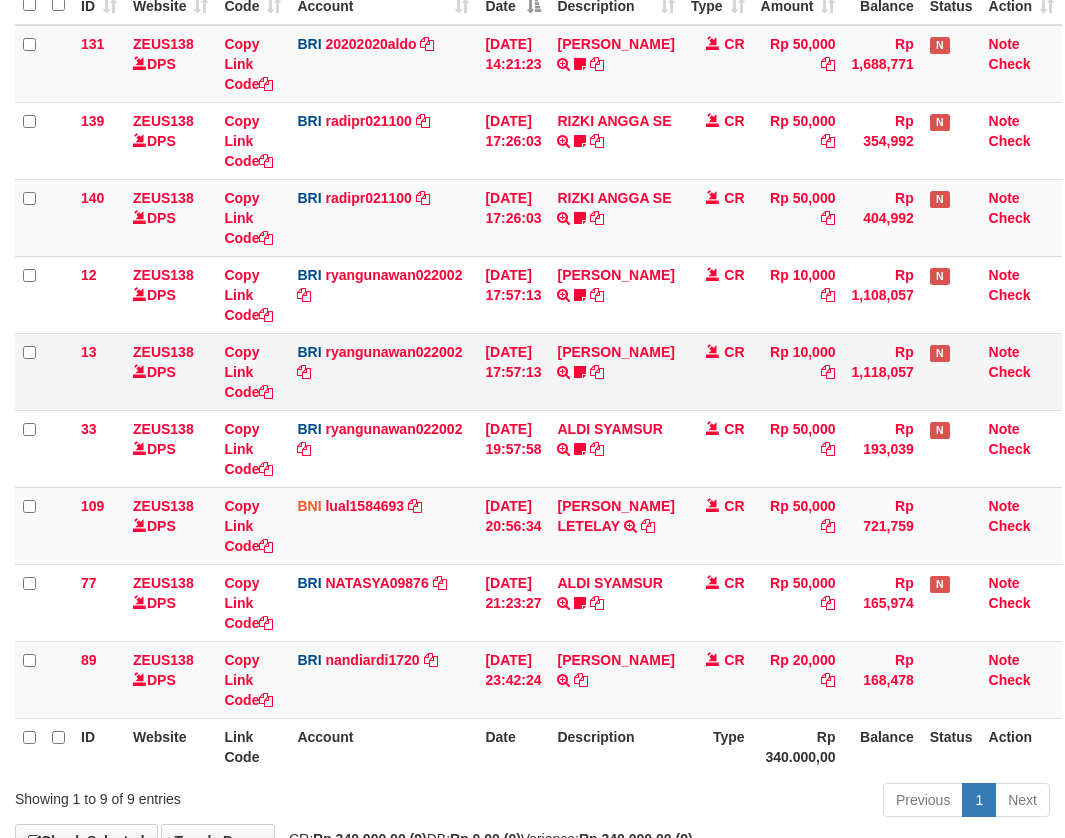 scroll, scrollTop: 356, scrollLeft: 0, axis: vertical 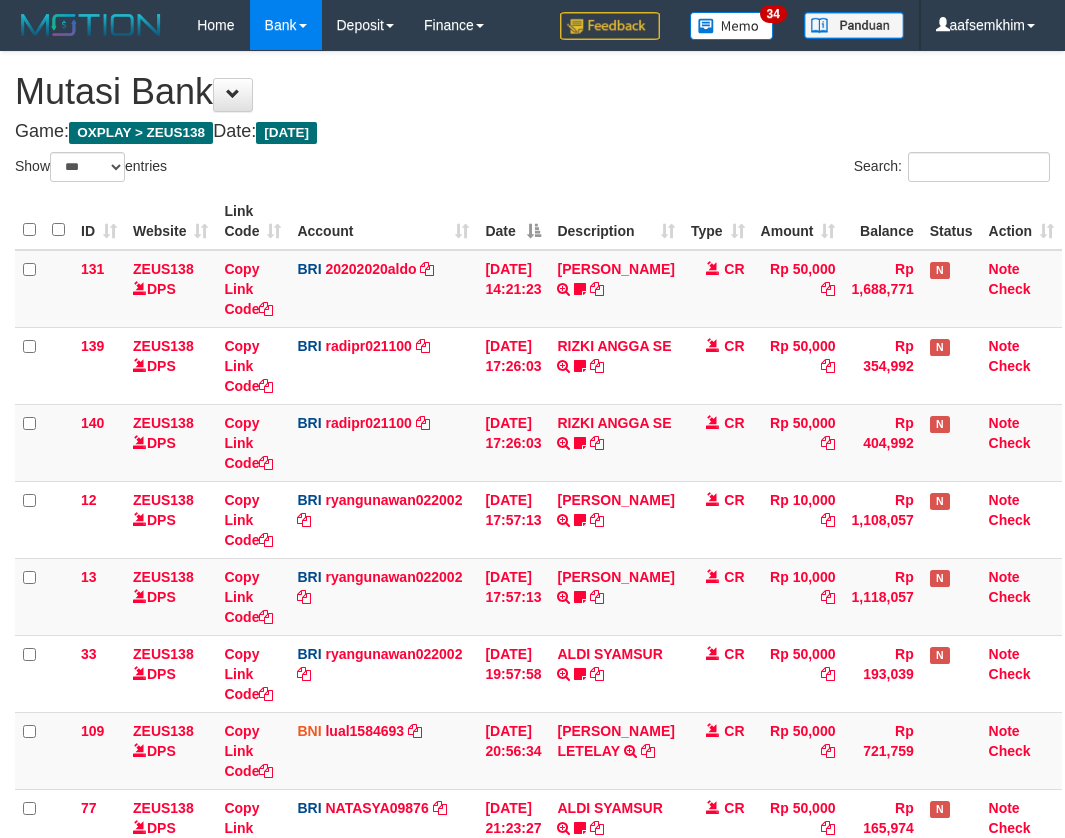 select on "***" 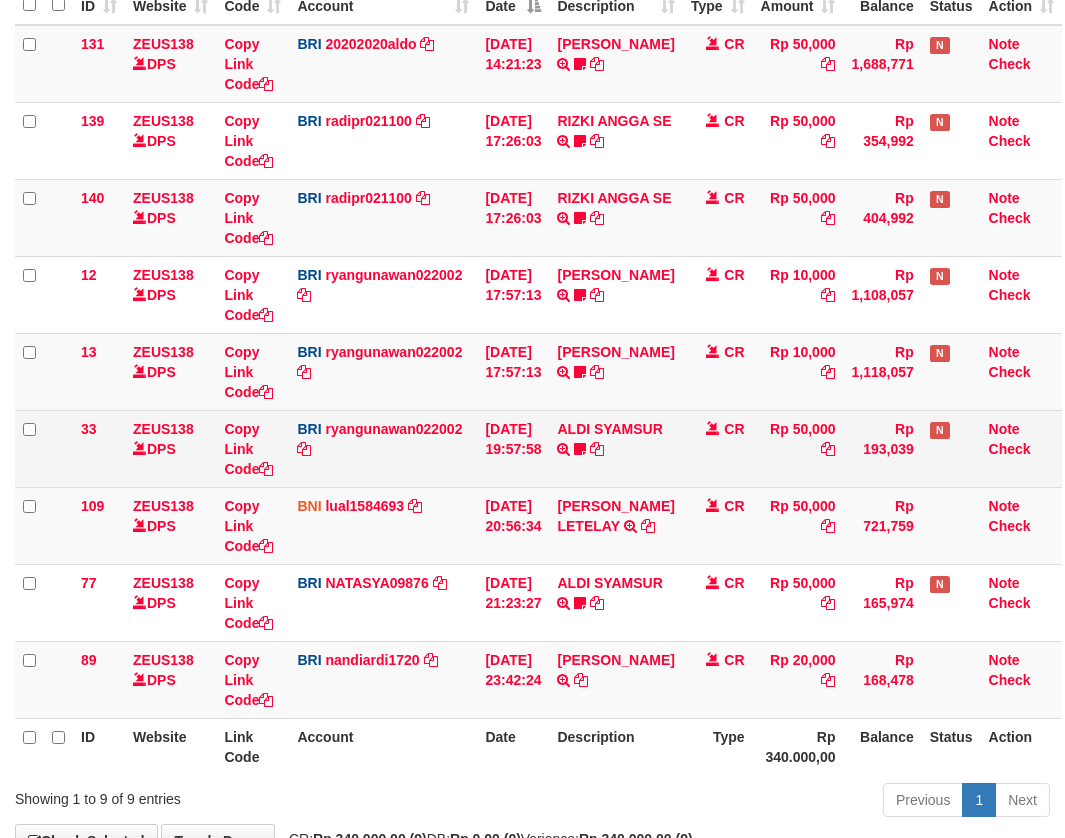 scroll, scrollTop: 356, scrollLeft: 0, axis: vertical 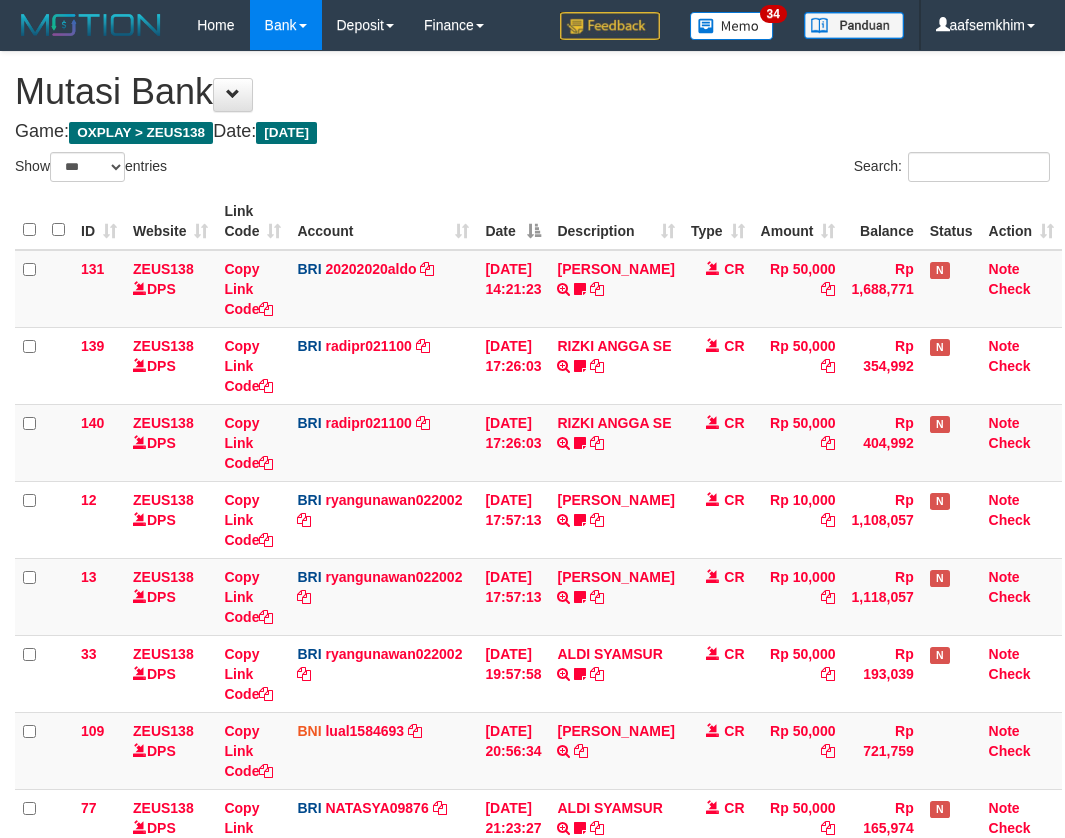 select on "***" 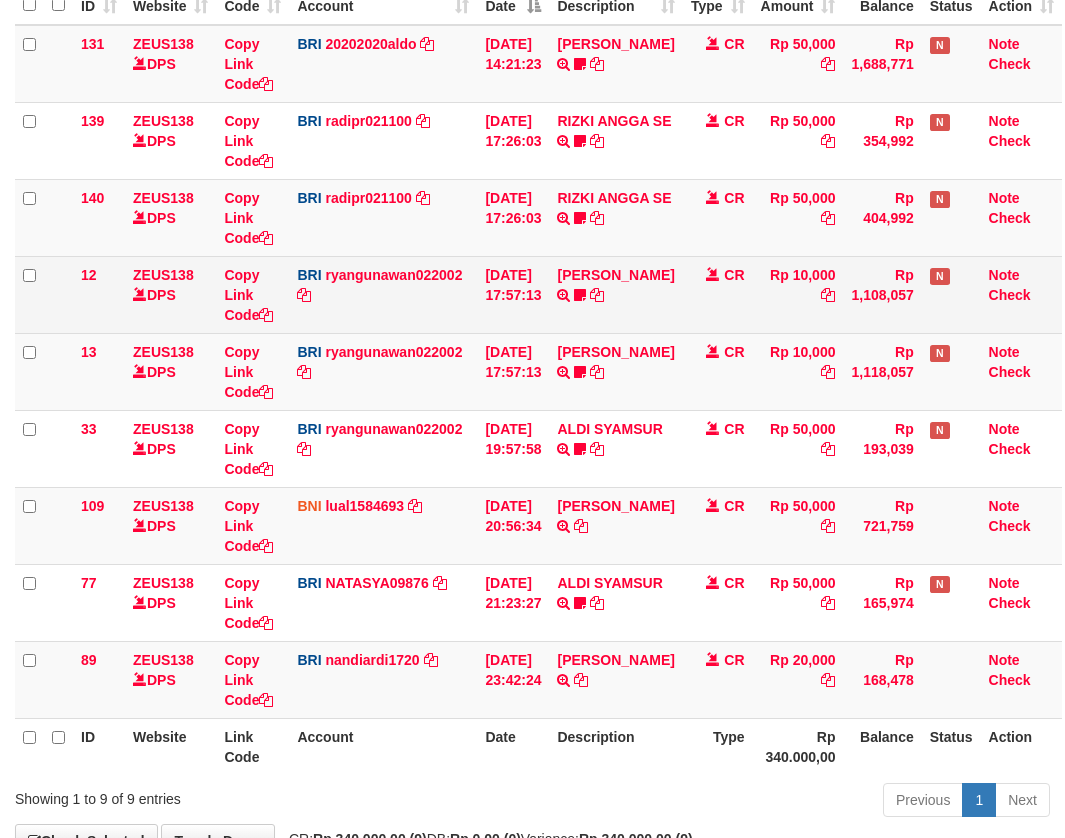 click on "CR" at bounding box center [718, 294] 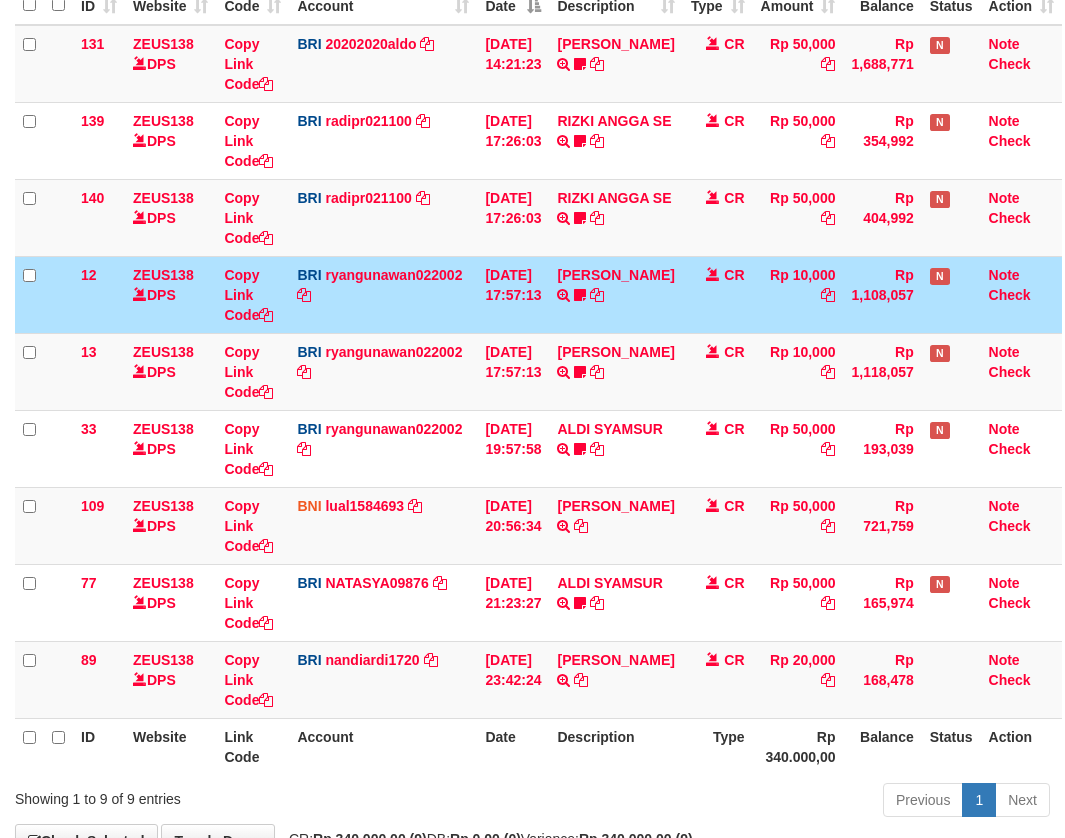scroll, scrollTop: 356, scrollLeft: 0, axis: vertical 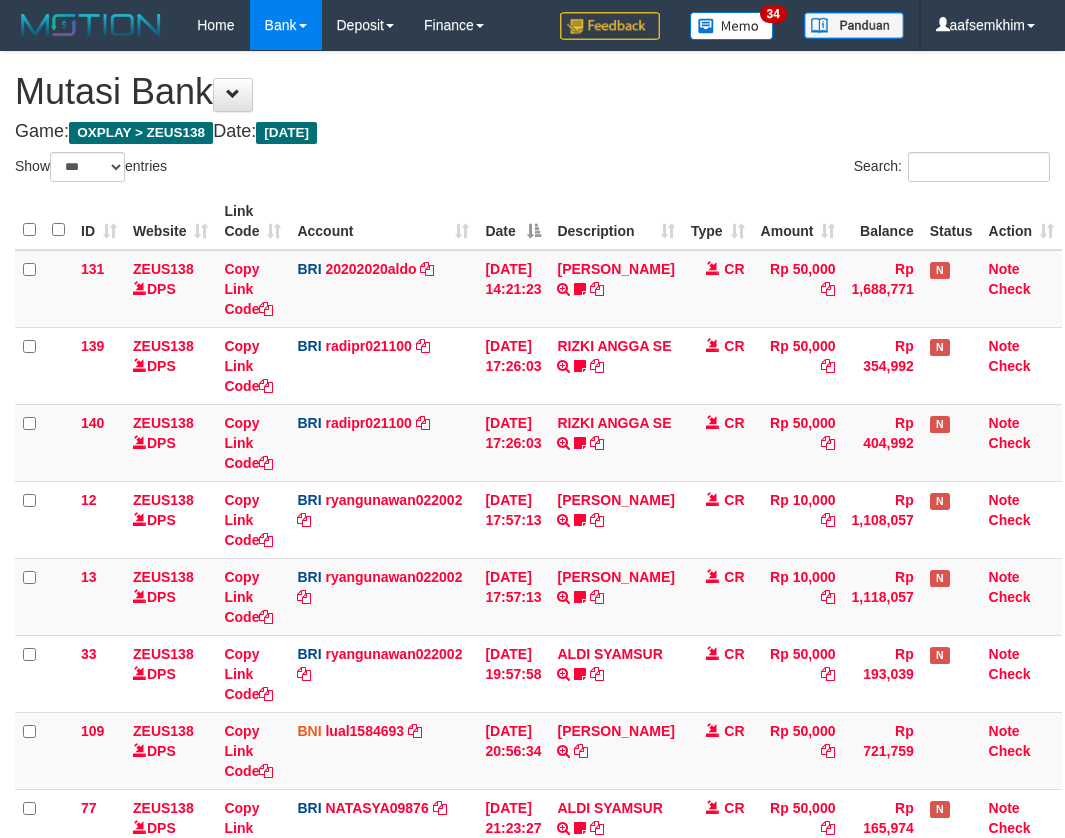 select on "***" 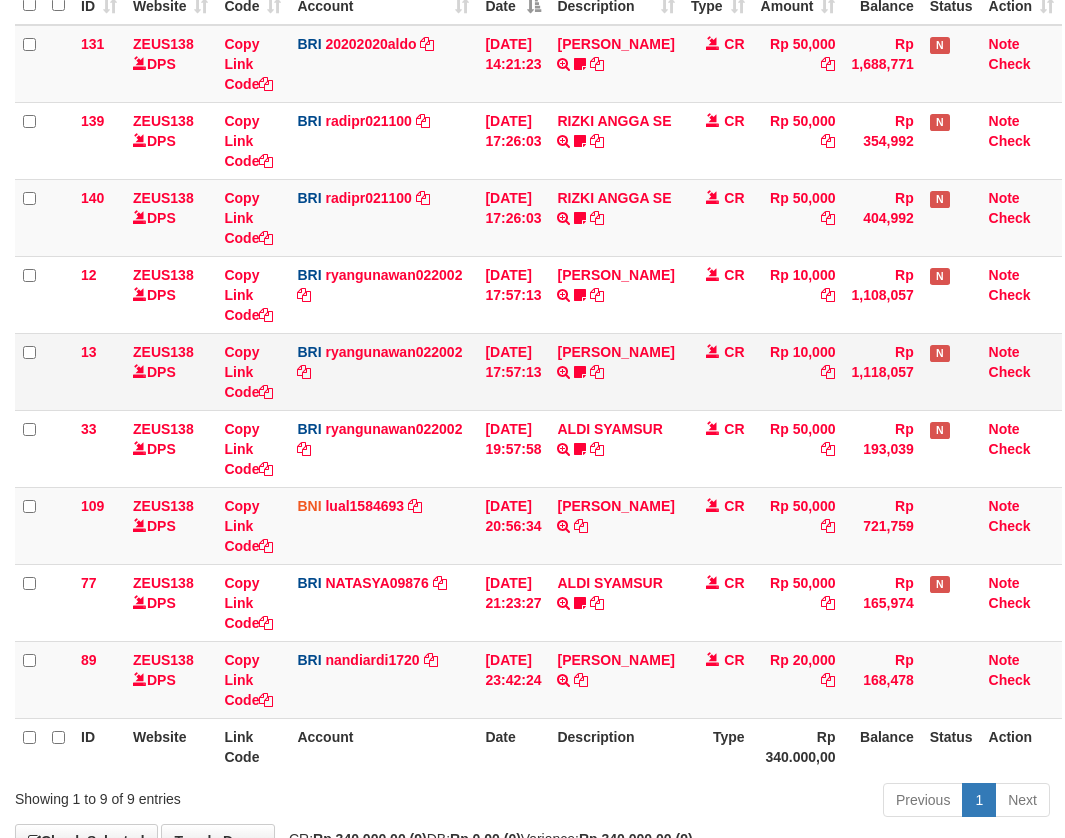 scroll, scrollTop: 356, scrollLeft: 0, axis: vertical 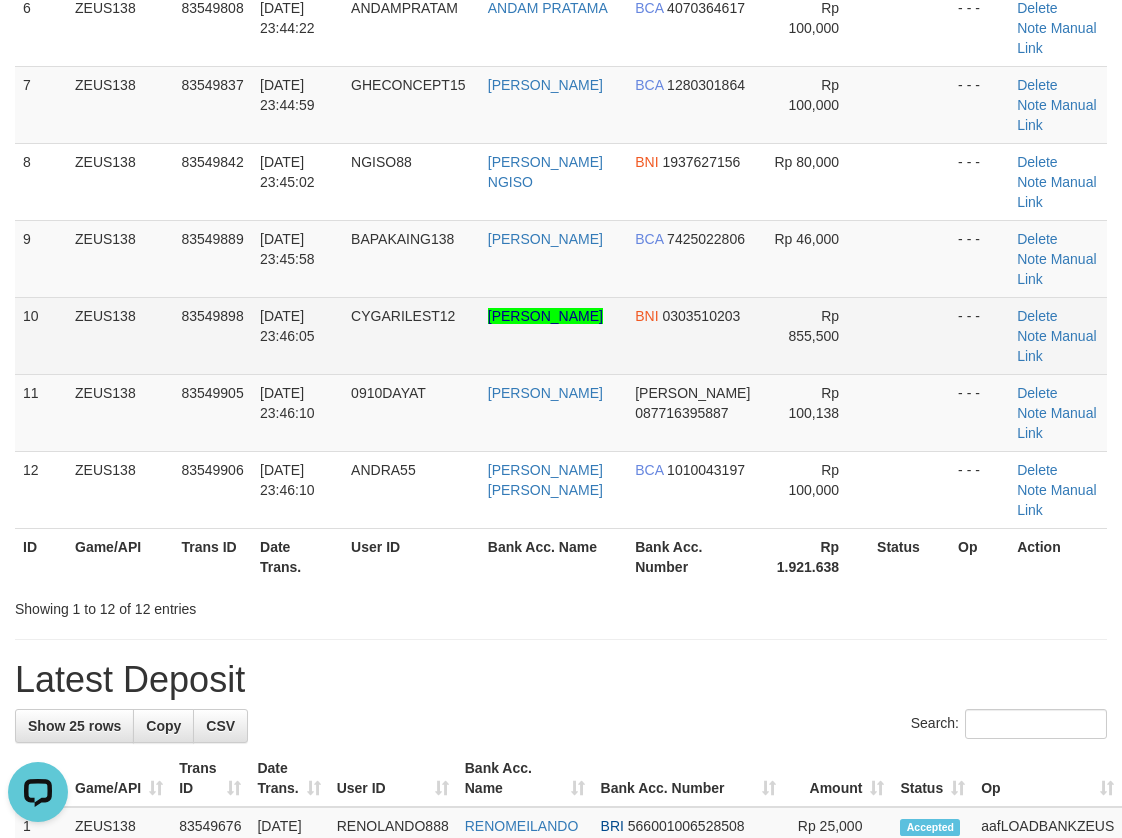 click on "CYGARILEST12" at bounding box center [411, 335] 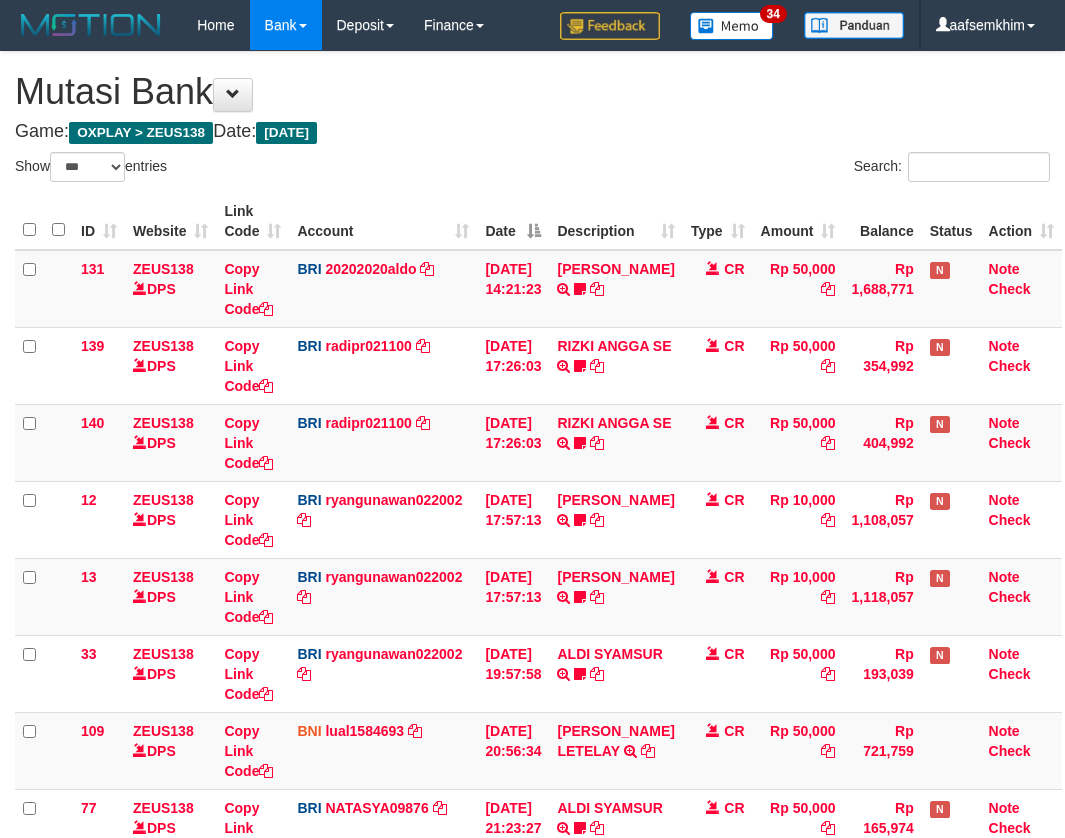 select on "***" 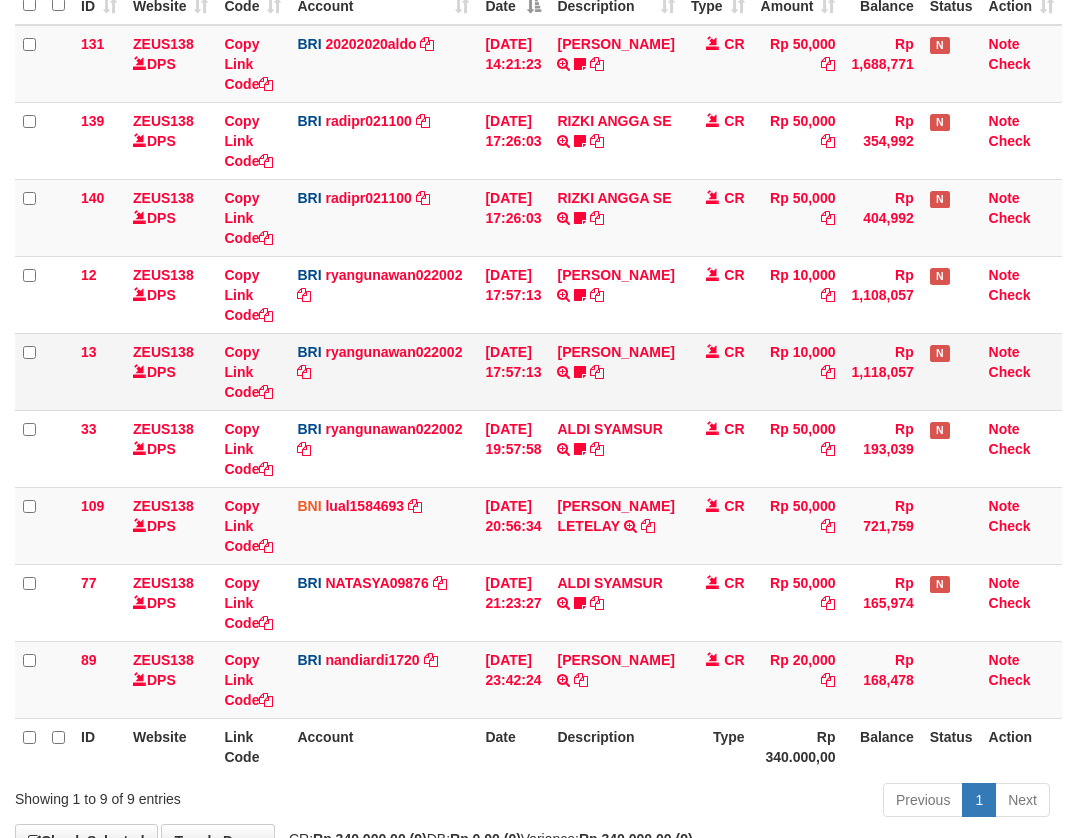 scroll, scrollTop: 356, scrollLeft: 0, axis: vertical 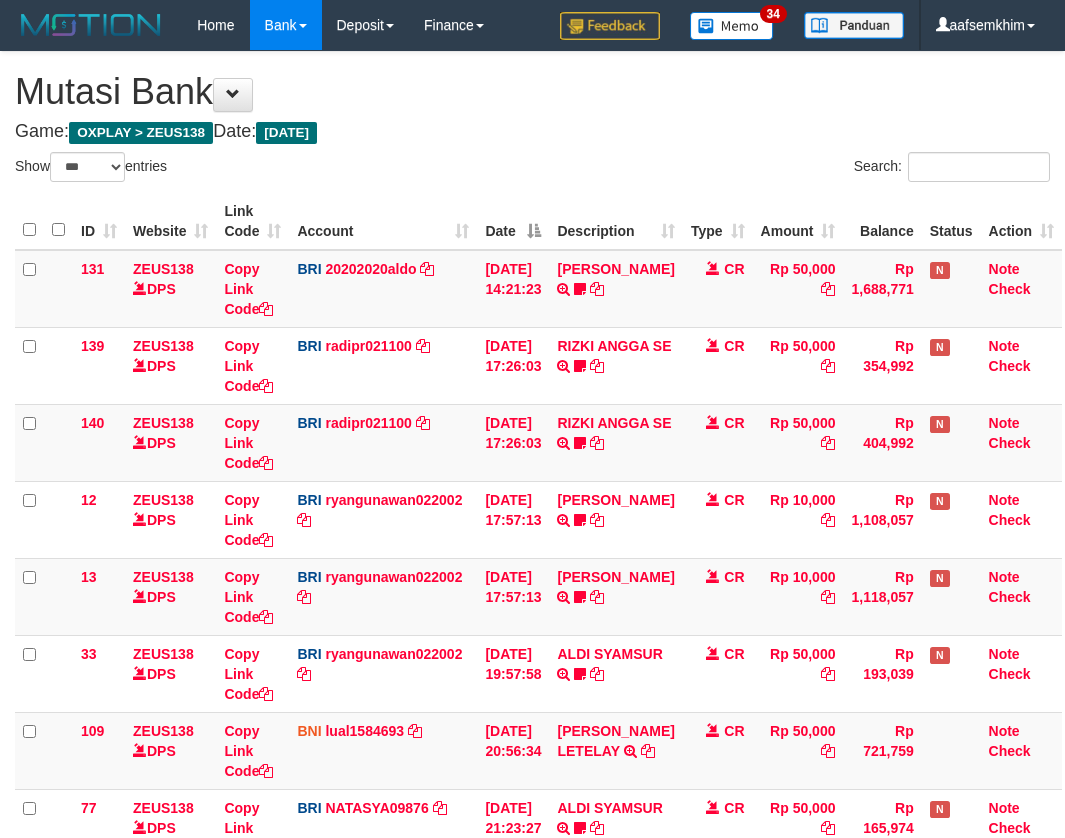 select on "***" 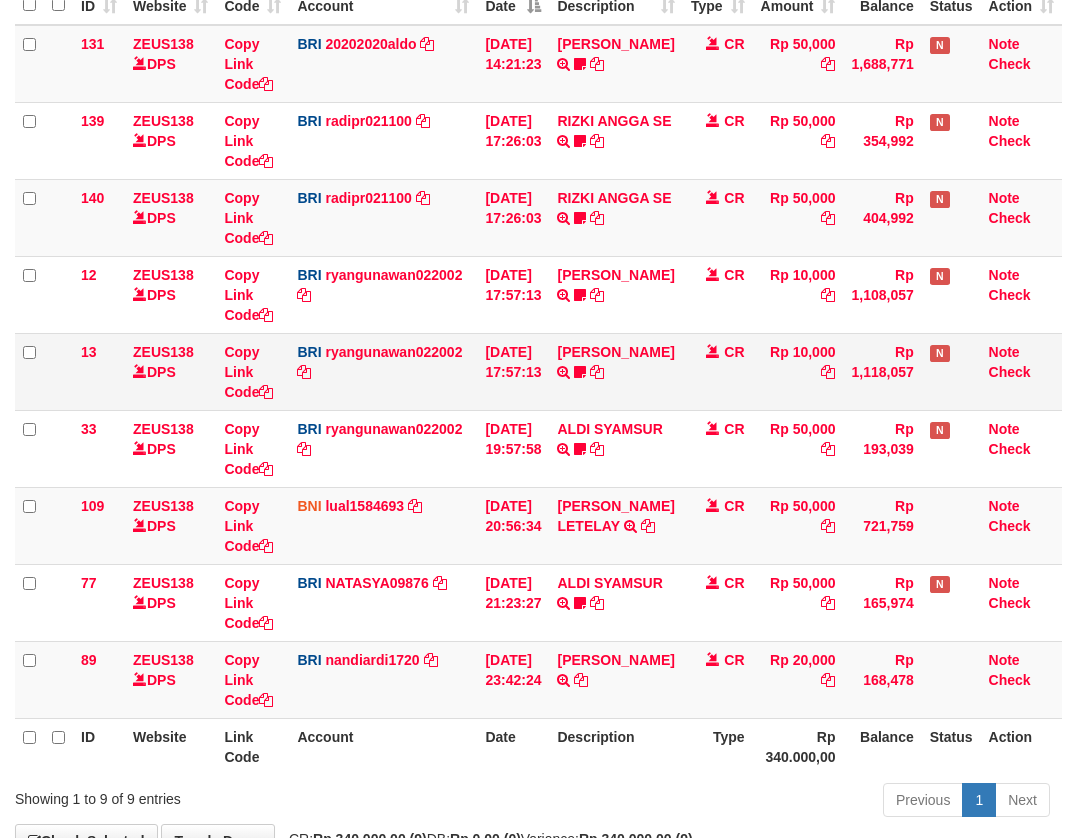 scroll, scrollTop: 356, scrollLeft: 0, axis: vertical 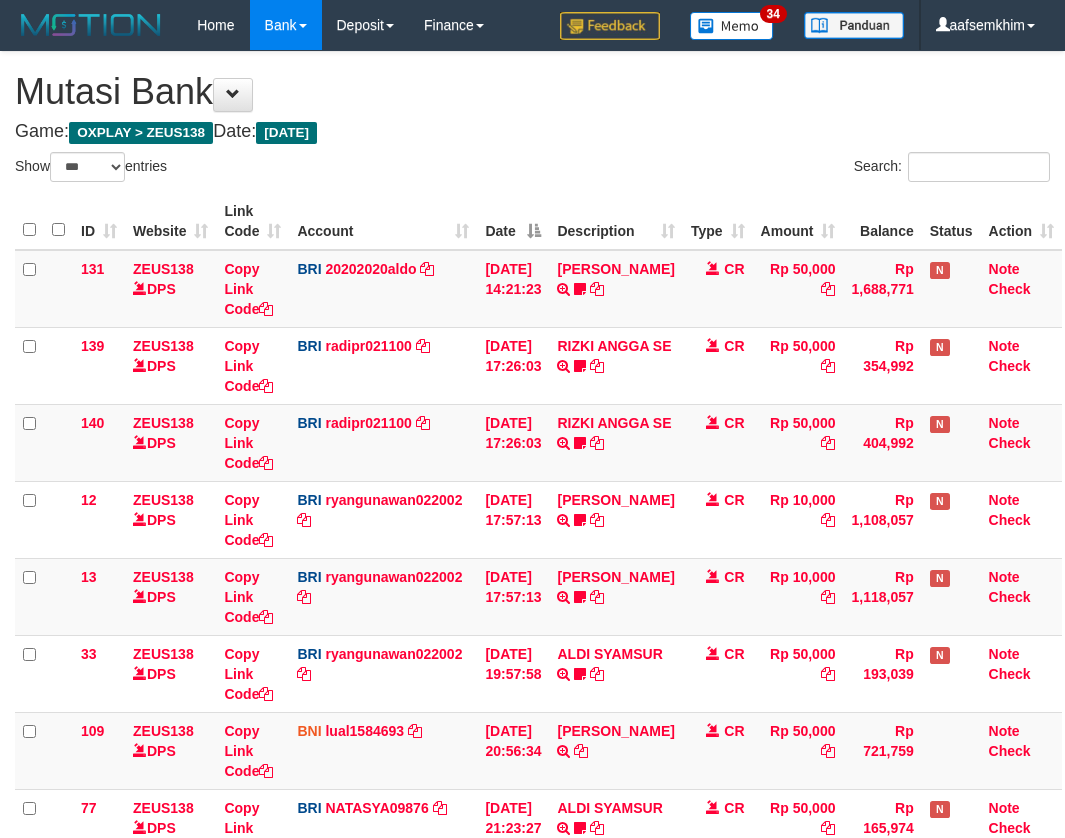 select on "***" 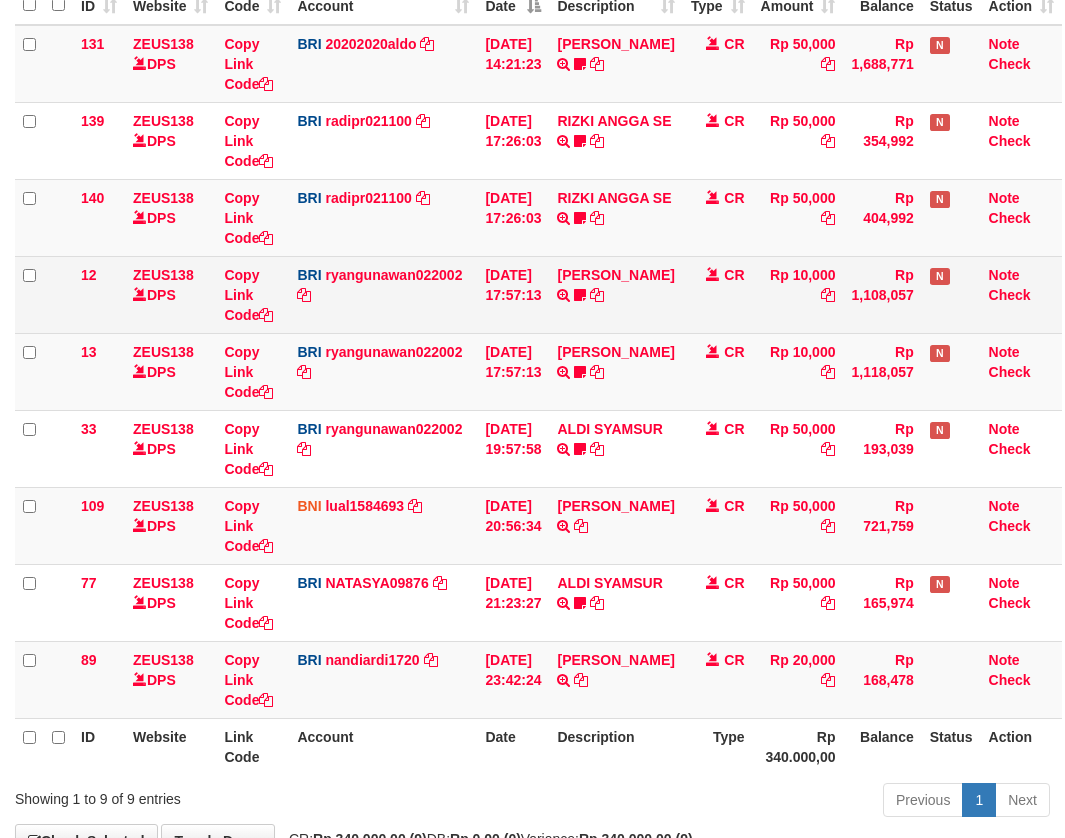 scroll, scrollTop: 356, scrollLeft: 0, axis: vertical 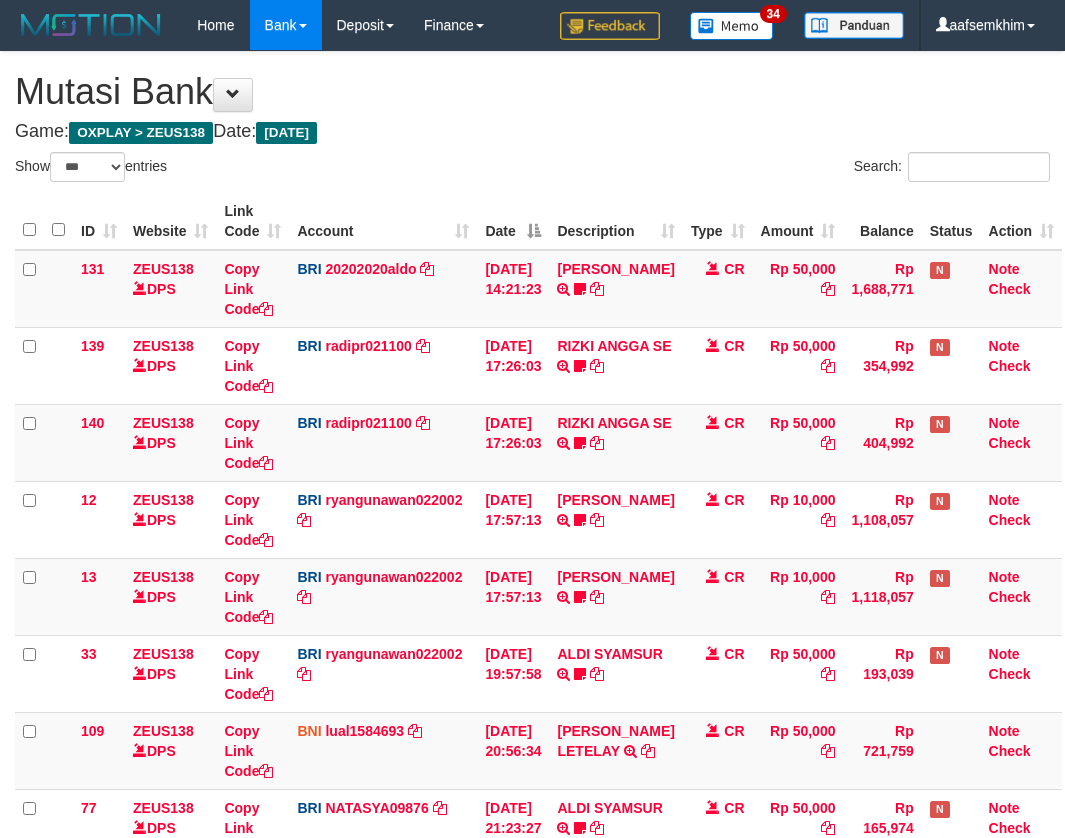 select on "***" 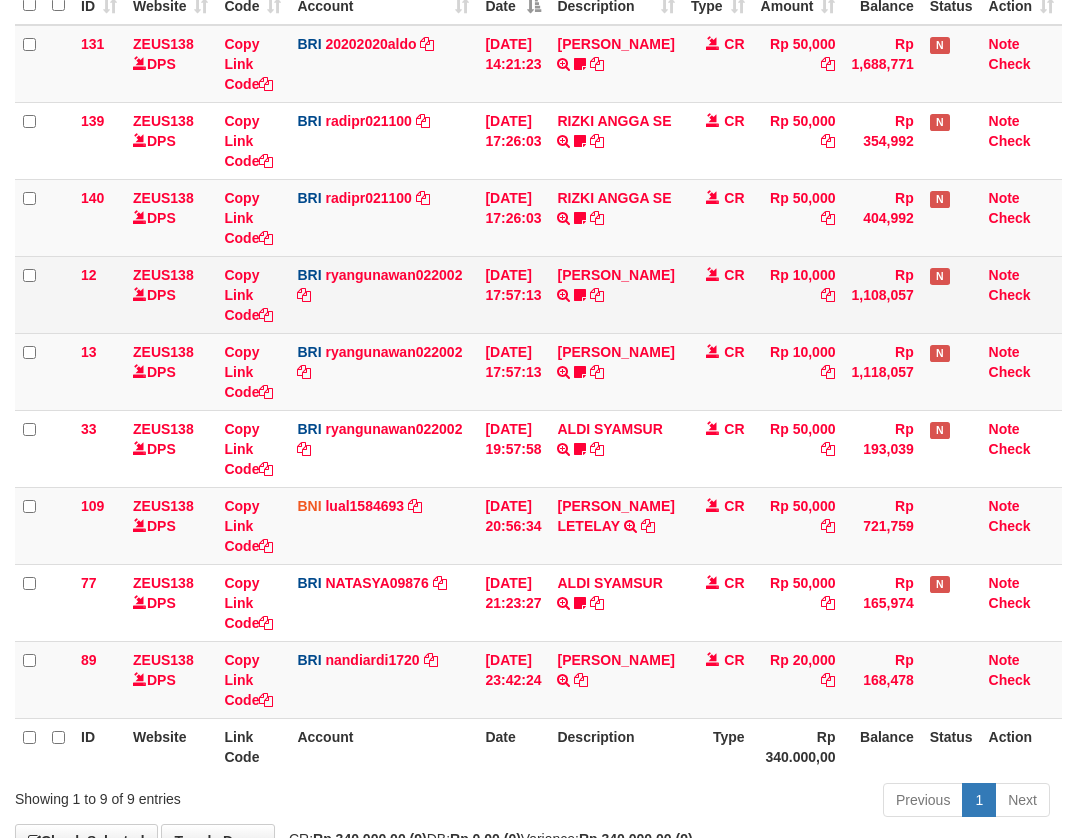scroll, scrollTop: 356, scrollLeft: 0, axis: vertical 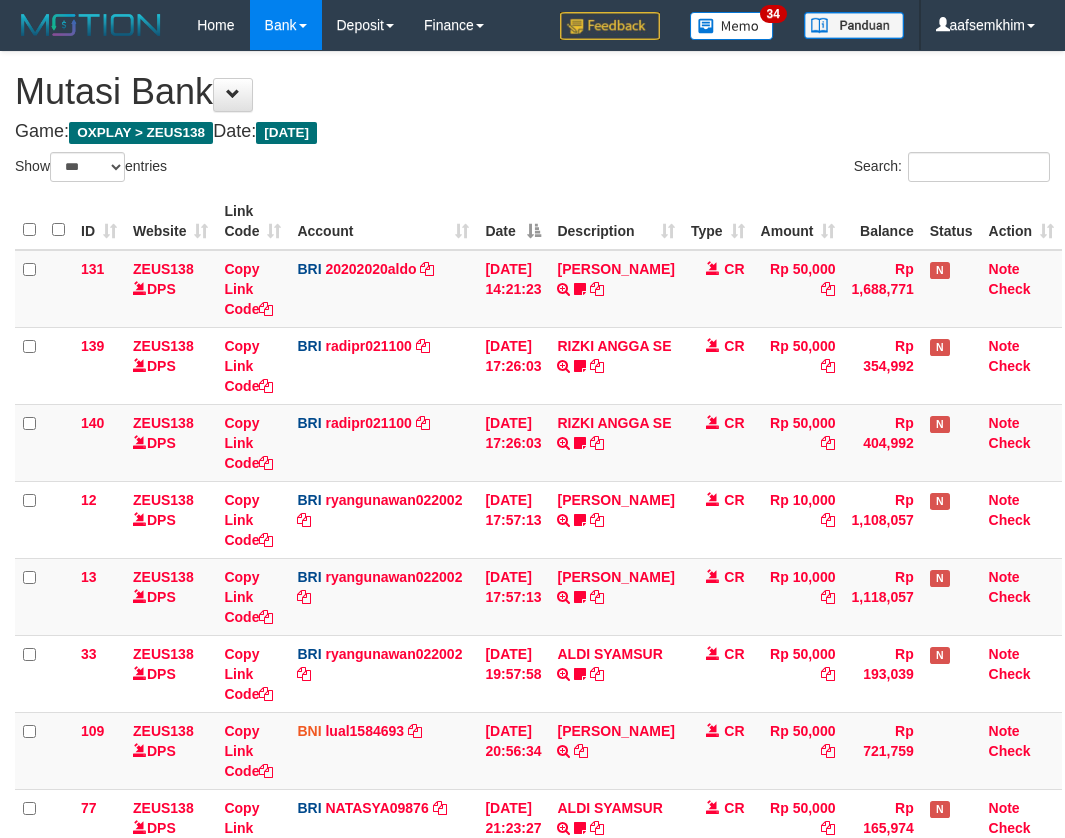 select on "***" 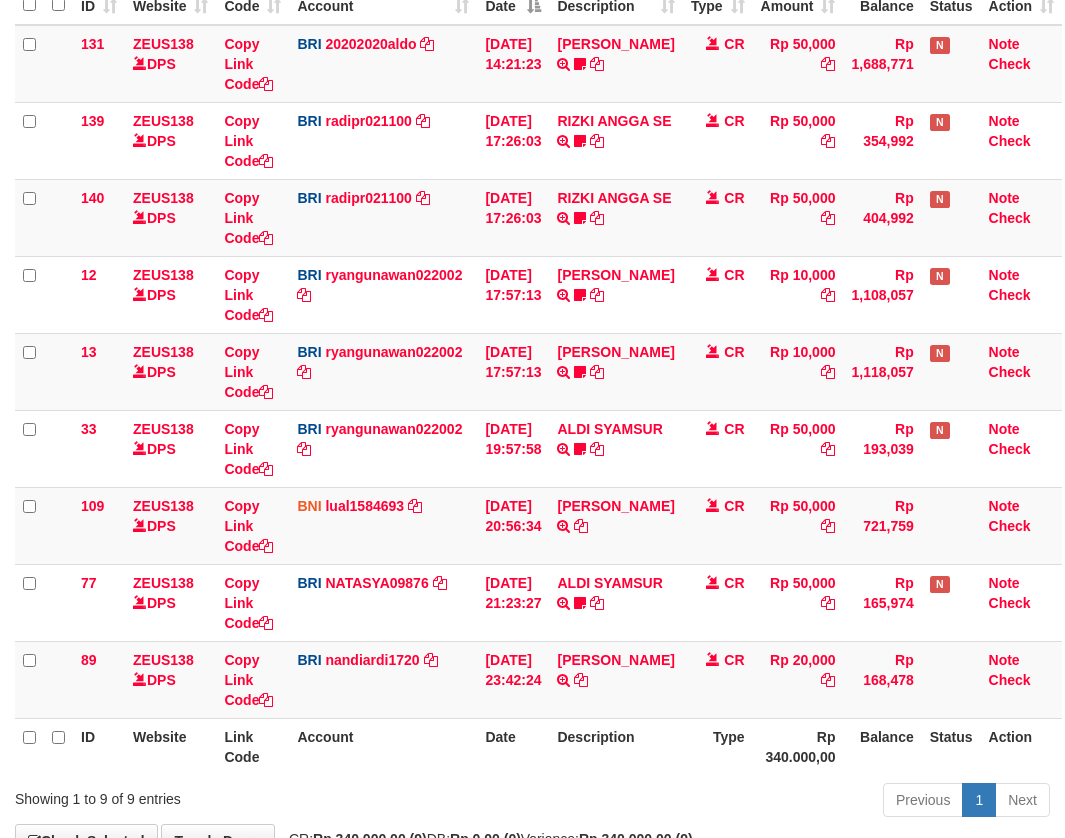 scroll, scrollTop: 356, scrollLeft: 0, axis: vertical 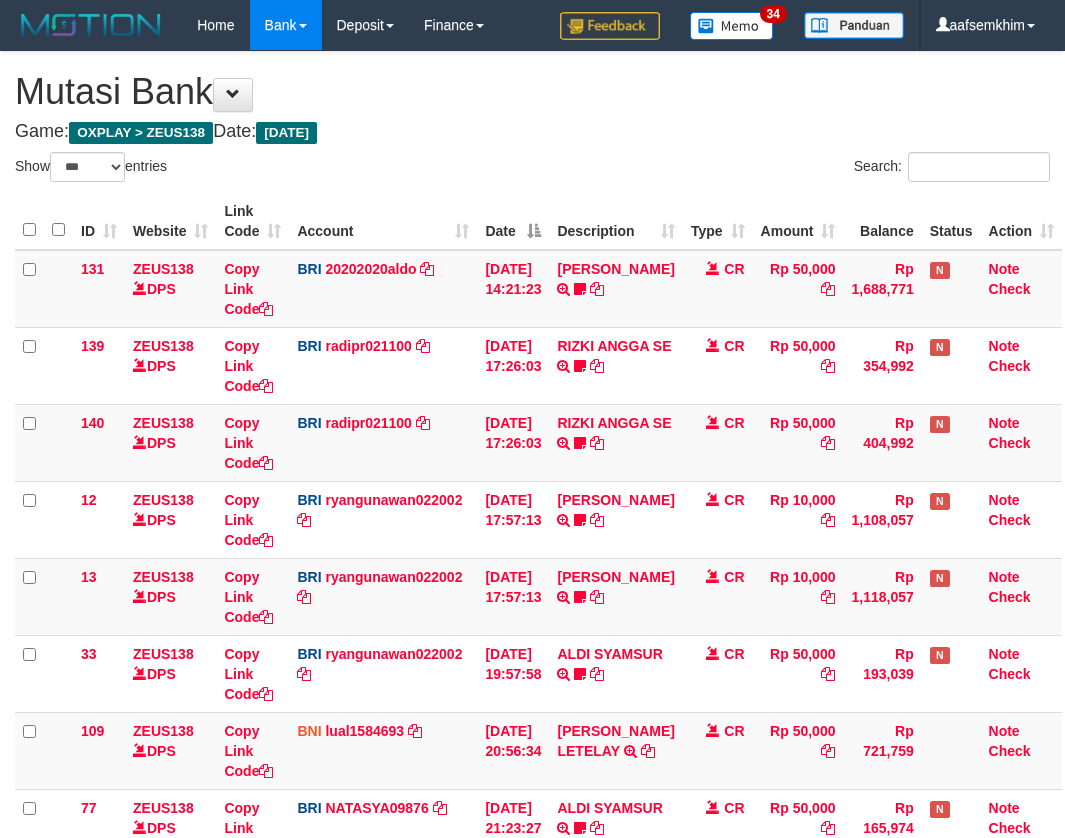 select on "***" 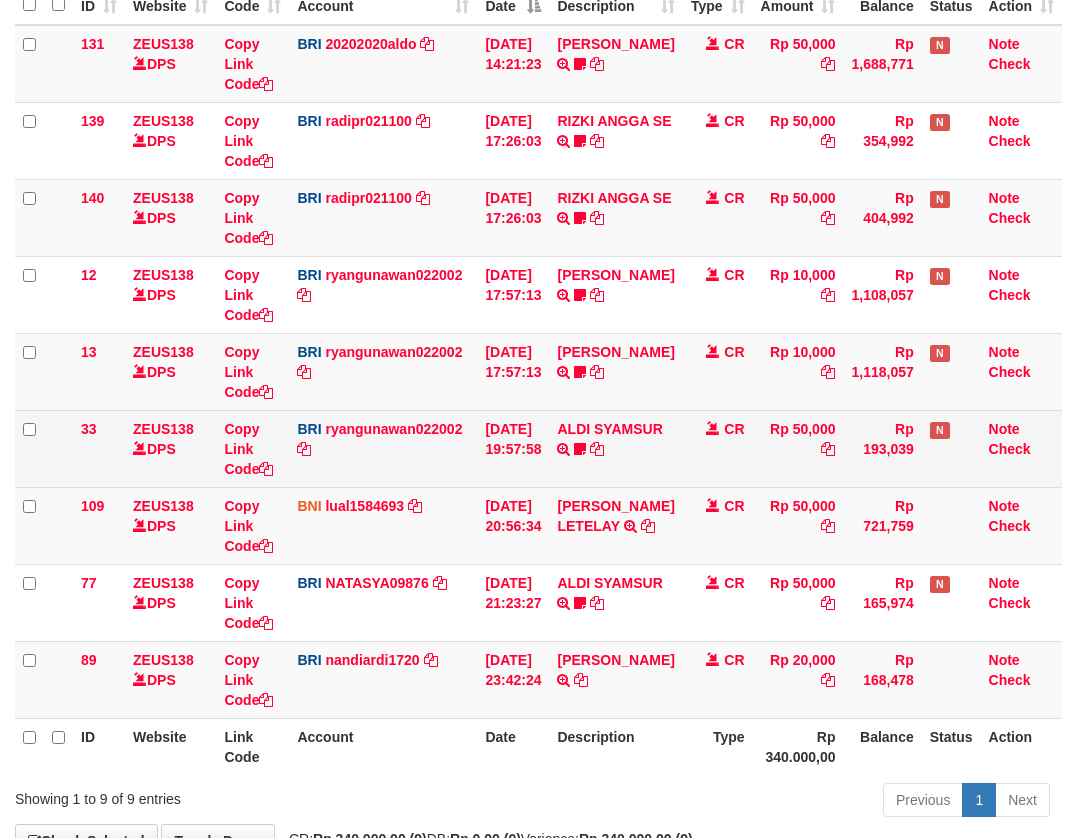 scroll, scrollTop: 356, scrollLeft: 0, axis: vertical 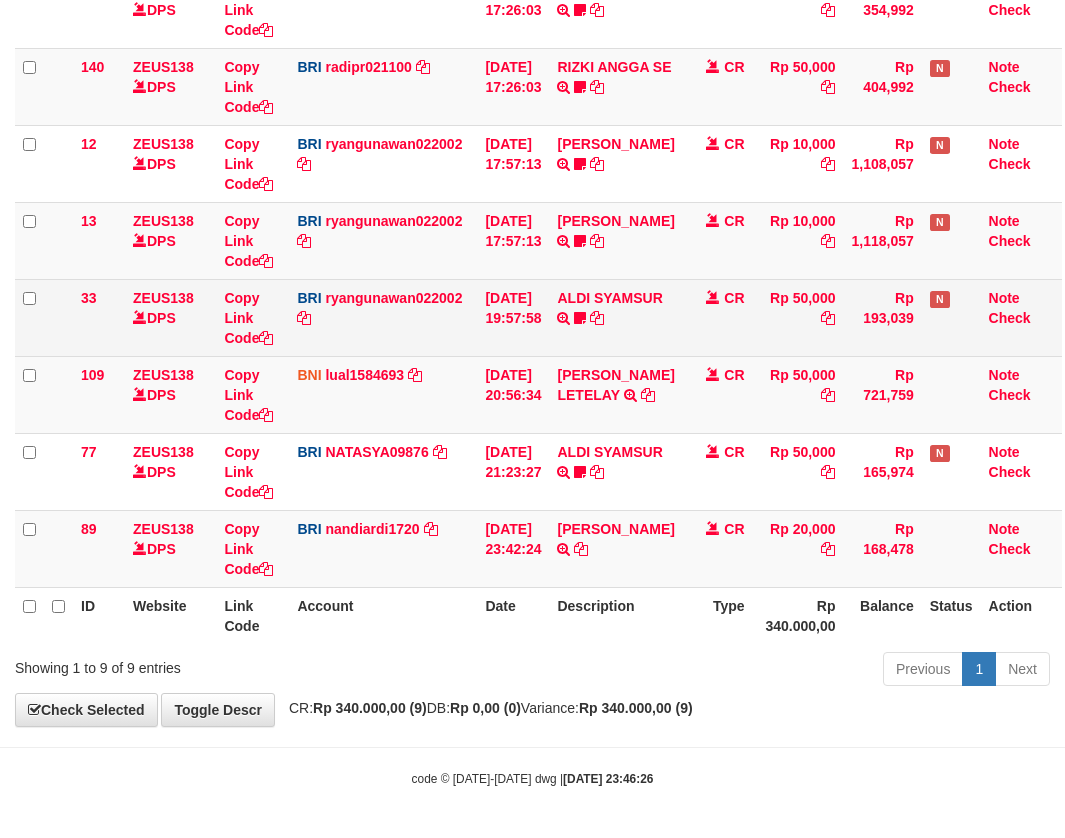click on "Rp 50,000" at bounding box center (798, 317) 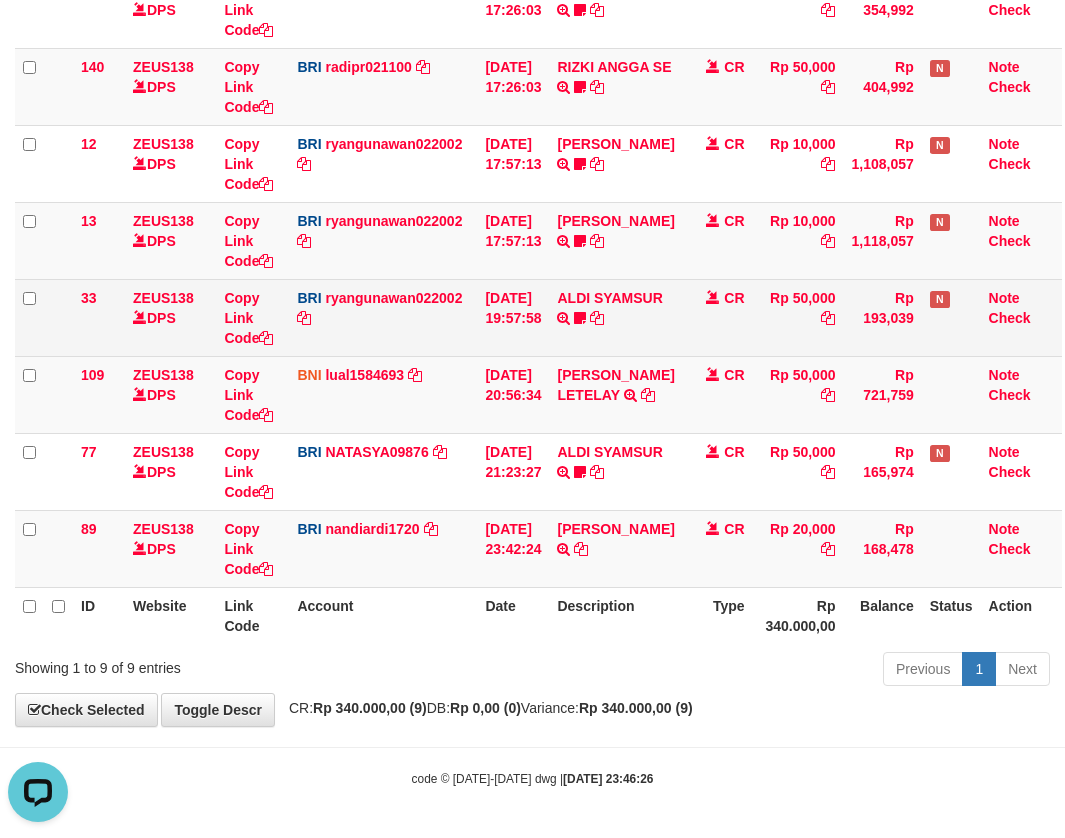 scroll, scrollTop: 0, scrollLeft: 0, axis: both 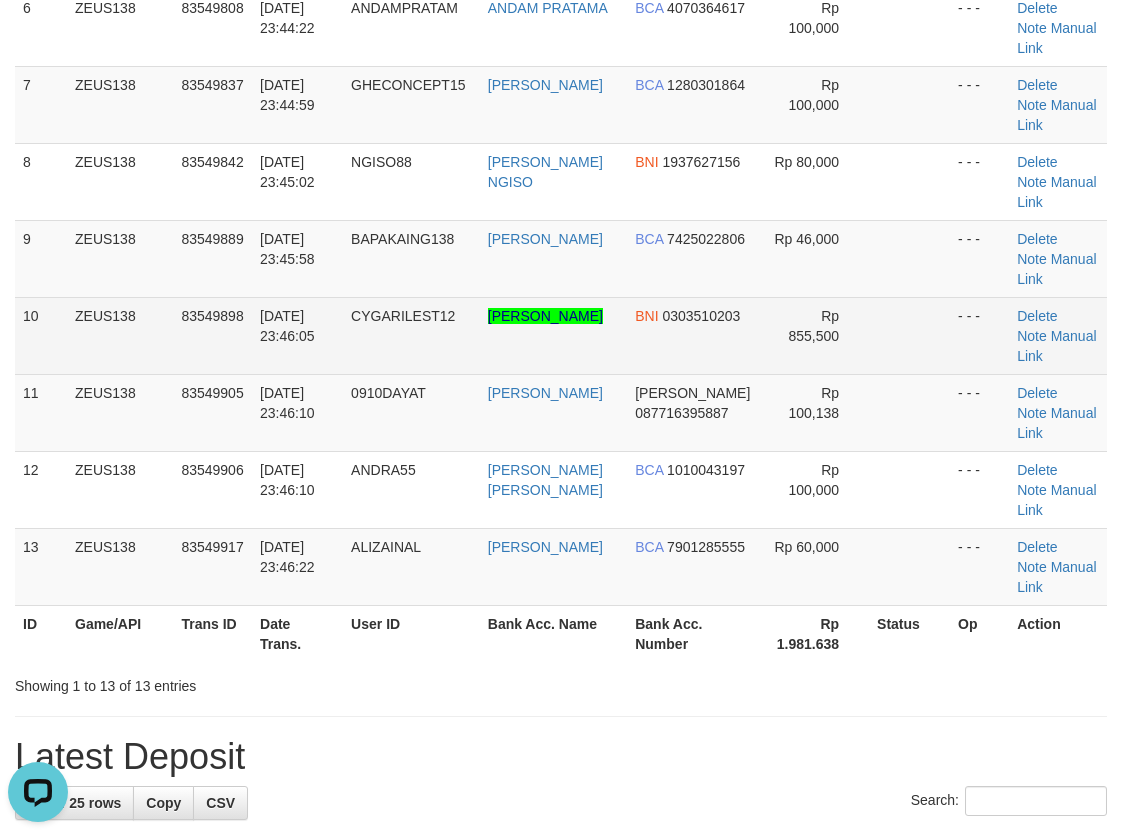 click on "83549898" at bounding box center (212, 316) 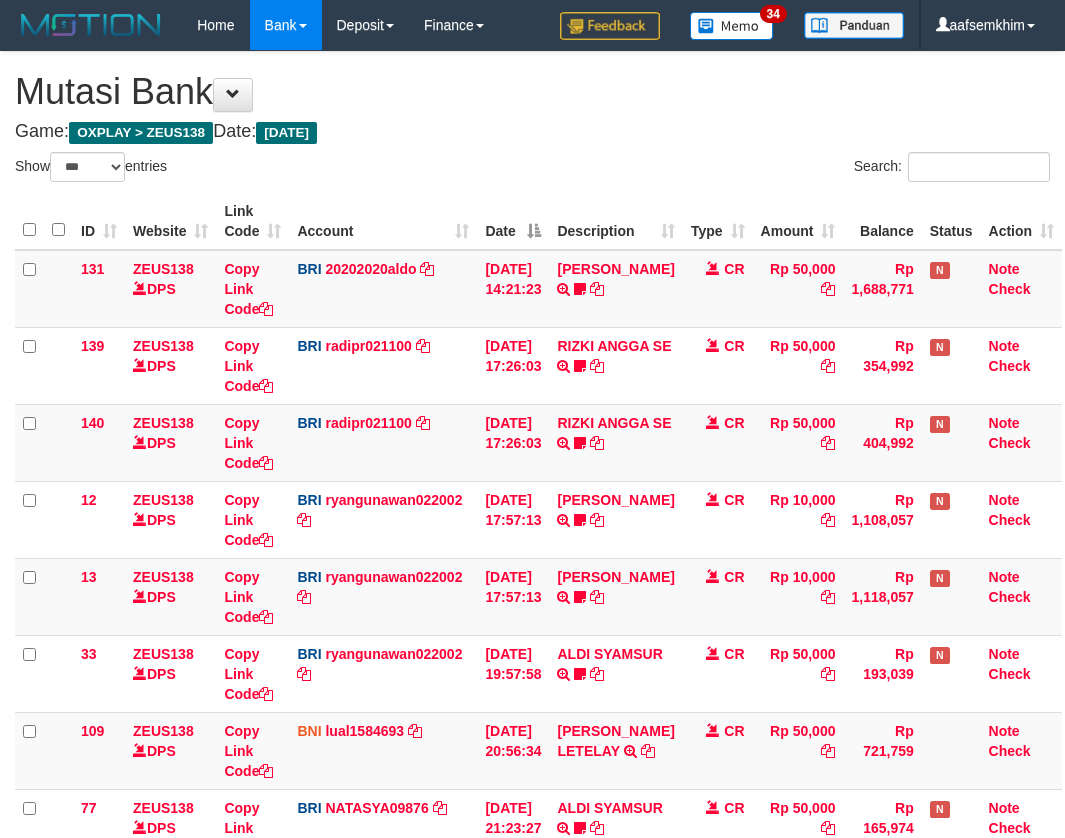 select on "***" 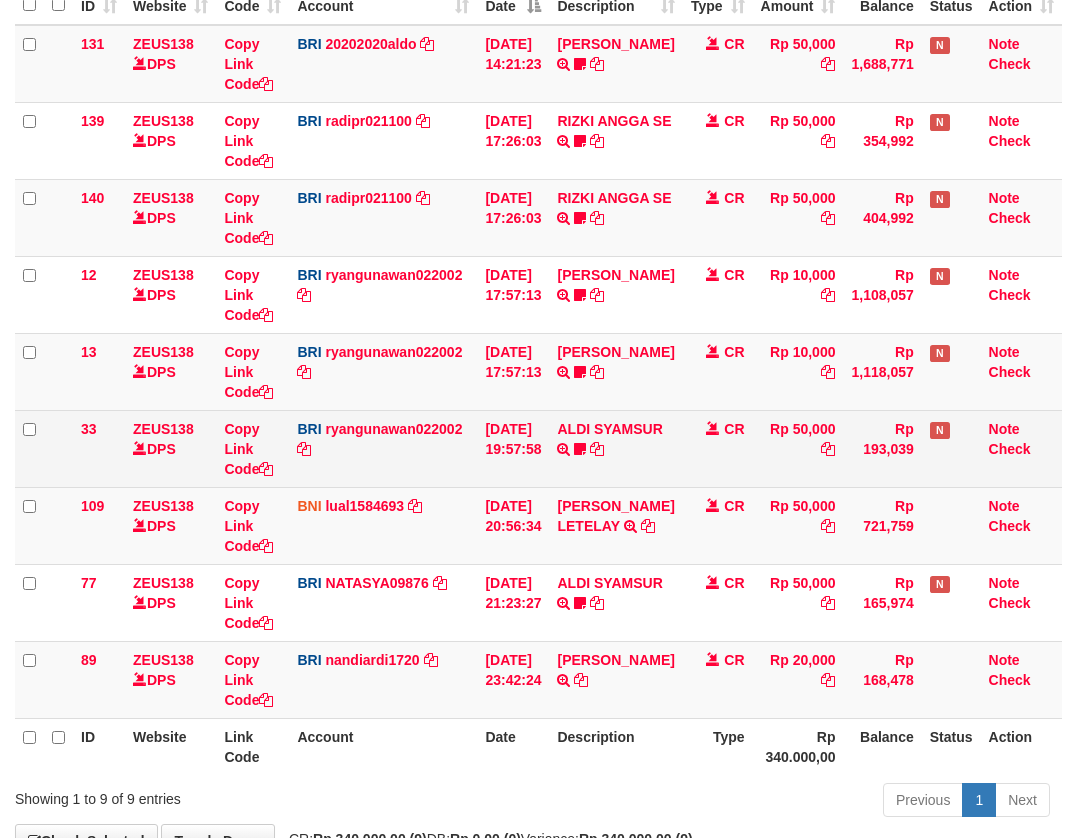 scroll, scrollTop: 356, scrollLeft: 0, axis: vertical 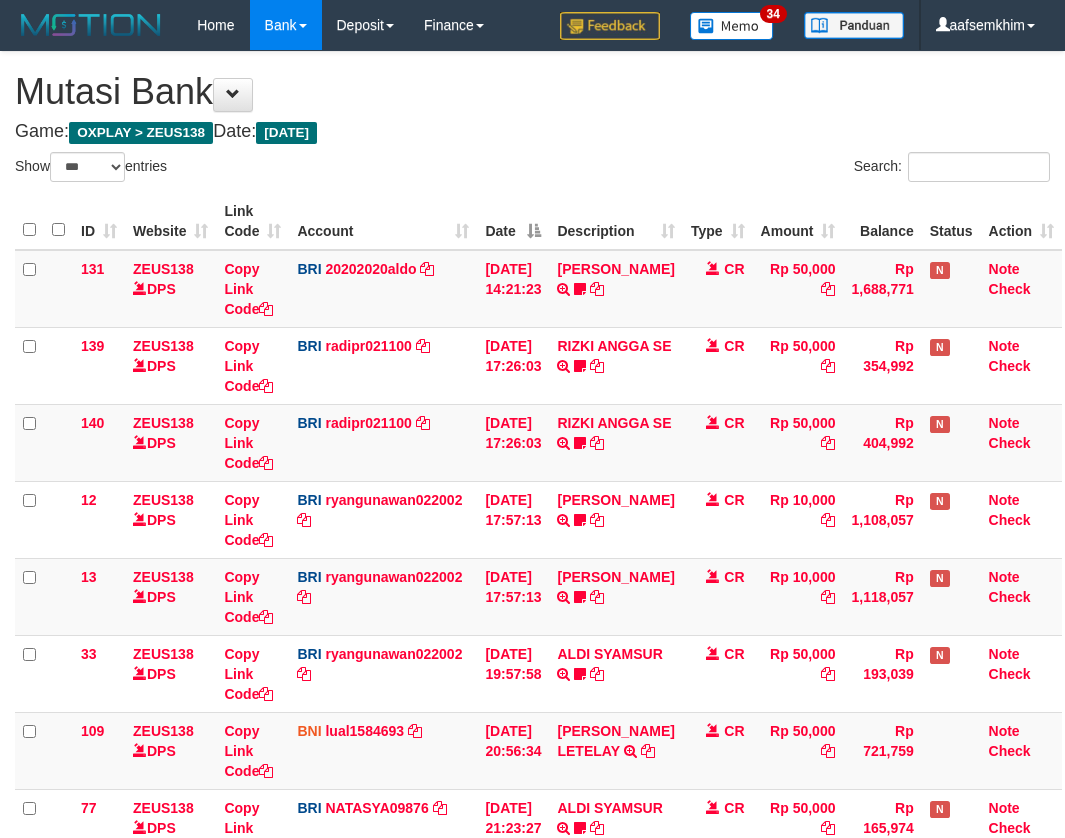 select on "***" 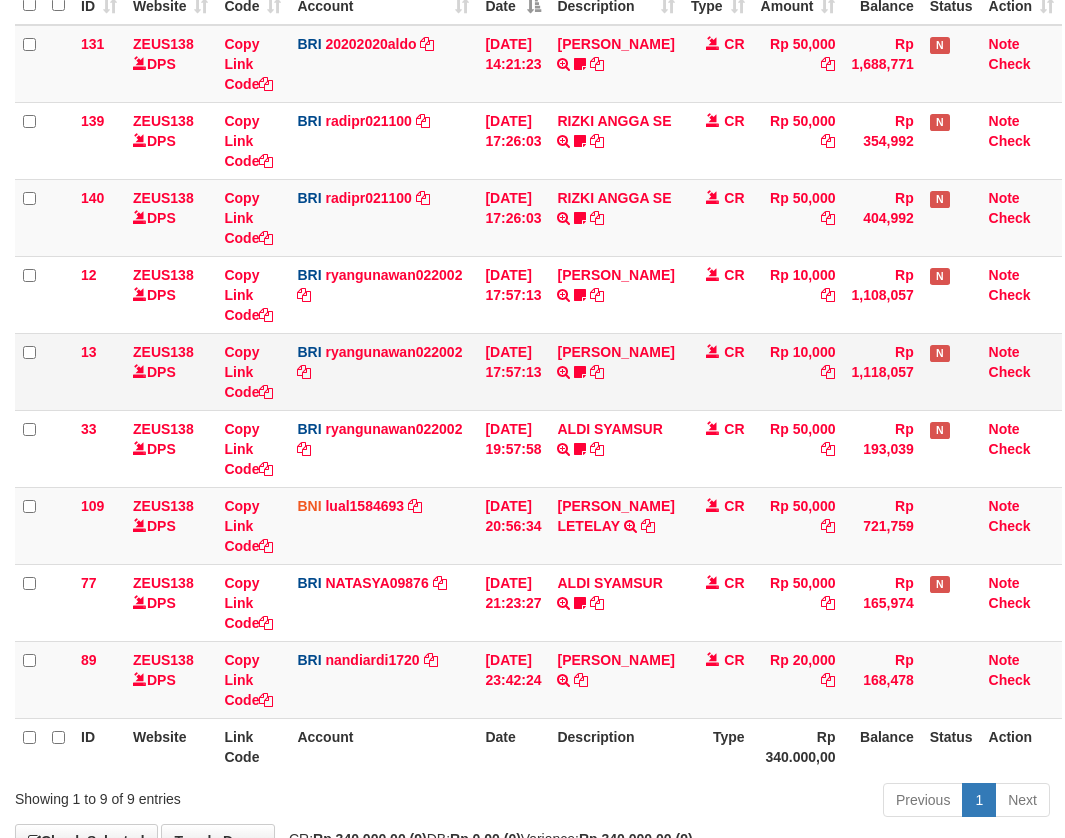 scroll, scrollTop: 356, scrollLeft: 0, axis: vertical 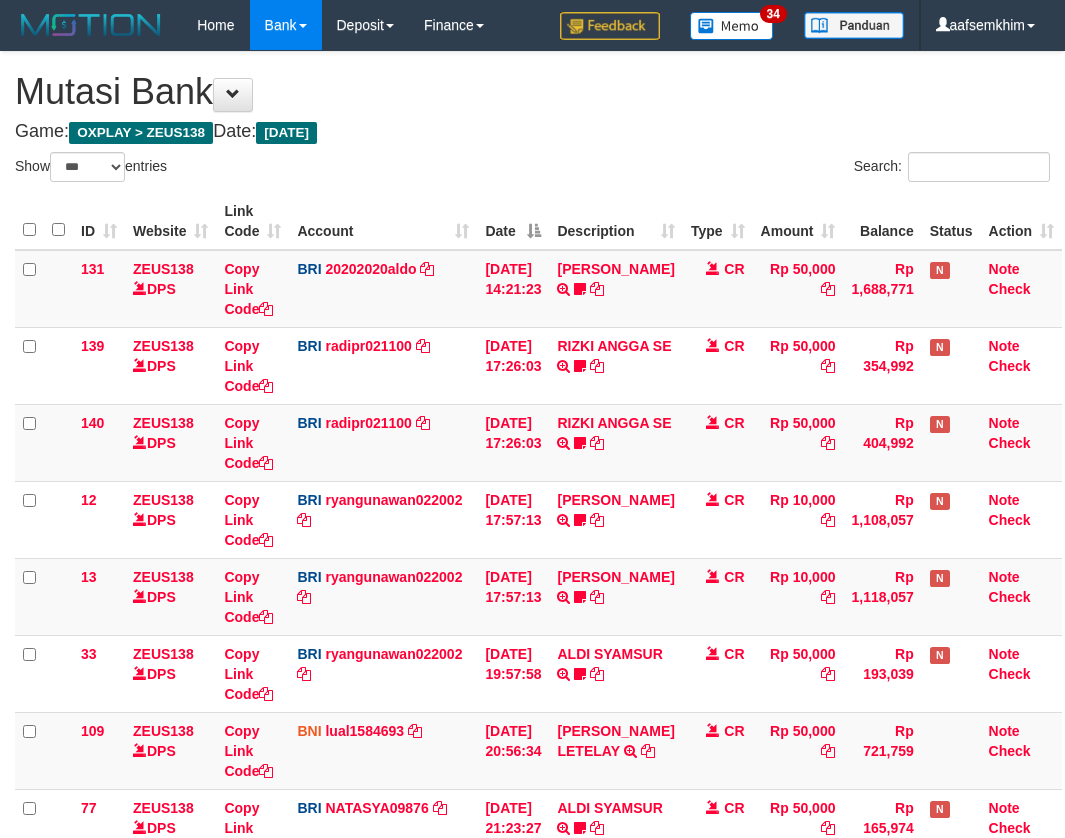 select on "***" 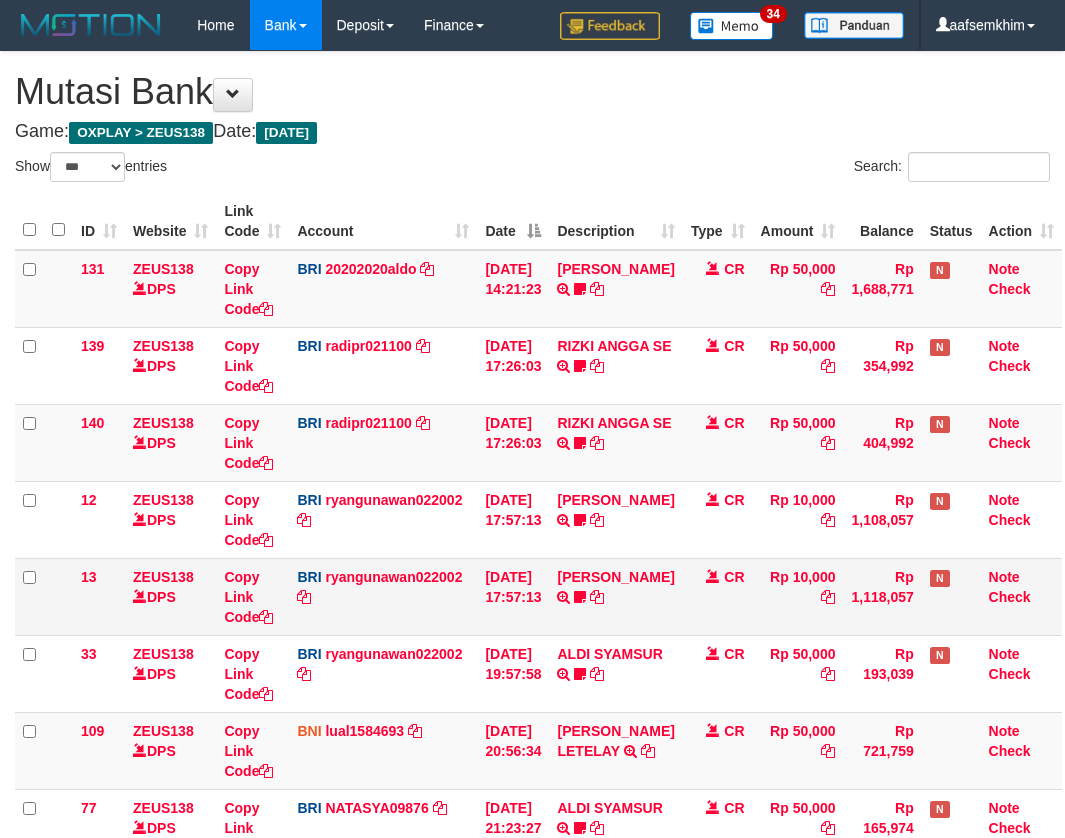 scroll, scrollTop: 356, scrollLeft: 0, axis: vertical 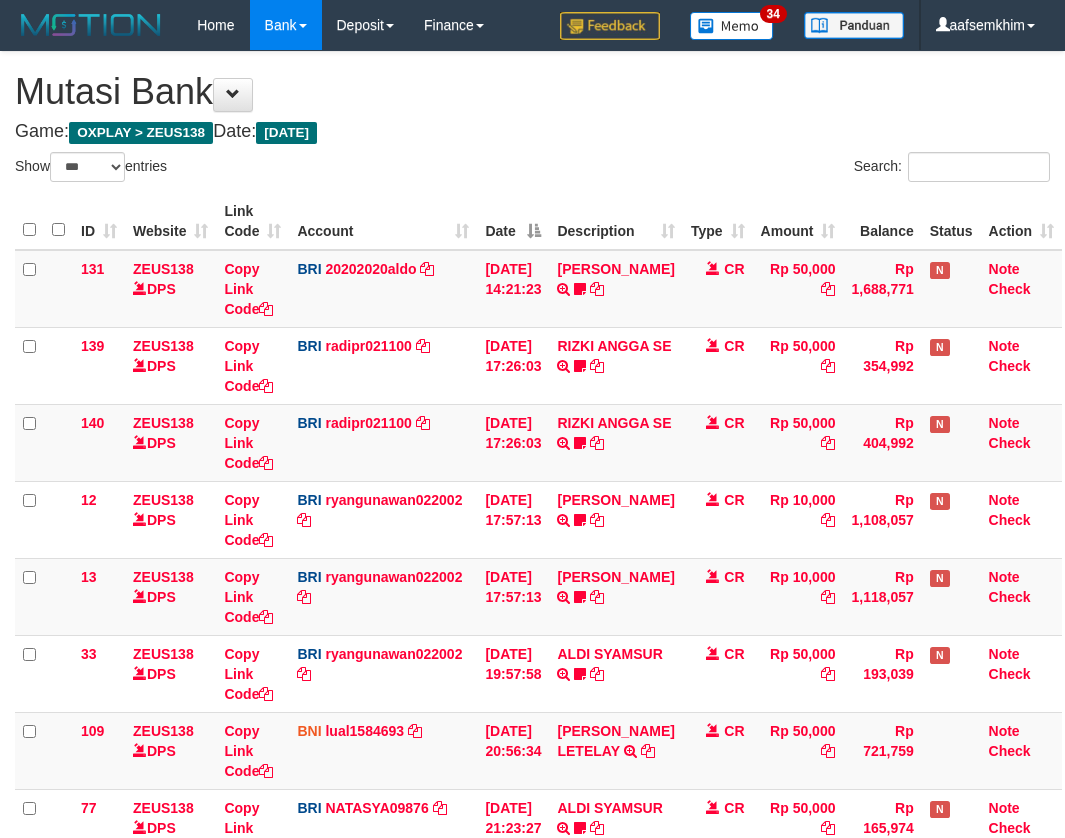 select on "***" 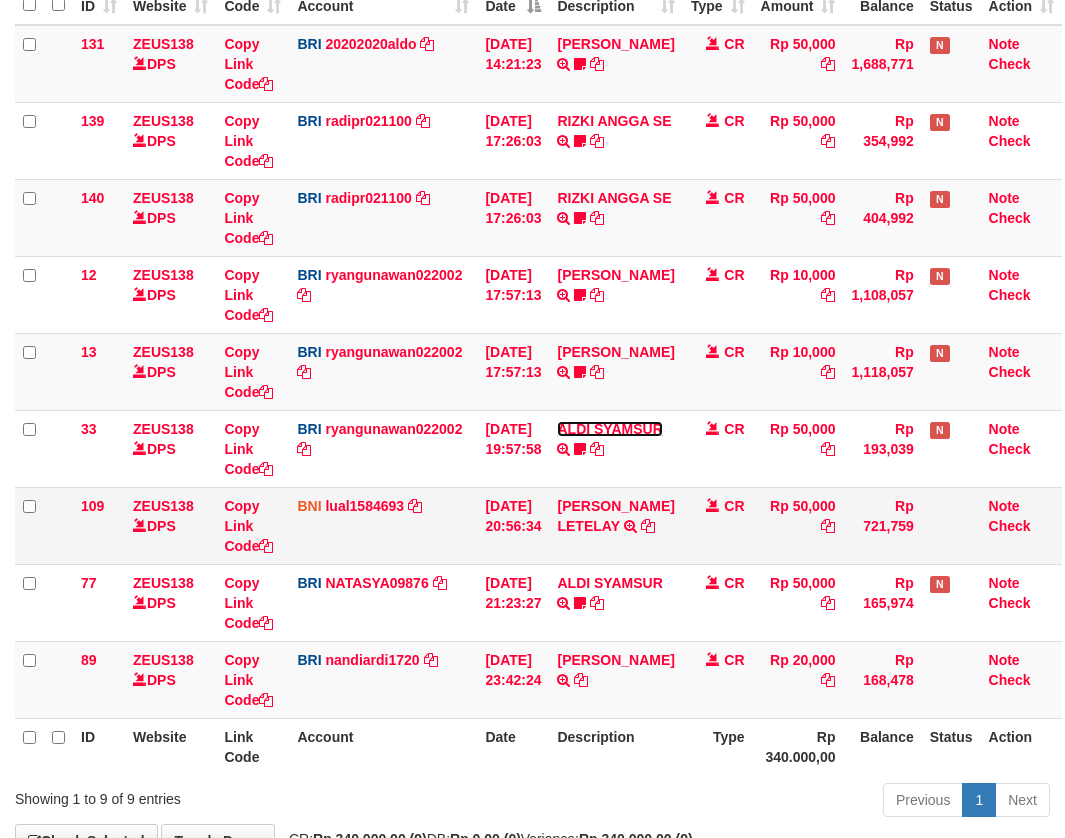 scroll, scrollTop: 356, scrollLeft: 0, axis: vertical 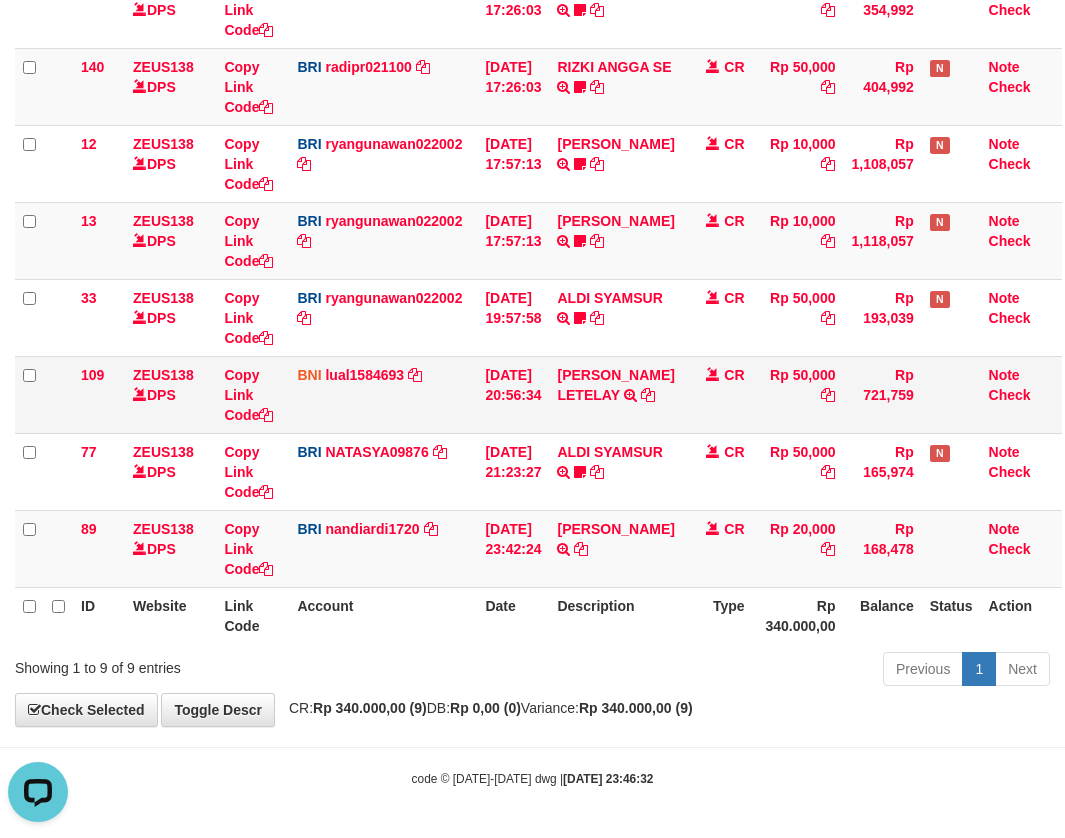 click on "IMANUELLA PAULYNE LETELAY         TRANSFER DARI SDRI IMANUELLA PAULYNE LETELAY" at bounding box center (615, 394) 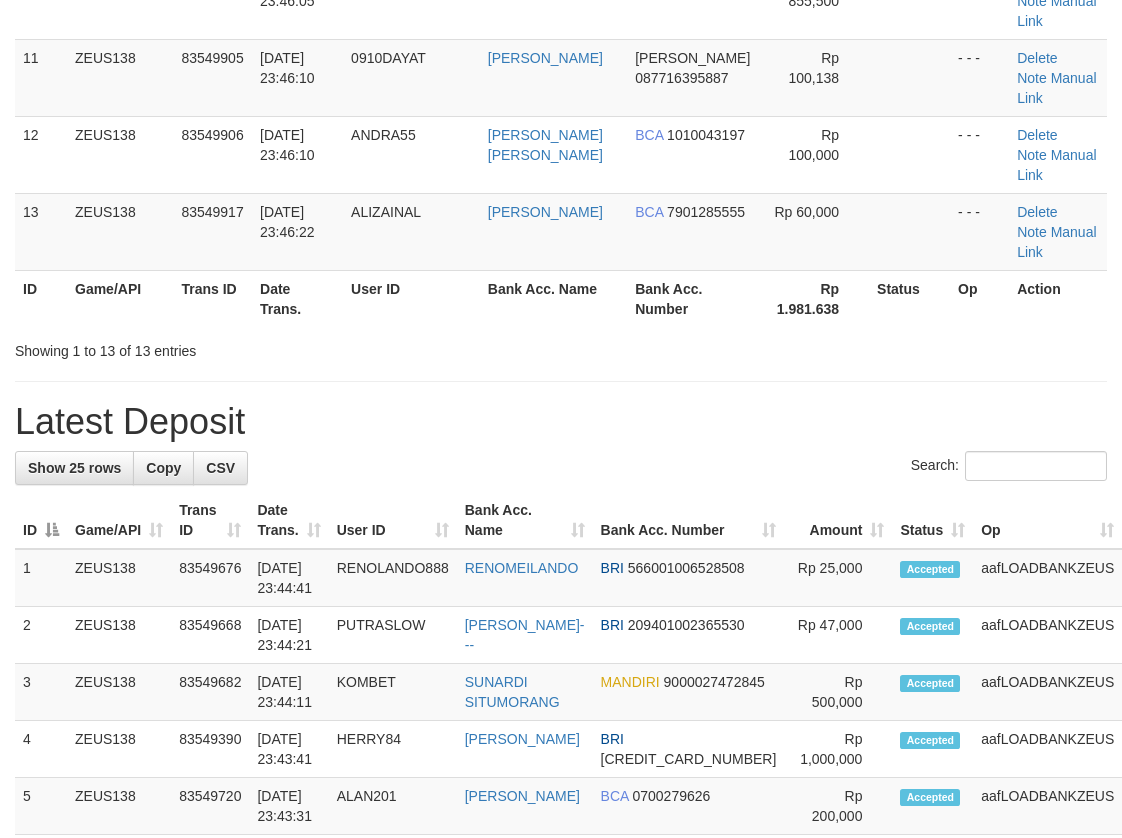 scroll, scrollTop: 646, scrollLeft: 0, axis: vertical 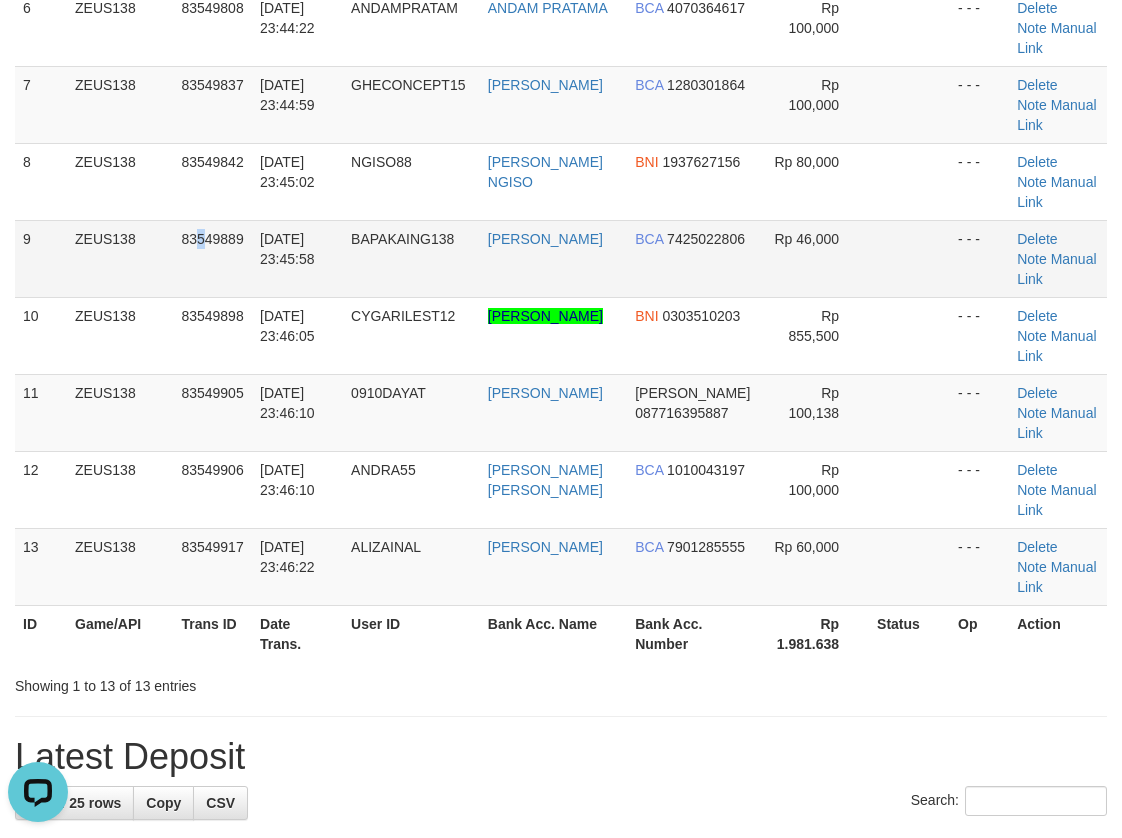 click on "83549889" at bounding box center [212, 258] 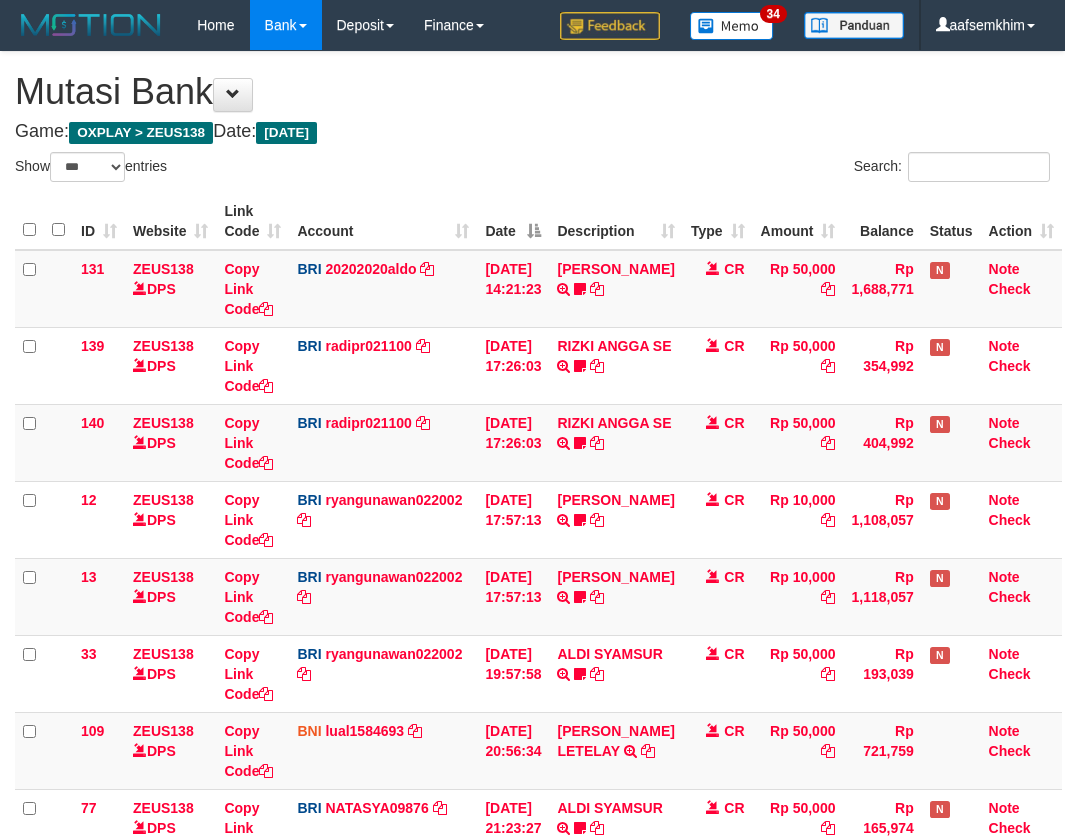 select on "***" 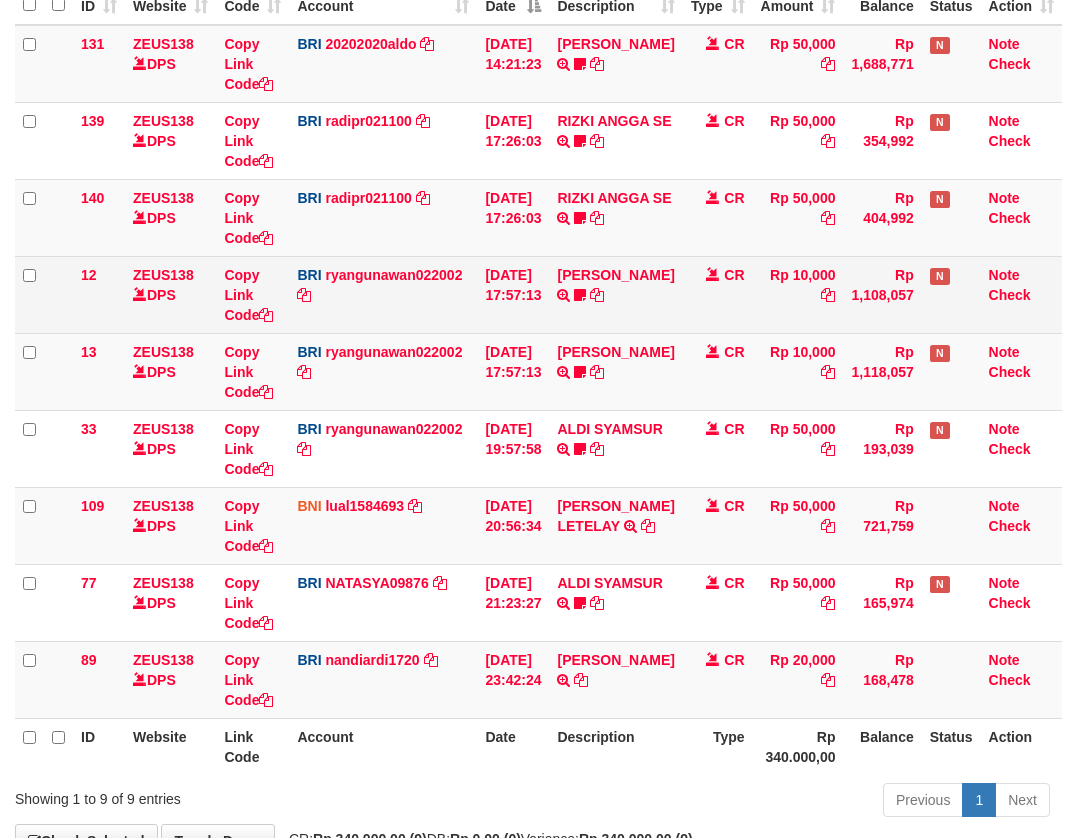 click on "CR" at bounding box center [718, 294] 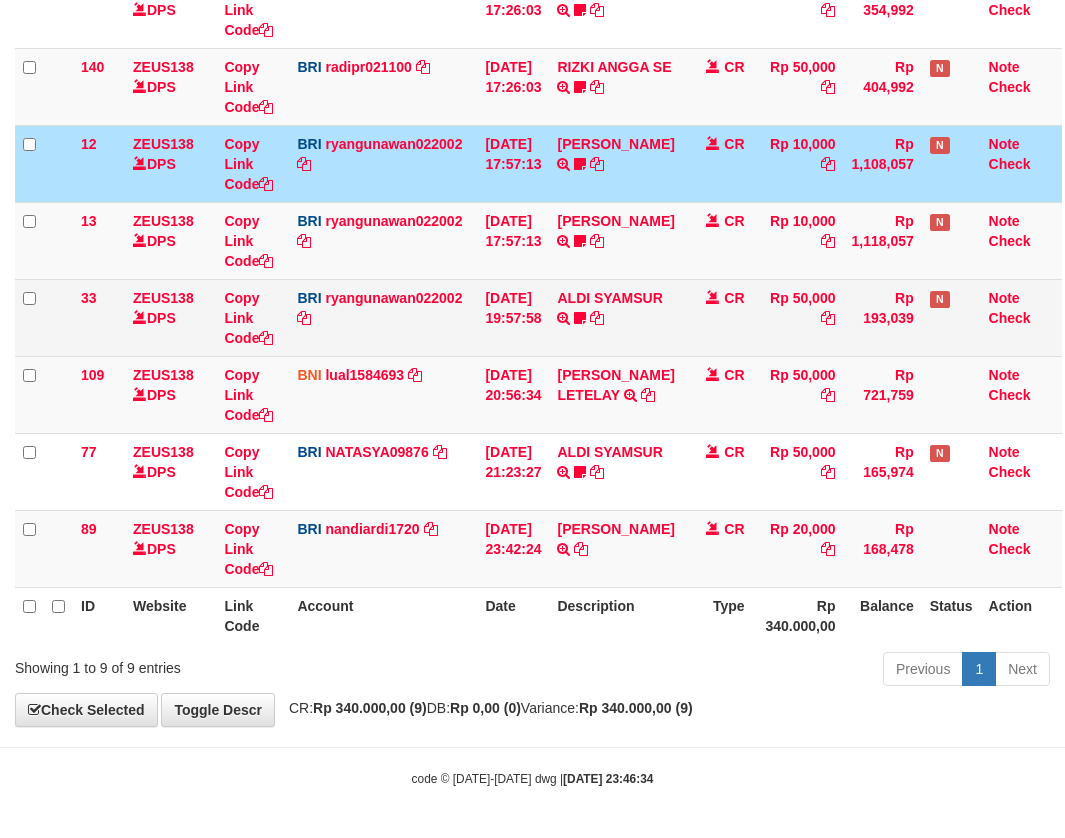 click on "CR" at bounding box center [718, 317] 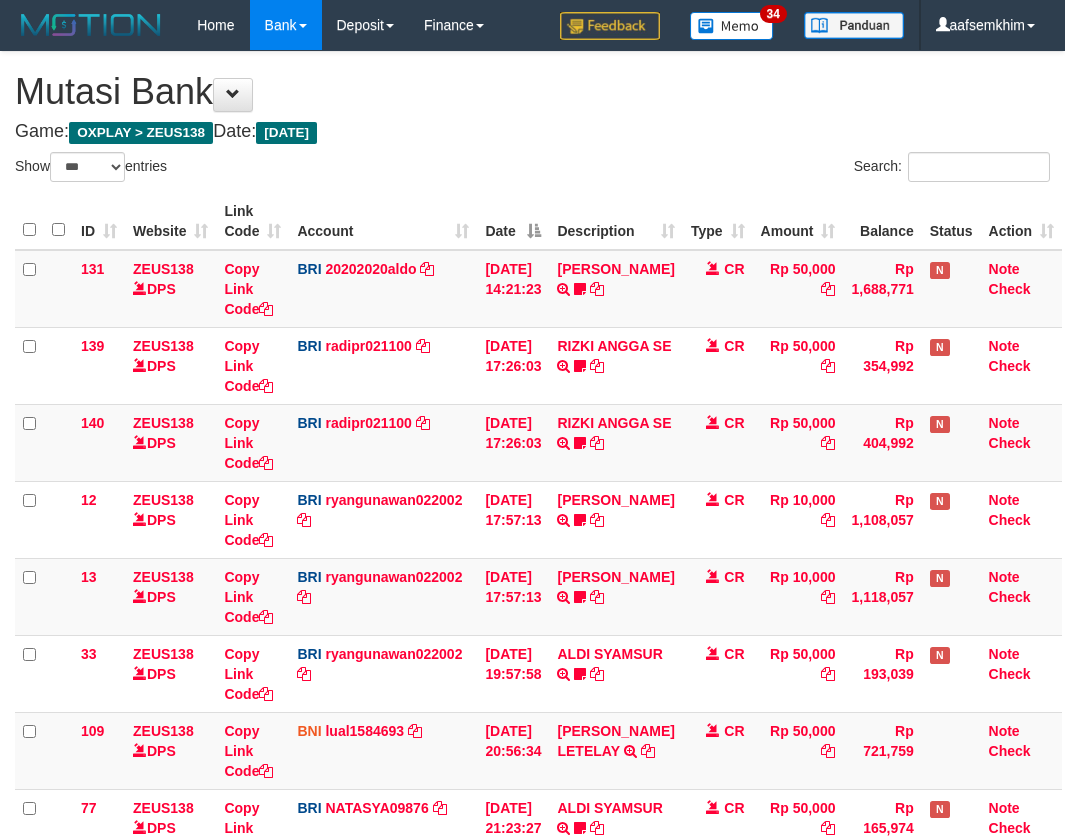 select on "***" 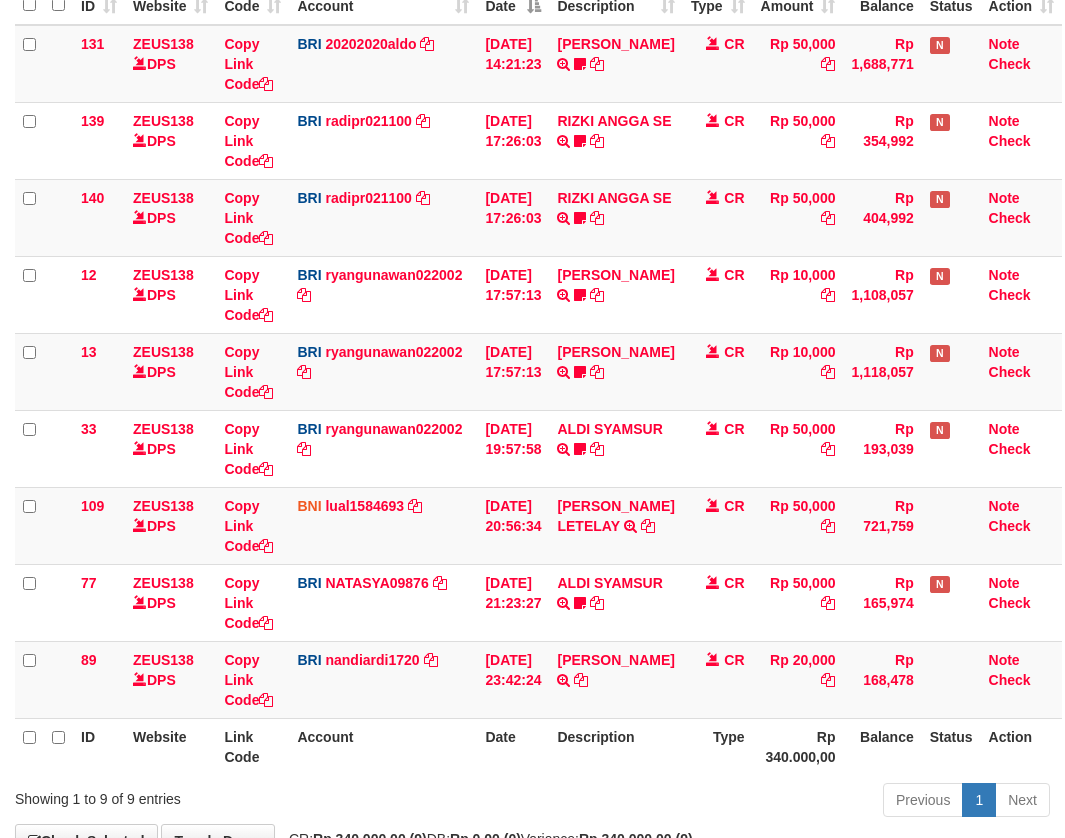 scroll, scrollTop: 356, scrollLeft: 0, axis: vertical 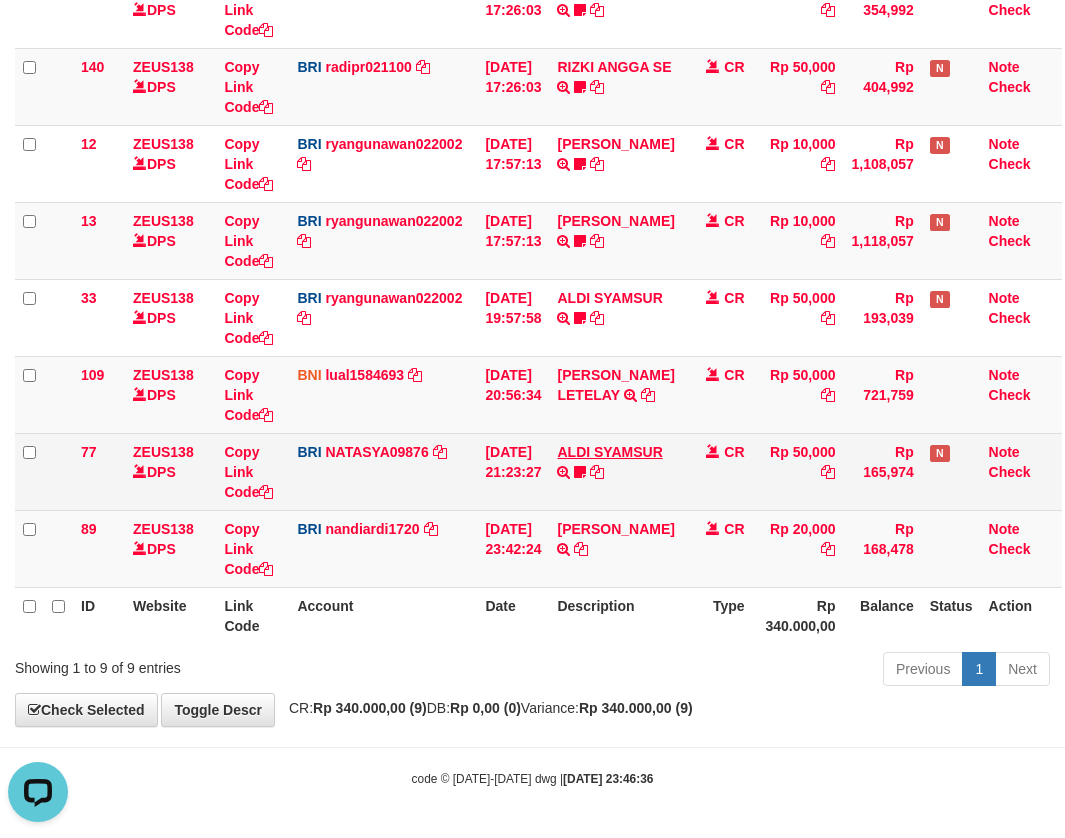 click on "ALDI SYAMSUR            TRANSFER NBMB ALDI SYAMSUR TO [PERSON_NAME]    ALDISYAMSUR" at bounding box center (615, 471) 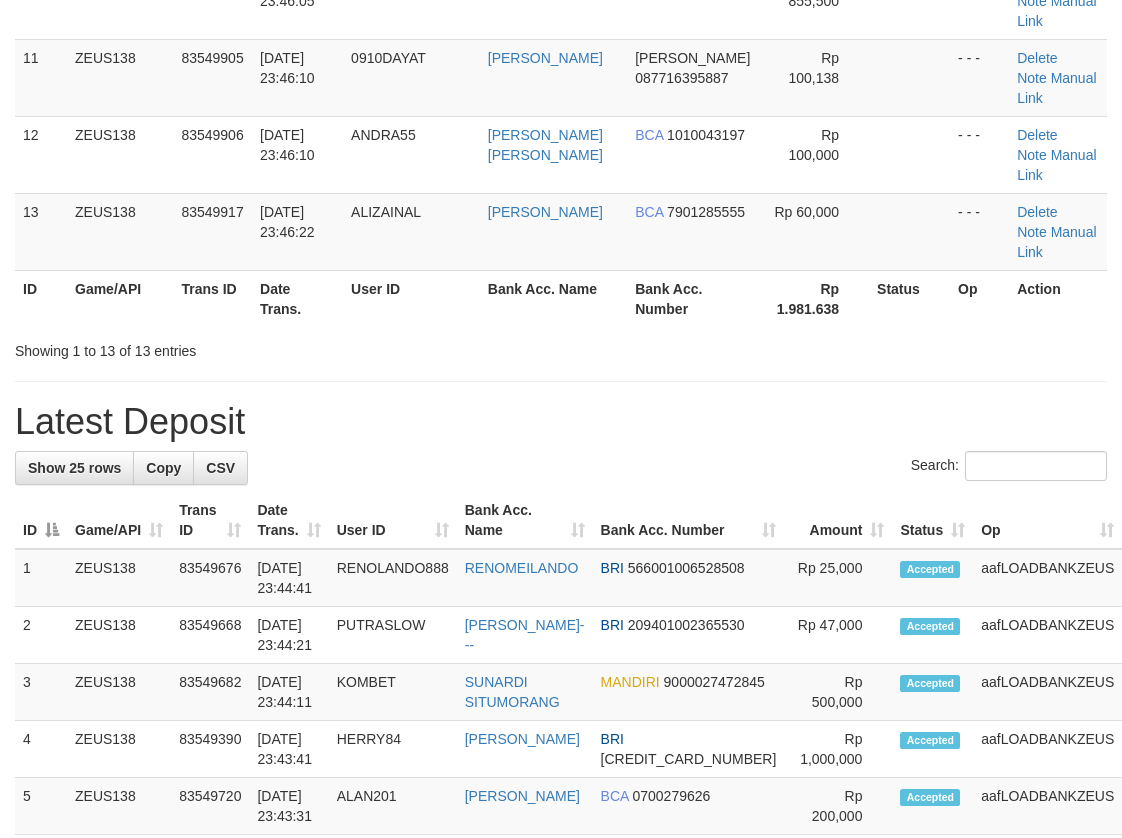 scroll, scrollTop: 646, scrollLeft: 0, axis: vertical 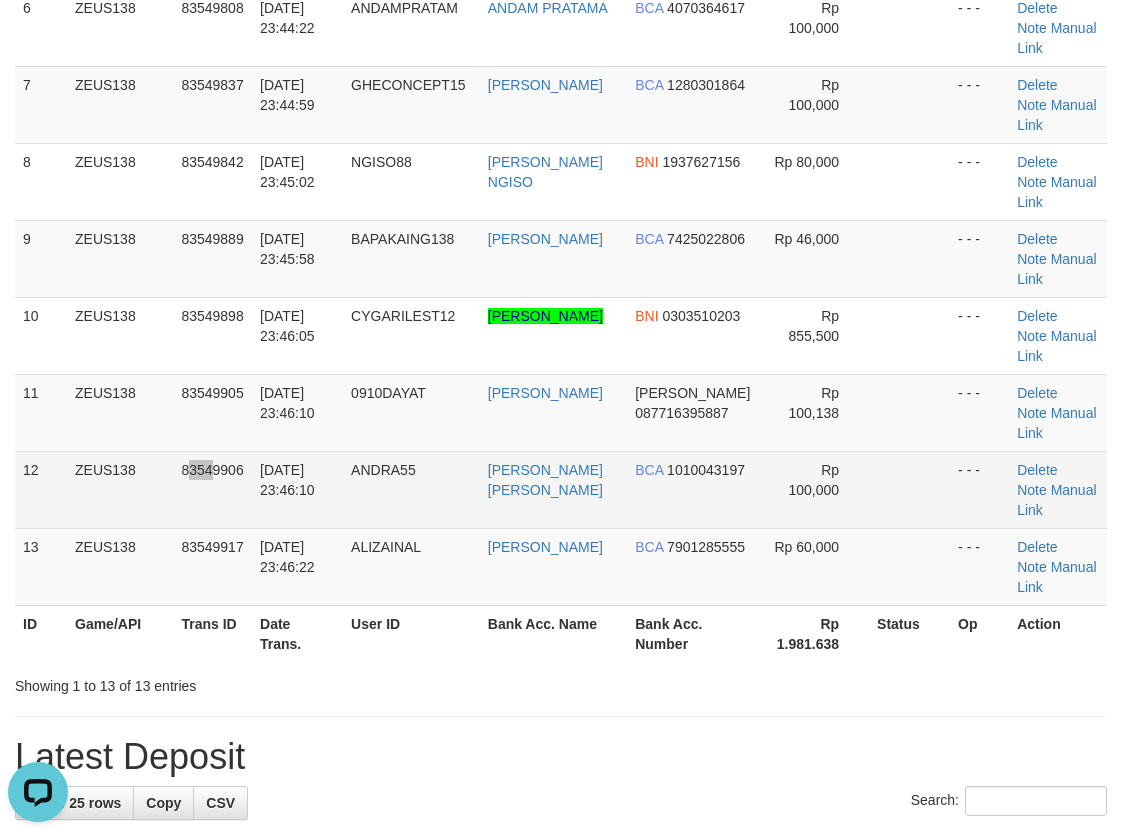 click on "83549906" at bounding box center [212, 489] 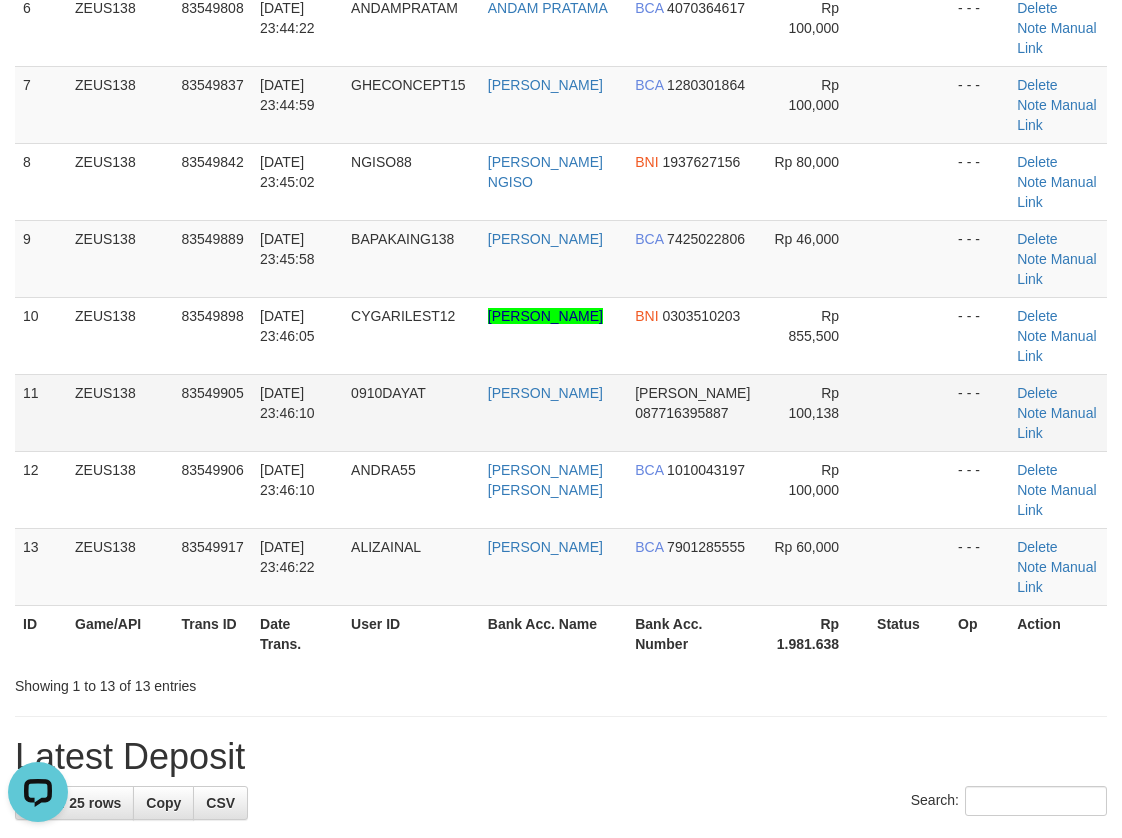 drag, startPoint x: 189, startPoint y: 432, endPoint x: 179, endPoint y: 426, distance: 11.661903 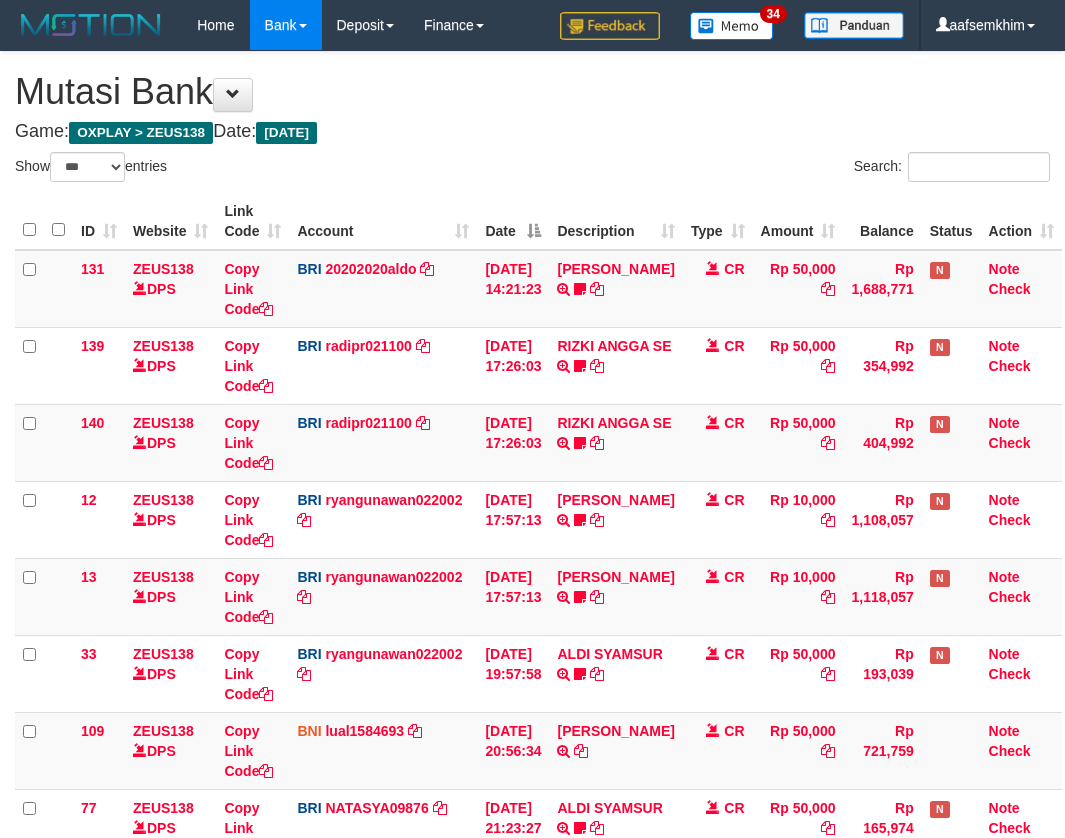 select on "***" 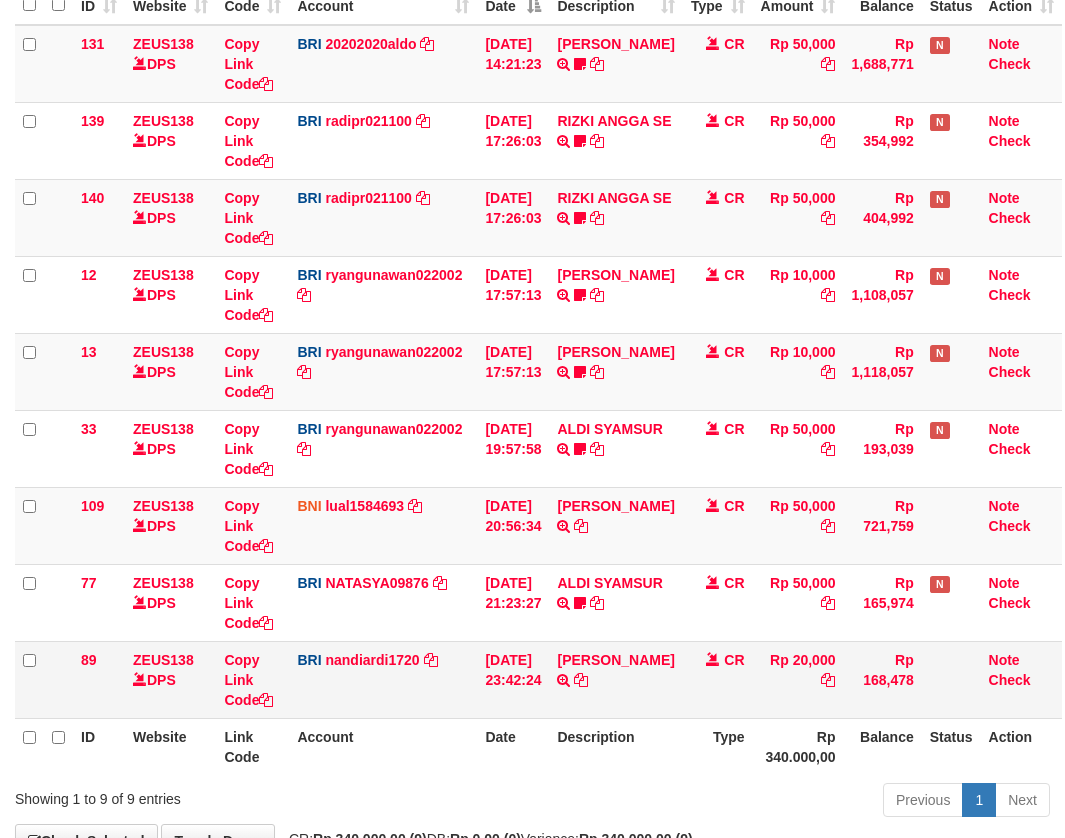 scroll, scrollTop: 356, scrollLeft: 0, axis: vertical 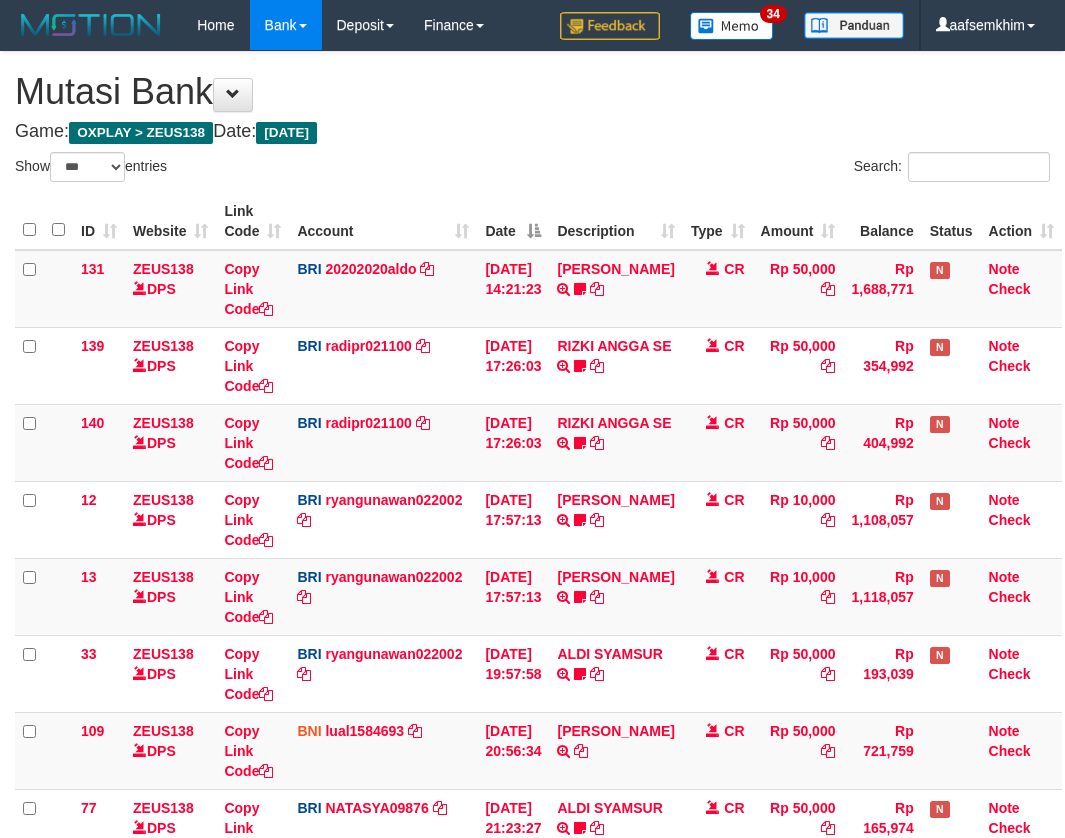 select on "***" 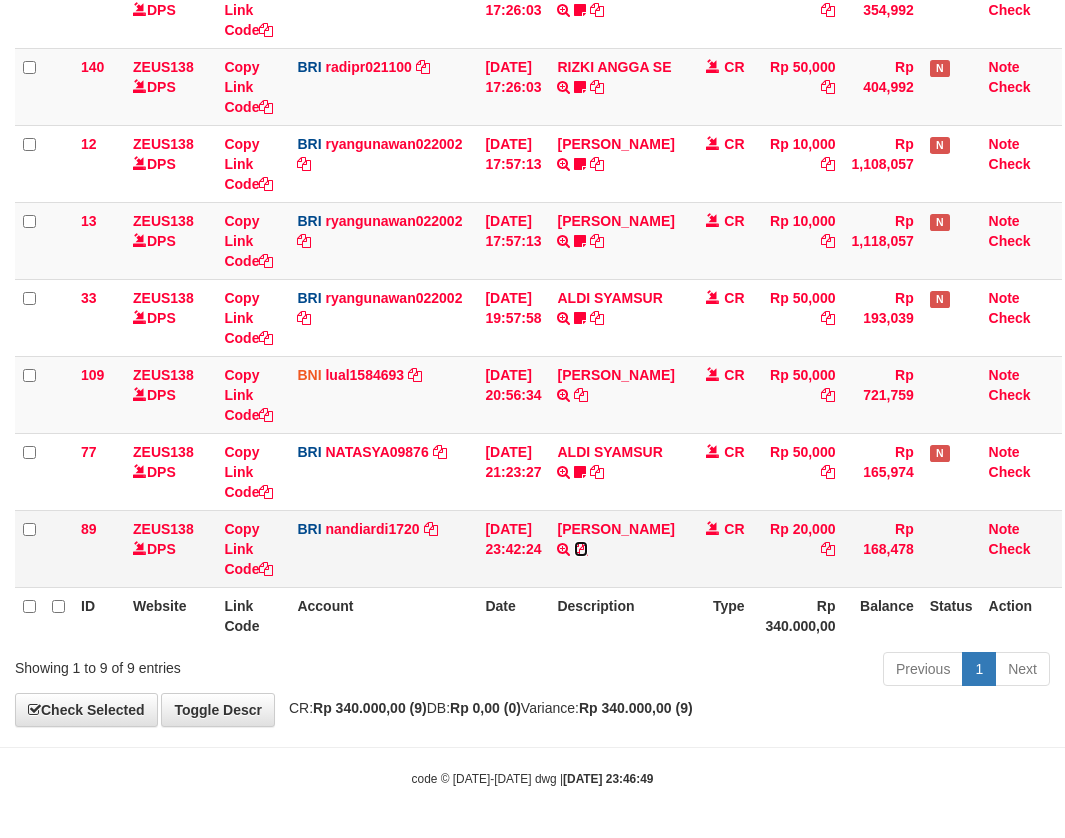 click at bounding box center [581, 549] 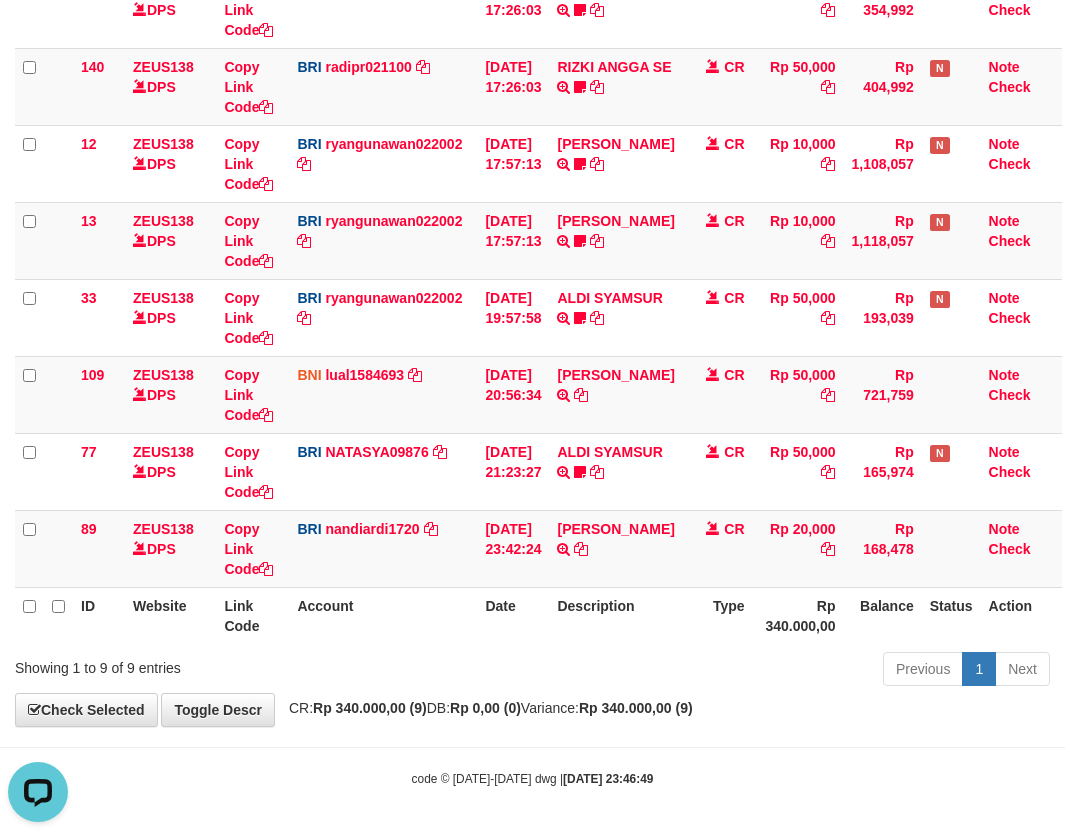 scroll, scrollTop: 0, scrollLeft: 0, axis: both 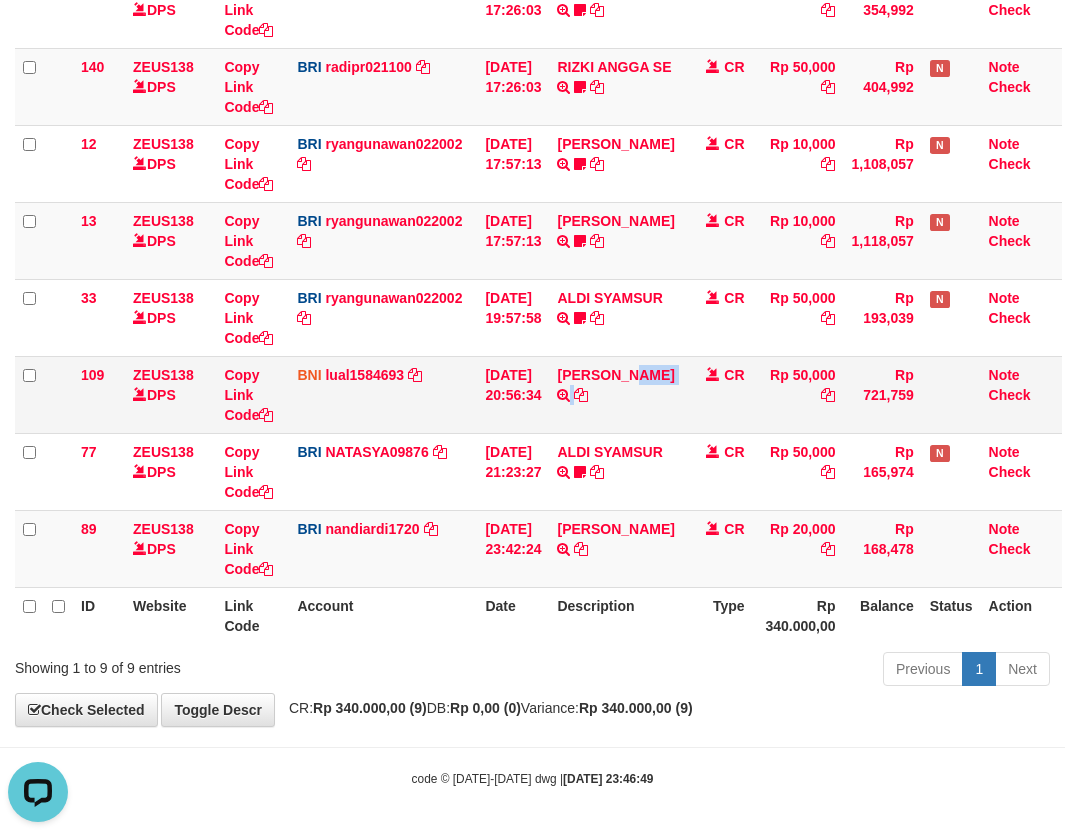 drag, startPoint x: 714, startPoint y: 390, endPoint x: 685, endPoint y: 377, distance: 31.780497 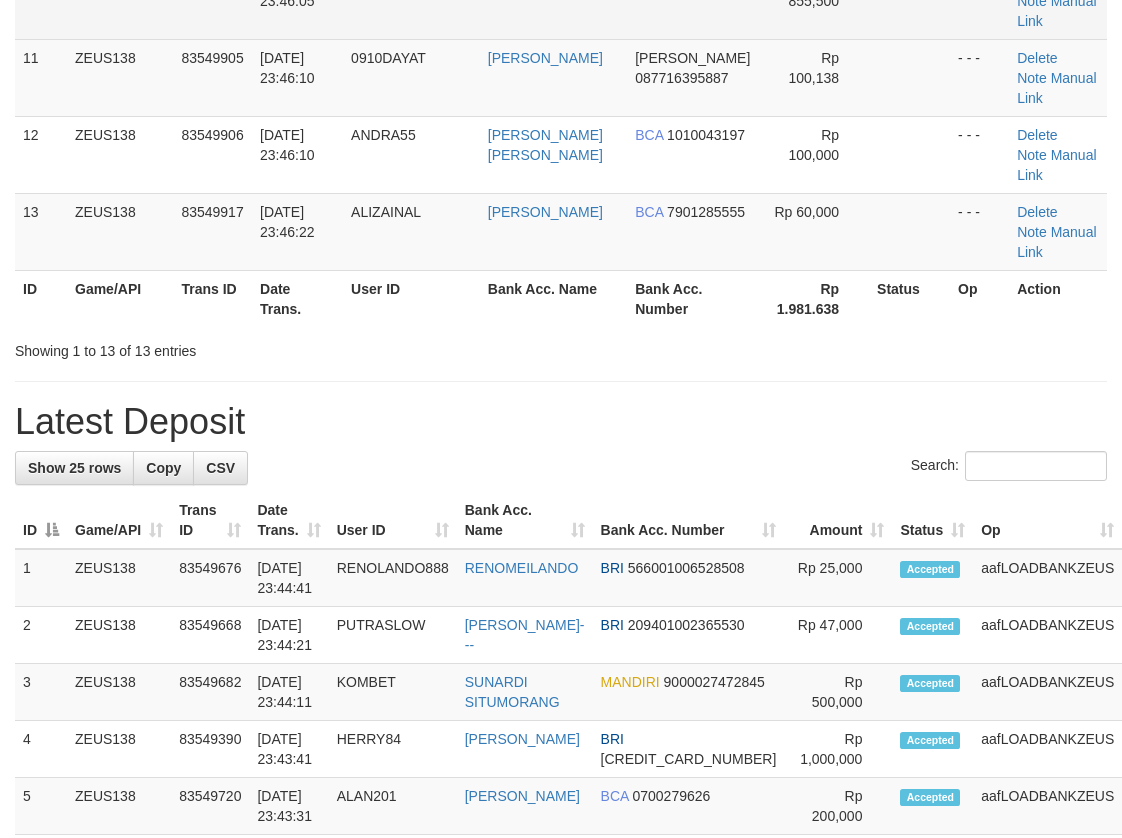 scroll, scrollTop: 646, scrollLeft: 0, axis: vertical 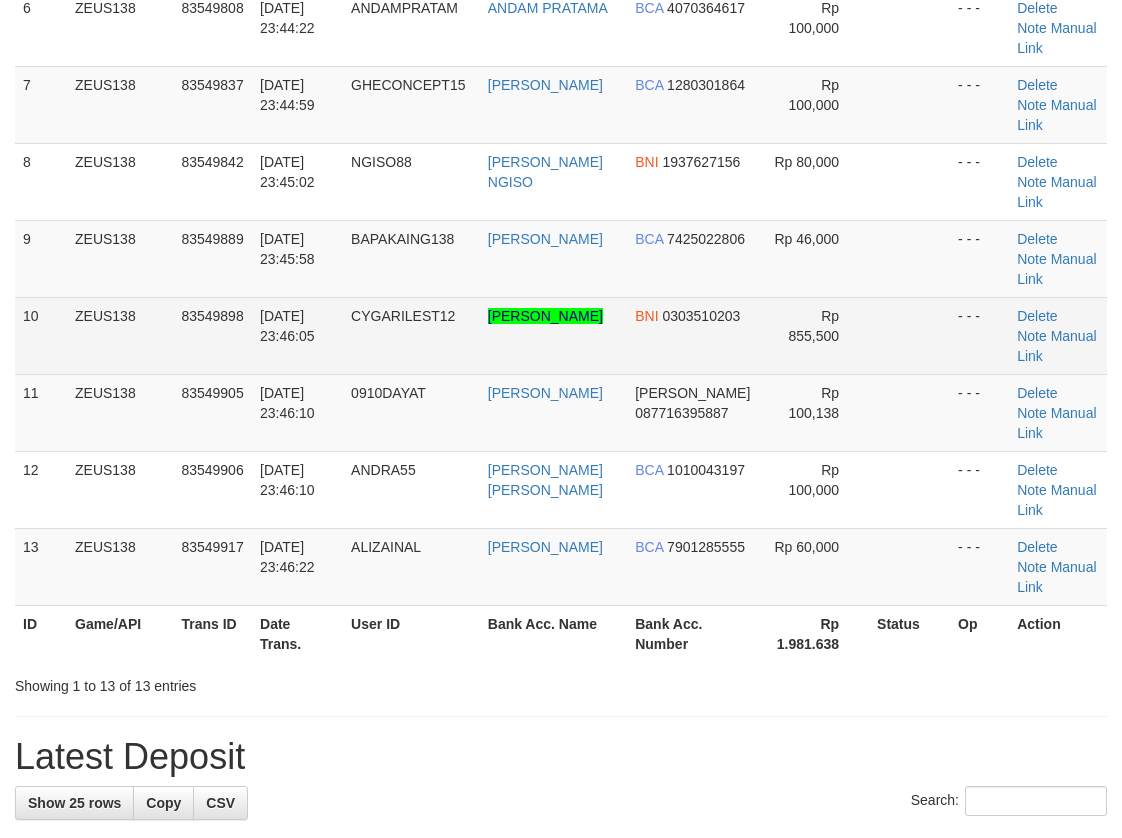 drag, startPoint x: 401, startPoint y: 352, endPoint x: 319, endPoint y: 371, distance: 84.17244 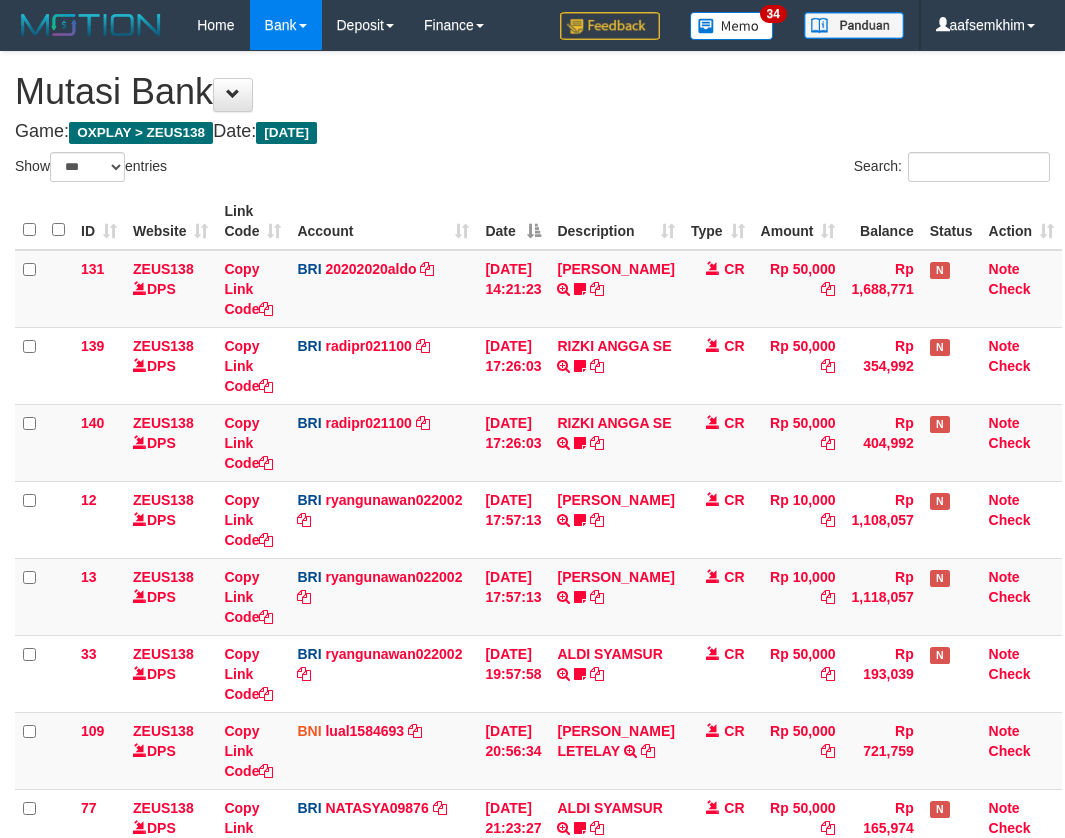 select on "***" 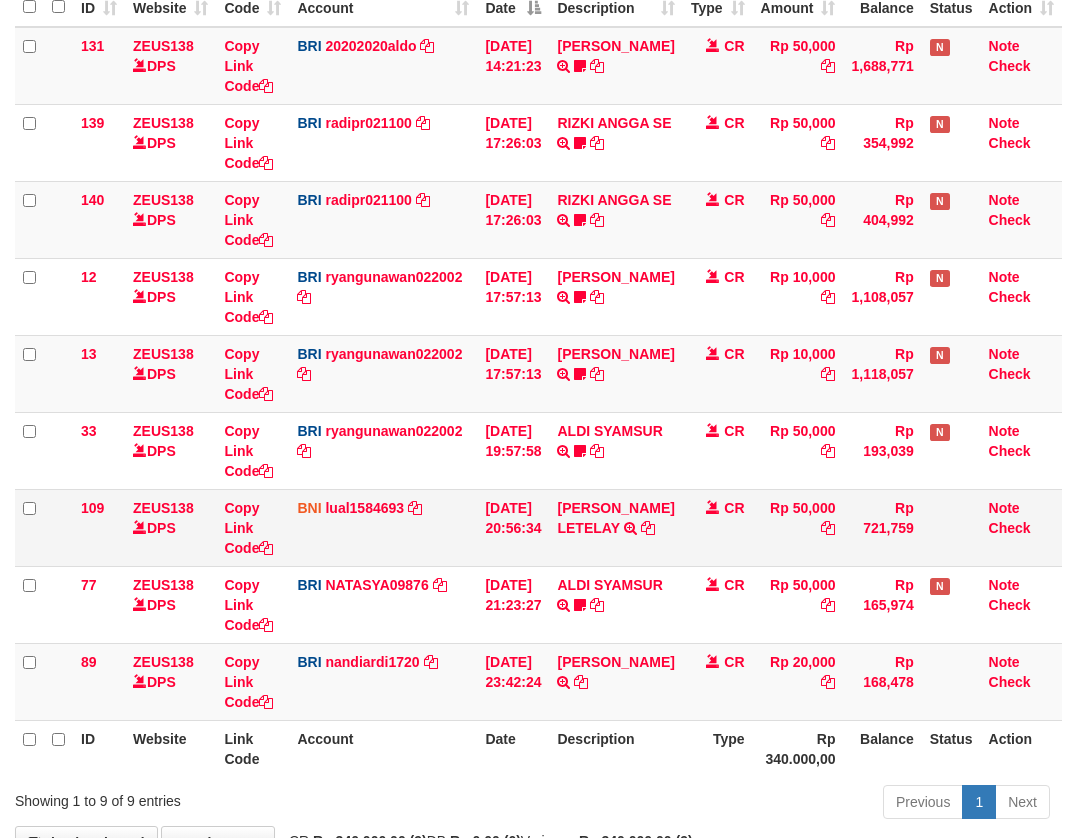 scroll, scrollTop: 133, scrollLeft: 0, axis: vertical 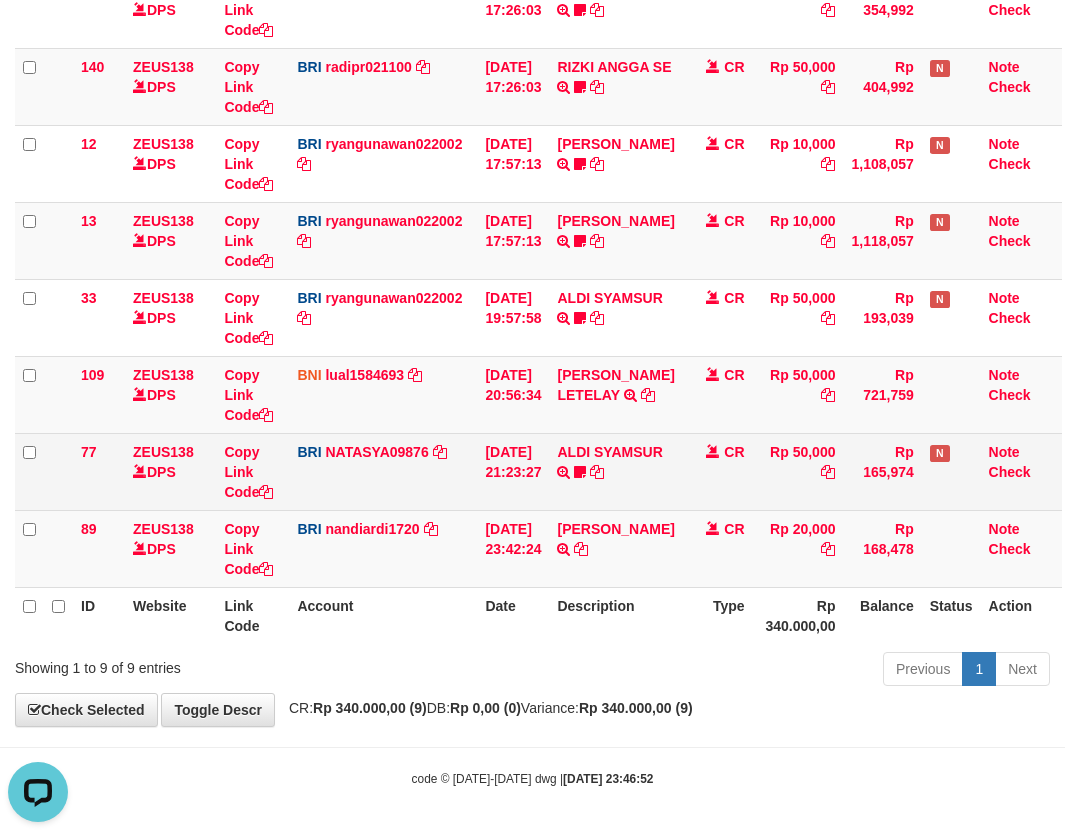 drag, startPoint x: 820, startPoint y: 470, endPoint x: 827, endPoint y: 450, distance: 21.189621 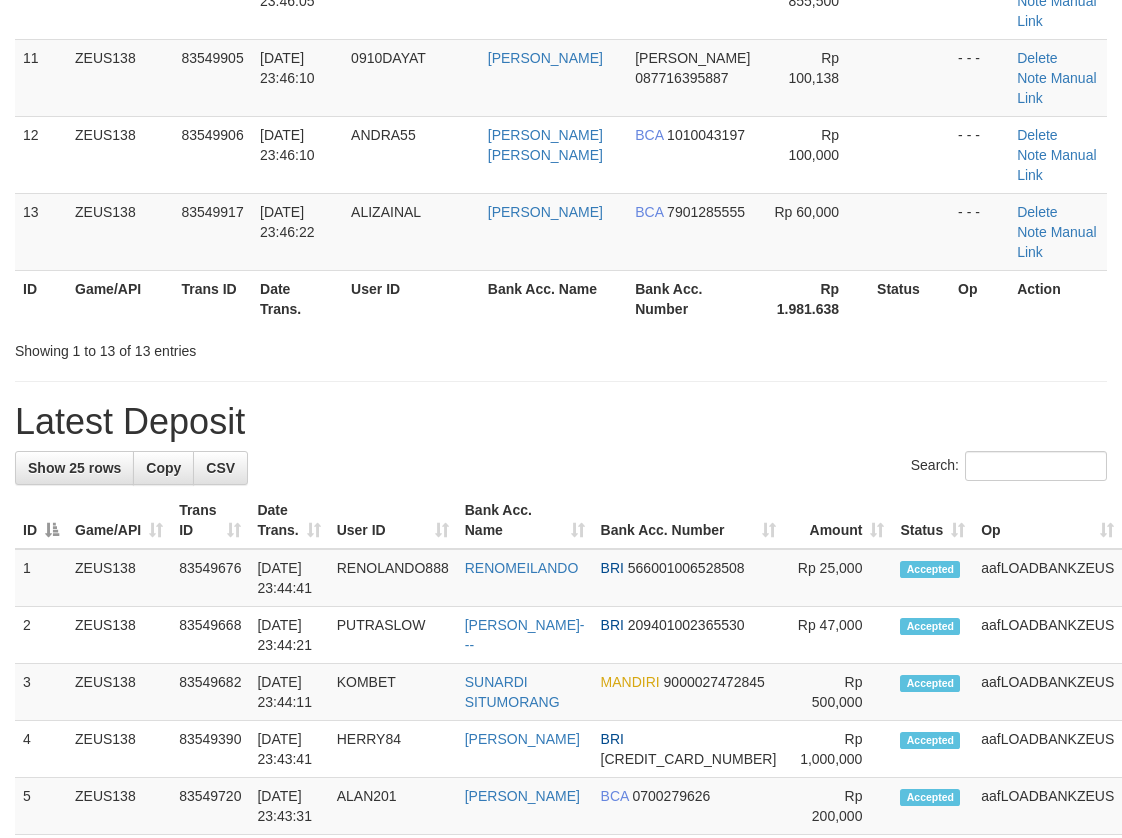 scroll, scrollTop: 646, scrollLeft: 0, axis: vertical 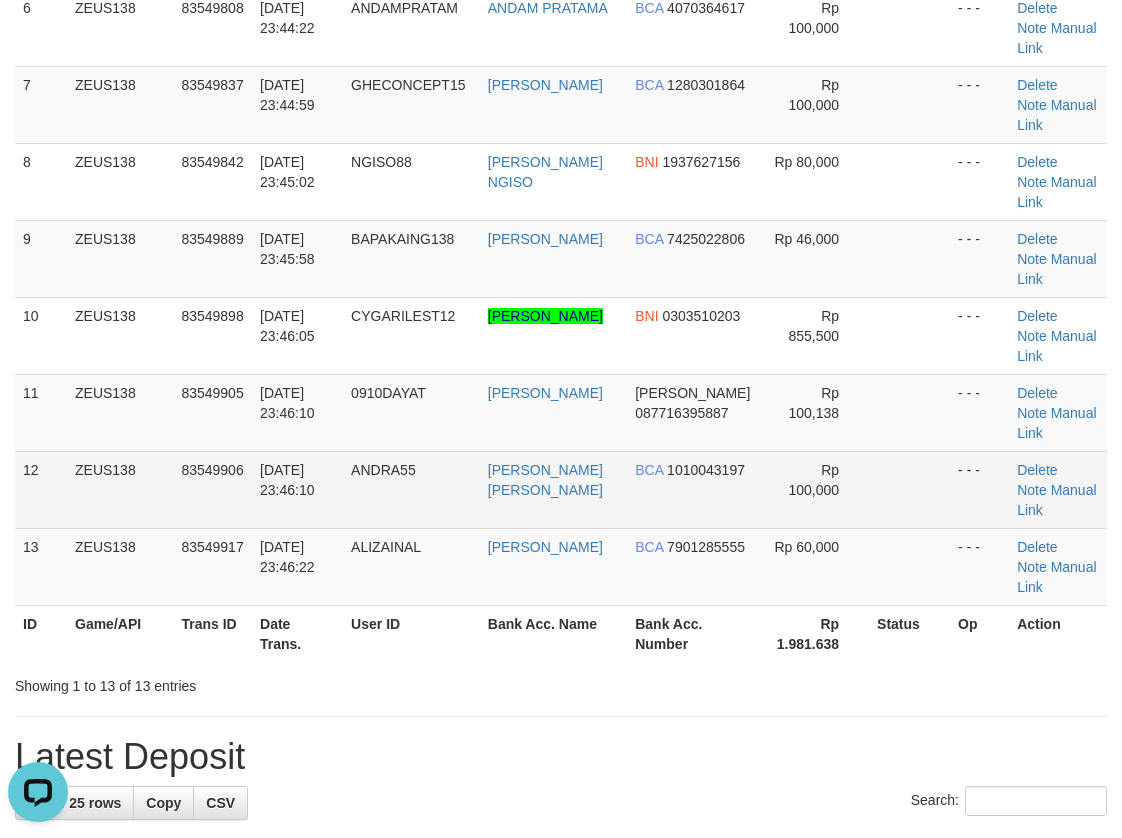 click on "83549906" at bounding box center [212, 489] 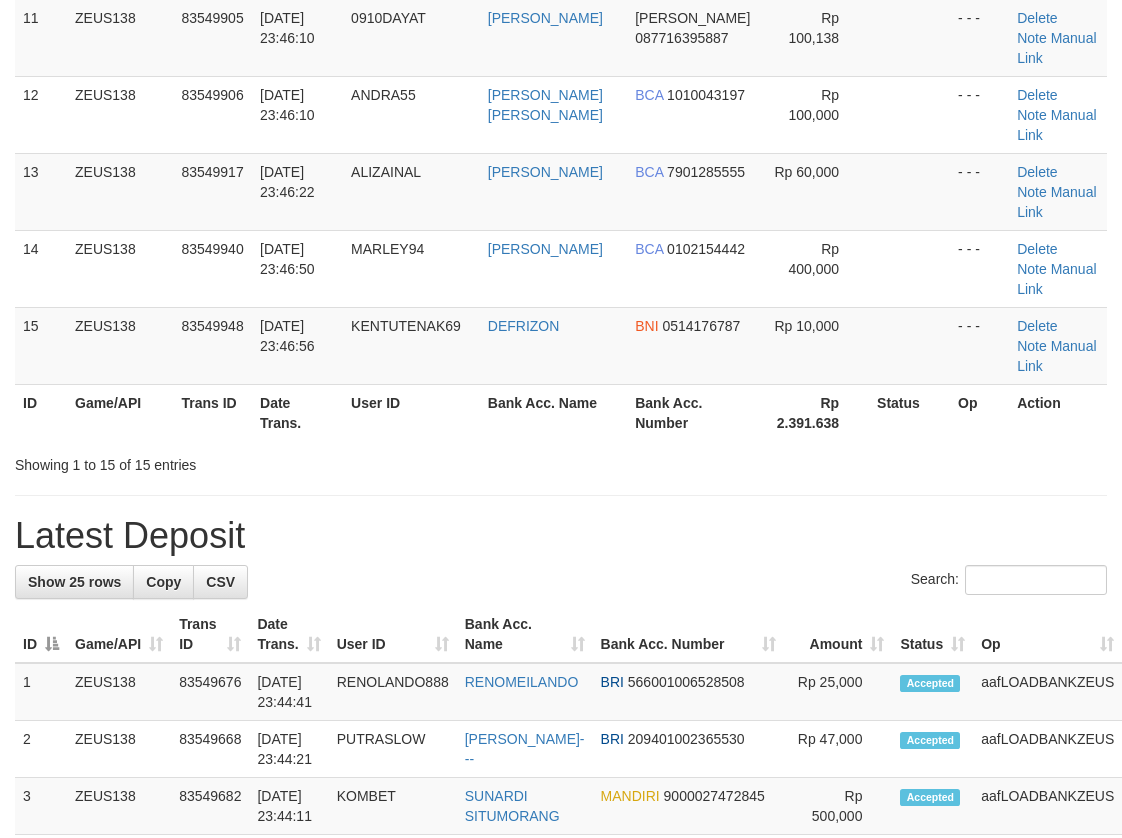 scroll, scrollTop: 646, scrollLeft: 0, axis: vertical 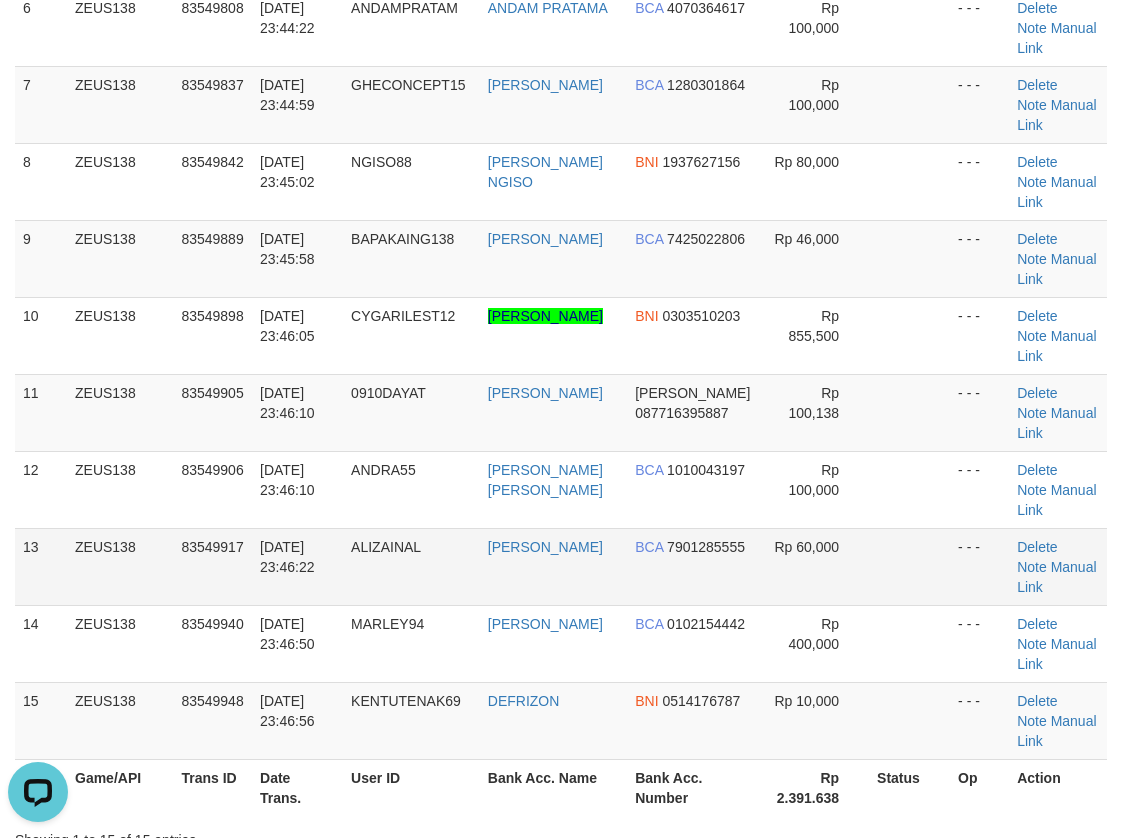 click on "ALIZAINAL" at bounding box center (411, 566) 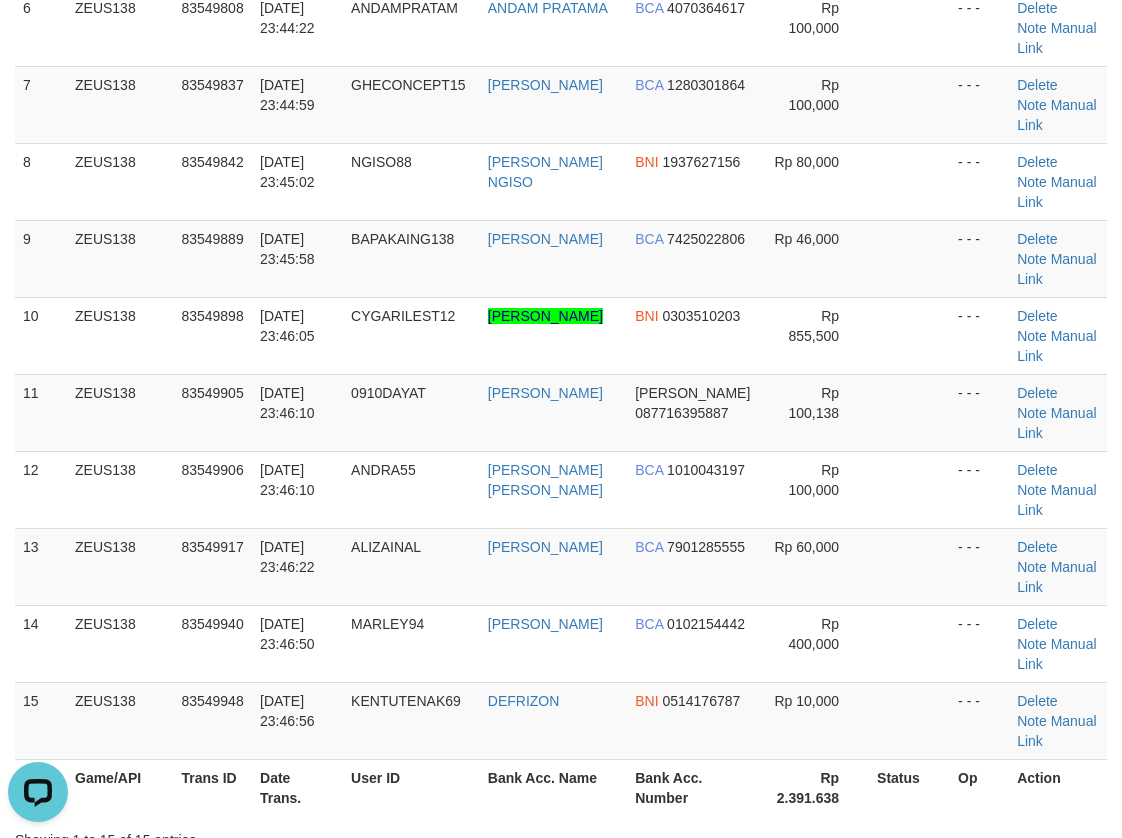 drag, startPoint x: 452, startPoint y: 514, endPoint x: 436, endPoint y: 504, distance: 18.867962 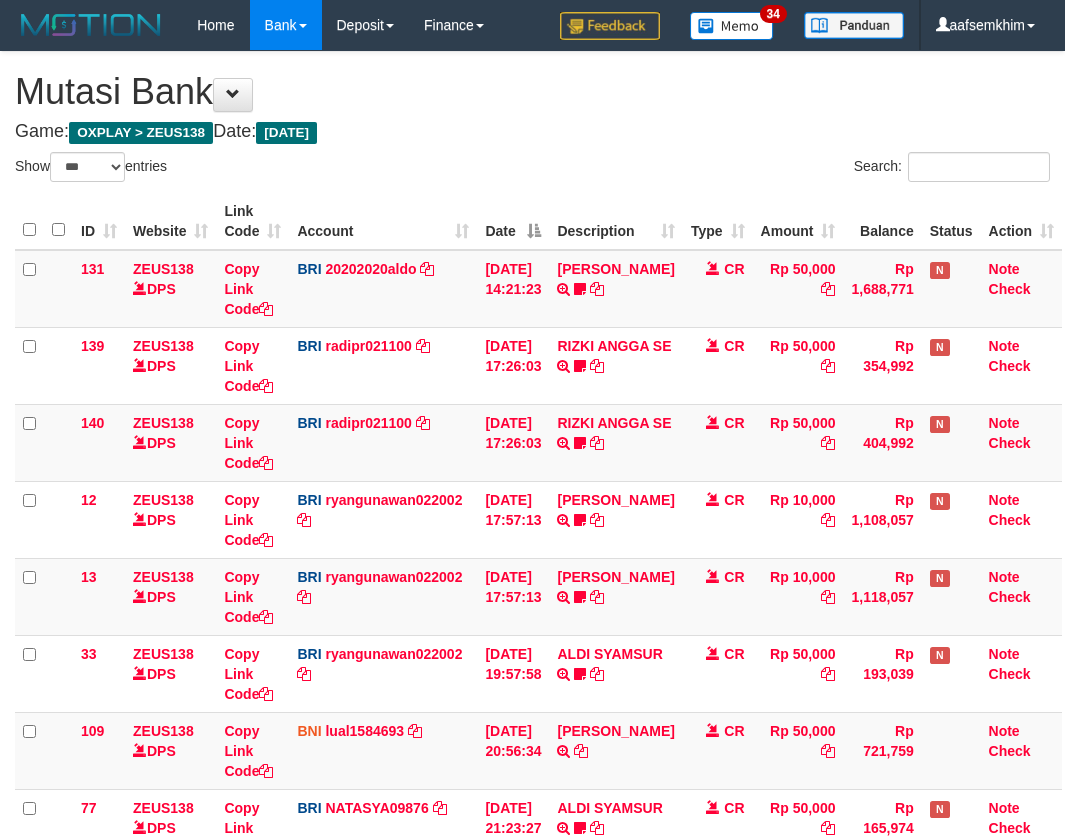 select on "***" 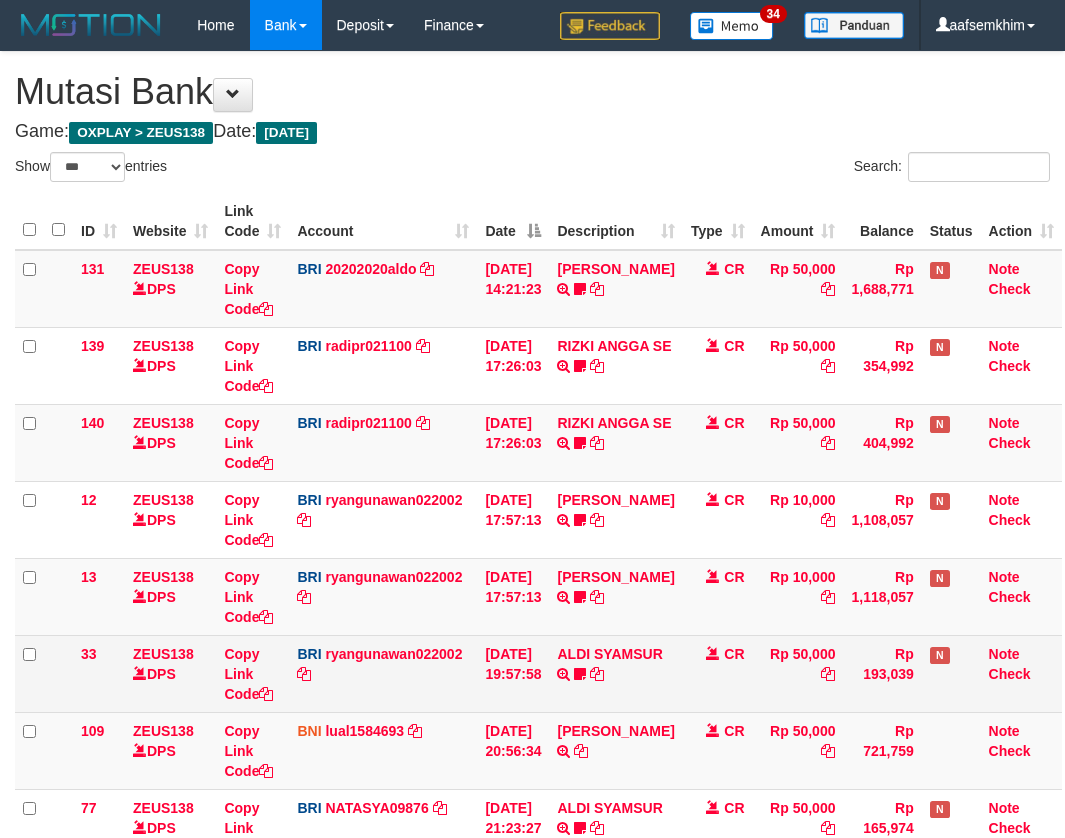 scroll, scrollTop: 225, scrollLeft: 0, axis: vertical 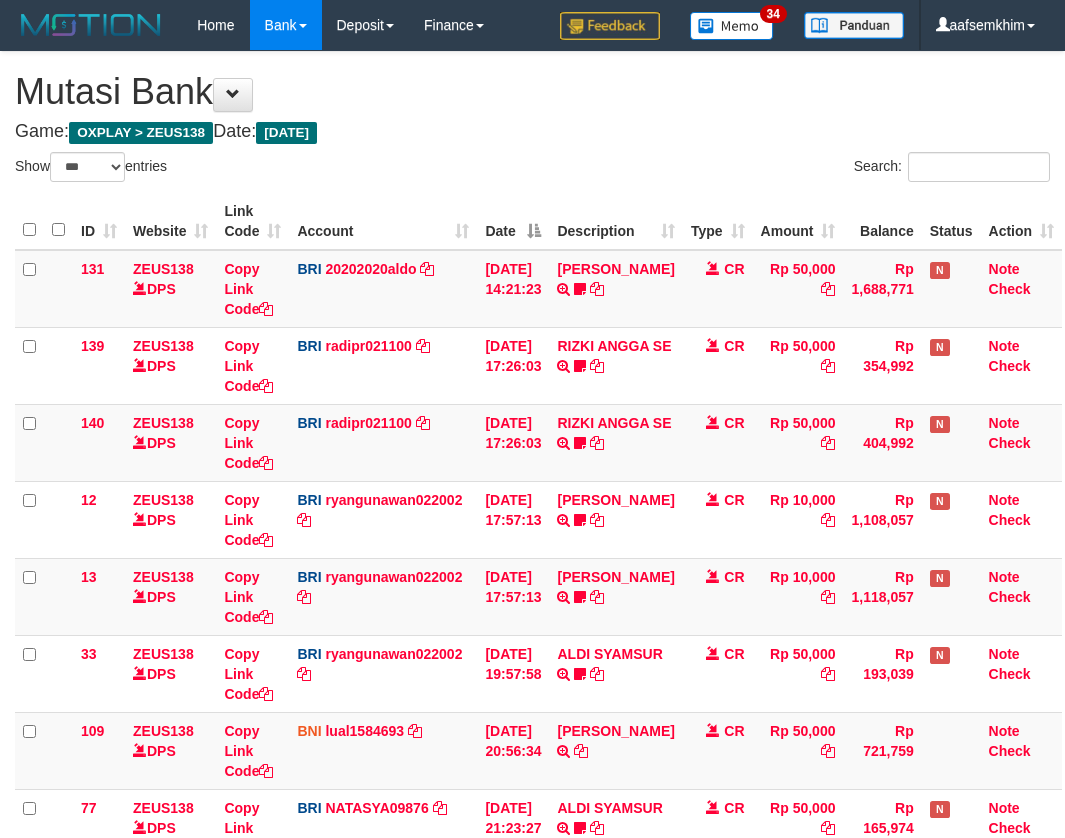 select on "***" 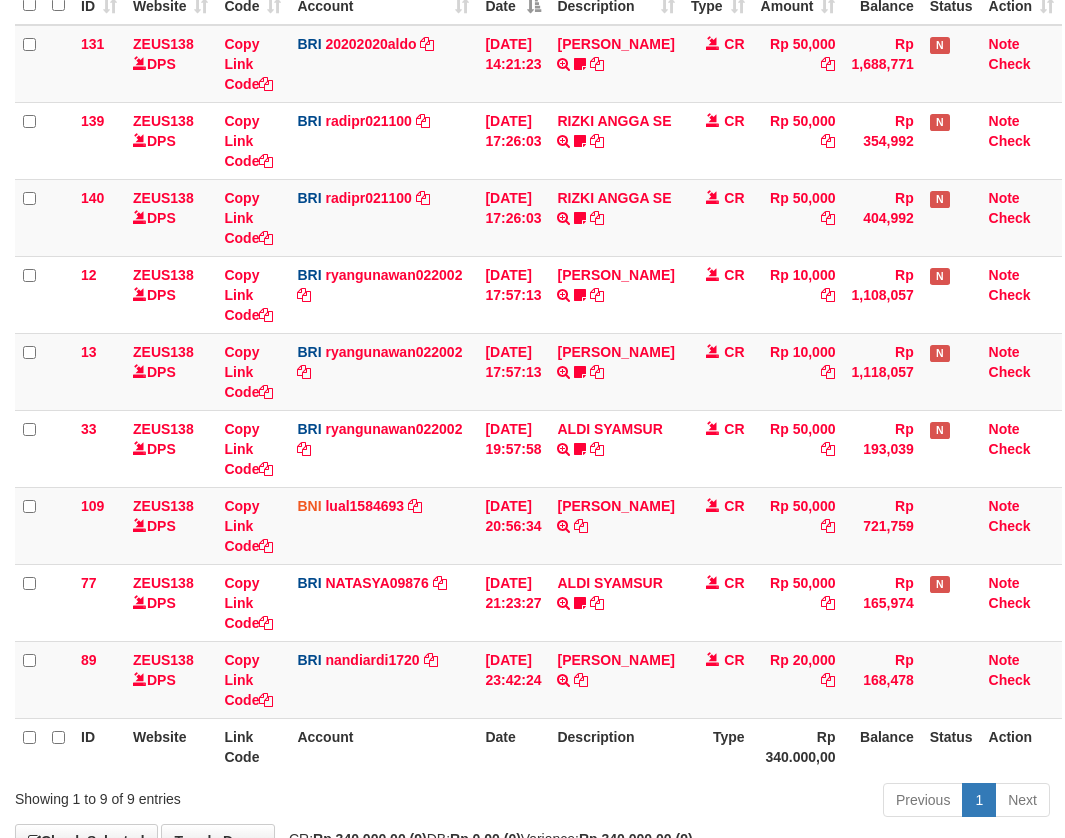 scroll, scrollTop: 356, scrollLeft: 0, axis: vertical 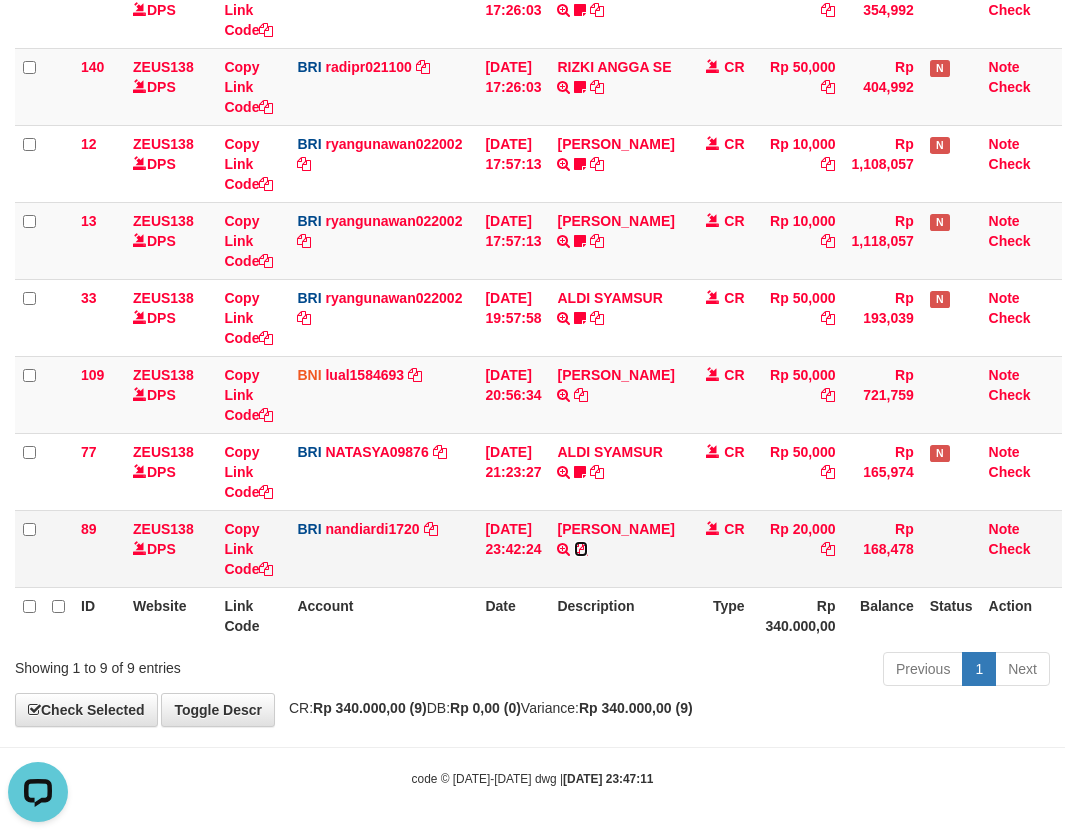 click at bounding box center (581, 549) 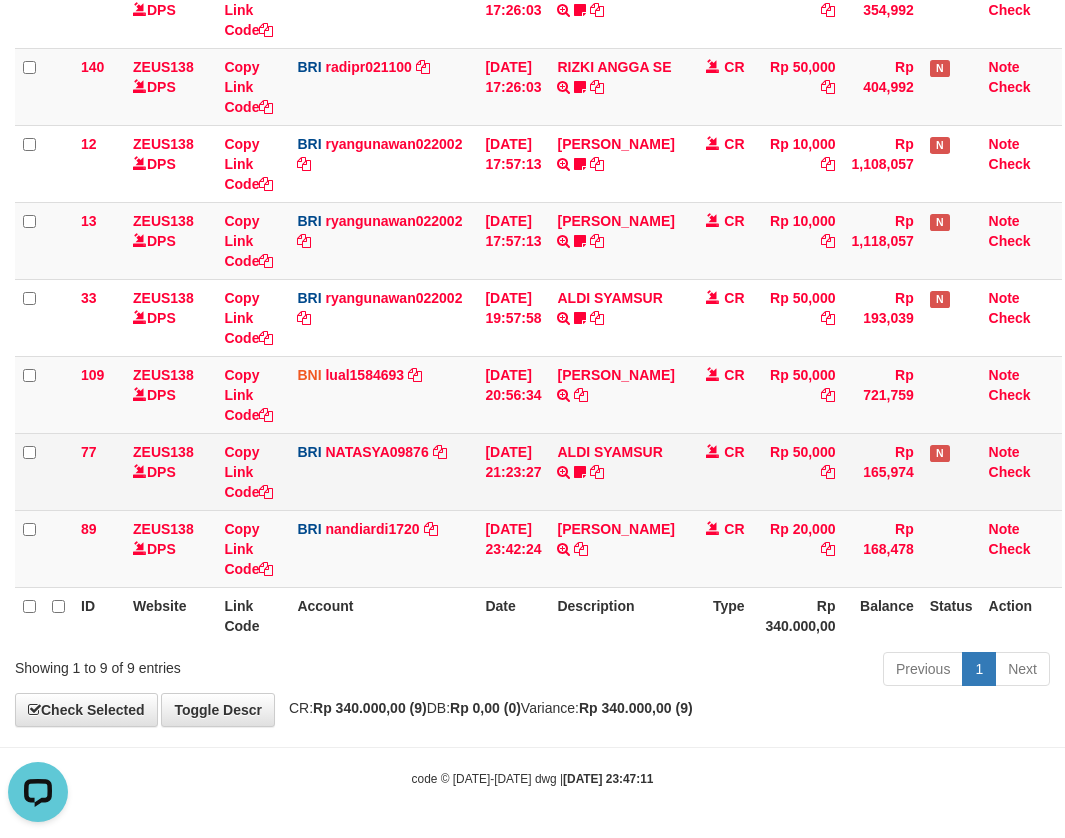 drag, startPoint x: 790, startPoint y: 456, endPoint x: 800, endPoint y: 455, distance: 10.049875 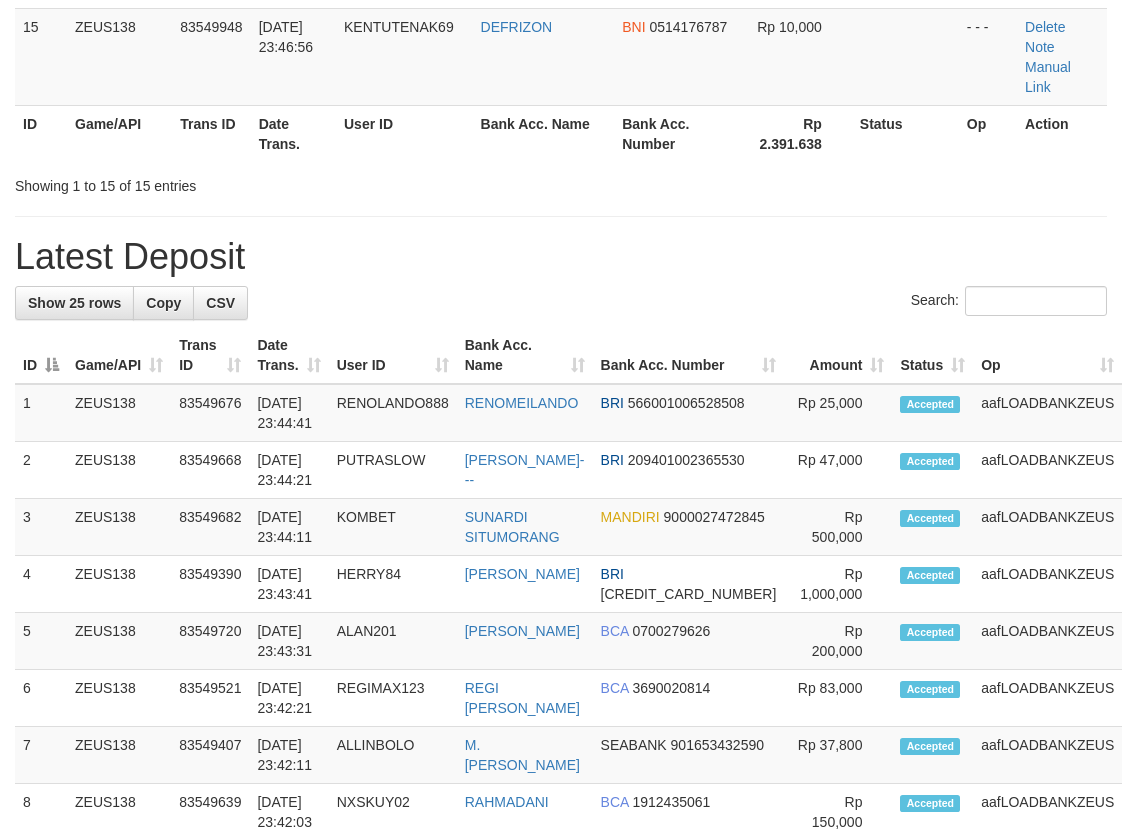 scroll, scrollTop: 1185, scrollLeft: 0, axis: vertical 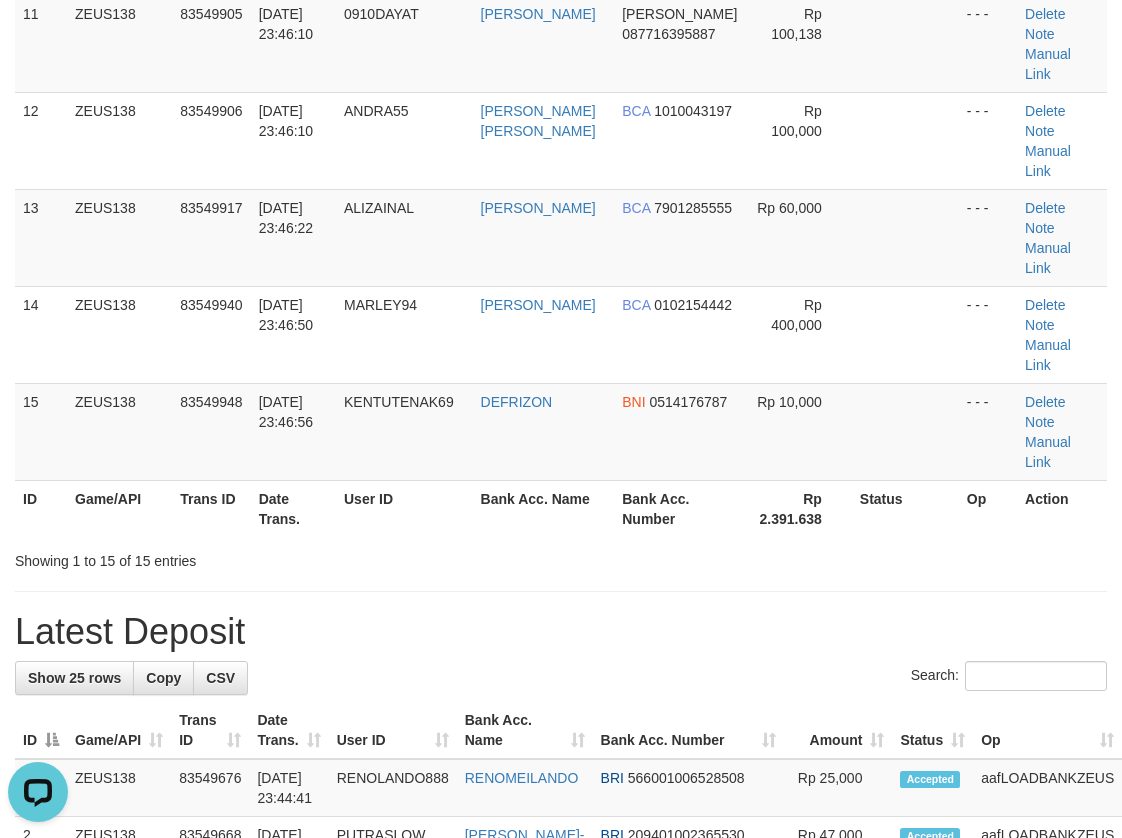 drag, startPoint x: 491, startPoint y: 318, endPoint x: 486, endPoint y: 328, distance: 11.18034 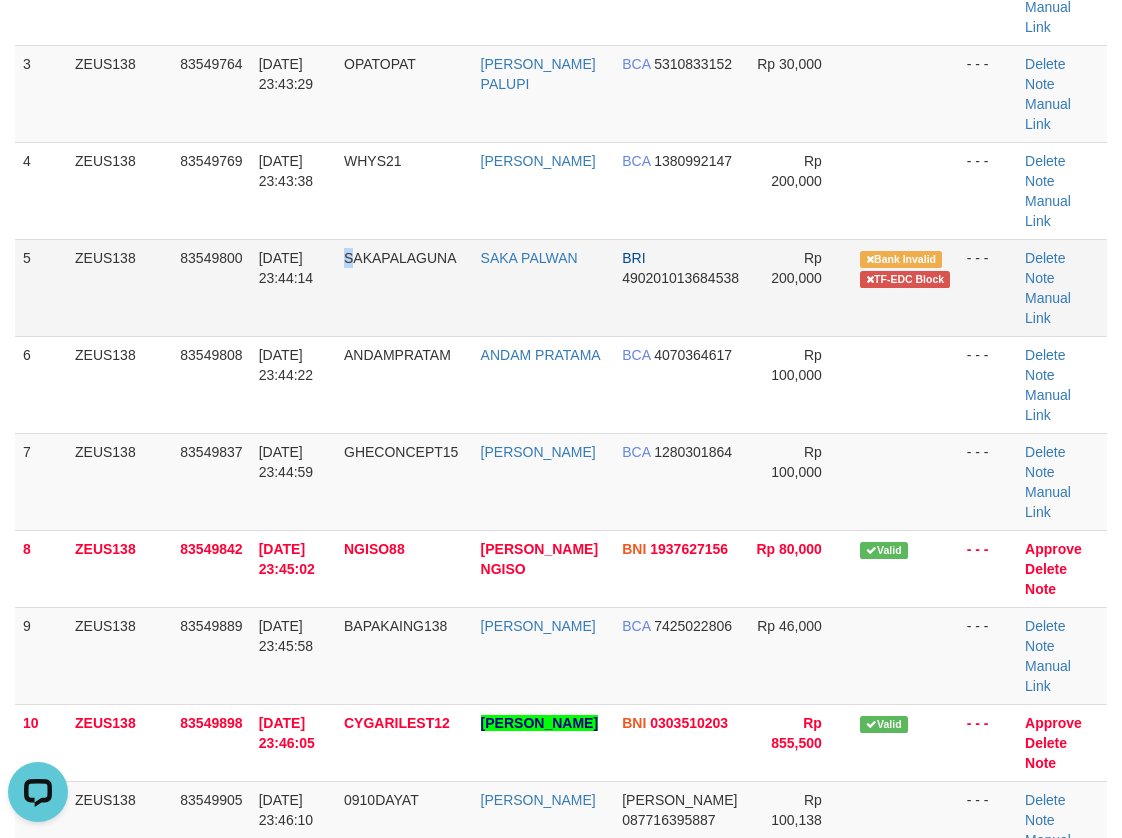 click on "SAKAPALAGUNA" at bounding box center (404, 287) 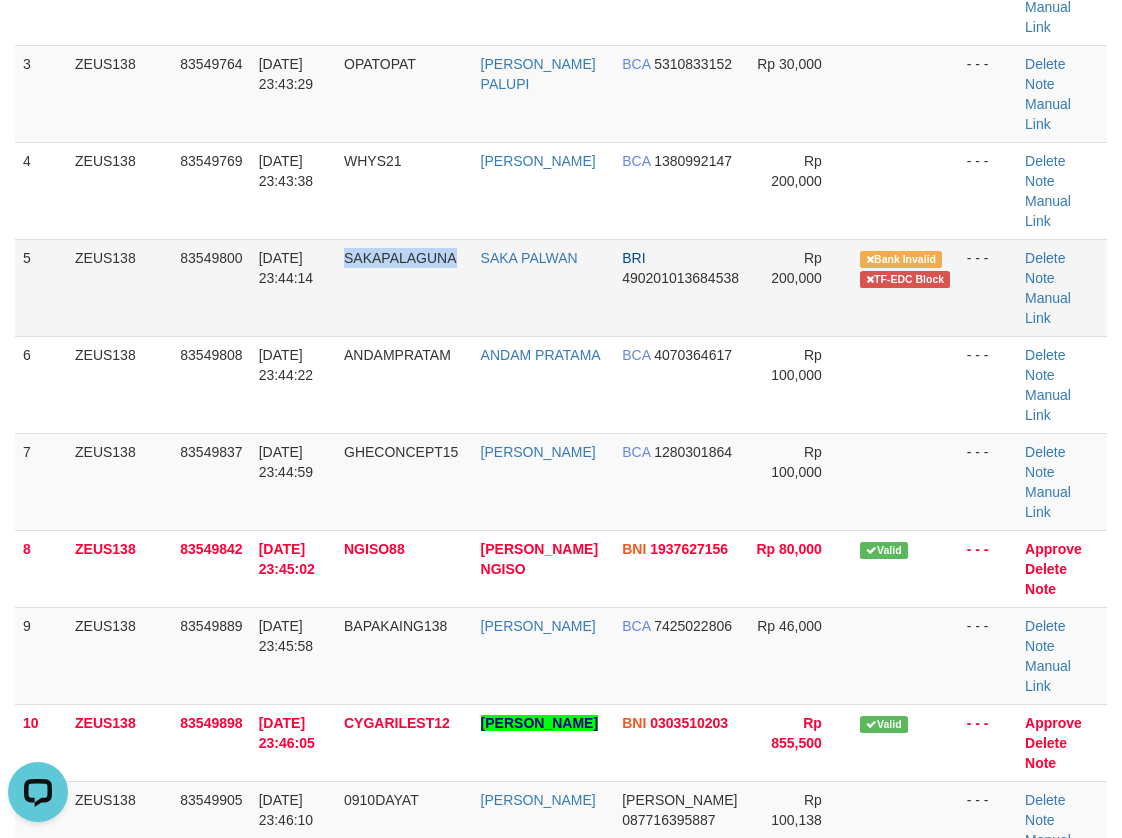 click on "SAKAPALAGUNA" at bounding box center (404, 287) 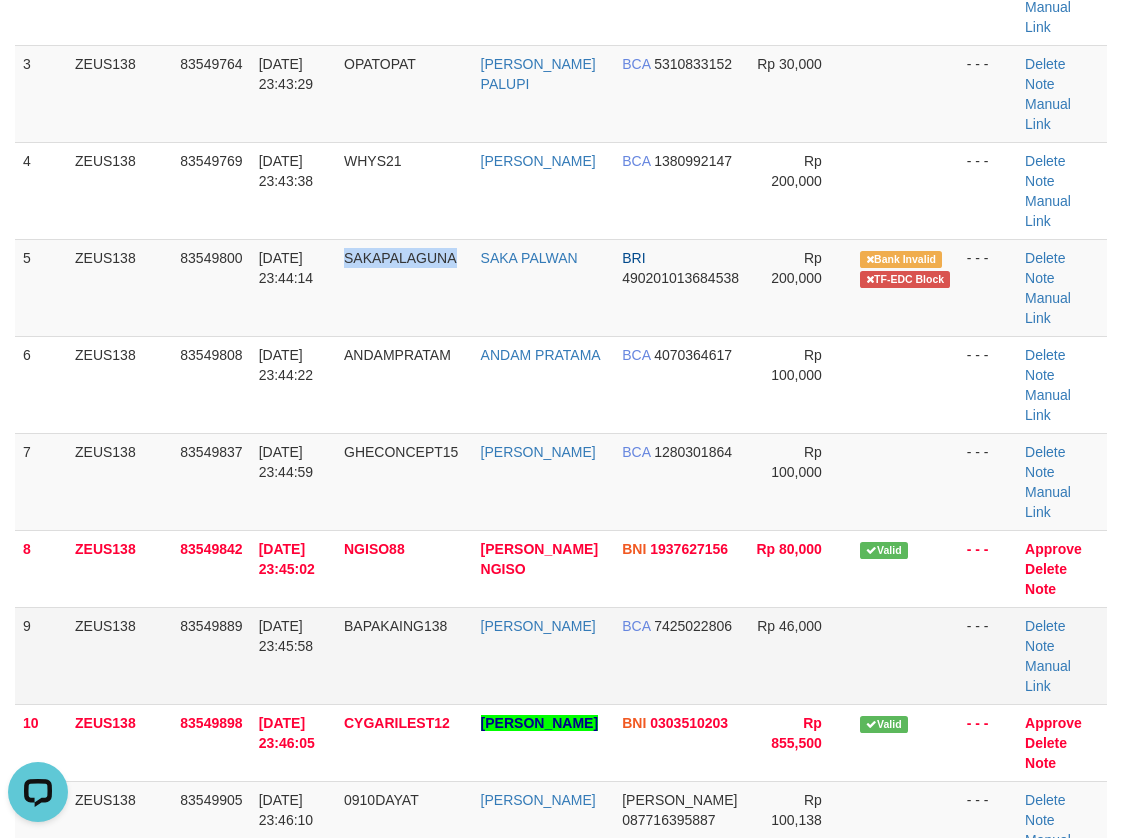 drag, startPoint x: 315, startPoint y: 515, endPoint x: 38, endPoint y: 484, distance: 278.72925 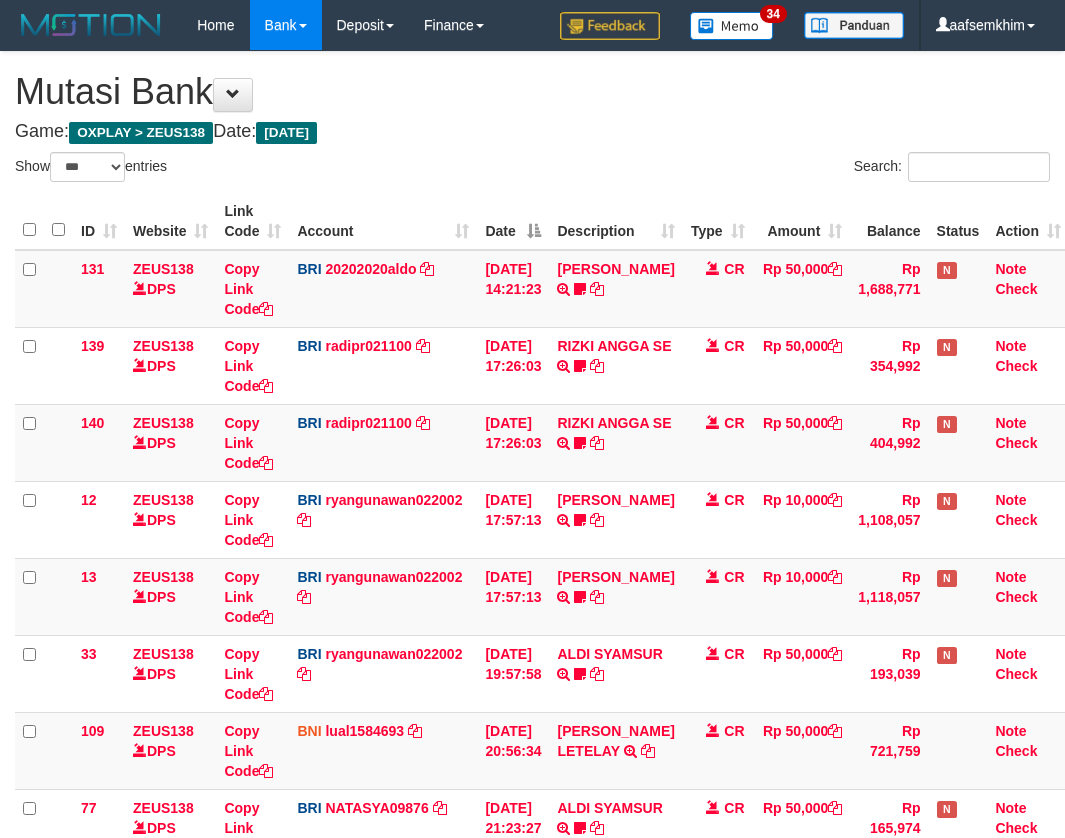select on "***" 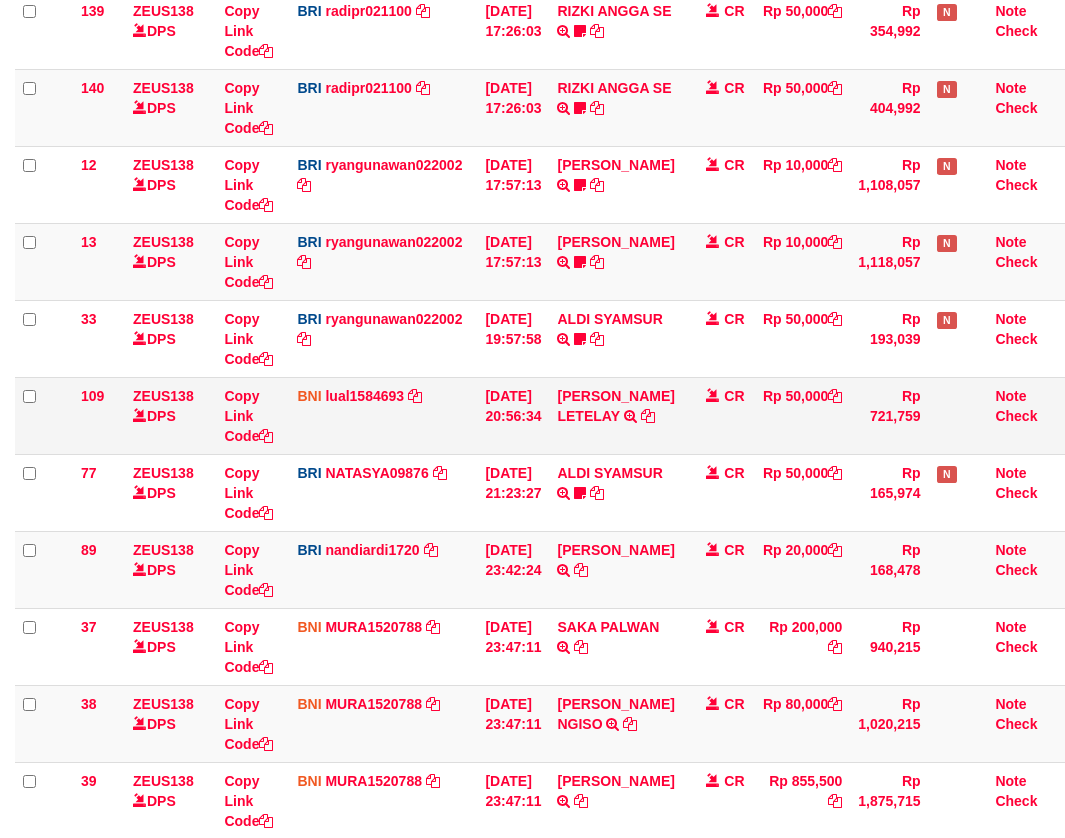 click on "109
ZEUS138    DPS
Copy Link Code
BNI
lual1584693
DPS
LUCKY ALAMSYAH
mutasi_20250713_2414 | 109
mutasi_20250713_2414 | 109
[DATE] 20:56:34
[PERSON_NAME]         TRANSFER DARI SDRI [PERSON_NAME] LETELAY
CR
Rp 50,000
Rp 721,759
Note
Check" at bounding box center (542, 415) 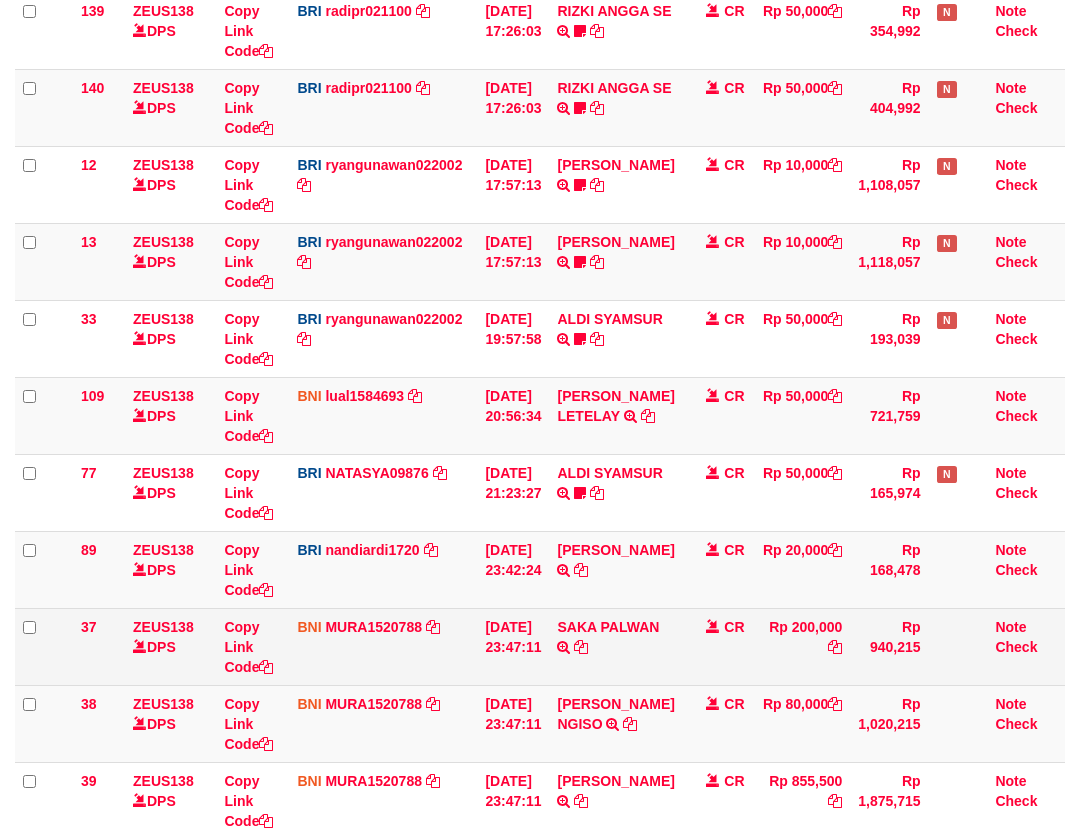 scroll, scrollTop: 587, scrollLeft: 0, axis: vertical 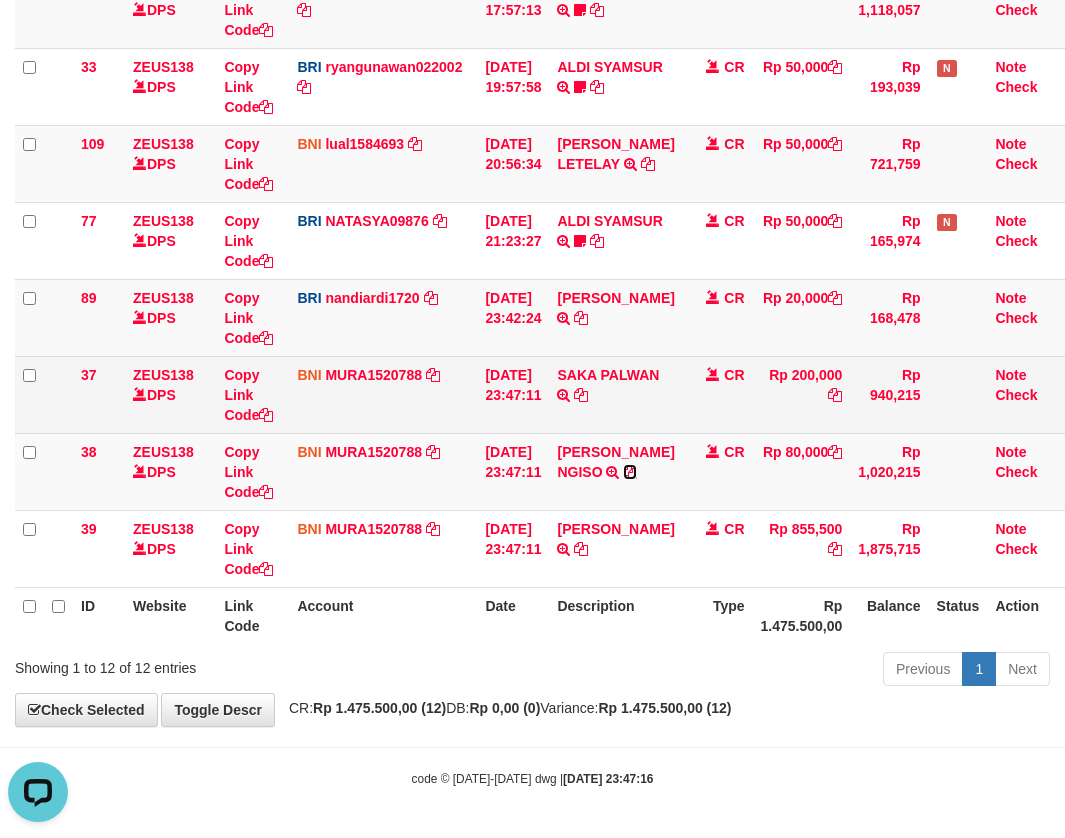 drag, startPoint x: 646, startPoint y: 474, endPoint x: 944, endPoint y: 402, distance: 306.57462 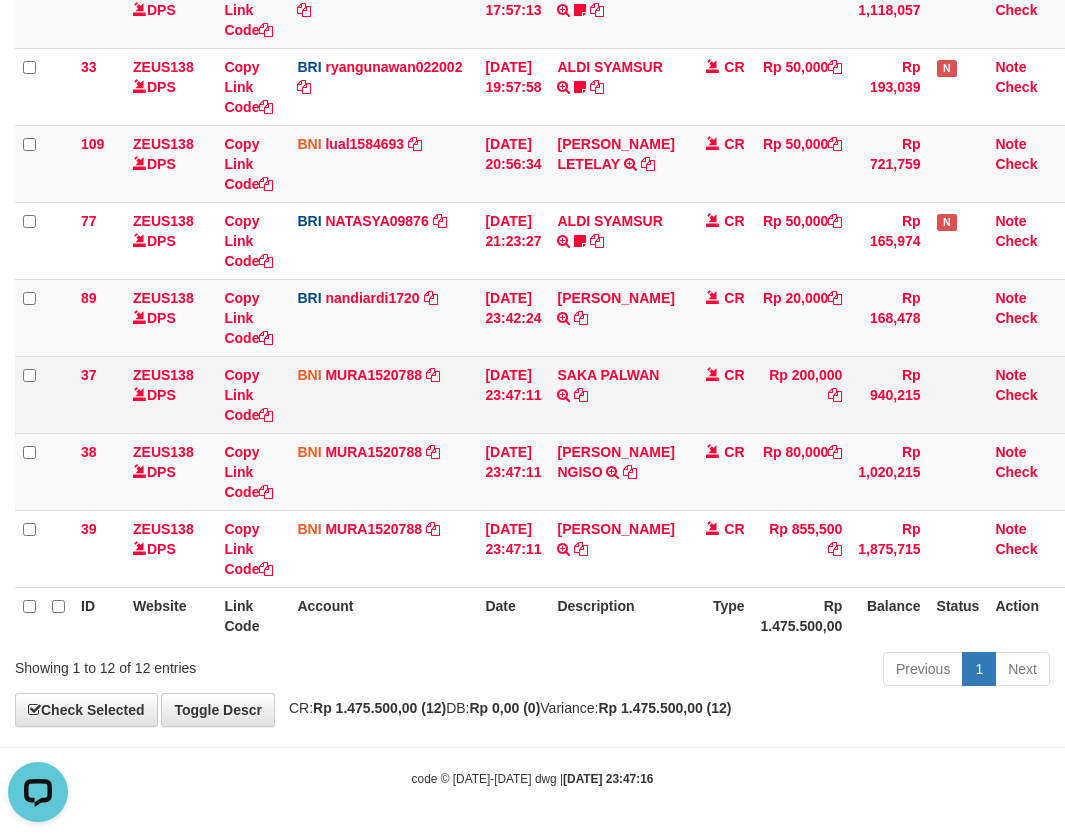 click on "ZEUS138    DPS" at bounding box center [170, 394] 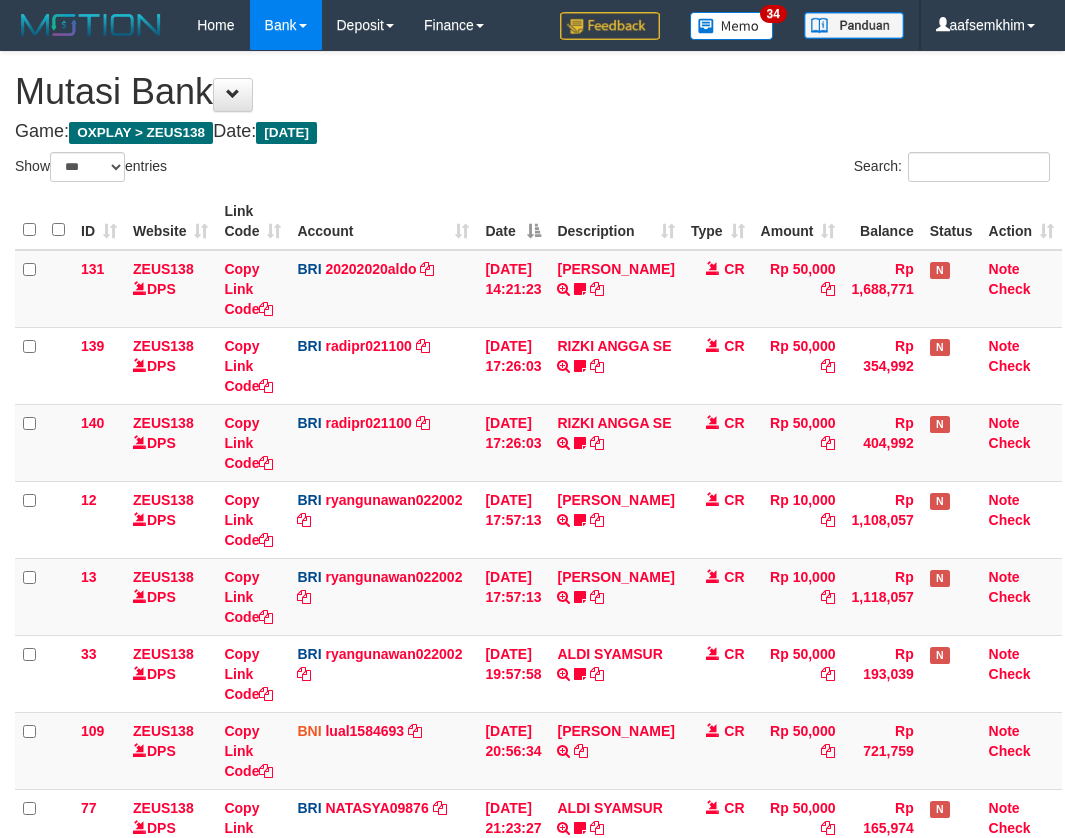 select on "***" 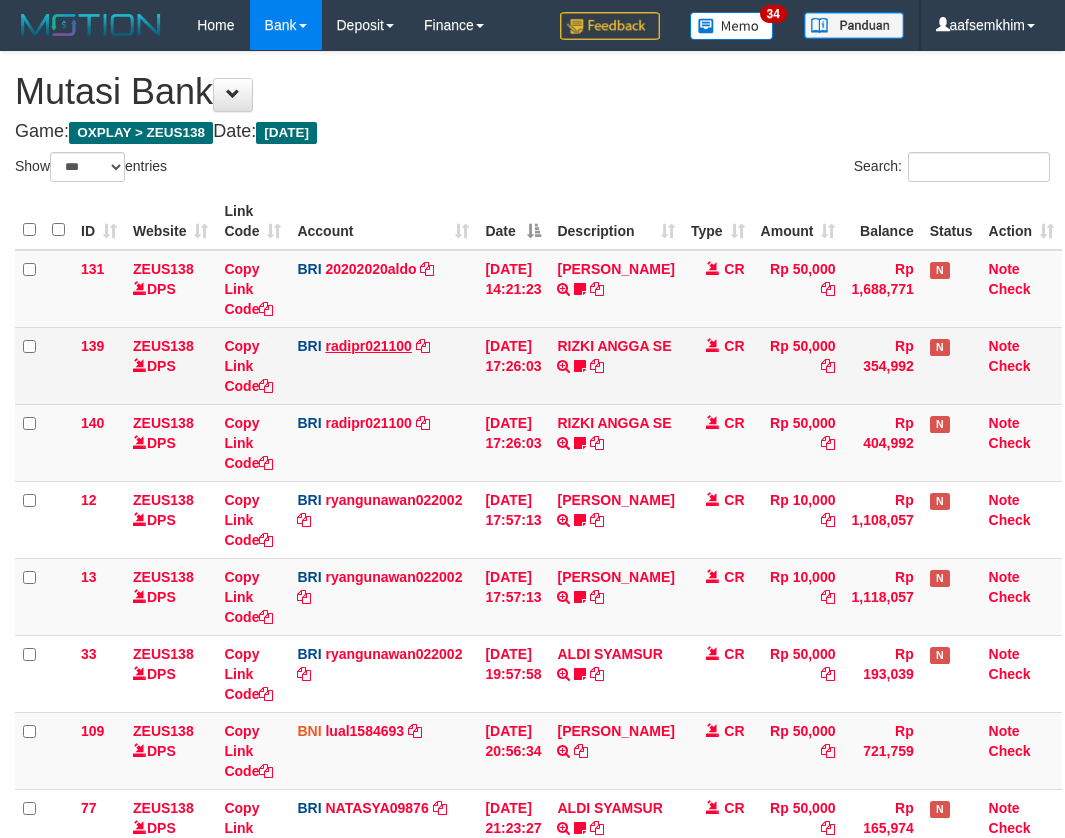 scroll, scrollTop: 0, scrollLeft: 0, axis: both 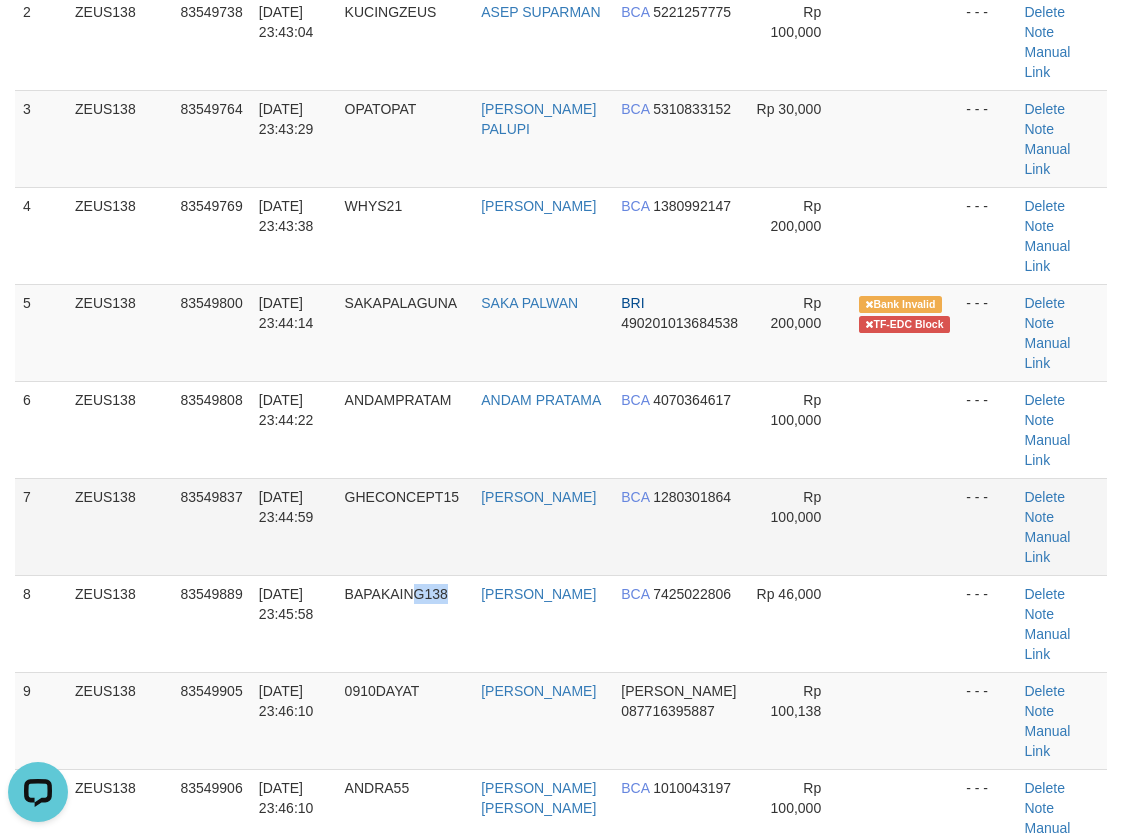 drag, startPoint x: 459, startPoint y: 458, endPoint x: 269, endPoint y: 418, distance: 194.16487 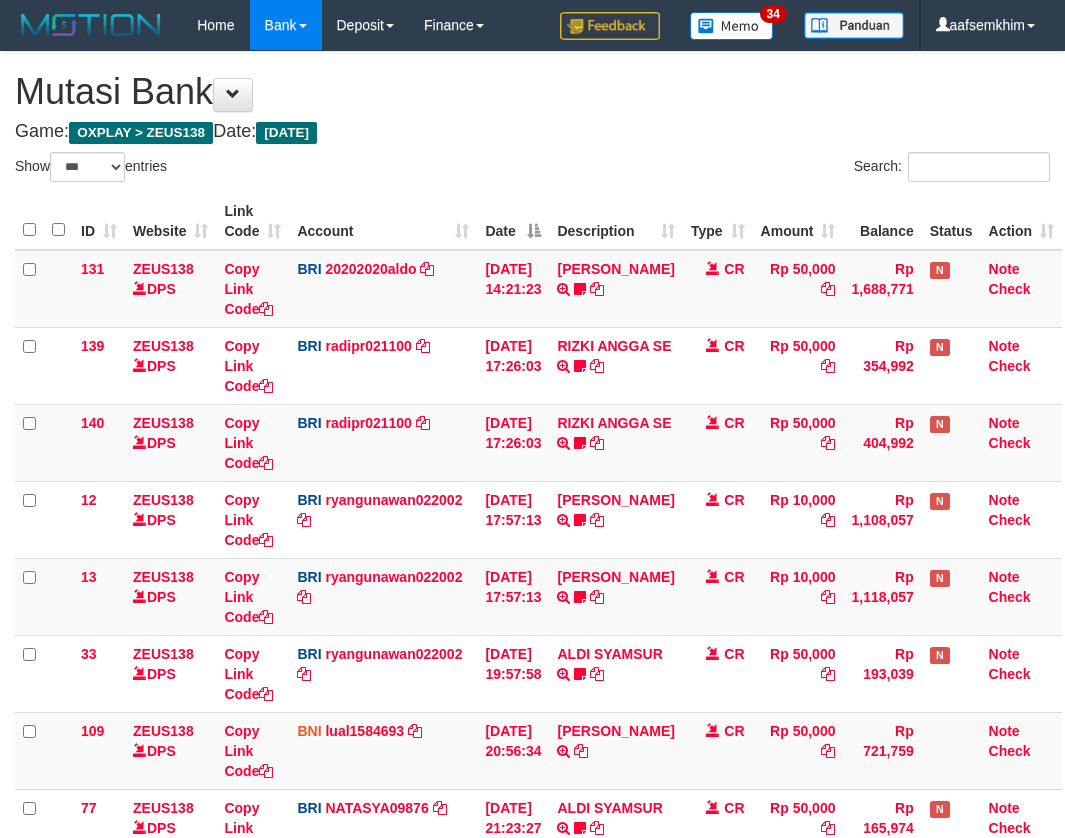 select on "***" 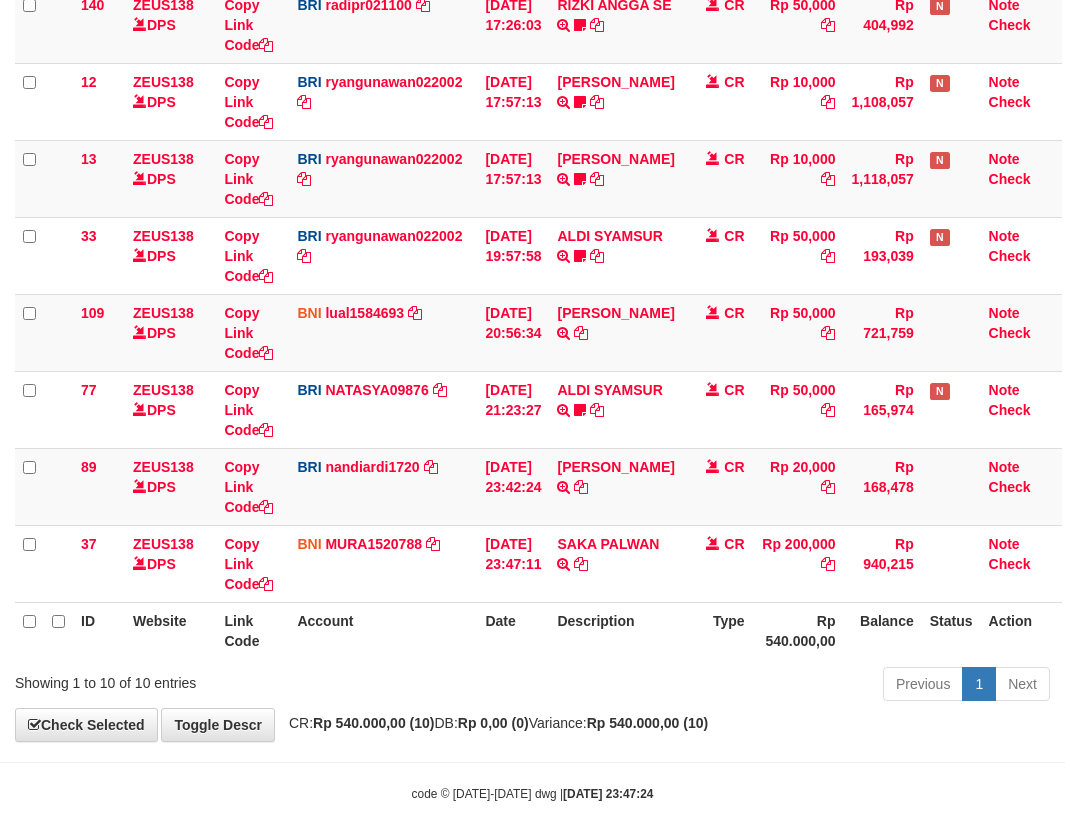 scroll, scrollTop: 433, scrollLeft: 0, axis: vertical 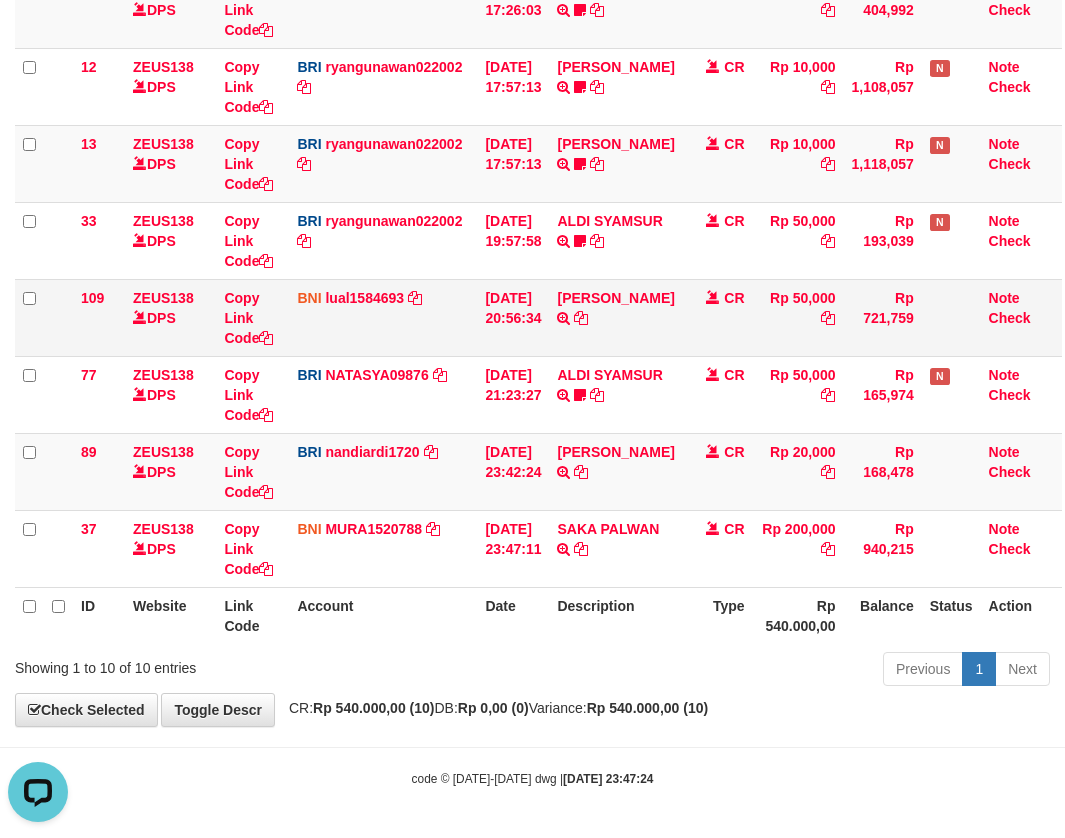 drag, startPoint x: 533, startPoint y: 313, endPoint x: 541, endPoint y: 324, distance: 13.601471 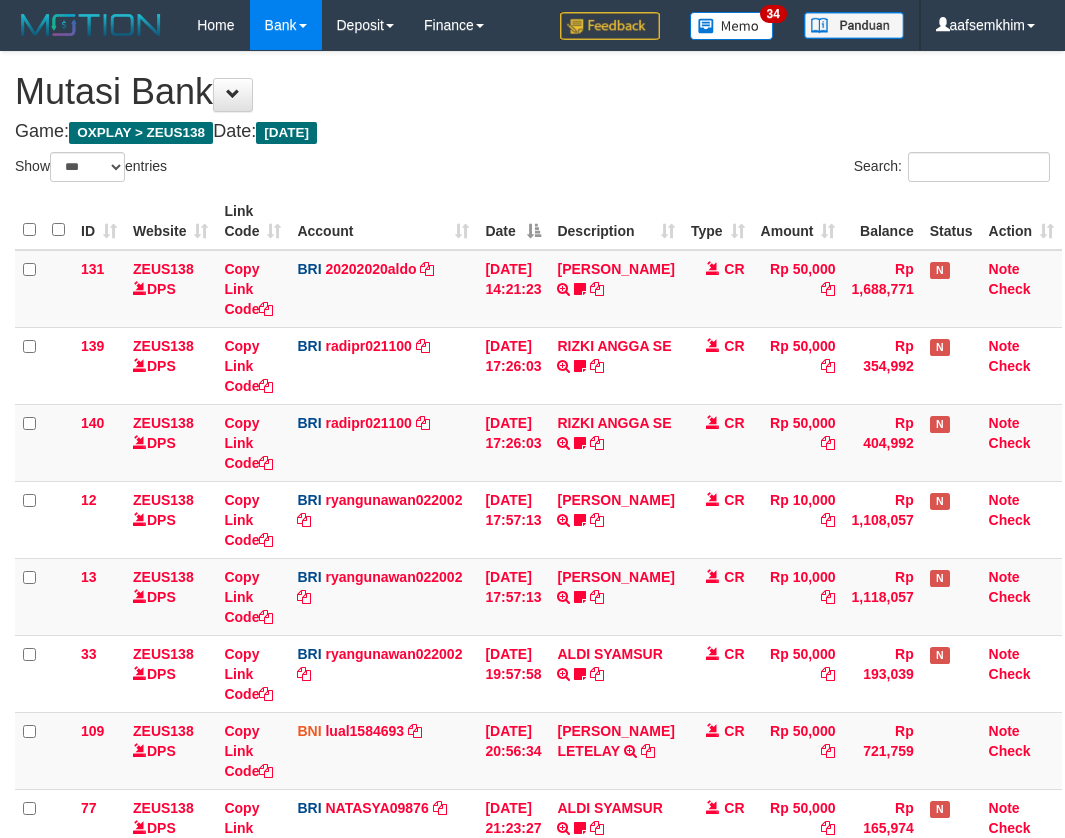 select on "***" 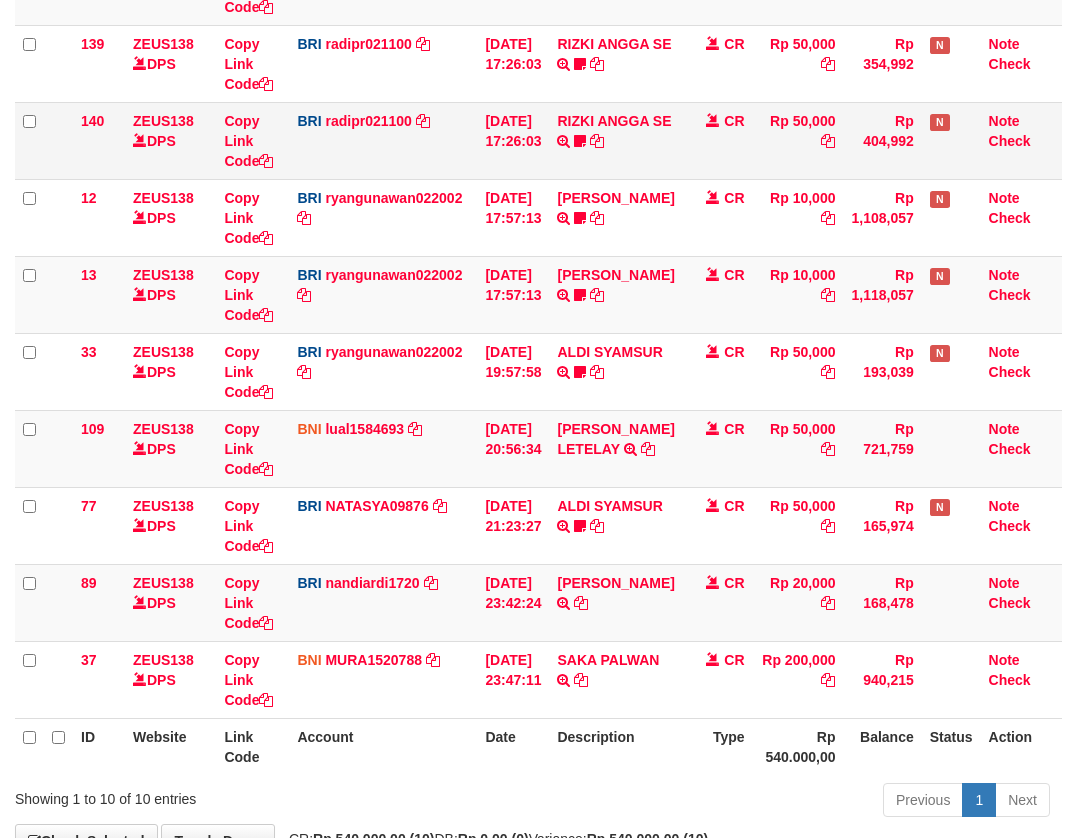 click on "RIZKI ANGGA SE            TRANSFER NBMB RIZKI ANGGA SE TO REYNALDI ADI PRATAMA    Gacor138a" at bounding box center (615, 140) 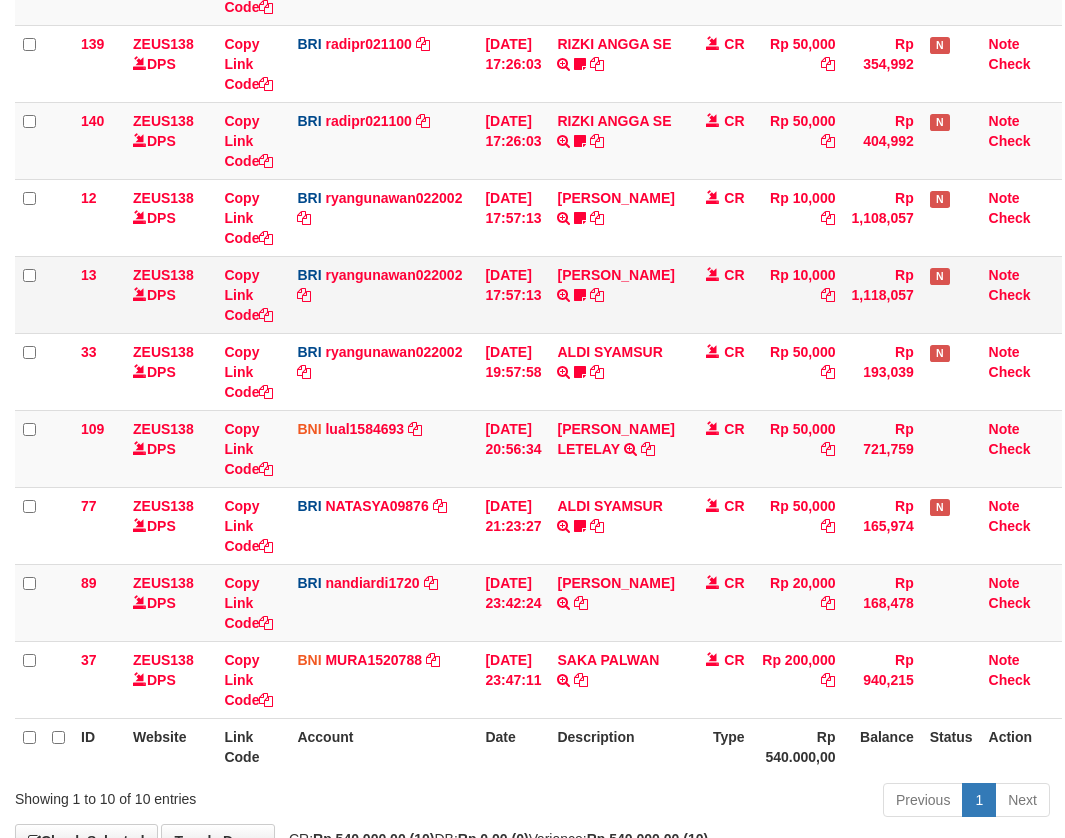 scroll, scrollTop: 433, scrollLeft: 0, axis: vertical 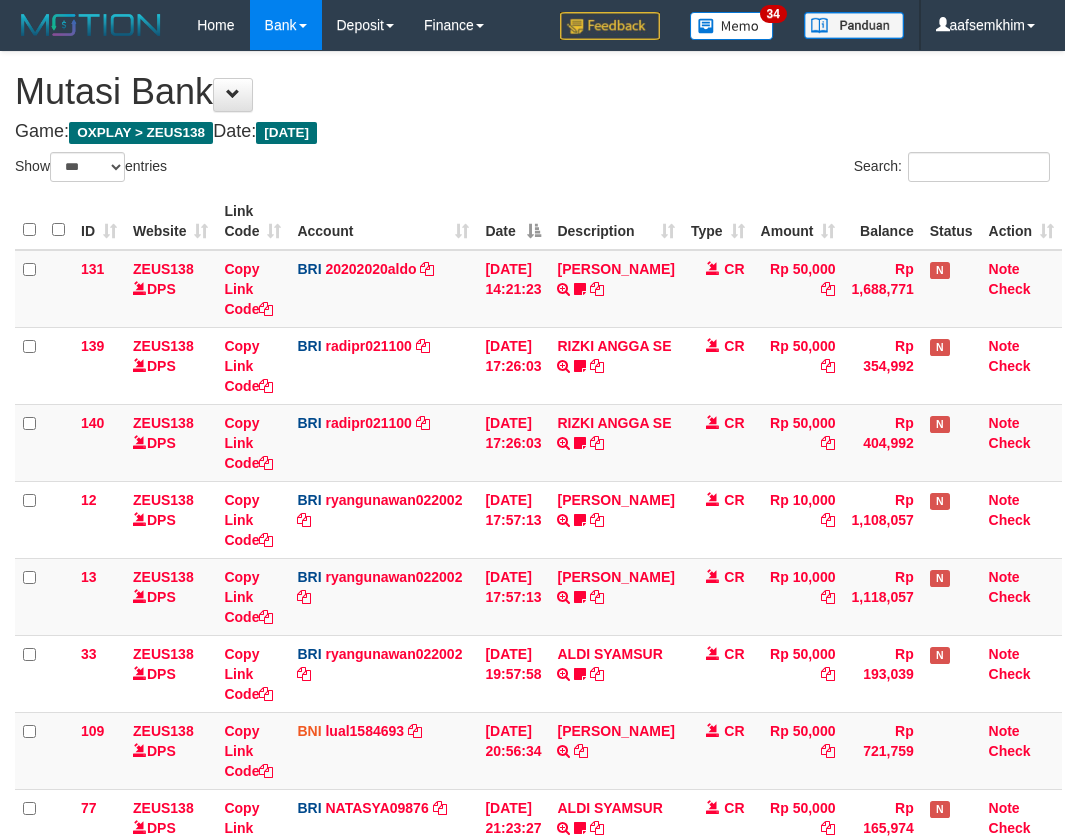 select on "***" 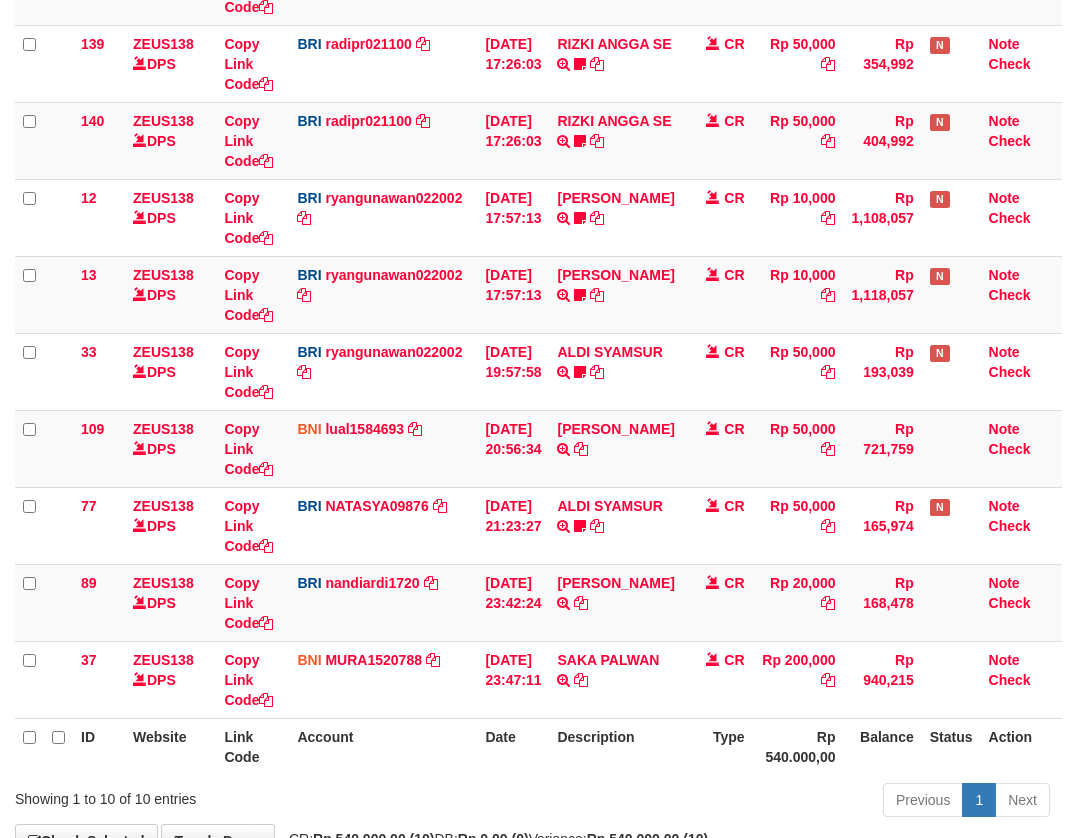 scroll, scrollTop: 433, scrollLeft: 0, axis: vertical 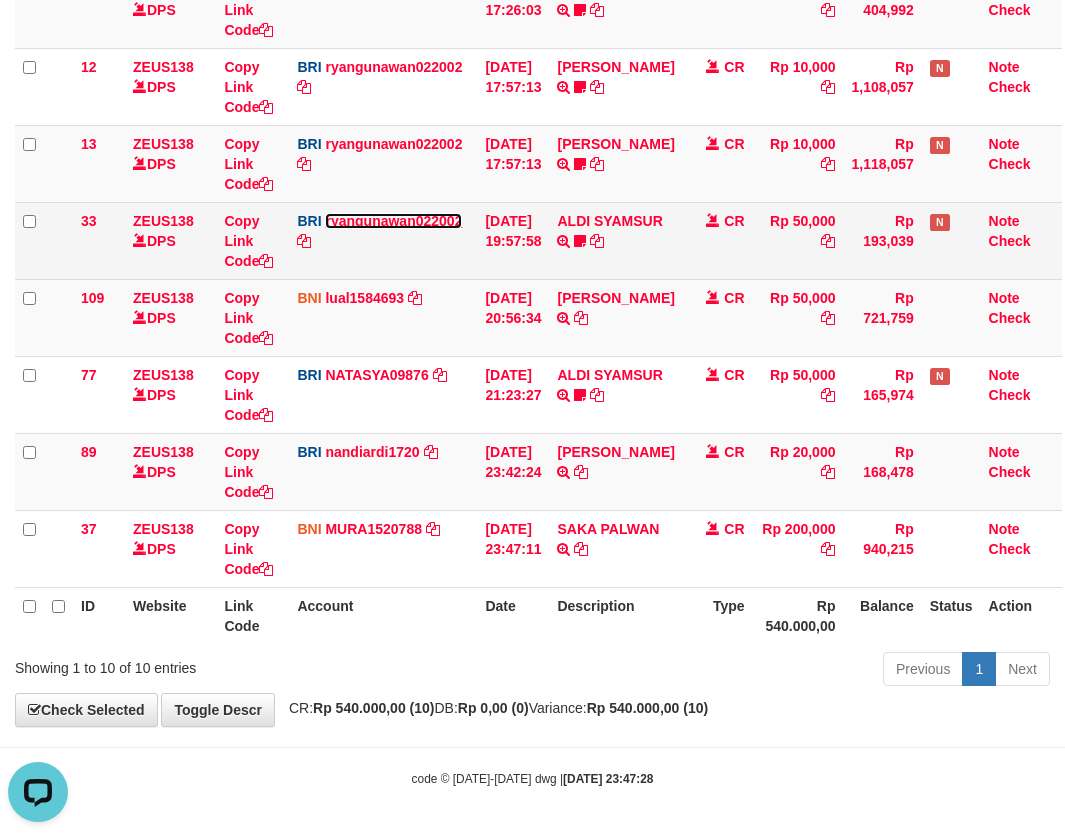 click on "ryangunawan022002" at bounding box center (393, 221) 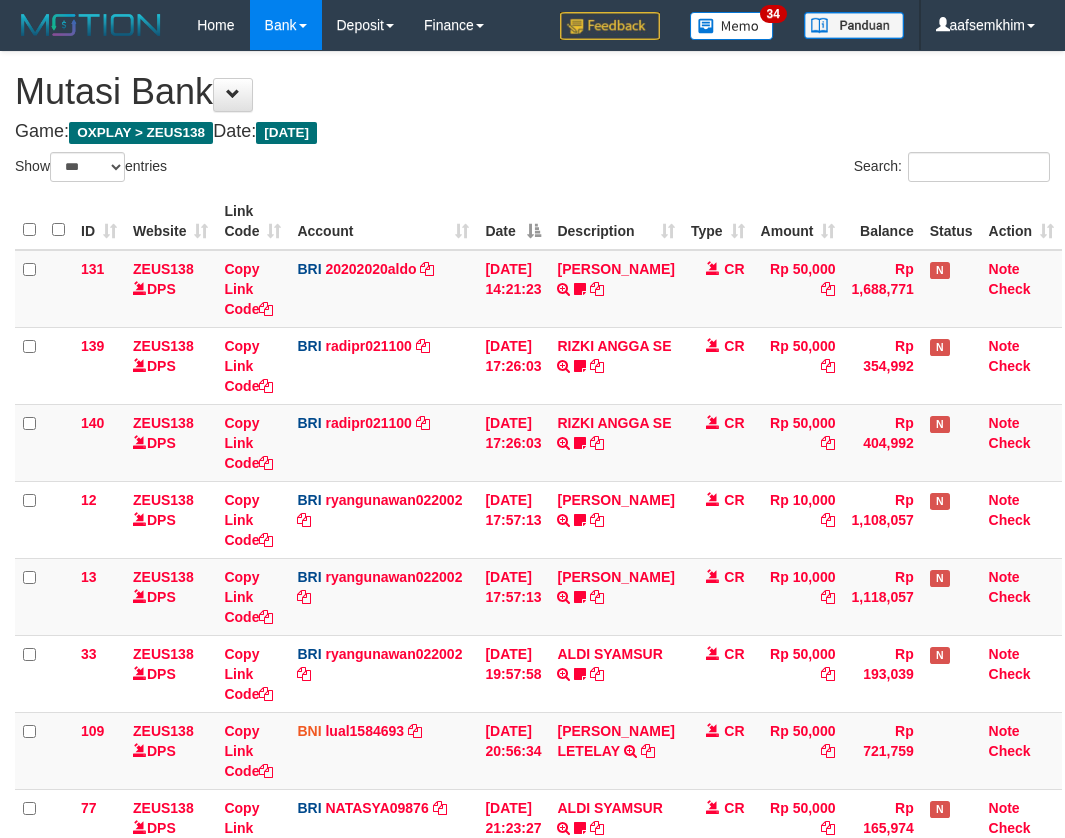 select on "***" 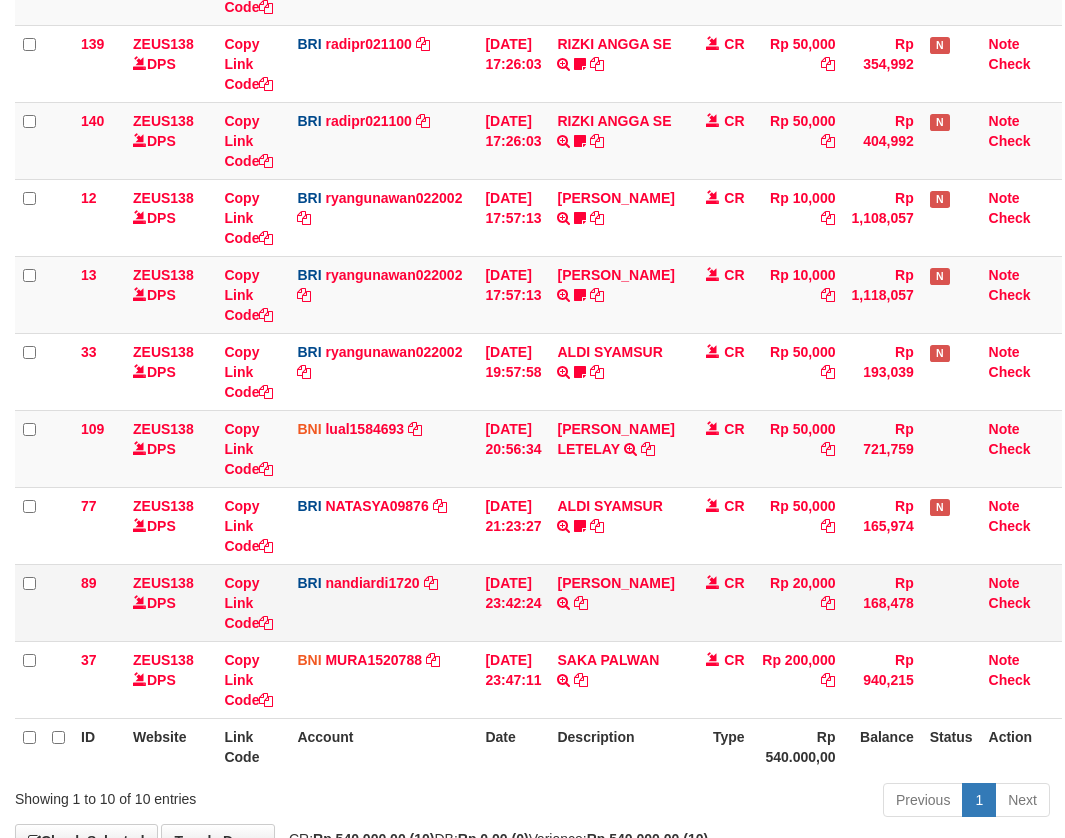 scroll, scrollTop: 433, scrollLeft: 0, axis: vertical 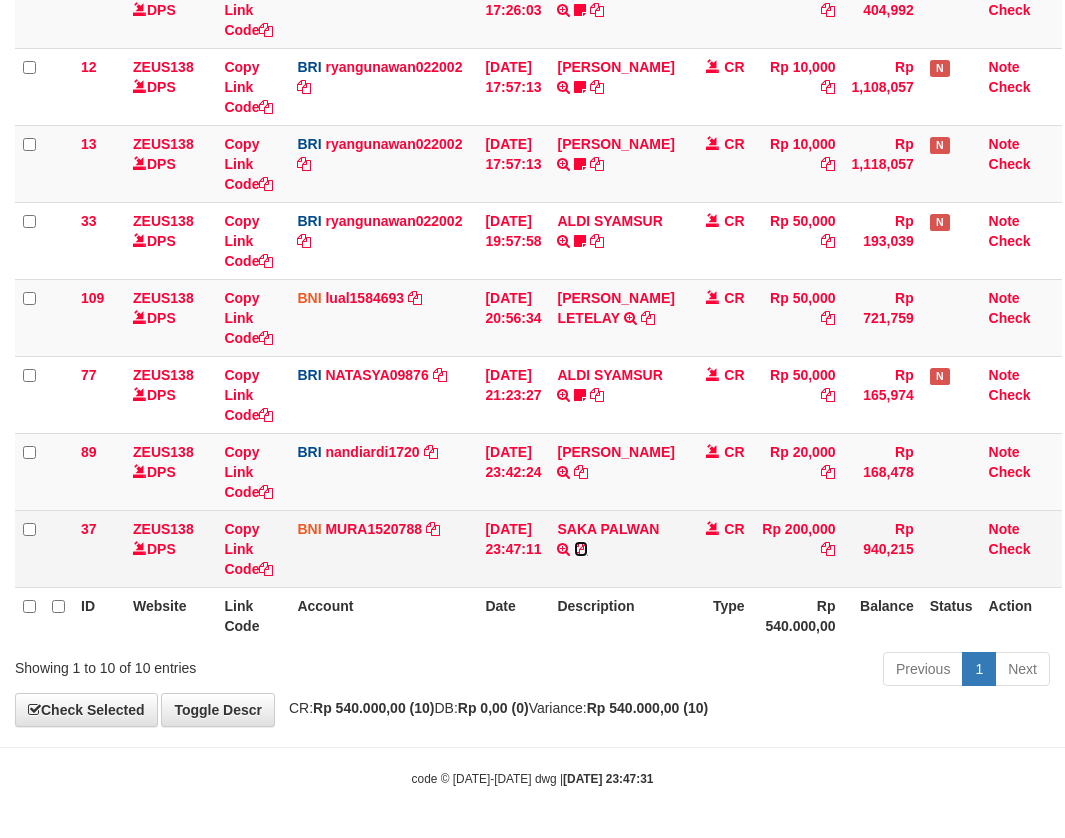 click at bounding box center [581, 549] 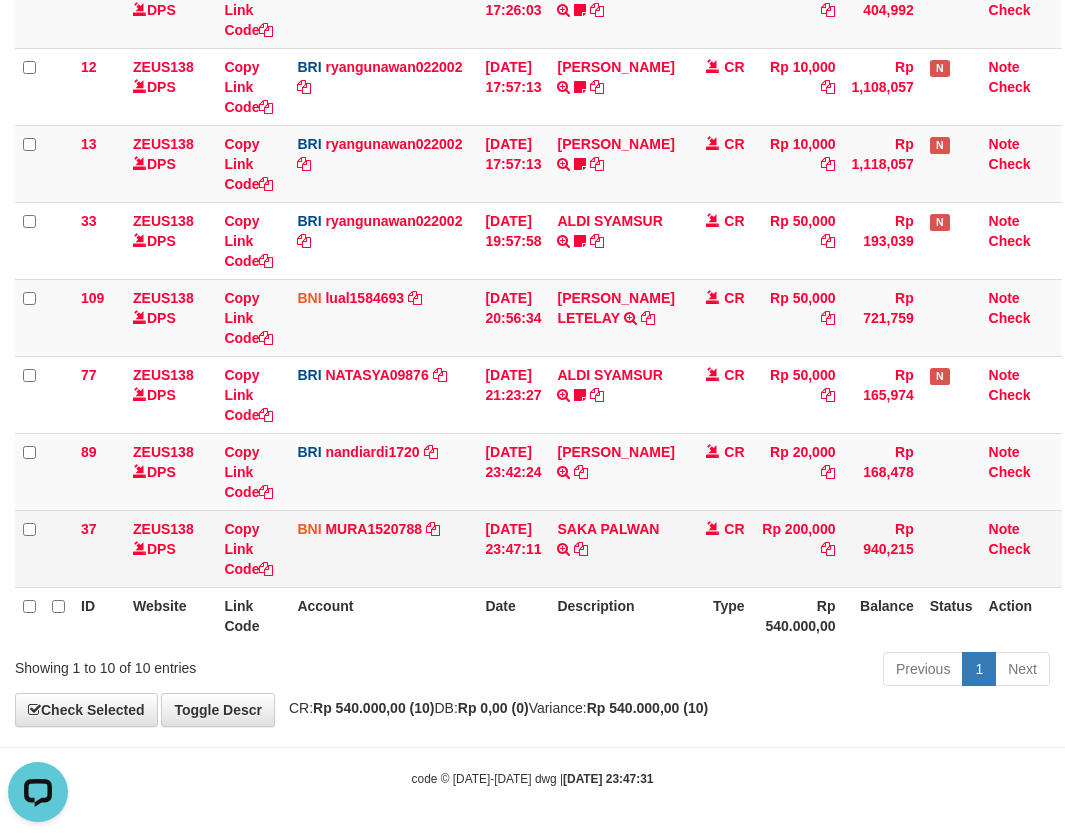 scroll, scrollTop: 0, scrollLeft: 0, axis: both 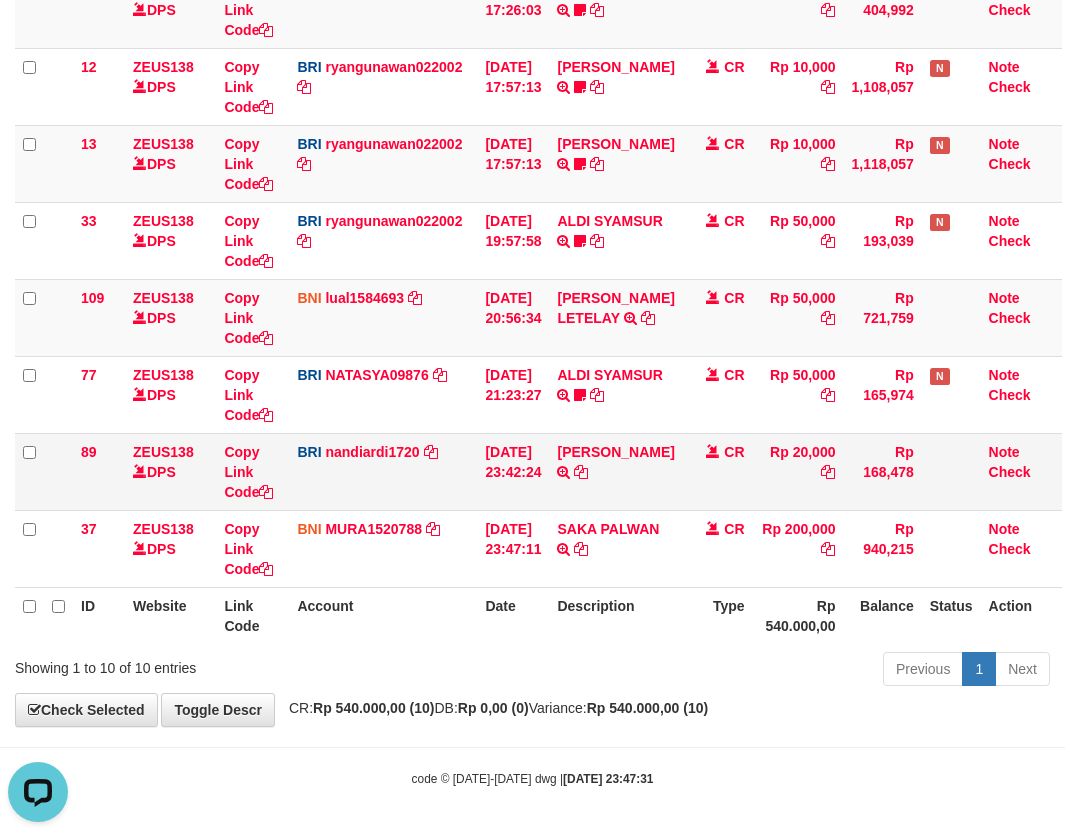 click on "89
ZEUS138    DPS
Copy Link Code
BRI
nandiardi1720
DPS
NANDI ARDIANSYAH
mutasi_20250713_3776 | 89
mutasi_20250713_3776 | 89
13/07/2025 23:42:24
AKBAR         TRANSFER NBMB AKBAR TO NANDI ARDIANSYAH
CR
Rp 20,000
Rp 168,478
Note
Check" at bounding box center (538, 471) 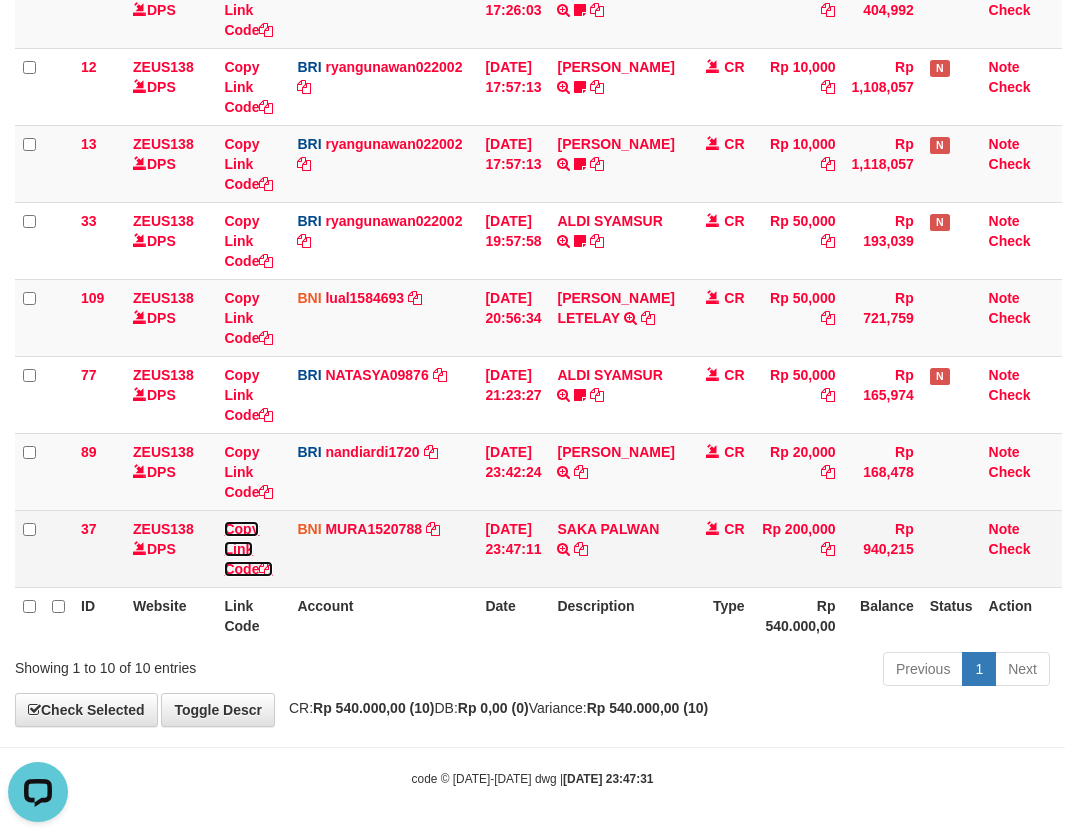 click on "Copy Link Code" at bounding box center (248, 549) 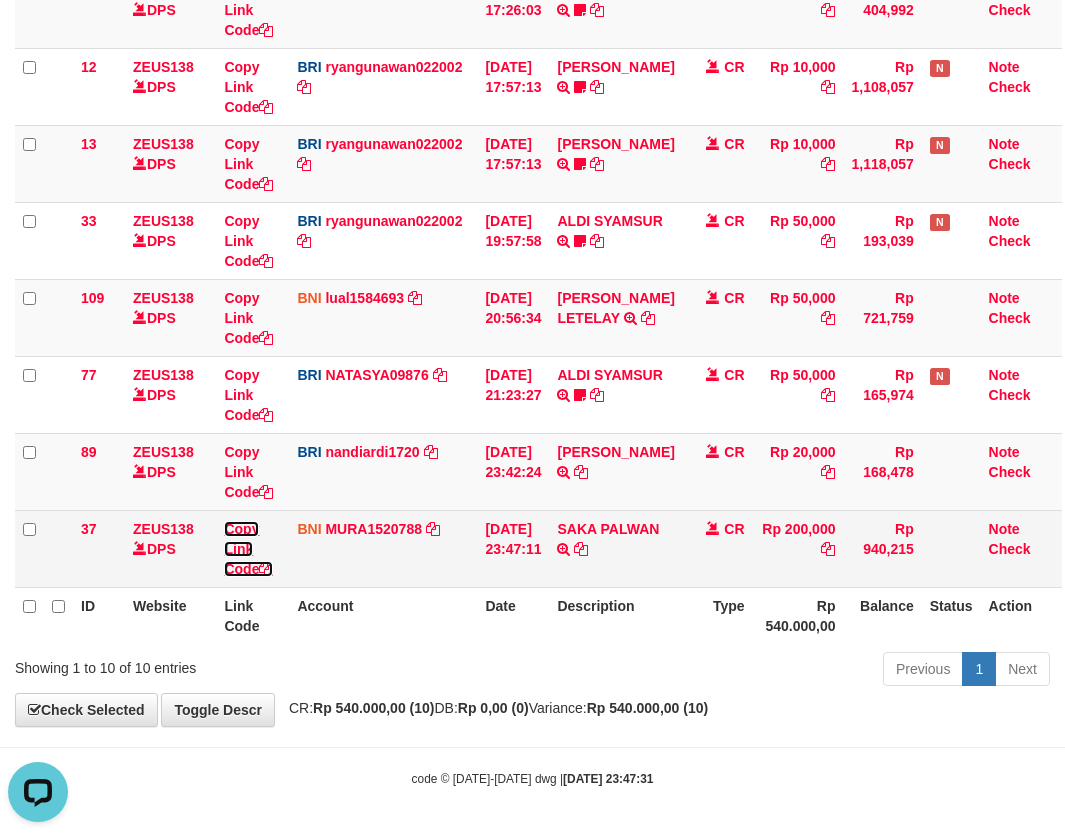 scroll, scrollTop: 251, scrollLeft: 0, axis: vertical 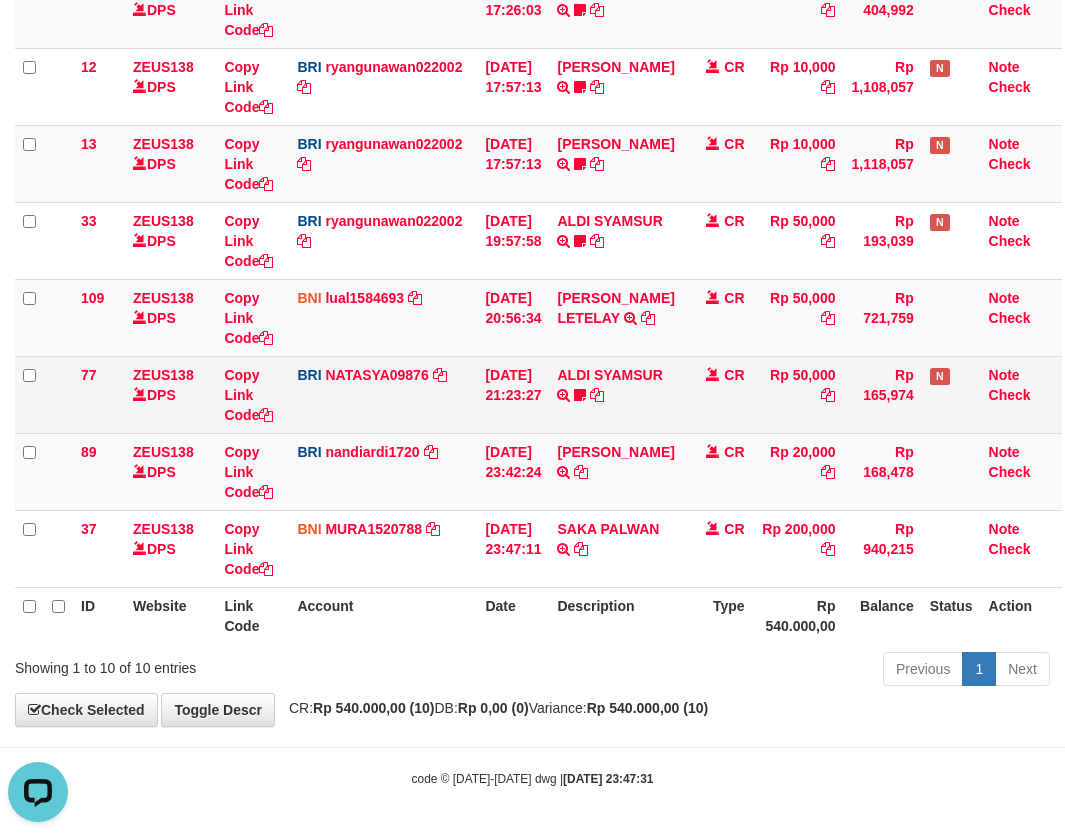 click on "ALDI SYAMSUR            TRANSFER NBMB ALDI SYAMSUR TO SITI NURLITA SAPITRI    ALDISYAMSUR" at bounding box center [615, 394] 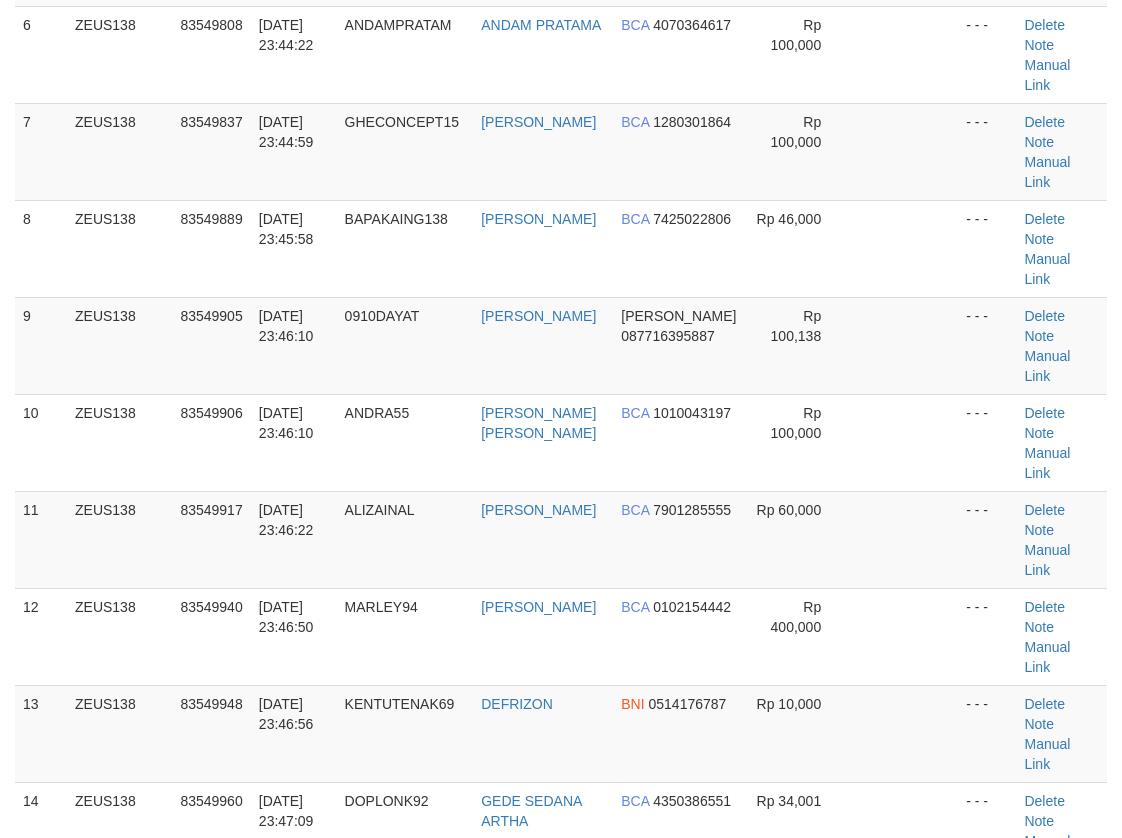 scroll, scrollTop: 354, scrollLeft: 0, axis: vertical 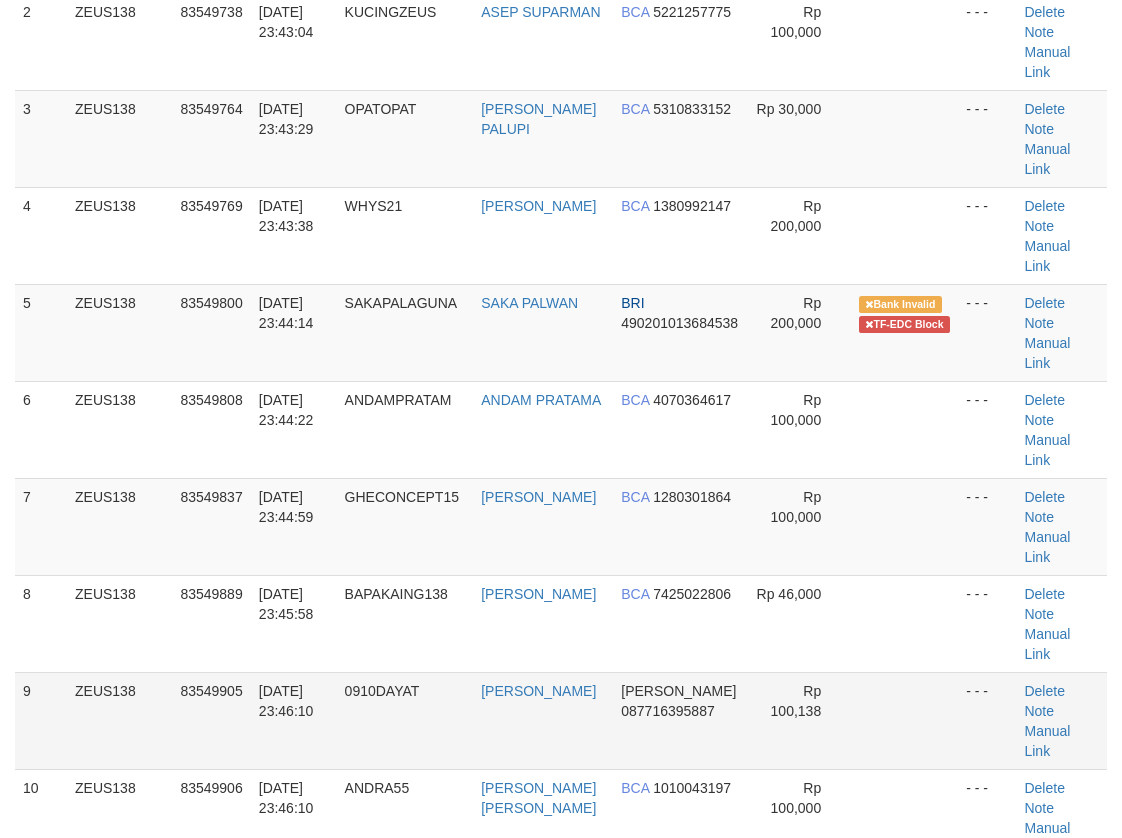 click on "1
ZEUS138
83549716
13/07/2025 23:42:40
GARUDABORNEO
AZMY PRATAMA
DANA
085249807777
Rp 10,000
- - -
Delete
Note
Manual Link
2
ZEUS138
83549738
13/07/2025 23:43:04
KUCINGZEUS
ASEP SUPARMAN
BCA
5221257775
Rp 100,000
- - -
Delete
BCA" at bounding box center [561, 624] 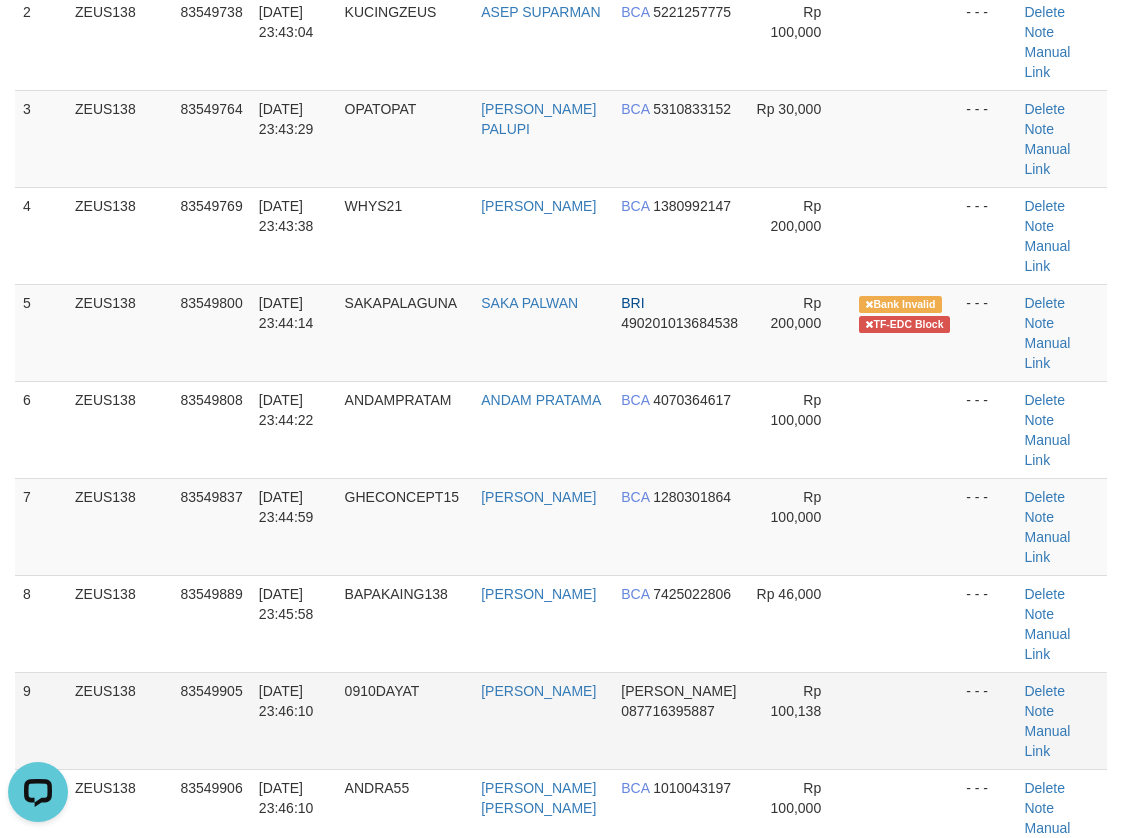 scroll, scrollTop: 0, scrollLeft: 0, axis: both 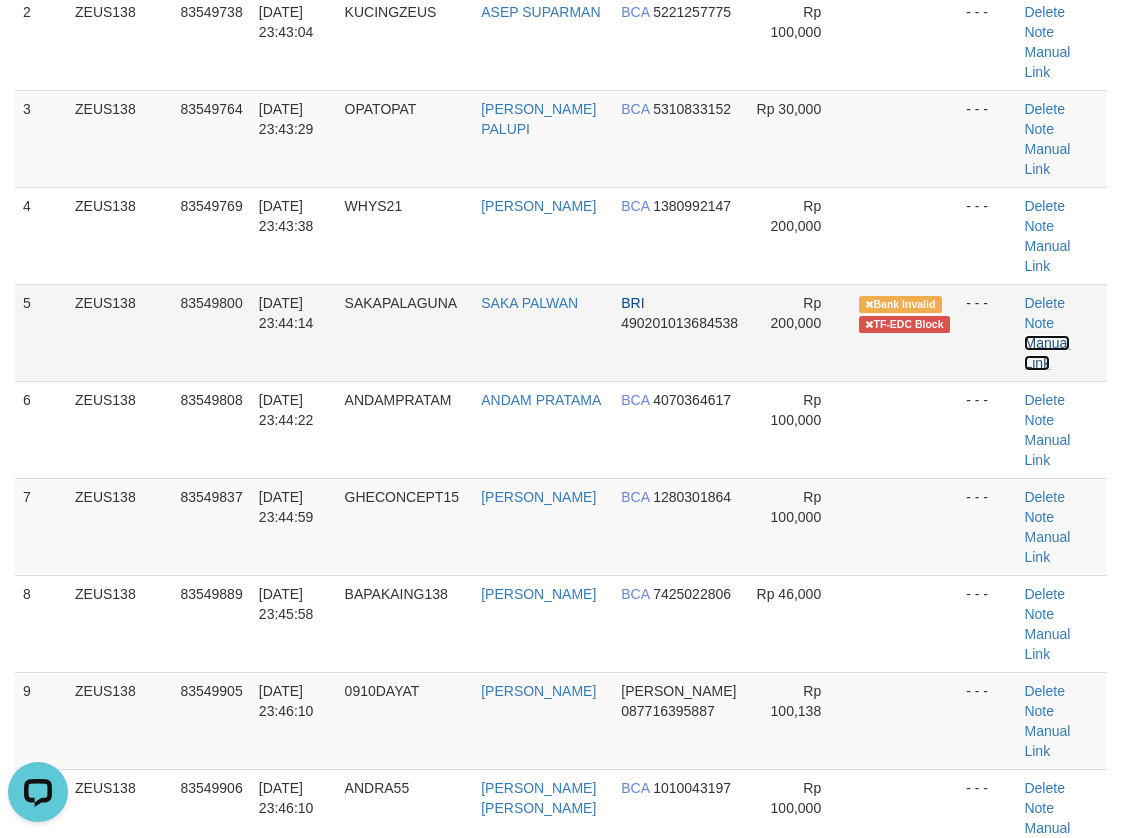 click on "Manual Link" at bounding box center [1047, 353] 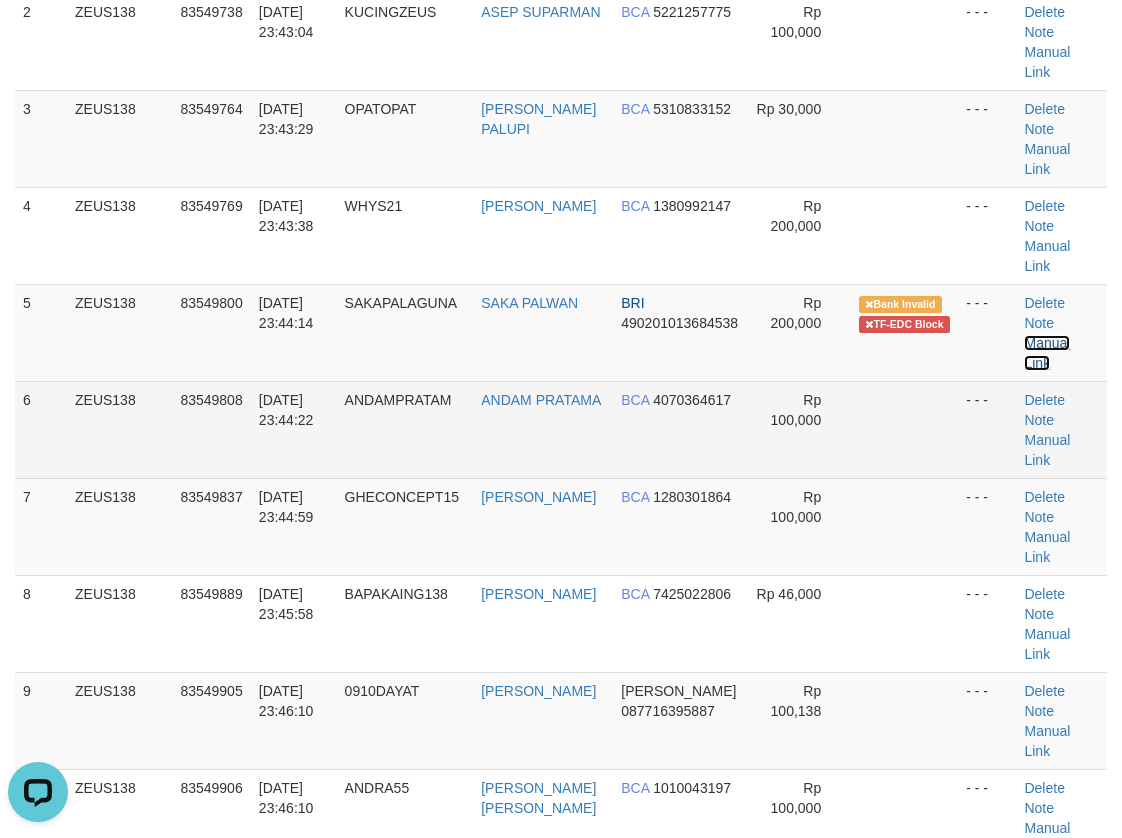 click on "Manual Link" at bounding box center (1047, 353) 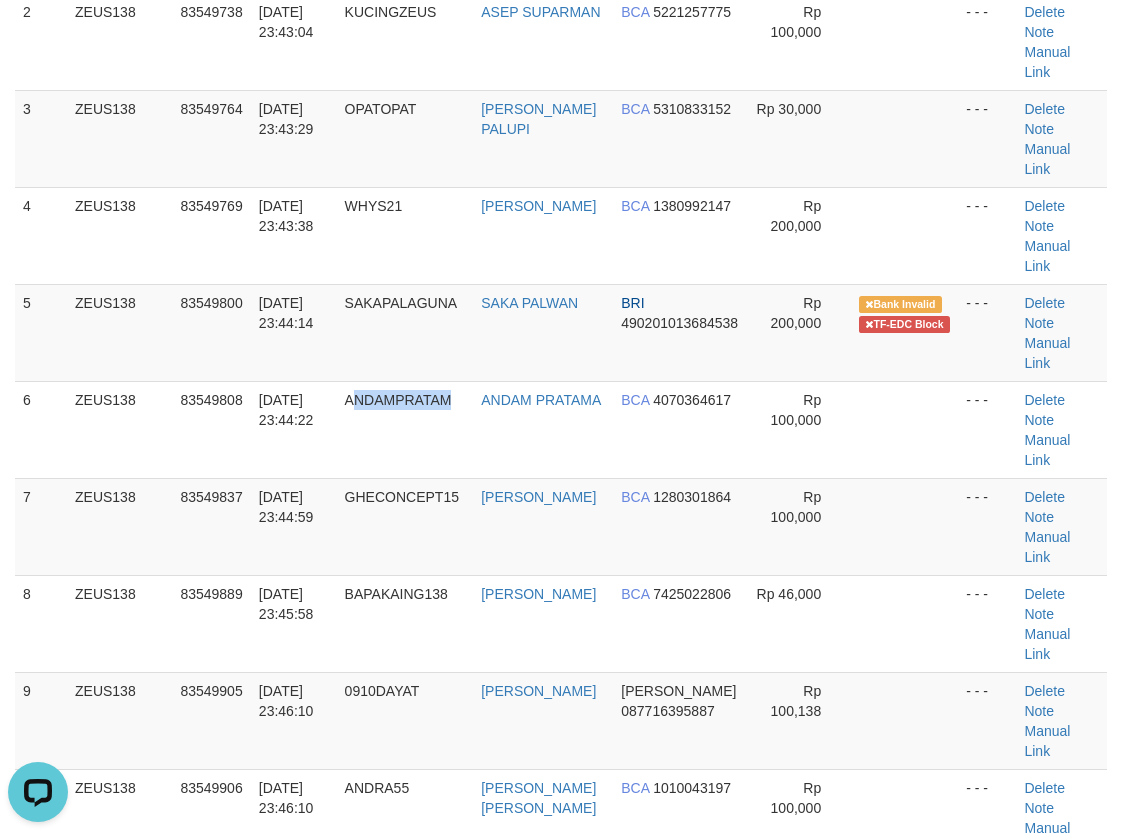 drag, startPoint x: 445, startPoint y: 331, endPoint x: 5, endPoint y: 300, distance: 441.0907 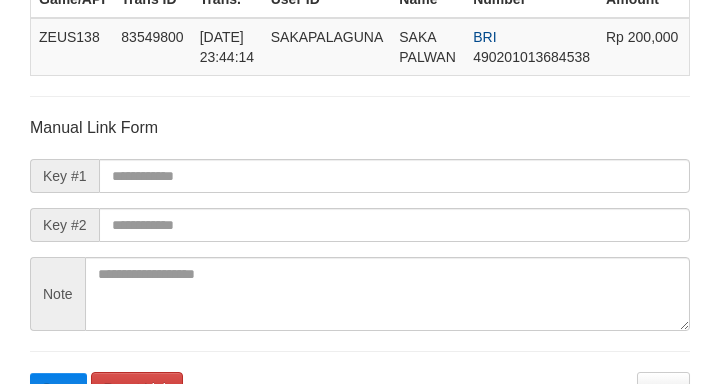 scroll, scrollTop: 3, scrollLeft: 0, axis: vertical 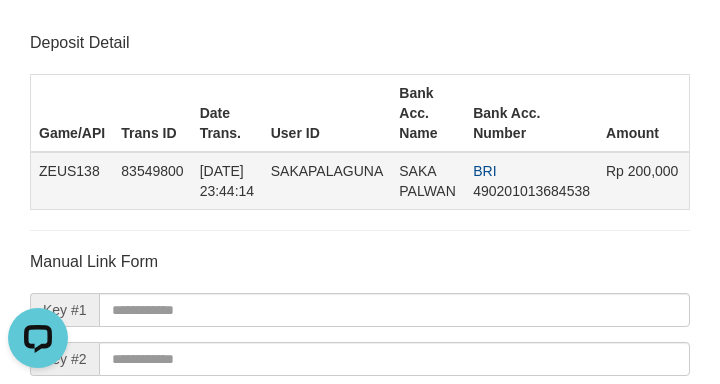 drag, startPoint x: 411, startPoint y: 150, endPoint x: 446, endPoint y: 186, distance: 50.20956 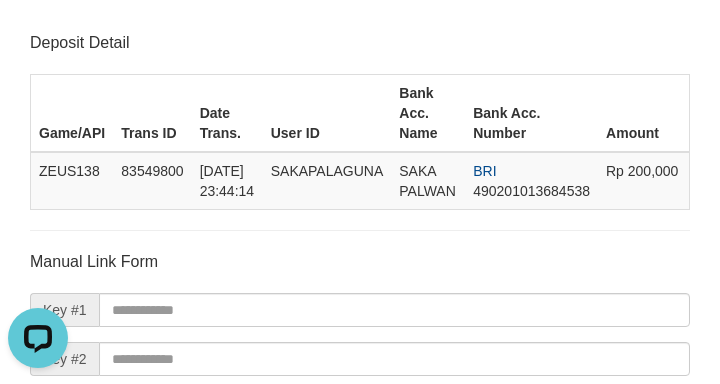 click on "User ID" at bounding box center (327, 113) 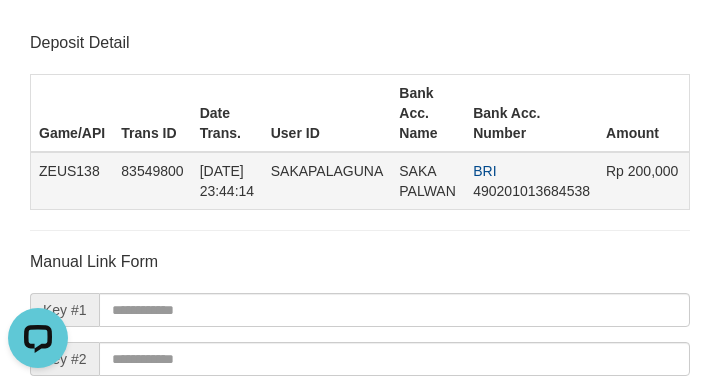 drag, startPoint x: 412, startPoint y: 166, endPoint x: 467, endPoint y: 201, distance: 65.192024 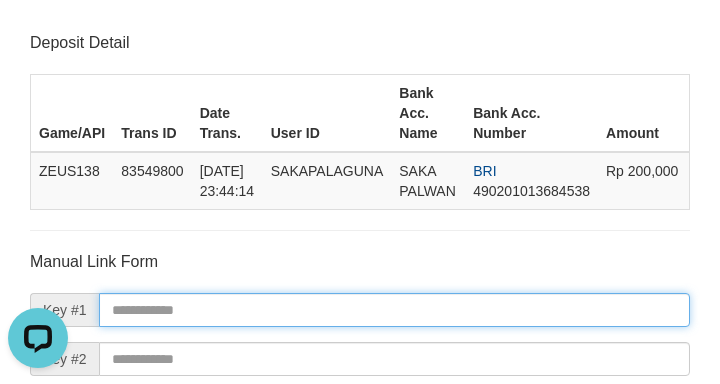 click at bounding box center (394, 310) 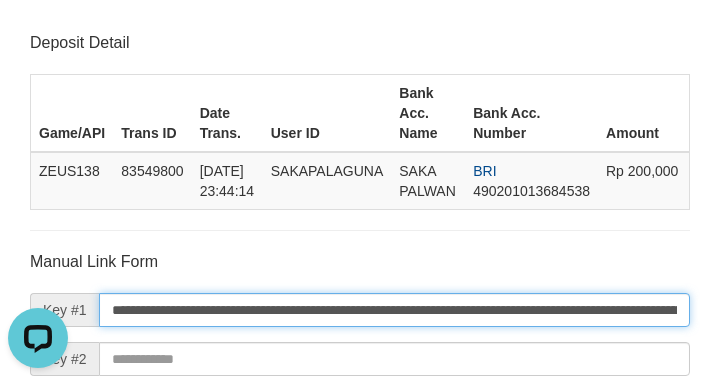 scroll, scrollTop: 0, scrollLeft: 1139, axis: horizontal 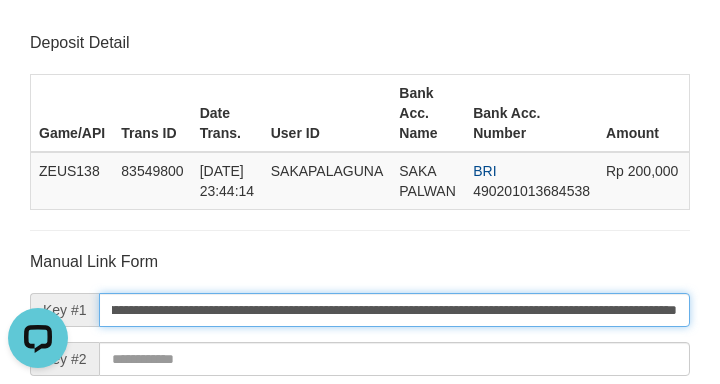 type on "**********" 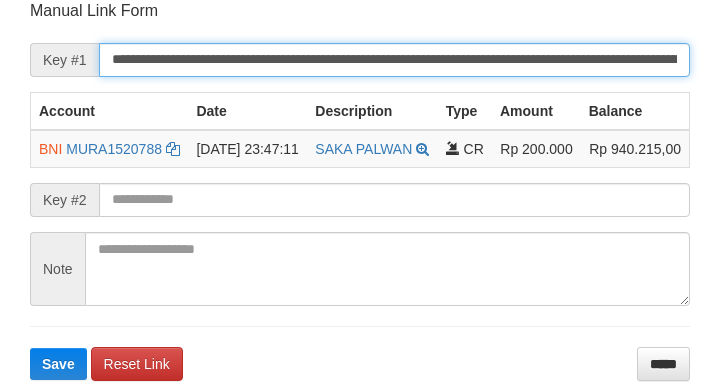 click on "Save" at bounding box center [58, 364] 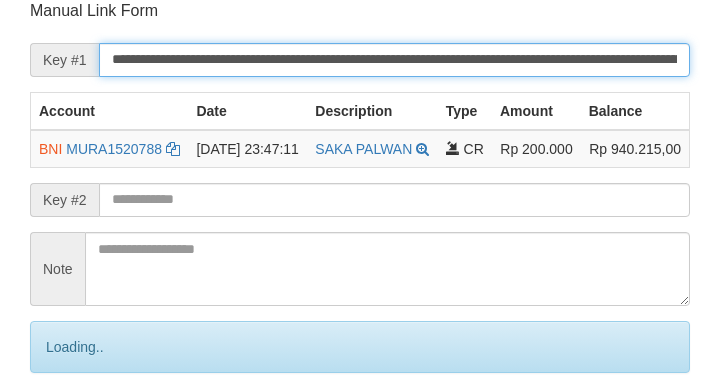 scroll, scrollTop: 412, scrollLeft: 0, axis: vertical 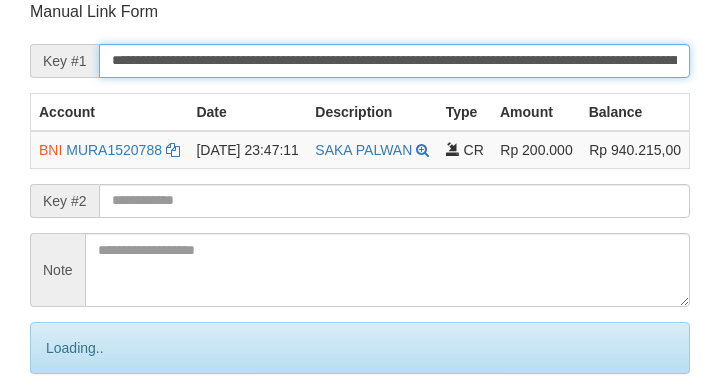 click on "Save" at bounding box center [80, 432] 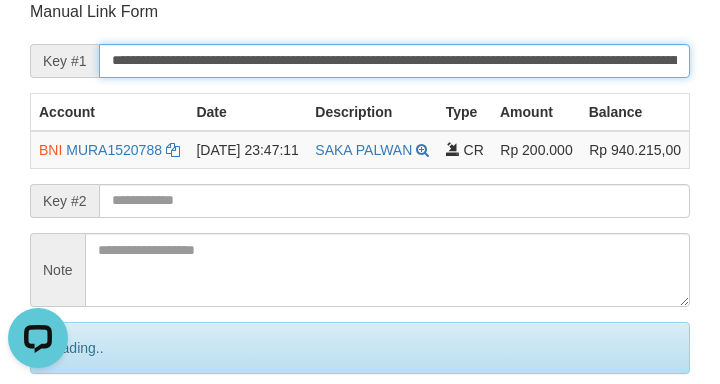 scroll, scrollTop: 0, scrollLeft: 0, axis: both 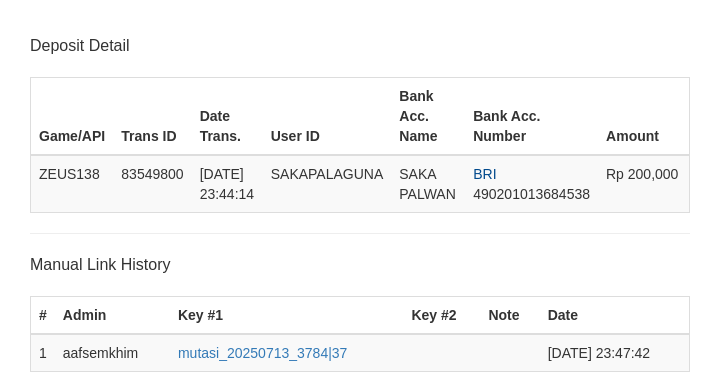click on "**********" at bounding box center (394, 473) 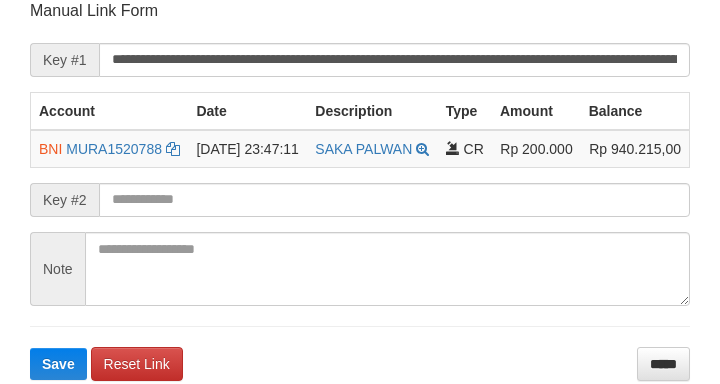 click on "Save" at bounding box center (58, 364) 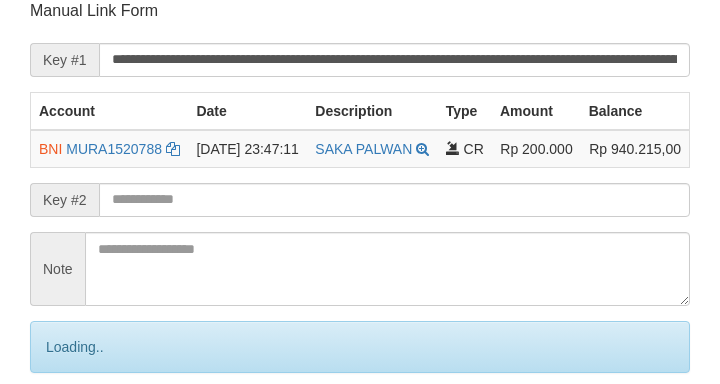 scroll, scrollTop: 412, scrollLeft: 0, axis: vertical 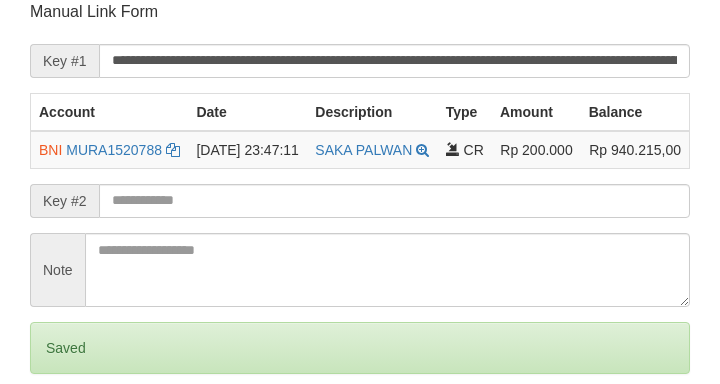 click on "Save" at bounding box center [58, 432] 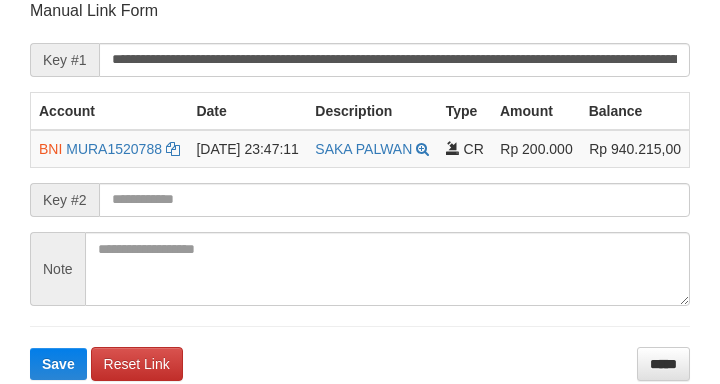 click on "**********" at bounding box center (394, 60) 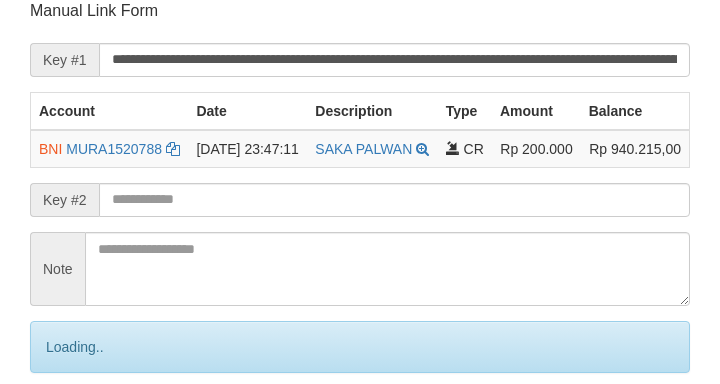 click on "Save" at bounding box center [80, 431] 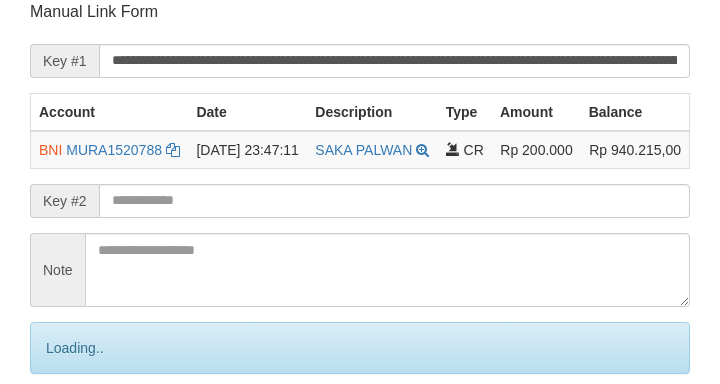 click on "Save" at bounding box center (80, 432) 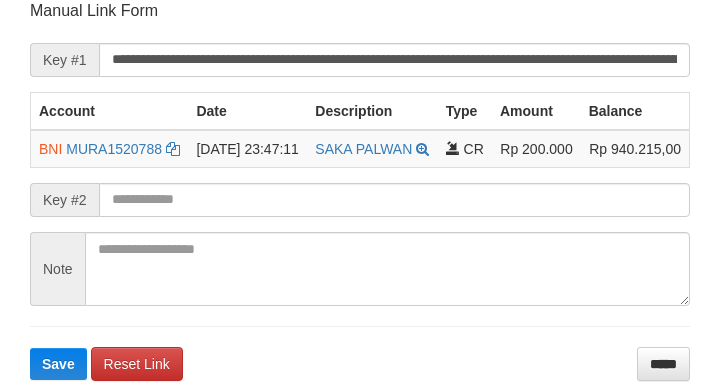 click on "Save" at bounding box center [58, 364] 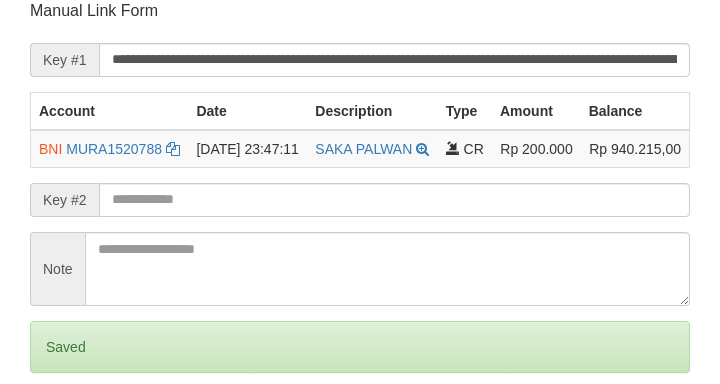 click on "Save" at bounding box center (58, 431) 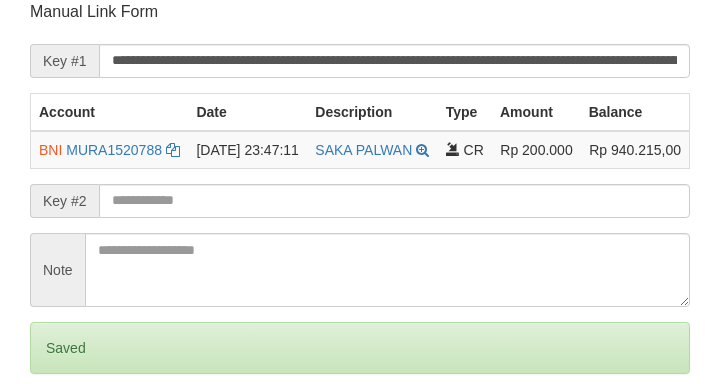 click on "Save" at bounding box center [58, 432] 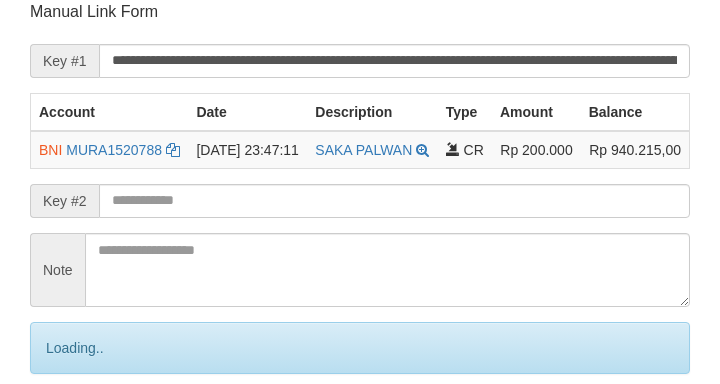 click on "Save" at bounding box center [80, 432] 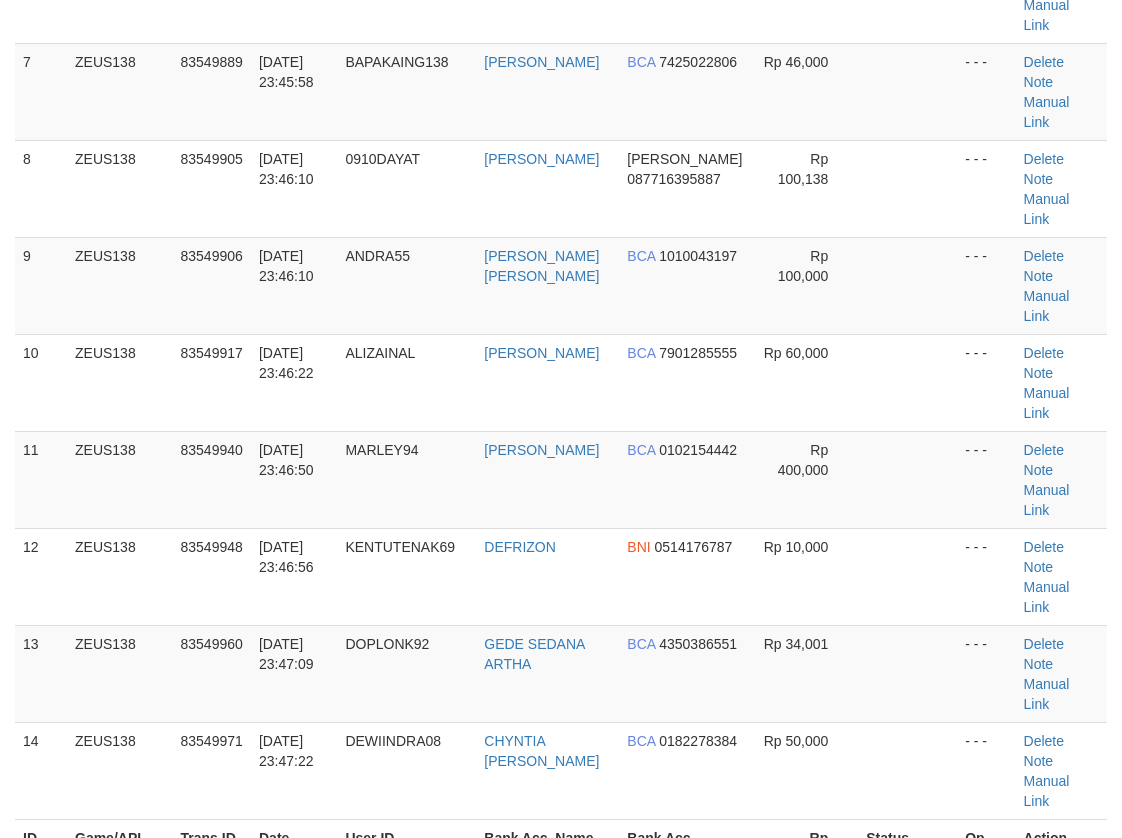 scroll, scrollTop: 354, scrollLeft: 0, axis: vertical 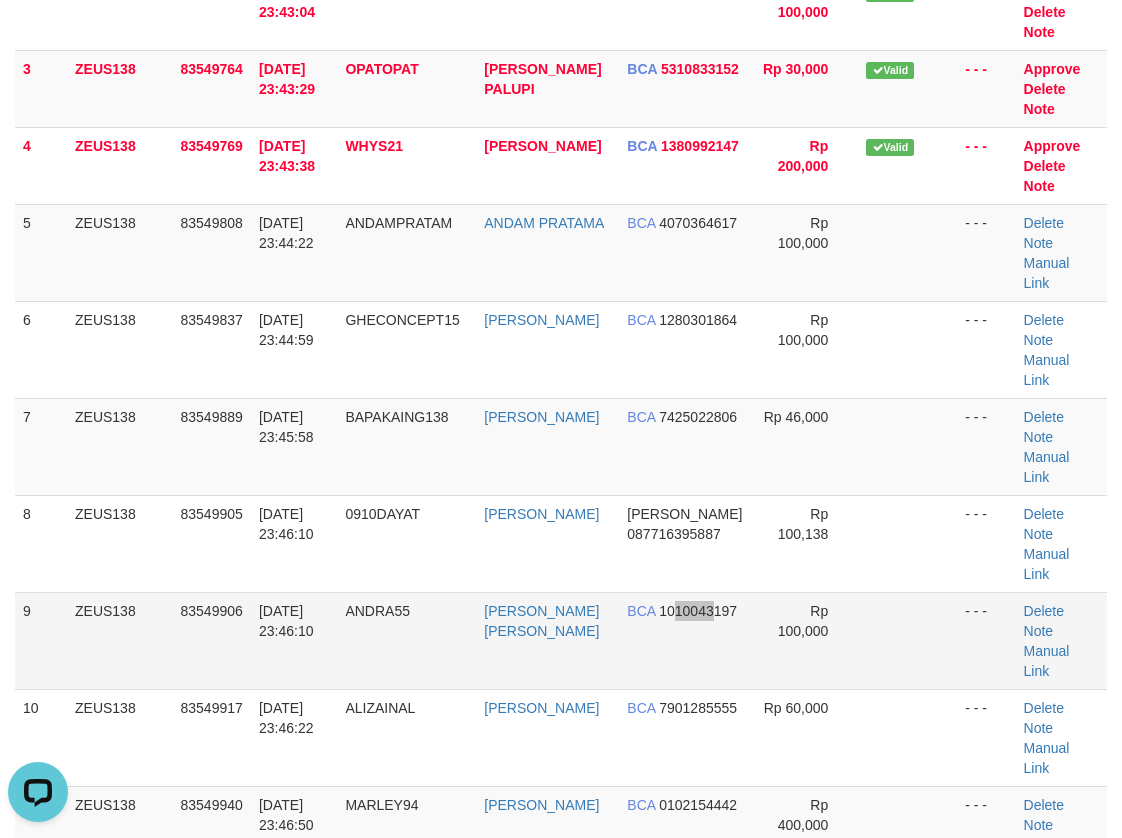 drag, startPoint x: 677, startPoint y: 570, endPoint x: 628, endPoint y: 558, distance: 50.447994 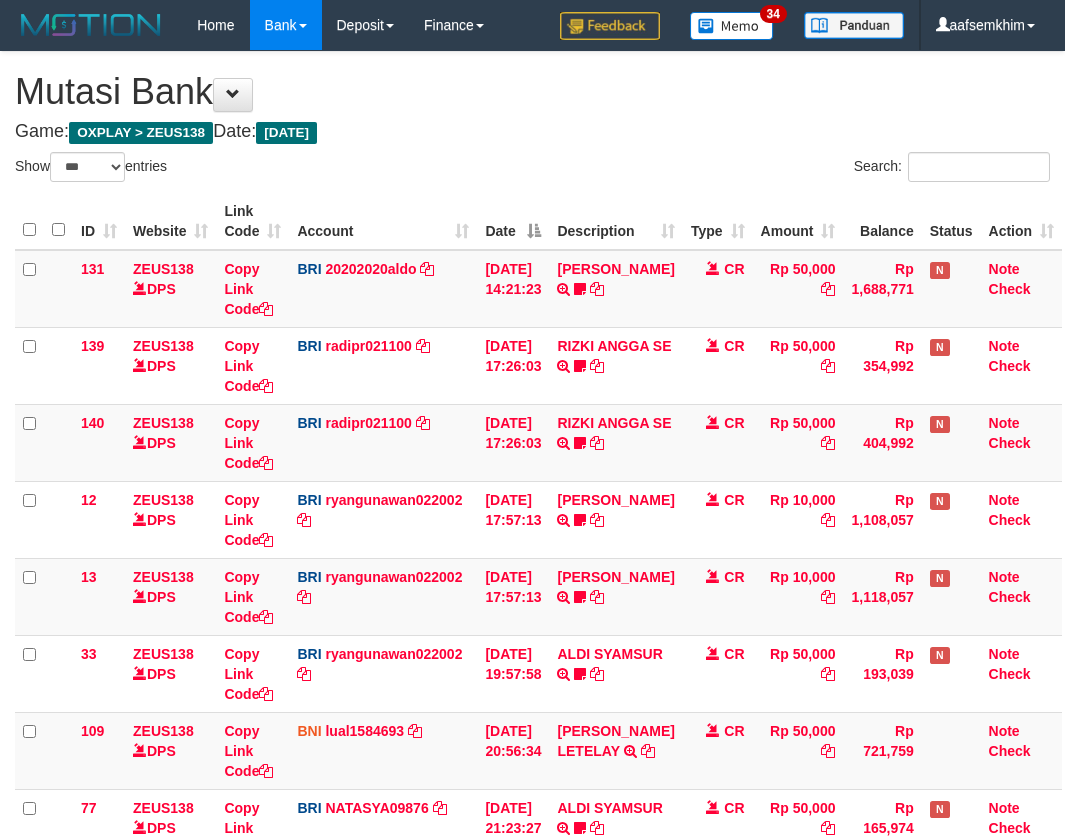 select on "***" 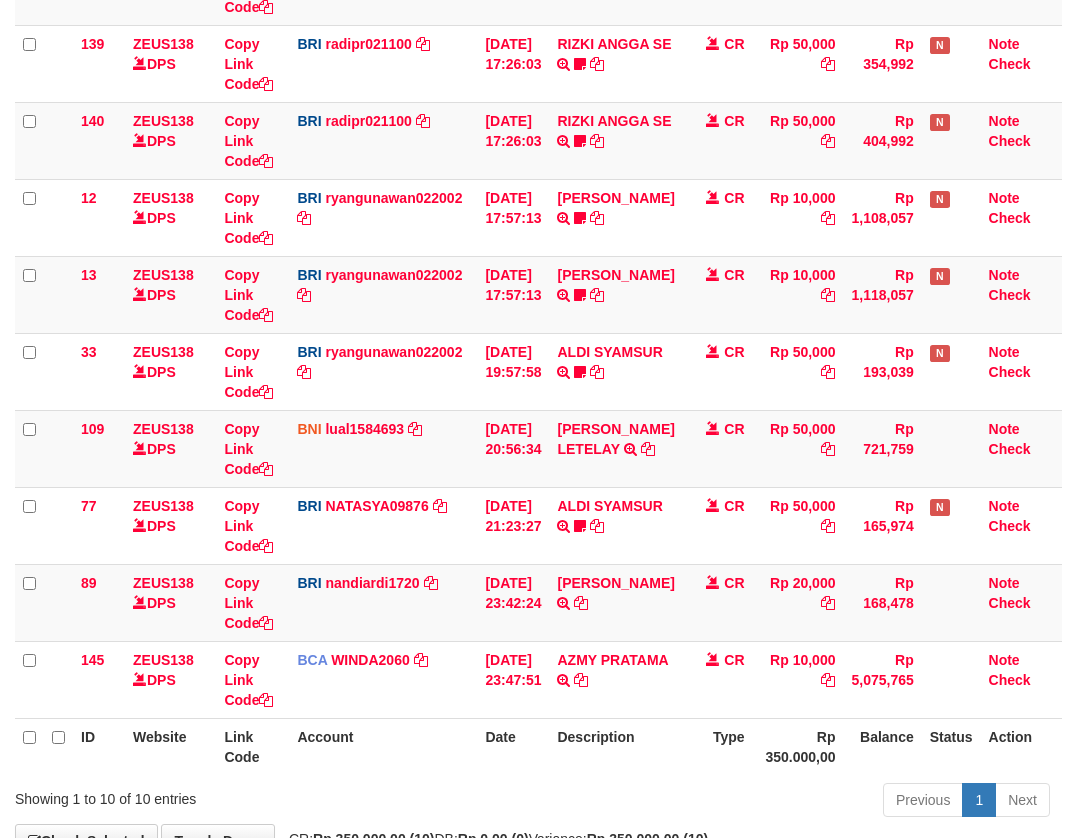 scroll, scrollTop: 433, scrollLeft: 0, axis: vertical 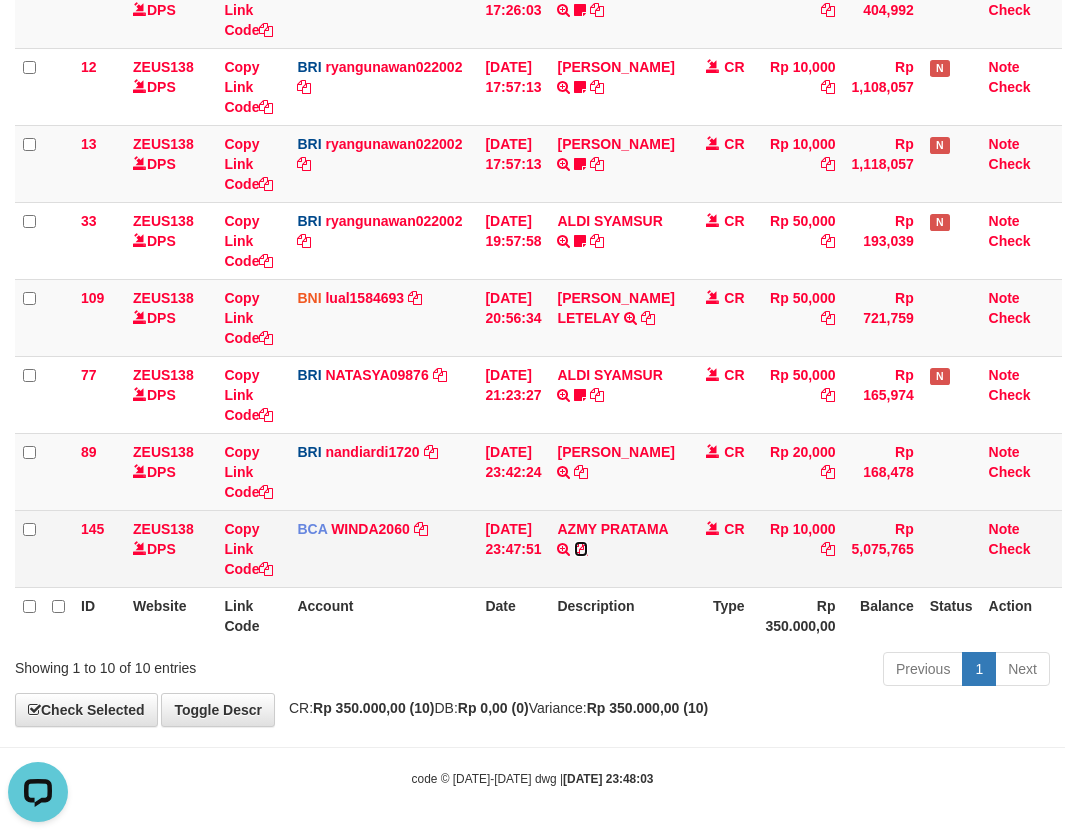 click at bounding box center [581, 549] 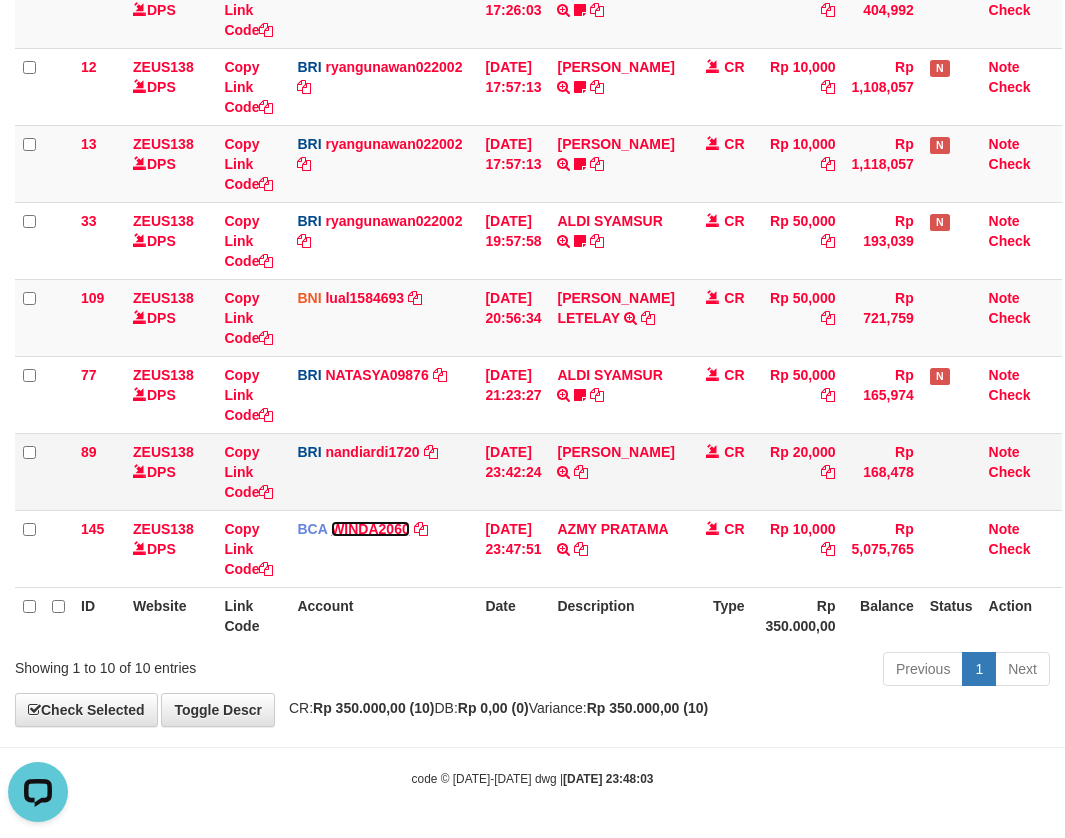 drag, startPoint x: 358, startPoint y: 533, endPoint x: 488, endPoint y: 502, distance: 133.64505 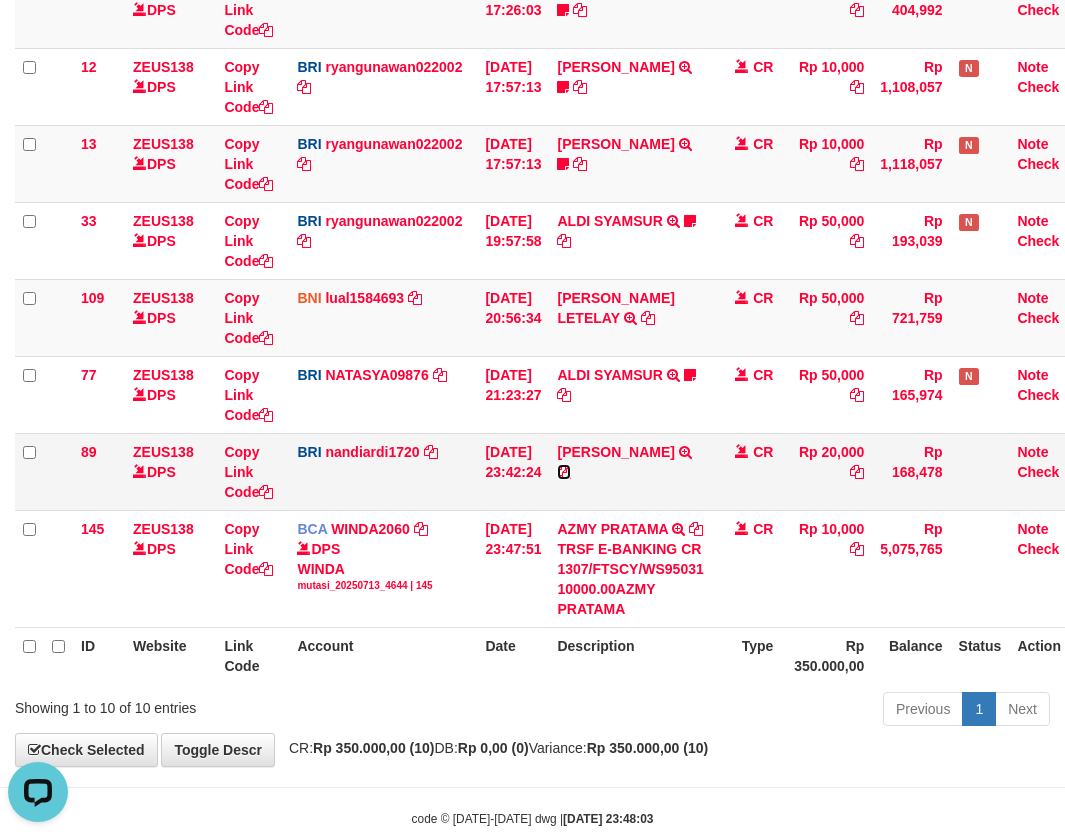 click at bounding box center [564, 472] 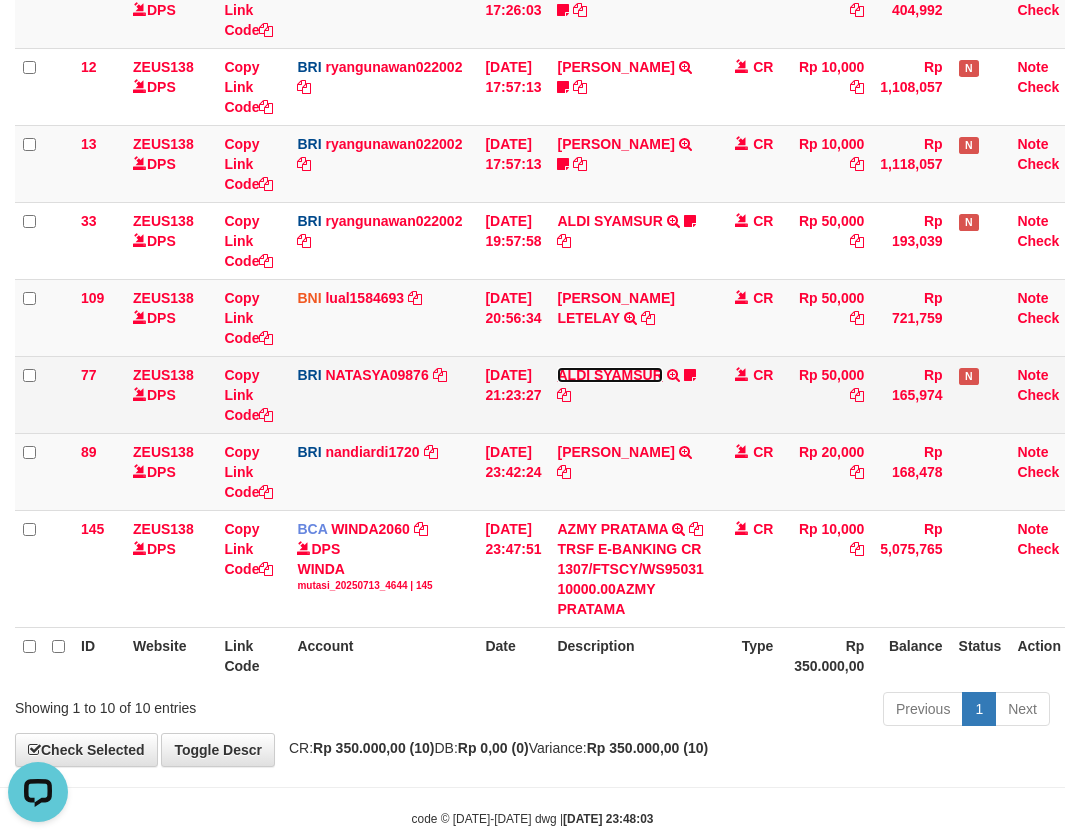 click on "ALDI SYAMSUR" at bounding box center [609, 375] 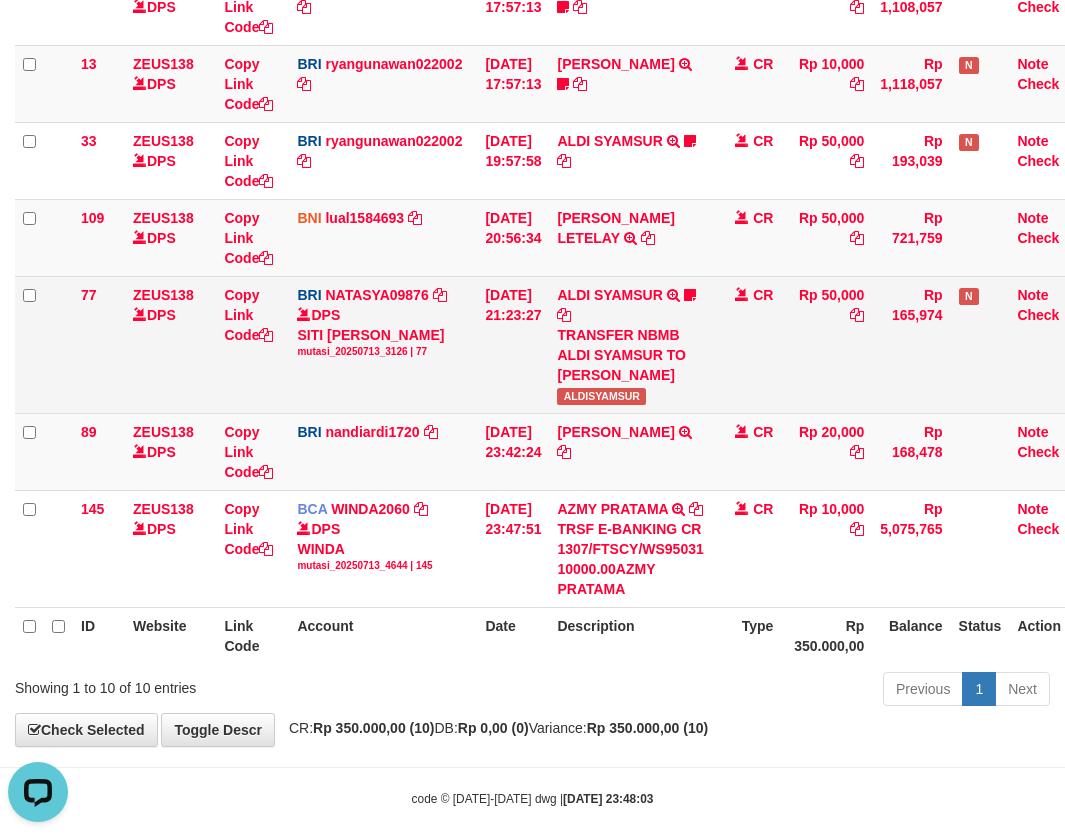 drag, startPoint x: 634, startPoint y: 426, endPoint x: 683, endPoint y: 421, distance: 49.25444 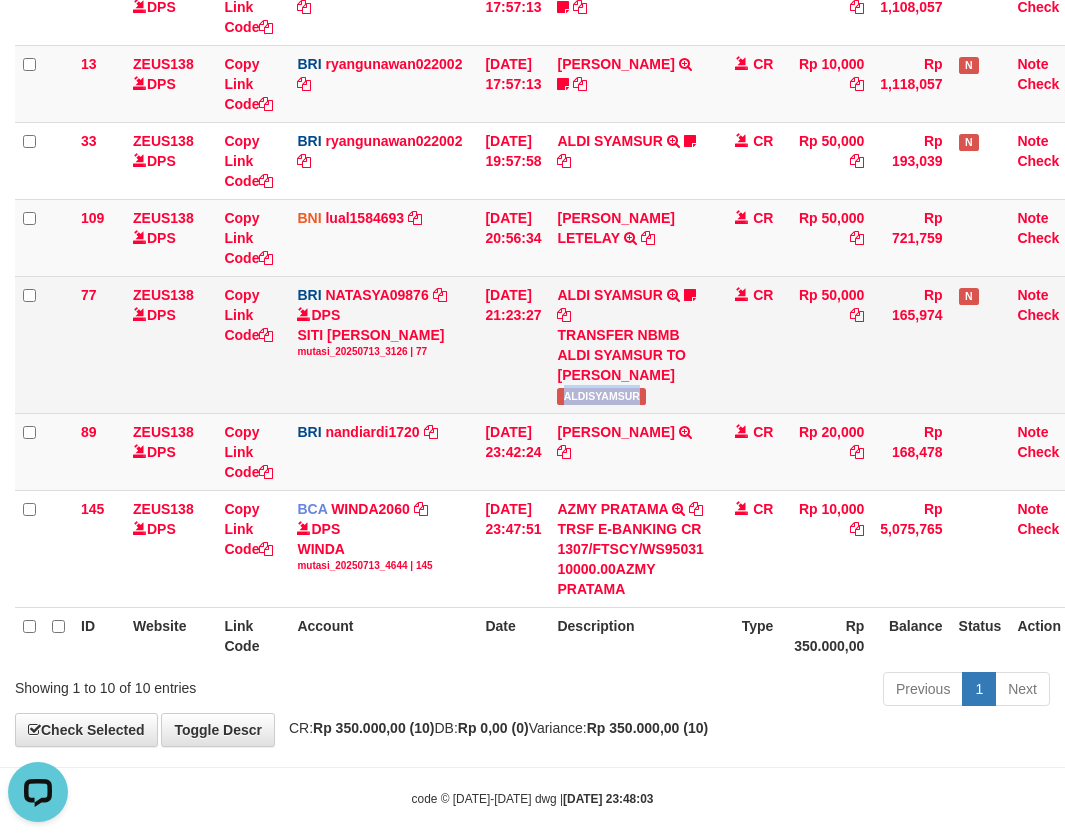 click on "ALDISYAMSUR" at bounding box center (601, 396) 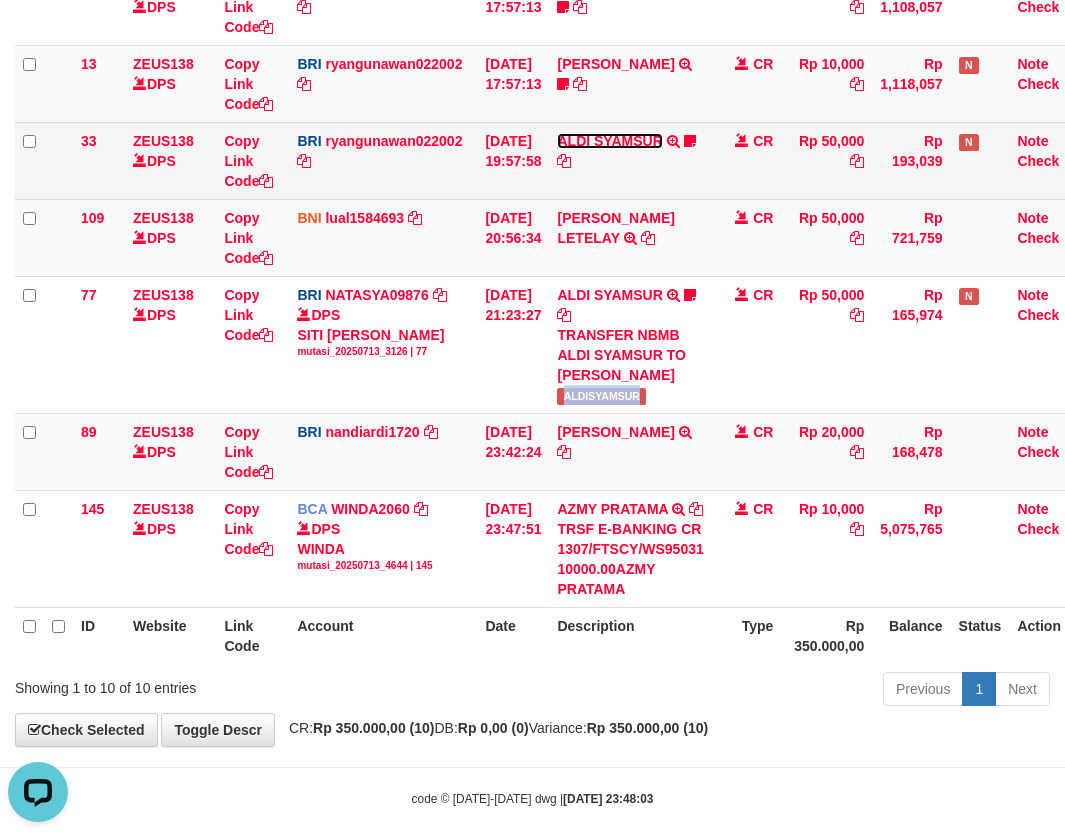 click on "ALDI SYAMSUR" at bounding box center [609, 141] 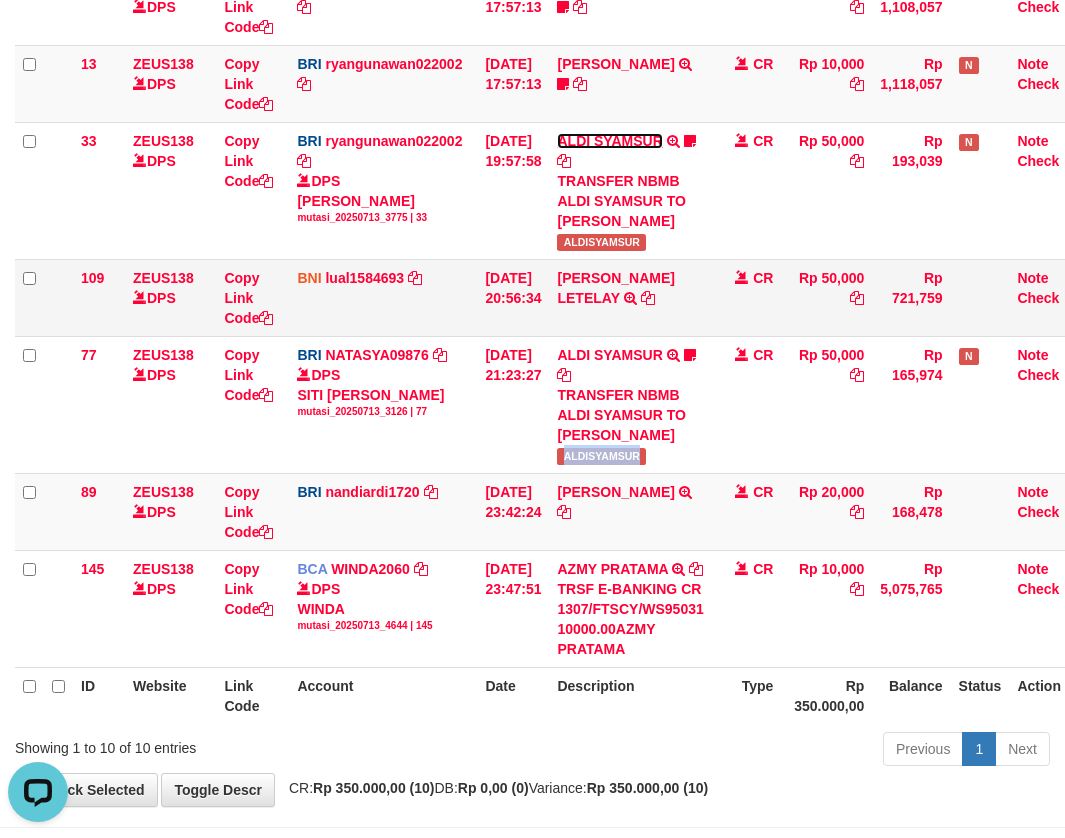 scroll, scrollTop: 573, scrollLeft: 0, axis: vertical 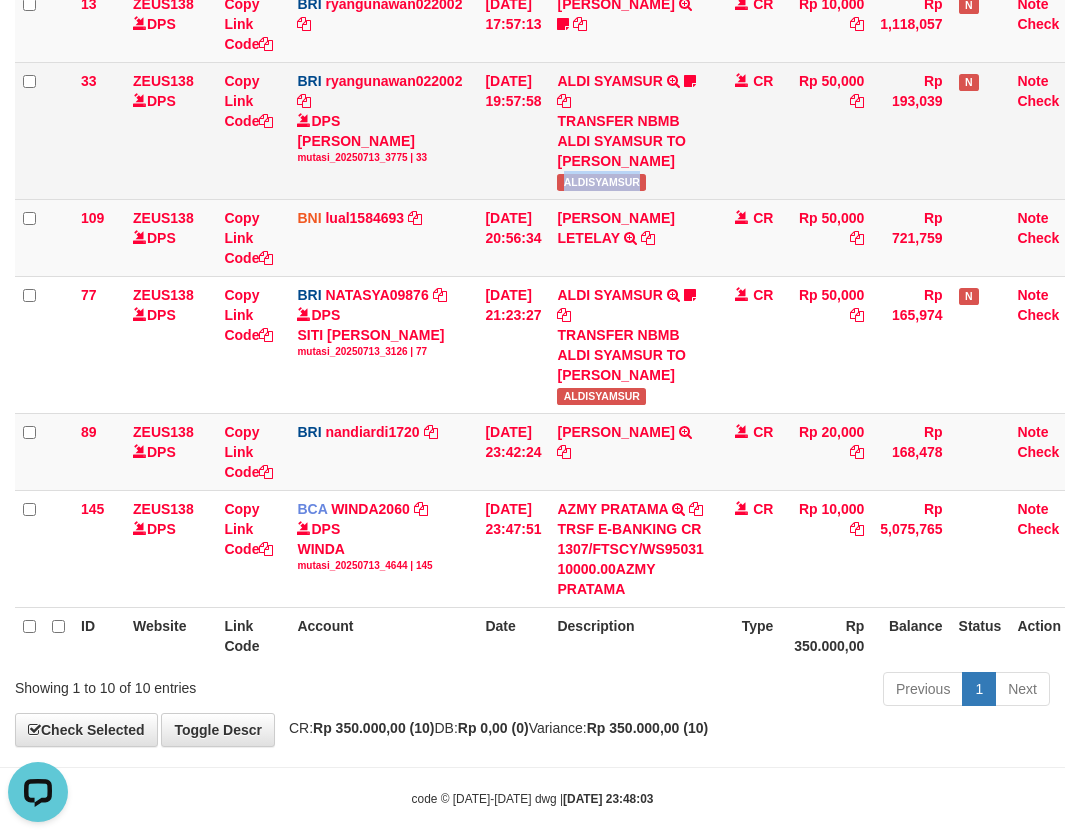 drag, startPoint x: 620, startPoint y: 193, endPoint x: 671, endPoint y: 193, distance: 51 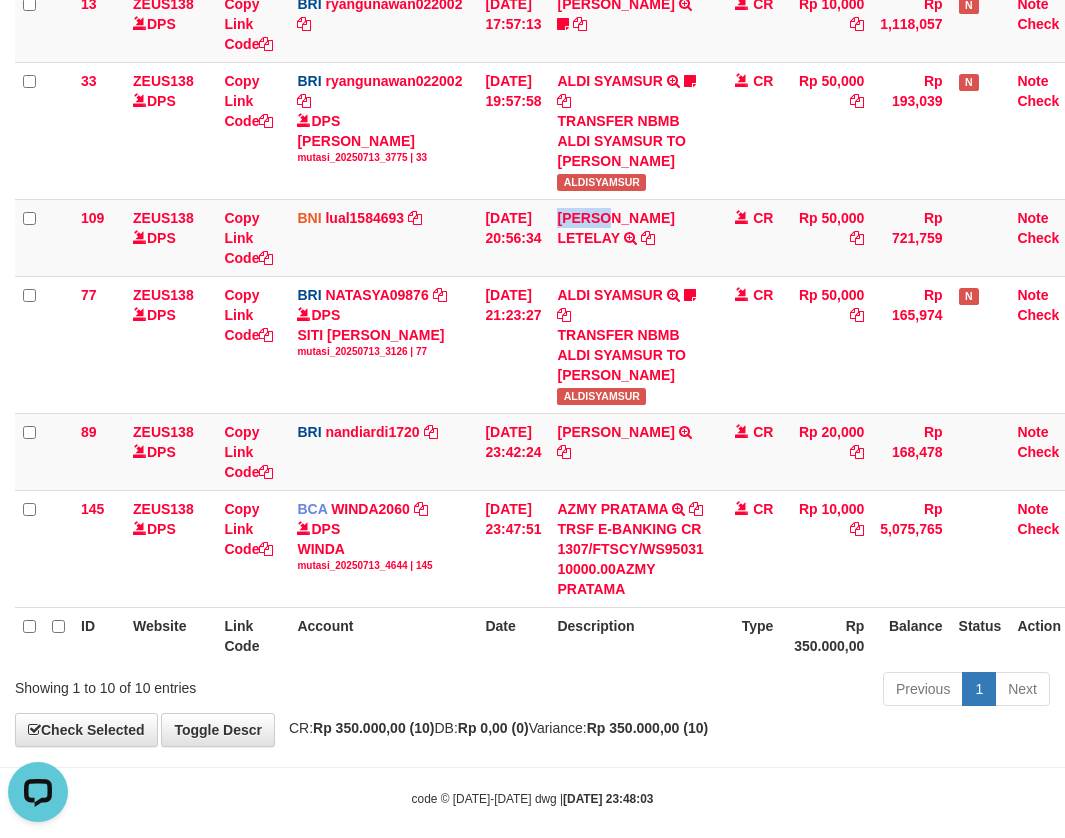drag, startPoint x: 571, startPoint y: 207, endPoint x: 1077, endPoint y: 243, distance: 507.27902 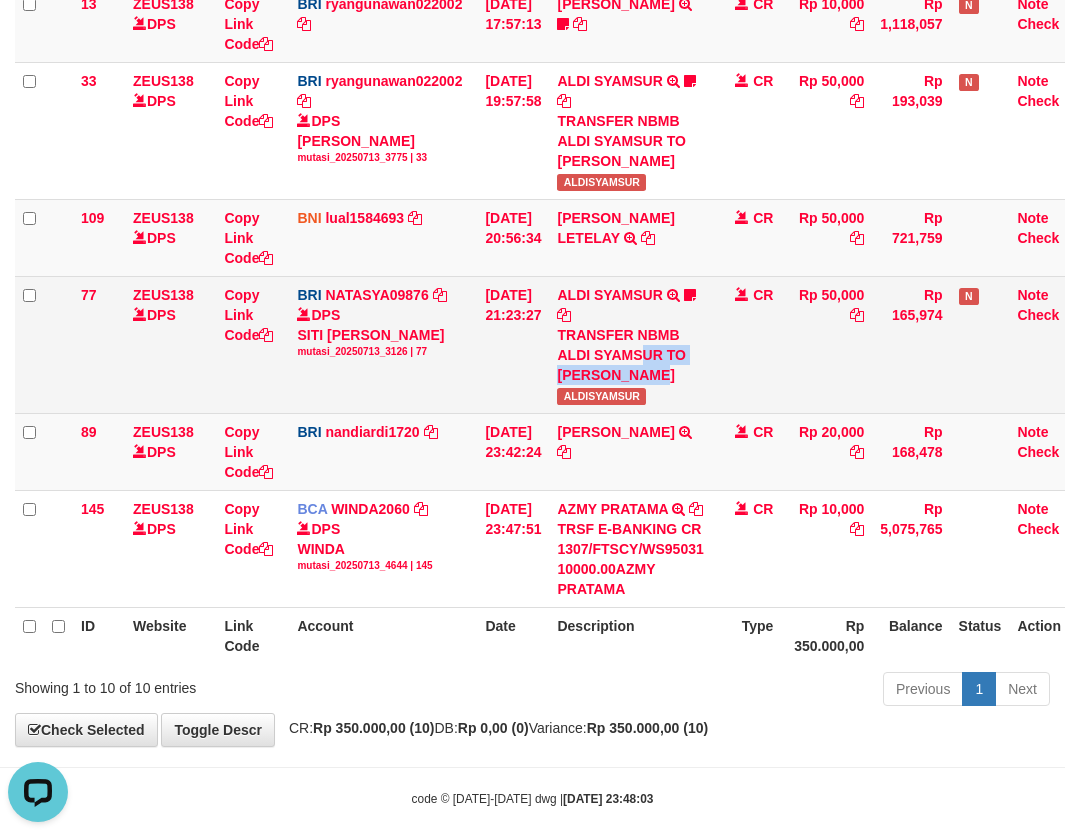 drag, startPoint x: 652, startPoint y: 368, endPoint x: 689, endPoint y: 377, distance: 38.078865 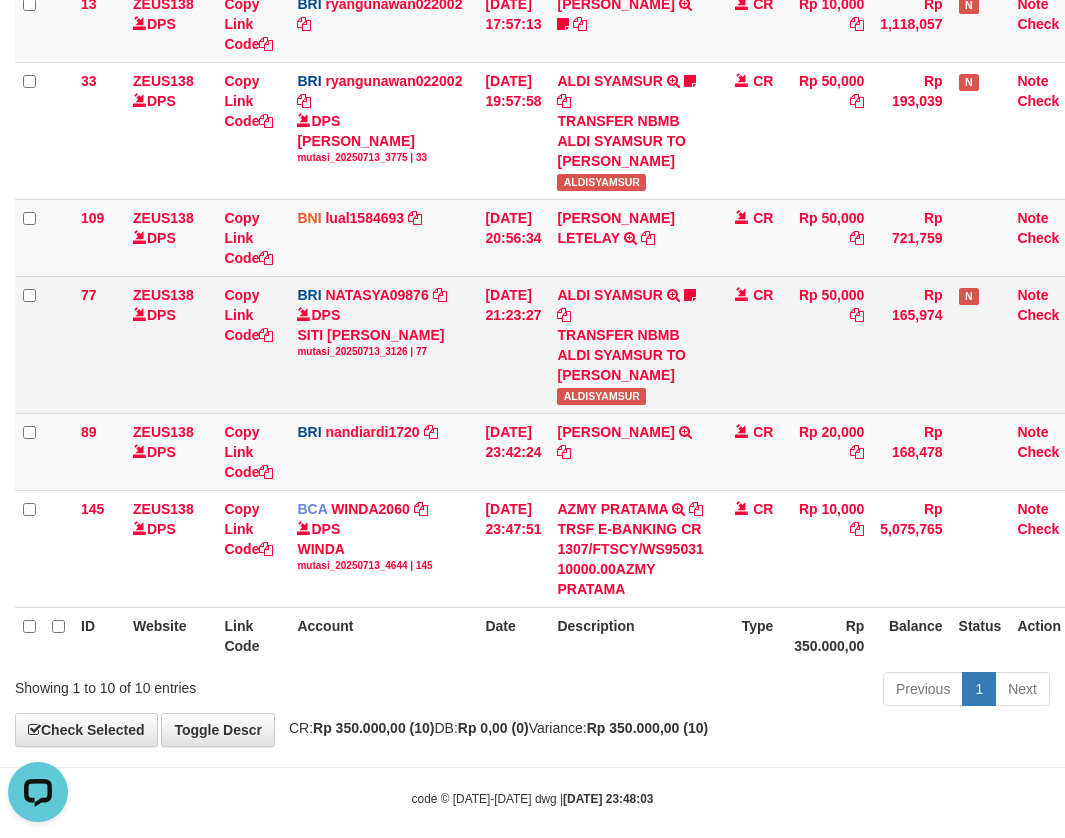 click on "CR" at bounding box center (747, 344) 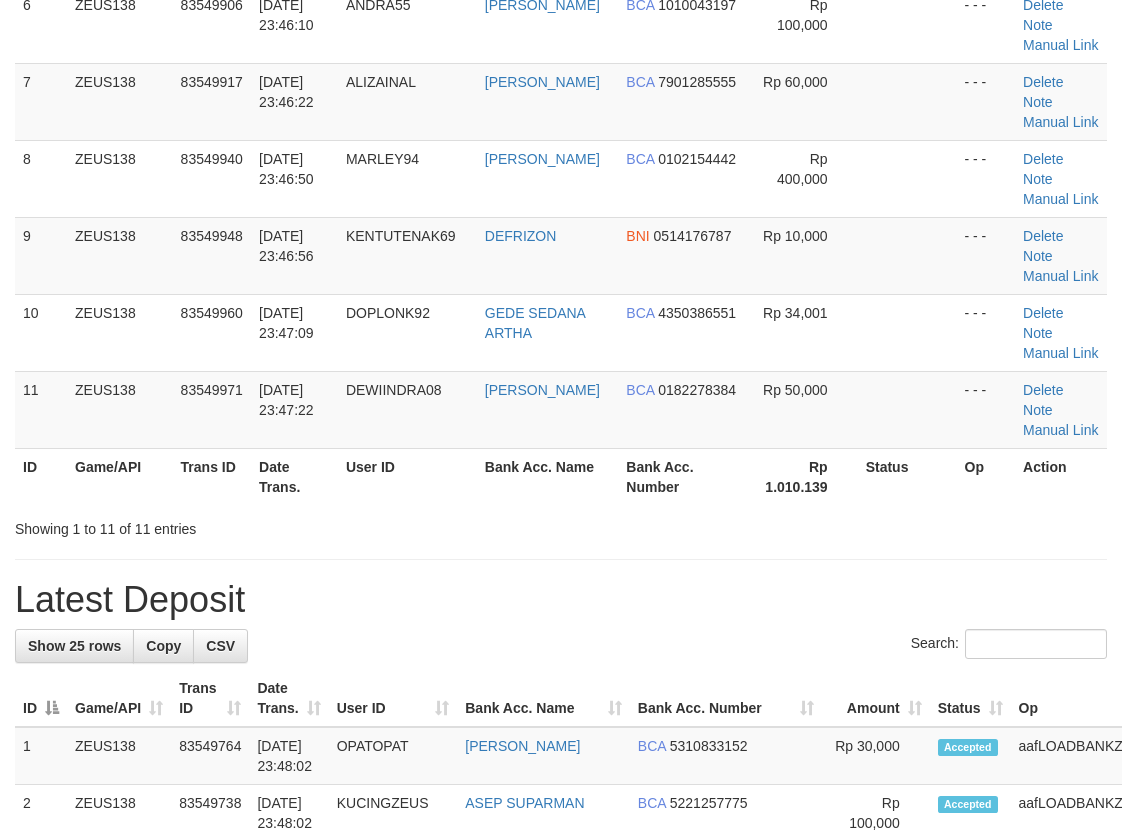 scroll, scrollTop: 354, scrollLeft: 0, axis: vertical 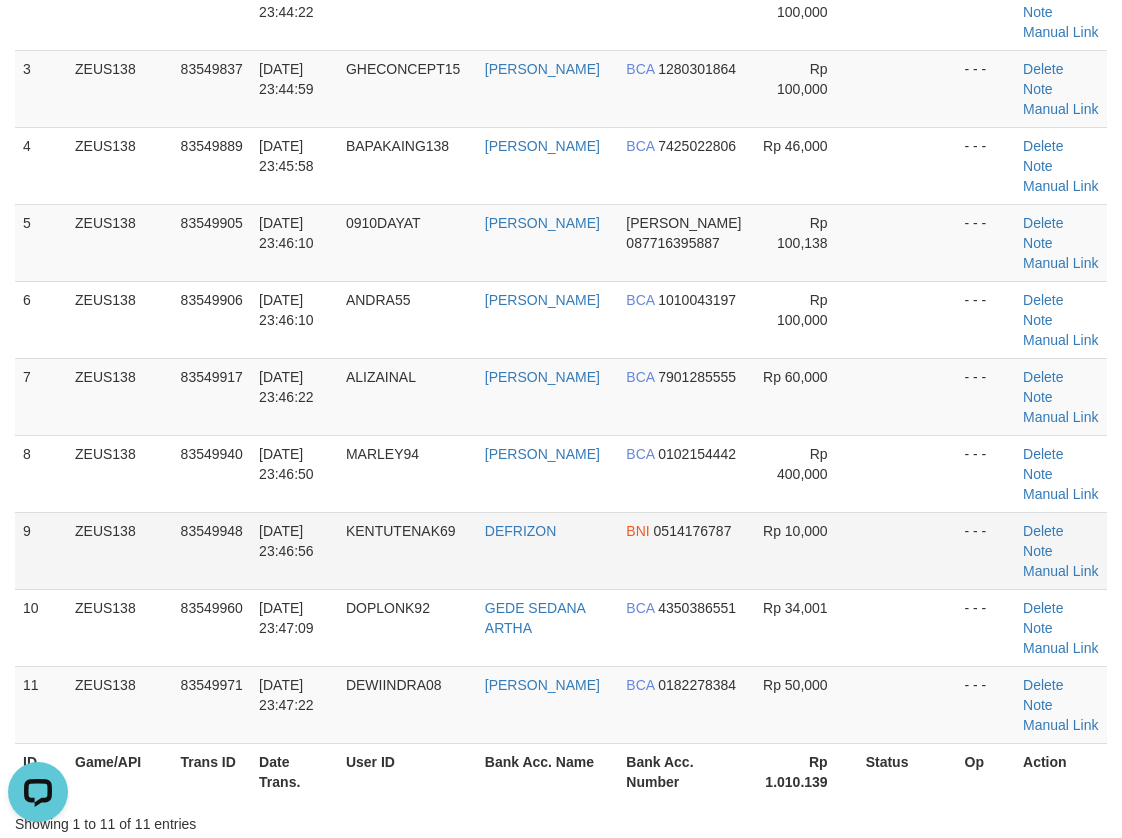 click on "9
ZEUS138
83549948
[DATE] 23:46:56
KENTUTENAK69
[PERSON_NAME]
BNI
0514176787
Rp 10,000
- - -
[GEOGRAPHIC_DATA]
Note
Manual Link" at bounding box center (561, 550) 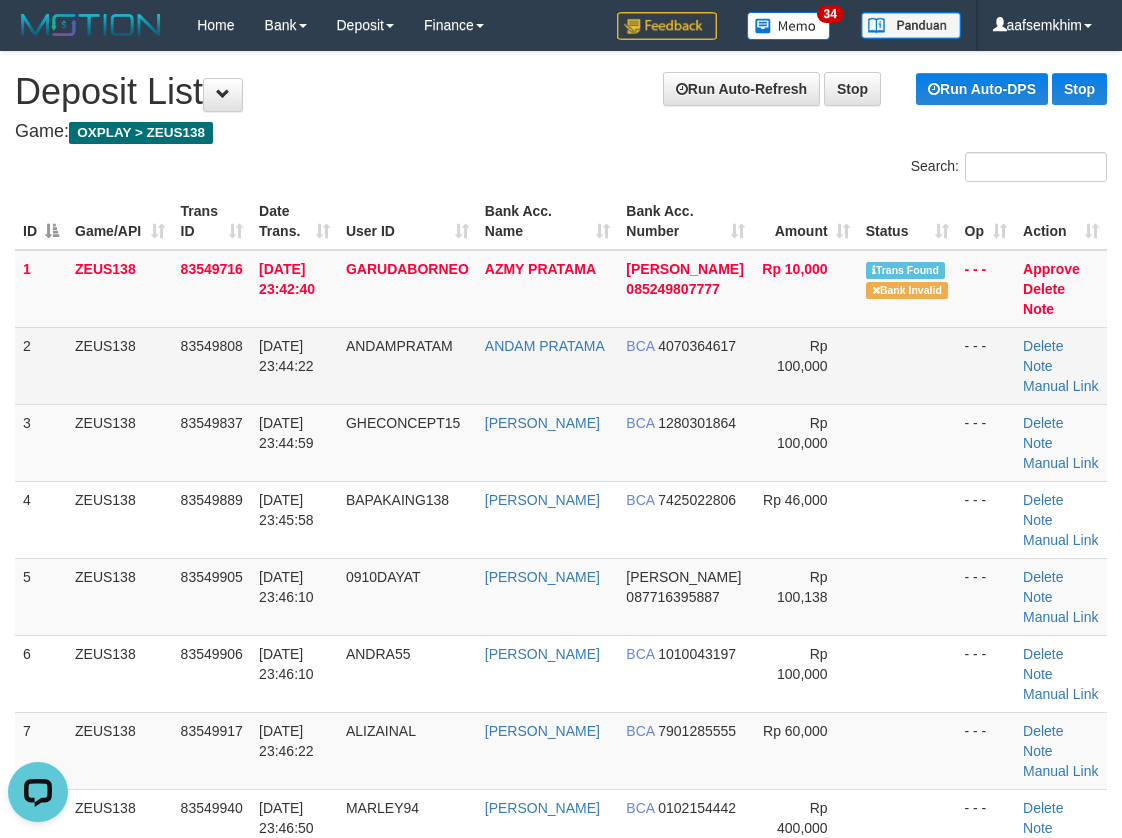 click on "ANDAM PRATAMA" at bounding box center (548, 365) 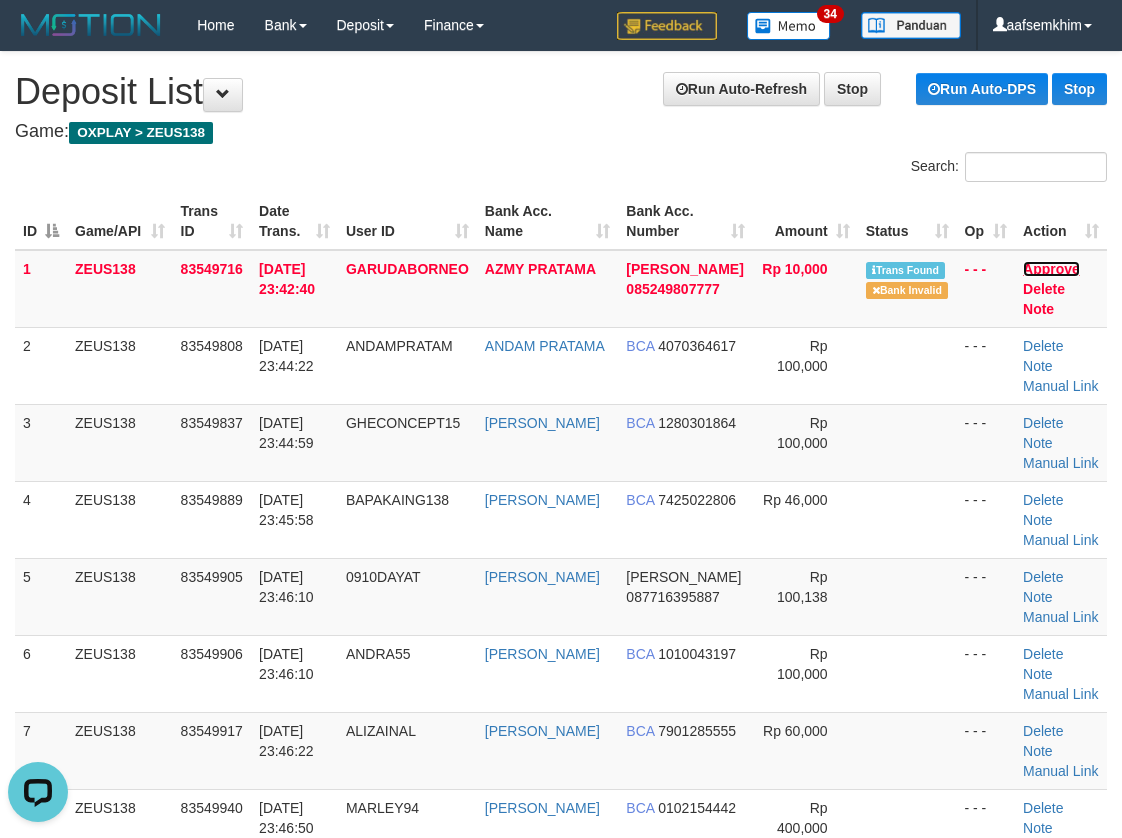 click on "Approve" at bounding box center [1051, 269] 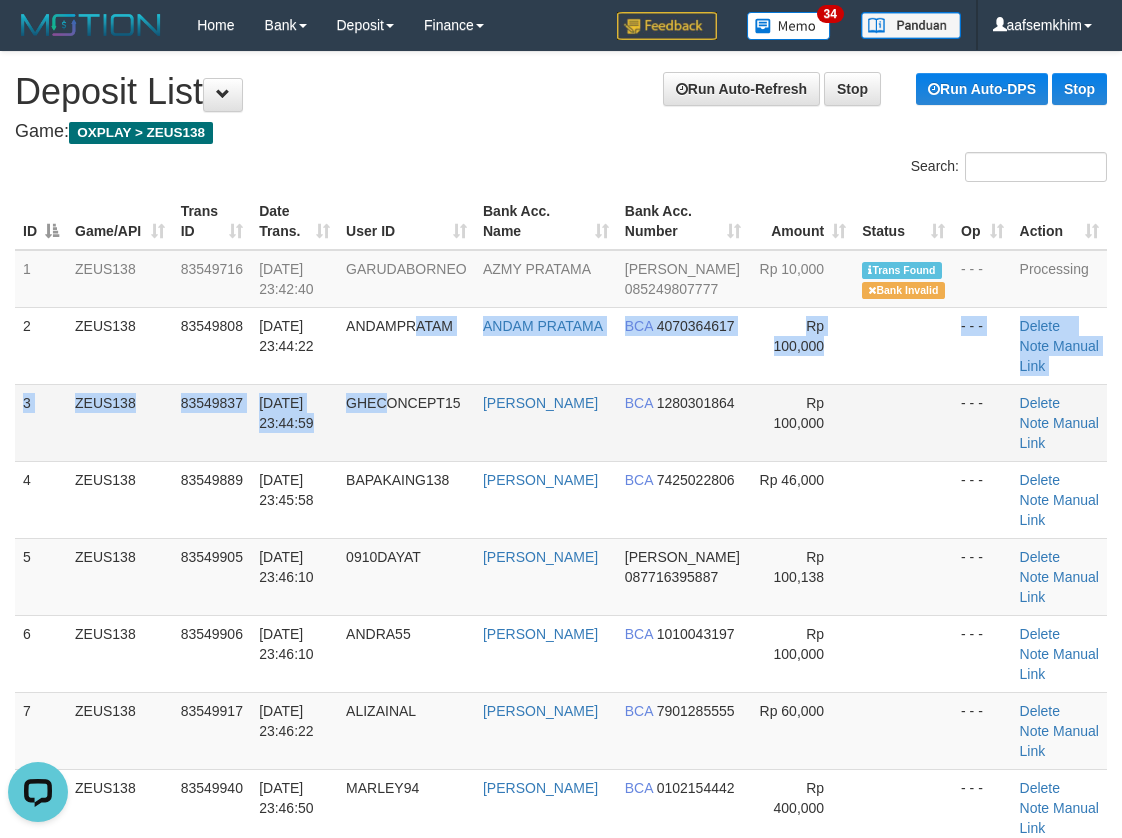 drag, startPoint x: 403, startPoint y: 390, endPoint x: 371, endPoint y: 395, distance: 32.38827 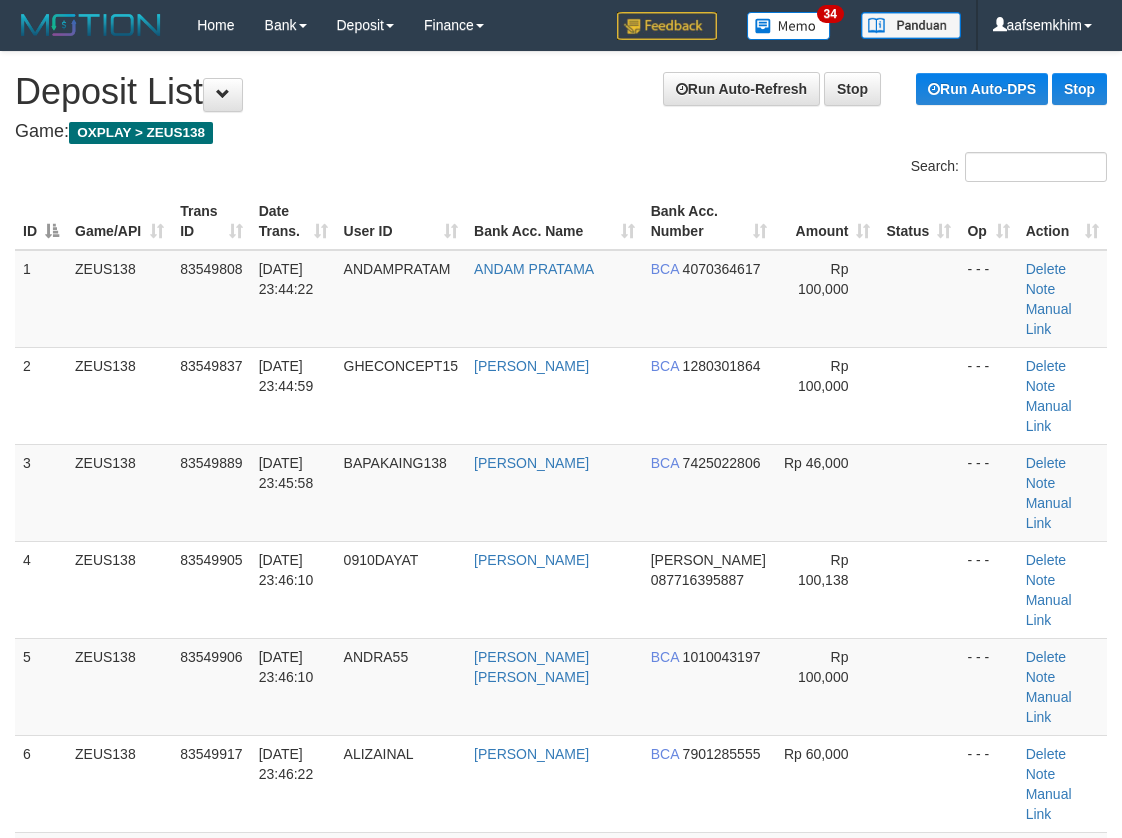 scroll, scrollTop: 0, scrollLeft: 0, axis: both 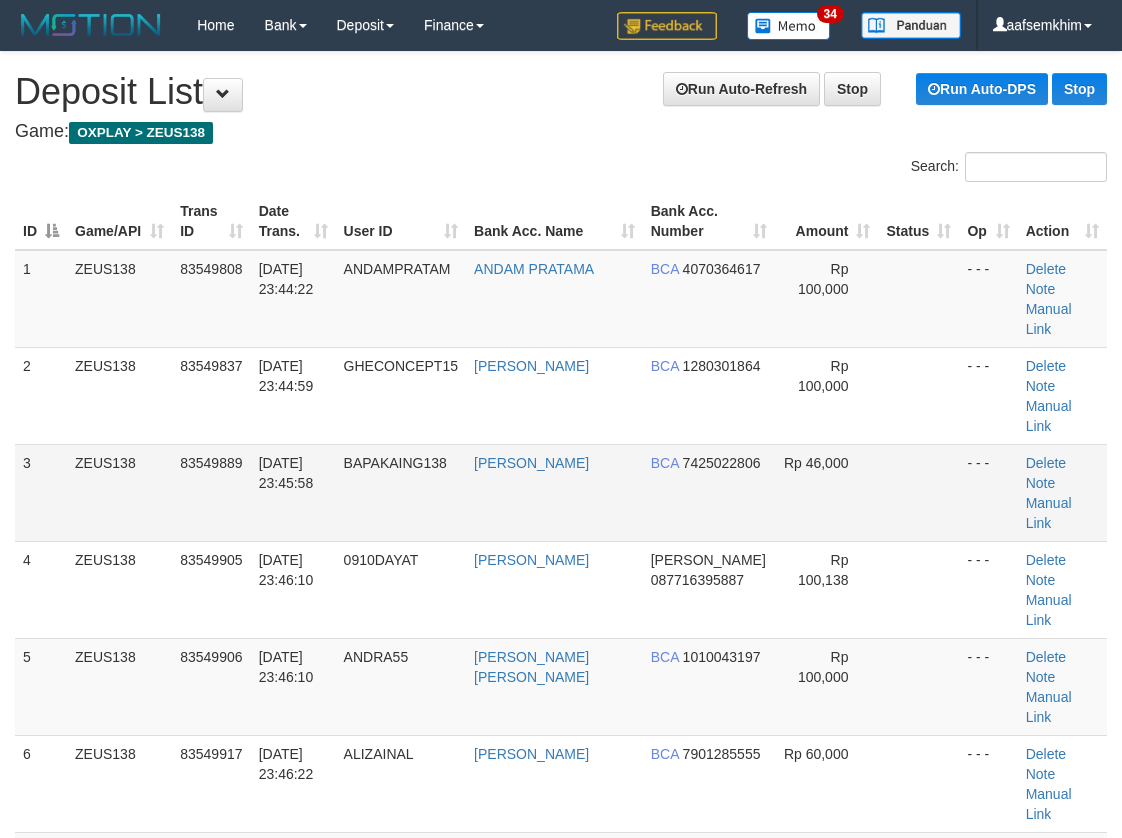 drag, startPoint x: 252, startPoint y: 374, endPoint x: 299, endPoint y: 380, distance: 47.38143 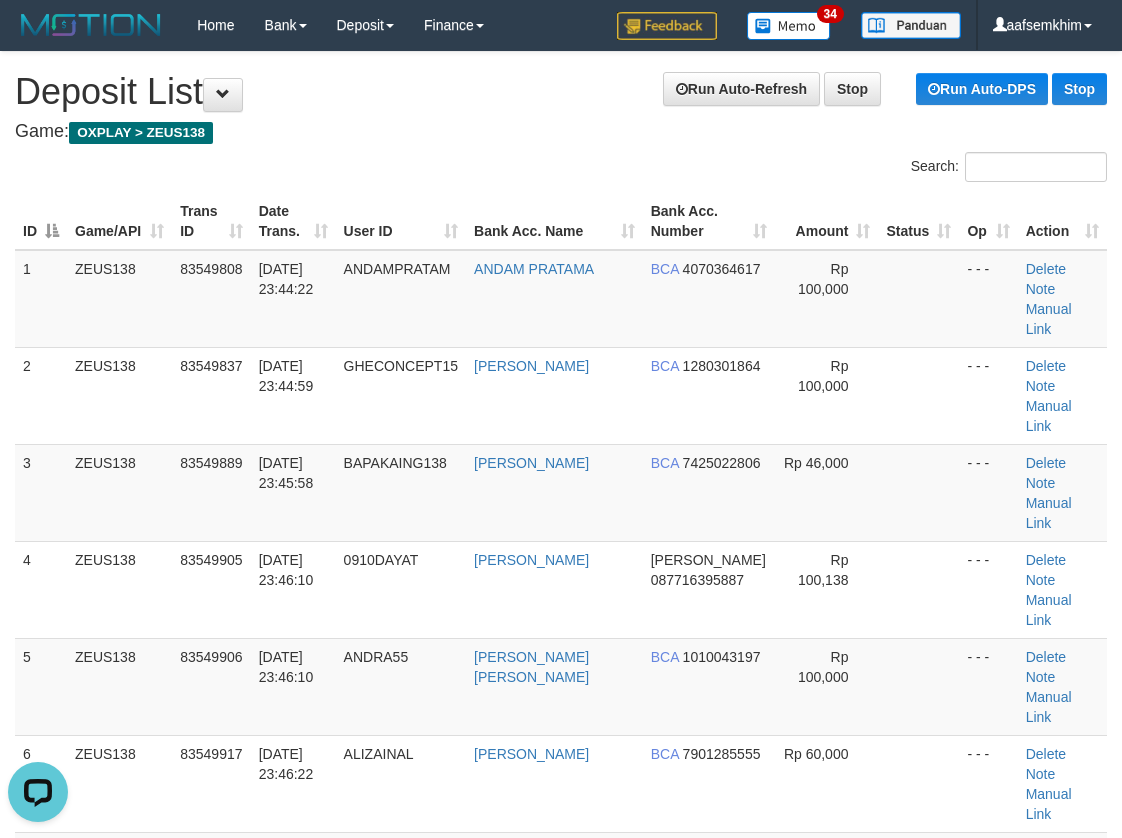 scroll, scrollTop: 0, scrollLeft: 0, axis: both 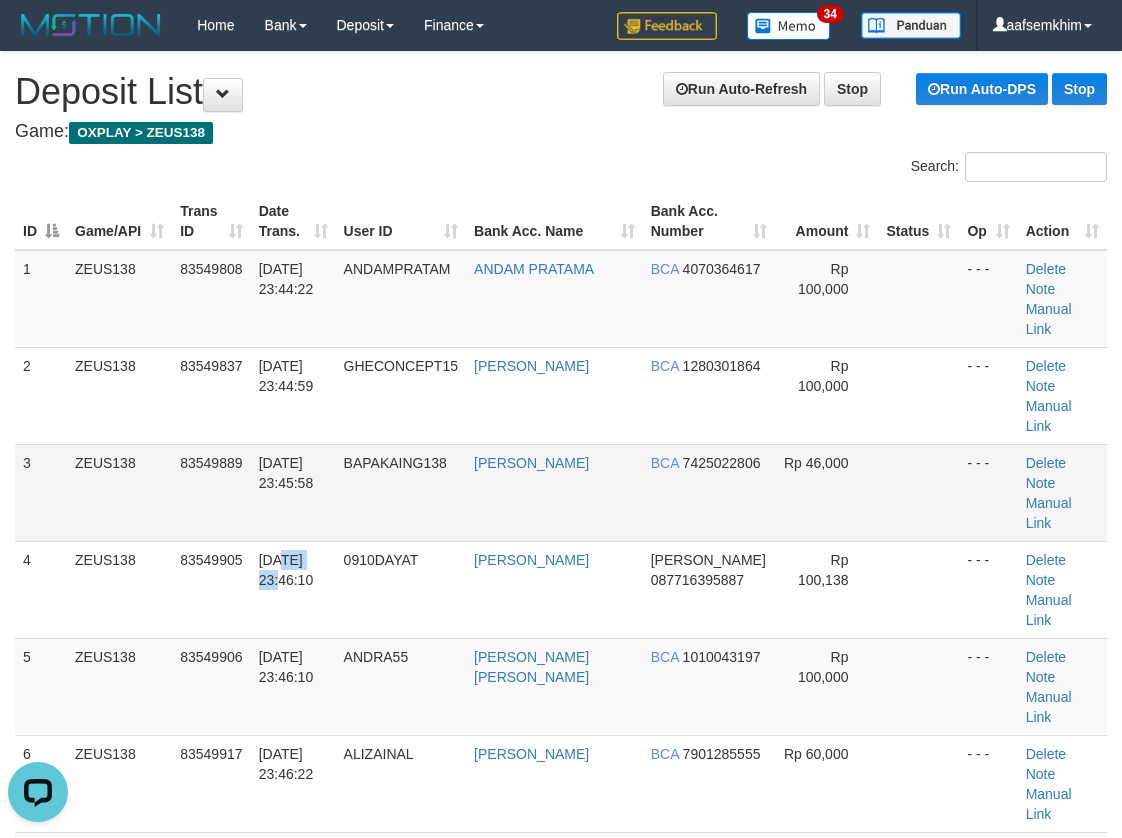 drag, startPoint x: 348, startPoint y: 446, endPoint x: 63, endPoint y: 391, distance: 290.2585 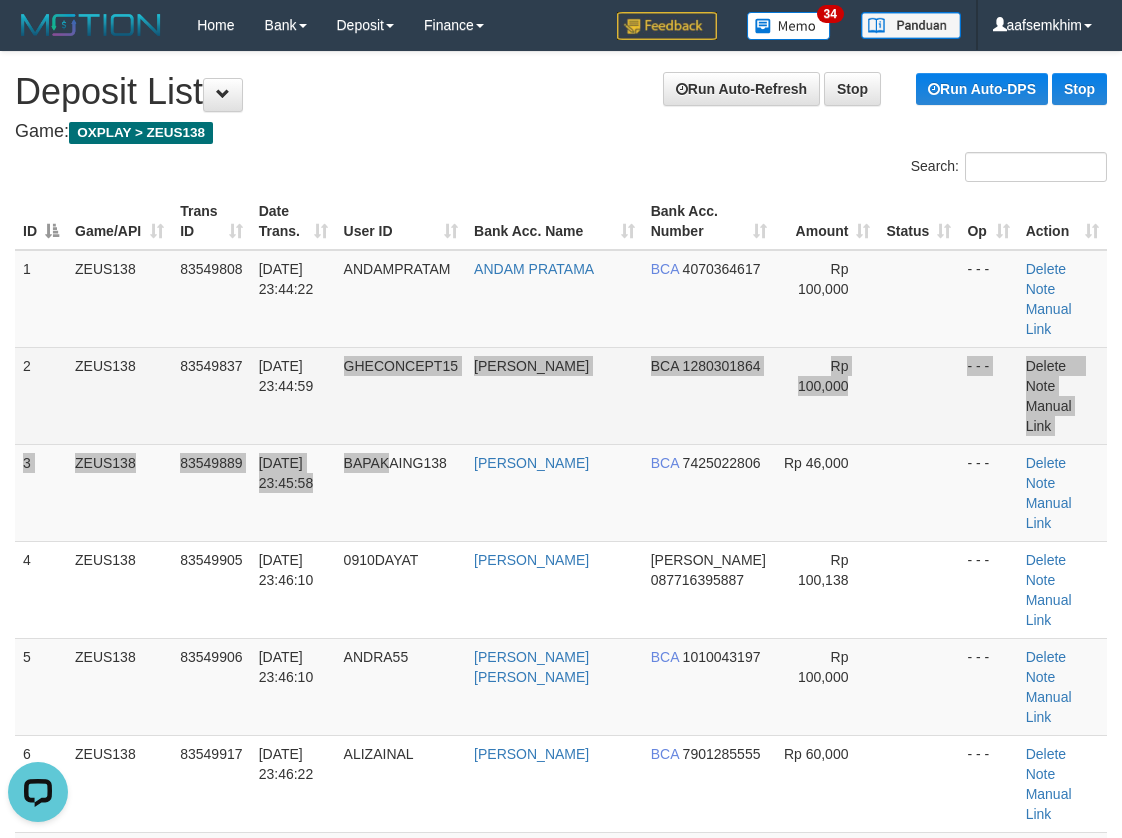 drag, startPoint x: 411, startPoint y: 367, endPoint x: 303, endPoint y: 351, distance: 109.17875 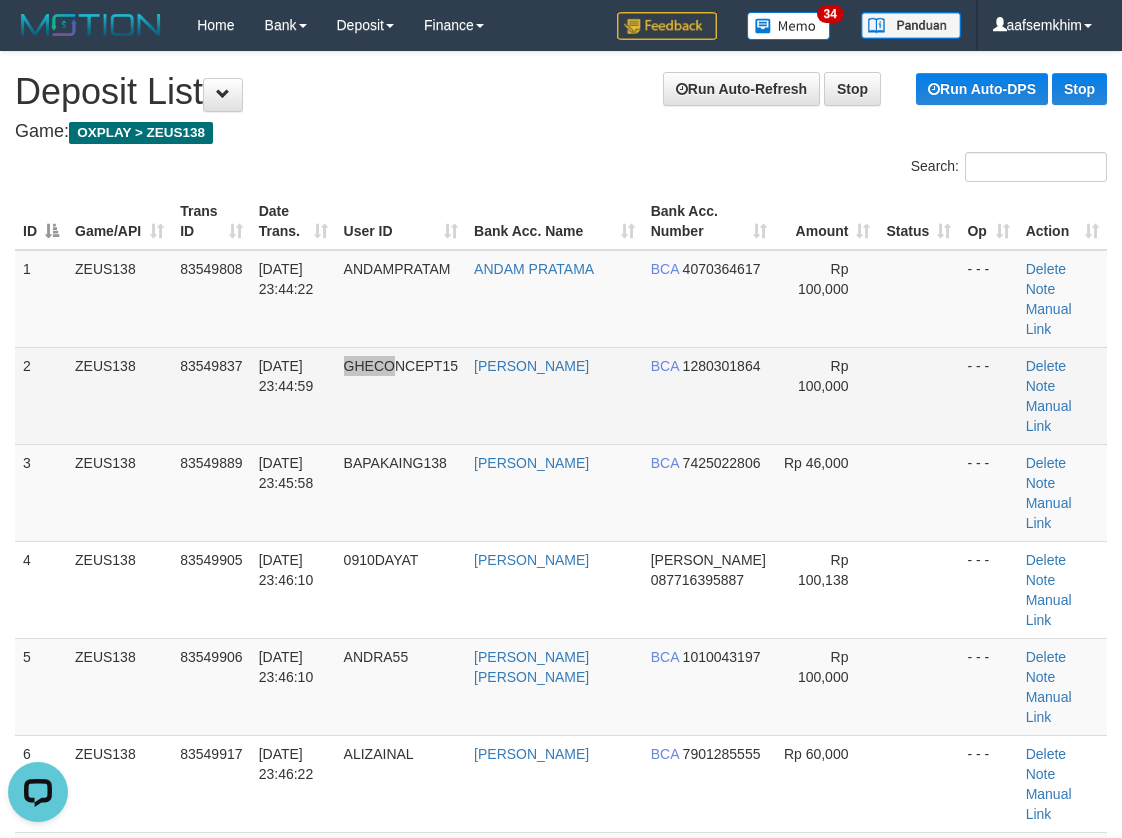 drag, startPoint x: 347, startPoint y: 340, endPoint x: 412, endPoint y: 358, distance: 67.44627 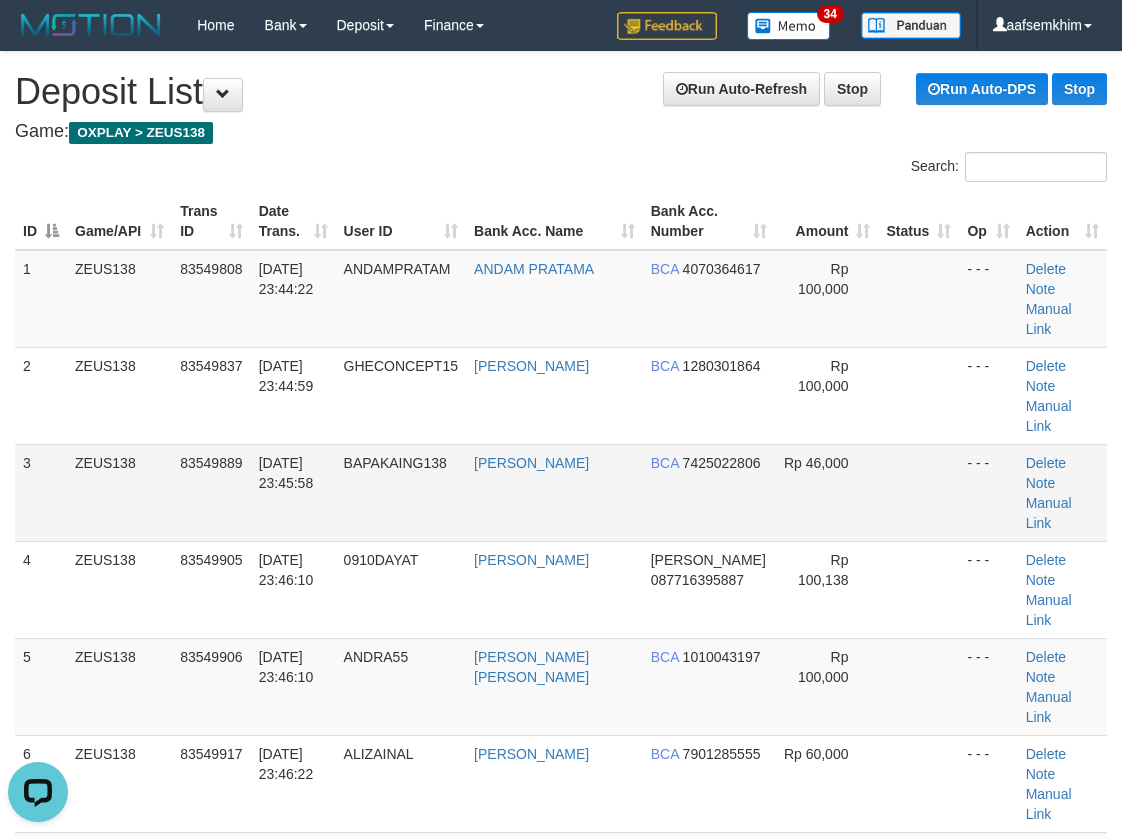 click on "[DATE] 23:45:58" at bounding box center (293, 492) 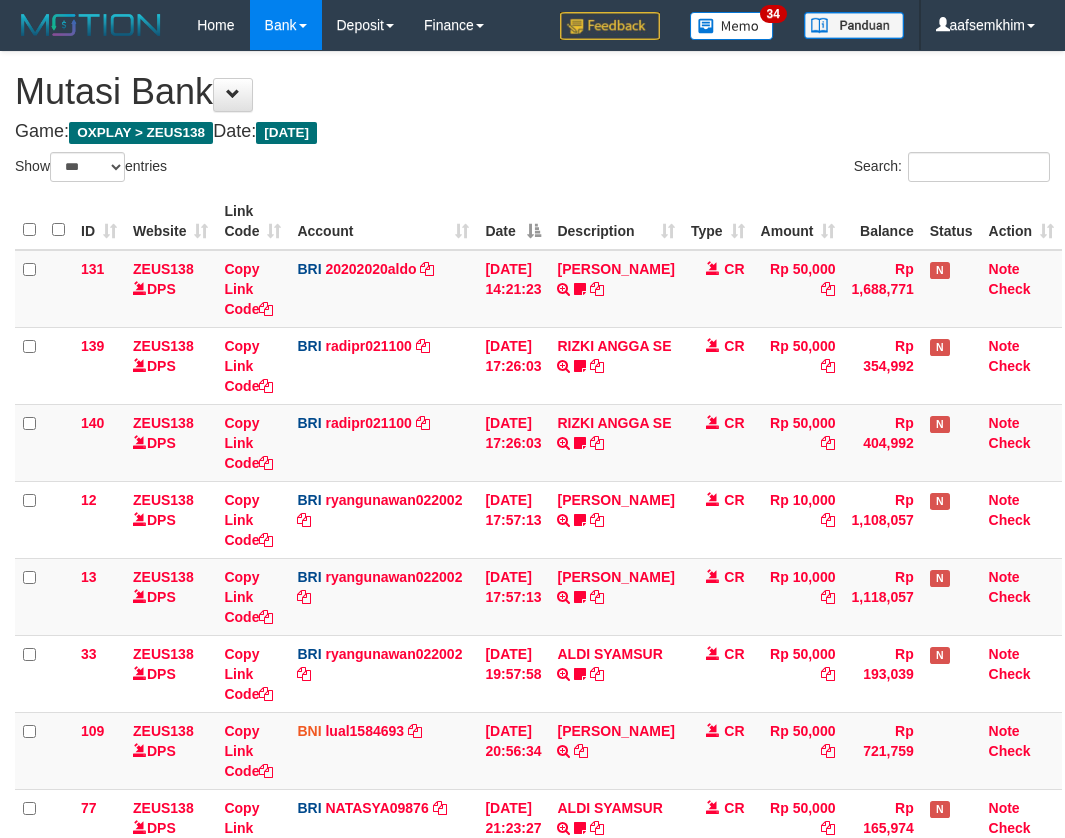 select on "***" 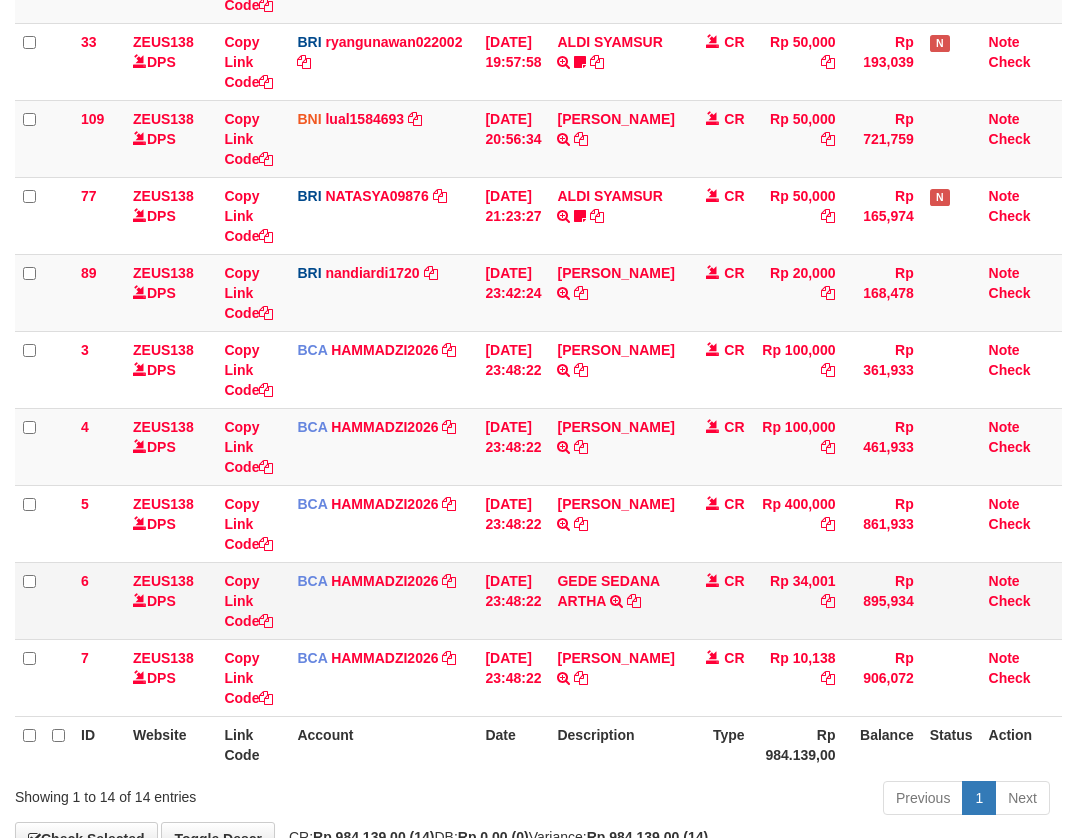 scroll, scrollTop: 573, scrollLeft: 0, axis: vertical 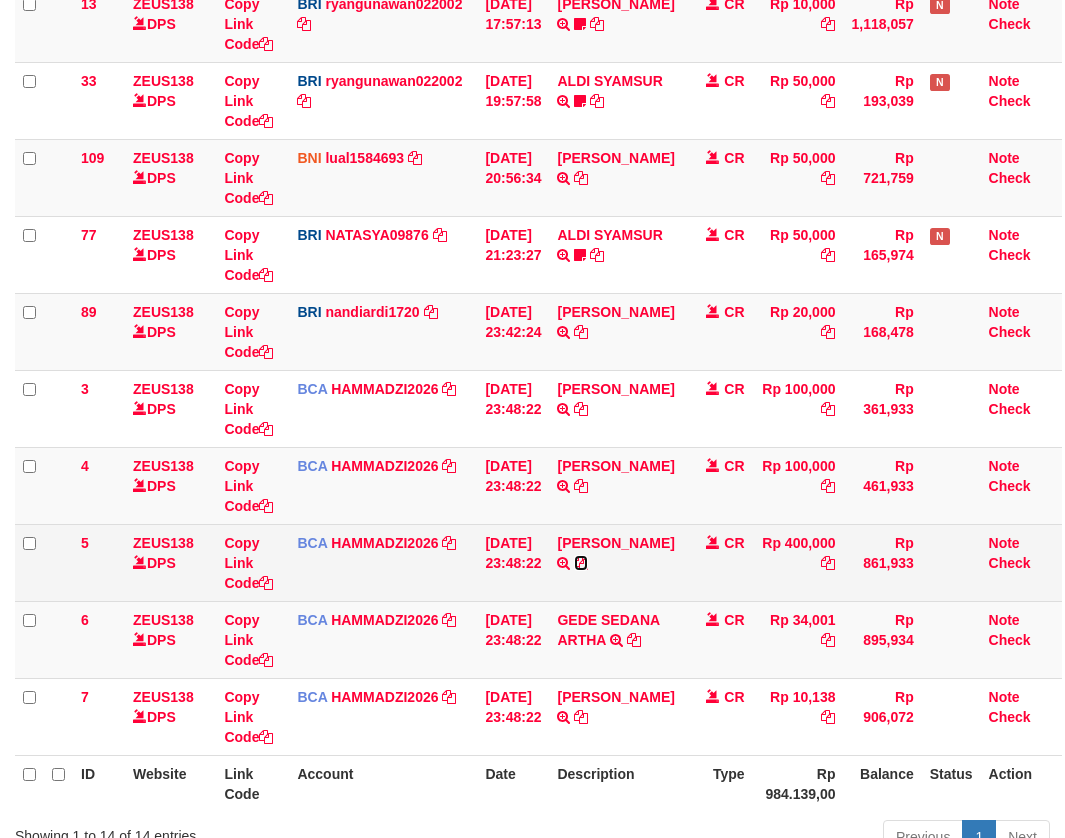 click at bounding box center (581, 563) 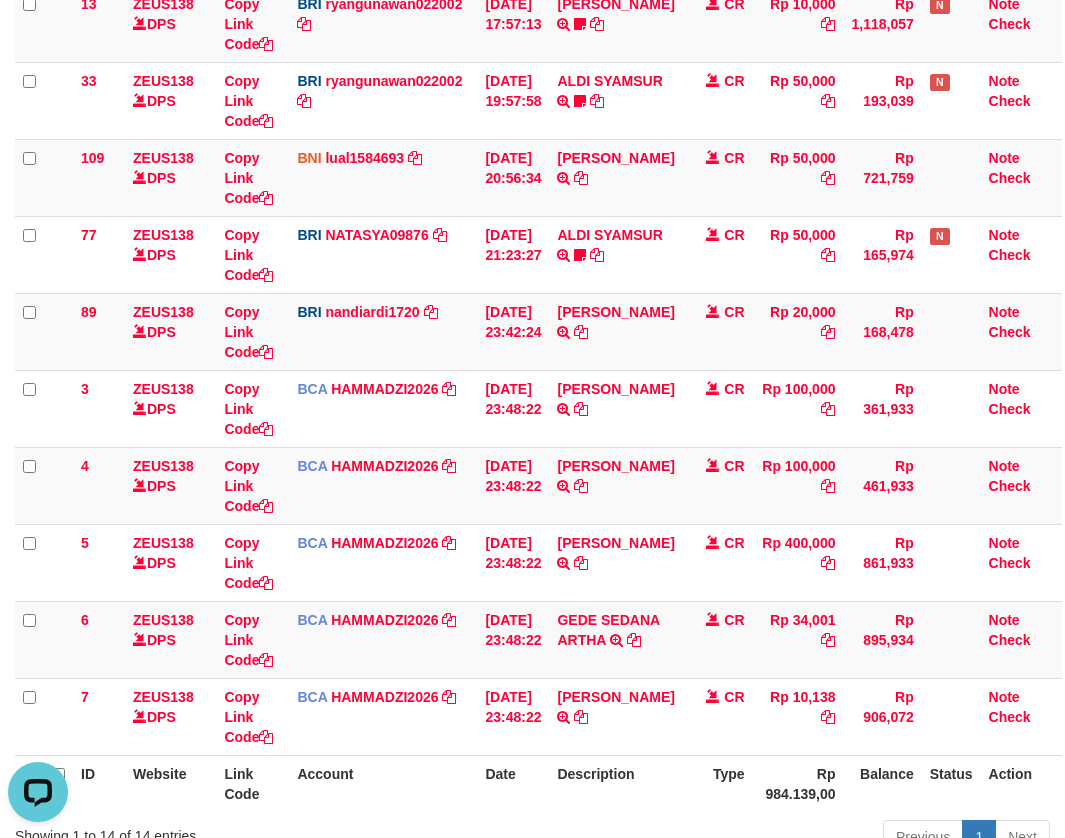 scroll, scrollTop: 0, scrollLeft: 0, axis: both 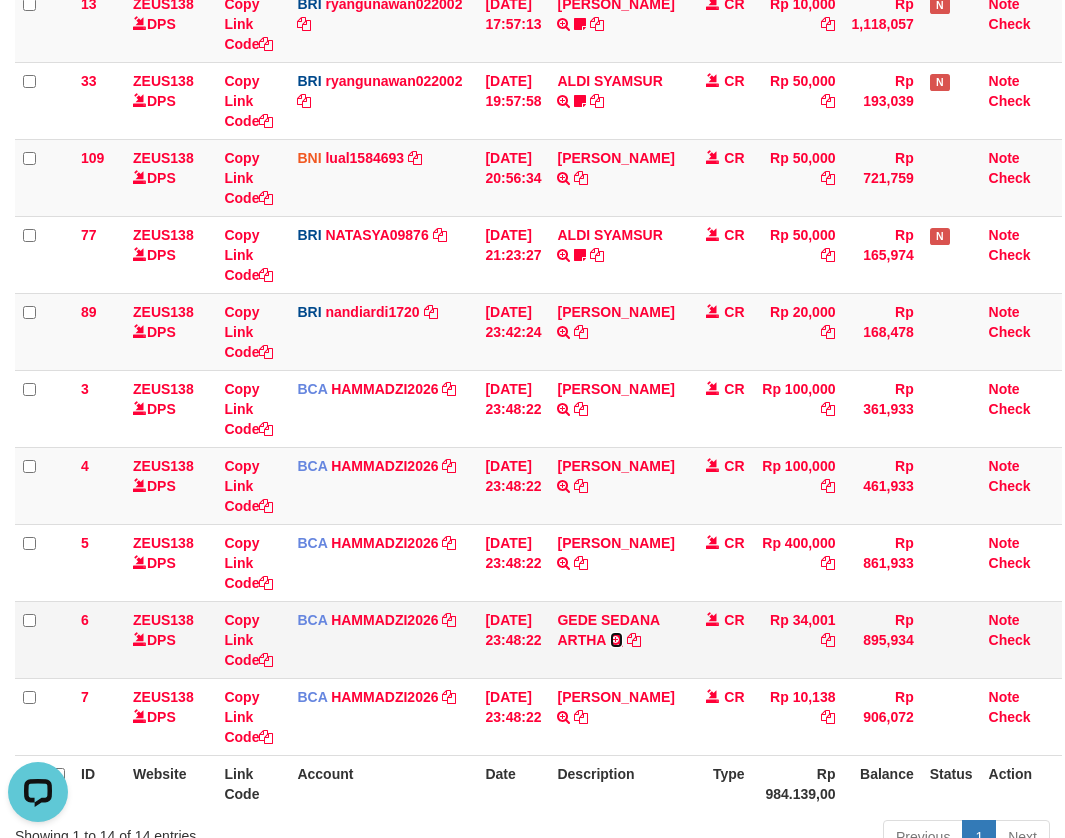 click at bounding box center [616, 640] 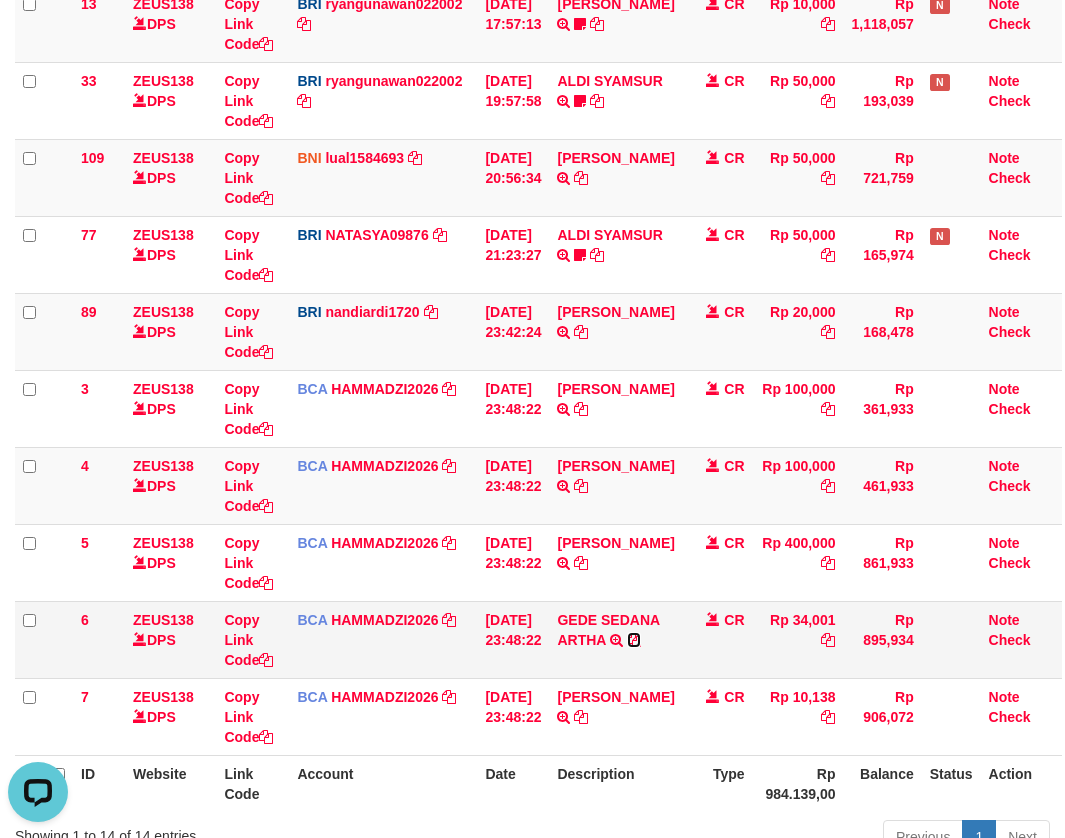 click at bounding box center [634, 640] 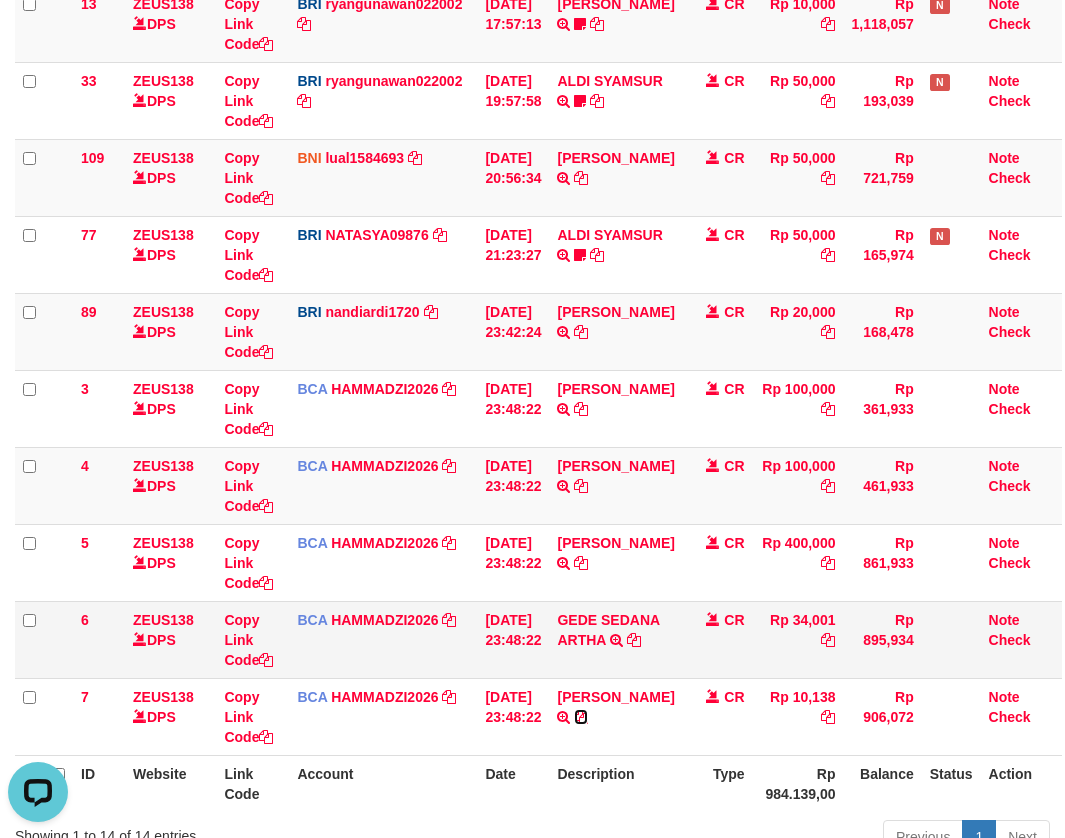 drag, startPoint x: 641, startPoint y: 717, endPoint x: 900, endPoint y: 633, distance: 272.2811 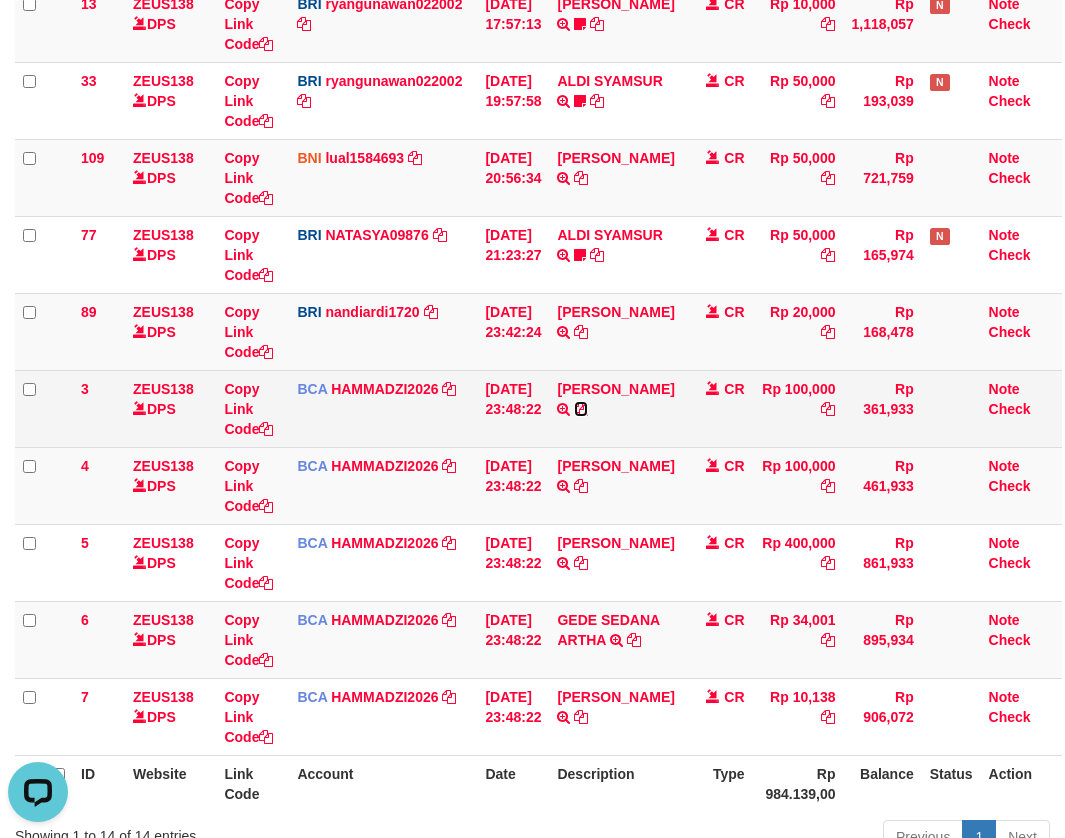 click at bounding box center (581, 409) 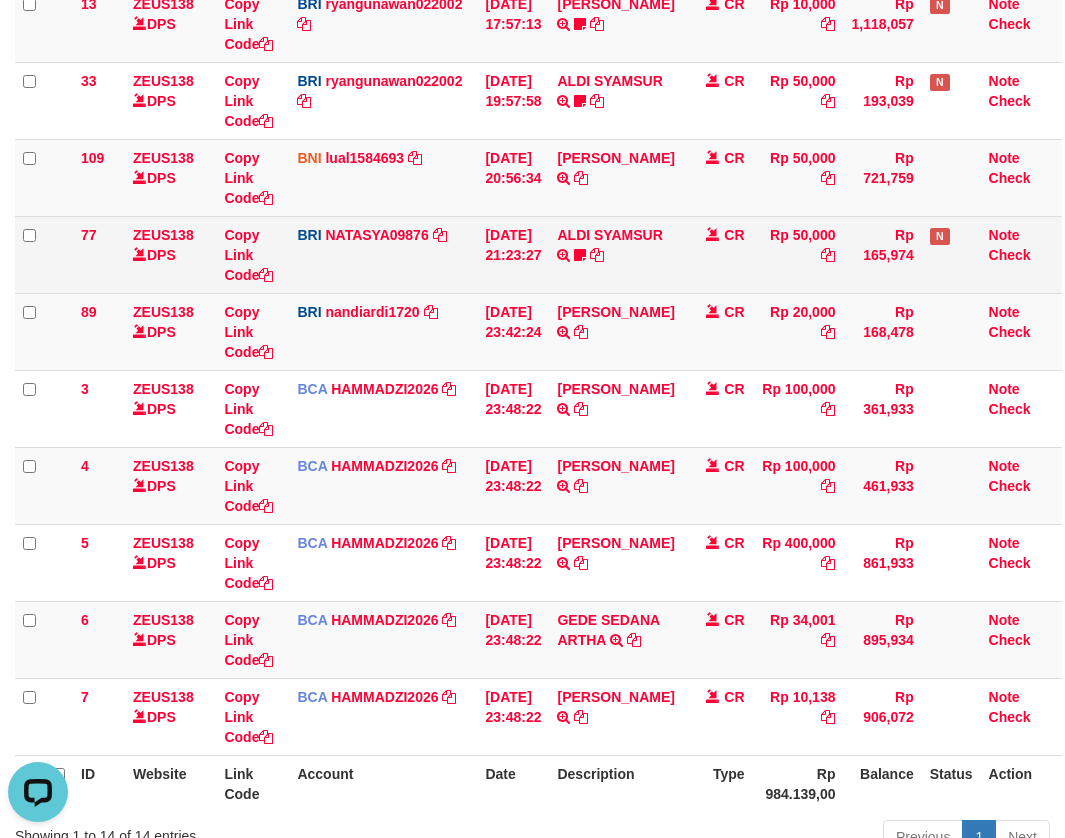 click on "13/07/2025 21:23:27" at bounding box center [513, 254] 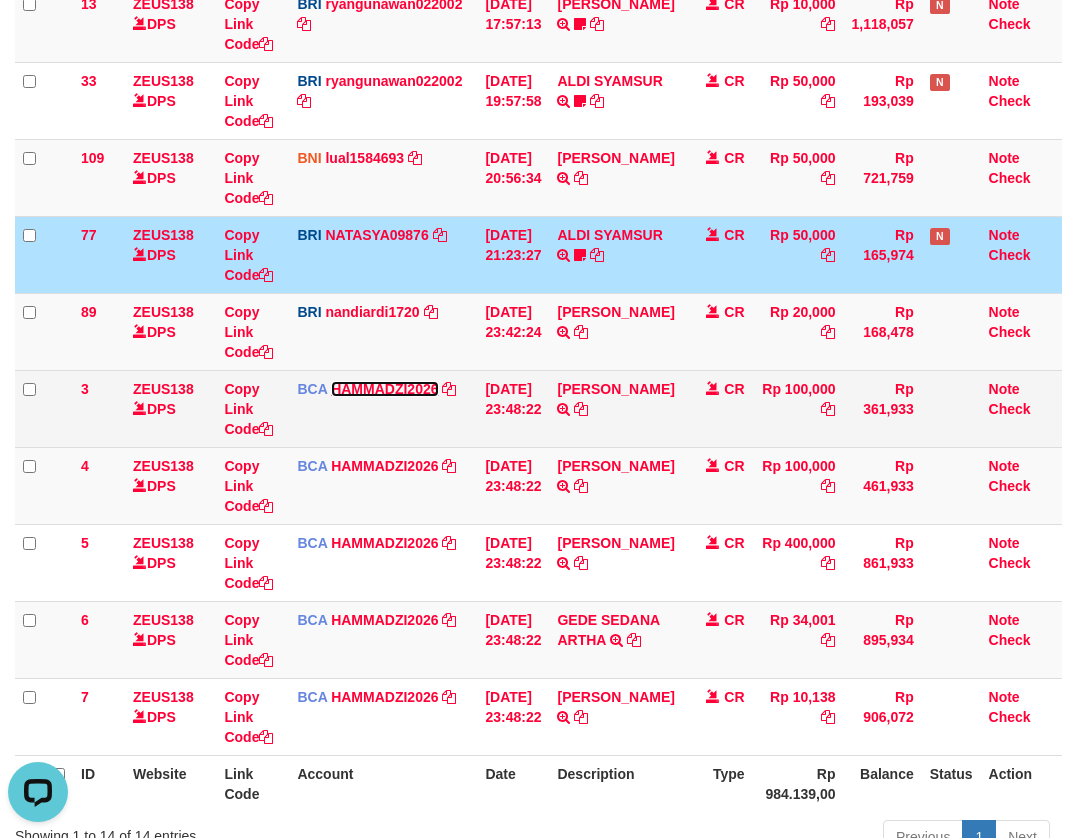 click on "HAMMADZI2026" at bounding box center [384, 389] 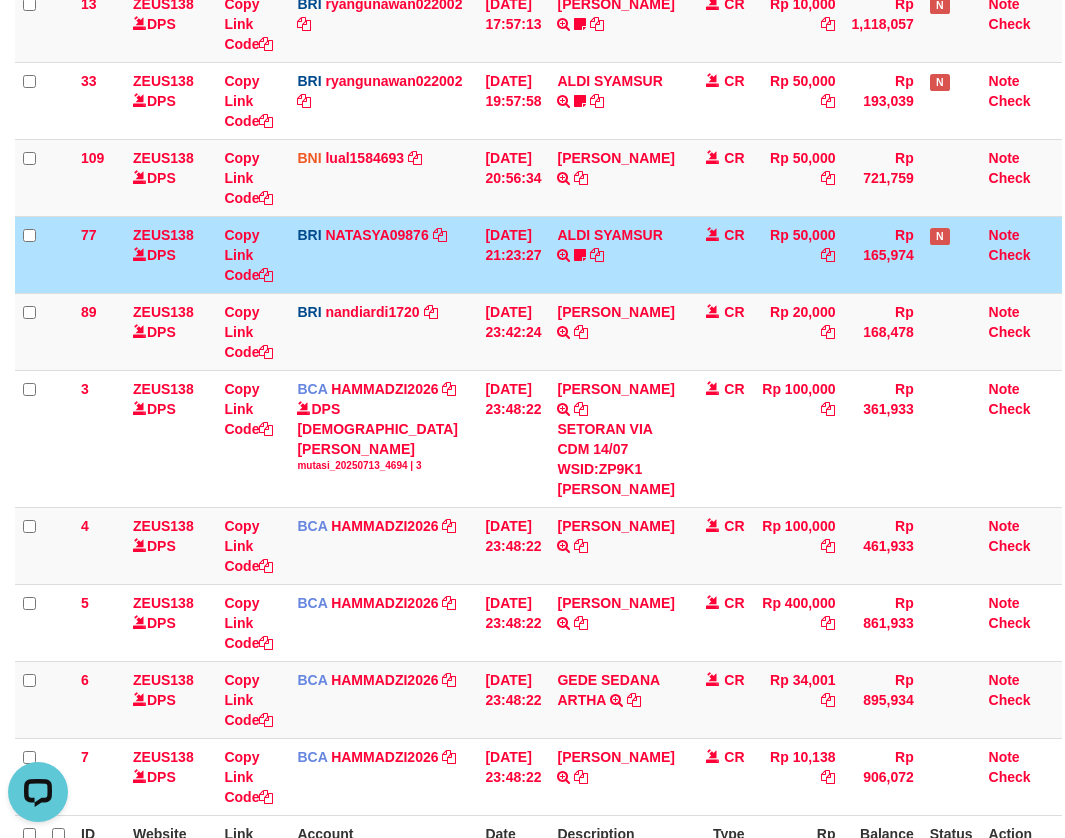 drag, startPoint x: 486, startPoint y: 290, endPoint x: 708, endPoint y: 291, distance: 222.00226 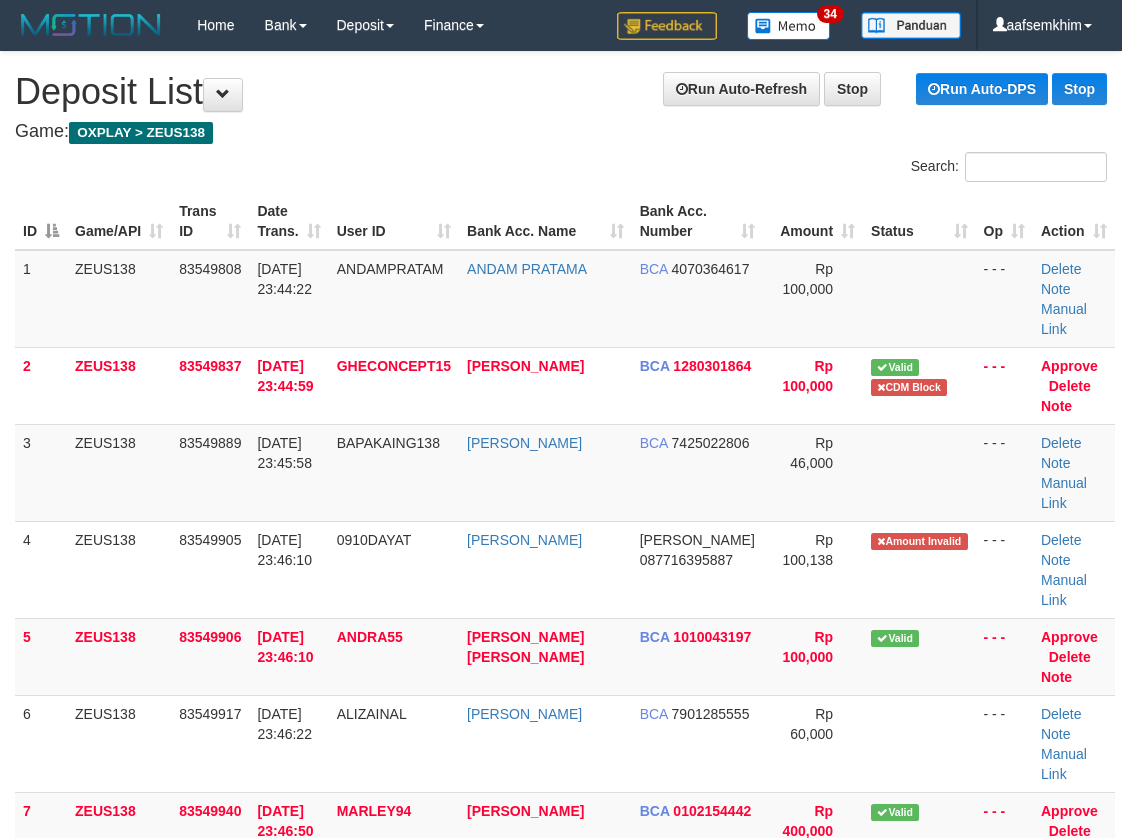 scroll, scrollTop: 0, scrollLeft: 0, axis: both 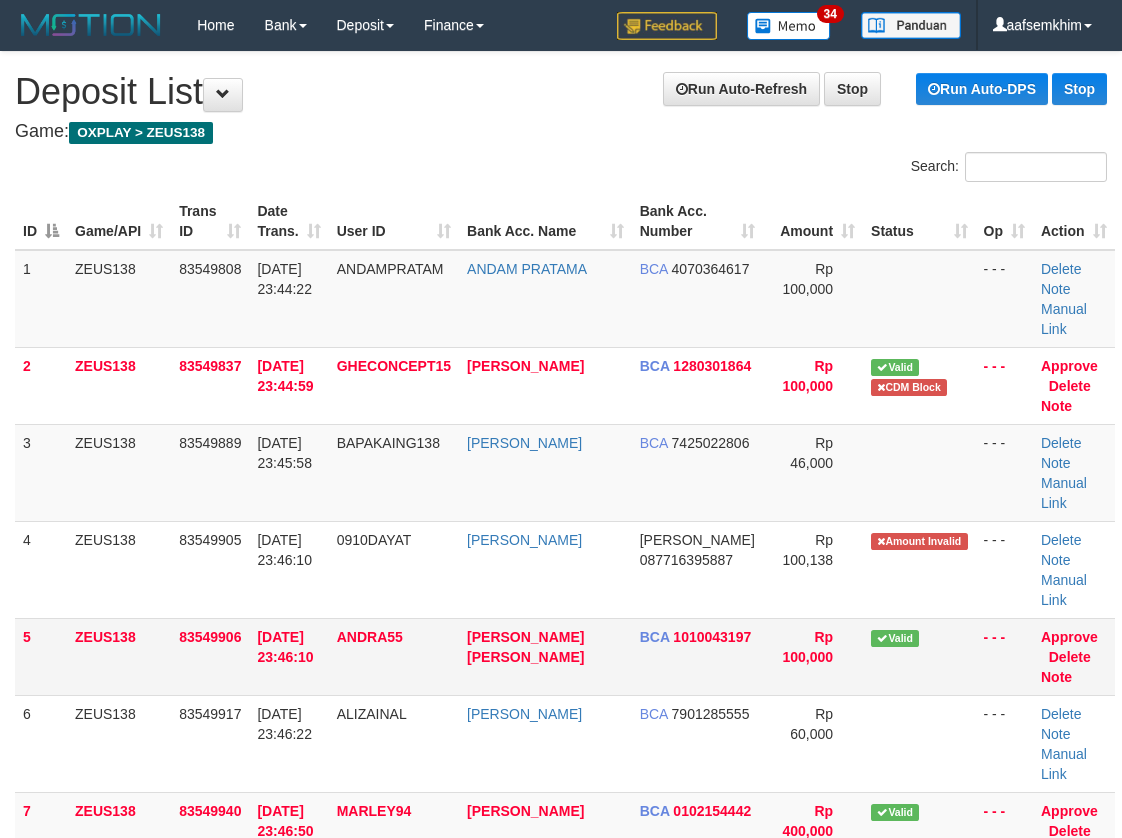 click on "1
ZEUS138
83549808
[DATE] 23:44:22
ANDAMPRATAM
ANDAM PRATAMA
BCA
4070364617
Rp 100,000
- - -
[GEOGRAPHIC_DATA]
Note
Manual Link
2
ZEUS138
83549837
[DATE] 23:44:59
GHECONCEPT15
[PERSON_NAME]
BCA
1280301864
Rp 100,000
Valid" at bounding box center [565, 744] 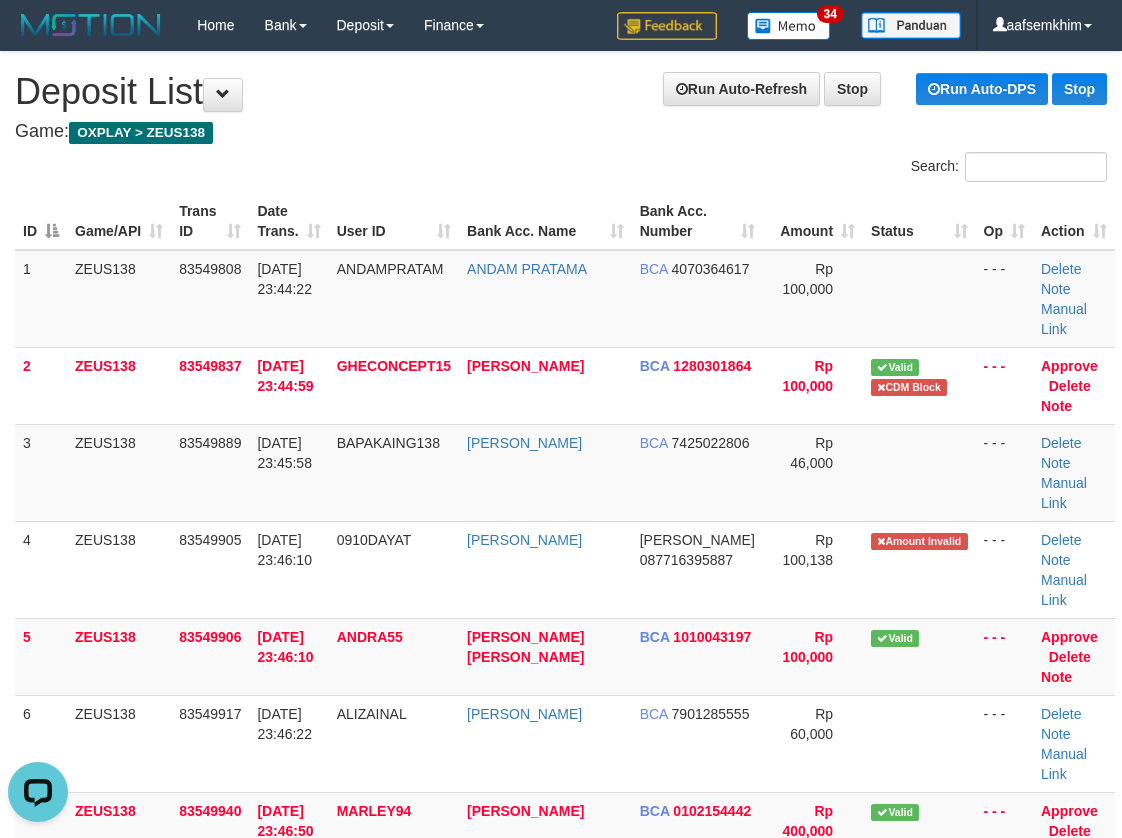 scroll, scrollTop: 0, scrollLeft: 0, axis: both 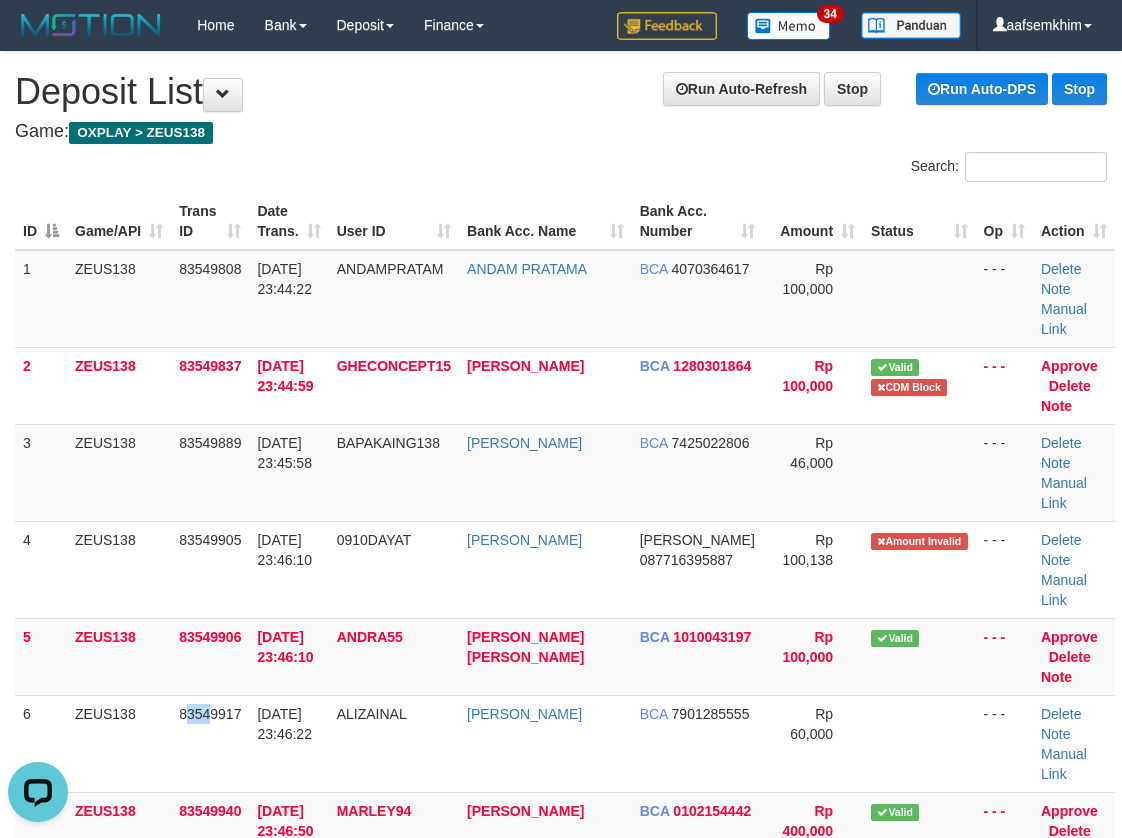 drag, startPoint x: 181, startPoint y: 670, endPoint x: 5, endPoint y: 679, distance: 176.22997 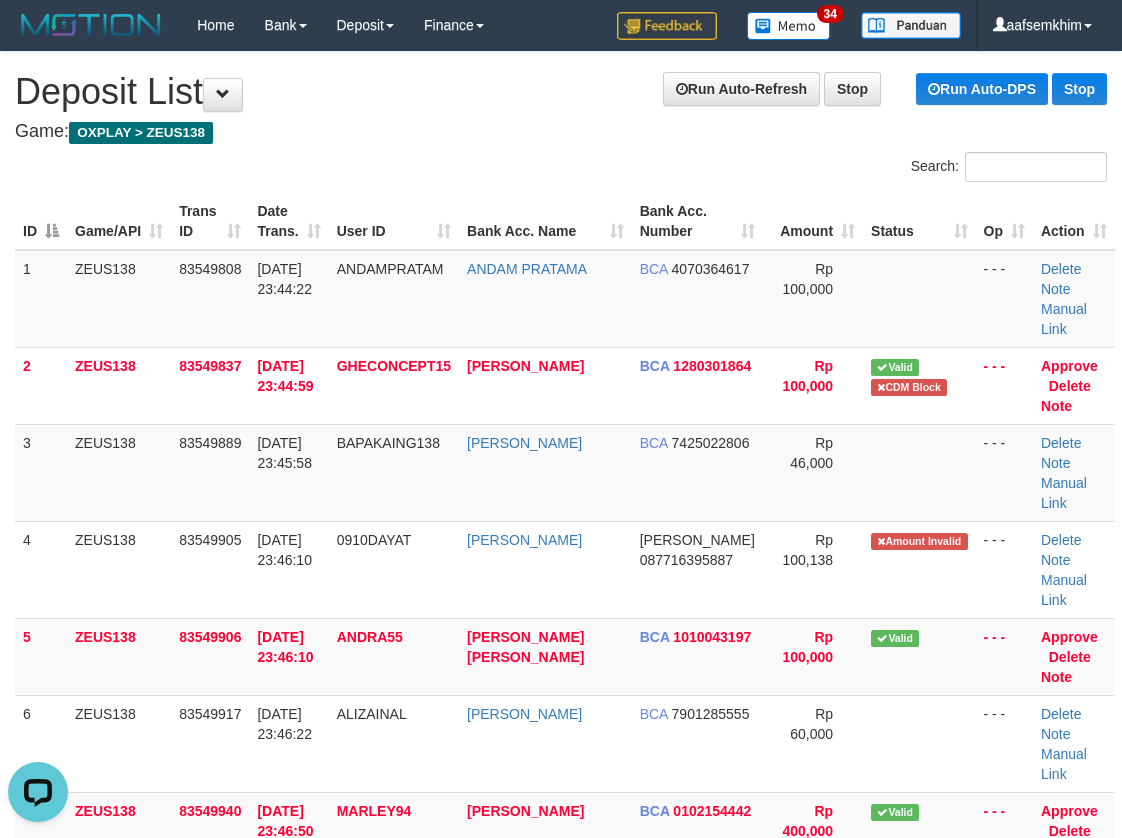 scroll, scrollTop: 476, scrollLeft: 0, axis: vertical 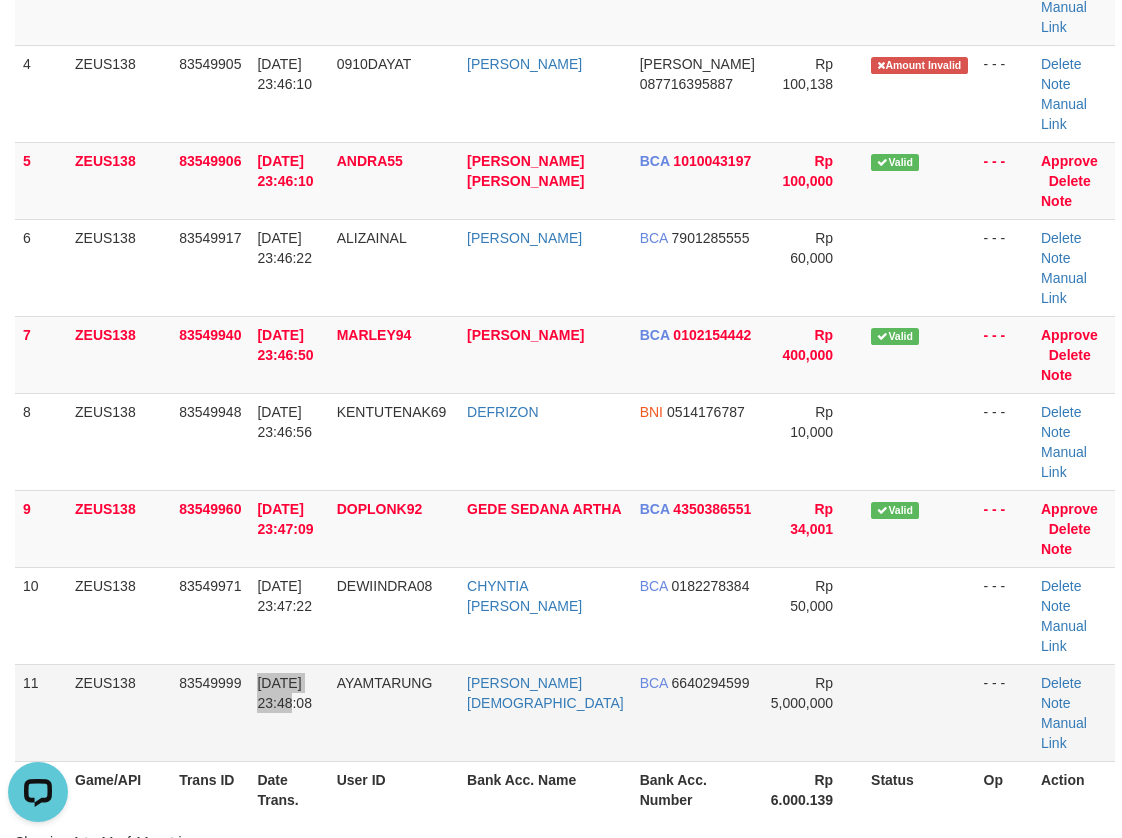 click on "11
ZEUS138
83549999
13/07/2025 23:48:08
AYAMTARUNG
RUBBY AGUSTIANTO
BCA
6640294599
Rp 5,000,000
- - -
Delete
Note
Manual Link" at bounding box center [565, 712] 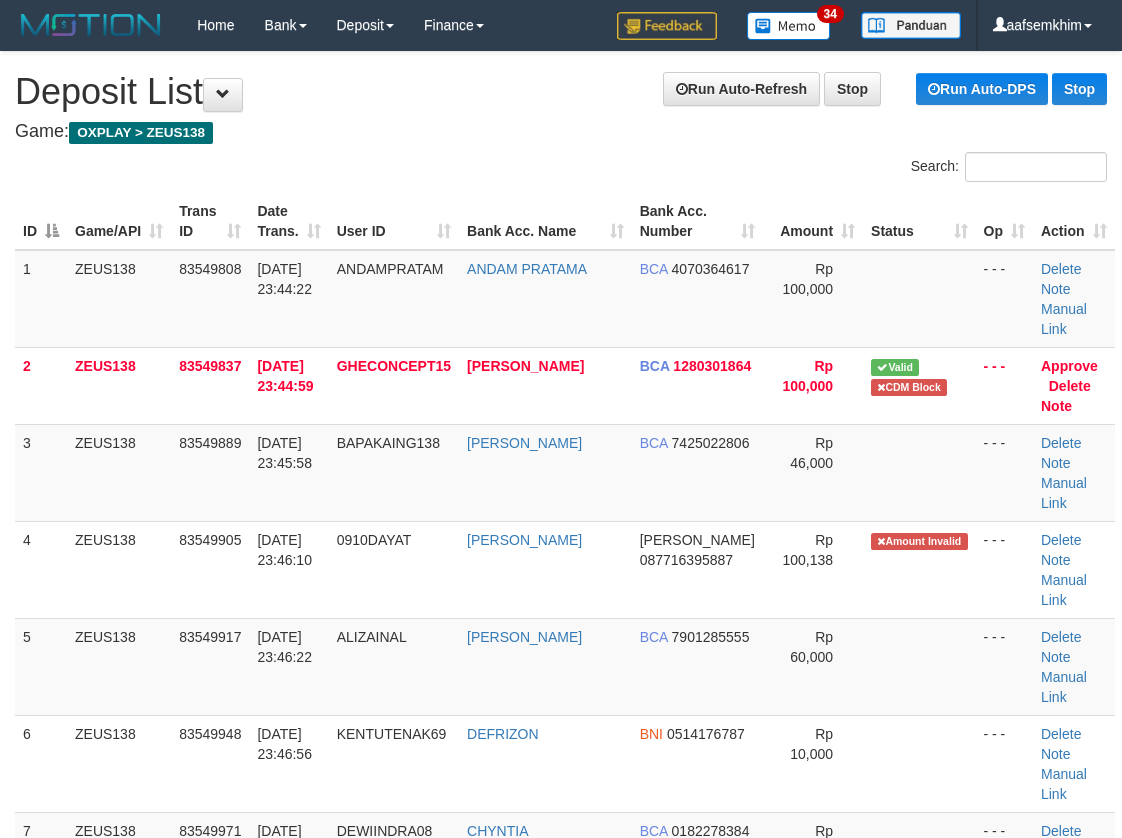 scroll, scrollTop: 731, scrollLeft: 0, axis: vertical 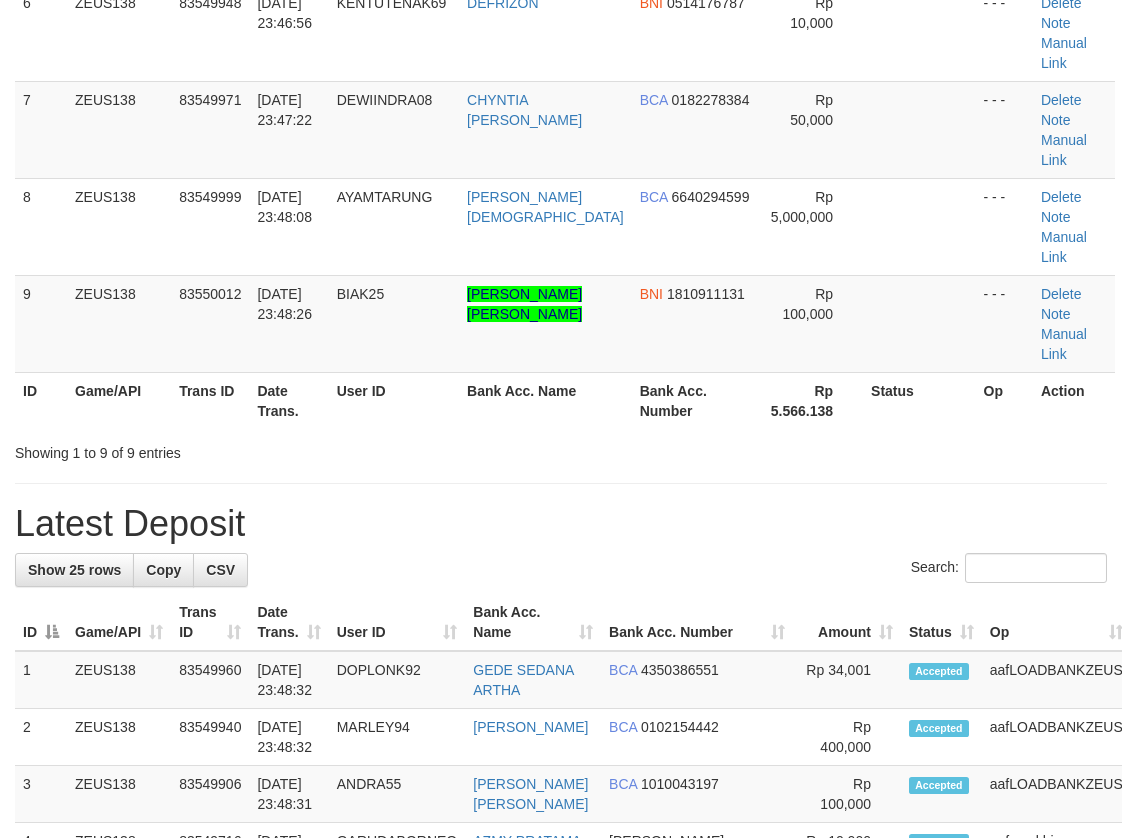 click on "ID Game/API Trans ID Date Trans. User ID Bank Acc. Name Bank Acc. Number Amount Status Op Action" at bounding box center [613, 622] 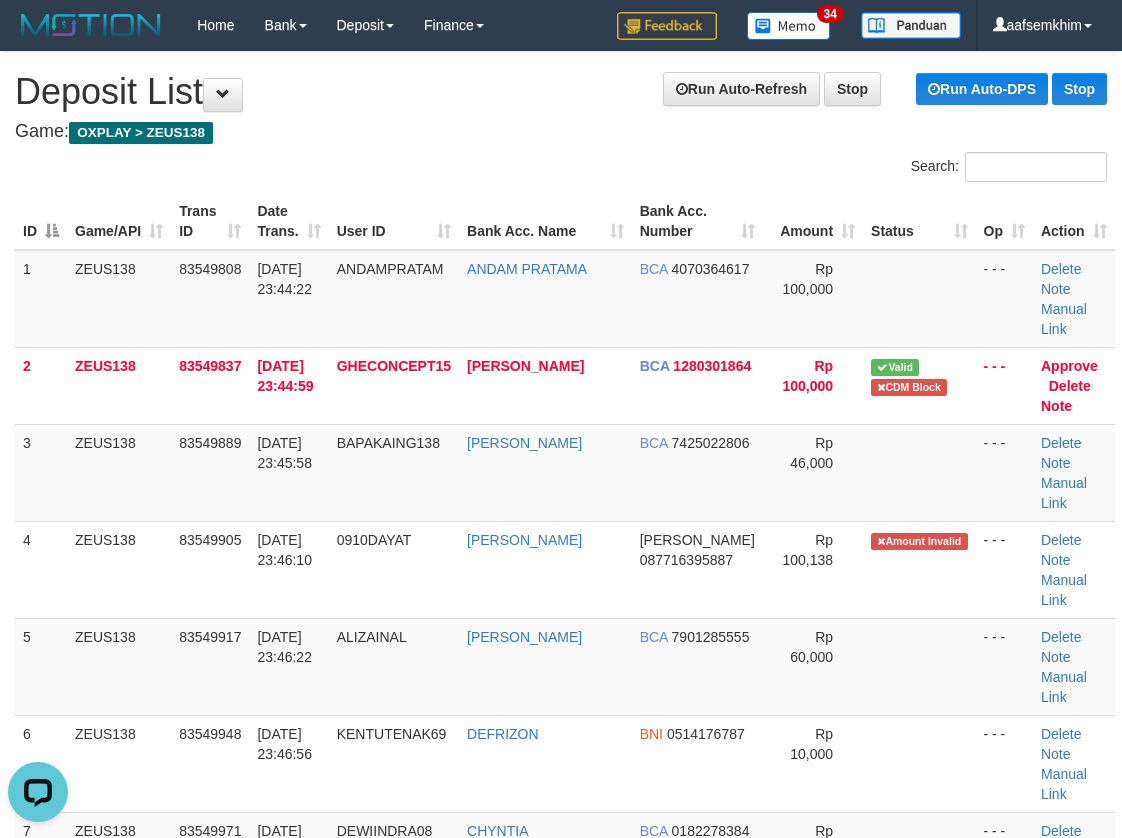 scroll, scrollTop: 0, scrollLeft: 0, axis: both 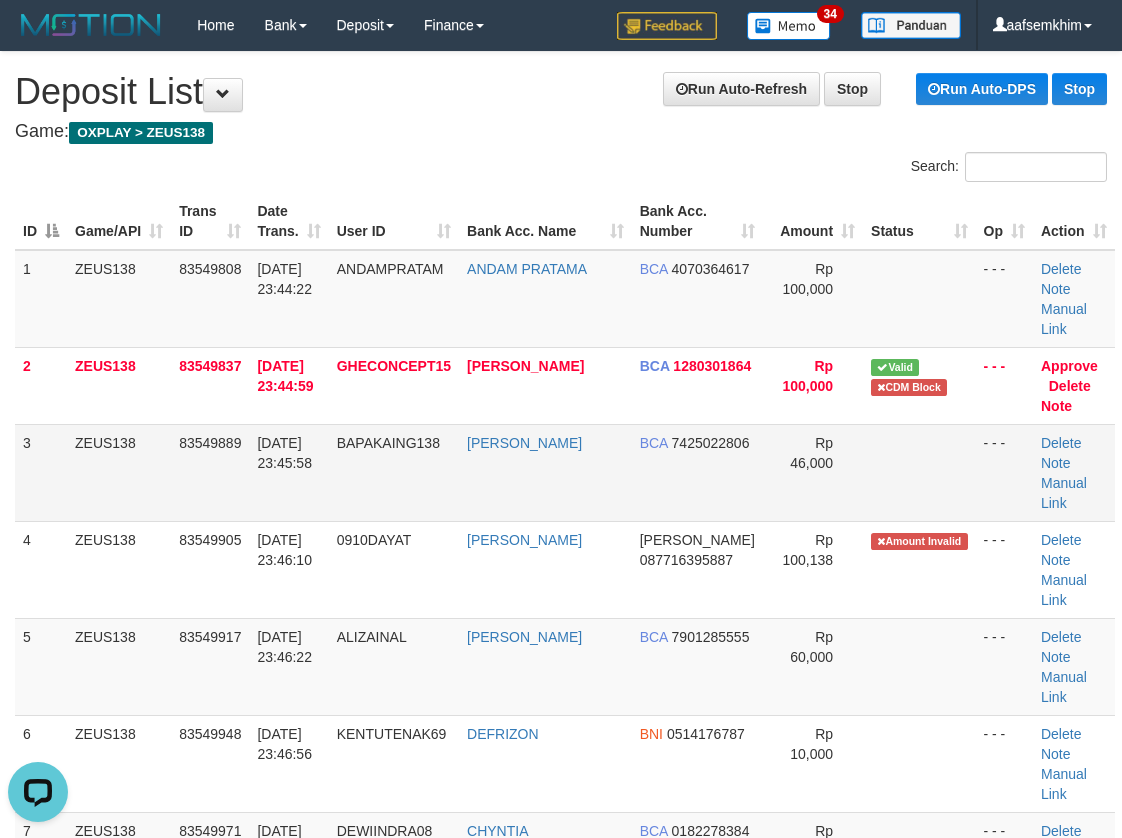 drag, startPoint x: 156, startPoint y: 401, endPoint x: 361, endPoint y: 411, distance: 205.24376 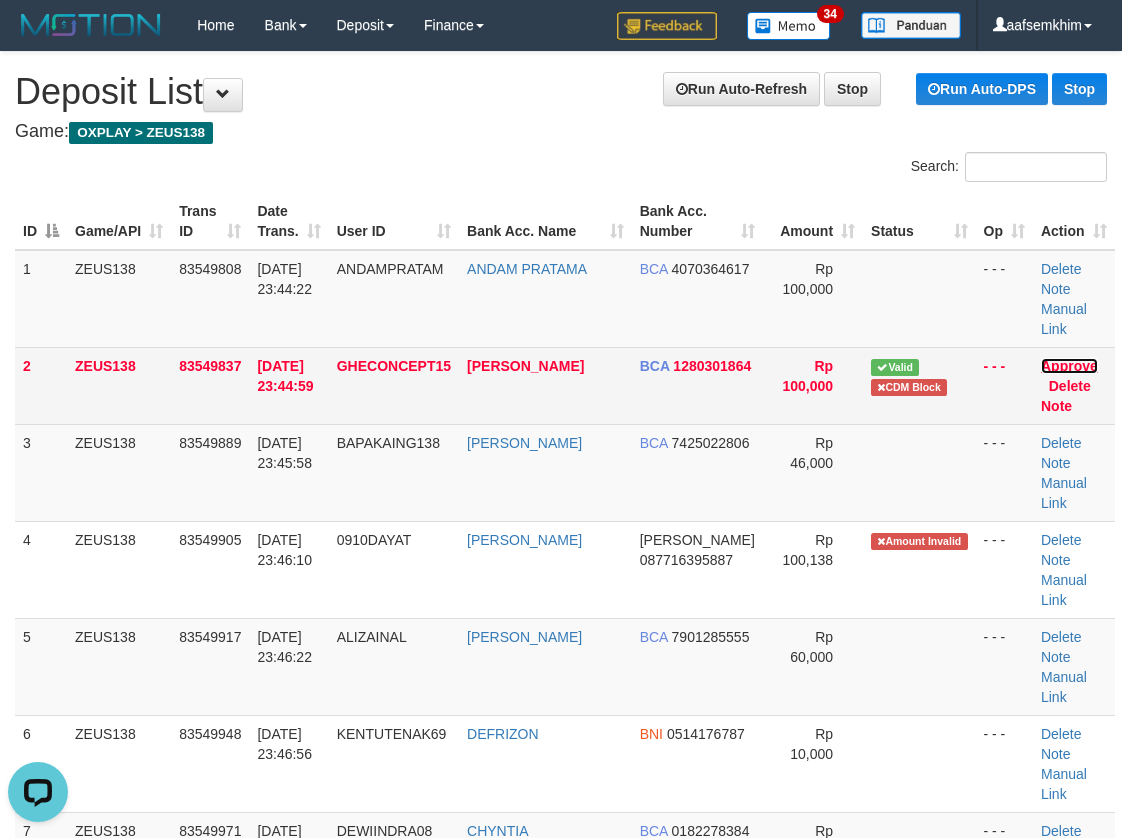 click on "Approve" at bounding box center (1069, 366) 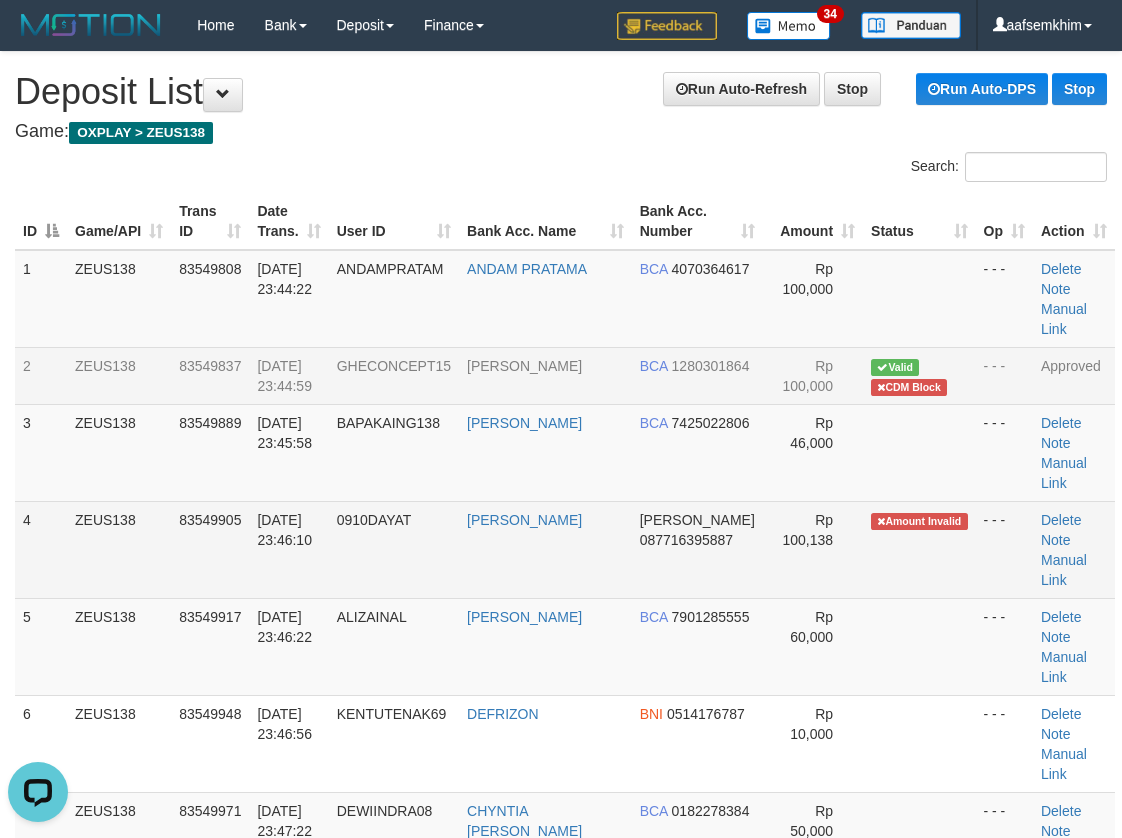 drag, startPoint x: 492, startPoint y: 468, endPoint x: 467, endPoint y: 467, distance: 25.019993 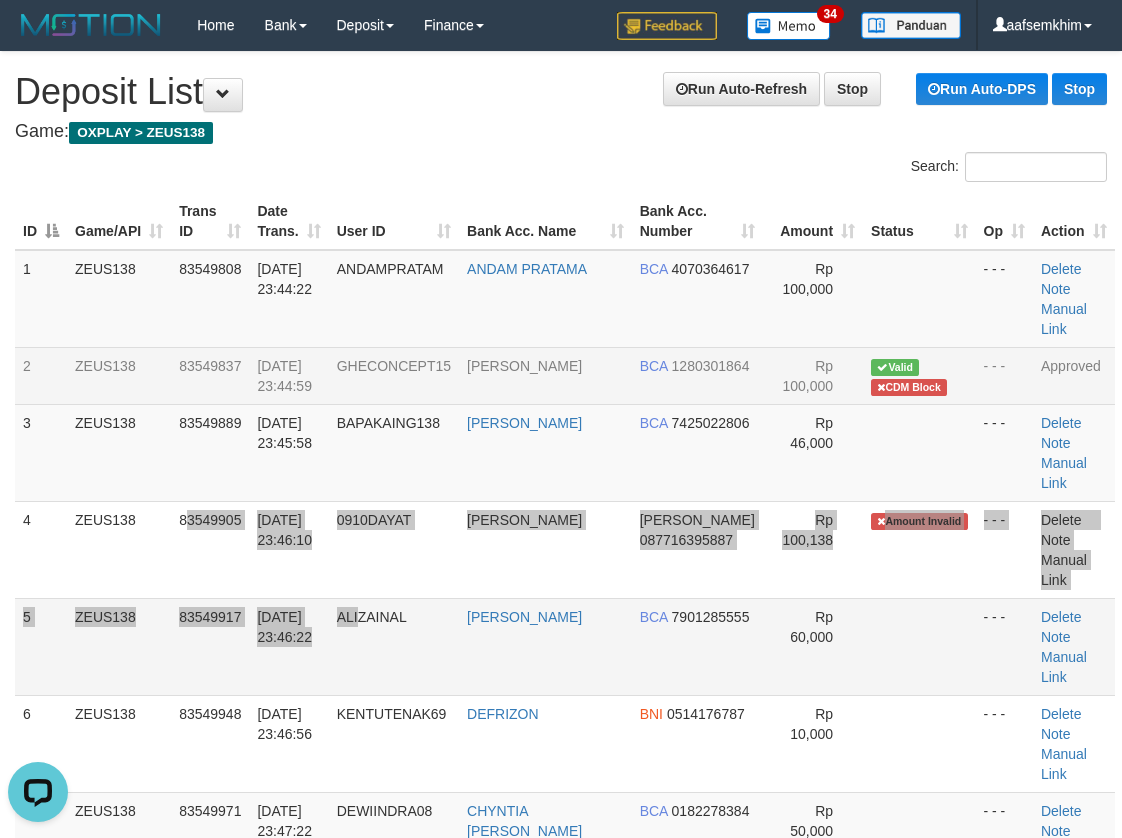 click on "1
ZEUS138
83549808
13/07/2025 23:44:22
ANDAMPRATAM
ANDAM PRATAMA
BCA
4070364617
Rp 100,000
- - -
Delete
Note
Manual Link
2
ZEUS138
83549837
13/07/2025 23:44:59
GHECONCEPT15
FAKHRUL ZIHAN
BCA
1280301864
Rp 100,000
Valid
CDM Block" at bounding box center (565, 667) 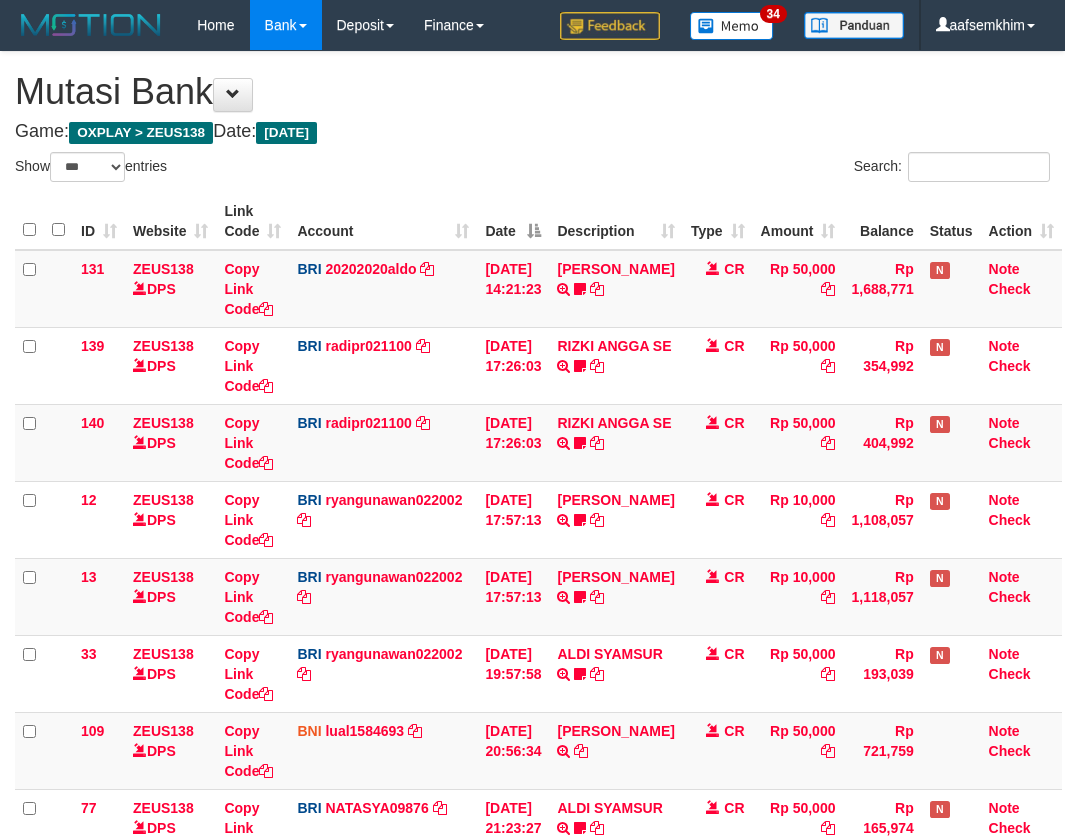 select on "***" 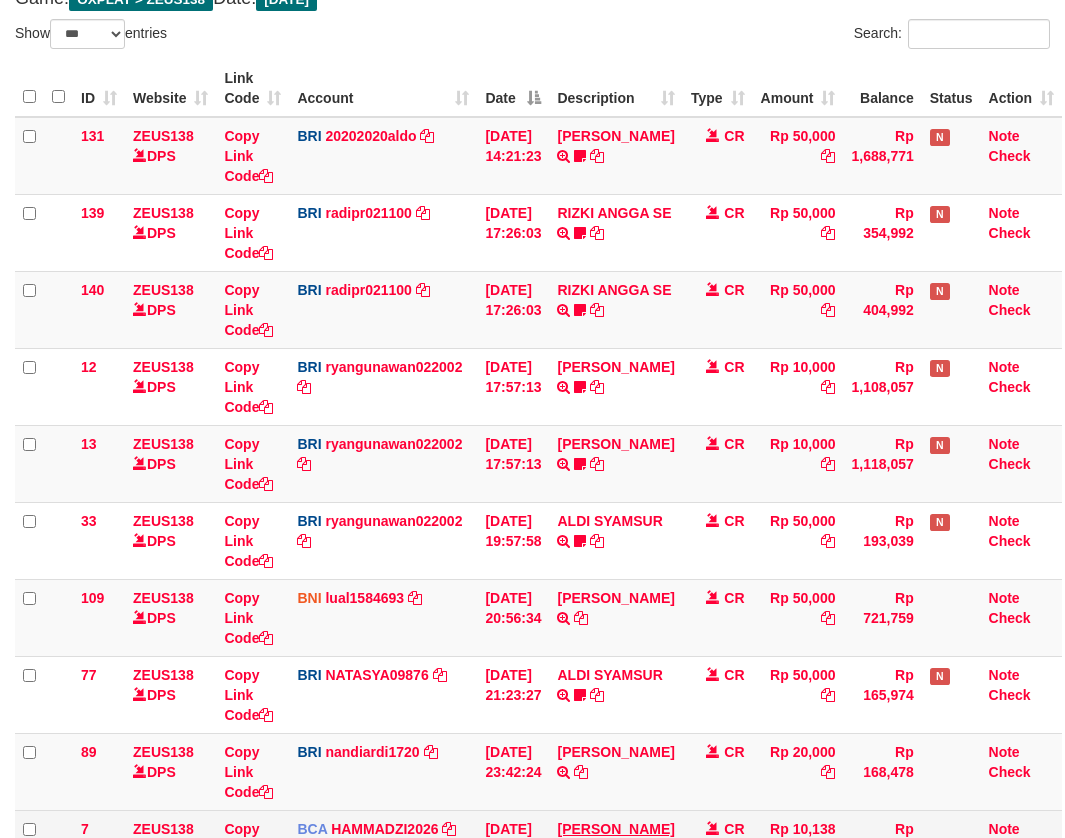 scroll, scrollTop: 400, scrollLeft: 0, axis: vertical 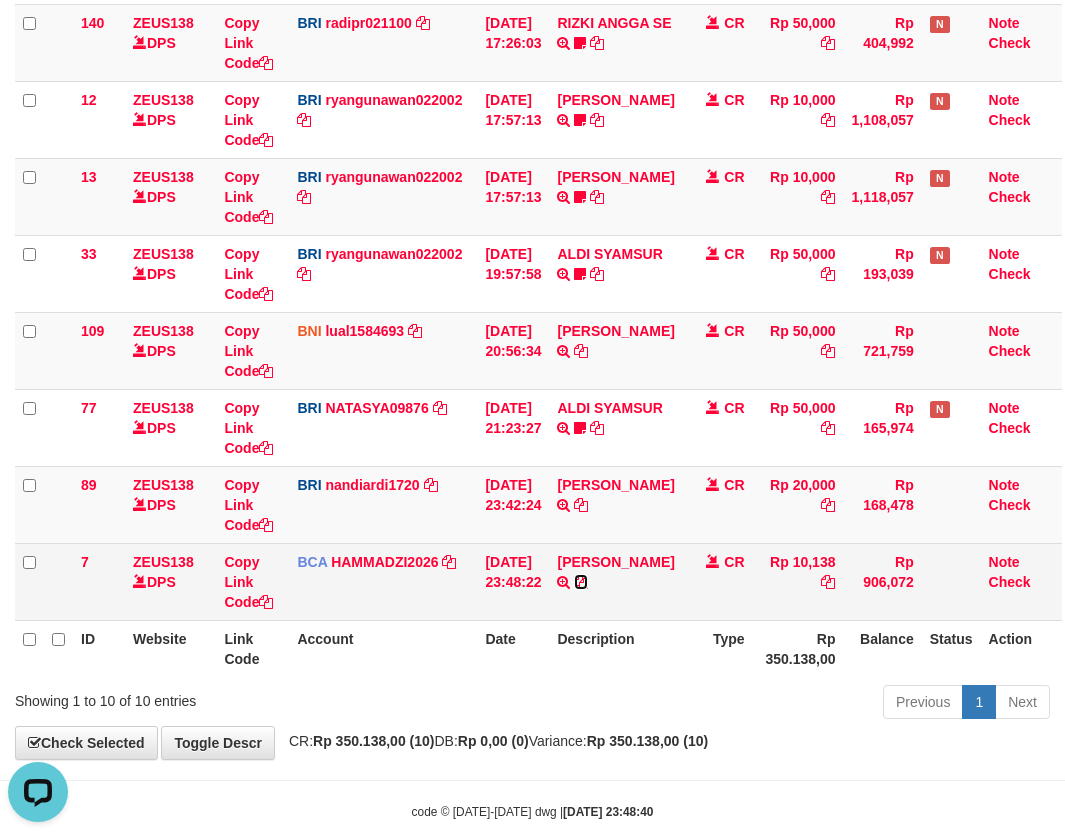 click at bounding box center (581, 582) 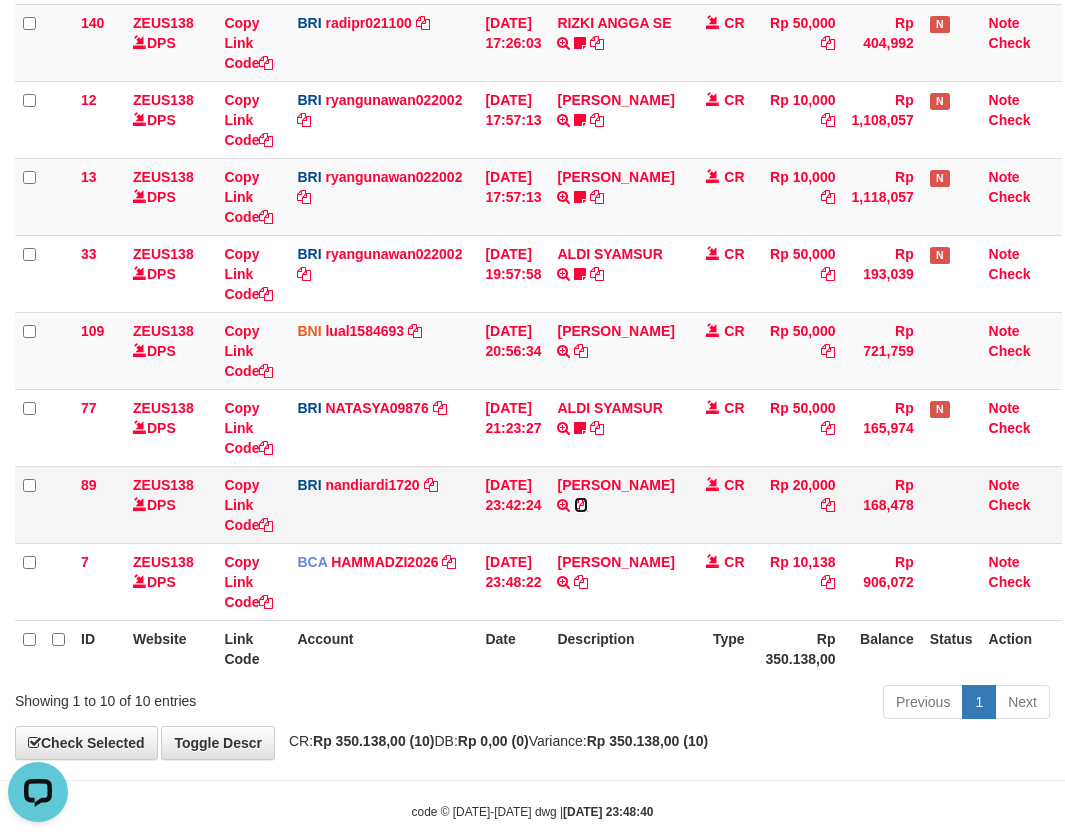 drag, startPoint x: 654, startPoint y: 484, endPoint x: 719, endPoint y: 472, distance: 66.09841 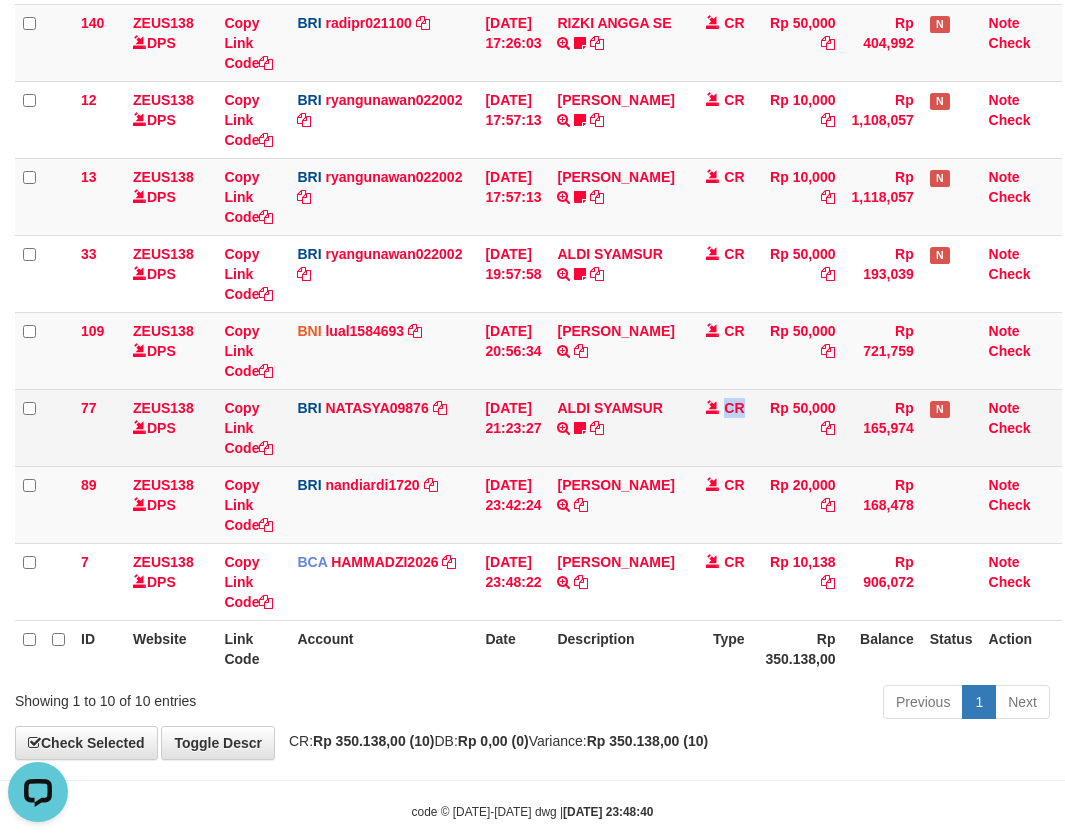 drag, startPoint x: 751, startPoint y: 414, endPoint x: 735, endPoint y: 412, distance: 16.124516 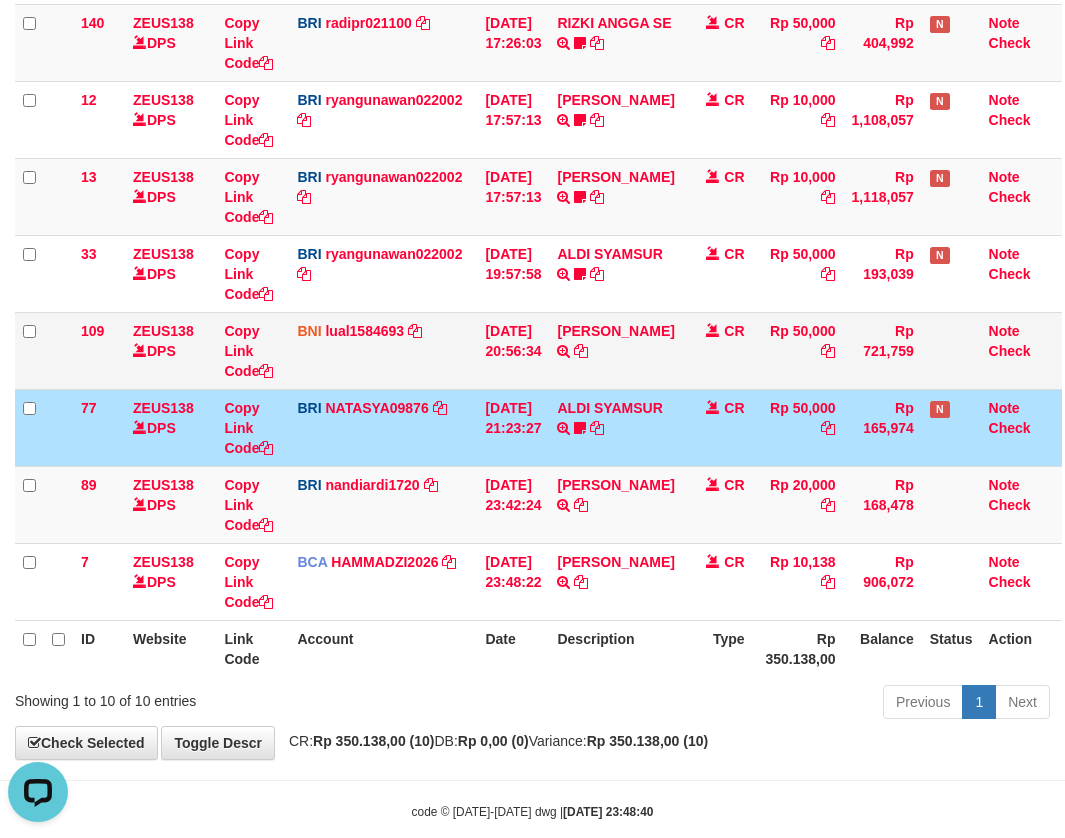 click at bounding box center (713, 330) 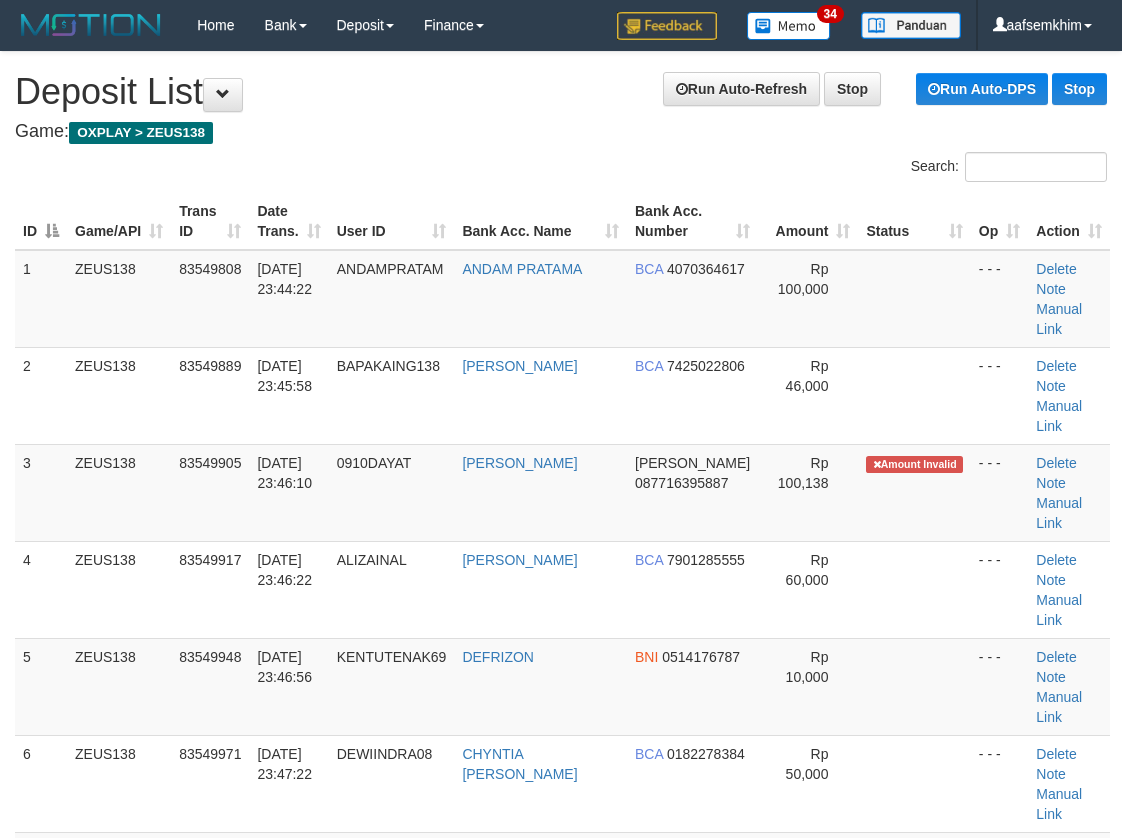 scroll, scrollTop: 0, scrollLeft: 0, axis: both 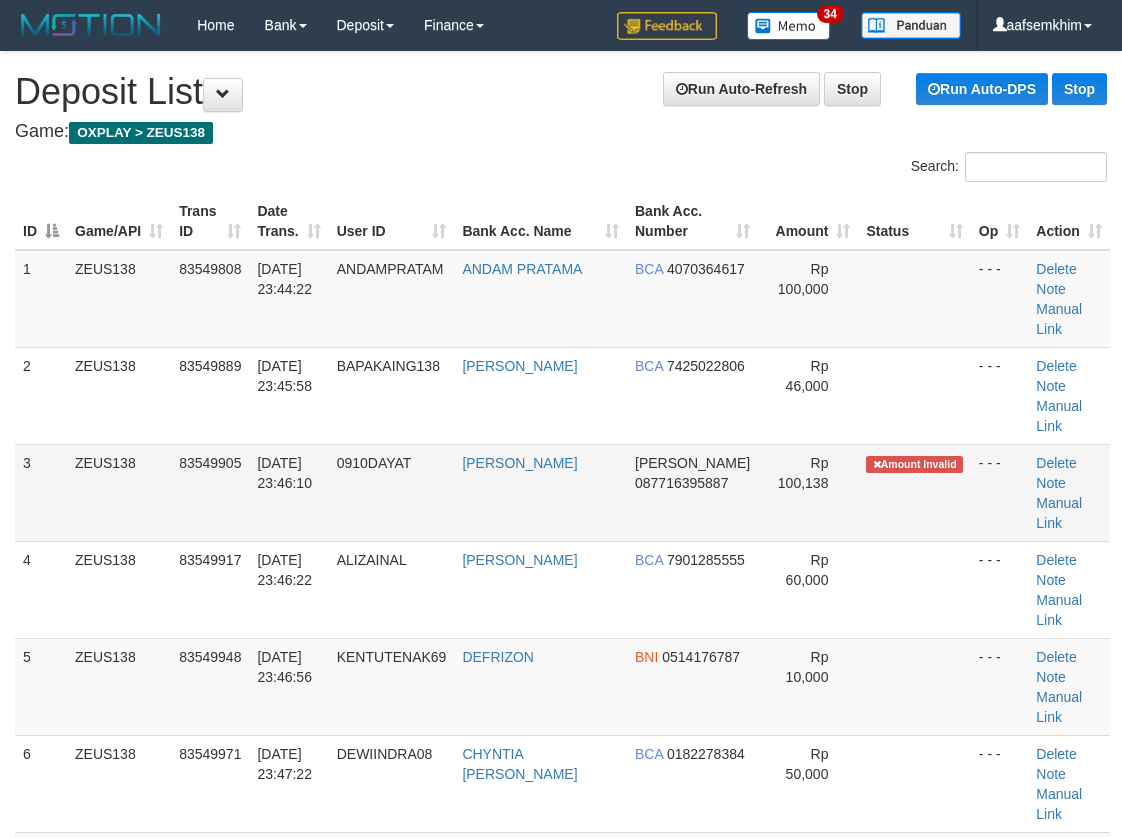 drag, startPoint x: 329, startPoint y: 450, endPoint x: 168, endPoint y: 438, distance: 161.44658 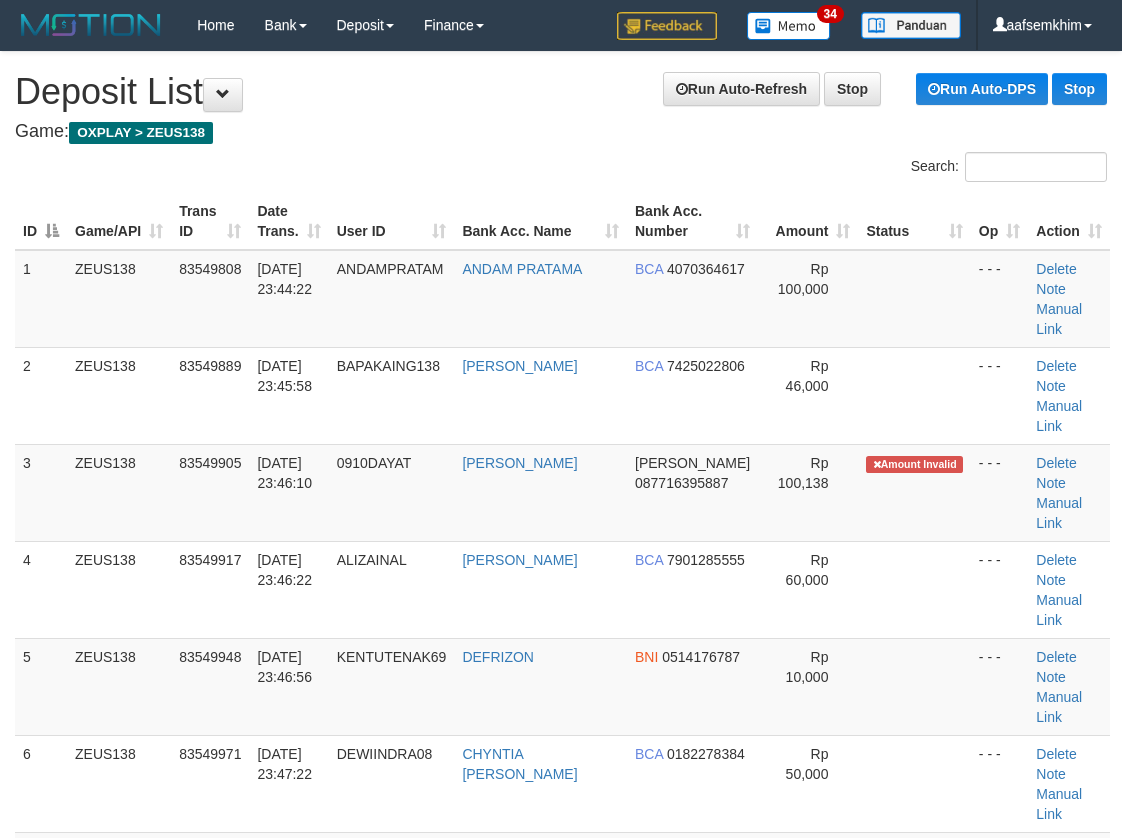 scroll, scrollTop: 0, scrollLeft: 0, axis: both 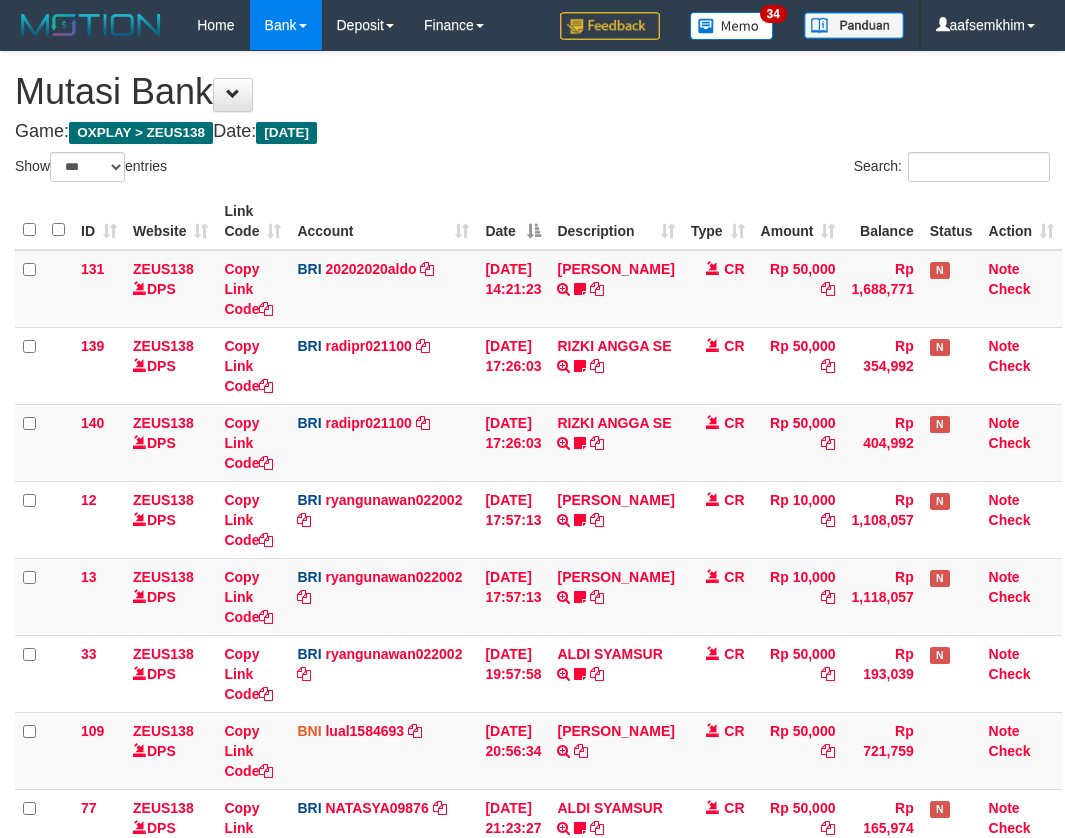 select on "***" 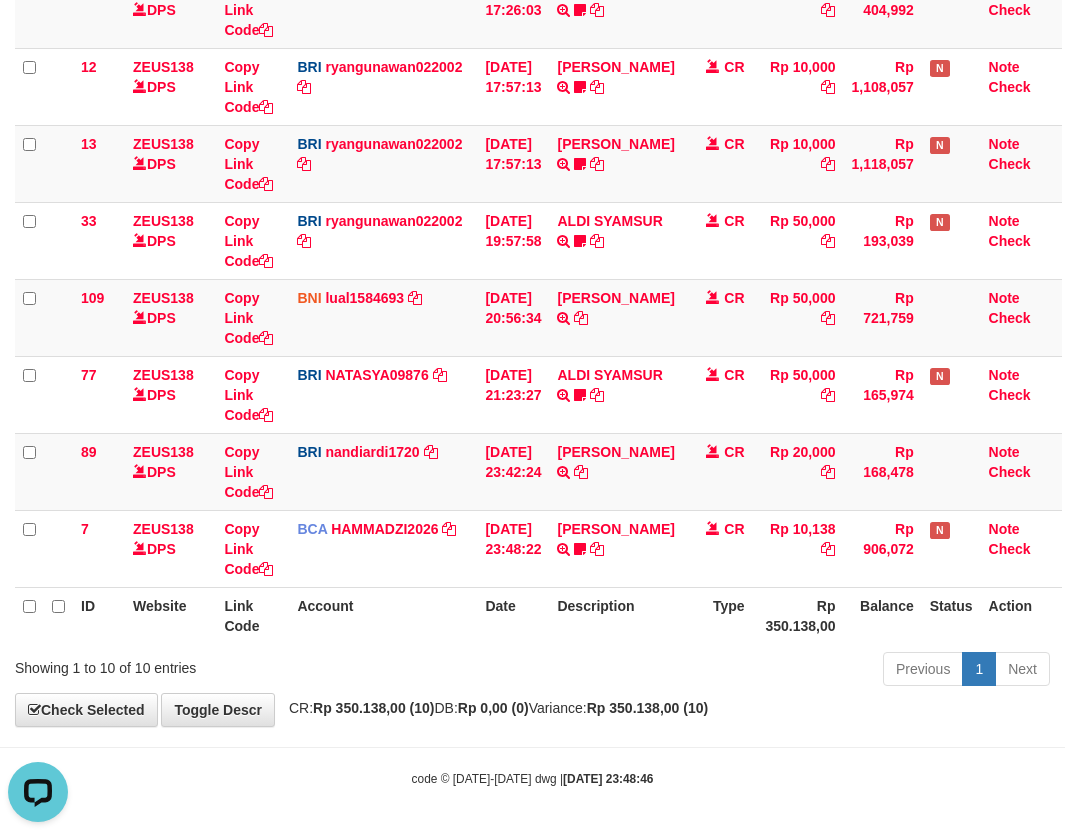 scroll, scrollTop: 0, scrollLeft: 0, axis: both 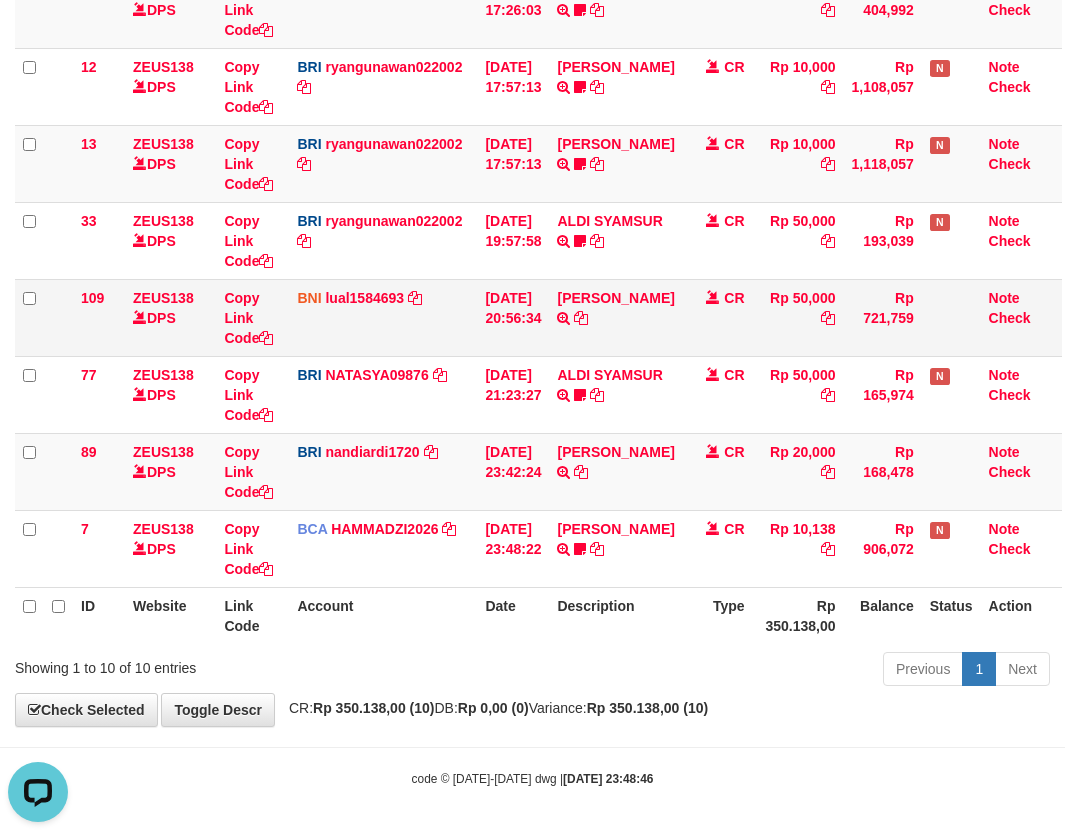 click on "BNI
lual1584693
DPS
LUCKY ALAMSYAH
mutasi_20250713_2414 | 109
mutasi_20250713_2414 | 109" at bounding box center [383, 317] 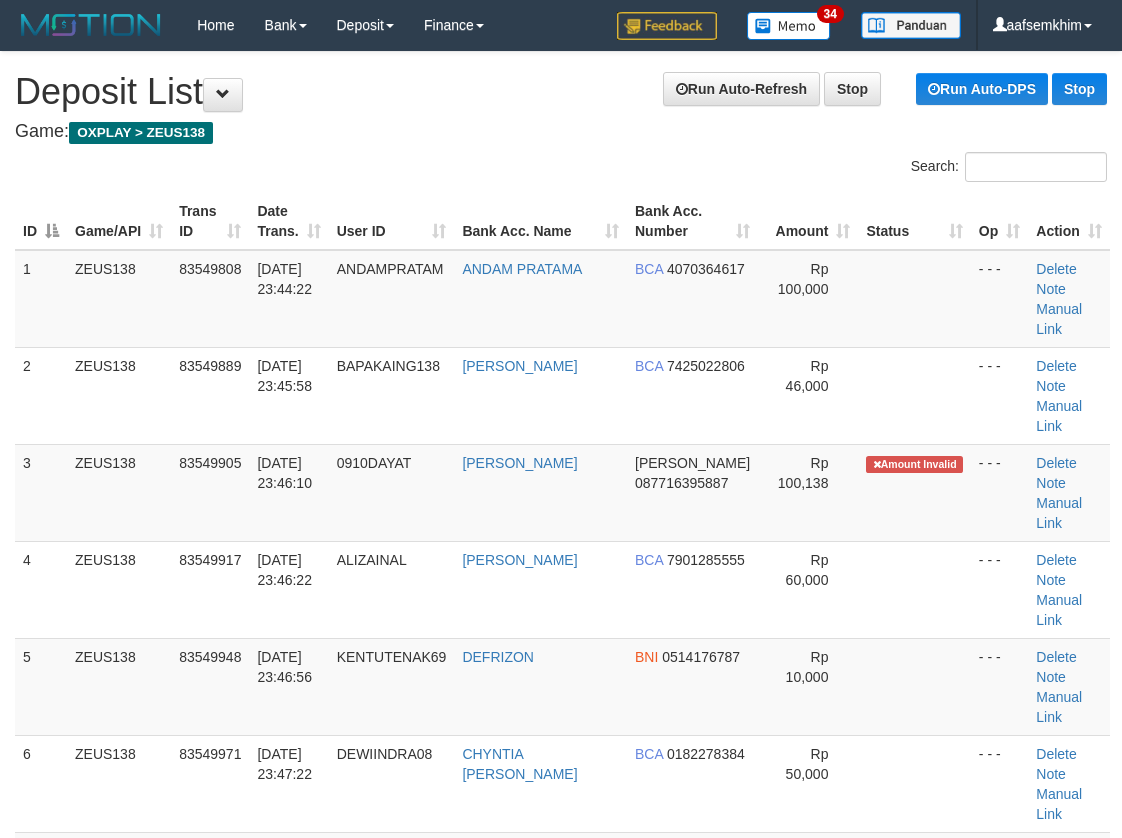 scroll, scrollTop: 0, scrollLeft: 0, axis: both 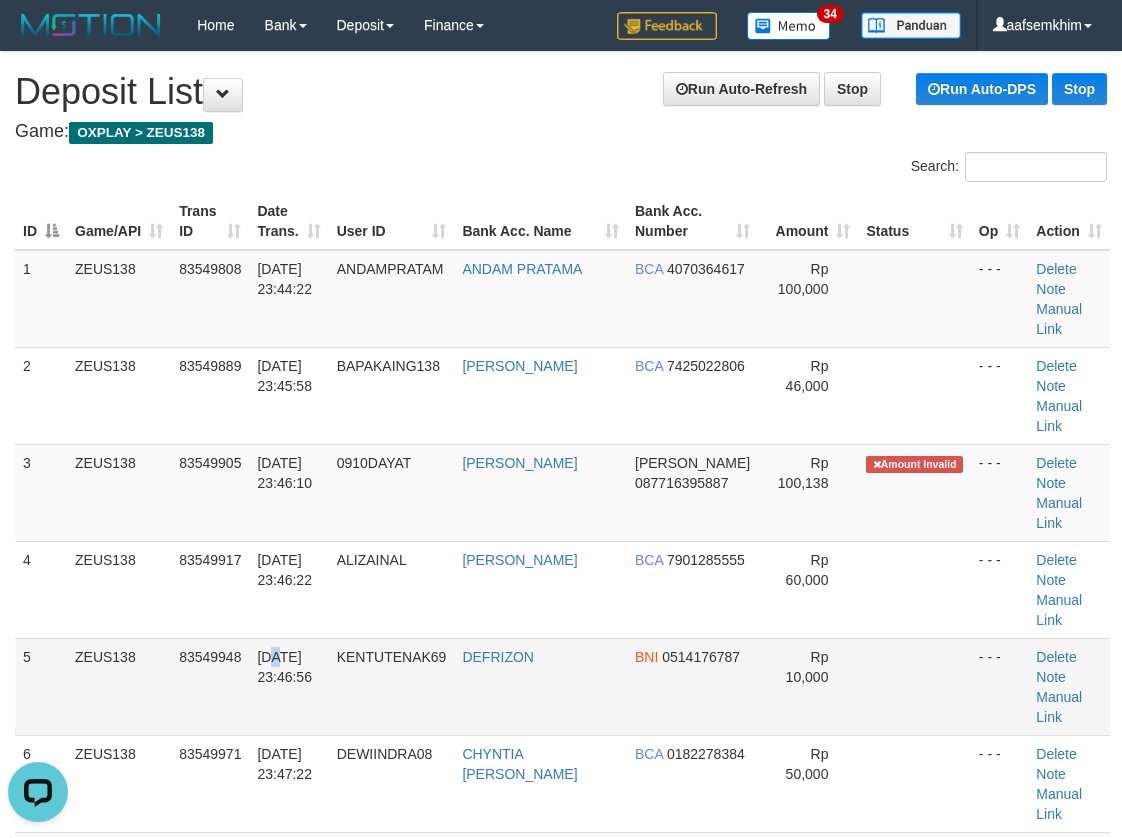 click on "[DATE] 23:46:56" at bounding box center [284, 667] 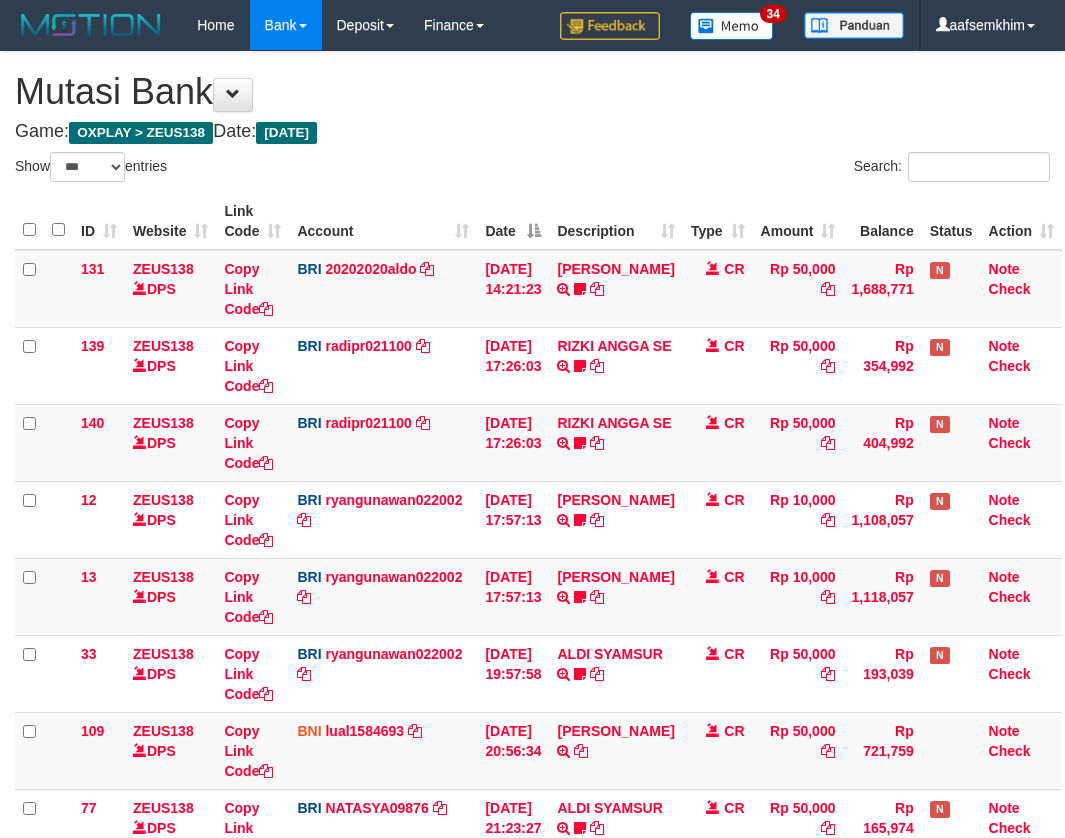 select on "***" 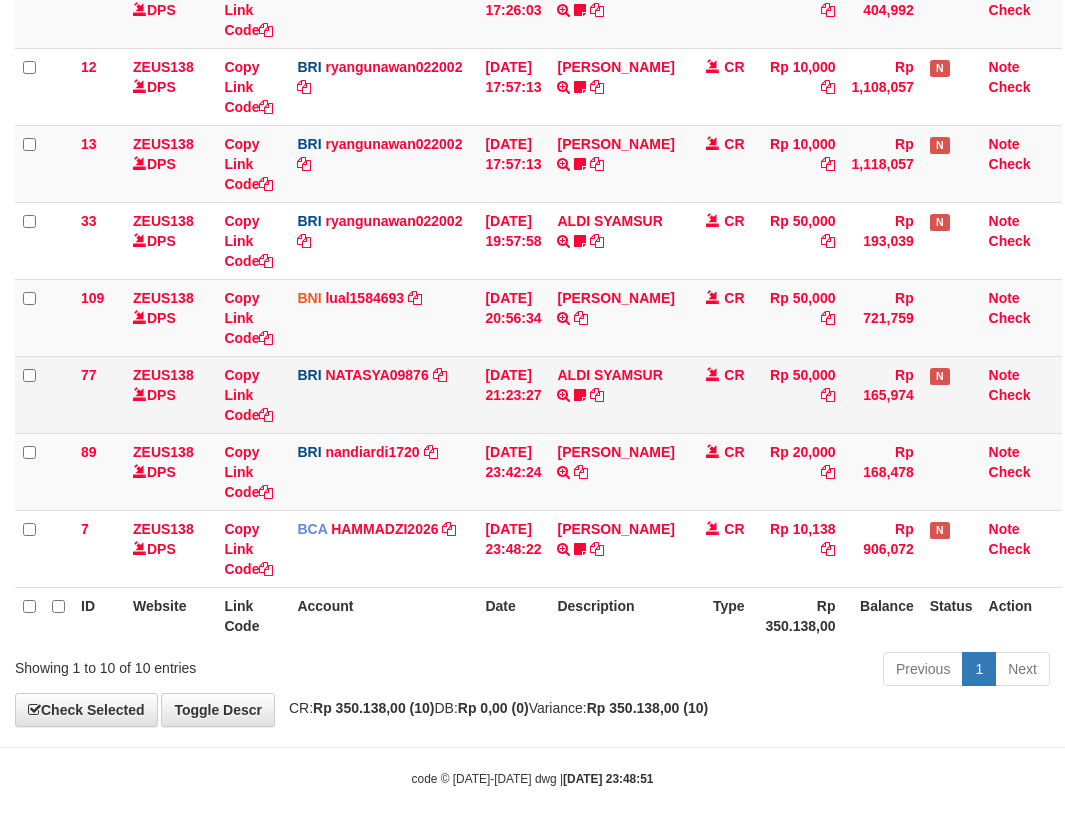 click on "131
ZEUS138    DPS
Copy Link Code
BRI
20202020aldo
DPS
[PERSON_NAME]
mutasi_20250713_3778 | 131
mutasi_20250713_3778 | 131
[DATE] 14:21:23
[PERSON_NAME] HERISUPRAPTO            TRANSFER NBMB [PERSON_NAME] HERISUPRAPTO TO [PERSON_NAME]    Herisuprapto
CR
Rp 50,000
Rp 1,688,771
N
Note
Check
139
ZEUS138    DPS
Copy Link Code
BRI
radipr021100
DPS
[PERSON_NAME]
mutasi_20250713_3774 | 139" at bounding box center (538, 202) 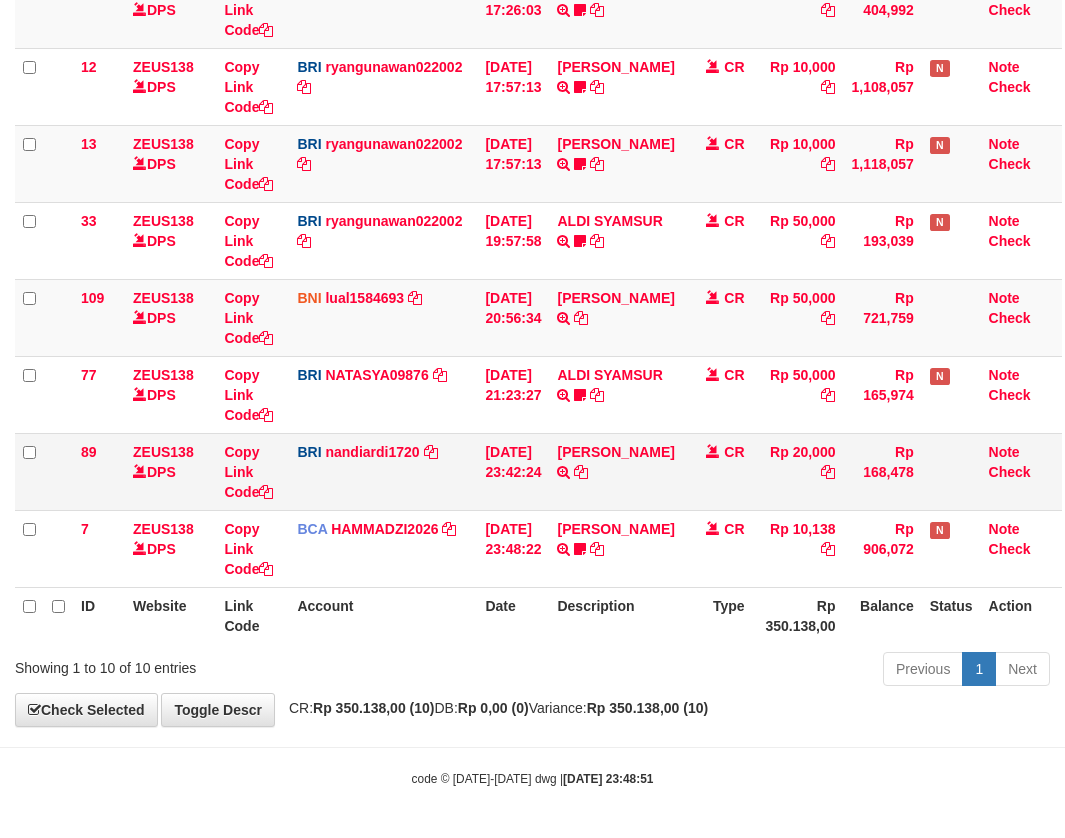 scroll, scrollTop: 300, scrollLeft: 0, axis: vertical 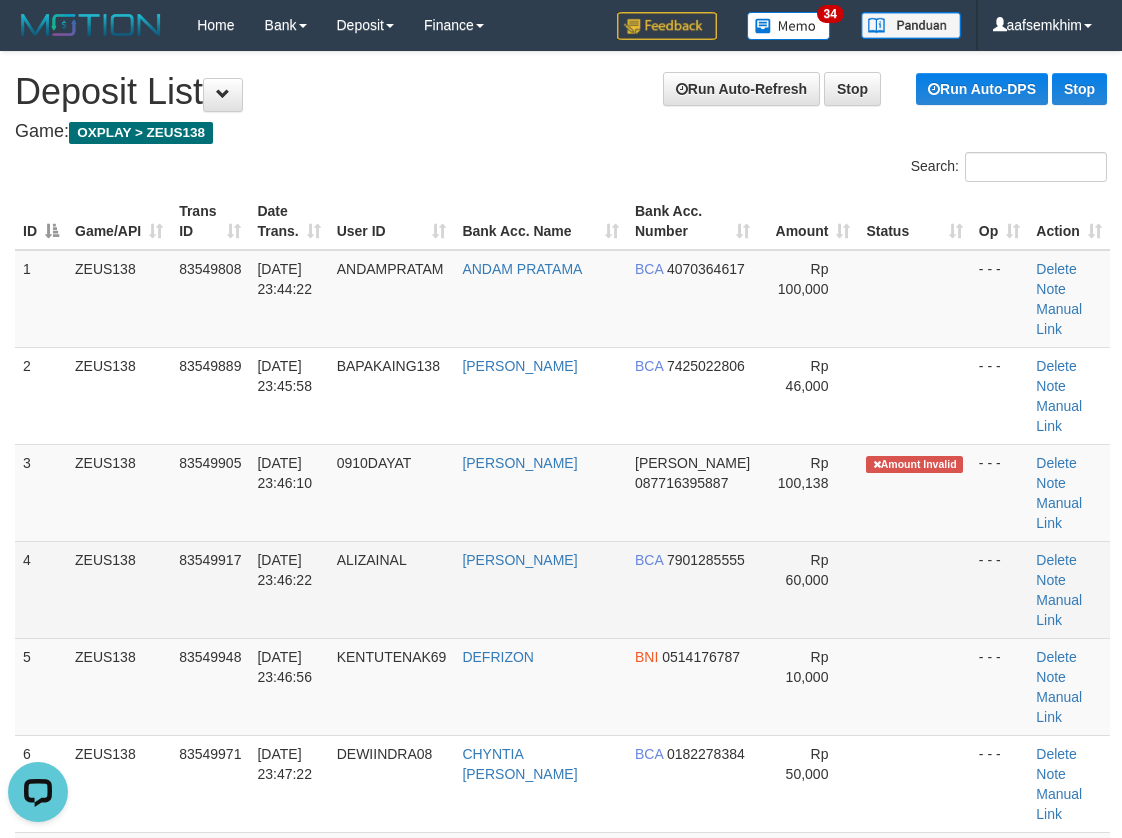 click on "83549917" at bounding box center (210, 589) 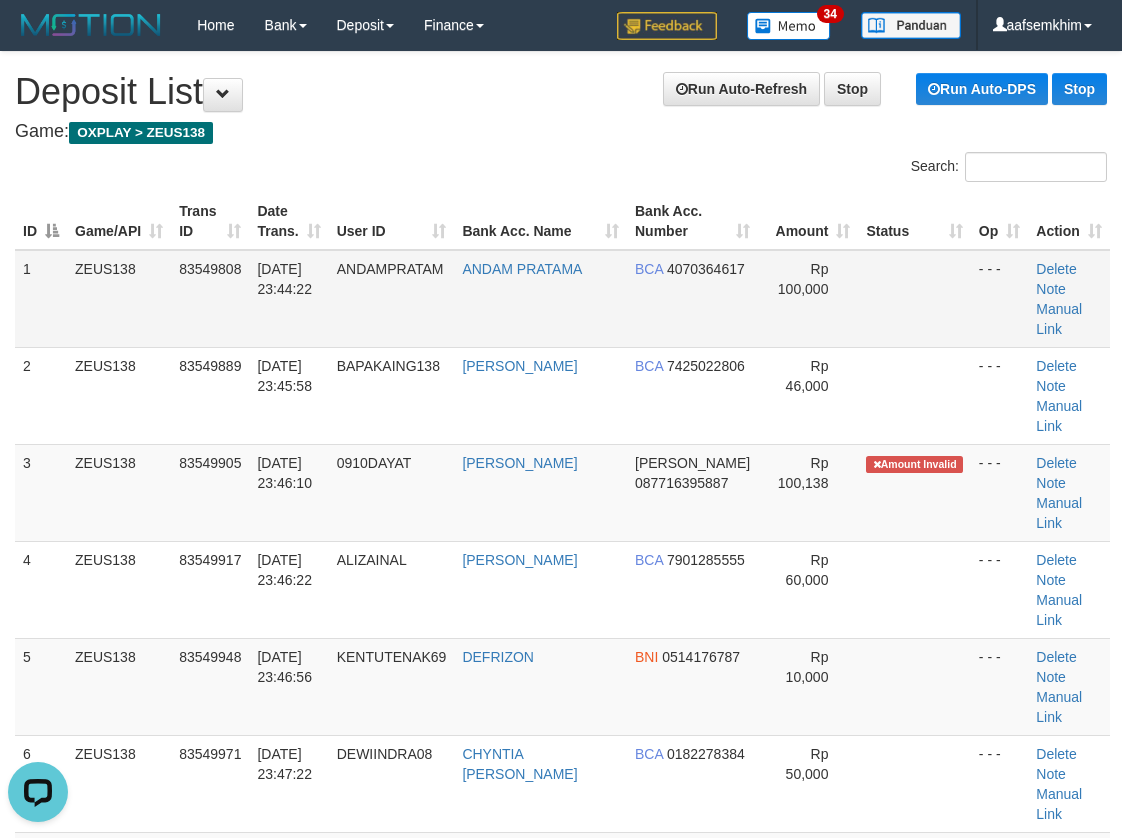 click on "83549808" at bounding box center (210, 299) 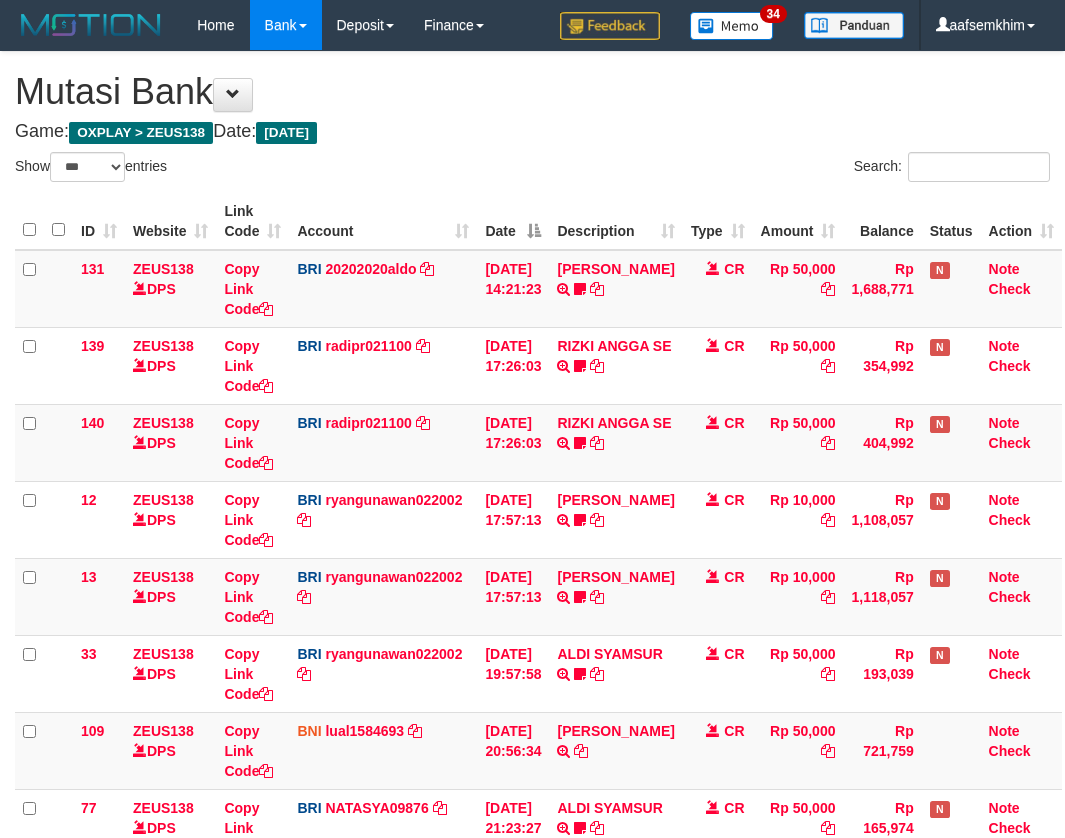select on "***" 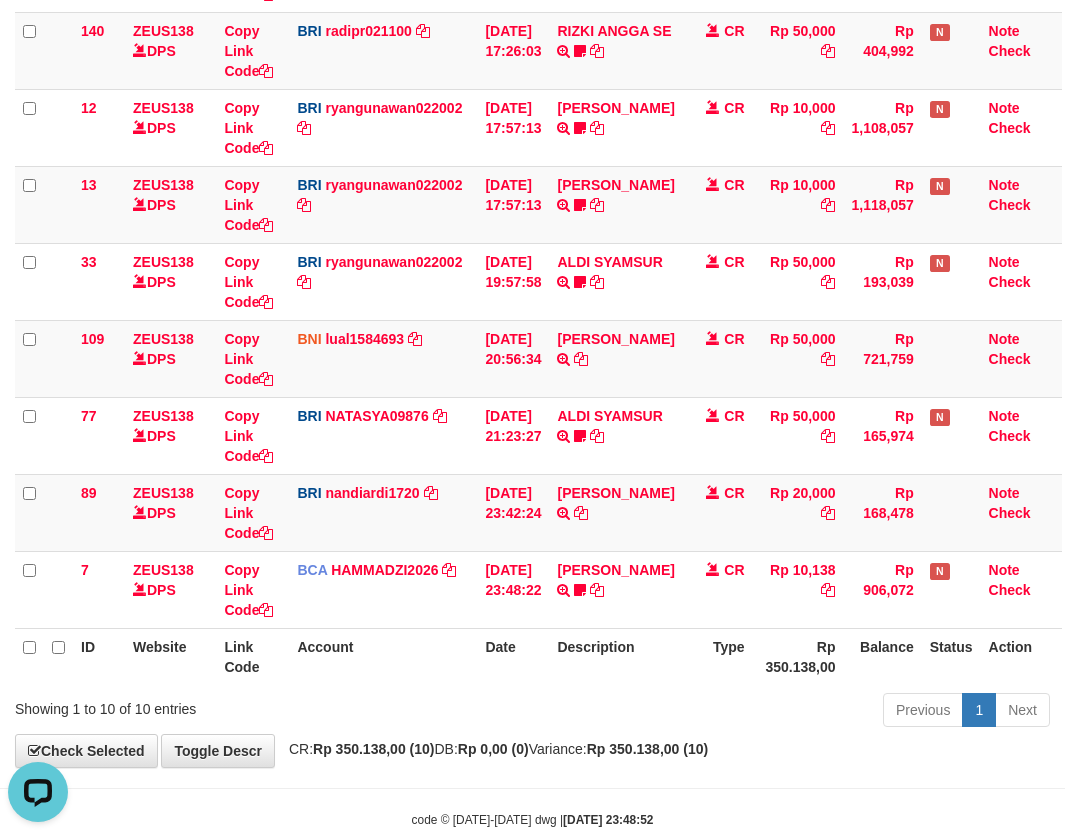 scroll, scrollTop: 0, scrollLeft: 0, axis: both 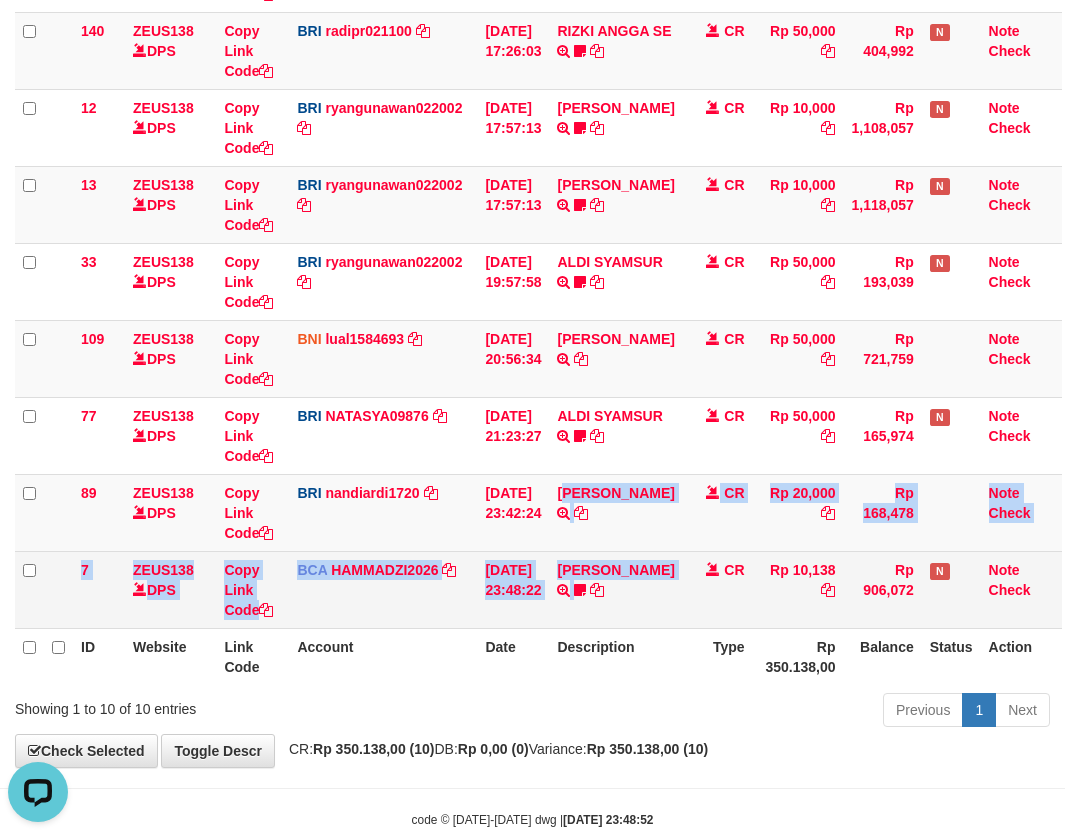 drag, startPoint x: 607, startPoint y: 598, endPoint x: 640, endPoint y: 622, distance: 40.804413 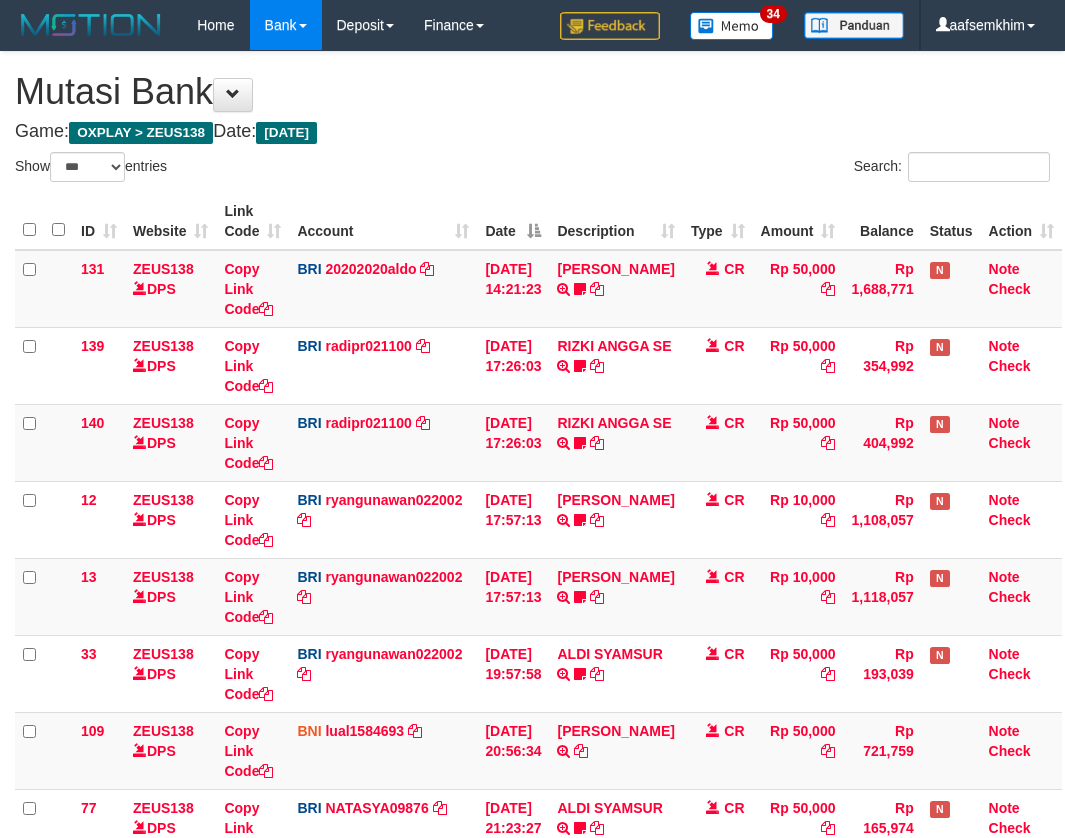 select on "***" 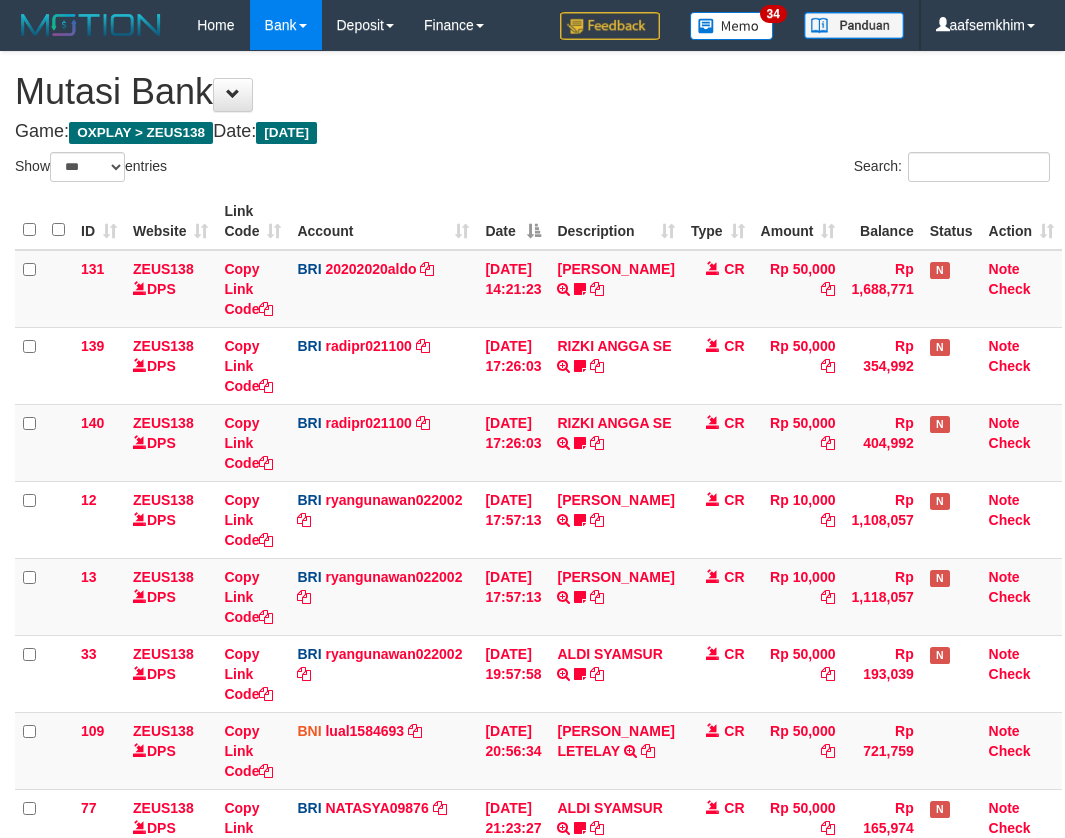 select on "***" 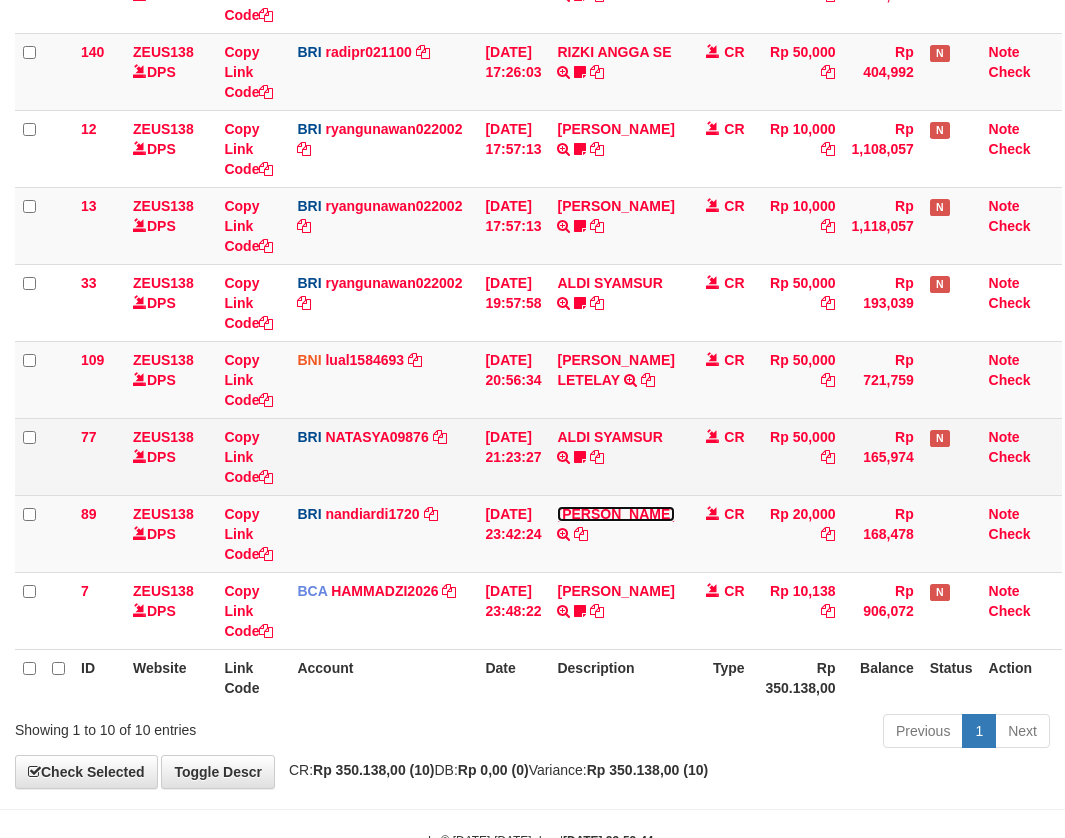 scroll, scrollTop: 392, scrollLeft: 0, axis: vertical 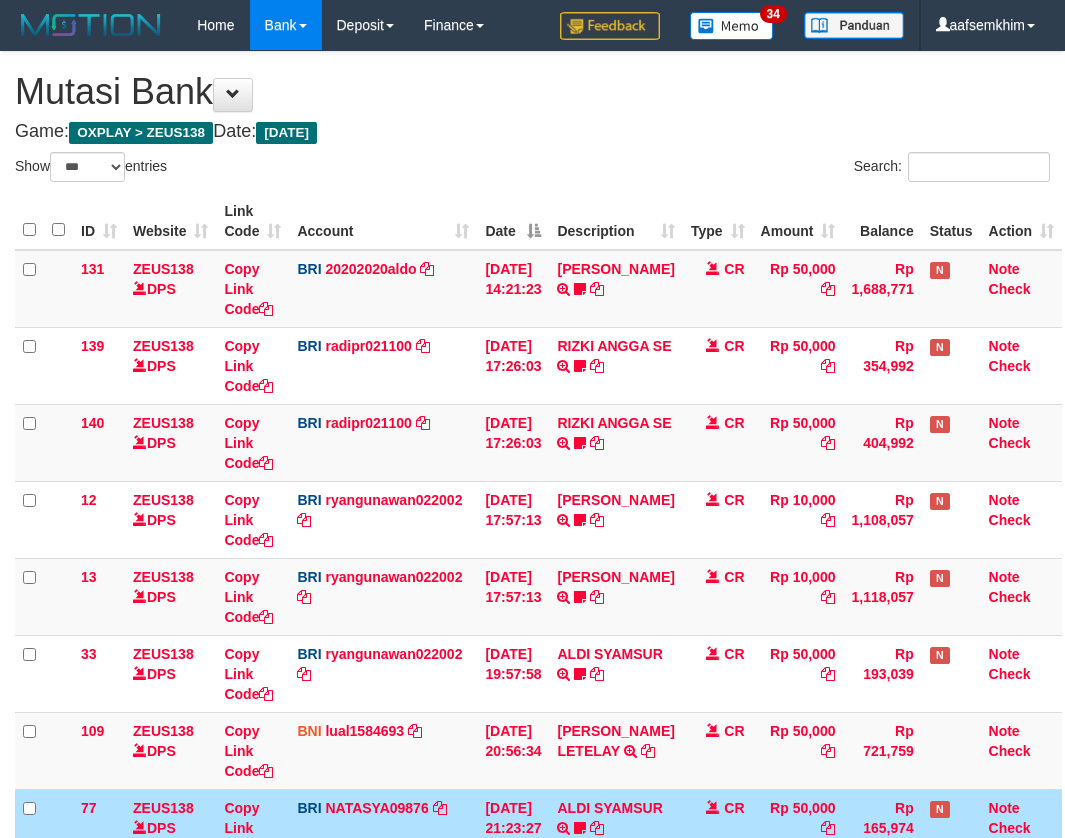 select on "***" 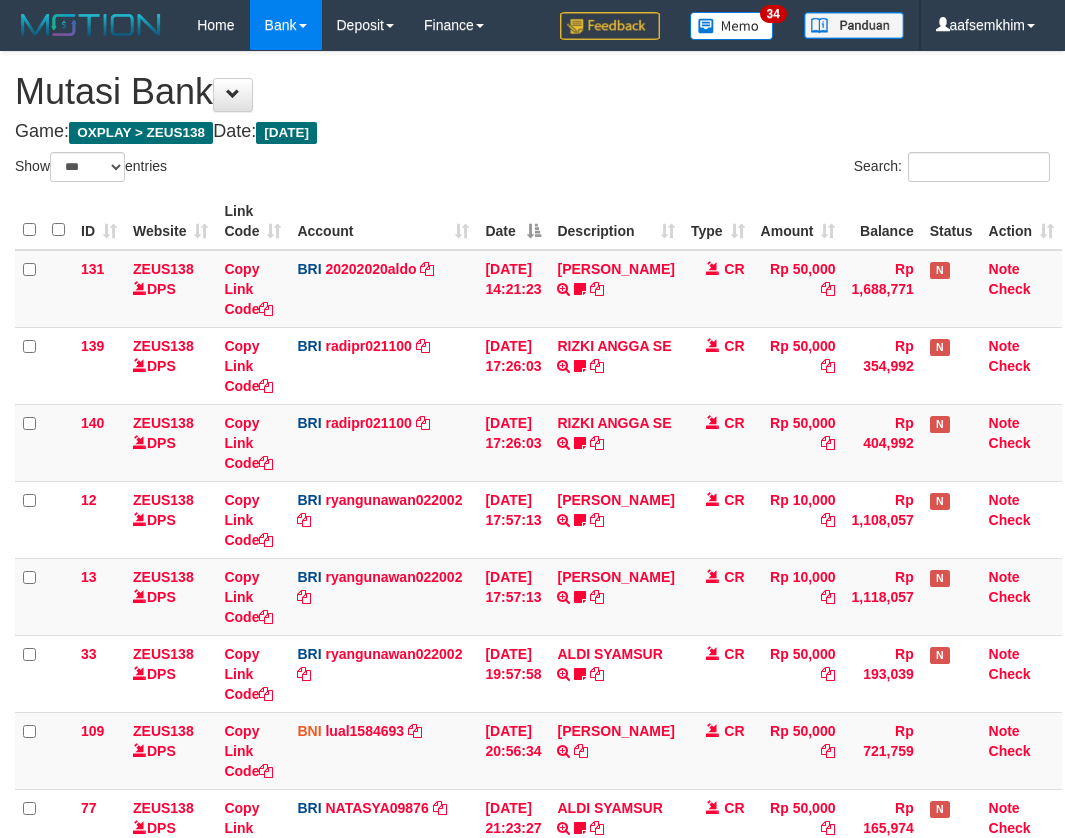 select on "***" 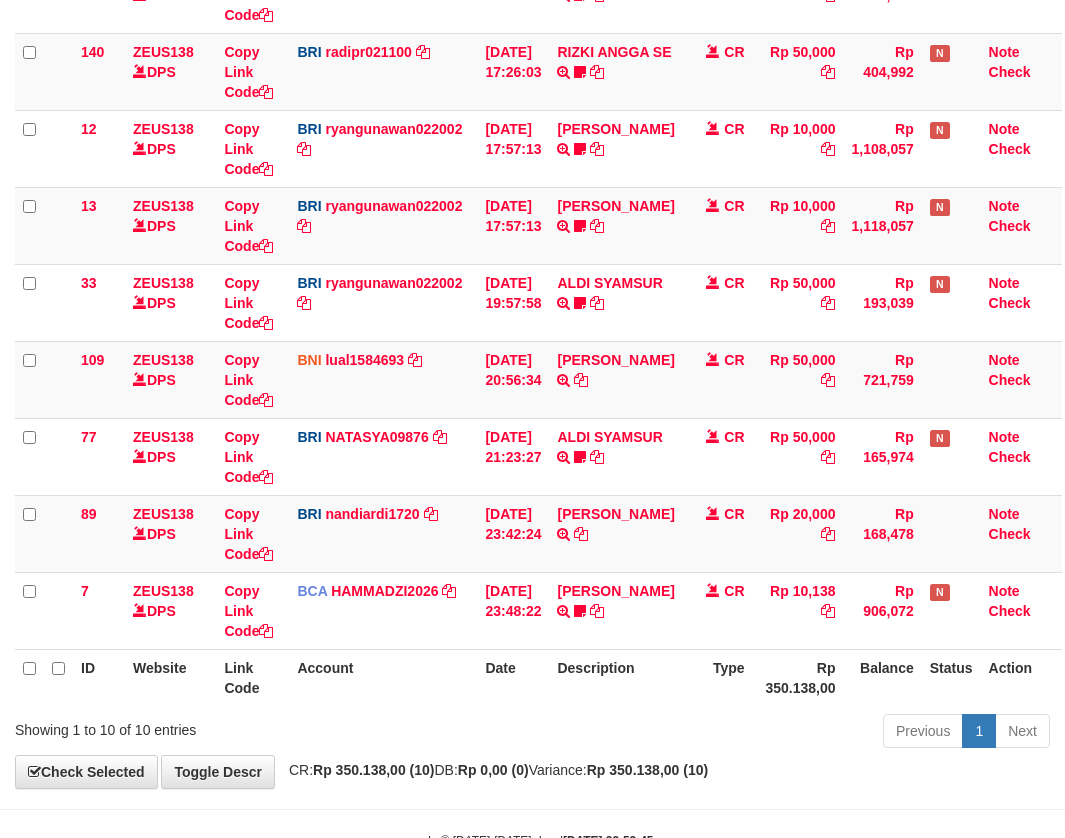 scroll, scrollTop: 392, scrollLeft: 0, axis: vertical 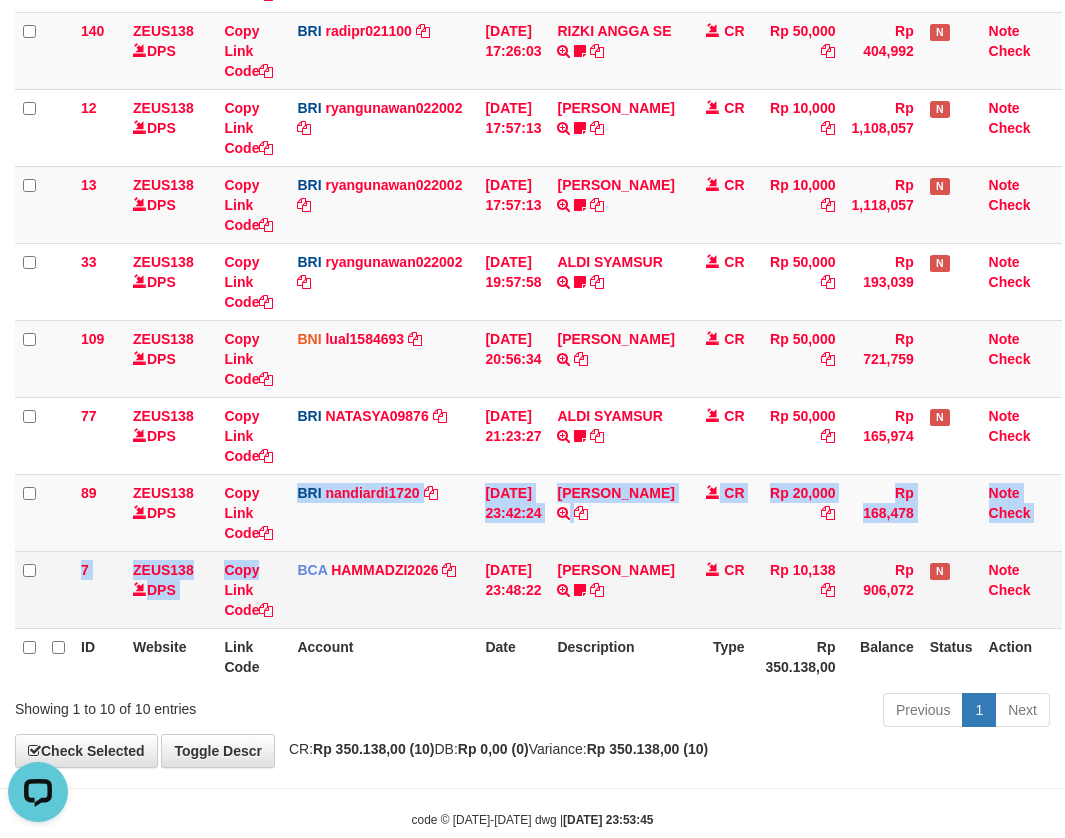 click on "131
ZEUS138    DPS
Copy Link Code
BRI
20202020aldo
DPS
REVALDO SAGITA
mutasi_20250713_3778 | 131
mutasi_20250713_3778 | 131
13/07/2025 14:21:23
DANA HERISUPRAPTO            TRANSFER NBMB DANA HERISUPRAPTO TO REVALDO SAGITA    Herisuprapto
CR
Rp 50,000
Rp 1,688,771
N
Note
Check
139
ZEUS138    DPS
Copy Link Code
BRI
radipr021100
DPS
REYNALDI ADI PRATAMA
mutasi_20250713_3774 | 139" at bounding box center [538, 243] 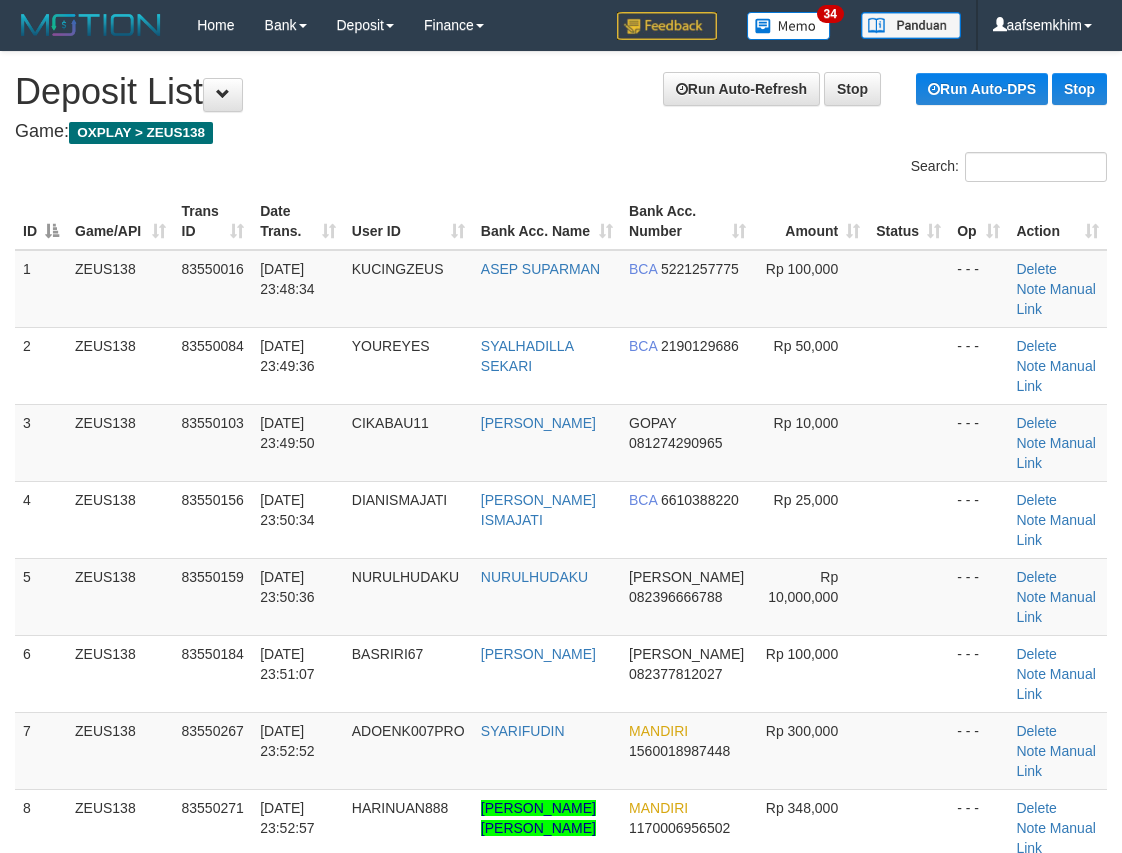 scroll, scrollTop: 0, scrollLeft: 0, axis: both 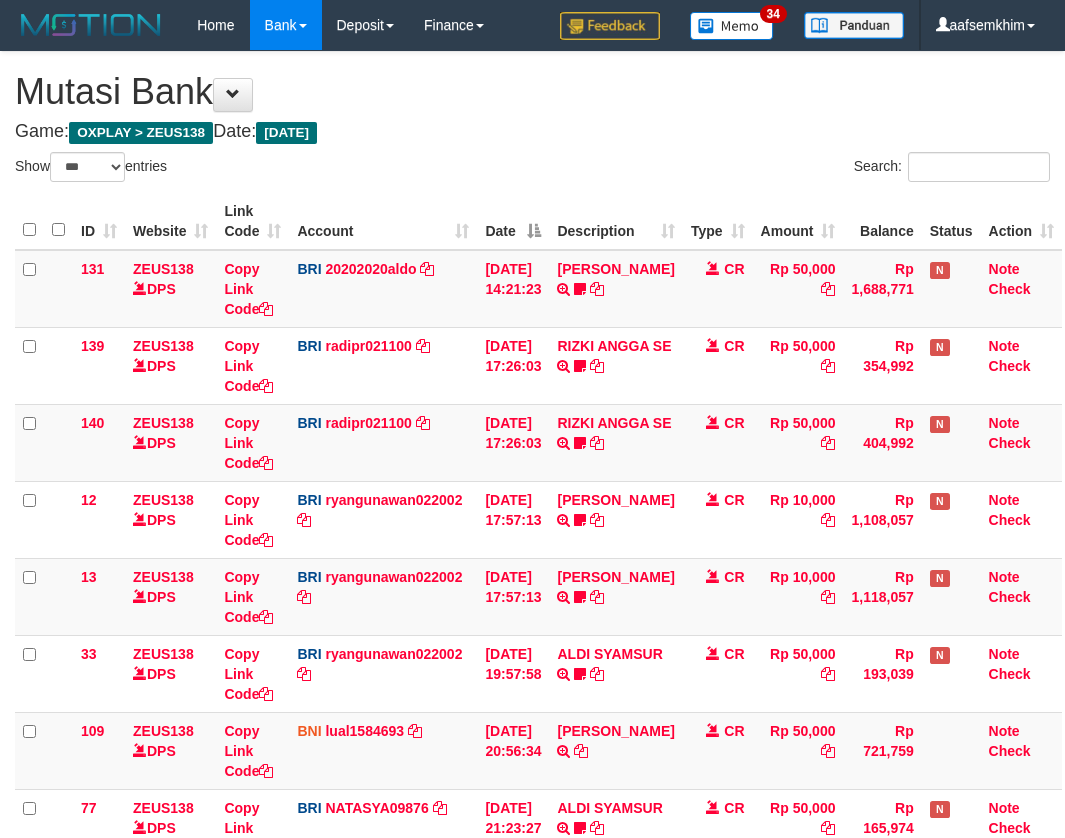 select on "***" 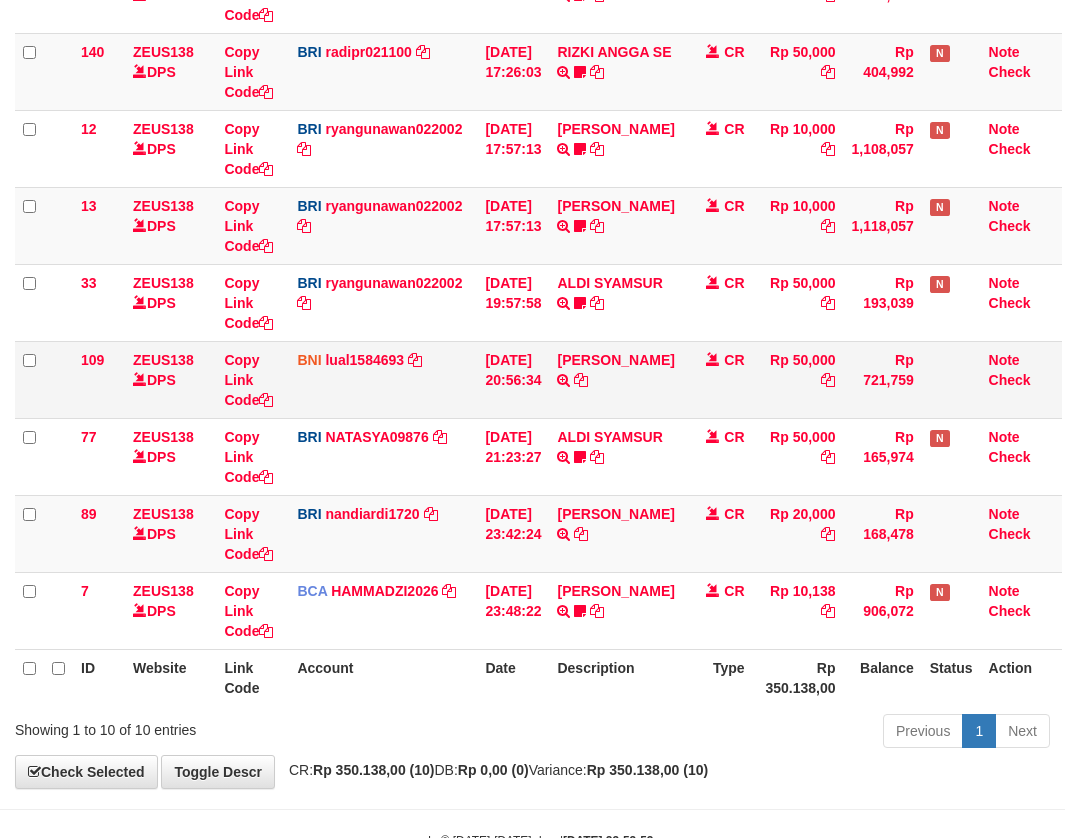 scroll, scrollTop: 392, scrollLeft: 0, axis: vertical 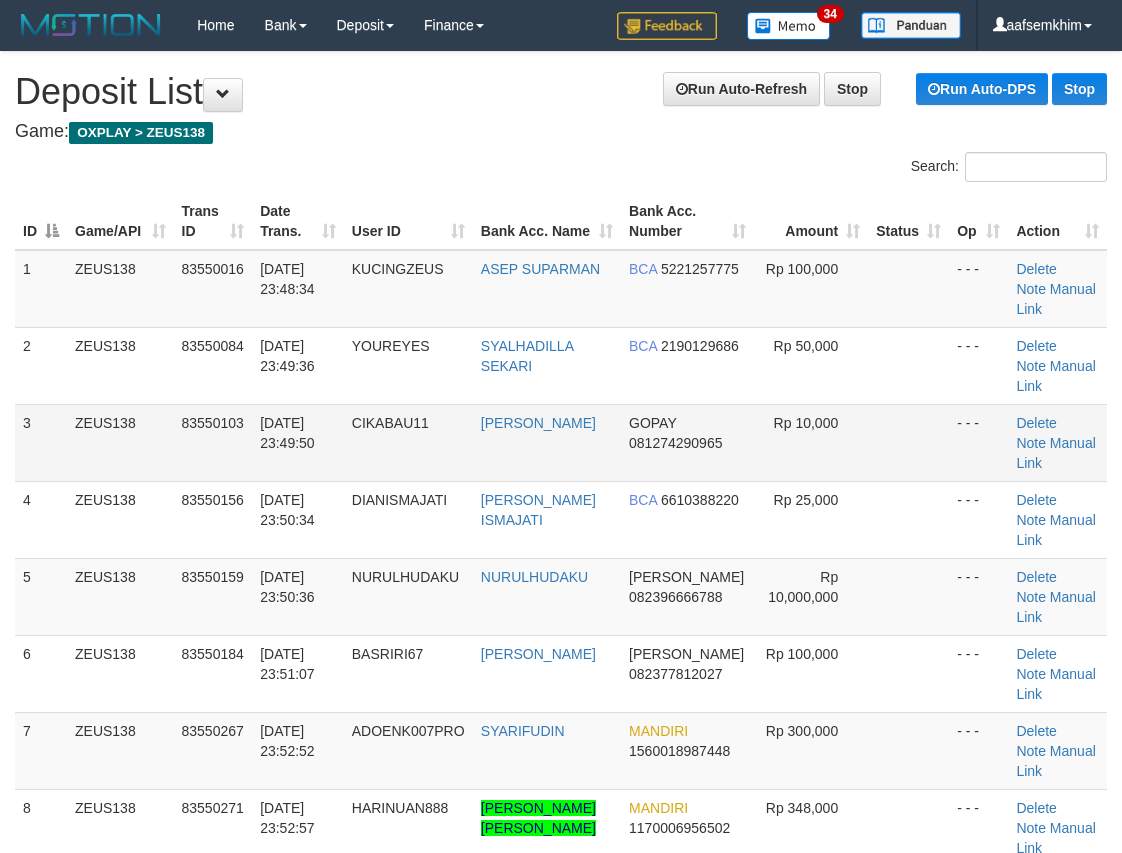 click on "3
ZEUS138
83550103
[DATE] 23:49:50
CIKABAU11
[PERSON_NAME]
GOPAY
081274290965
Rp 10,000
- - -
[GEOGRAPHIC_DATA]
Note
Manual Link" at bounding box center [561, 442] 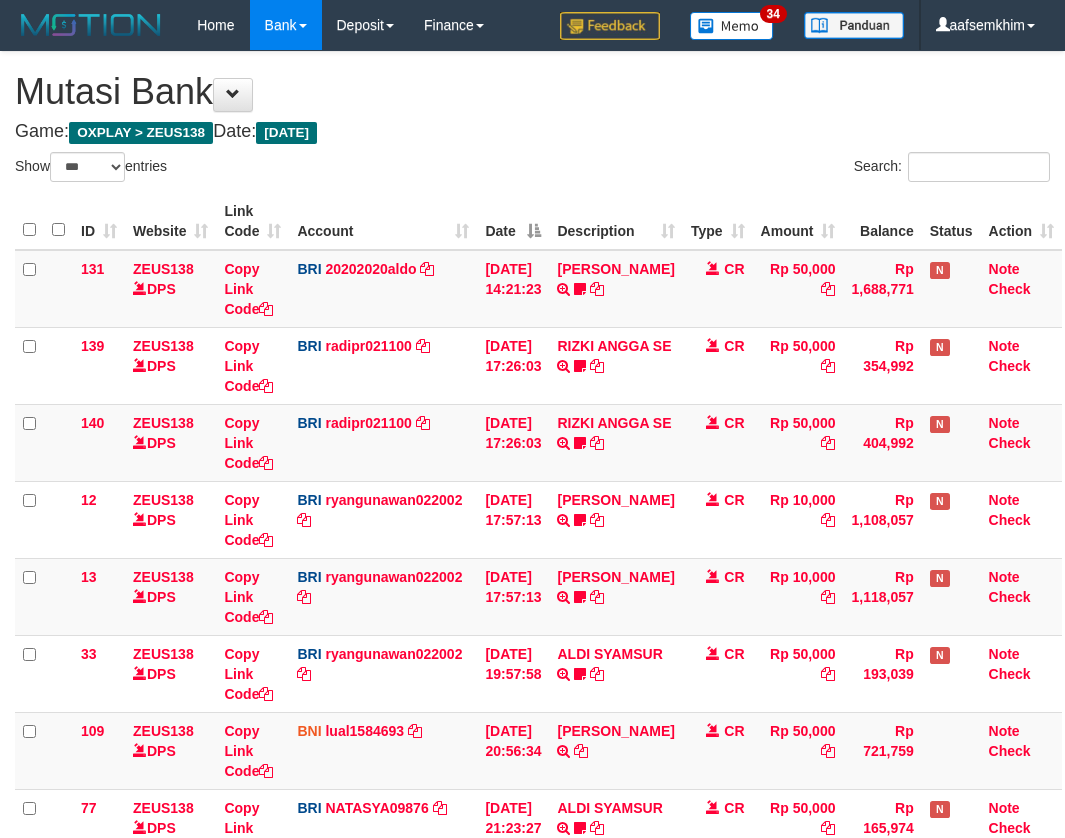 select on "***" 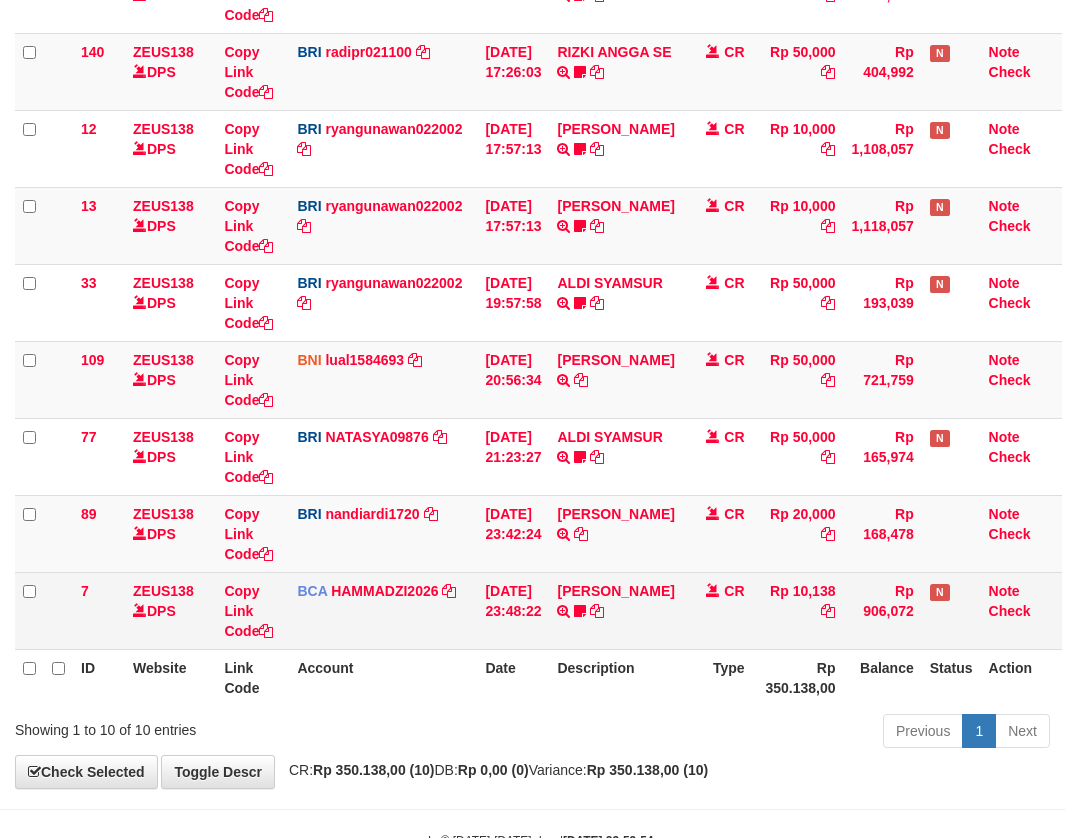 scroll, scrollTop: 392, scrollLeft: 0, axis: vertical 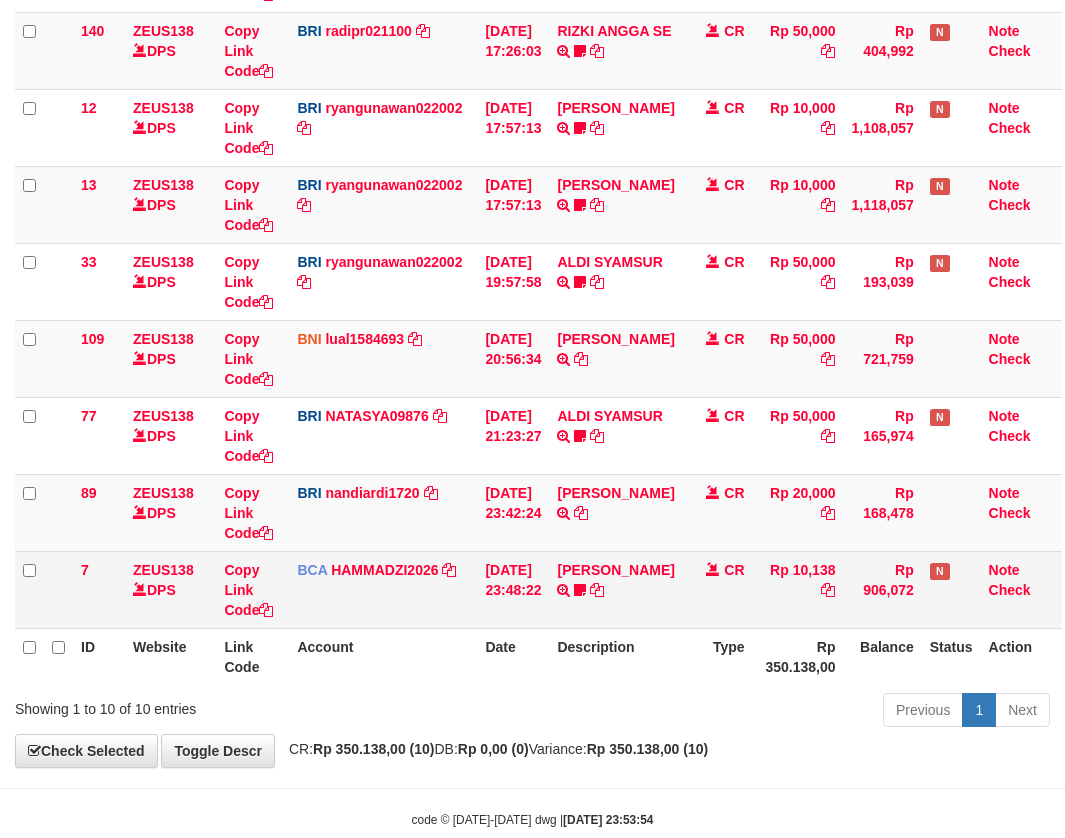 click on "MUHAMAD SYAR            TRSF E-BANKING CR 1307/FTSCY/WS95051
10138.002025071399378336 TRFDN-MUHAMAD SYARESPAY DEBIT INDONE    0910dayat" at bounding box center (615, 589) 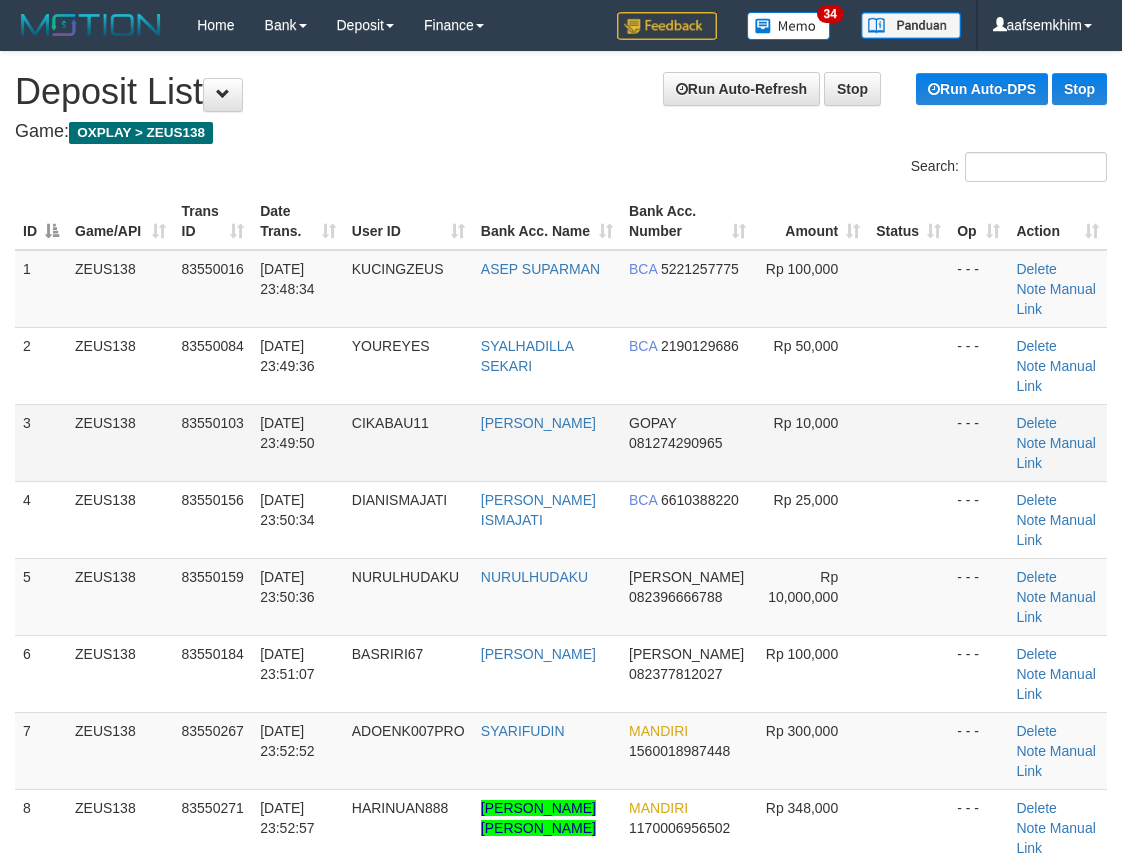 scroll, scrollTop: 0, scrollLeft: 0, axis: both 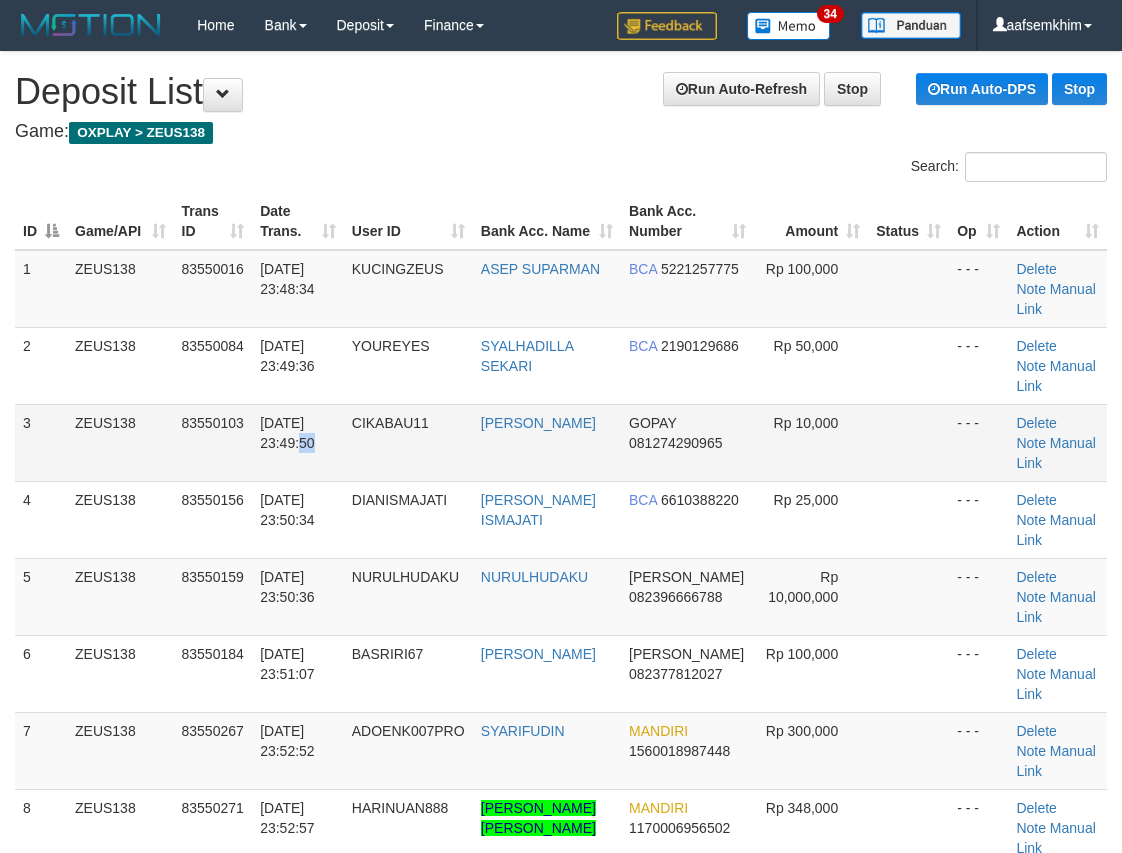 click on "13/07/2025 23:49:50" at bounding box center (298, 442) 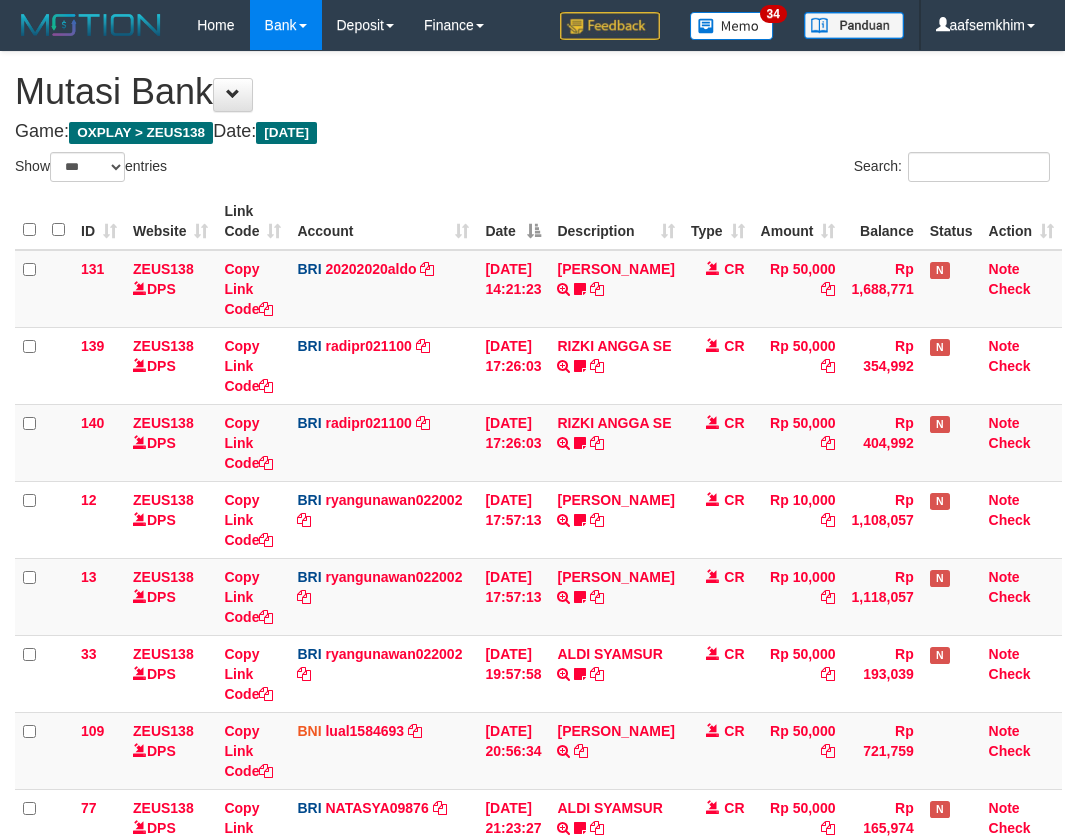 select on "***" 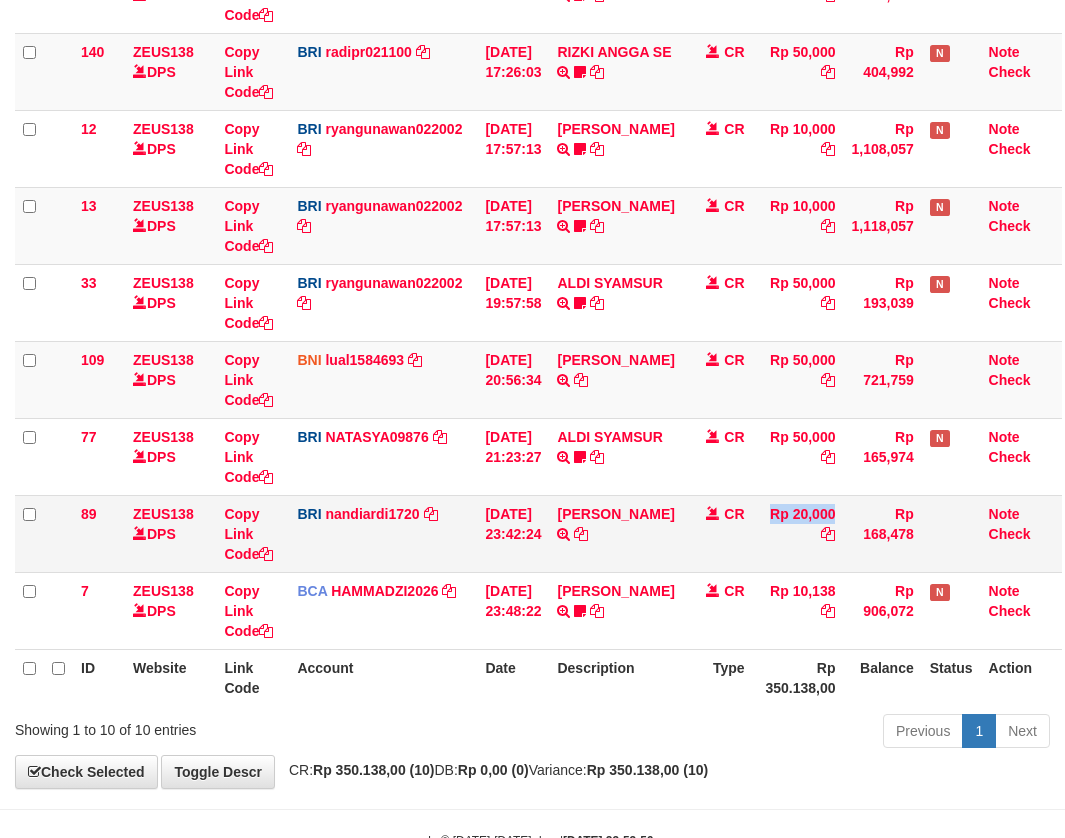drag, startPoint x: 753, startPoint y: 563, endPoint x: 769, endPoint y: 571, distance: 17.888544 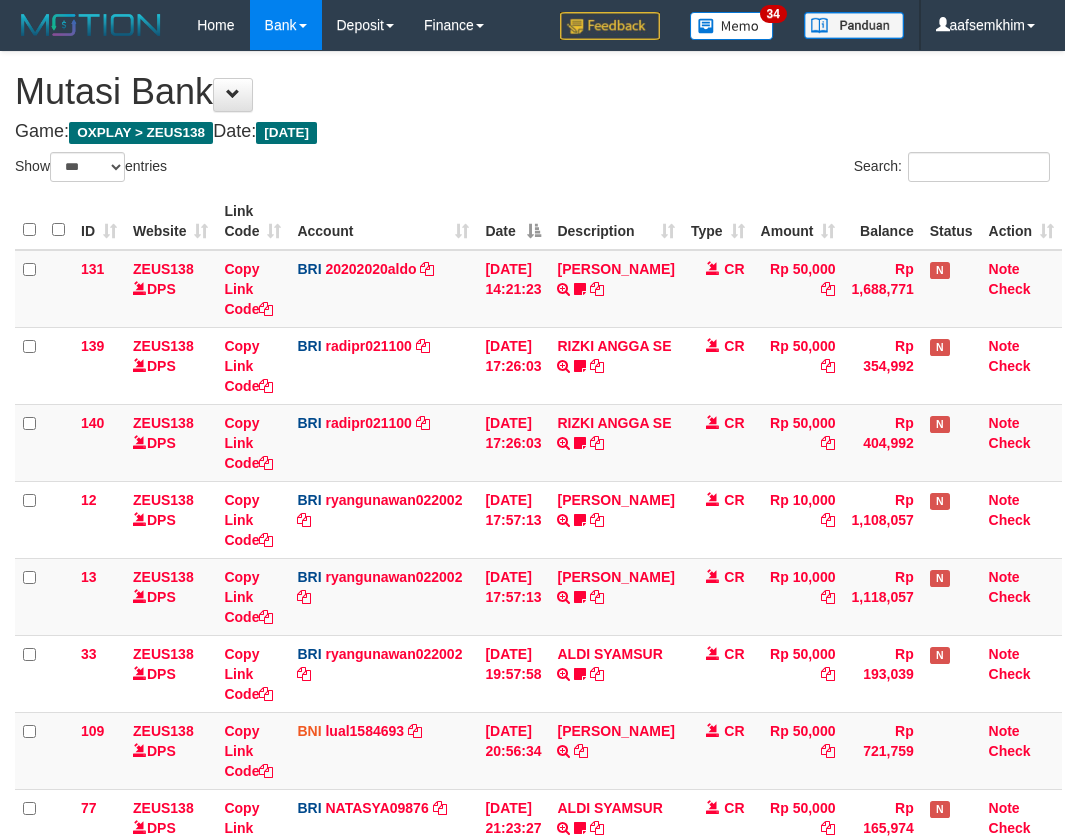 select on "***" 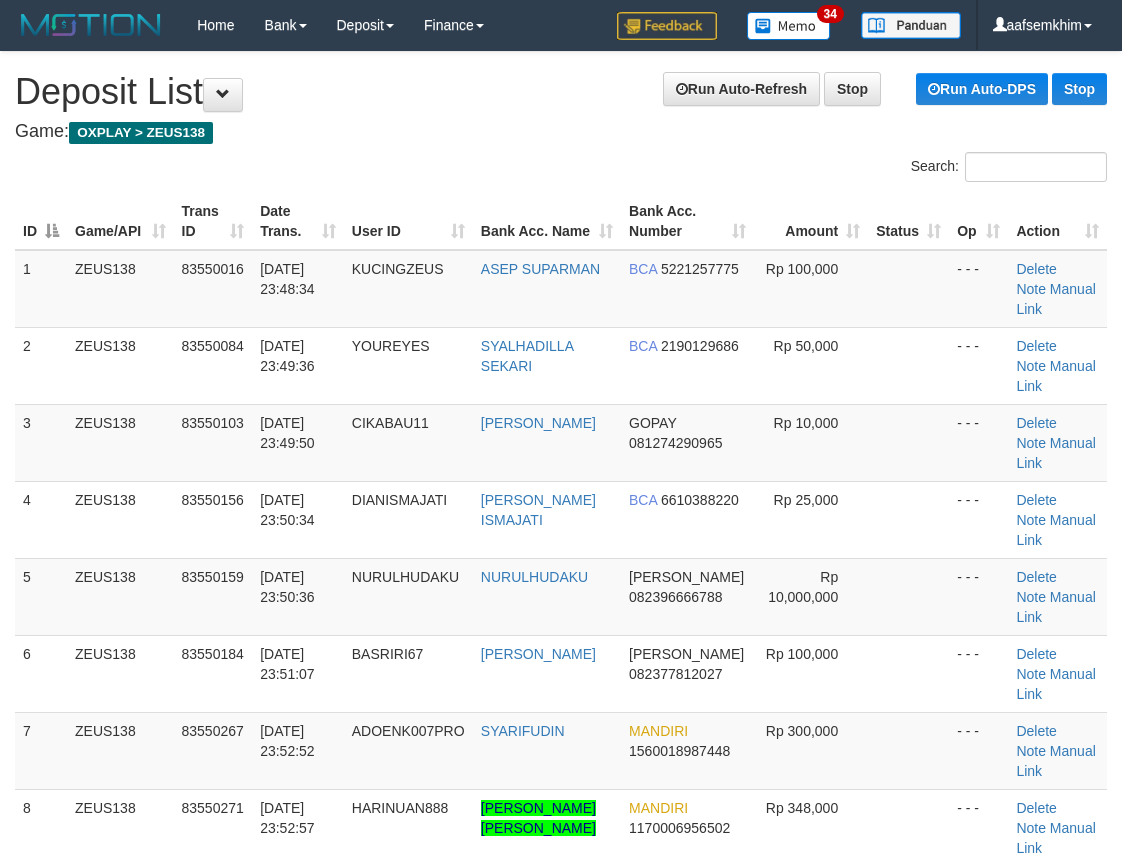 scroll, scrollTop: 0, scrollLeft: 0, axis: both 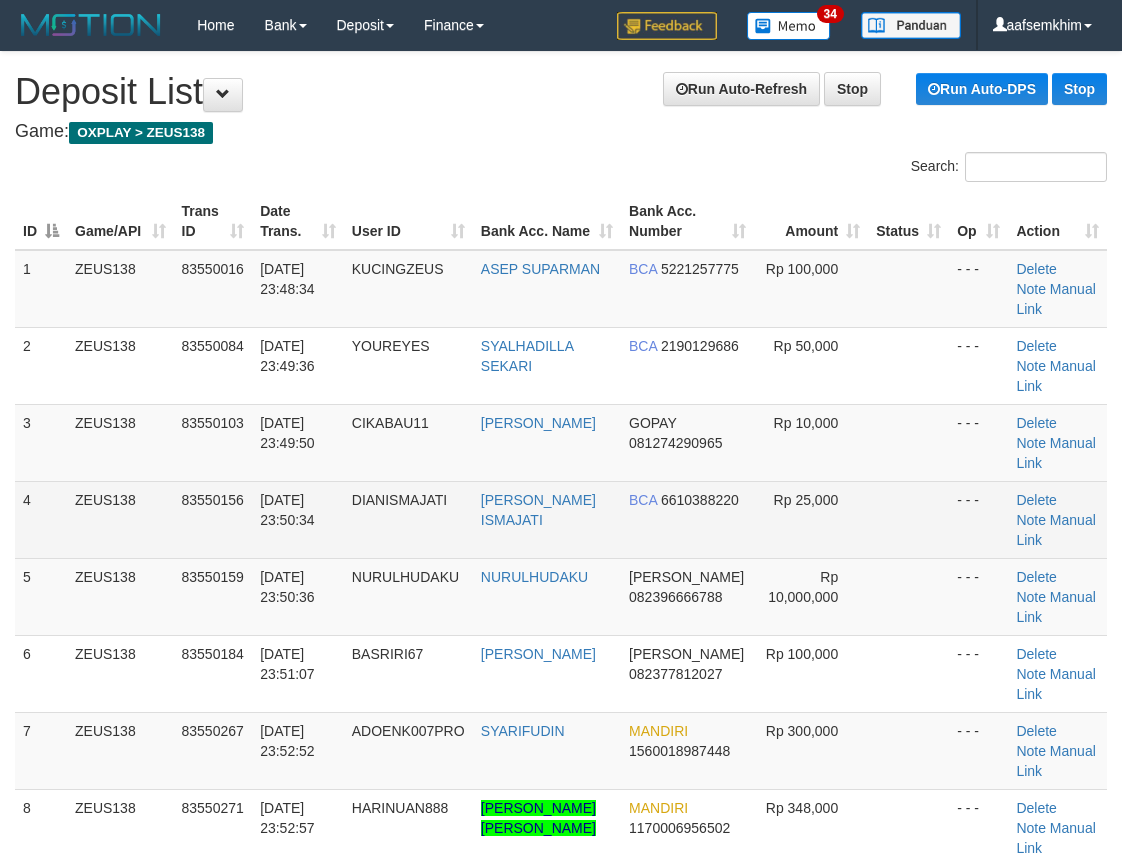 drag, startPoint x: 169, startPoint y: 526, endPoint x: 115, endPoint y: 530, distance: 54.147945 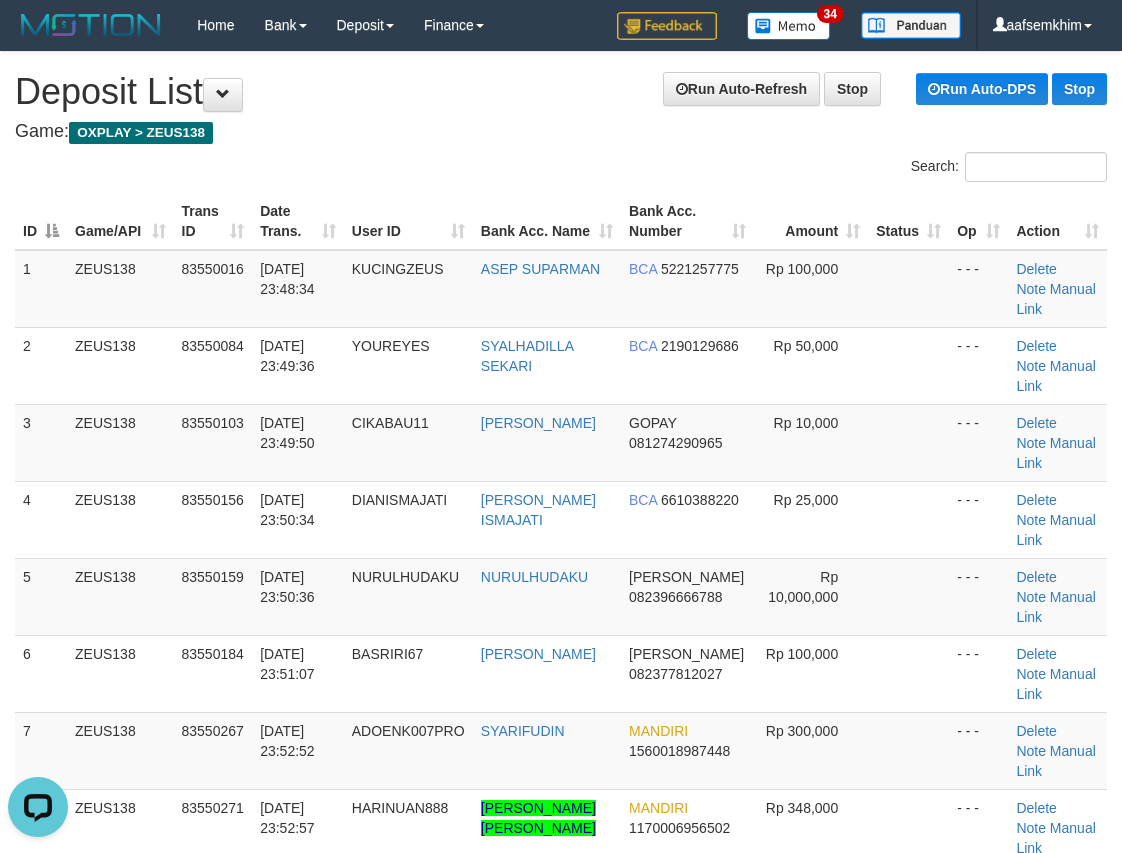 scroll, scrollTop: 0, scrollLeft: 0, axis: both 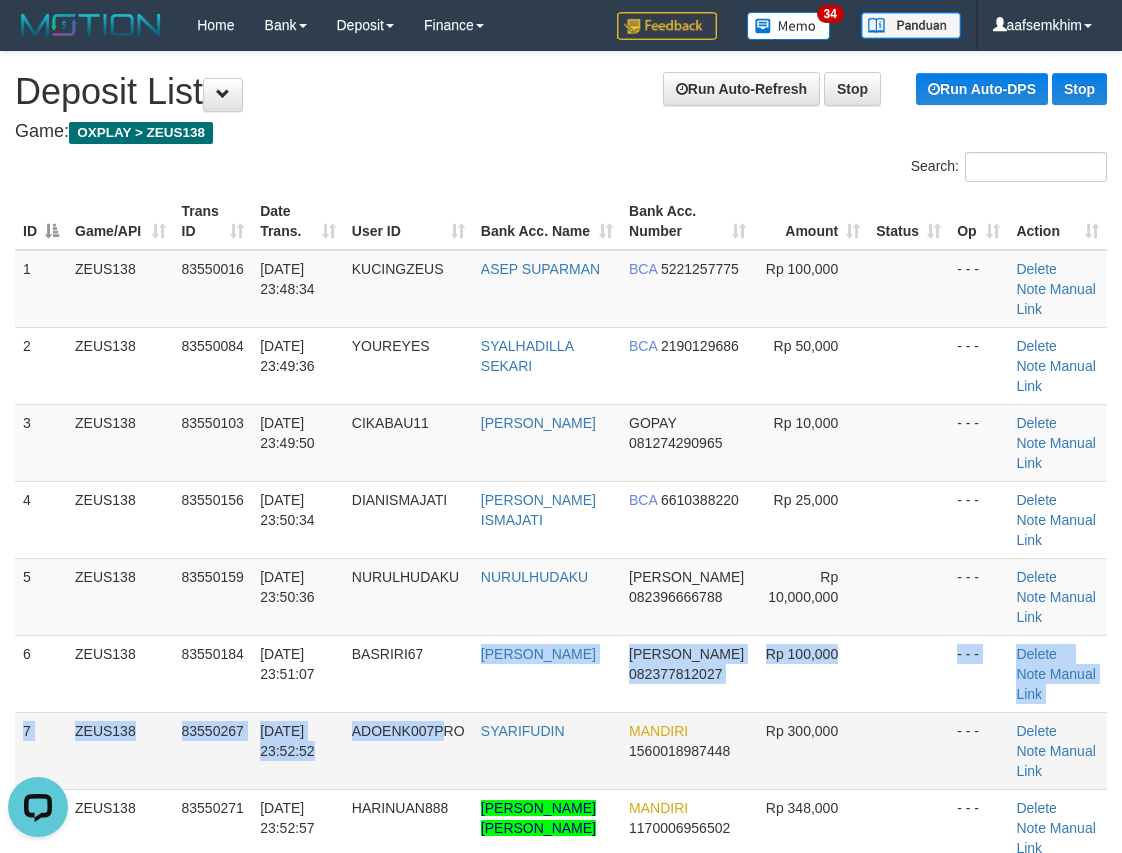 drag, startPoint x: 479, startPoint y: 708, endPoint x: 401, endPoint y: 717, distance: 78.51752 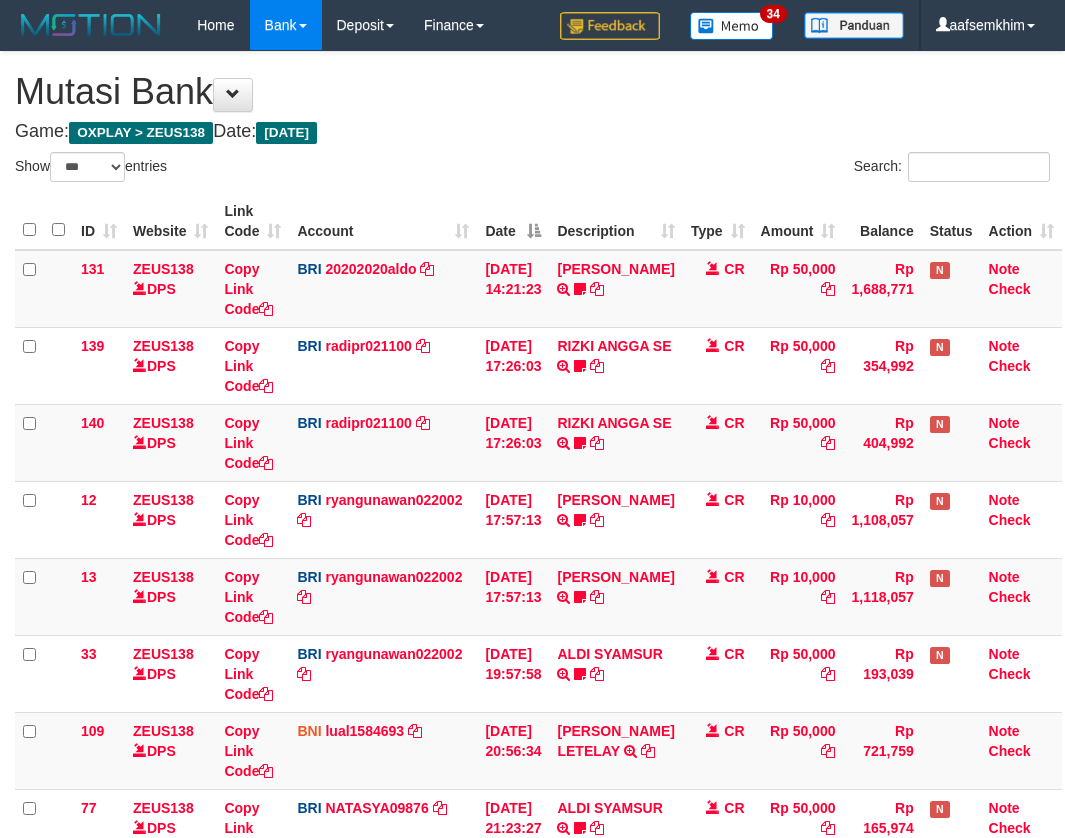 select on "***" 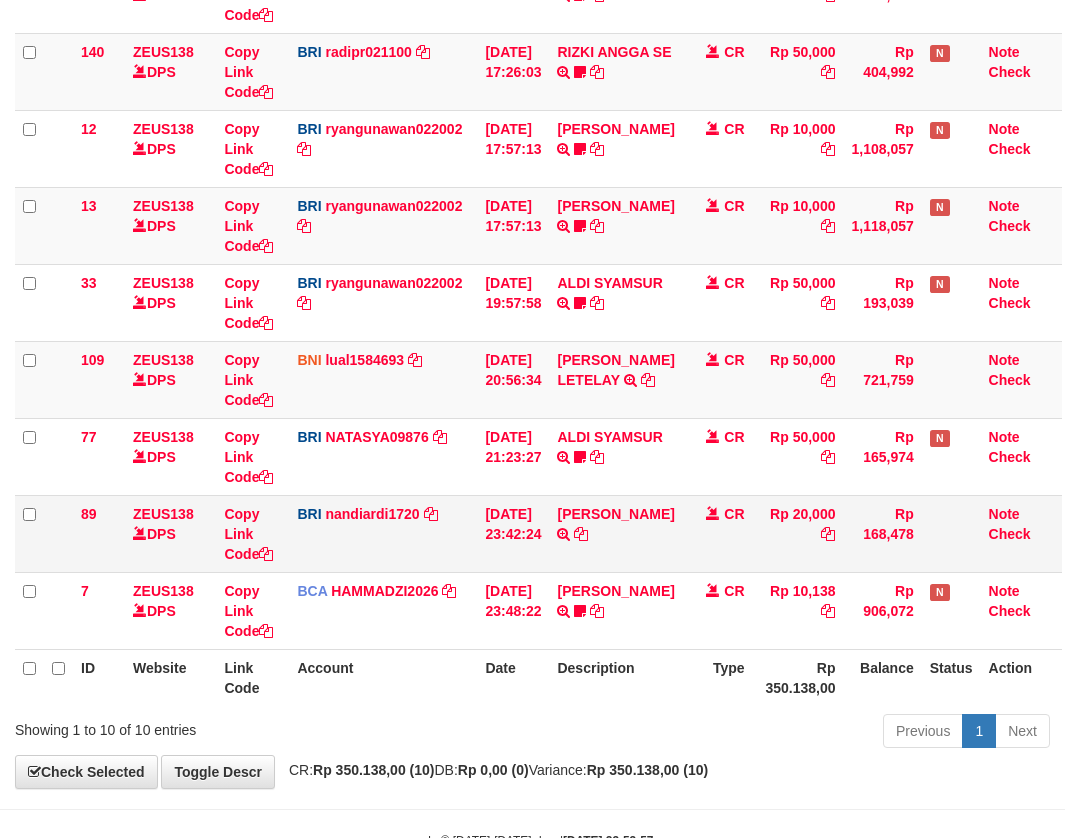 scroll, scrollTop: 392, scrollLeft: 0, axis: vertical 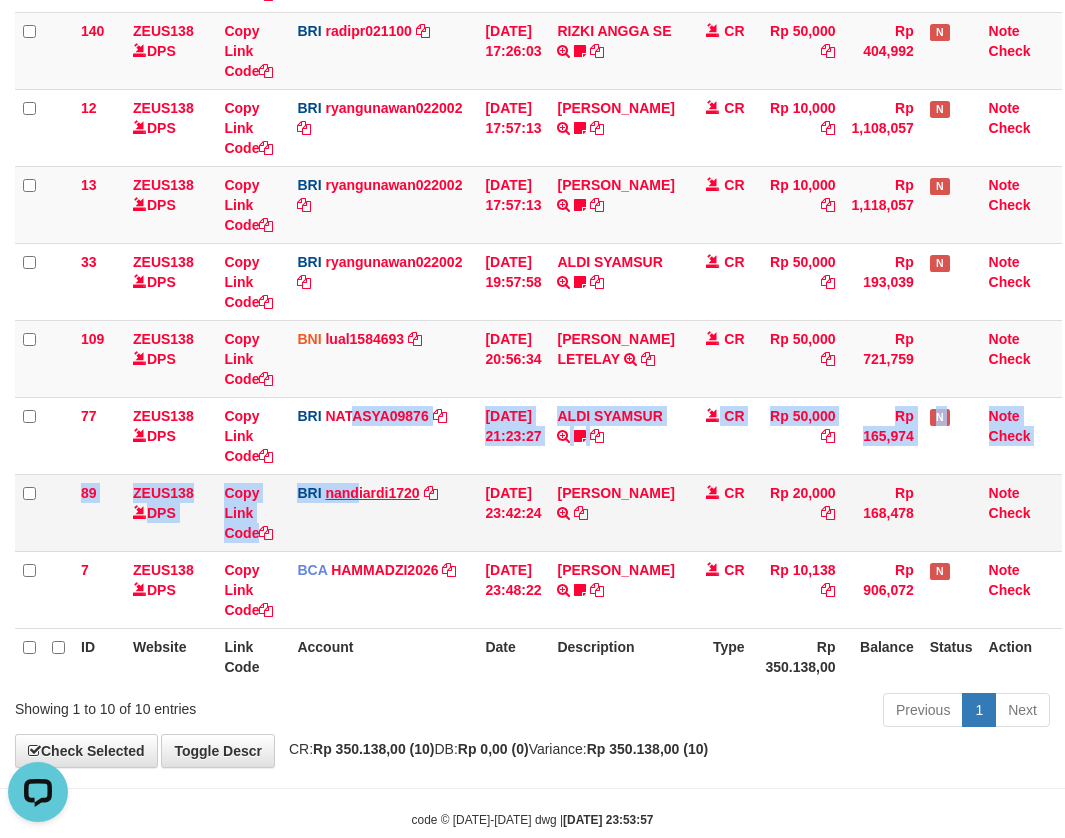 drag, startPoint x: 351, startPoint y: 464, endPoint x: 376, endPoint y: 486, distance: 33.30165 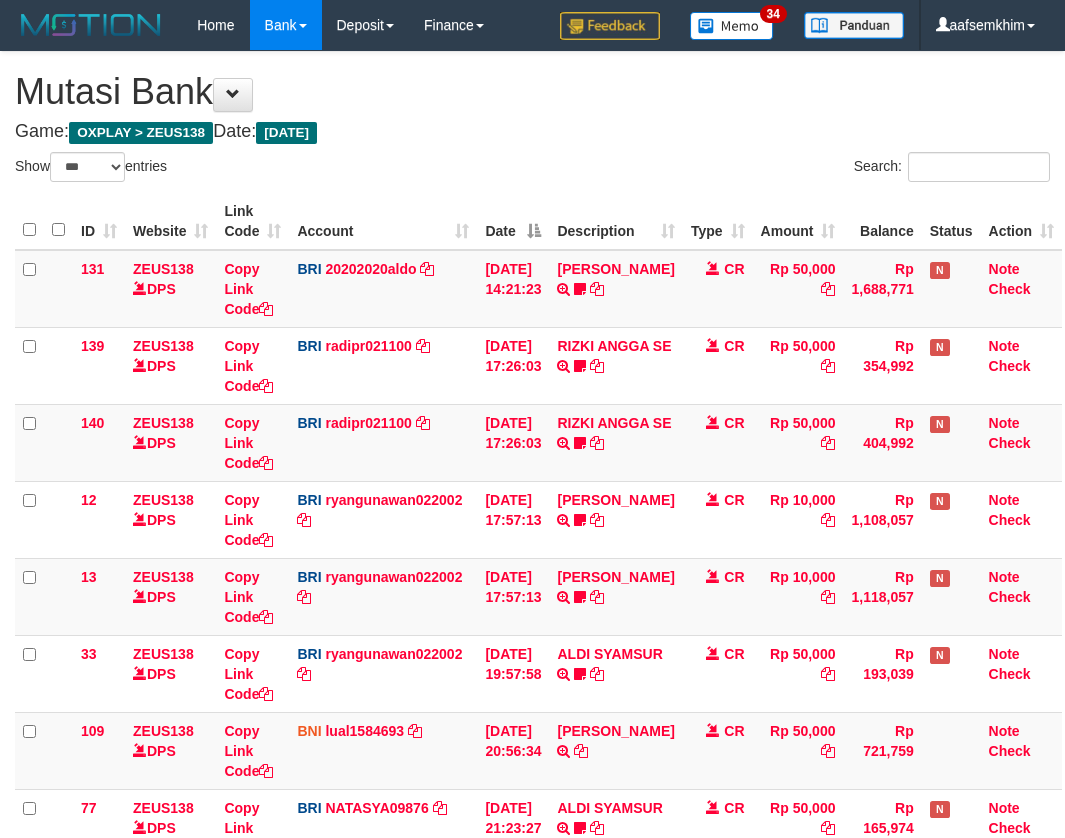 select on "***" 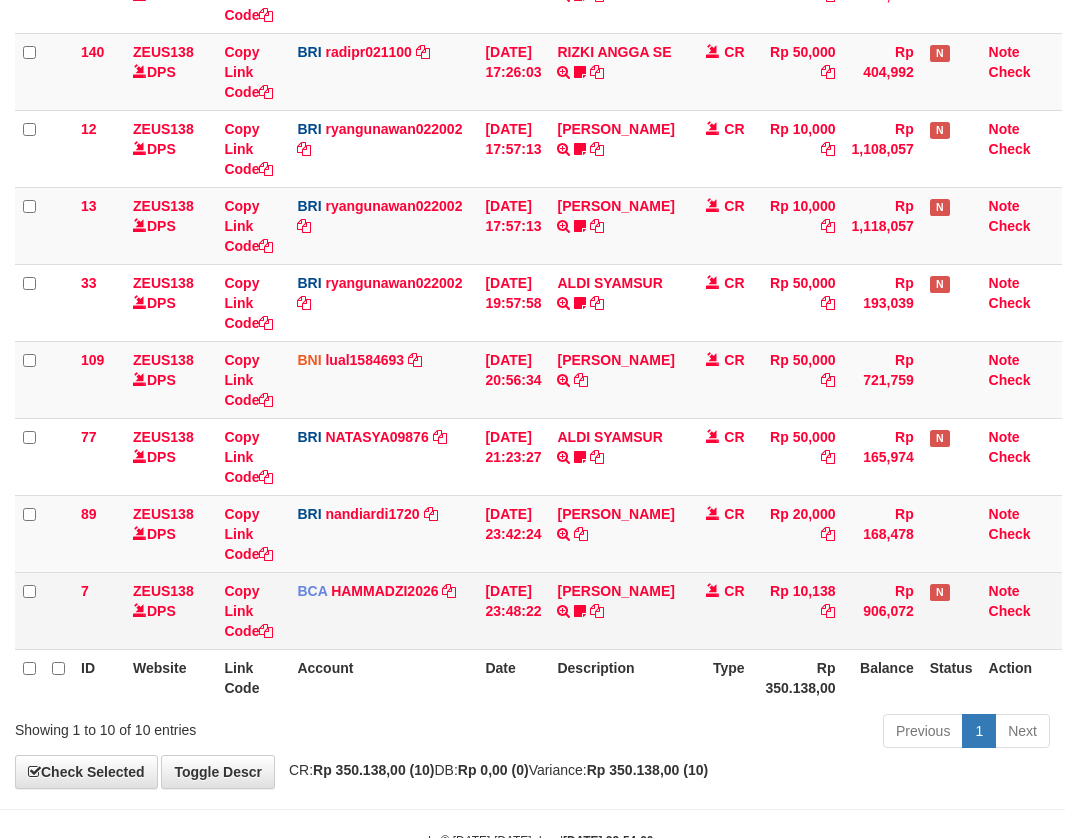 click on "7
ZEUS138    DPS
Copy Link Code
BCA
HAMMADZI2026
DPS
MUHAMMAD ZIDAN KURNIAWAN
mutasi_20250713_4694 | 7
mutasi_20250713_4694 | 7
13/07/2025 23:48:22
MUHAMAD SYAR            TRSF E-BANKING CR 1307/FTSCY/WS95051
10138.002025071399378336 TRFDN-MUHAMAD SYARESPAY DEBIT INDONE    0910dayat
CR
Rp 10,138
Rp 906,072
N
Note
Check" at bounding box center [538, 610] 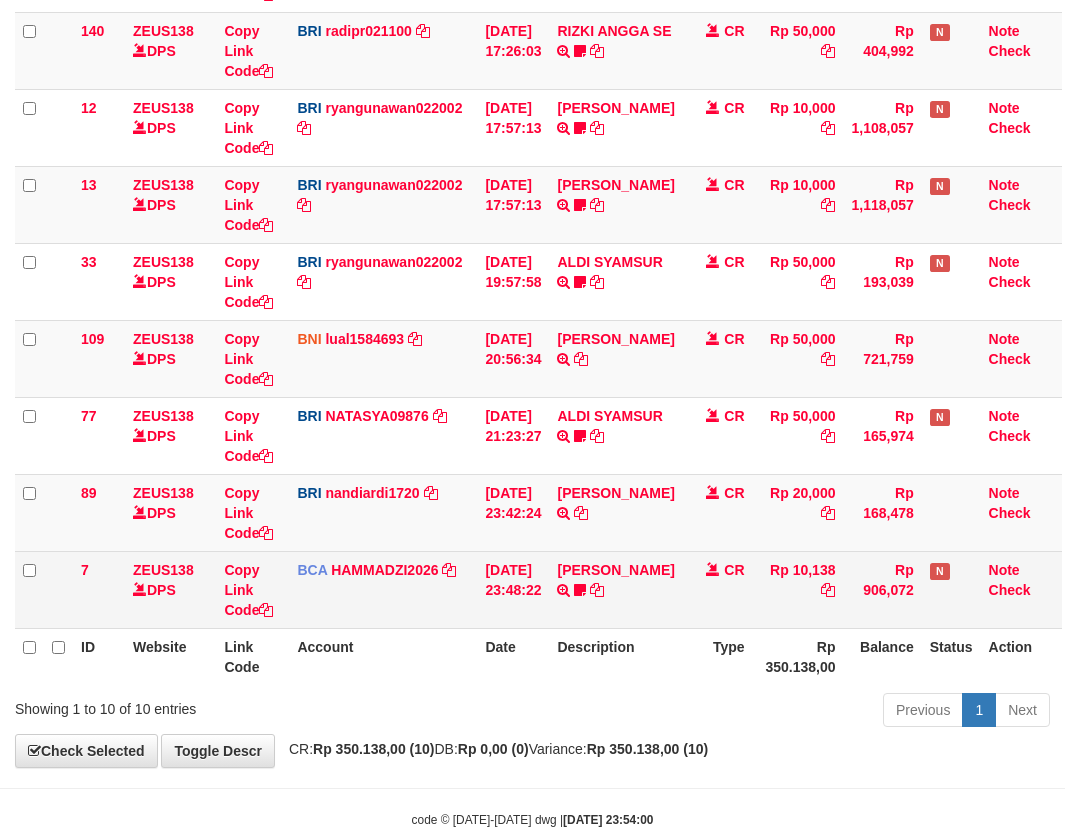 click on "[DATE] 23:48:22" at bounding box center (513, 589) 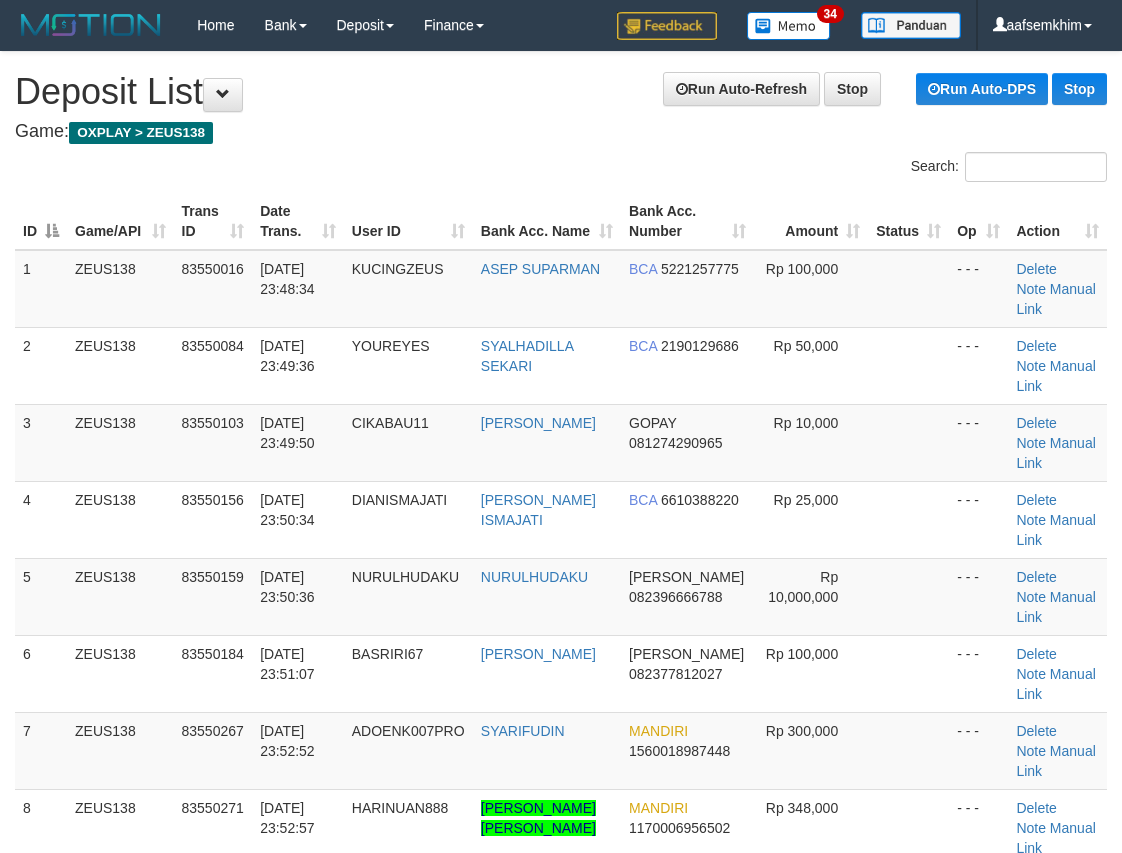 scroll, scrollTop: 0, scrollLeft: 0, axis: both 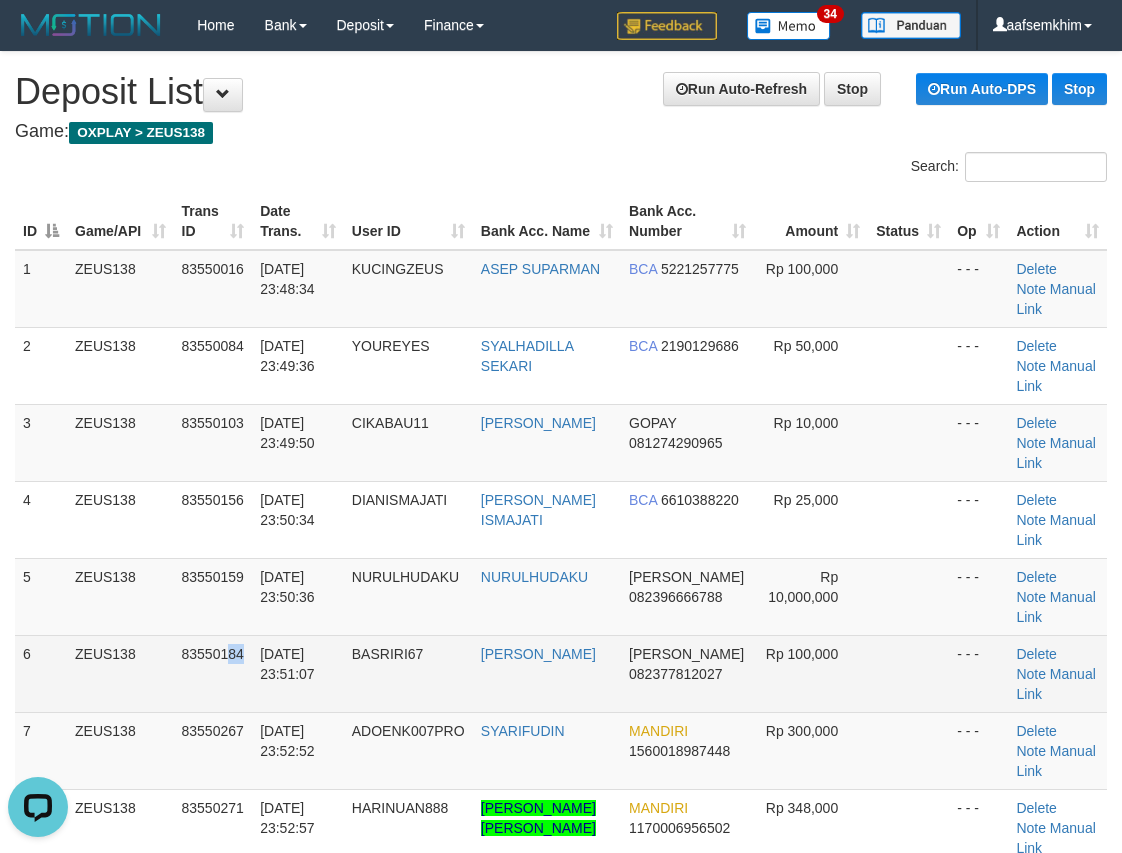 drag, startPoint x: 248, startPoint y: 657, endPoint x: 73, endPoint y: 638, distance: 176.02841 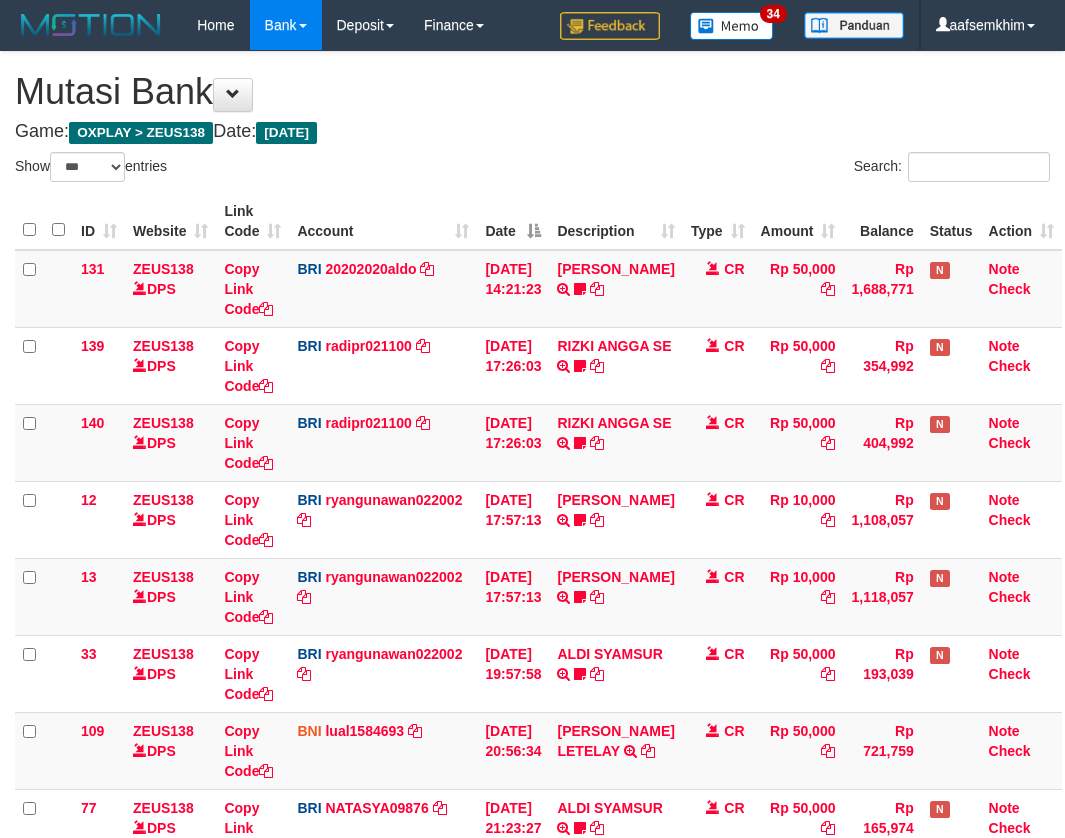 select on "***" 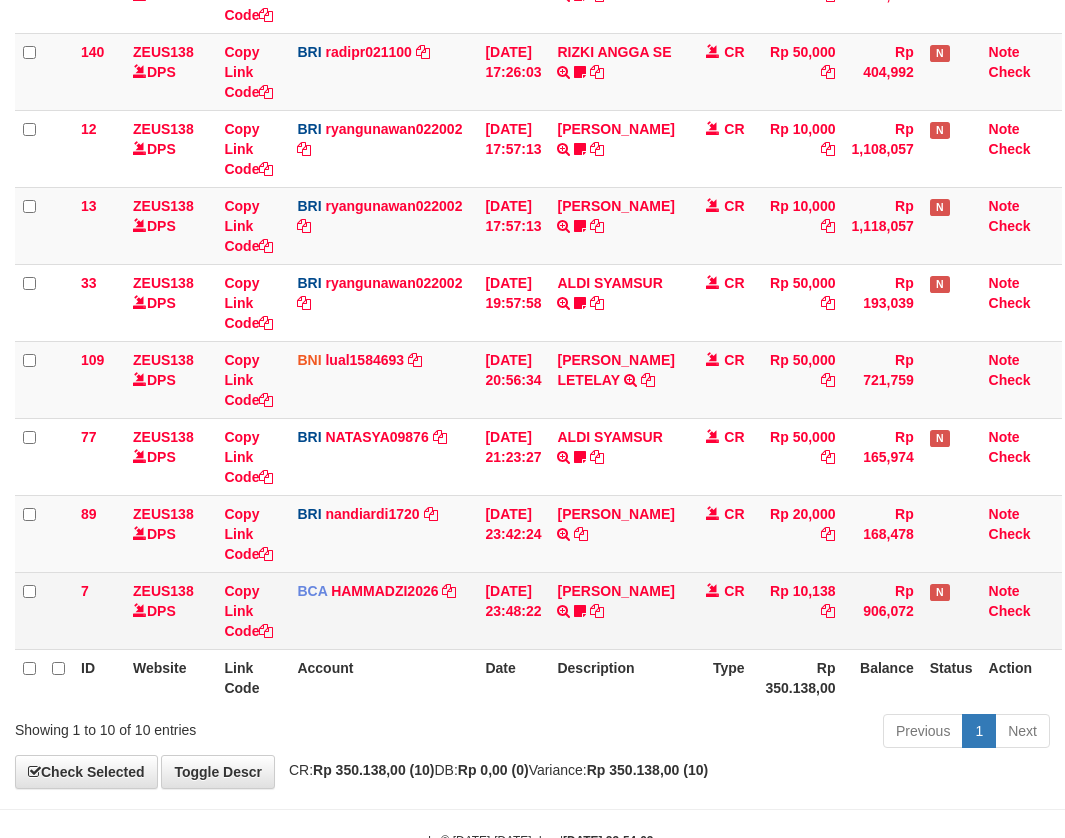 click on "CR" at bounding box center (718, 610) 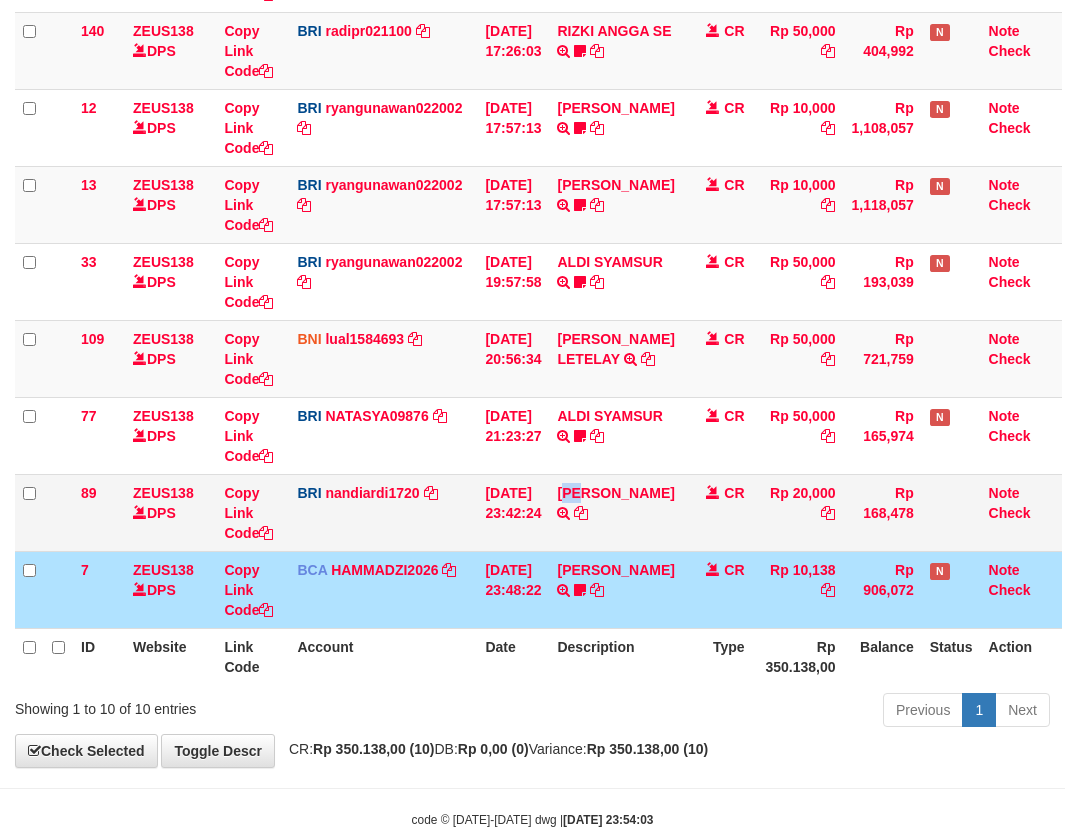 drag, startPoint x: 581, startPoint y: 535, endPoint x: 598, endPoint y: 520, distance: 22.671568 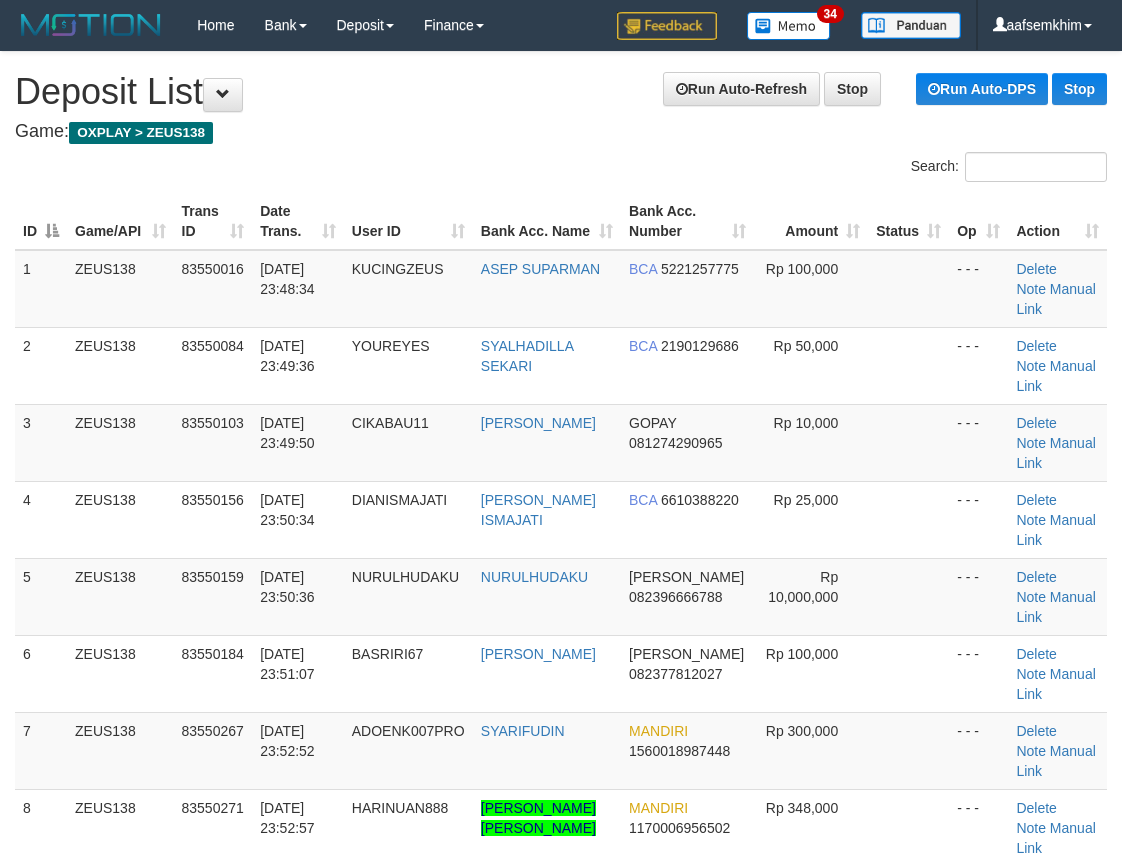 scroll, scrollTop: 0, scrollLeft: 0, axis: both 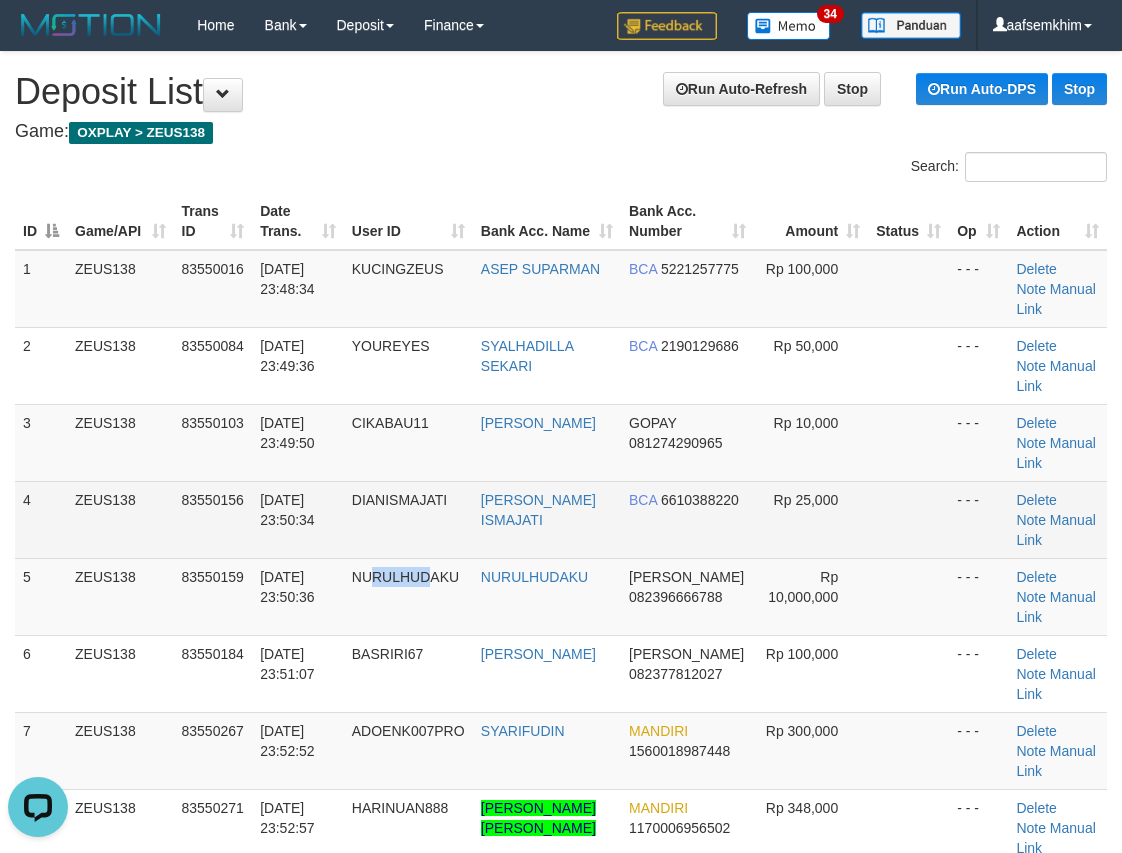 drag, startPoint x: 443, startPoint y: 611, endPoint x: 244, endPoint y: 557, distance: 206.1965 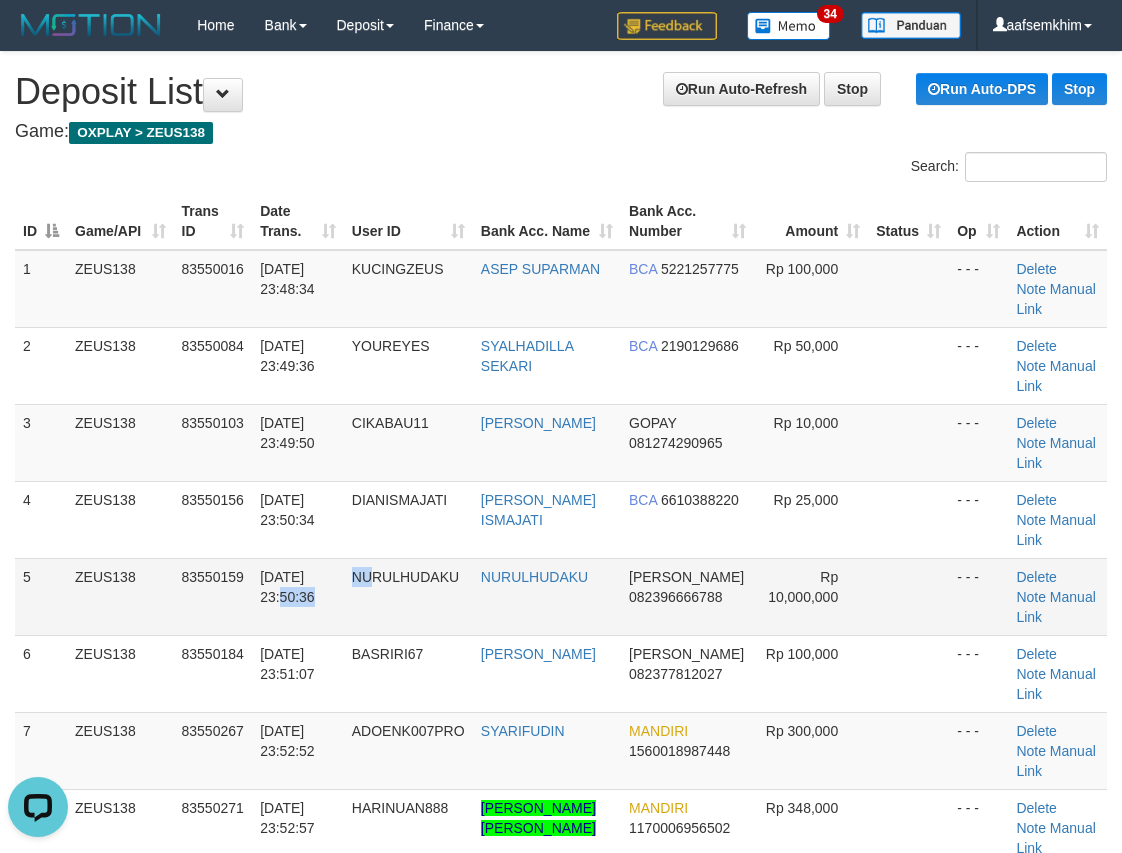 drag, startPoint x: 378, startPoint y: 593, endPoint x: 322, endPoint y: 600, distance: 56.435802 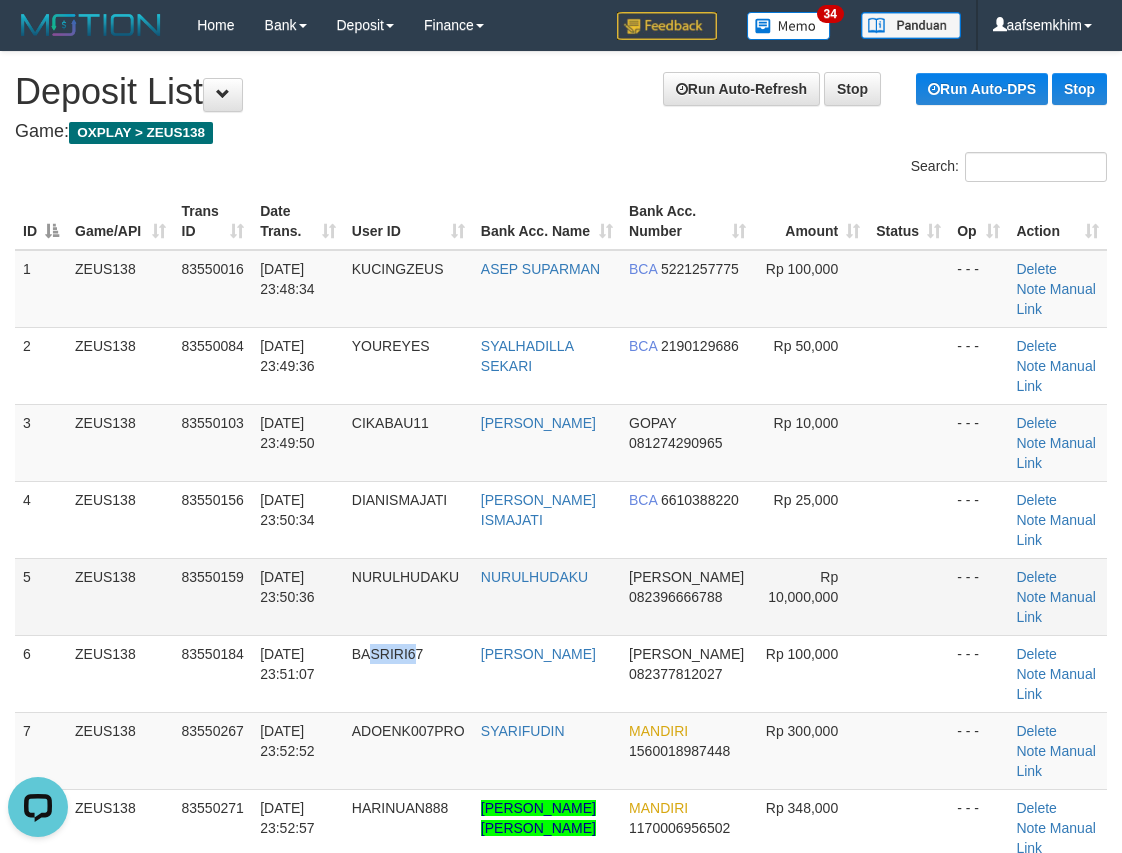drag, startPoint x: 408, startPoint y: 653, endPoint x: 405, endPoint y: 631, distance: 22.203604 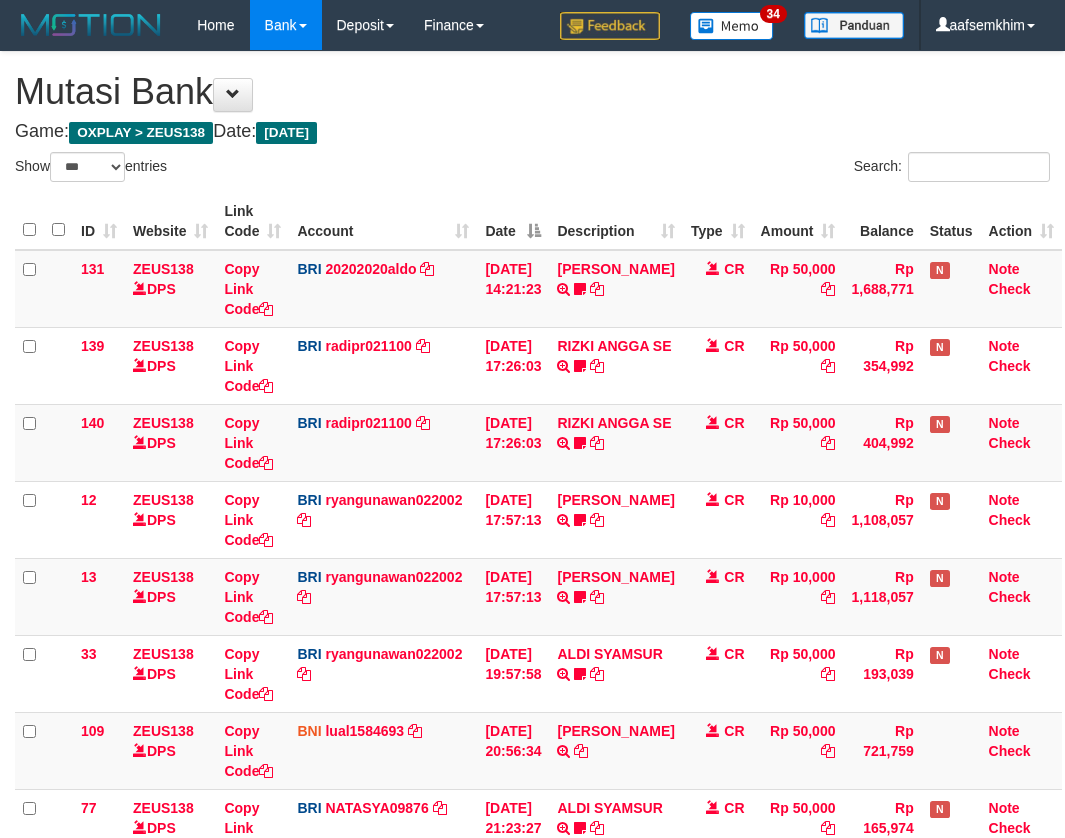 select on "***" 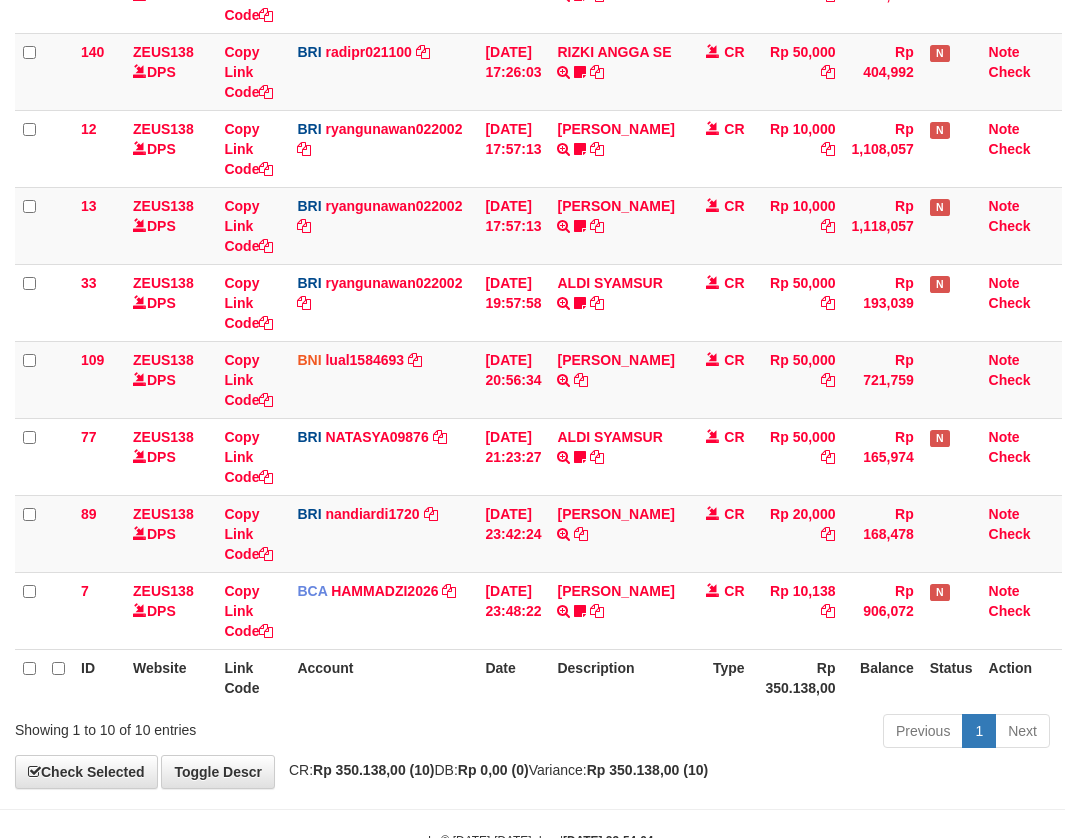scroll, scrollTop: 392, scrollLeft: 0, axis: vertical 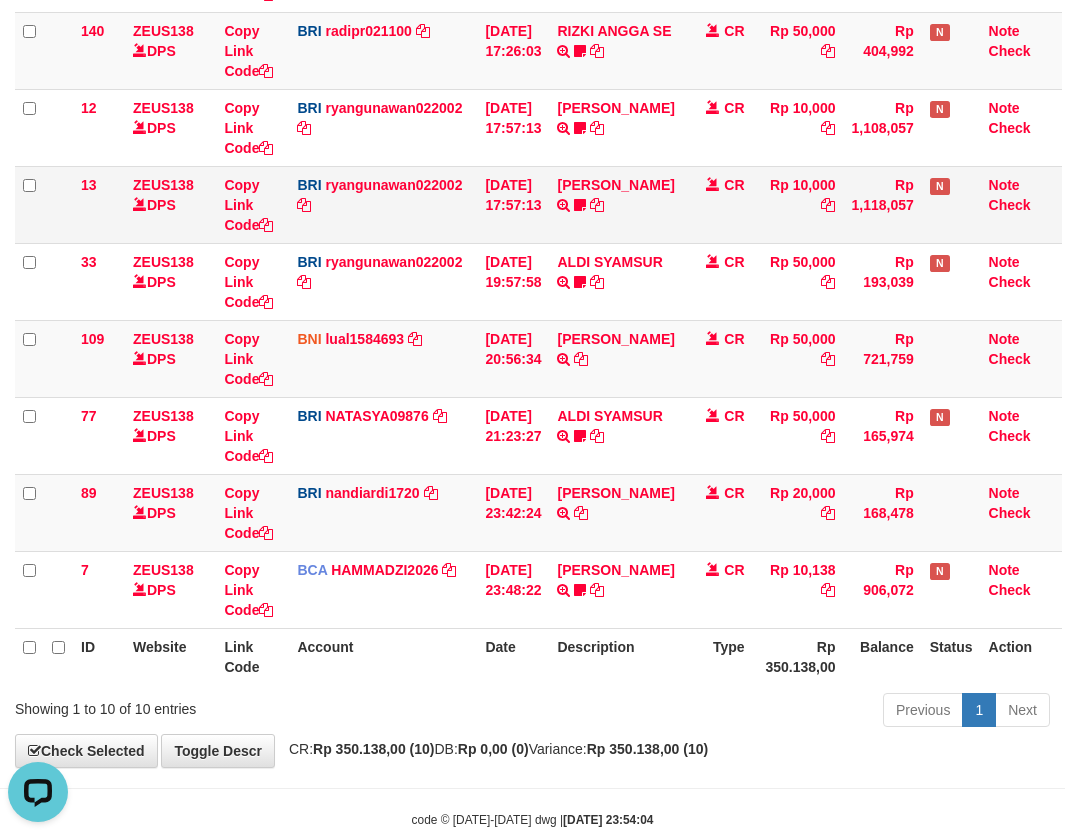 click on "ZEUS138    DPS" at bounding box center [170, 204] 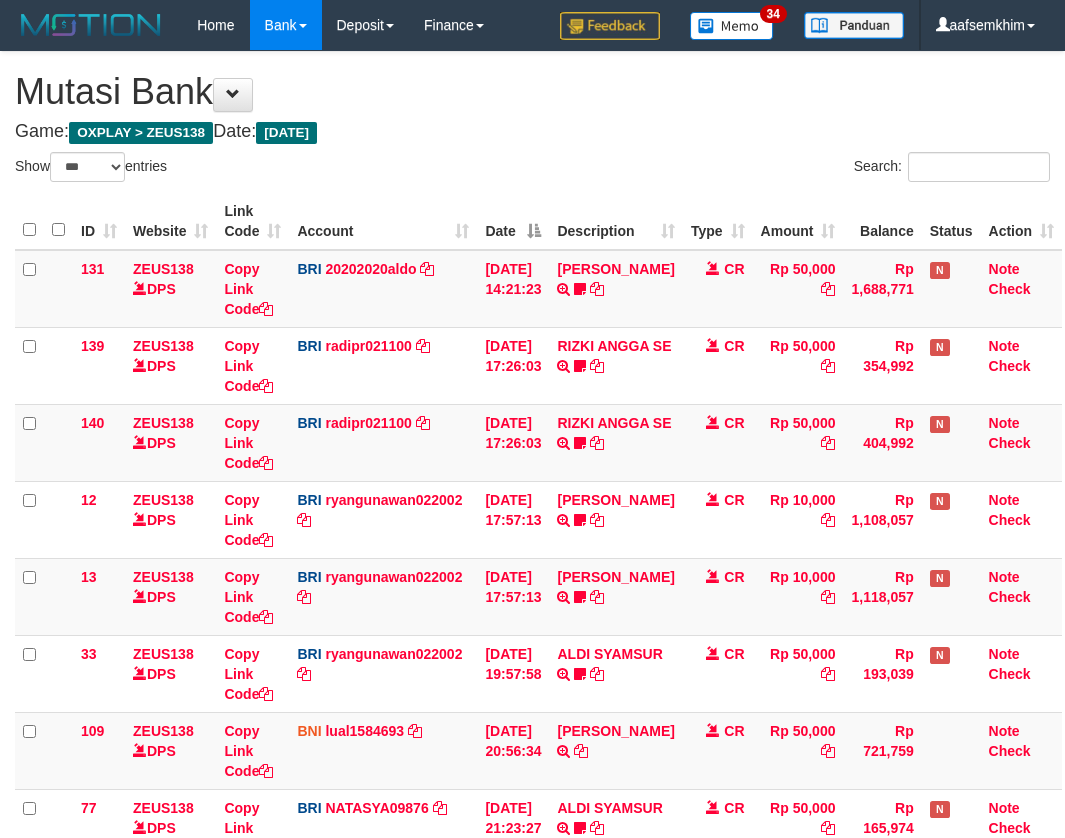 select on "***" 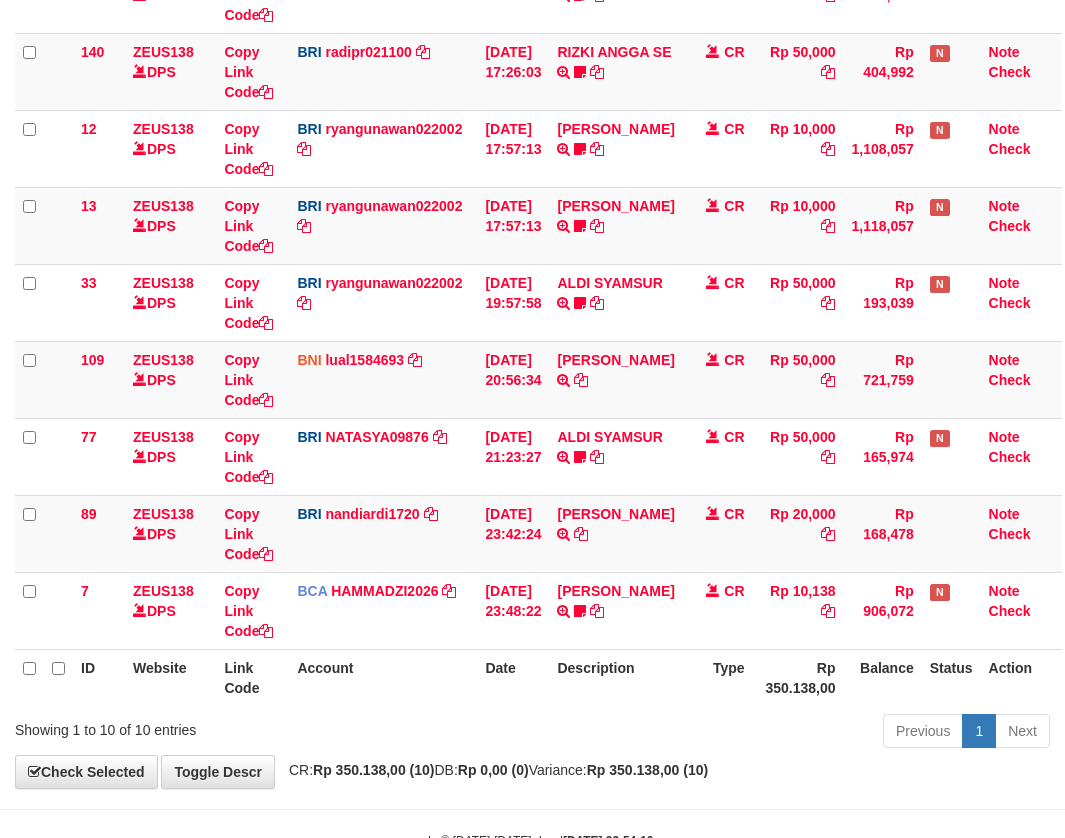 scroll, scrollTop: 392, scrollLeft: 0, axis: vertical 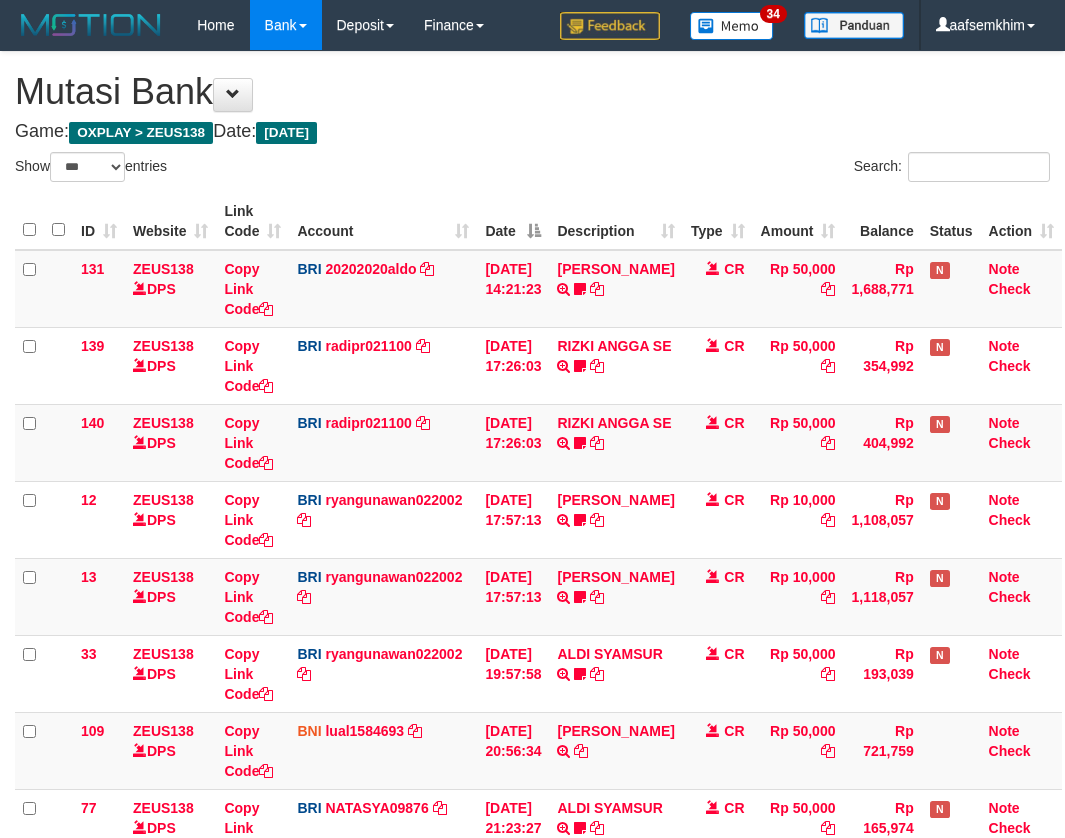 select on "***" 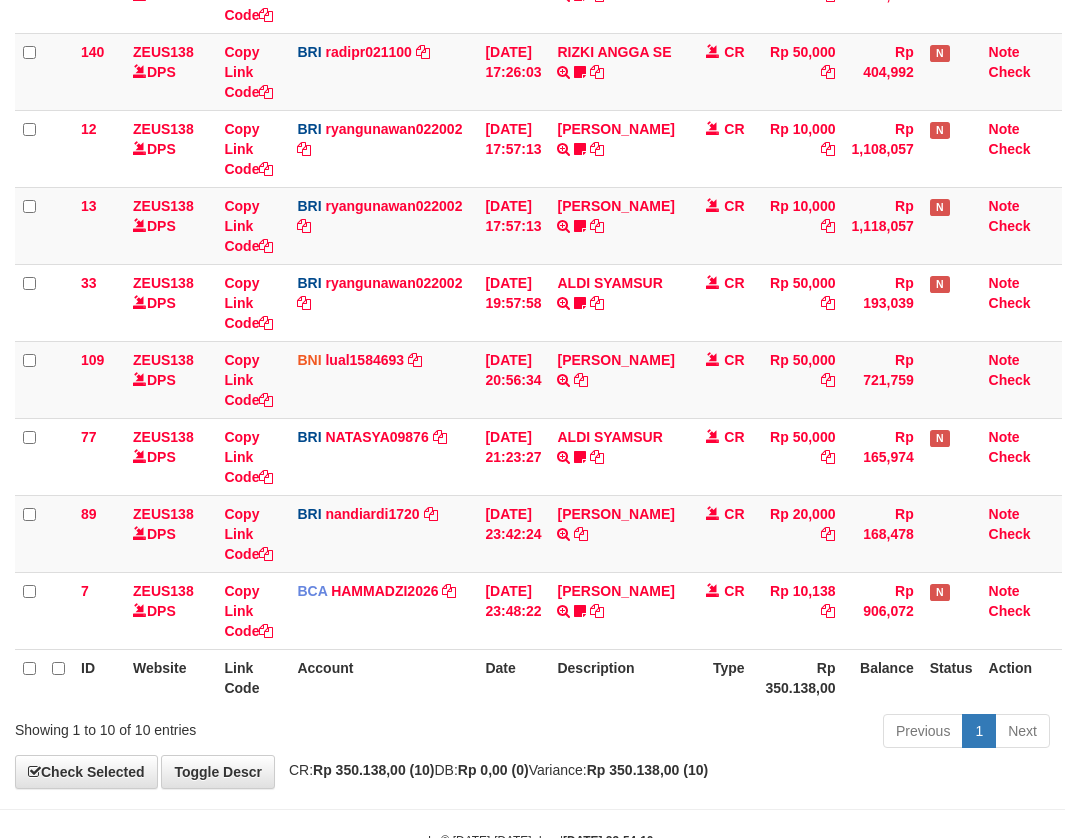 scroll, scrollTop: 392, scrollLeft: 0, axis: vertical 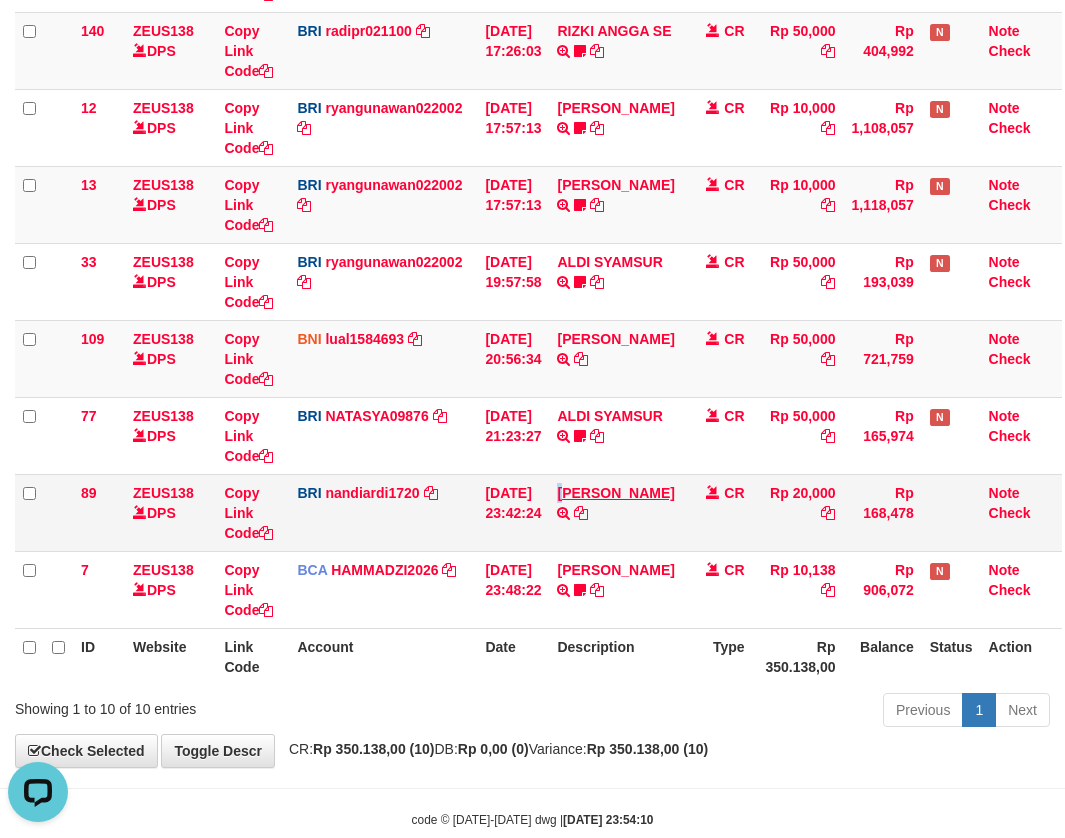 click on "AKBAR         TRANSFER NBMB AKBAR TO NANDI ARDIANSYAH" at bounding box center [615, 512] 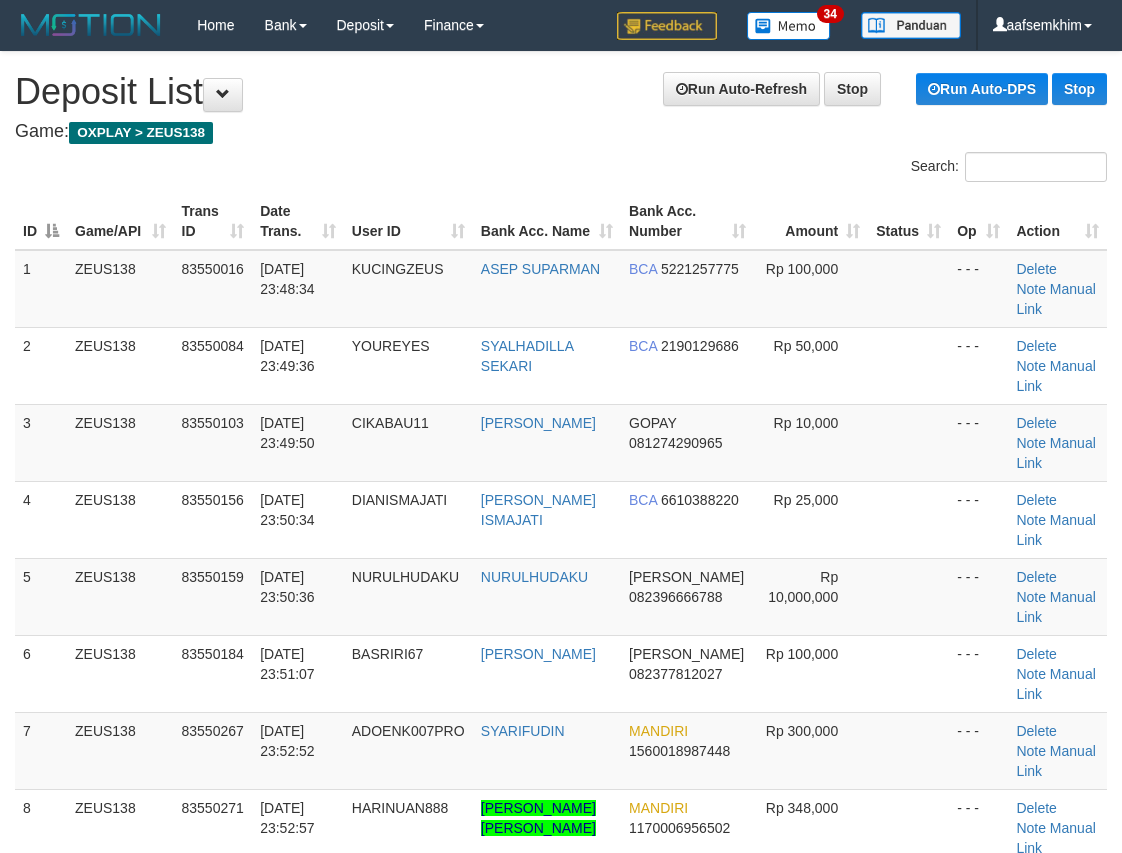 scroll, scrollTop: 0, scrollLeft: 0, axis: both 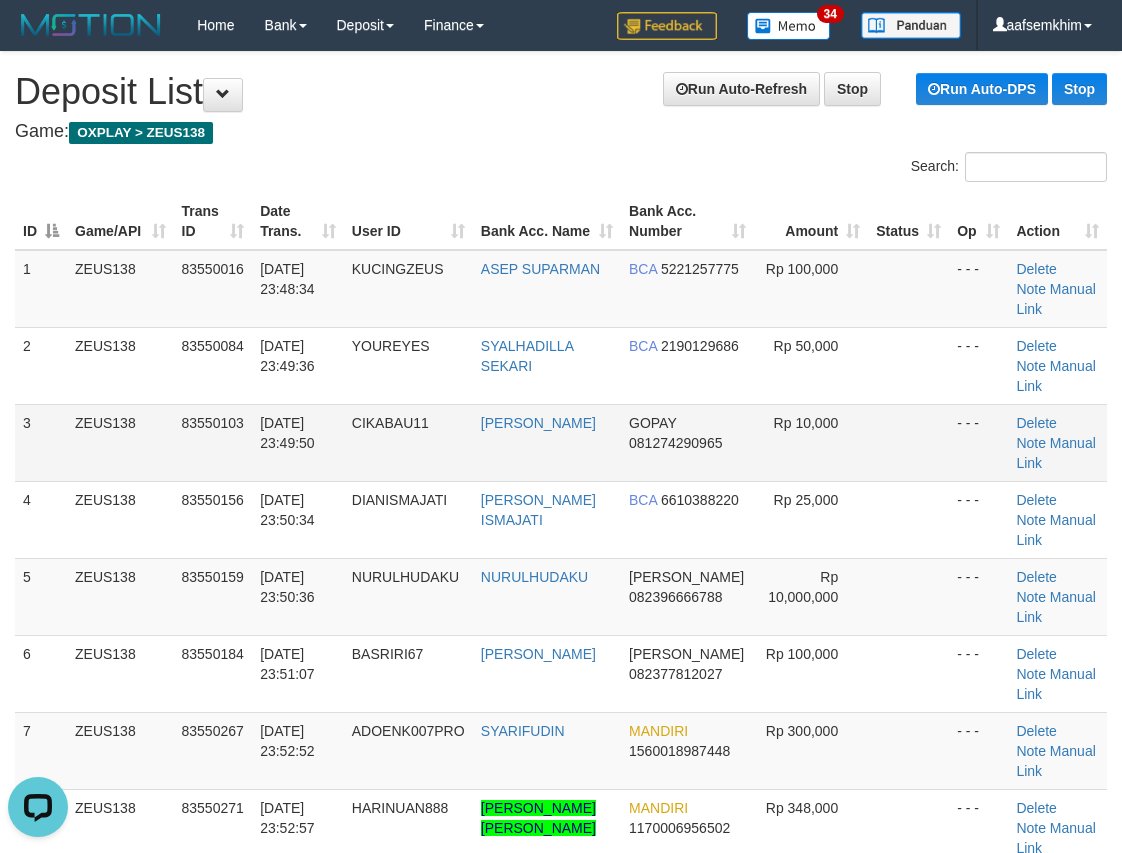 drag, startPoint x: 165, startPoint y: 438, endPoint x: 154, endPoint y: 444, distance: 12.529964 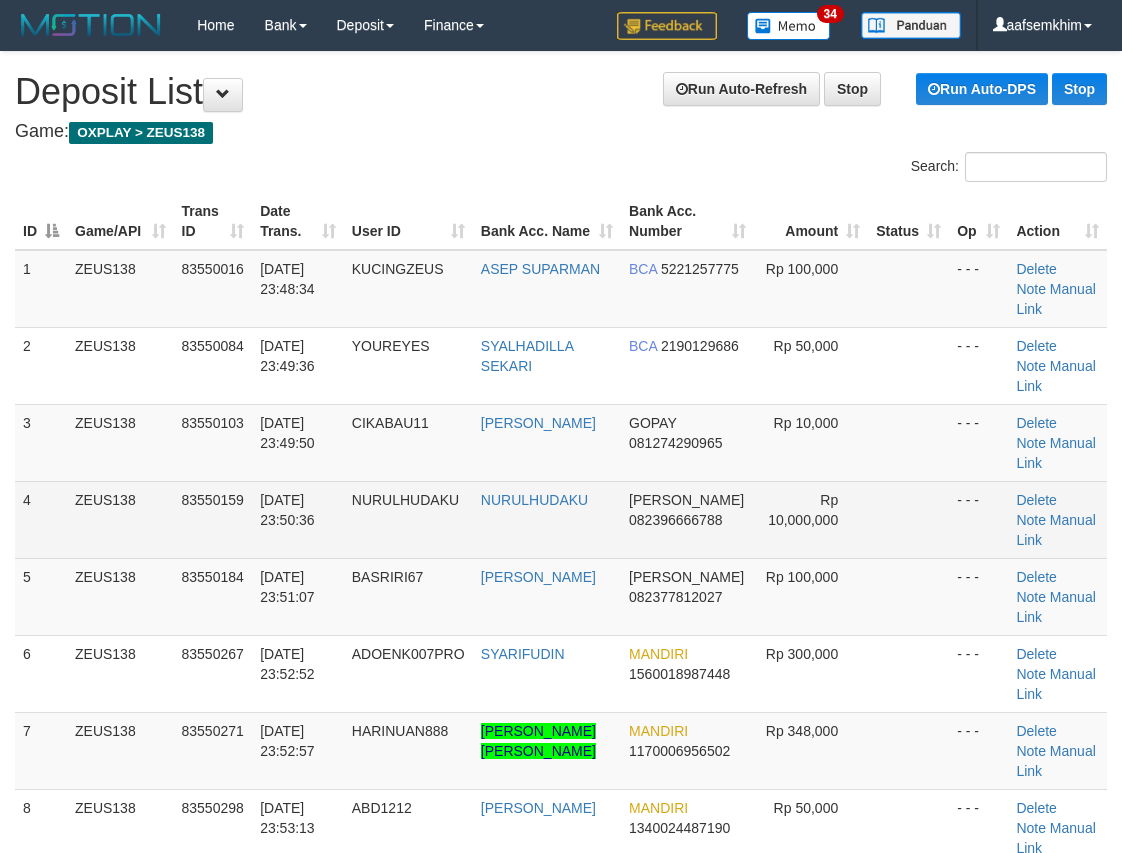 scroll, scrollTop: 0, scrollLeft: 0, axis: both 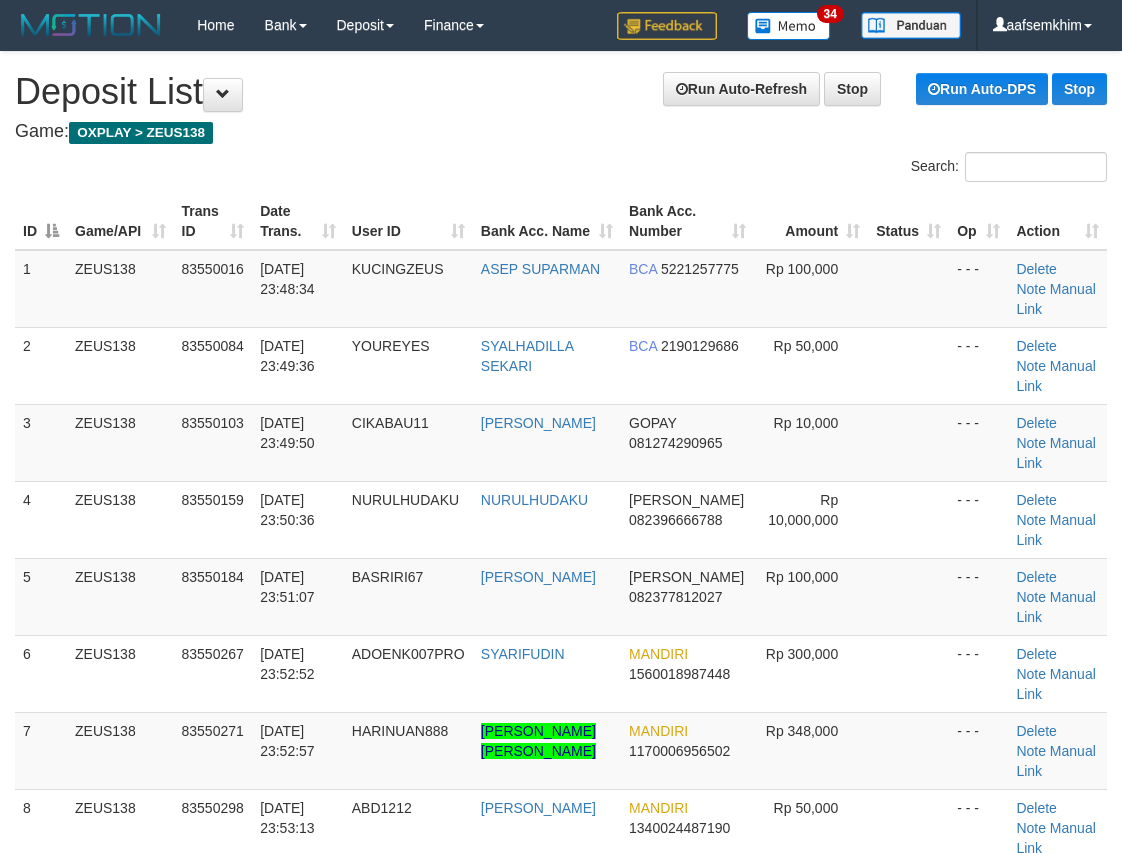 drag, startPoint x: 117, startPoint y: 551, endPoint x: 4, endPoint y: 522, distance: 116.6619 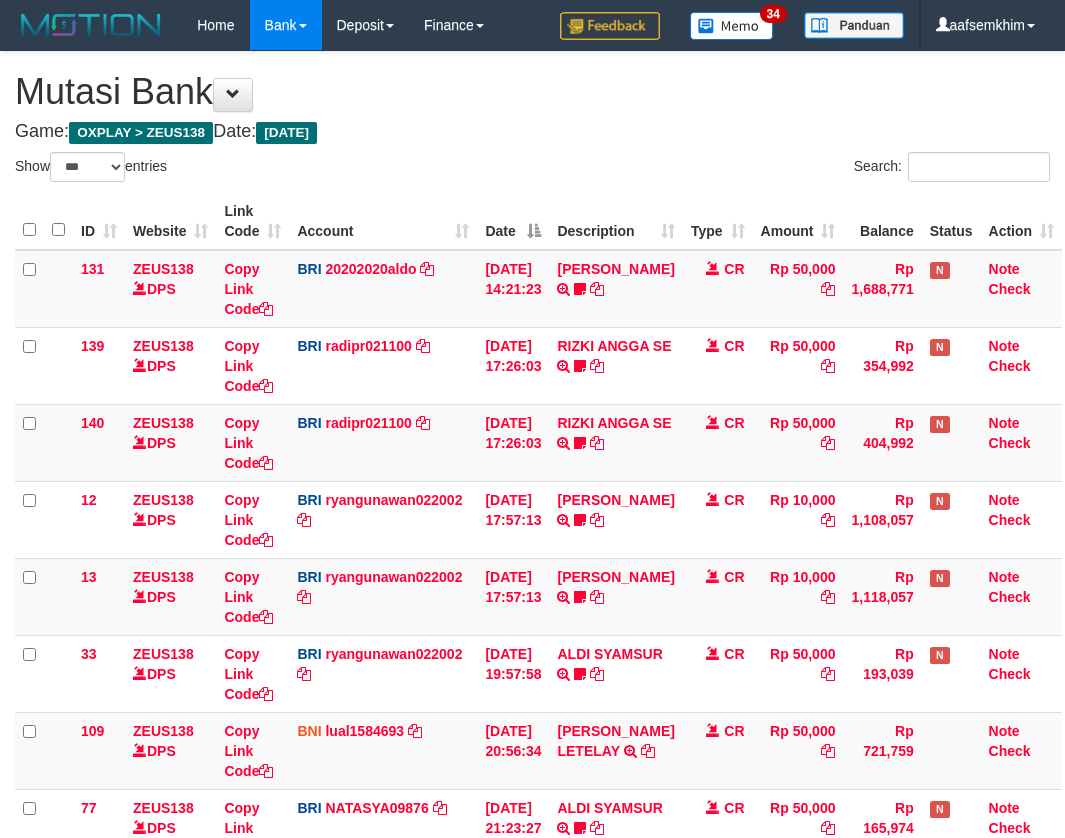 select on "***" 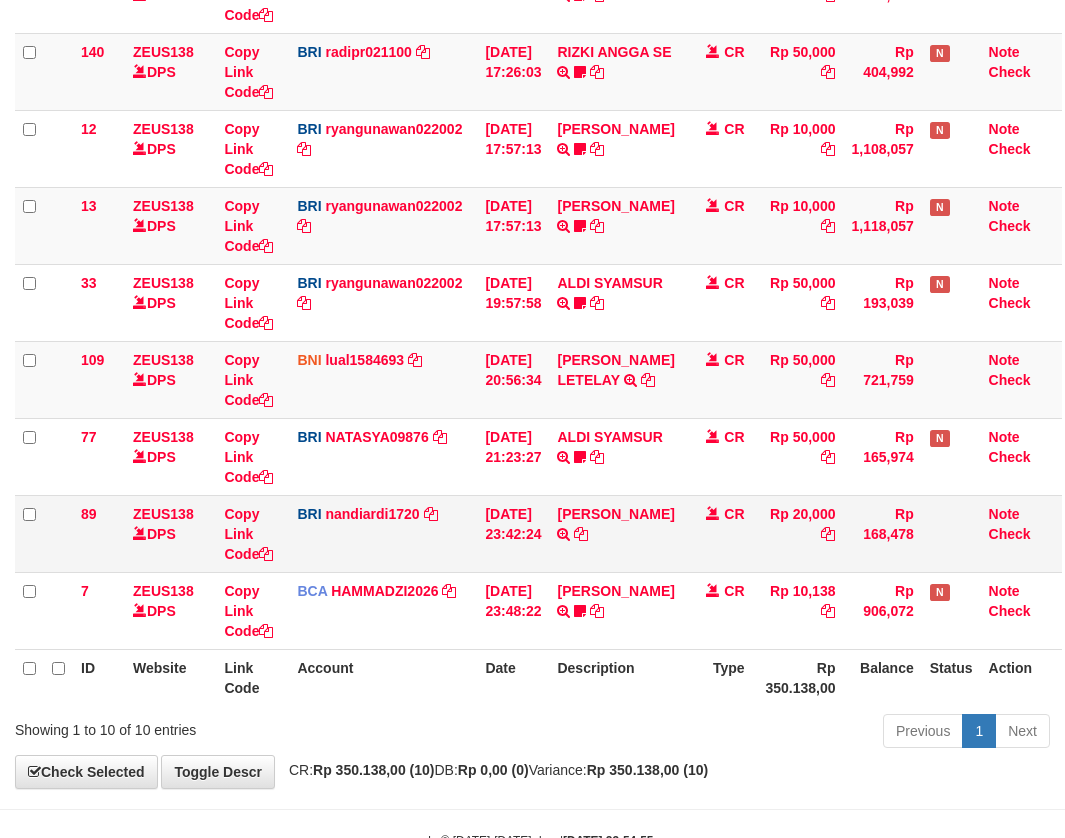 click on "AKBAR         TRANSFER NBMB AKBAR TO NANDI ARDIANSYAH" at bounding box center [615, 533] 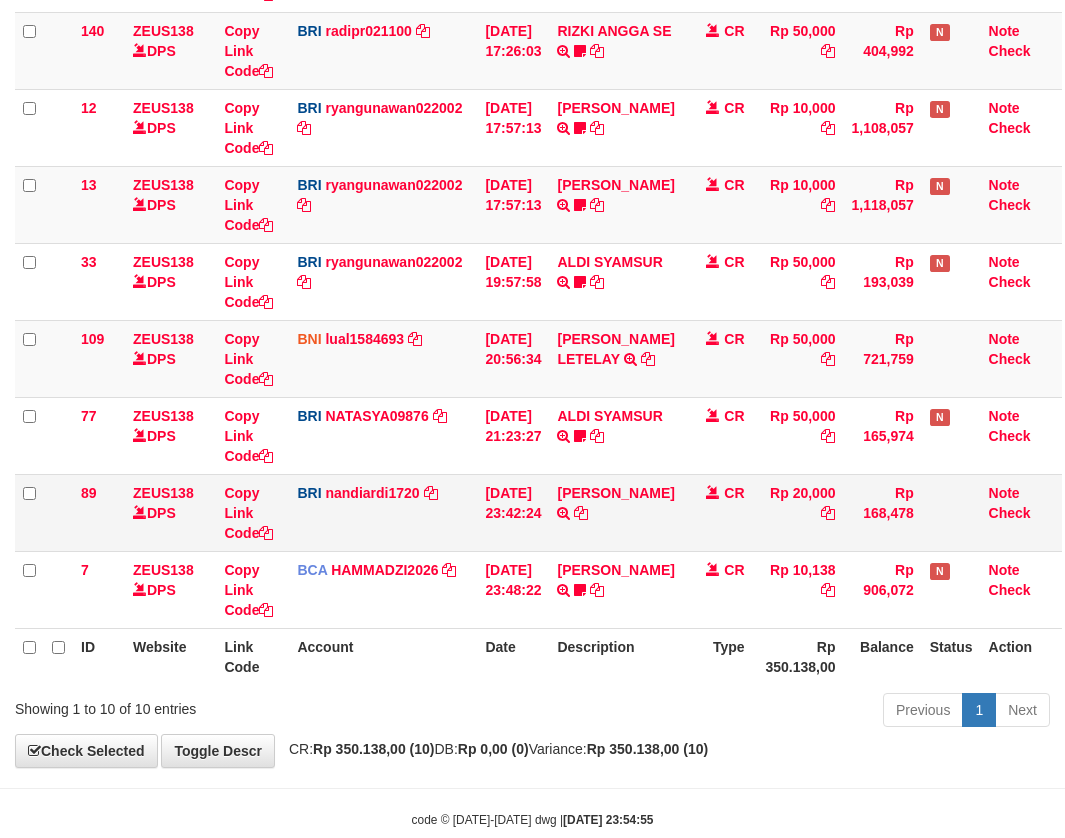 drag, startPoint x: 750, startPoint y: 518, endPoint x: 609, endPoint y: 483, distance: 145.27904 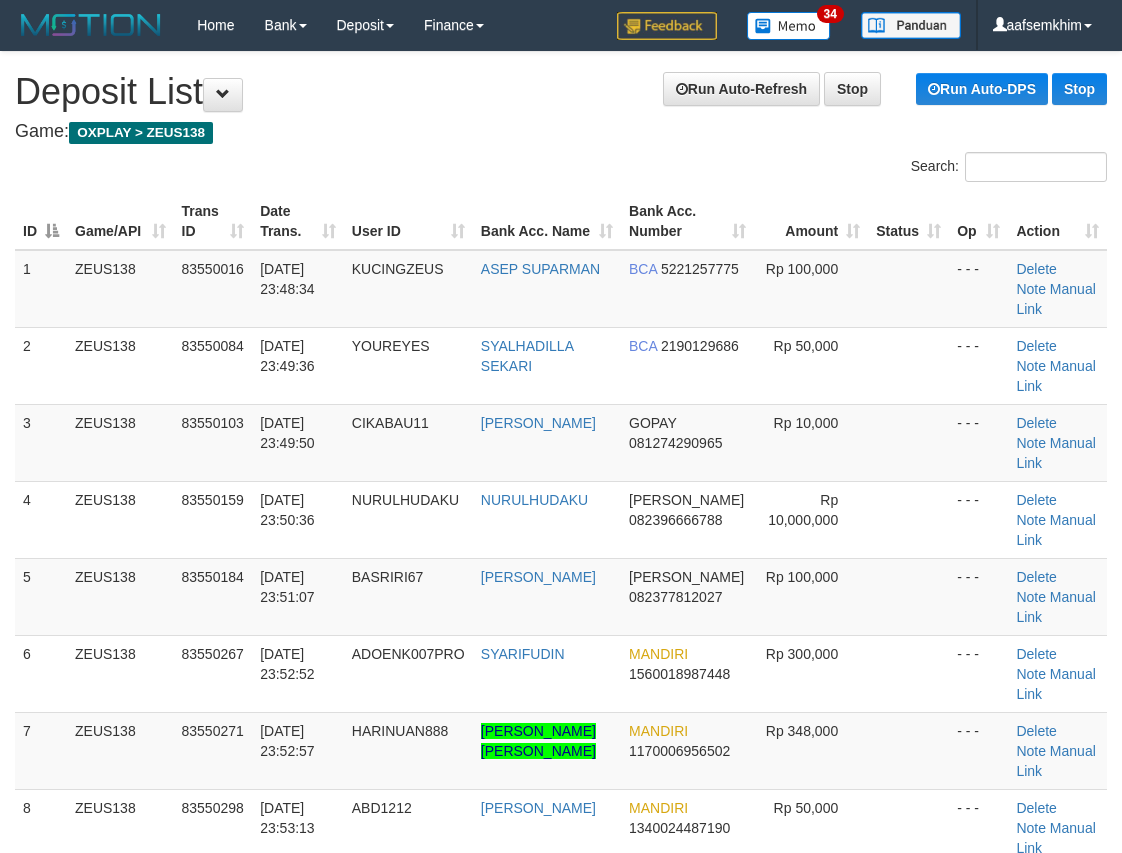 scroll, scrollTop: 0, scrollLeft: 0, axis: both 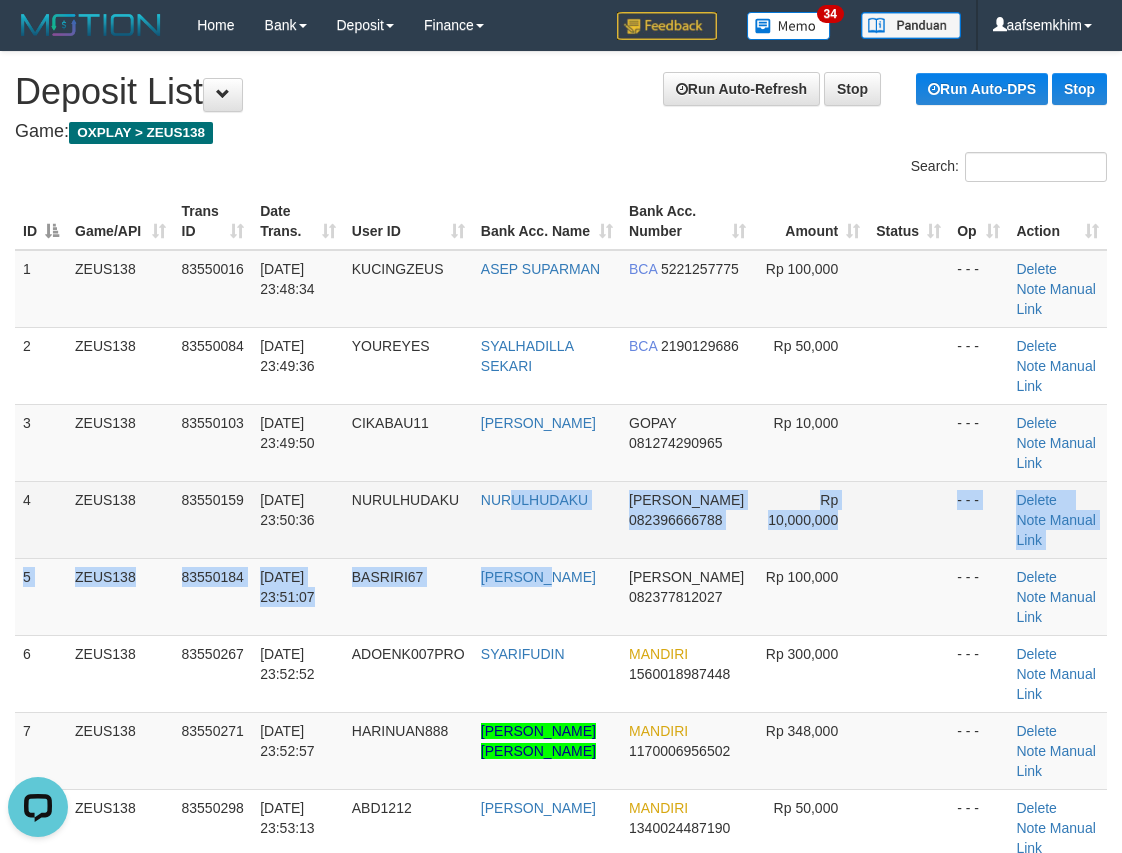 drag, startPoint x: 563, startPoint y: 561, endPoint x: 320, endPoint y: 510, distance: 248.29417 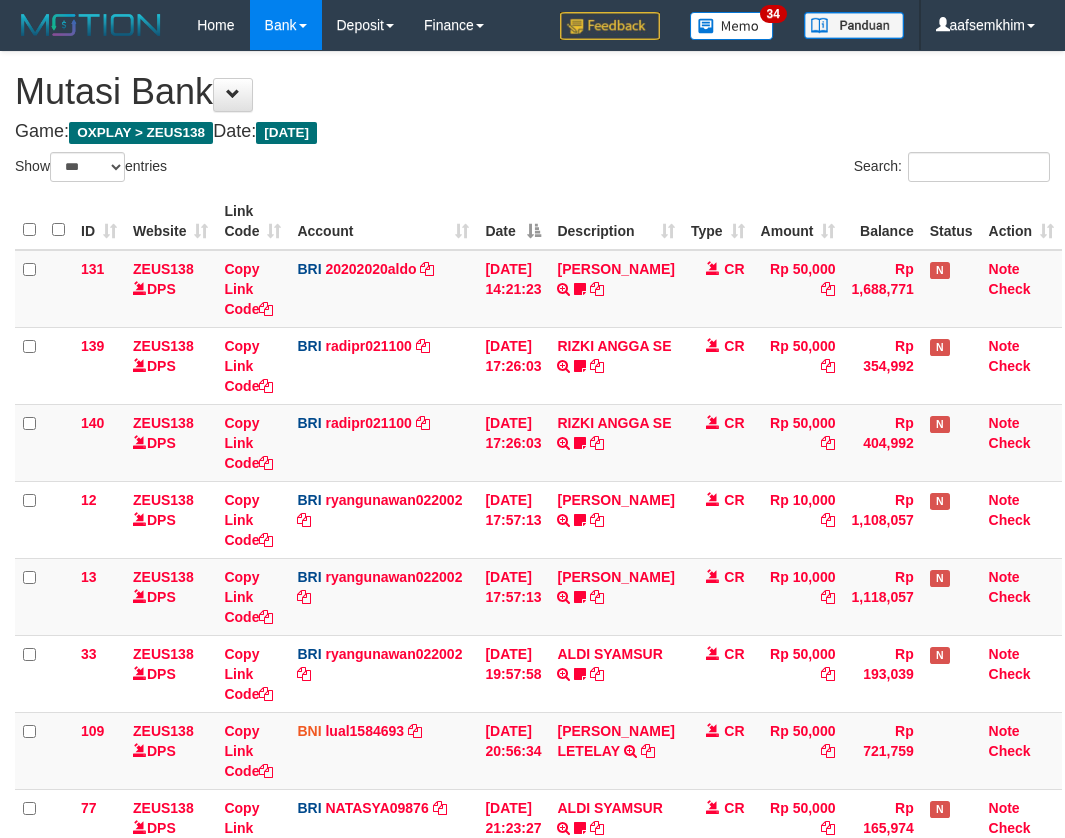 select on "***" 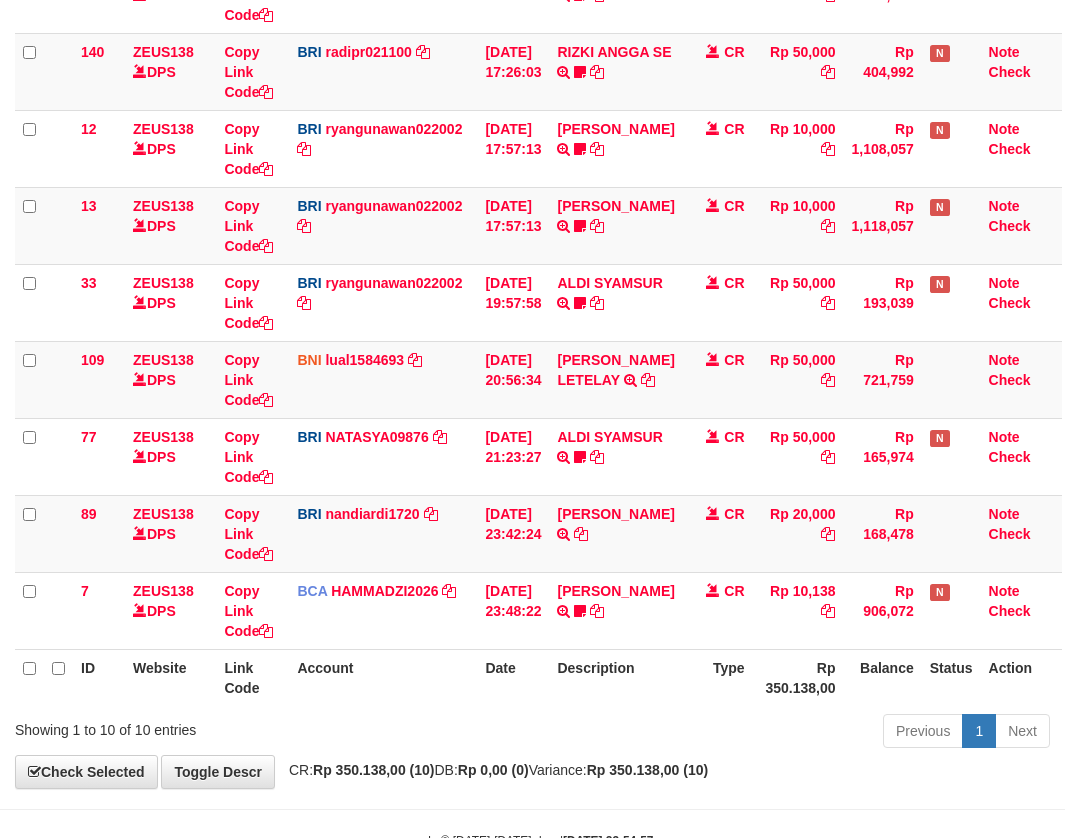 scroll, scrollTop: 392, scrollLeft: 0, axis: vertical 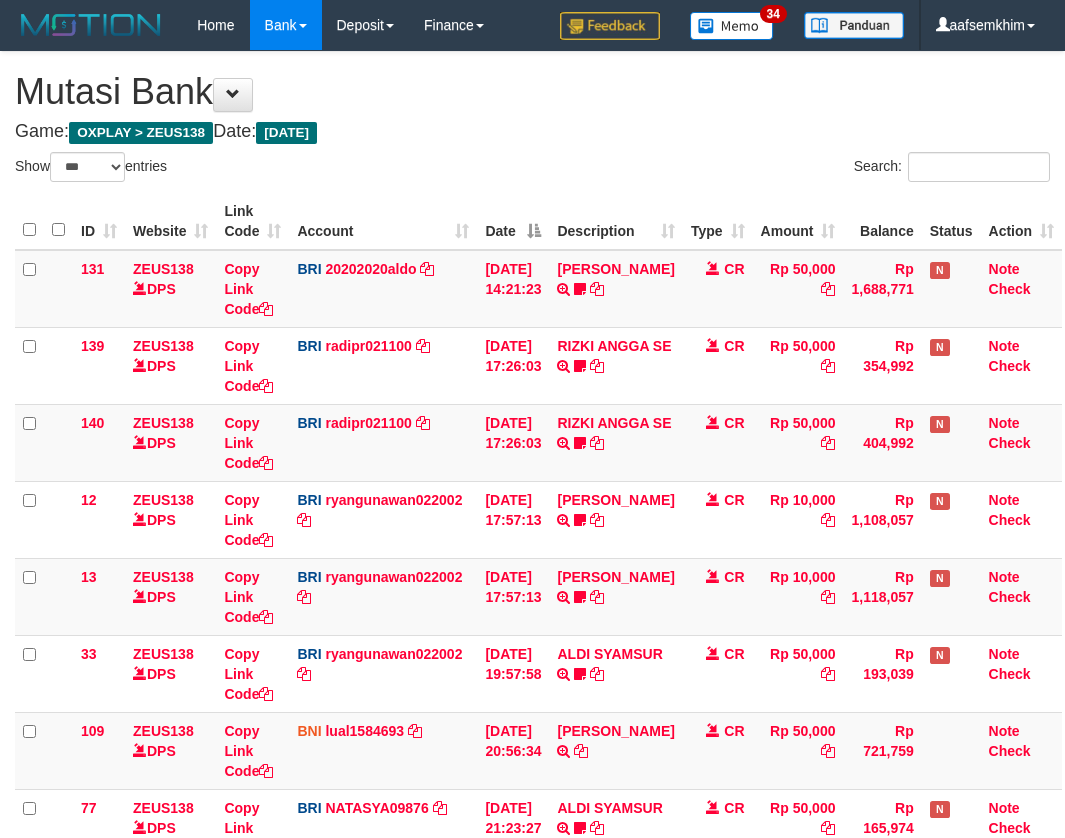 select on "***" 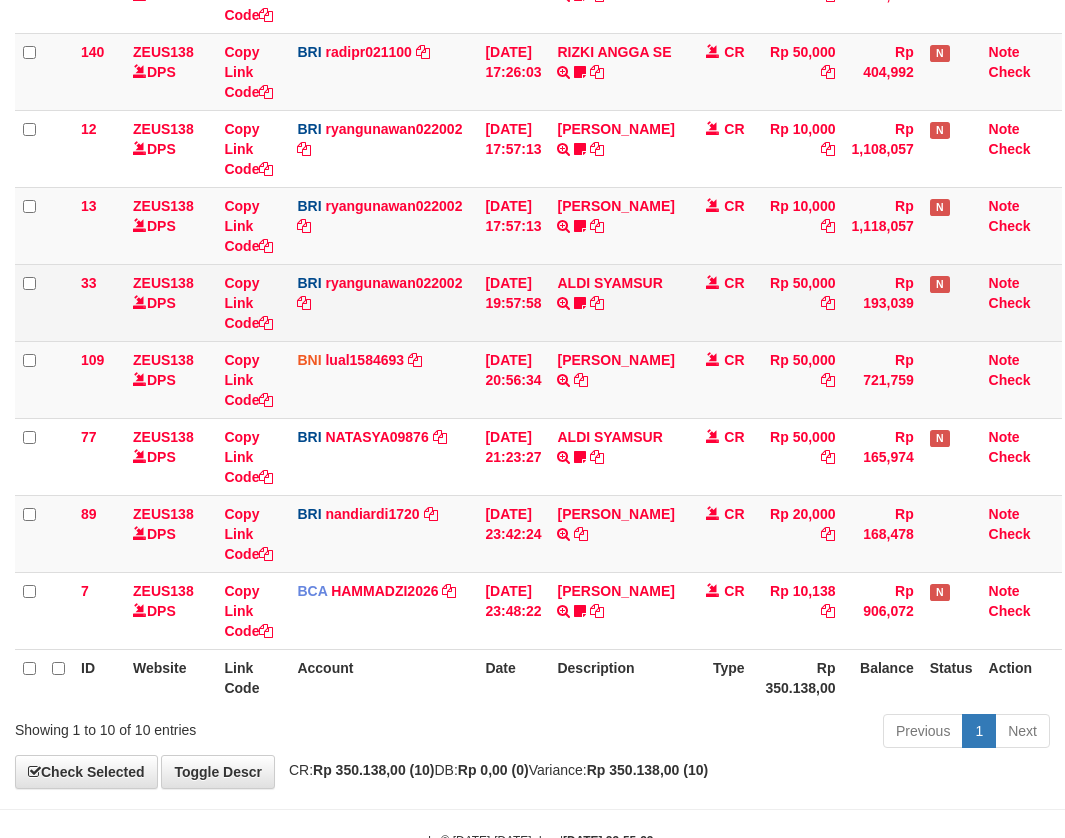 click on "33
ZEUS138    DPS
Copy Link Code
BRI
ryangunawan022002
DPS
[PERSON_NAME]
mutasi_20250713_3775 | 33
mutasi_20250713_3775 | 33
[DATE] 19:57:58
[PERSON_NAME]            TRANSFER NBMB [PERSON_NAME] TO [PERSON_NAME]
CR
Rp 50,000
Rp 193,039
N
Note
Check" at bounding box center [538, 302] 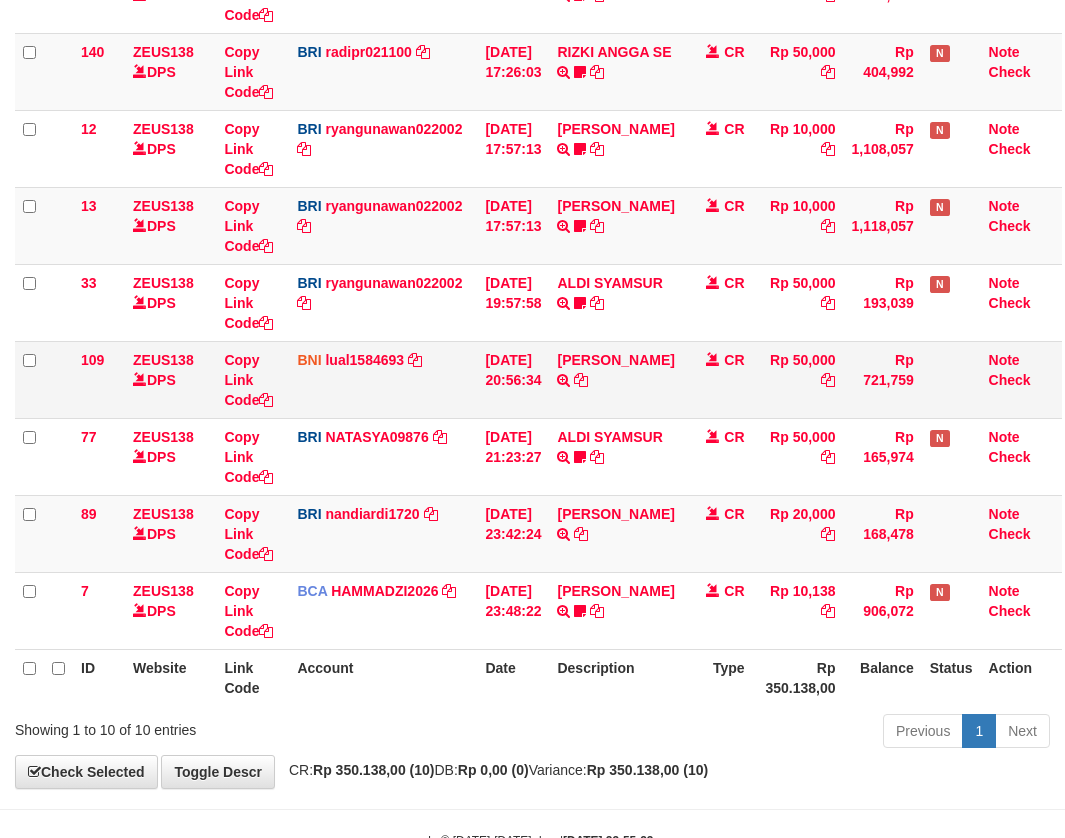 scroll, scrollTop: 392, scrollLeft: 0, axis: vertical 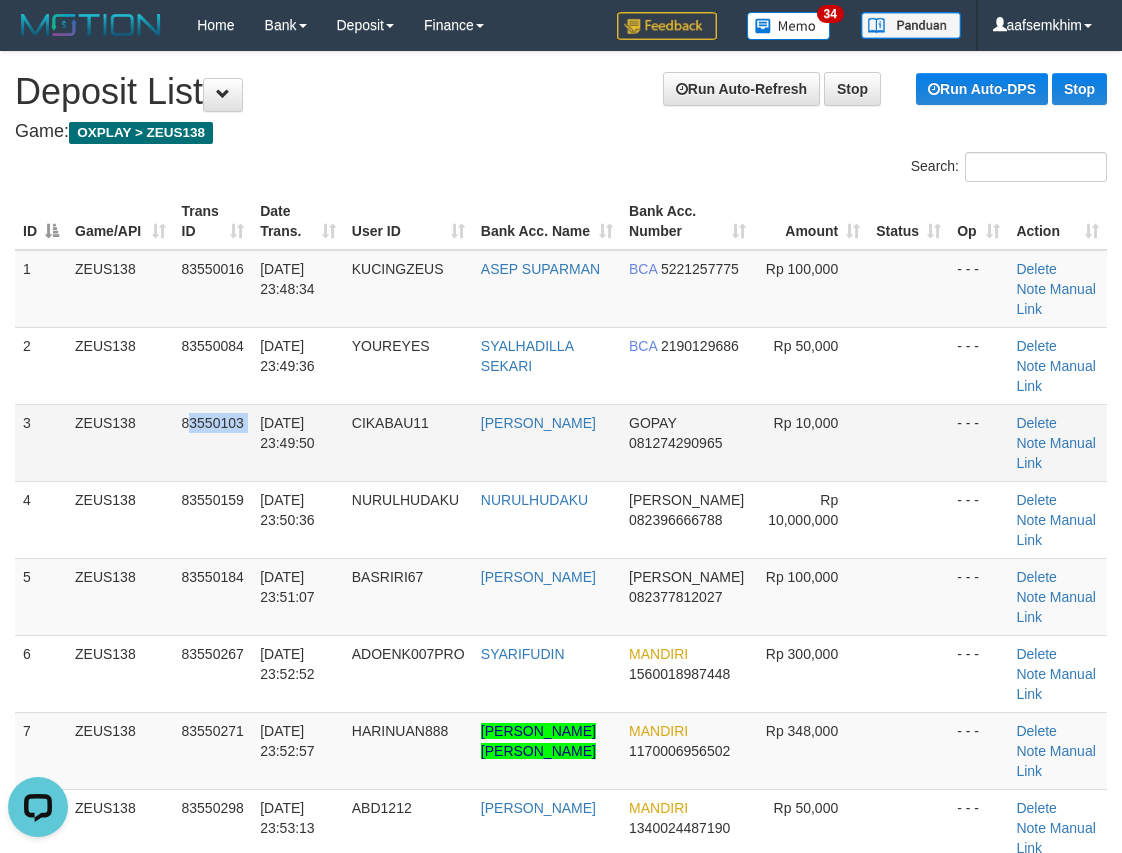 drag, startPoint x: 256, startPoint y: 430, endPoint x: 43, endPoint y: 429, distance: 213.00235 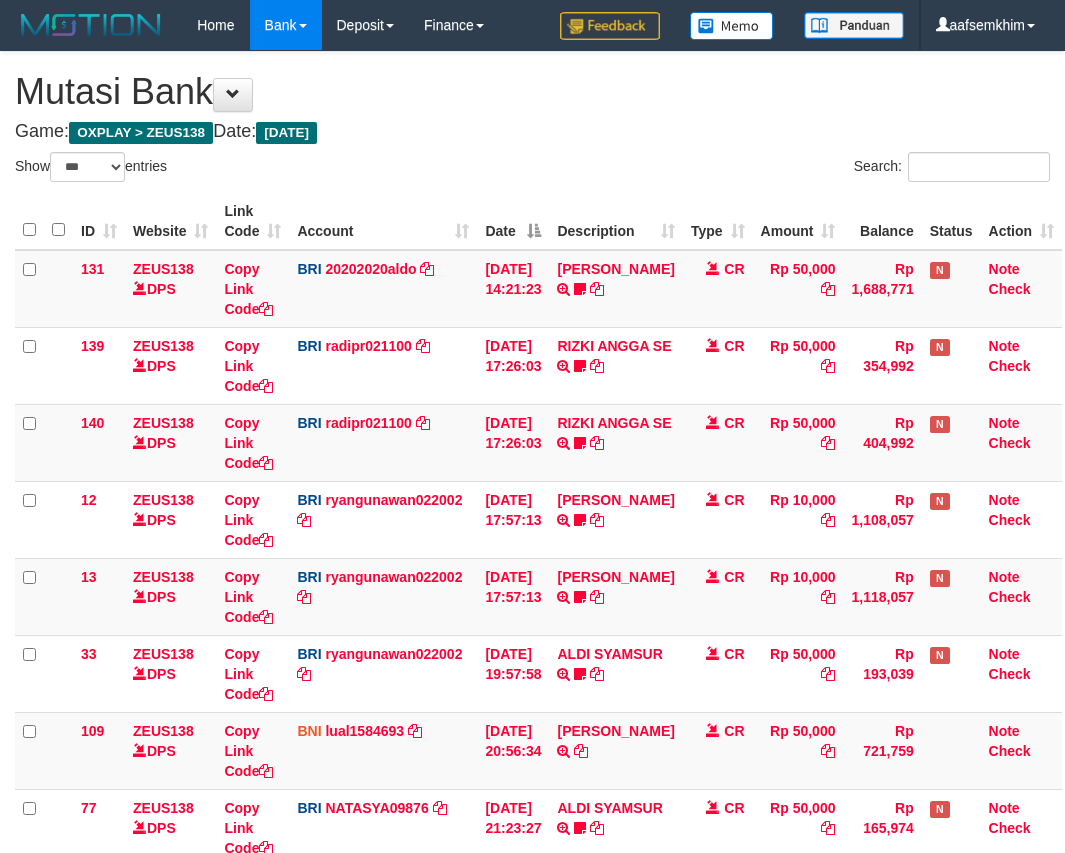 select on "***" 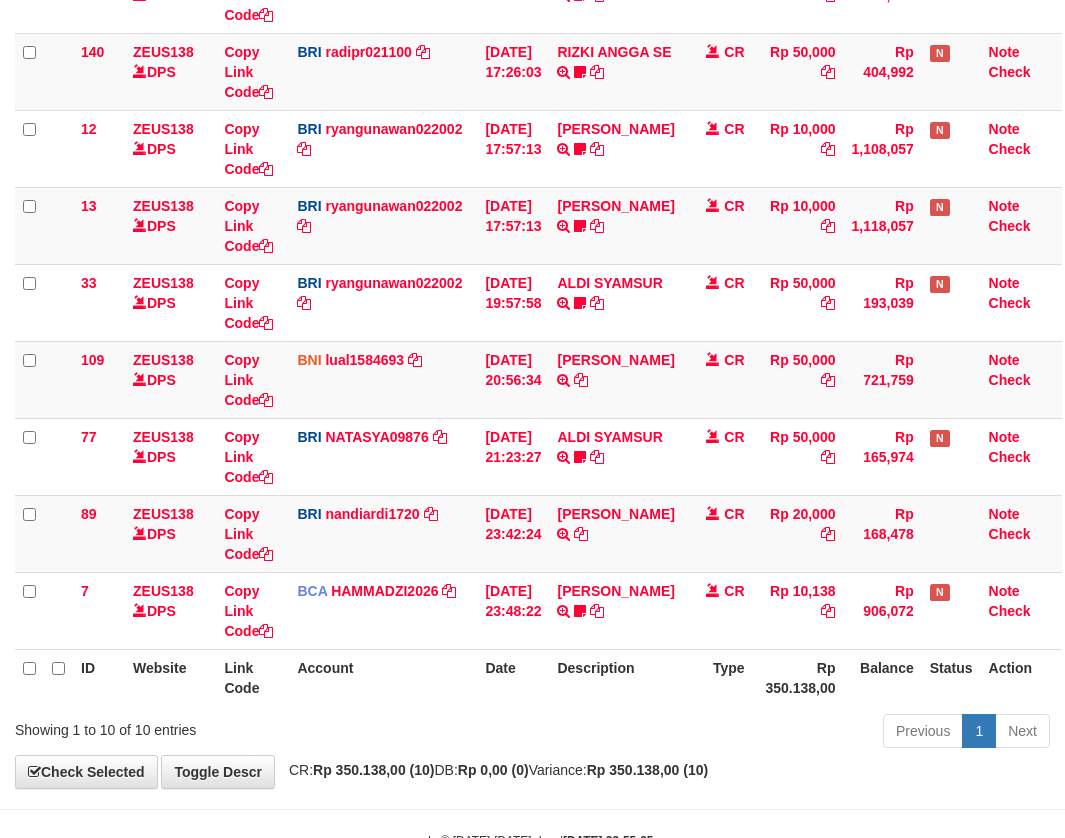 scroll, scrollTop: 392, scrollLeft: 0, axis: vertical 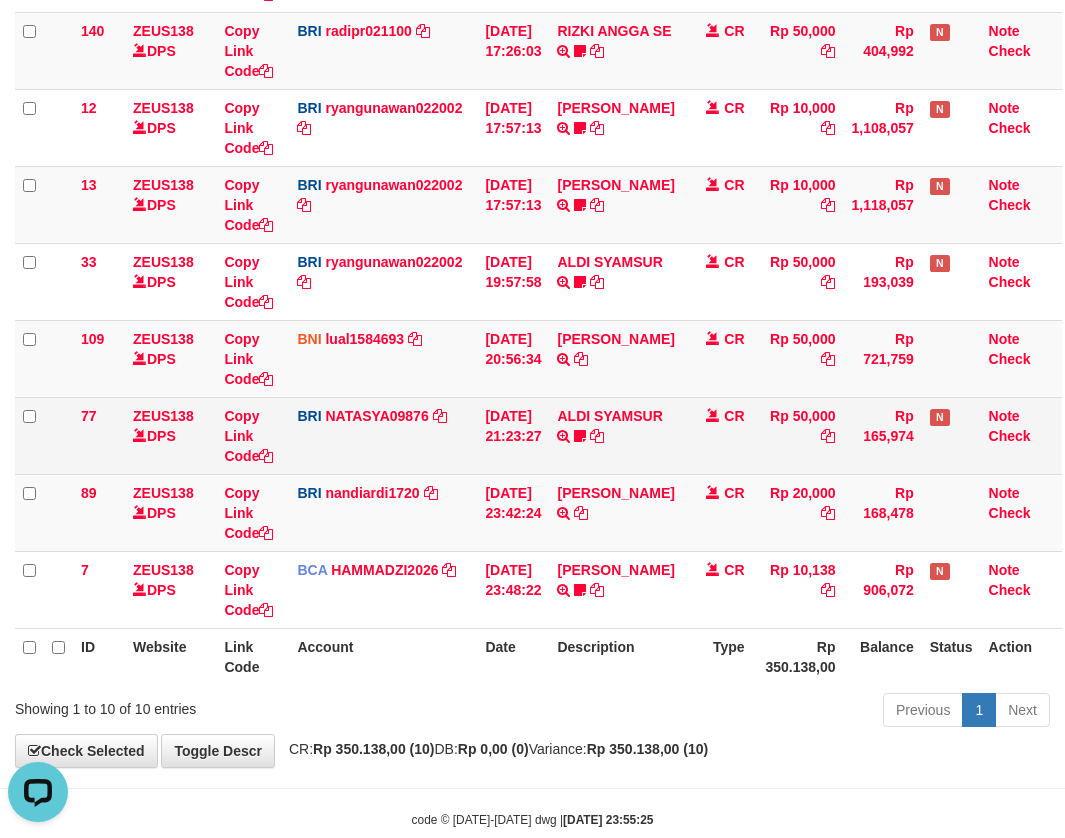 click on "ZEUS138    DPS" at bounding box center (170, 435) 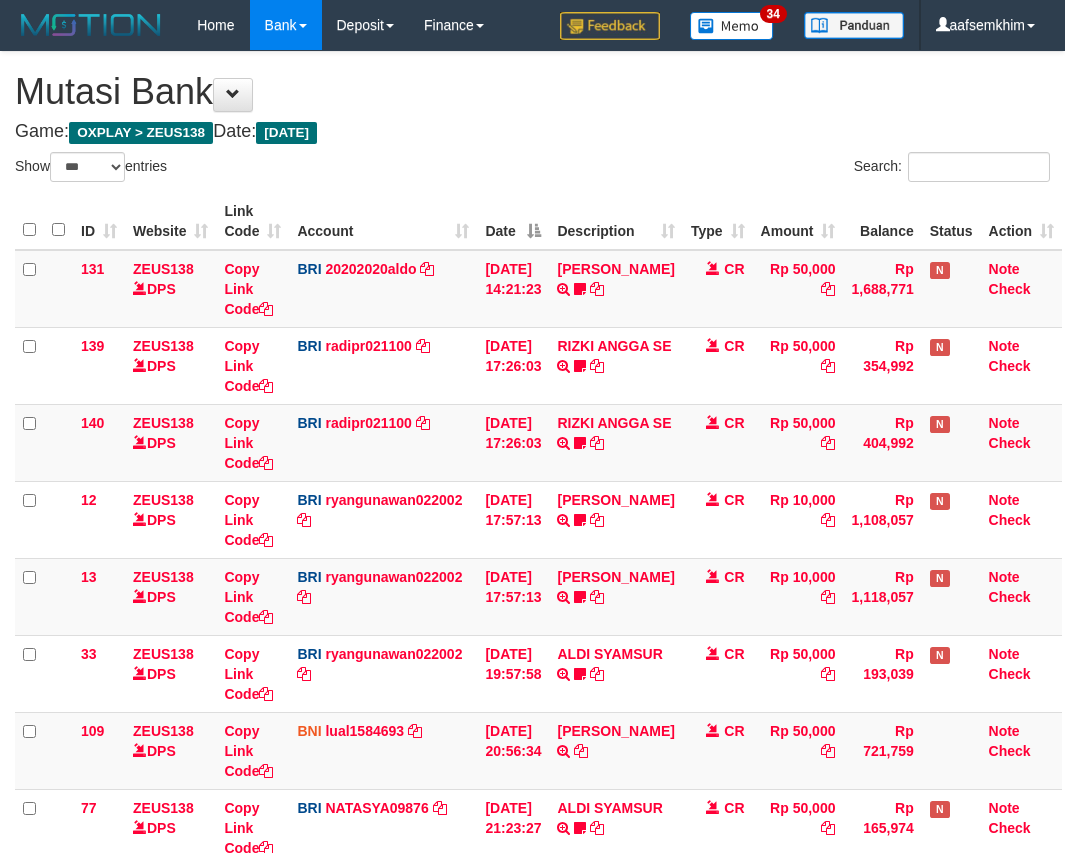 select on "***" 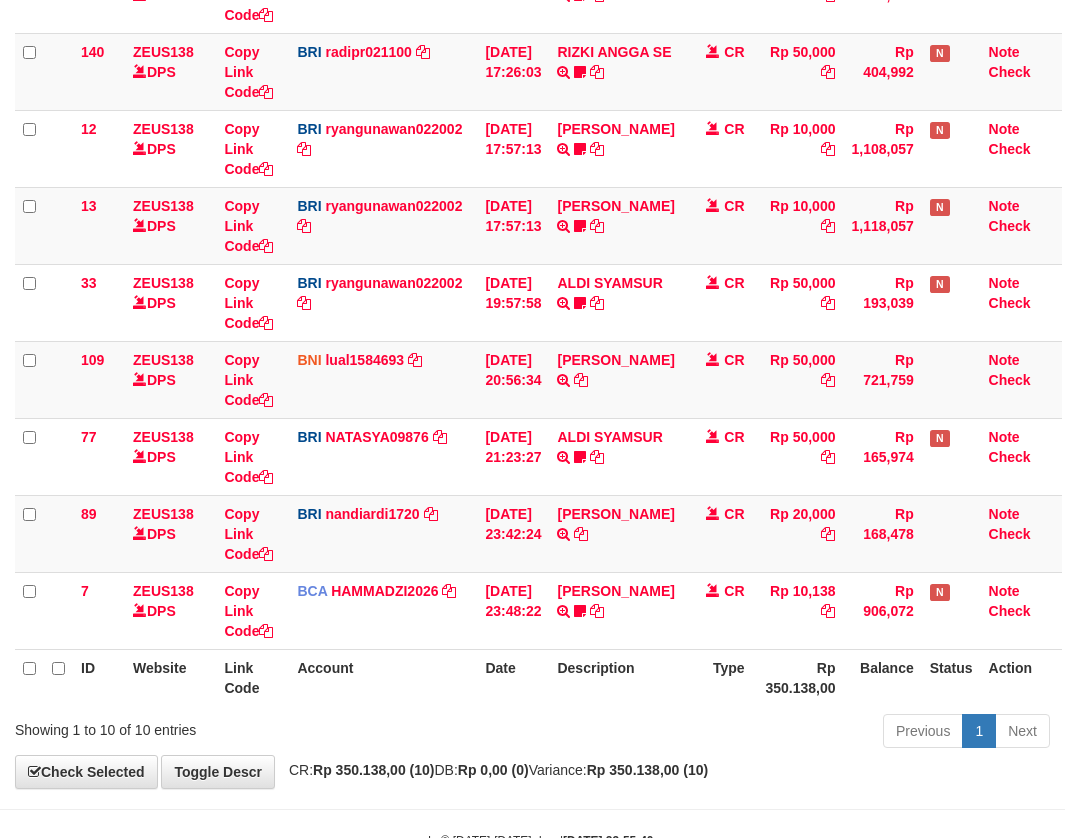 scroll, scrollTop: 392, scrollLeft: 0, axis: vertical 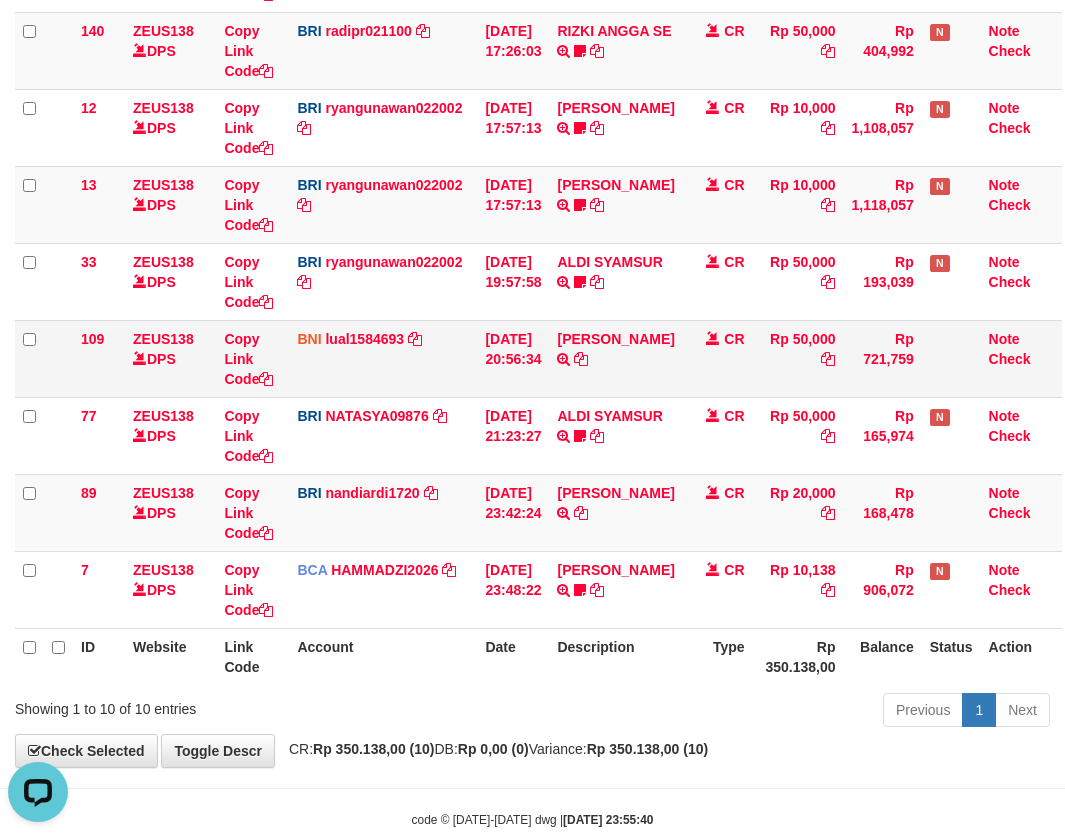 click on "[DATE] 20:56:34" at bounding box center (513, 358) 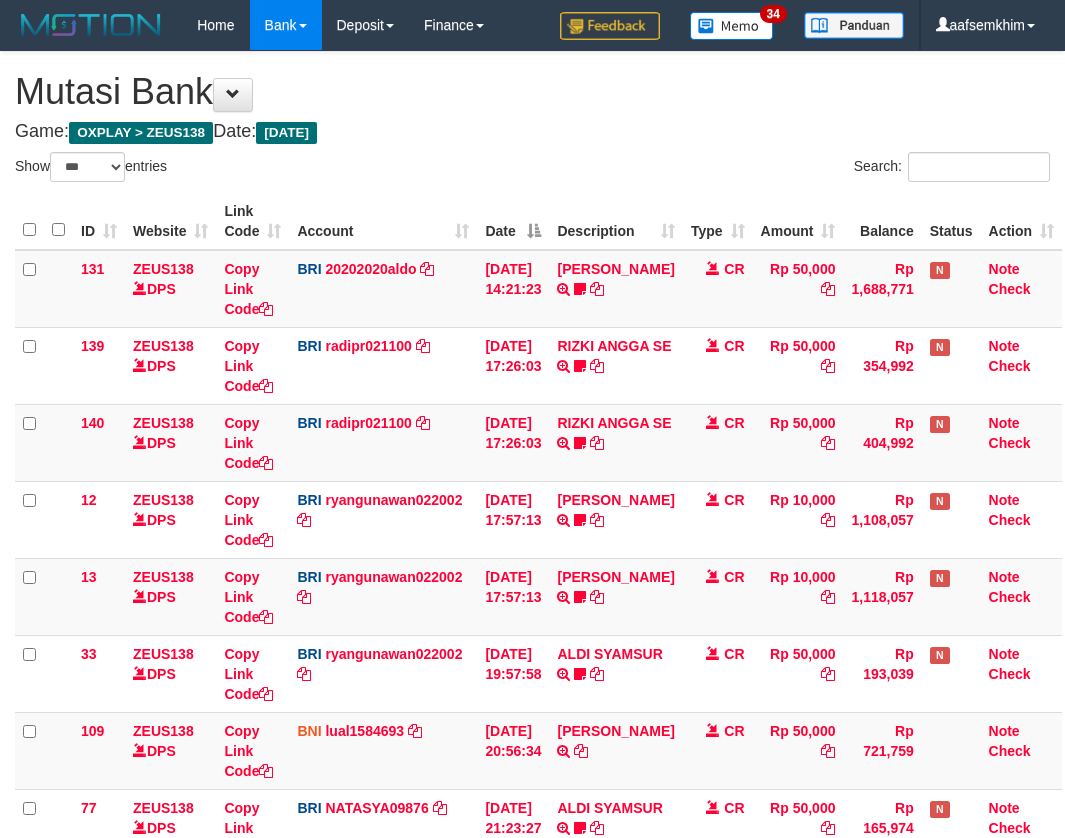 select on "***" 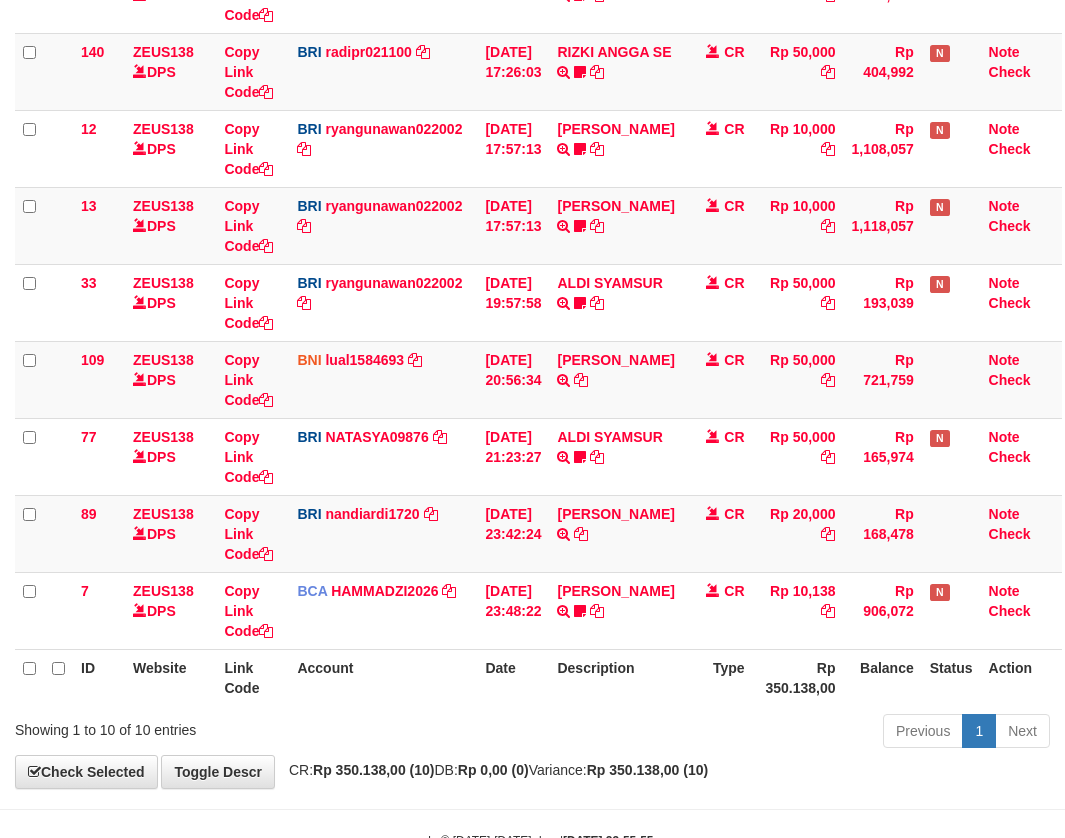 scroll, scrollTop: 392, scrollLeft: 0, axis: vertical 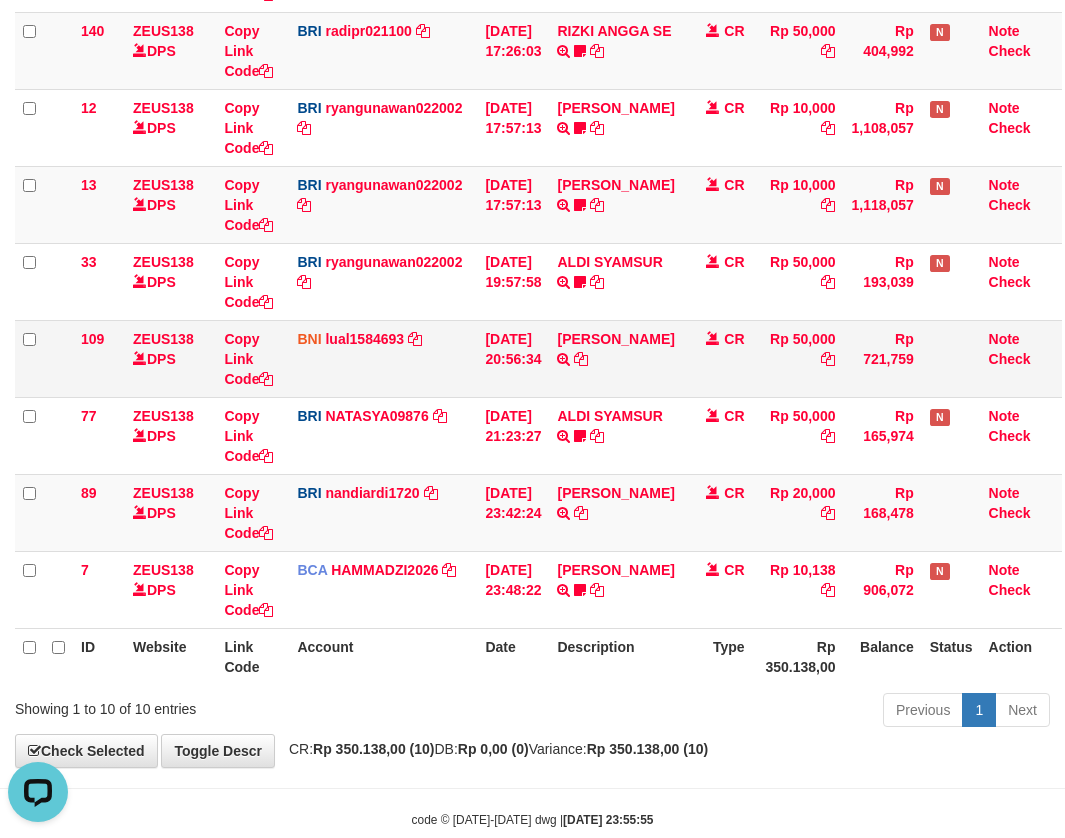 click on "BNI
lual1584693
DPS
LUCKY ALAMSYAH
mutasi_20250713_2414 | 109
mutasi_20250713_2414 | 109" at bounding box center [383, 358] 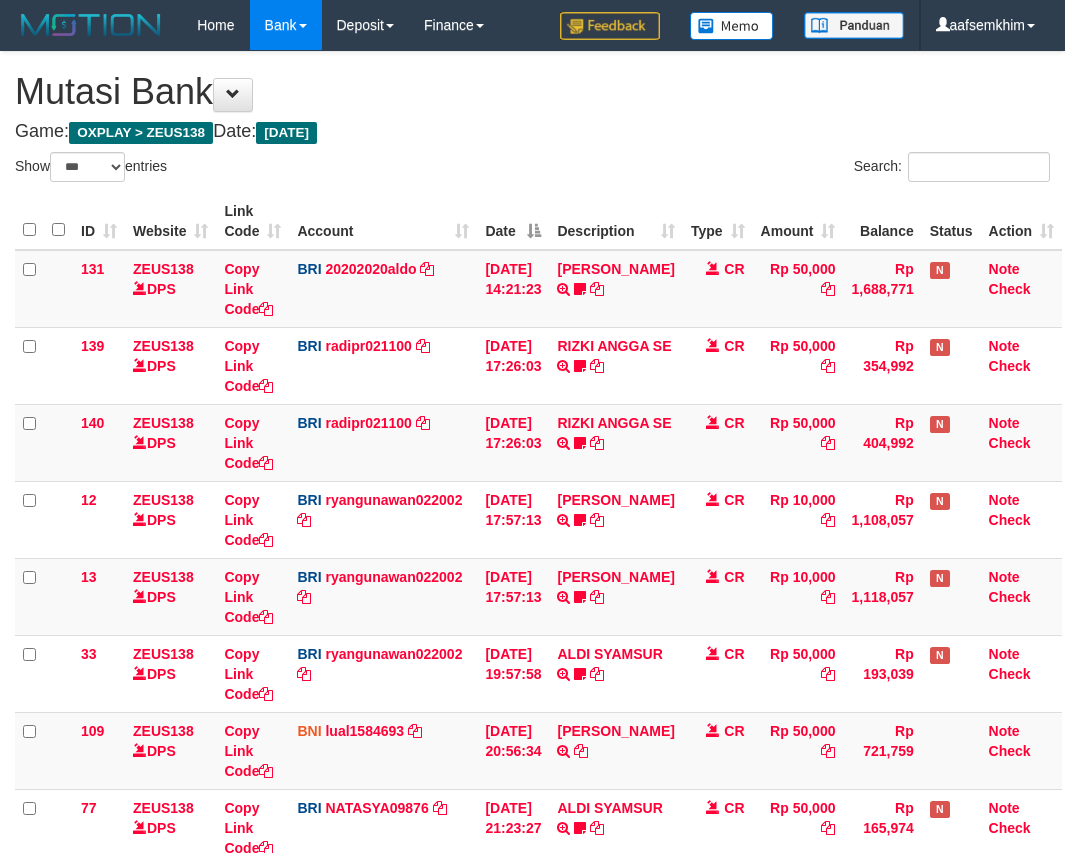 select on "***" 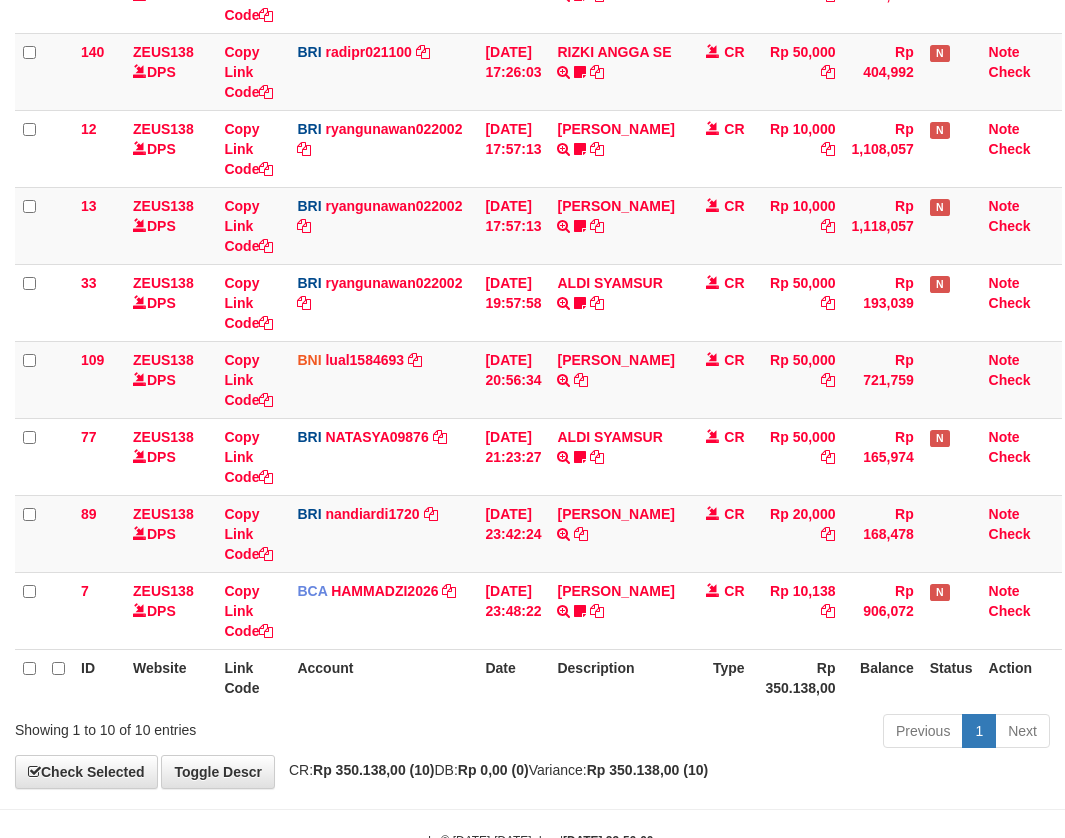 scroll, scrollTop: 392, scrollLeft: 0, axis: vertical 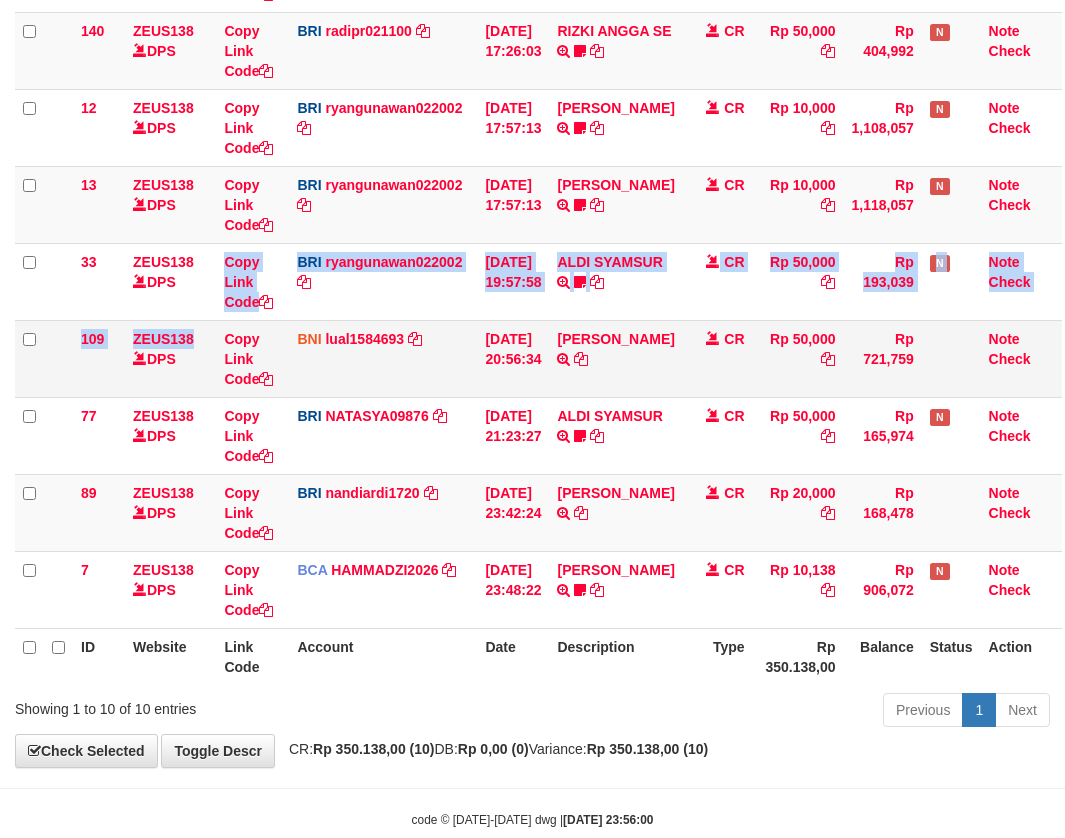 drag, startPoint x: 189, startPoint y: 307, endPoint x: 202, endPoint y: 320, distance: 18.384777 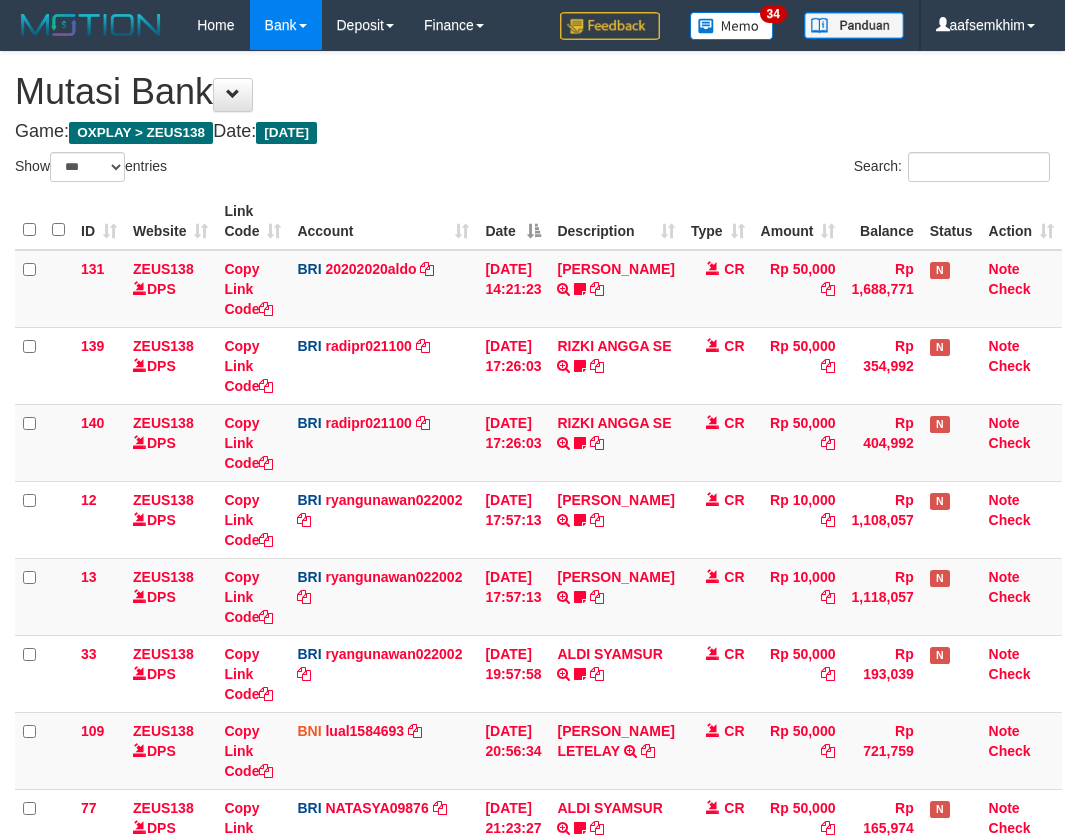 select on "***" 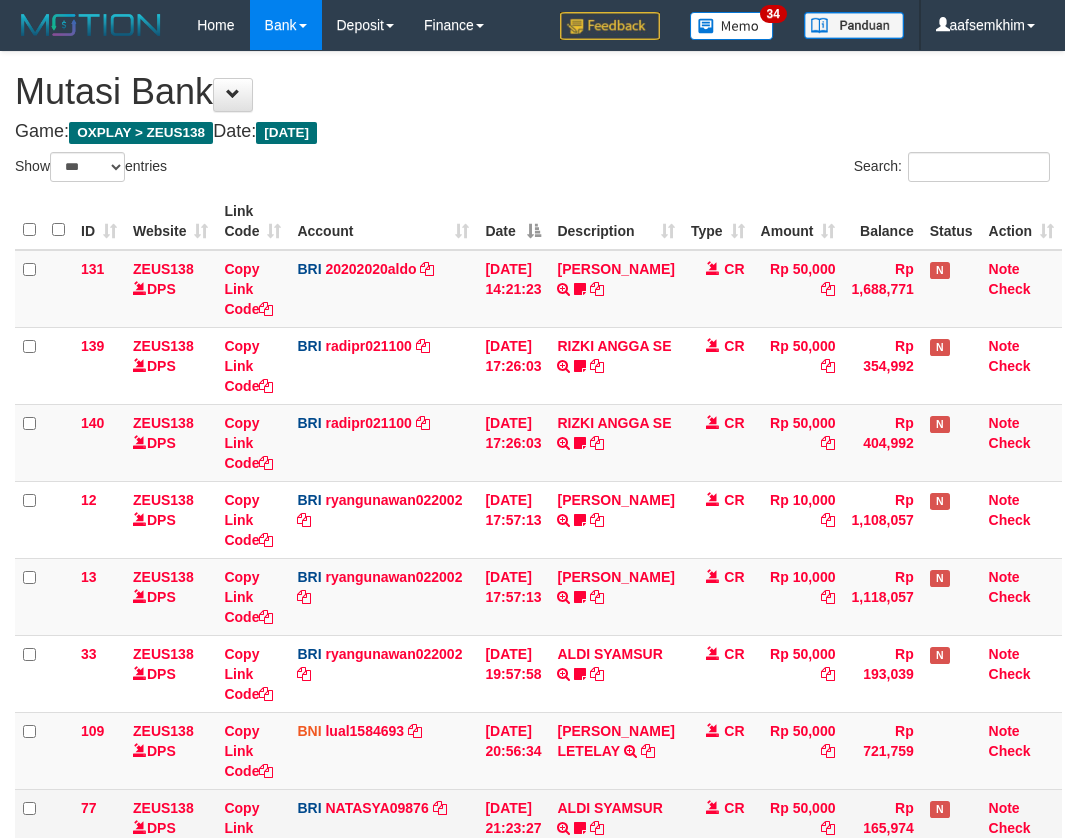 scroll, scrollTop: 391, scrollLeft: 0, axis: vertical 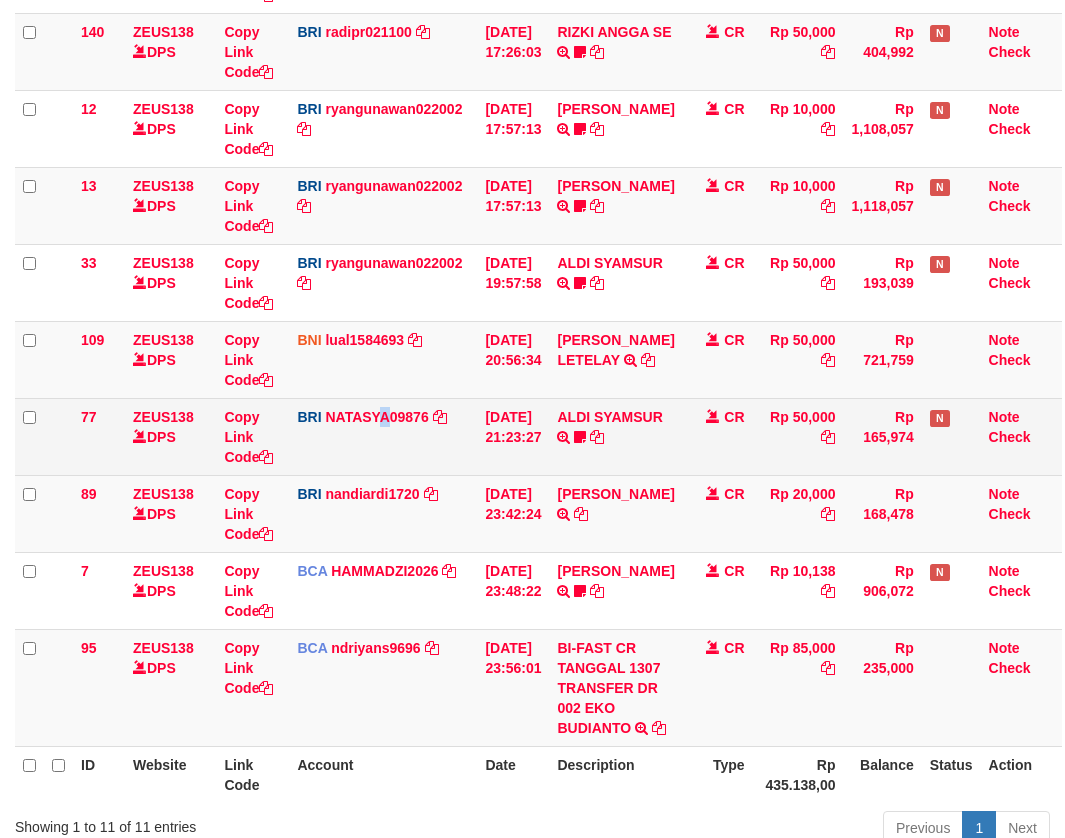 click on "BRI
NATASYA09876
DPS
SITI NURLITA SAPITRI
mutasi_20250713_3126 | 77
mutasi_20250713_3126 | 77" at bounding box center (383, 436) 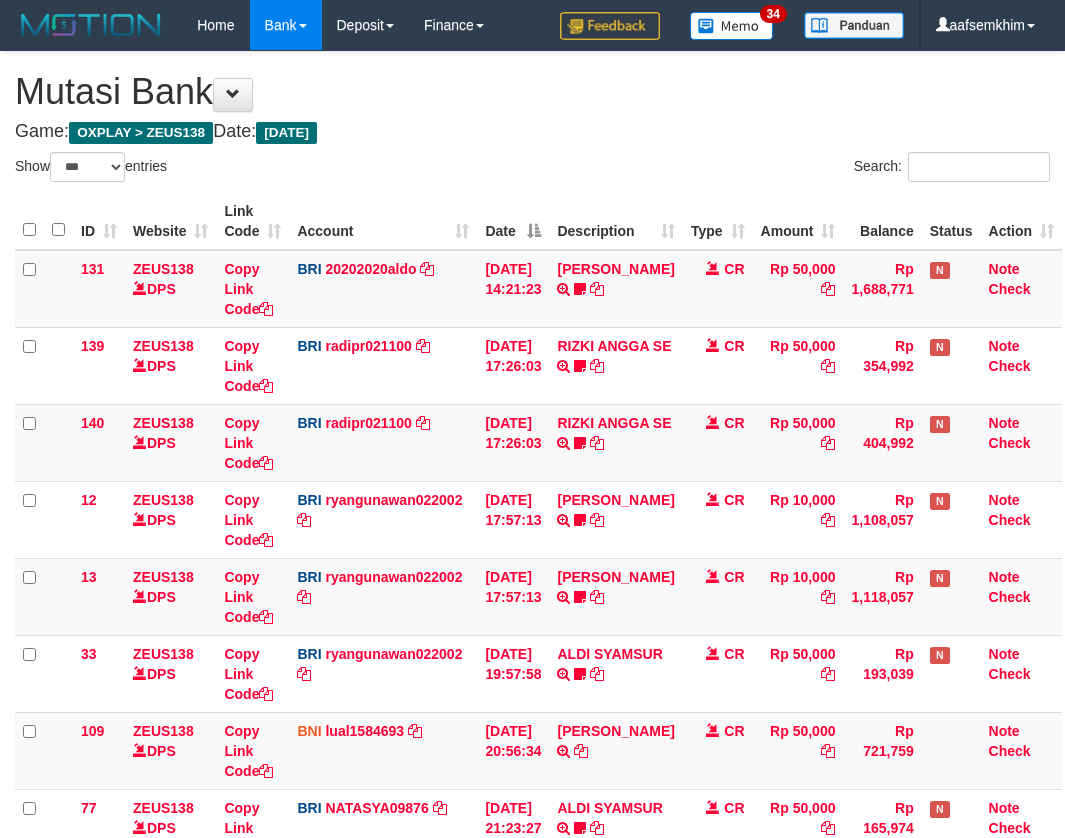 select on "***" 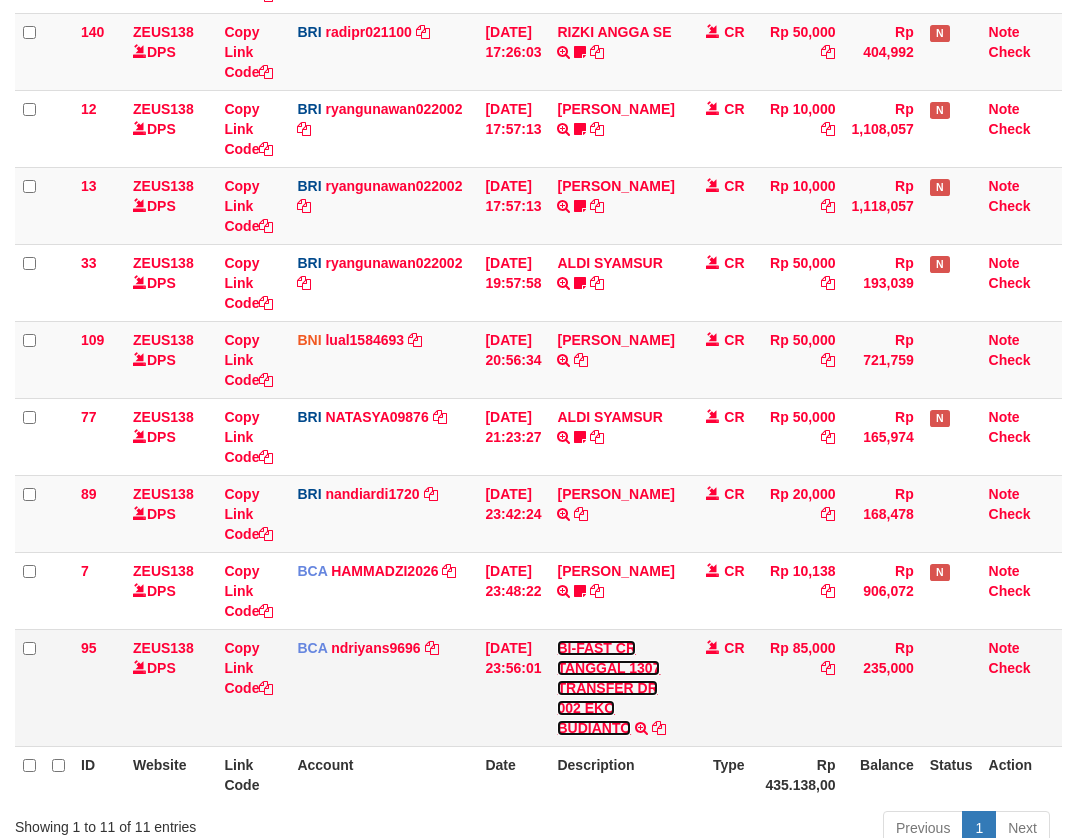 click on "BI-FAST CR TANGGAL 1307 TRANSFER DR 002 EKO BUDIANTO" at bounding box center (608, 688) 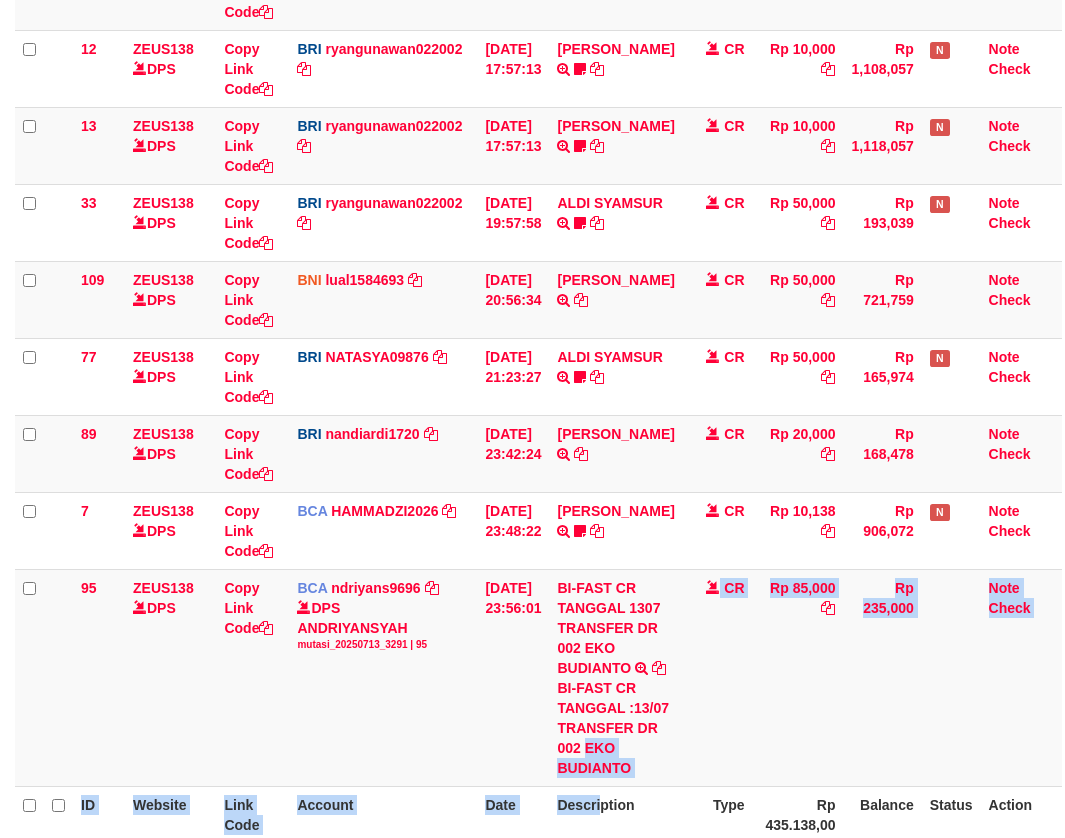 scroll, scrollTop: 628, scrollLeft: 0, axis: vertical 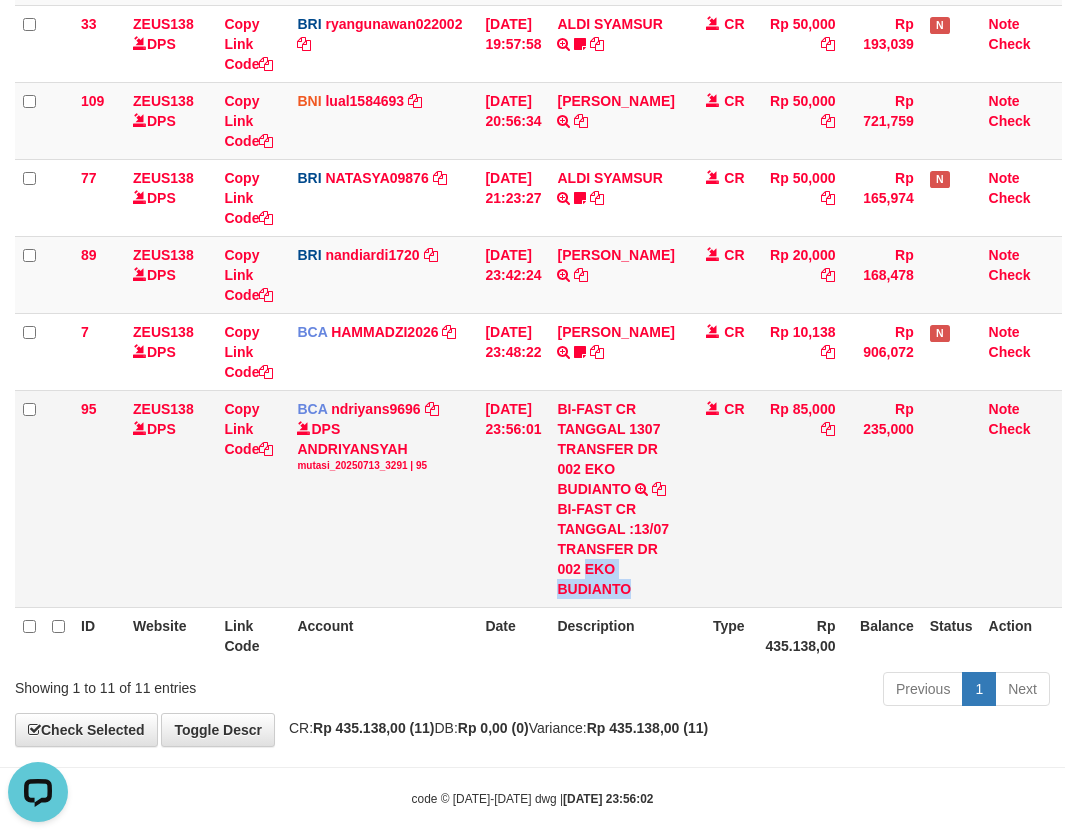 drag, startPoint x: 617, startPoint y: 831, endPoint x: 735, endPoint y: 583, distance: 274.64157 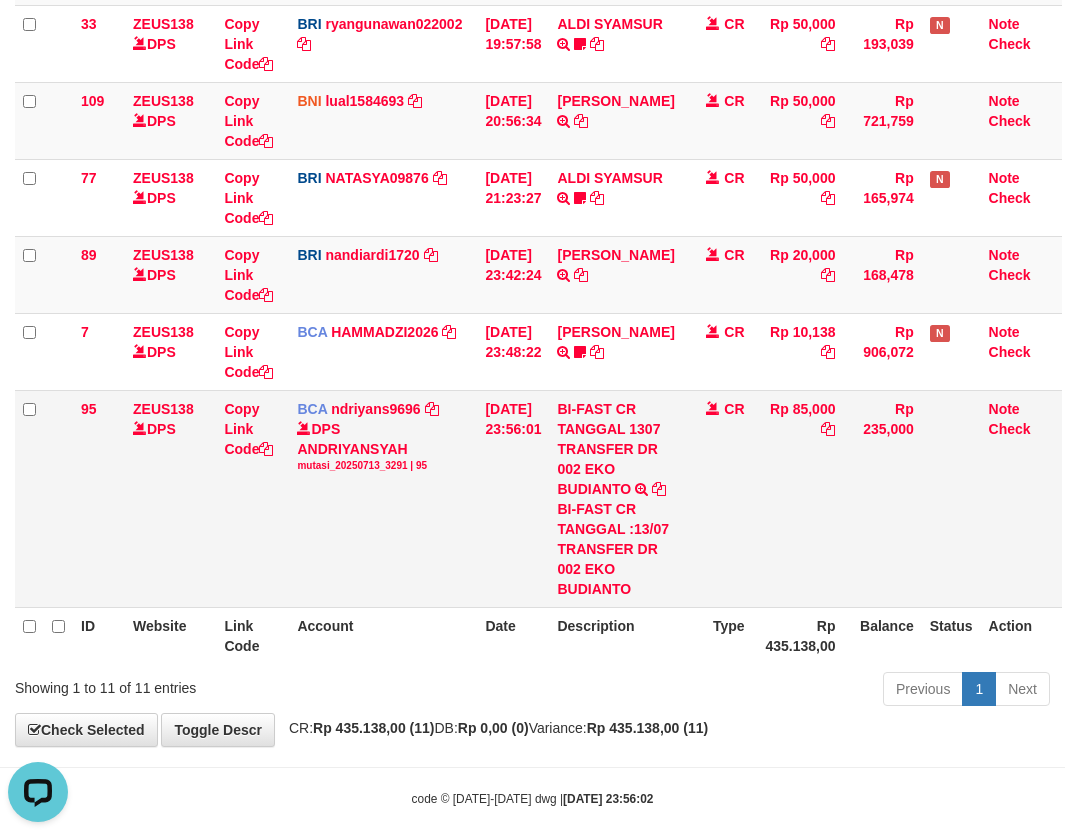click on "BI-FAST CR TANGGAL :13/07 TRANSFER DR 002 EKO BUDIANTO" at bounding box center [615, 549] 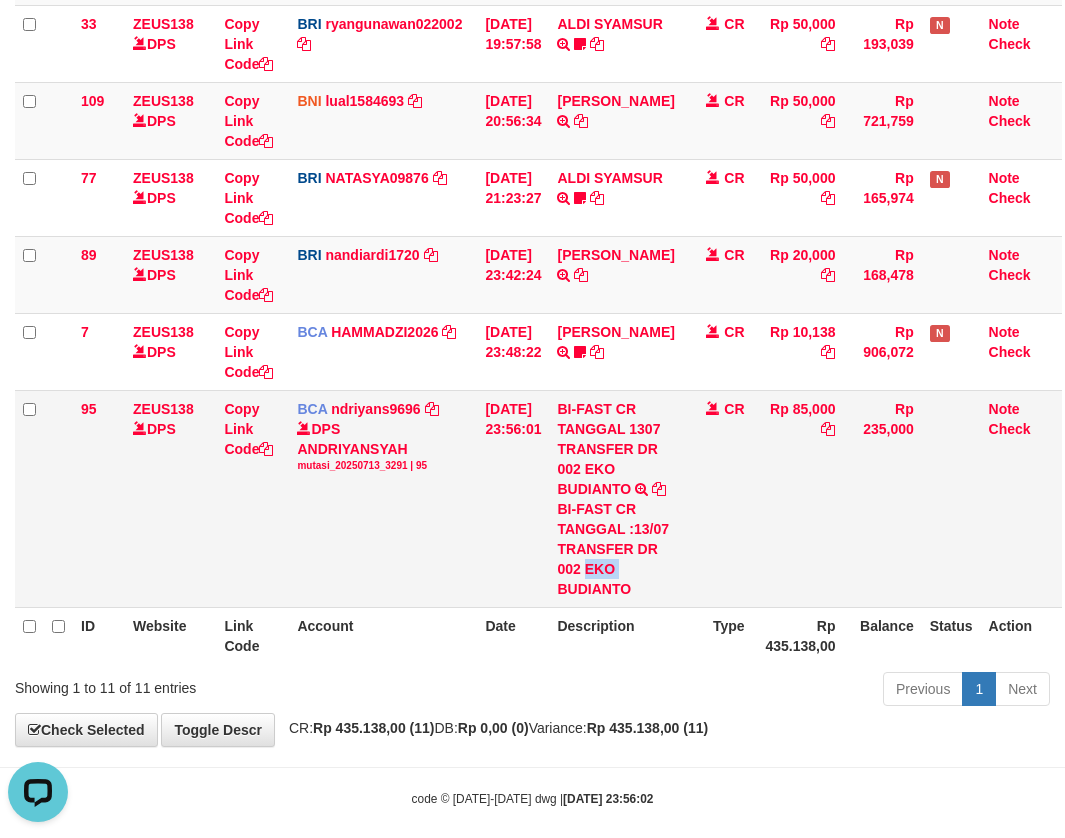 click on "BI-FAST CR TANGGAL :13/07 TRANSFER DR 002 EKO BUDIANTO" at bounding box center (615, 549) 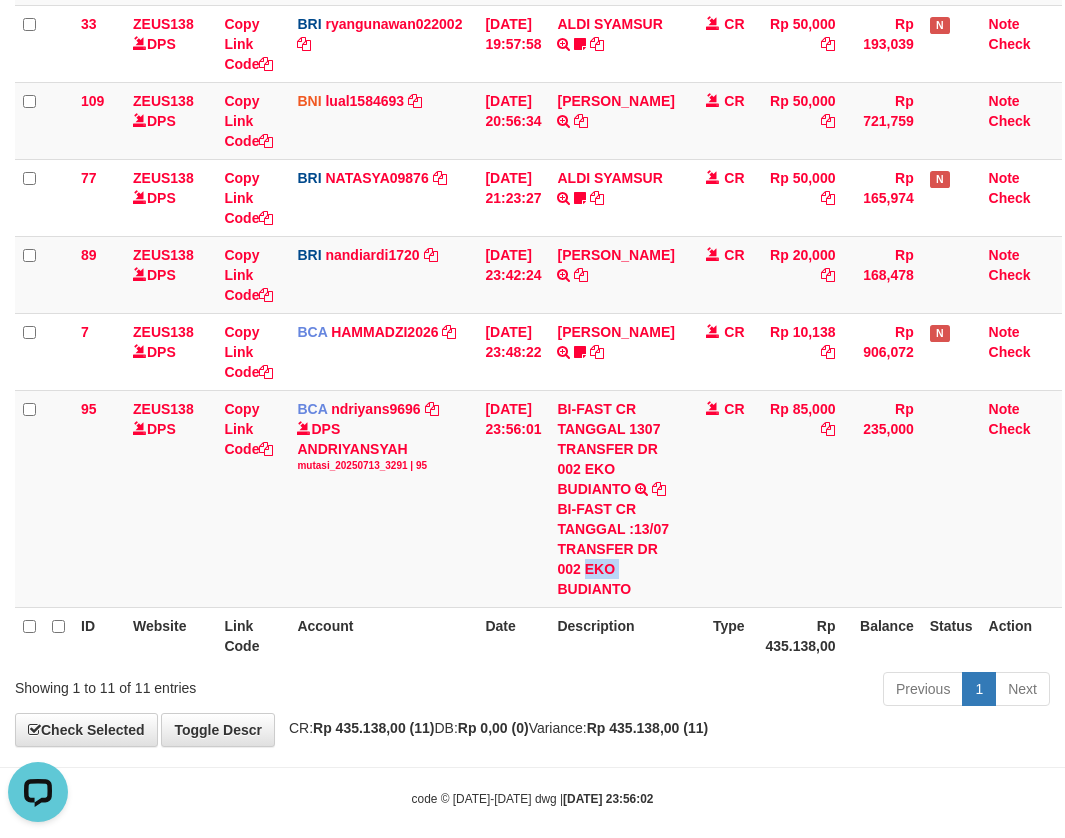 copy on "EKO" 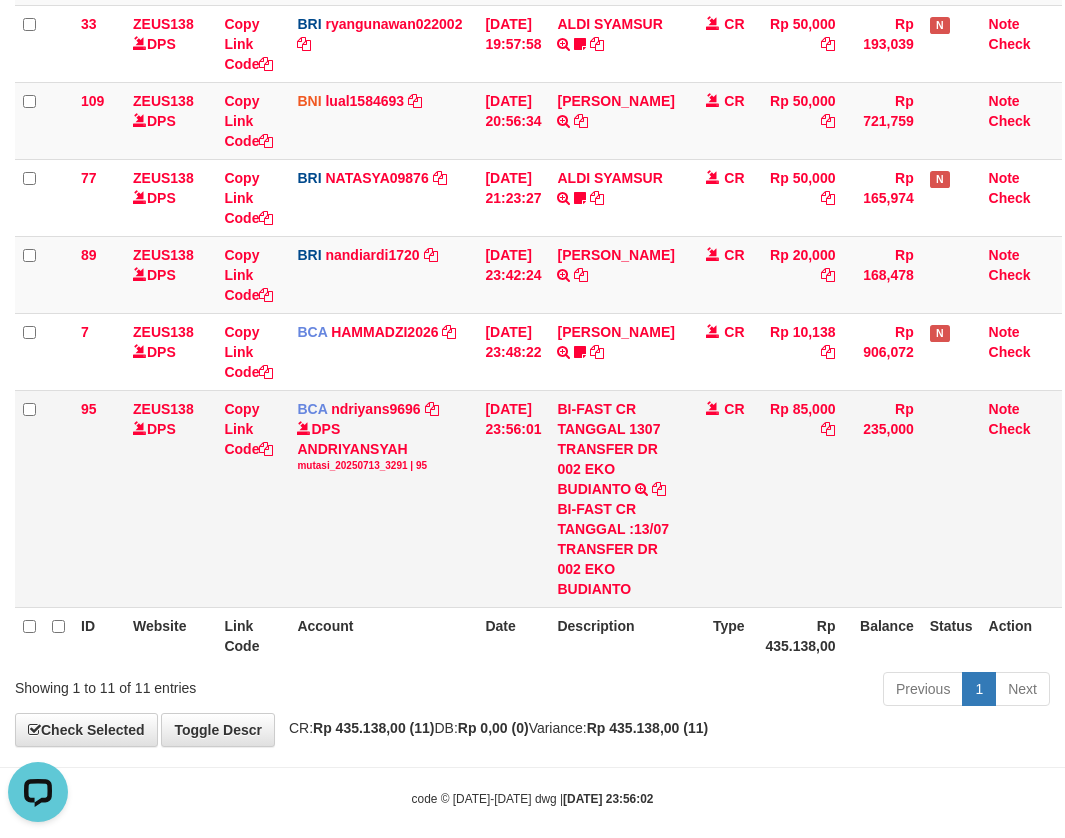 click on "Rp 85,000" at bounding box center (798, 498) 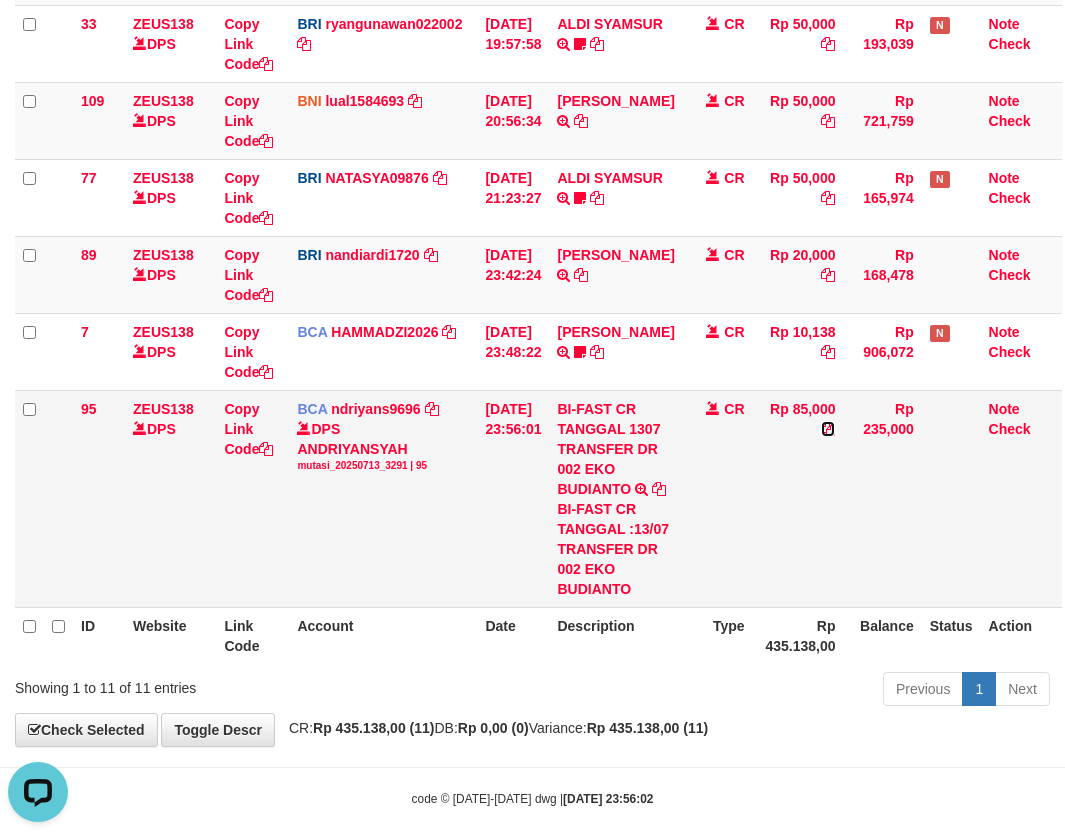 click at bounding box center (828, 429) 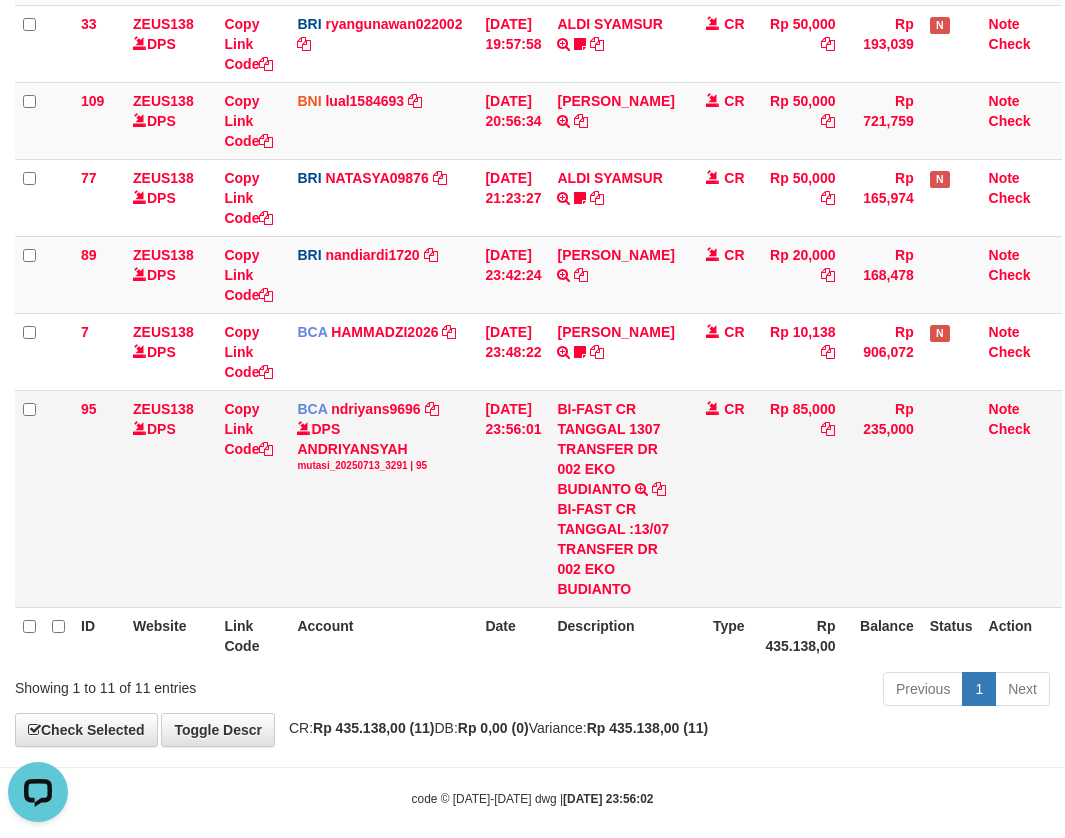 click on "CR" at bounding box center [718, 498] 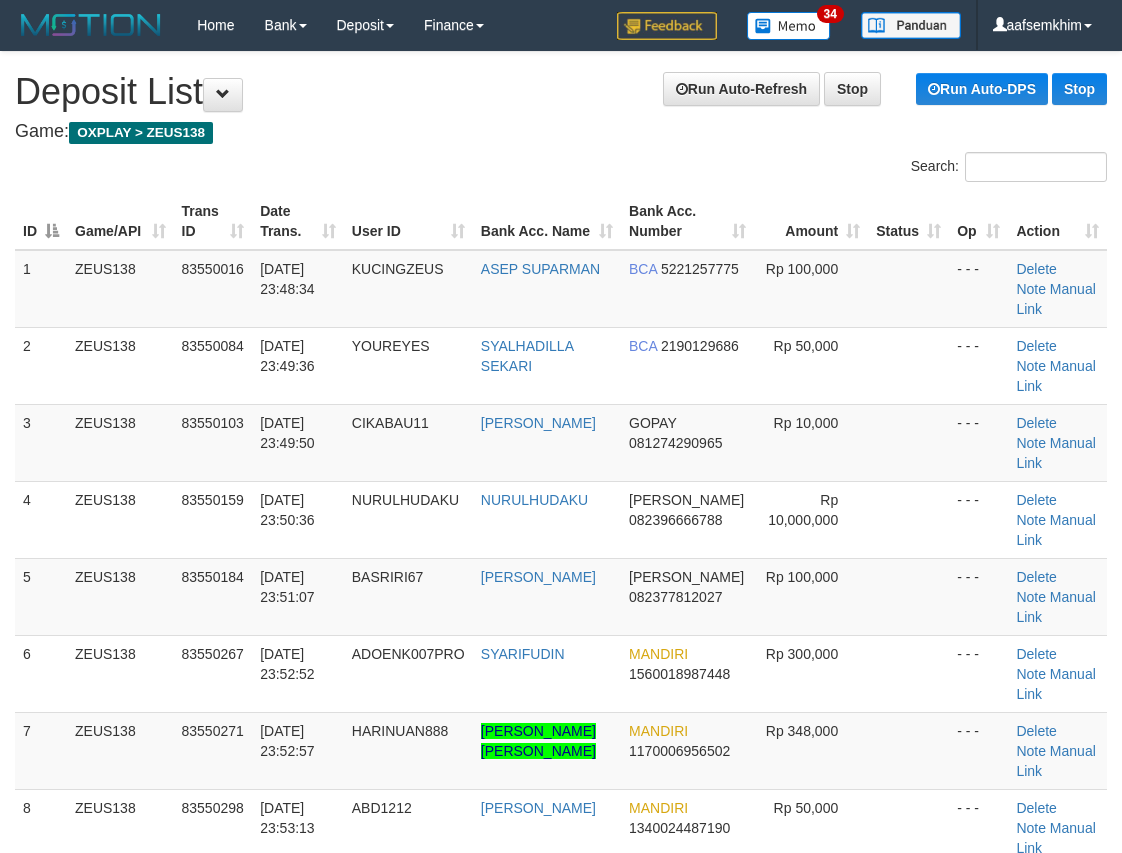 scroll, scrollTop: 0, scrollLeft: 0, axis: both 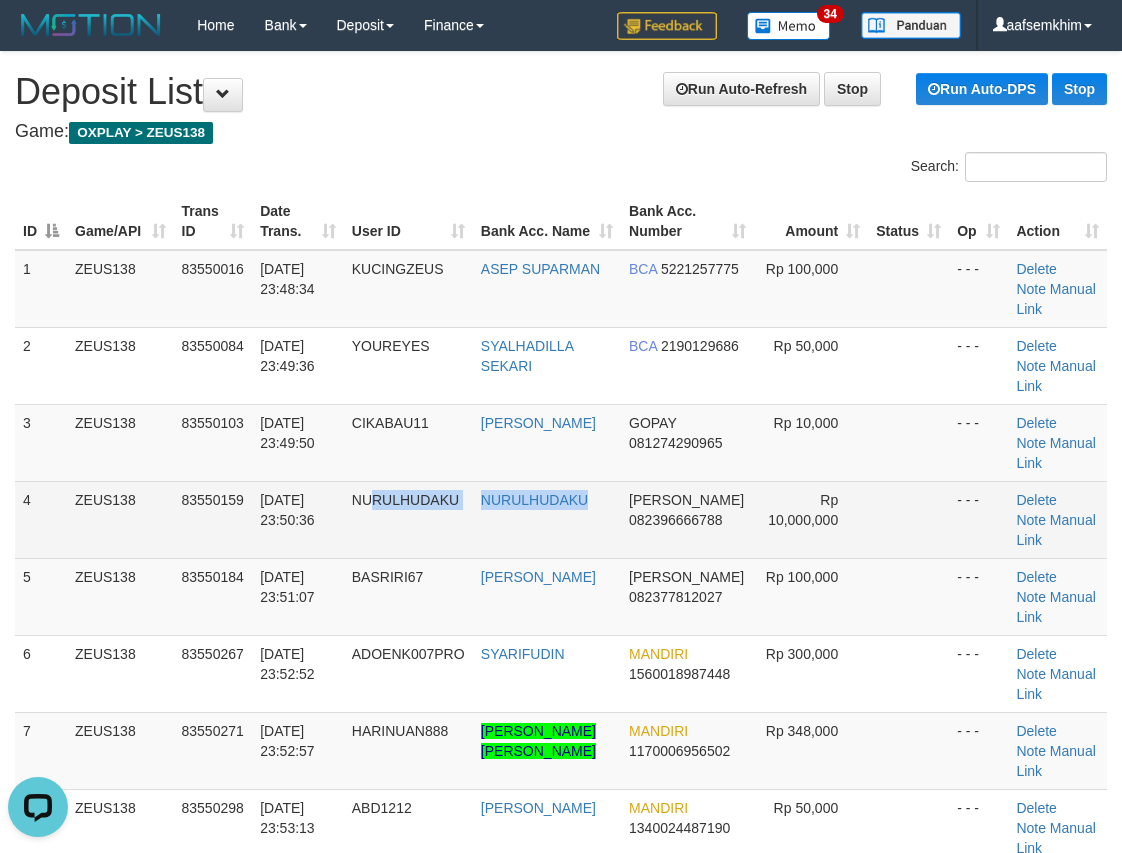 drag, startPoint x: 591, startPoint y: 519, endPoint x: 602, endPoint y: 517, distance: 11.18034 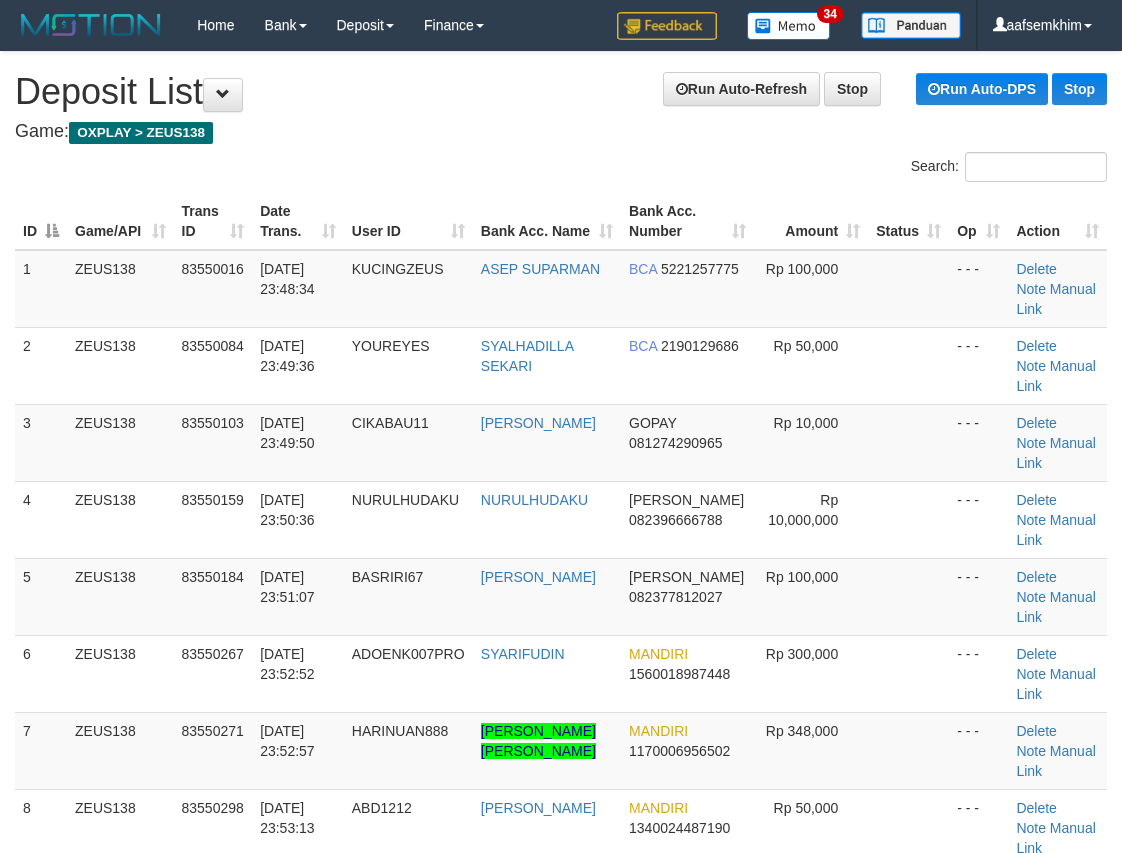 scroll, scrollTop: 0, scrollLeft: 0, axis: both 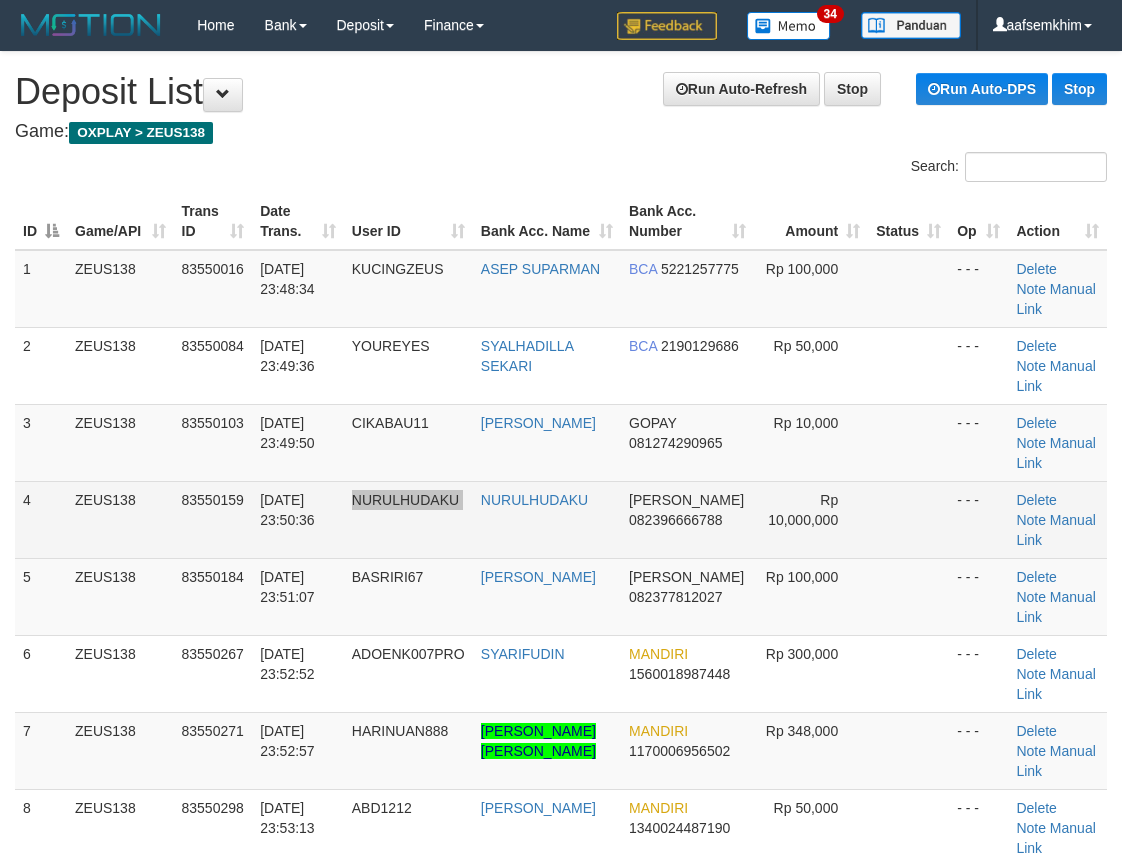drag, startPoint x: 389, startPoint y: 514, endPoint x: 480, endPoint y: 526, distance: 91.787796 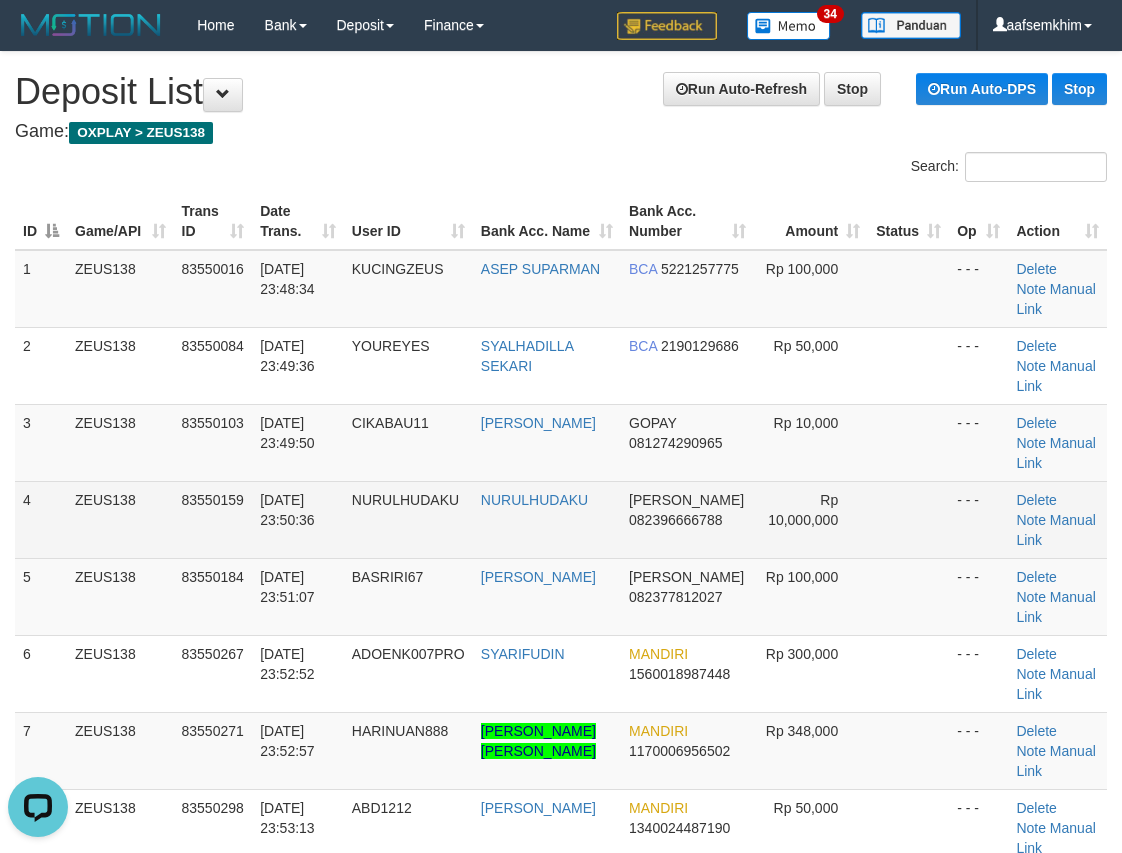scroll, scrollTop: 0, scrollLeft: 0, axis: both 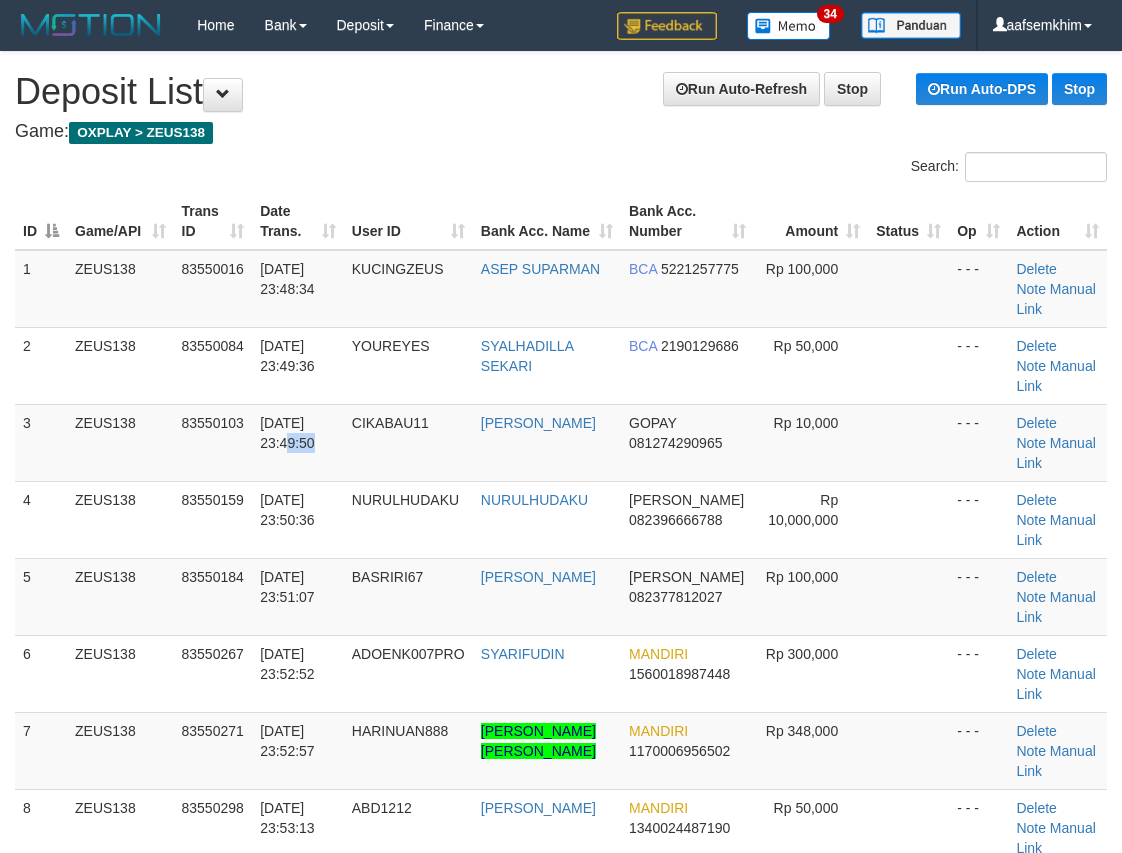 drag, startPoint x: 282, startPoint y: 467, endPoint x: 2, endPoint y: 459, distance: 280.11426 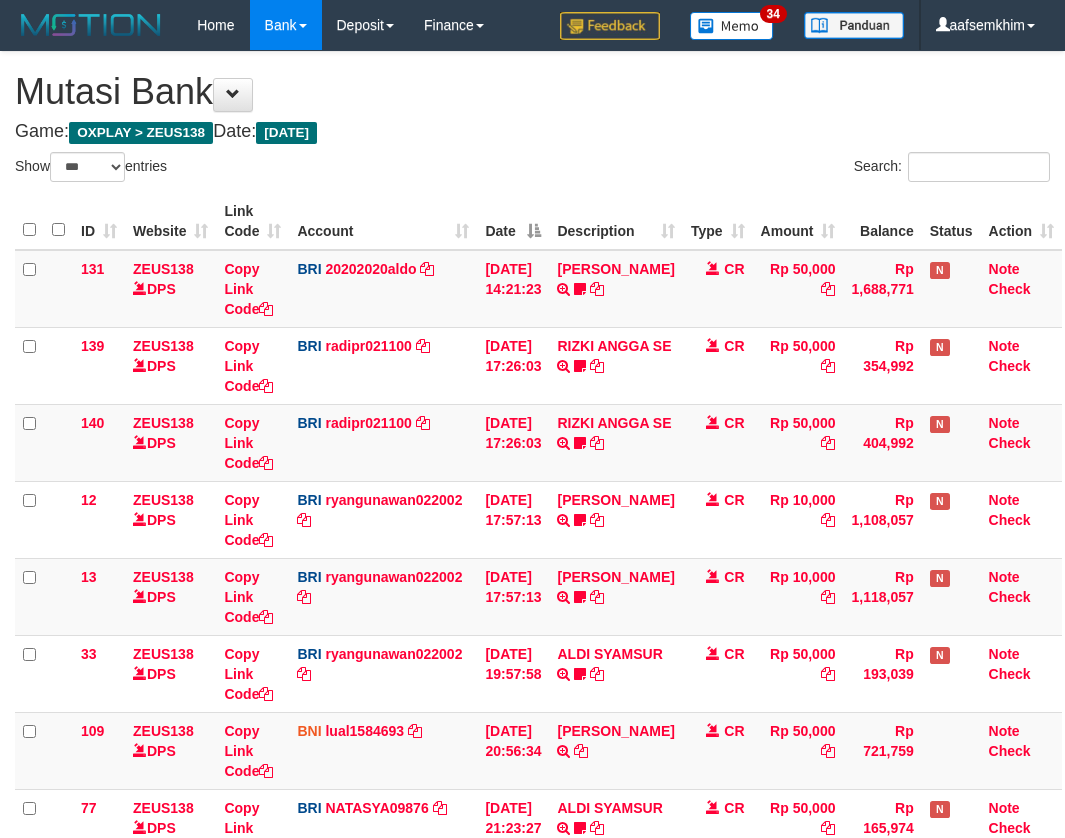 select on "***" 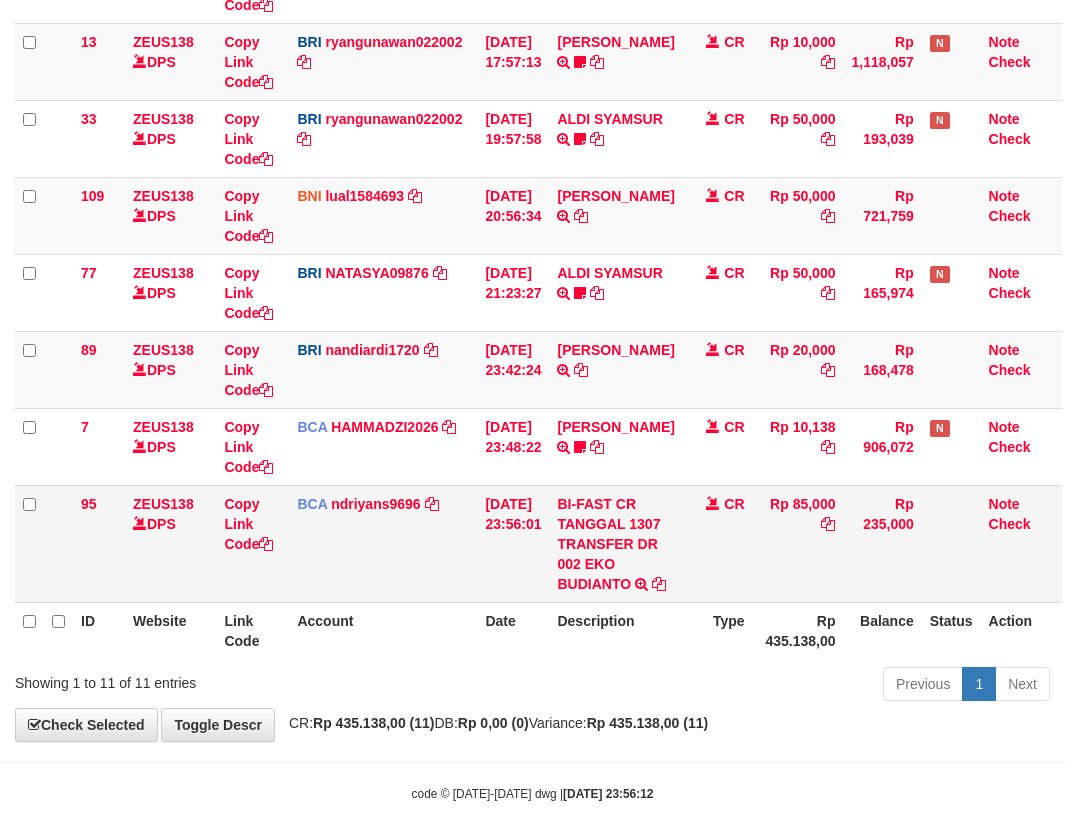 scroll, scrollTop: 550, scrollLeft: 0, axis: vertical 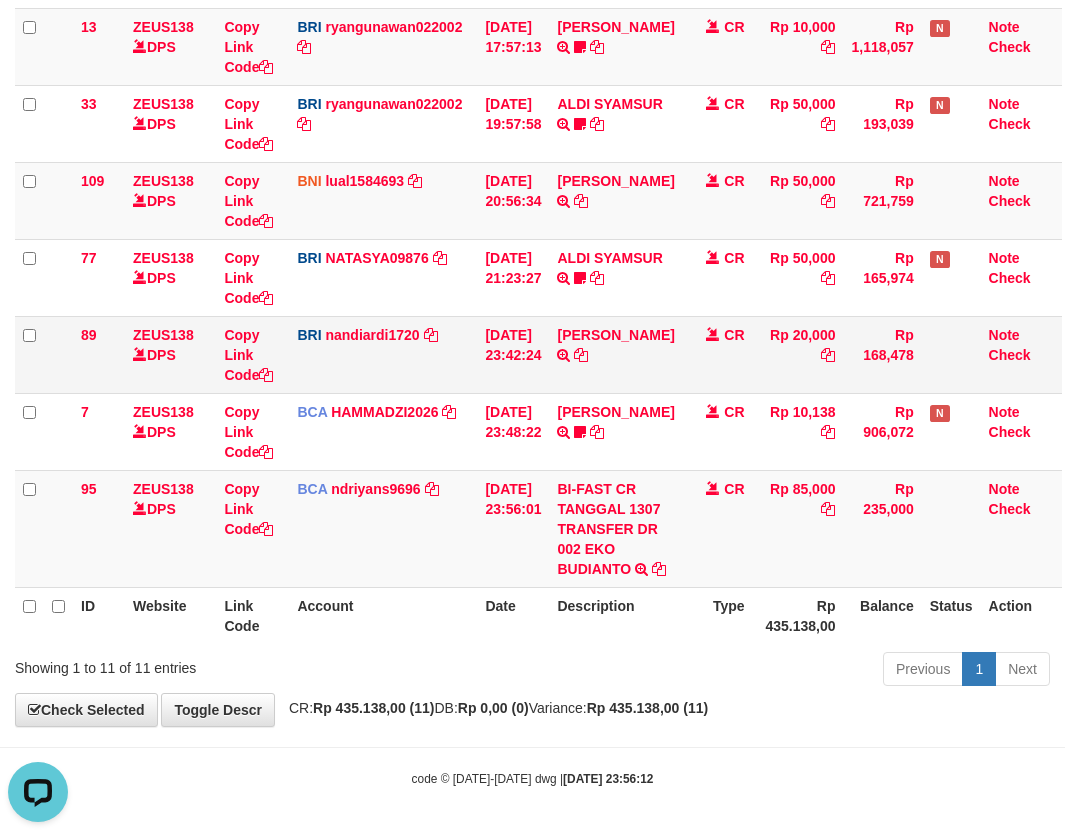 click on "BRI
nandiardi1720
DPS
NANDI ARDIANSYAH
mutasi_20250713_3776 | 89
mutasi_20250713_3776 | 89" at bounding box center [383, 354] 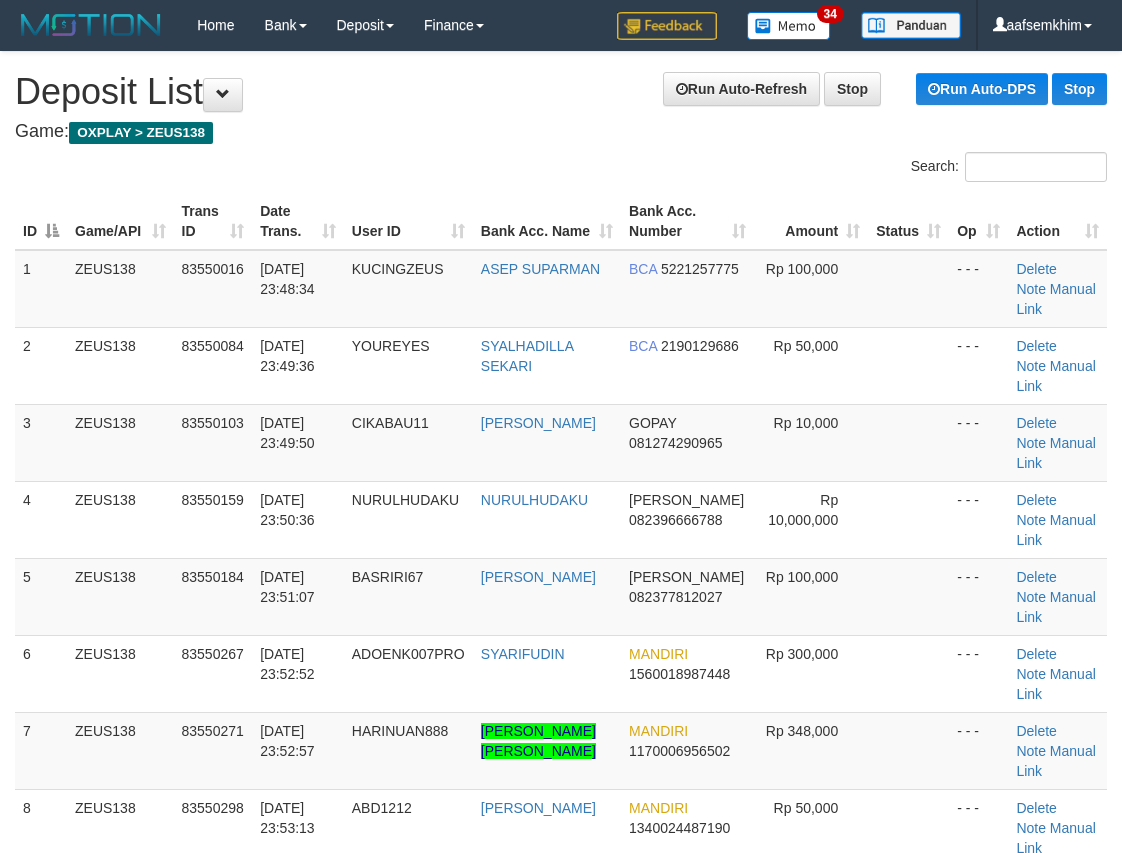 scroll, scrollTop: 0, scrollLeft: 0, axis: both 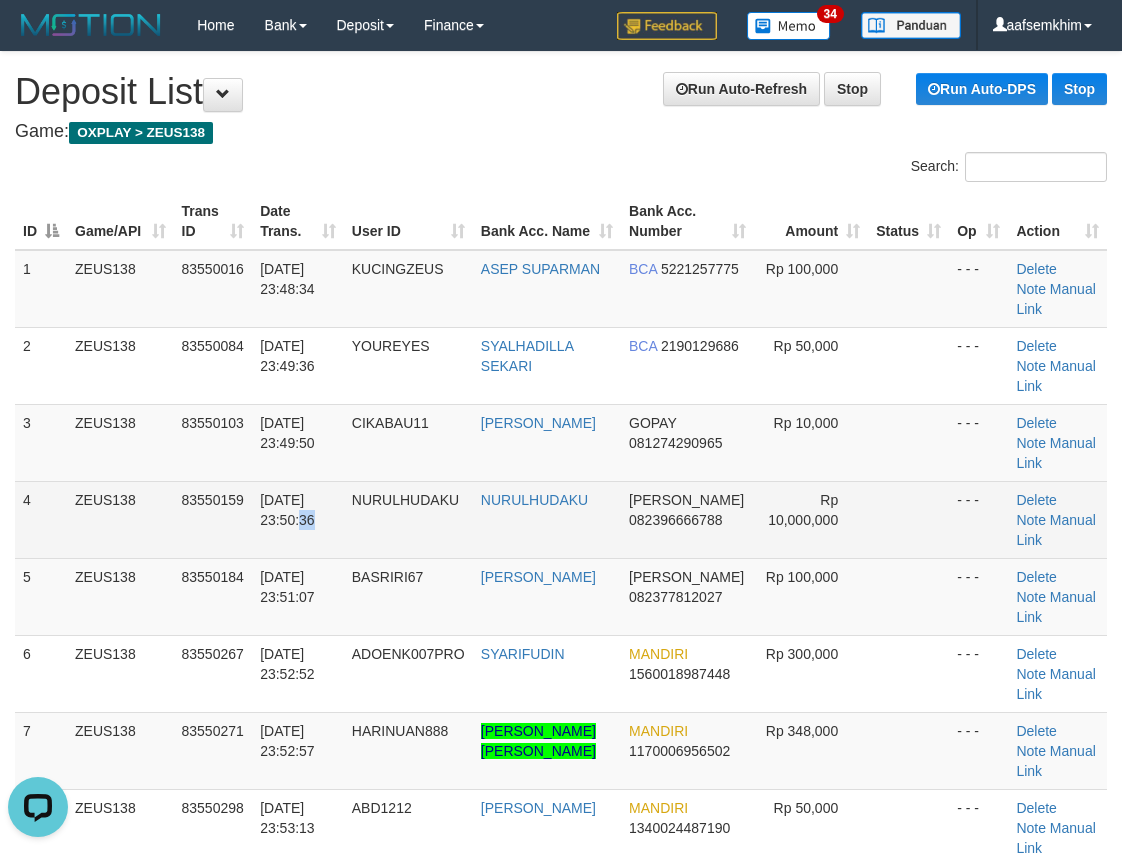 drag, startPoint x: 286, startPoint y: 556, endPoint x: 54, endPoint y: 485, distance: 242.62111 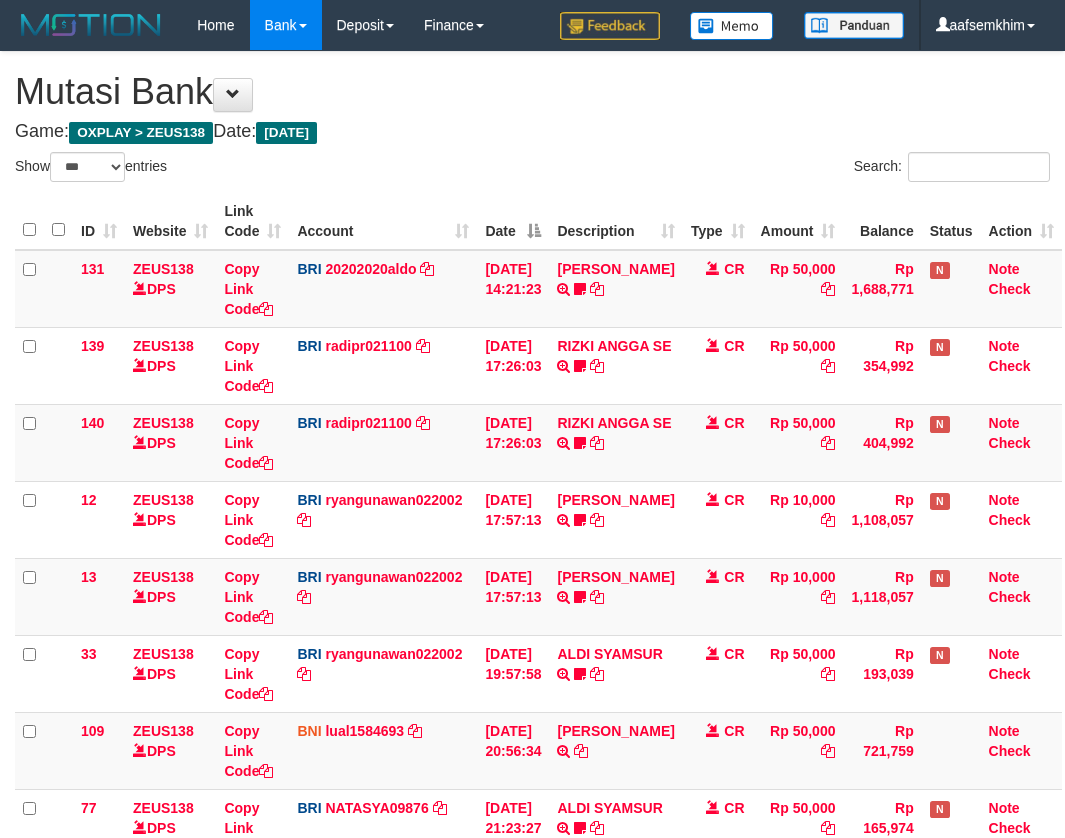 select on "***" 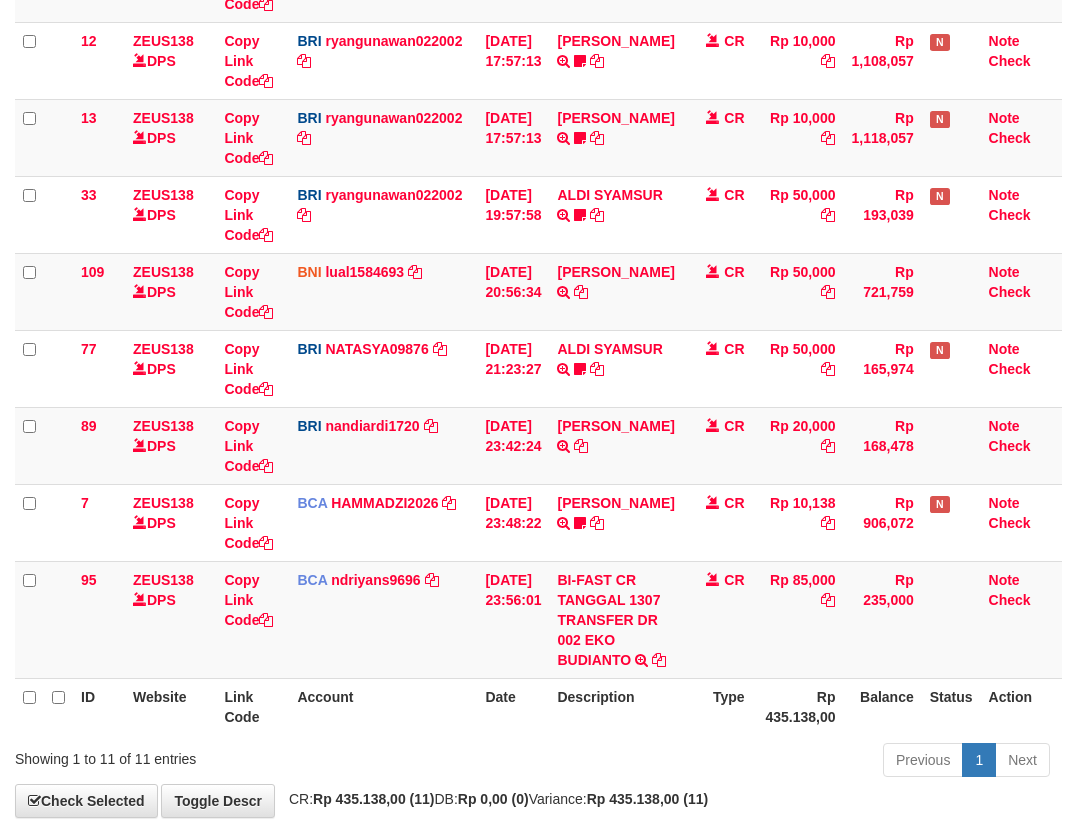 scroll, scrollTop: 550, scrollLeft: 0, axis: vertical 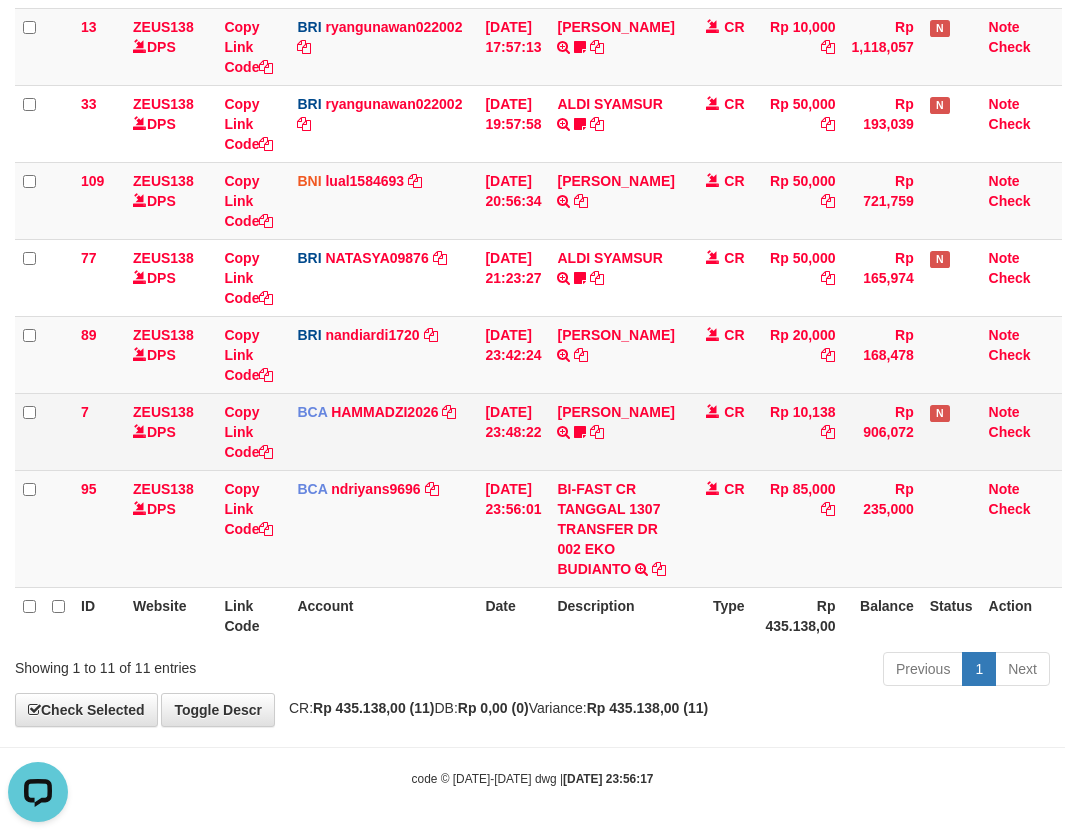 drag, startPoint x: 534, startPoint y: 398, endPoint x: 425, endPoint y: 442, distance: 117.54574 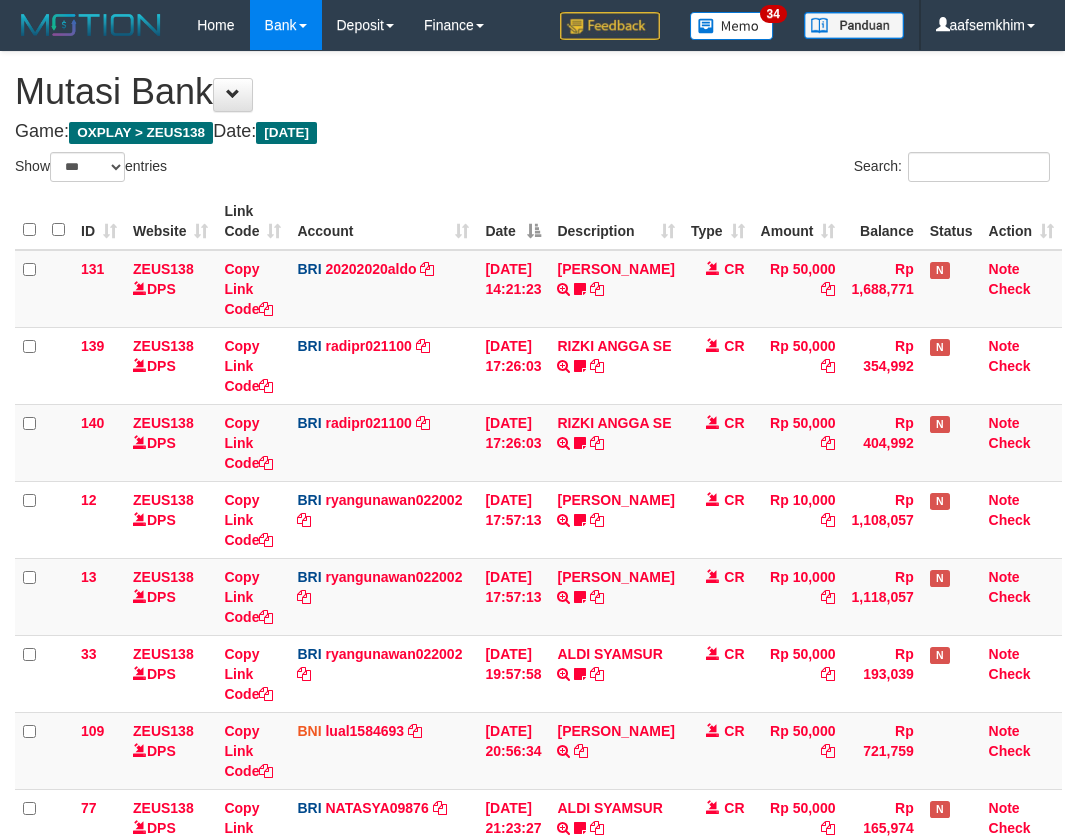 select on "***" 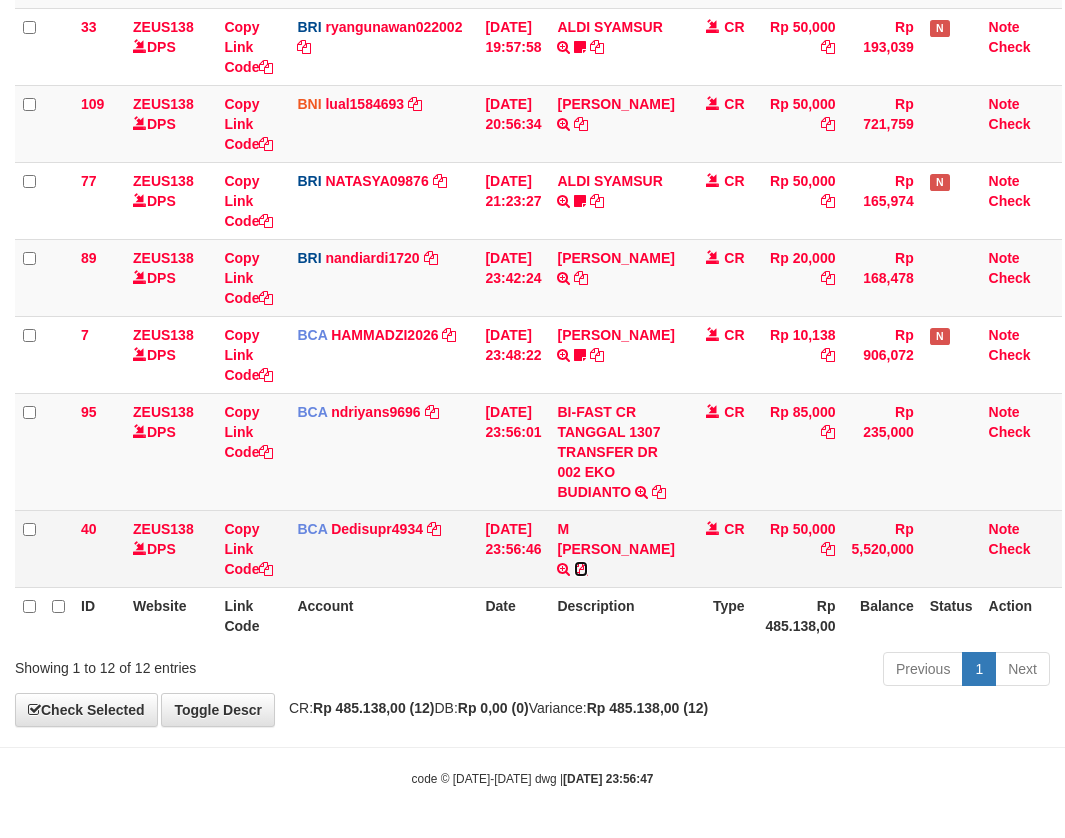 click at bounding box center [581, 569] 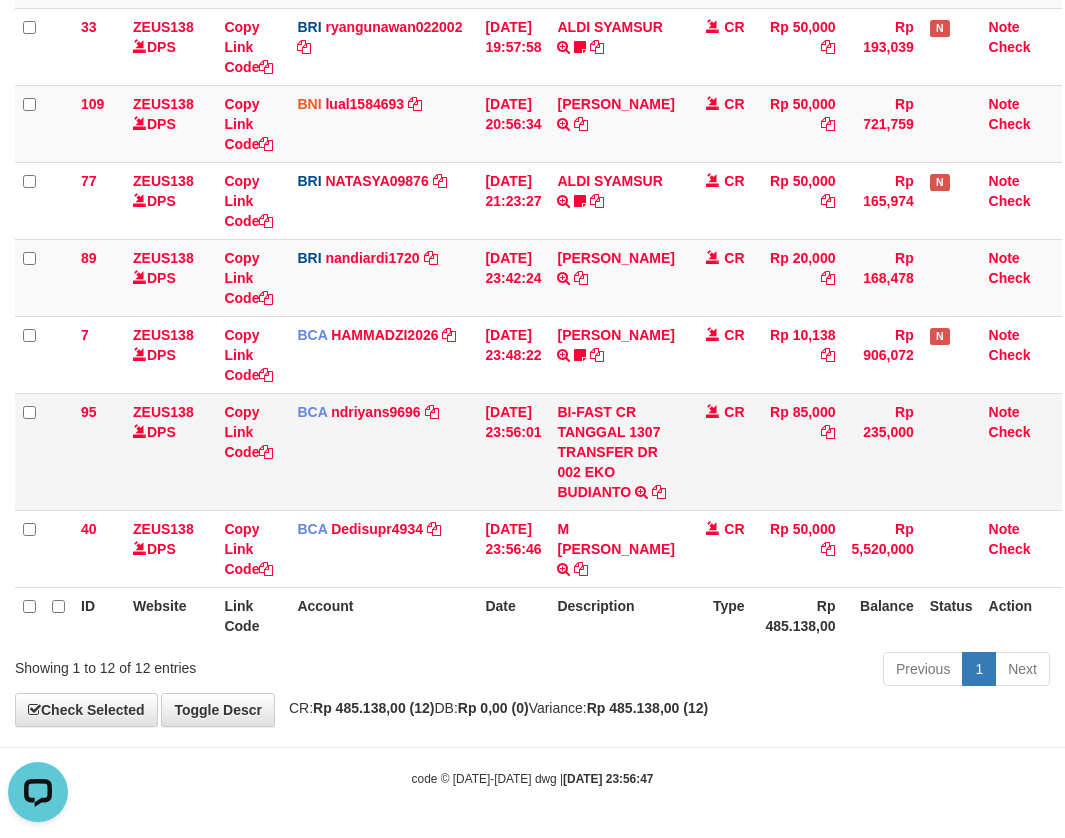 scroll, scrollTop: 0, scrollLeft: 0, axis: both 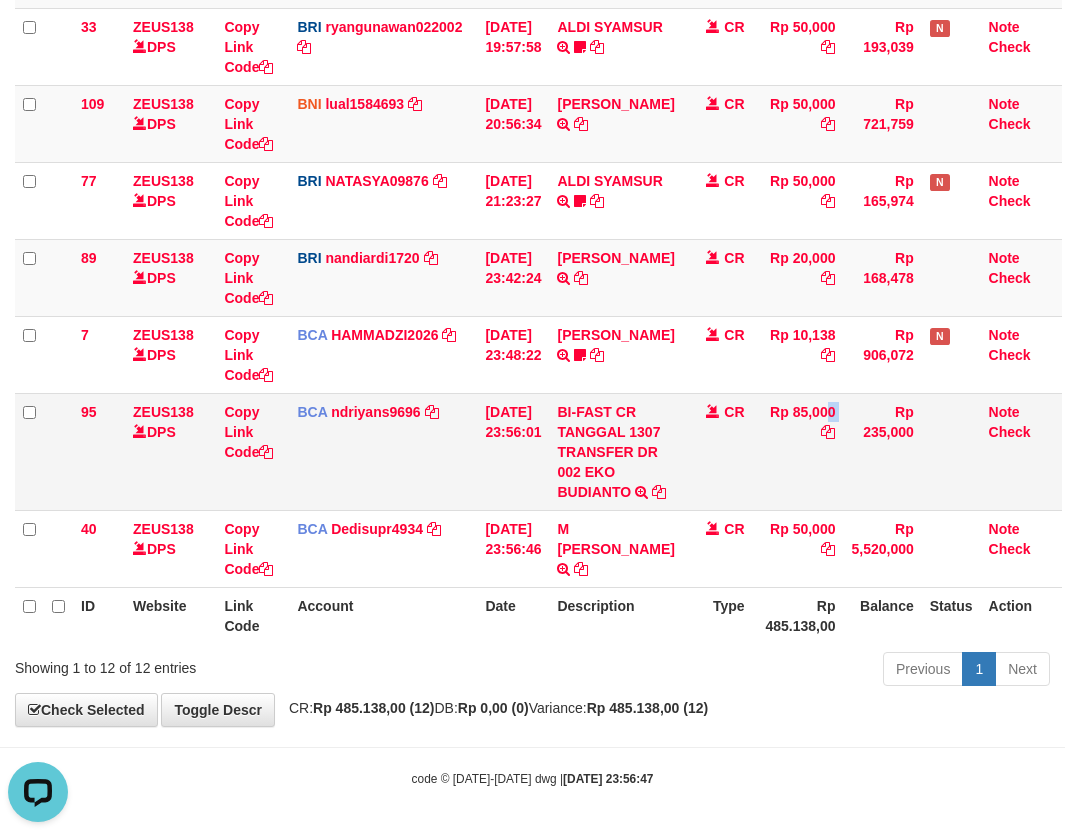 click on "95
ZEUS138    DPS
Copy Link Code
BCA
ndriyans9696
DPS
ANDRIYANSYAH
mutasi_20250713_3291 | 95
mutasi_20250713_3291 | 95
13/07/2025 23:56:01
BI-FAST CR TANGGAL 1307 TRANSFER DR 002 EKO BUDIANTO         BI-FAST CR TANGGAL :13/07 TRANSFER DR 002 EKO BUDIANTO
CR
Rp 85,000
Rp 235,000
Note
Check" at bounding box center [538, 451] 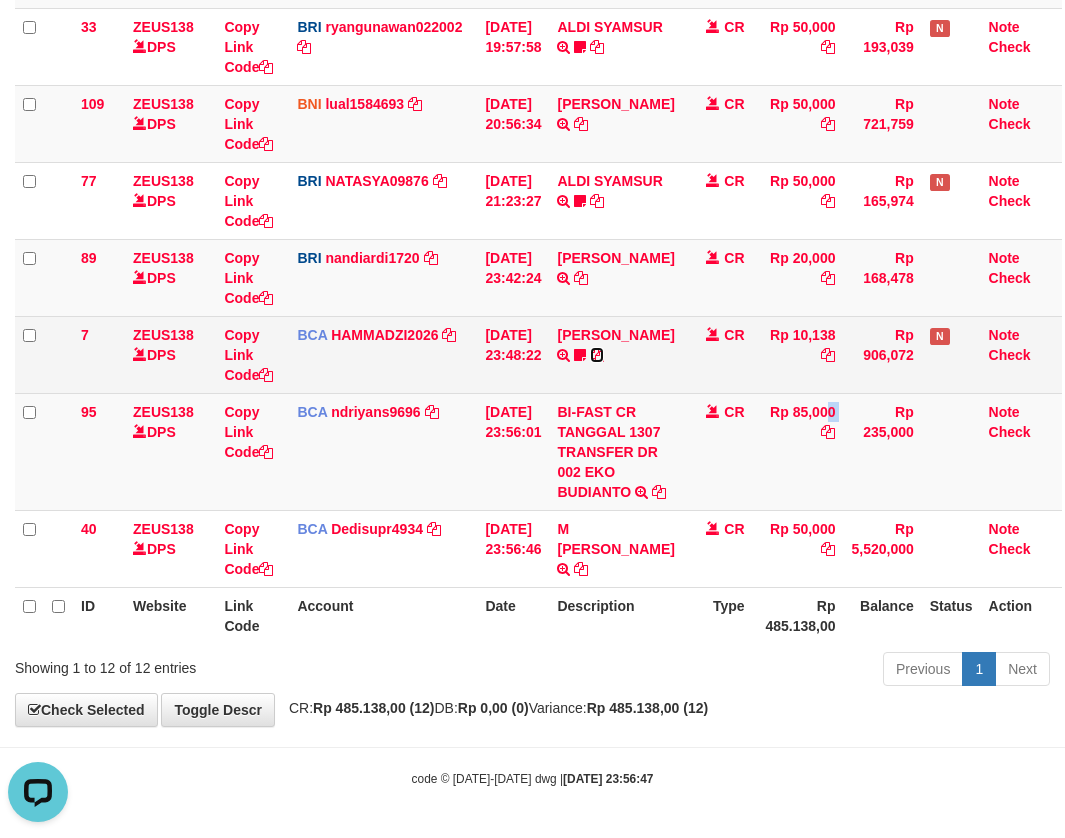 click at bounding box center (597, 355) 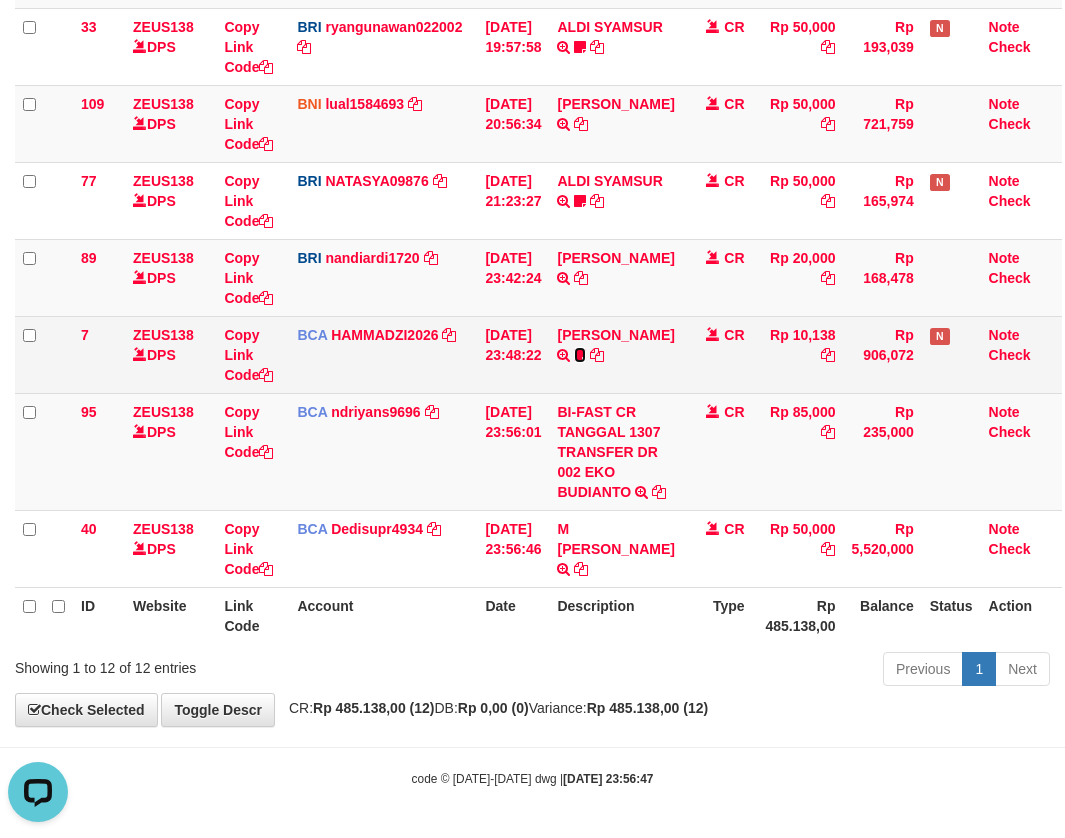 click at bounding box center [580, 355] 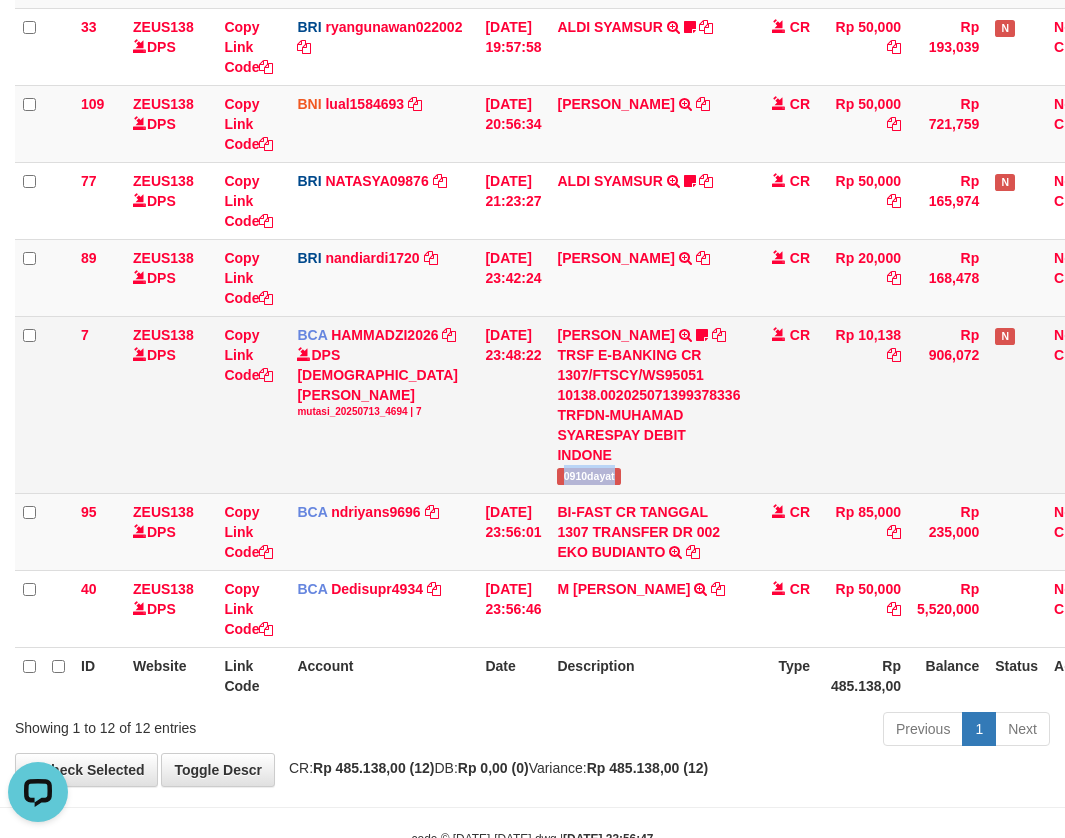 drag, startPoint x: 596, startPoint y: 471, endPoint x: 648, endPoint y: 471, distance: 52 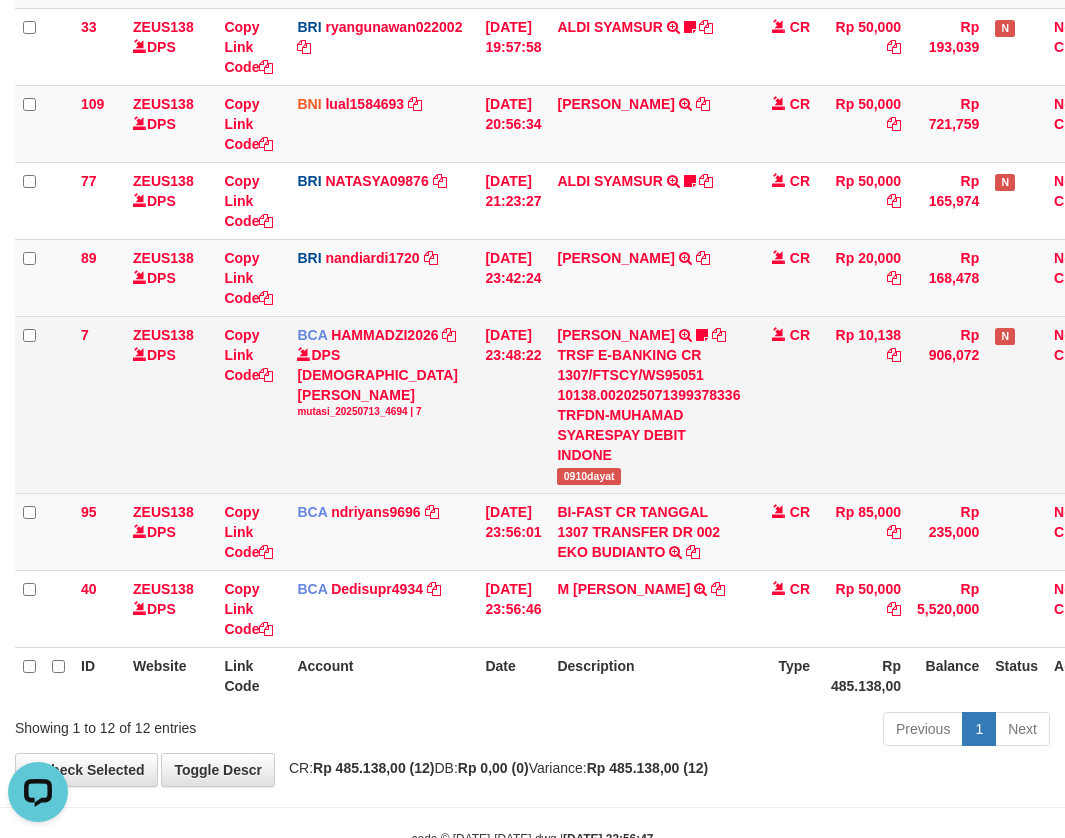 click on "TRSF E-BANKING CR 1307/FTSCY/WS95051
10138.002025071399378336 TRFDN-MUHAMAD SYARESPAY DEBIT INDONE" at bounding box center [648, 405] 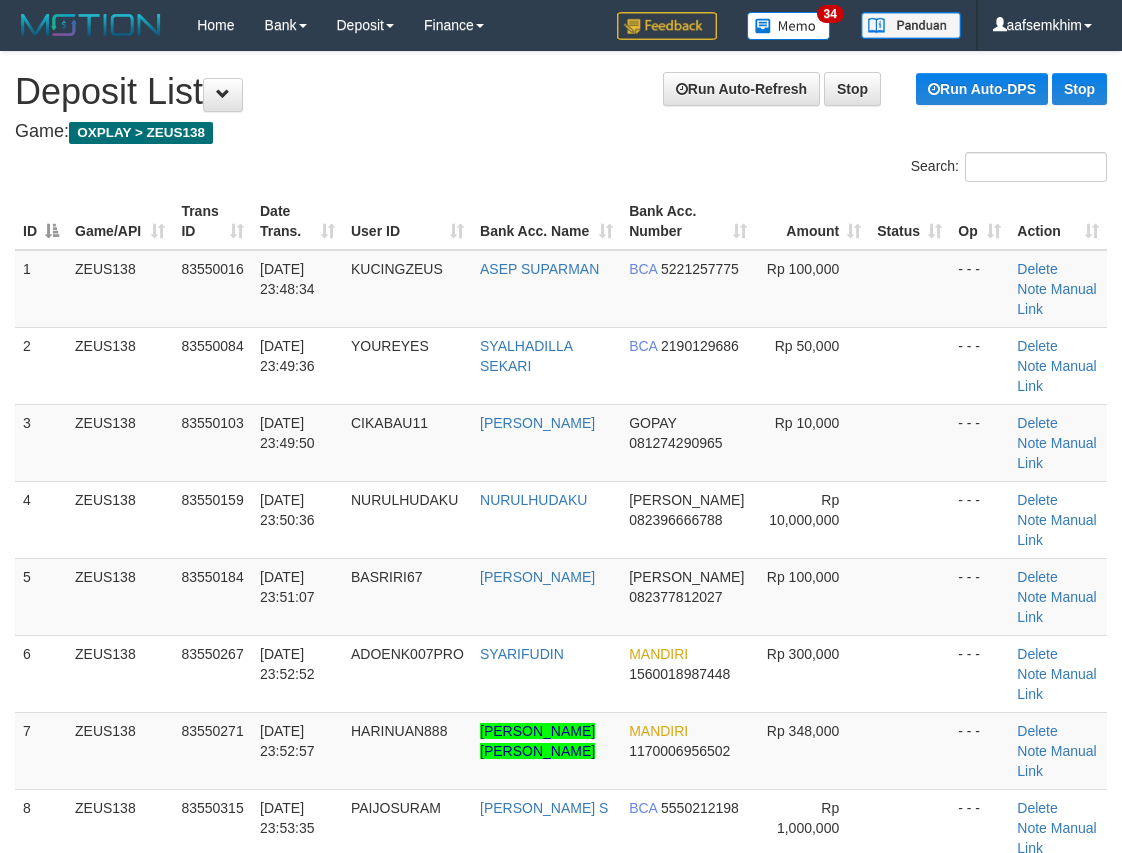 scroll, scrollTop: 0, scrollLeft: 0, axis: both 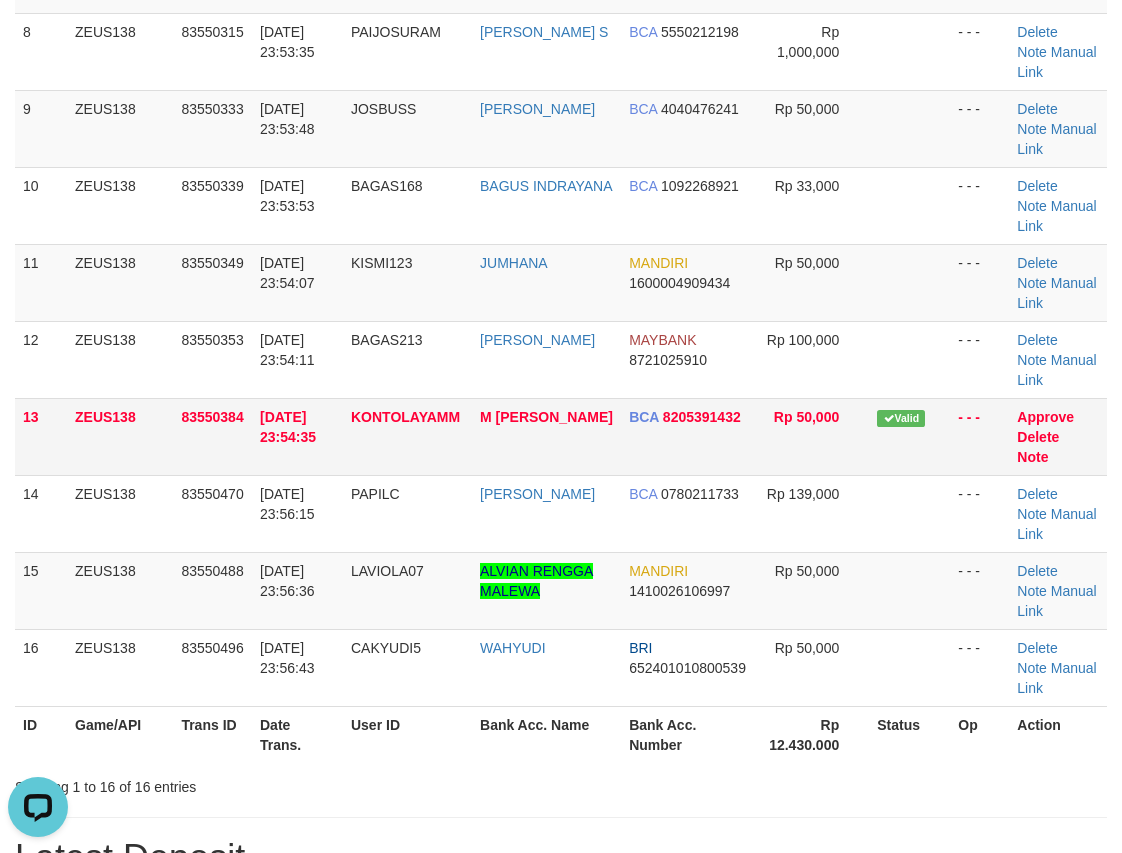 click on "ZEUS138" at bounding box center [120, 436] 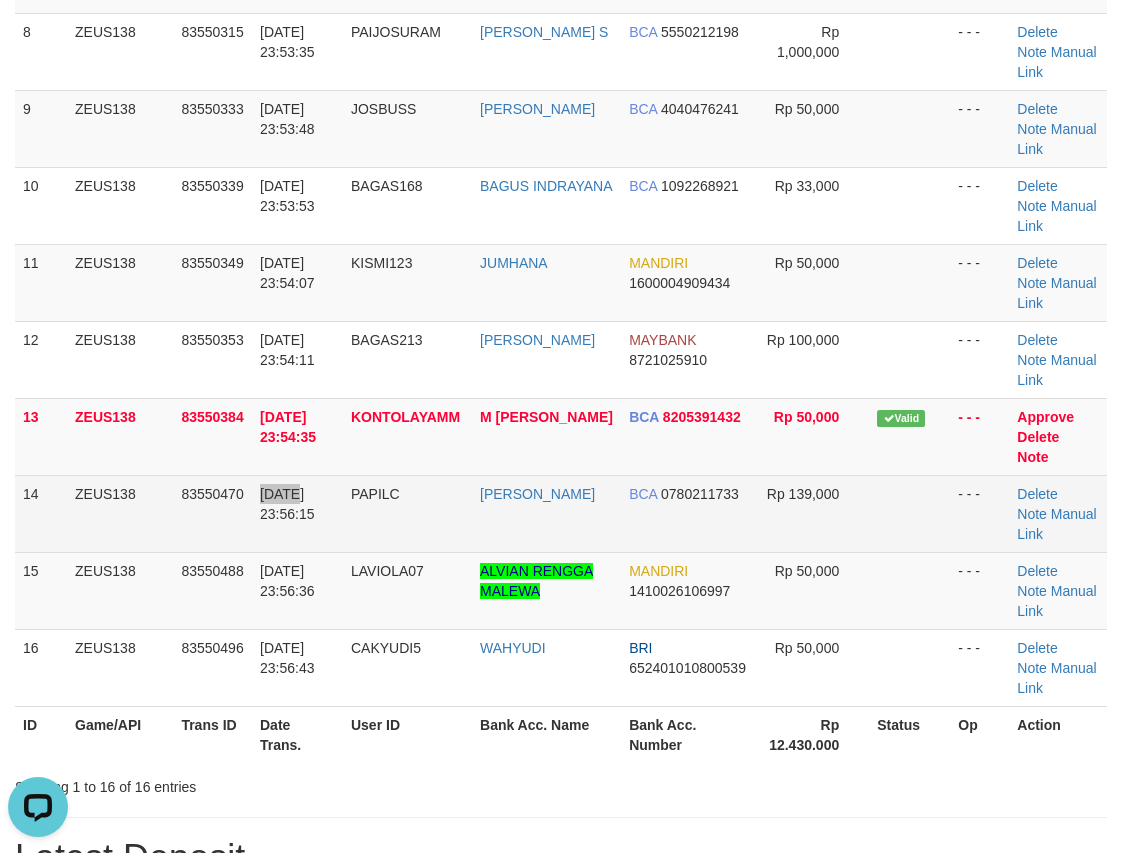click on "14
ZEUS138
83550470
13/07/2025 23:56:15
PAPILC
EKO YUDIANTO
BCA
0780211733
Rp 139,000
- - -
Delete
Note
Manual Link" at bounding box center (561, 513) 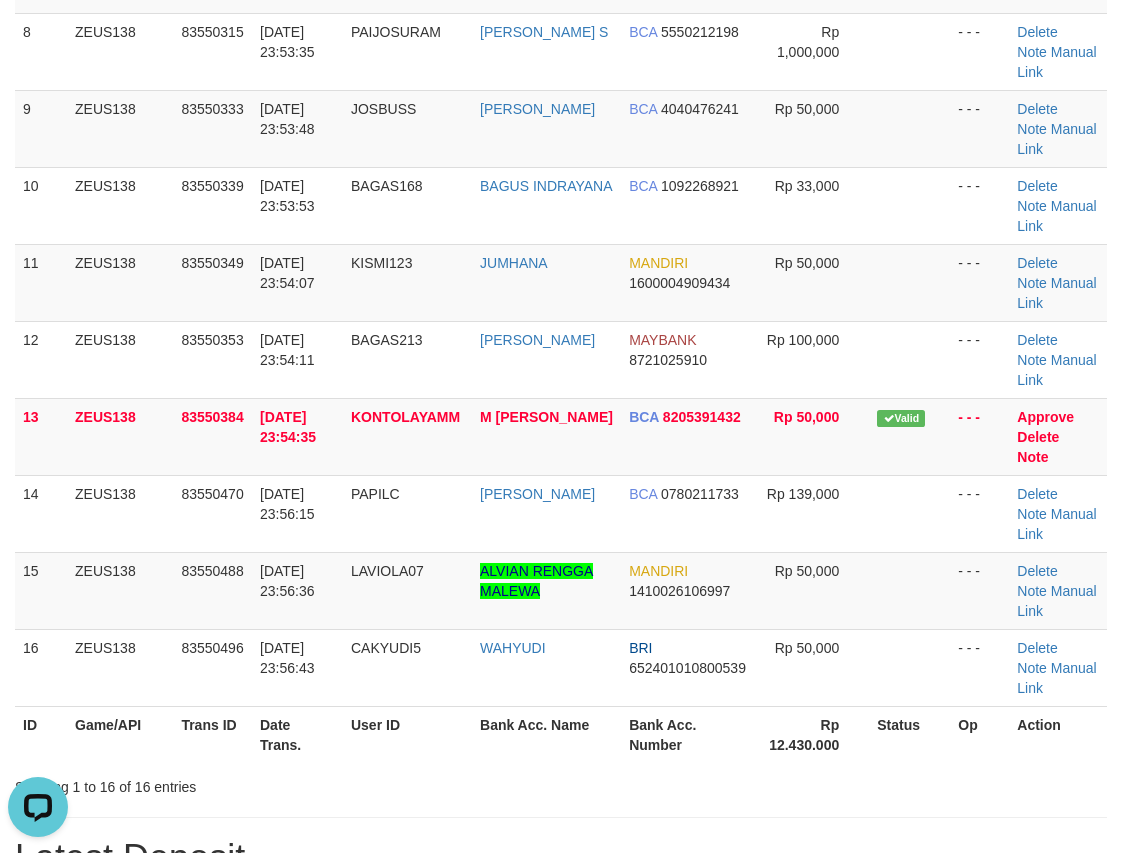 scroll, scrollTop: 2095, scrollLeft: 0, axis: vertical 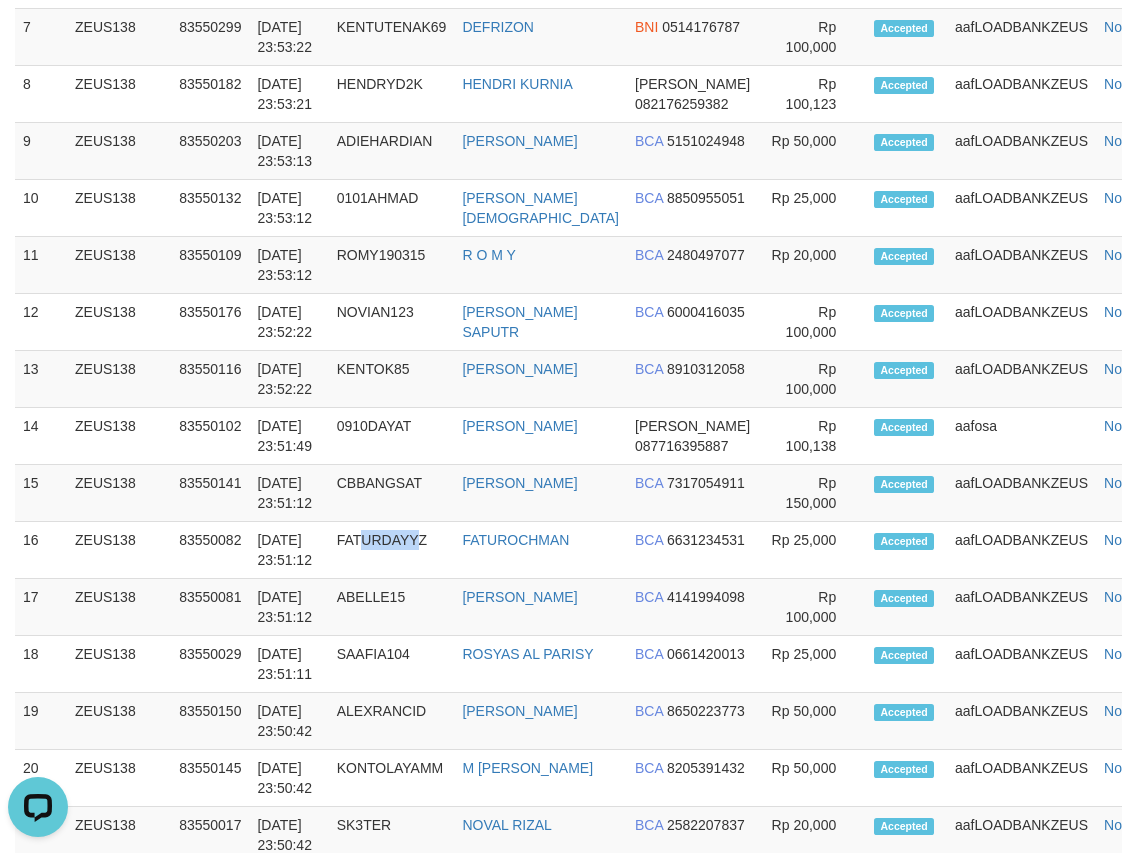 drag, startPoint x: 448, startPoint y: 553, endPoint x: 4, endPoint y: 514, distance: 445.70953 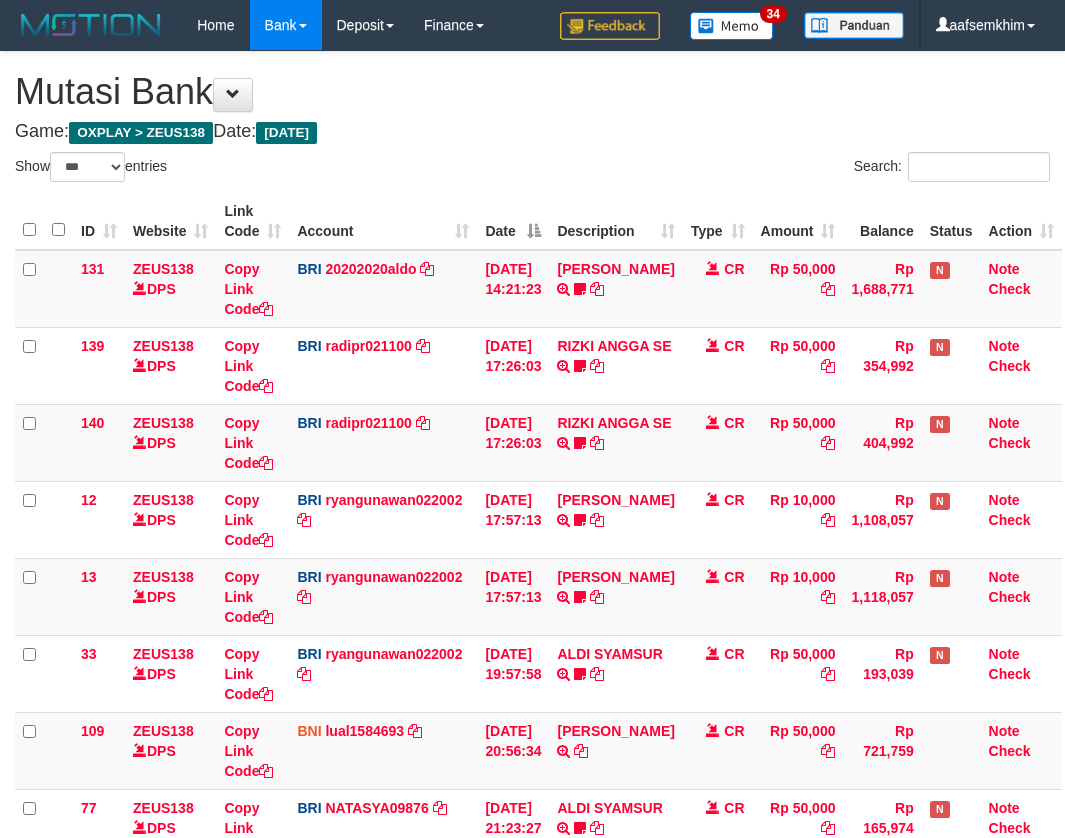 select on "***" 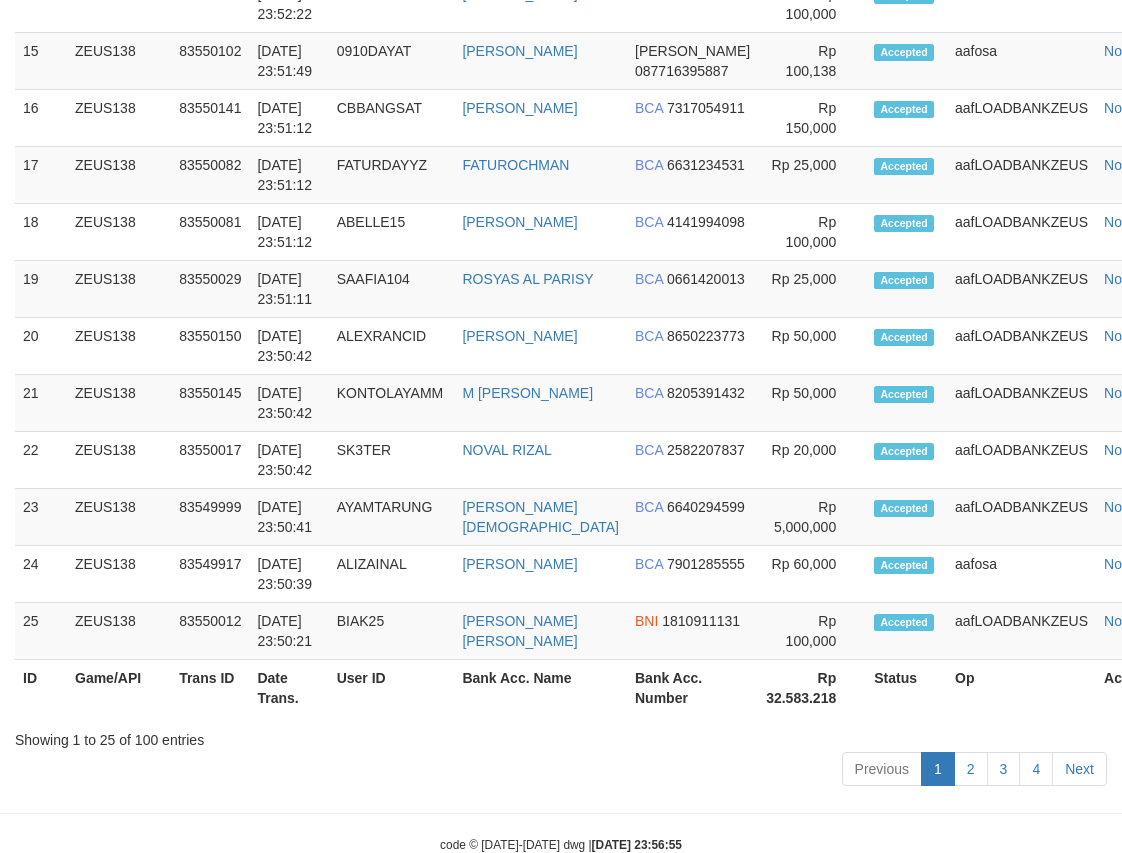scroll, scrollTop: 2095, scrollLeft: 0, axis: vertical 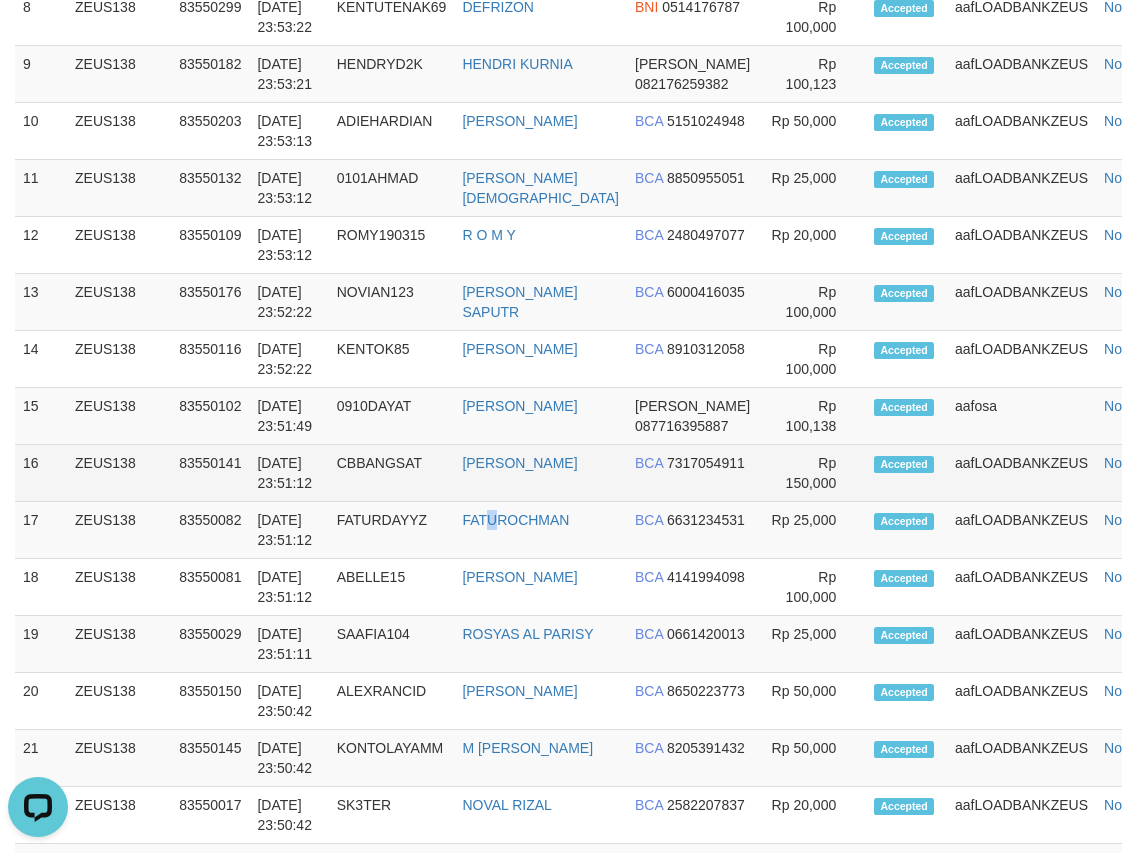 drag, startPoint x: 504, startPoint y: 507, endPoint x: 336, endPoint y: 463, distance: 173.66635 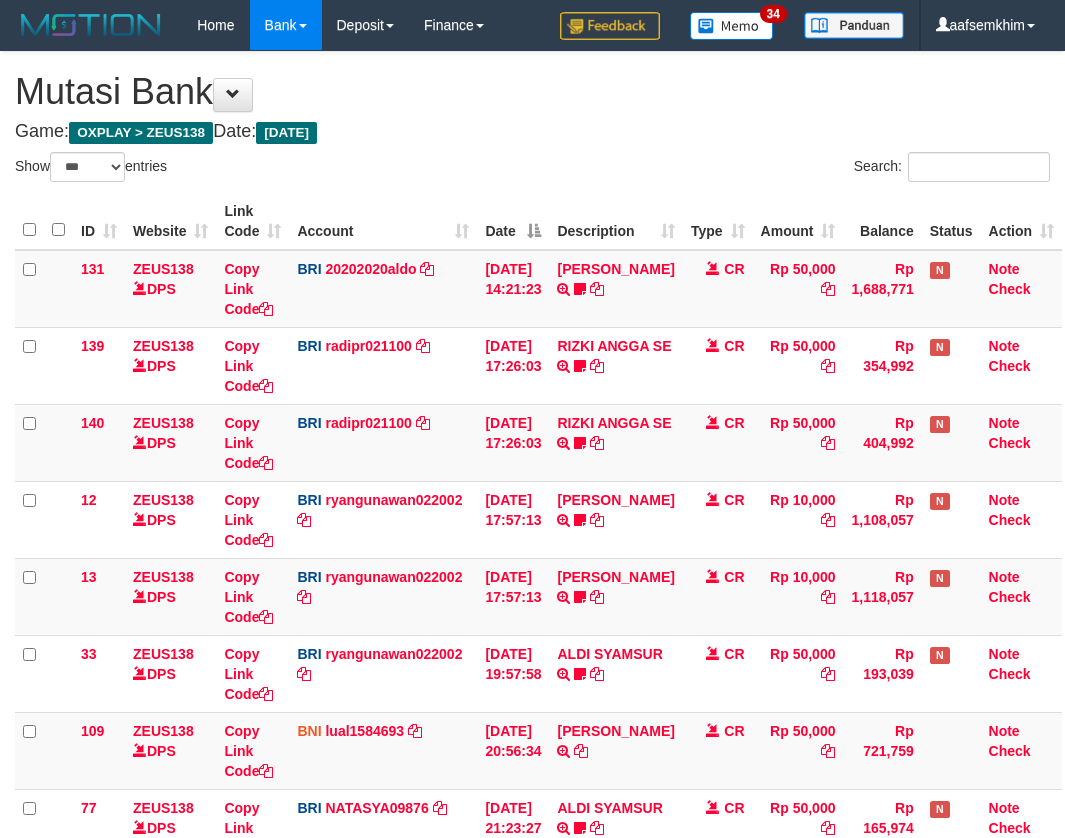 select on "***" 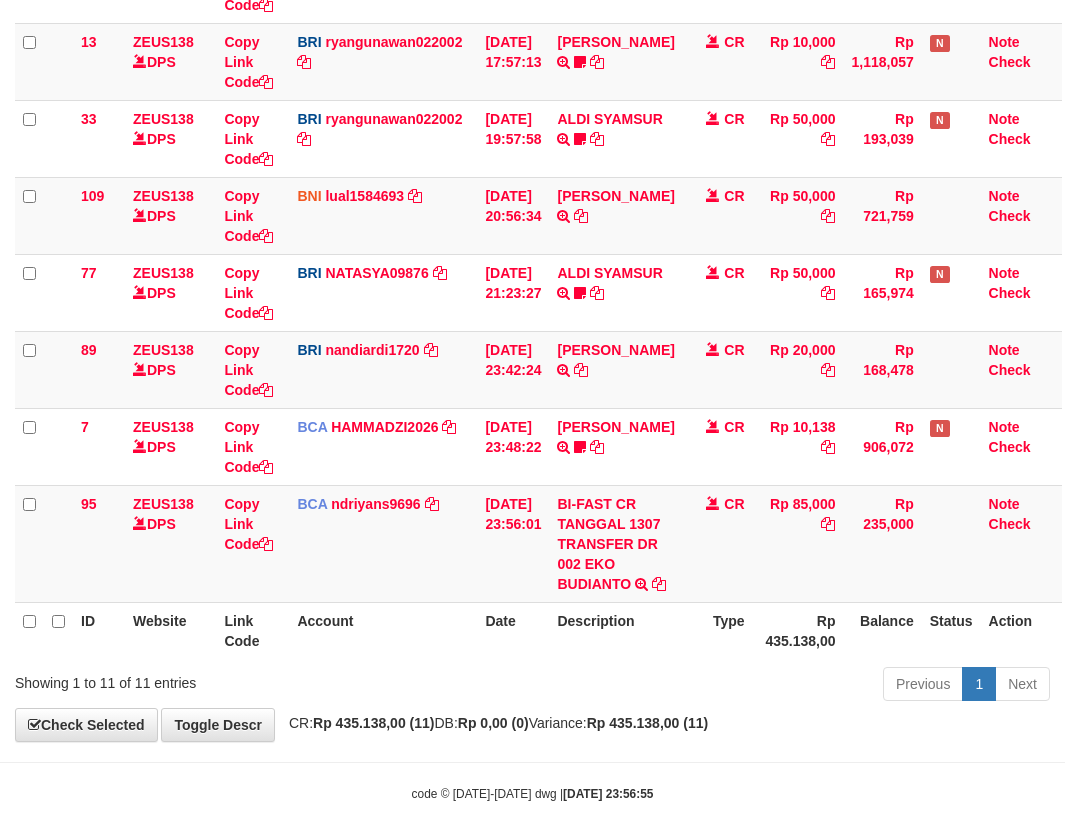 scroll, scrollTop: 550, scrollLeft: 0, axis: vertical 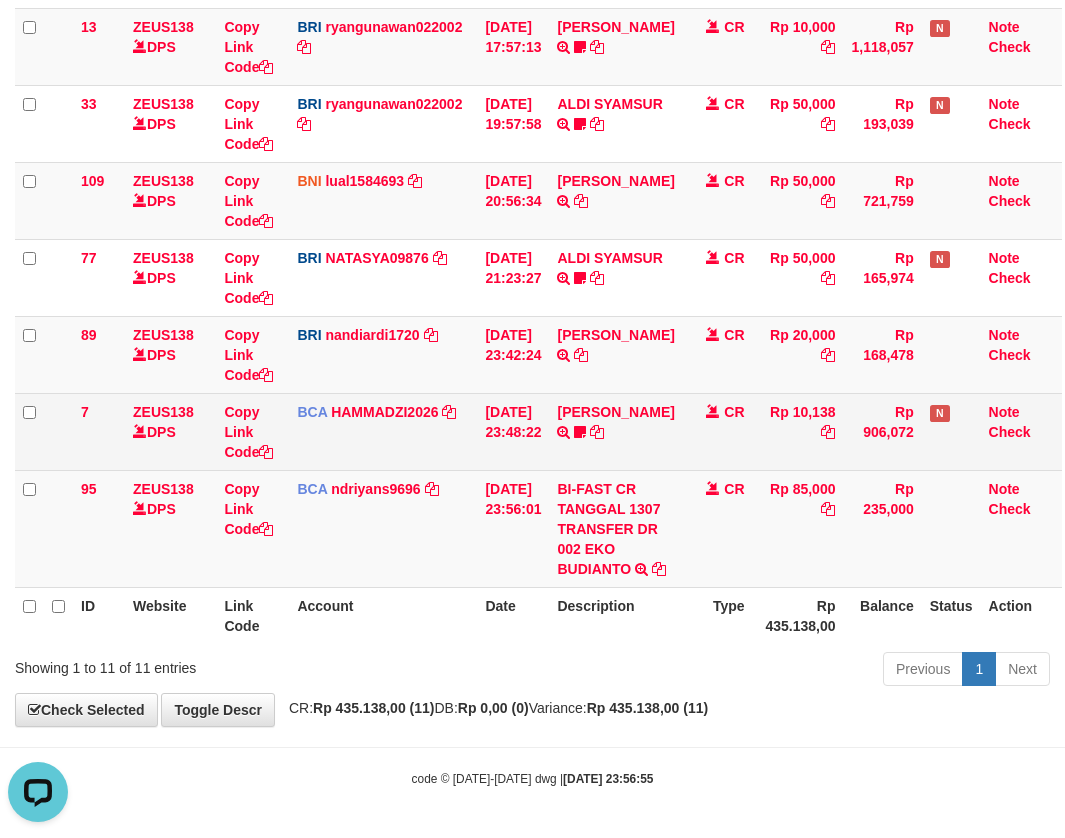 click on "BCA
HAMMADZI2026
DPS
[PERSON_NAME]
mutasi_20250713_4694 | 7
mutasi_20250713_4694 | 7" at bounding box center [383, 431] 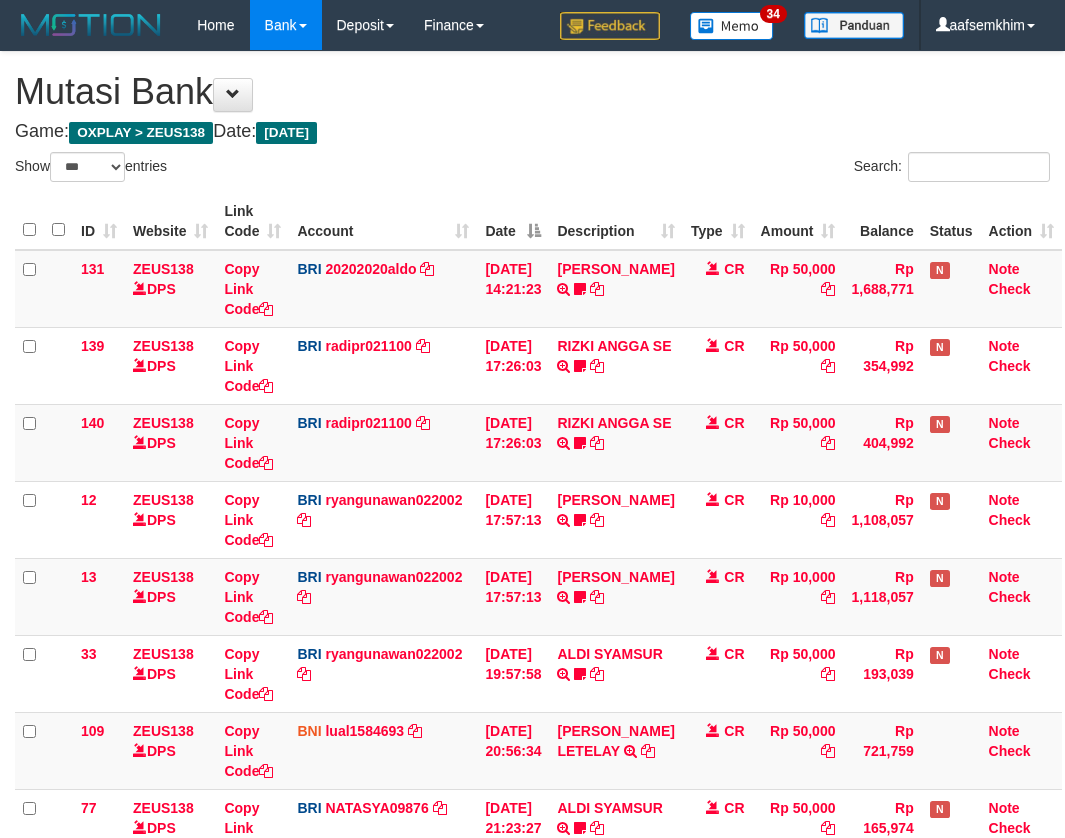 select on "***" 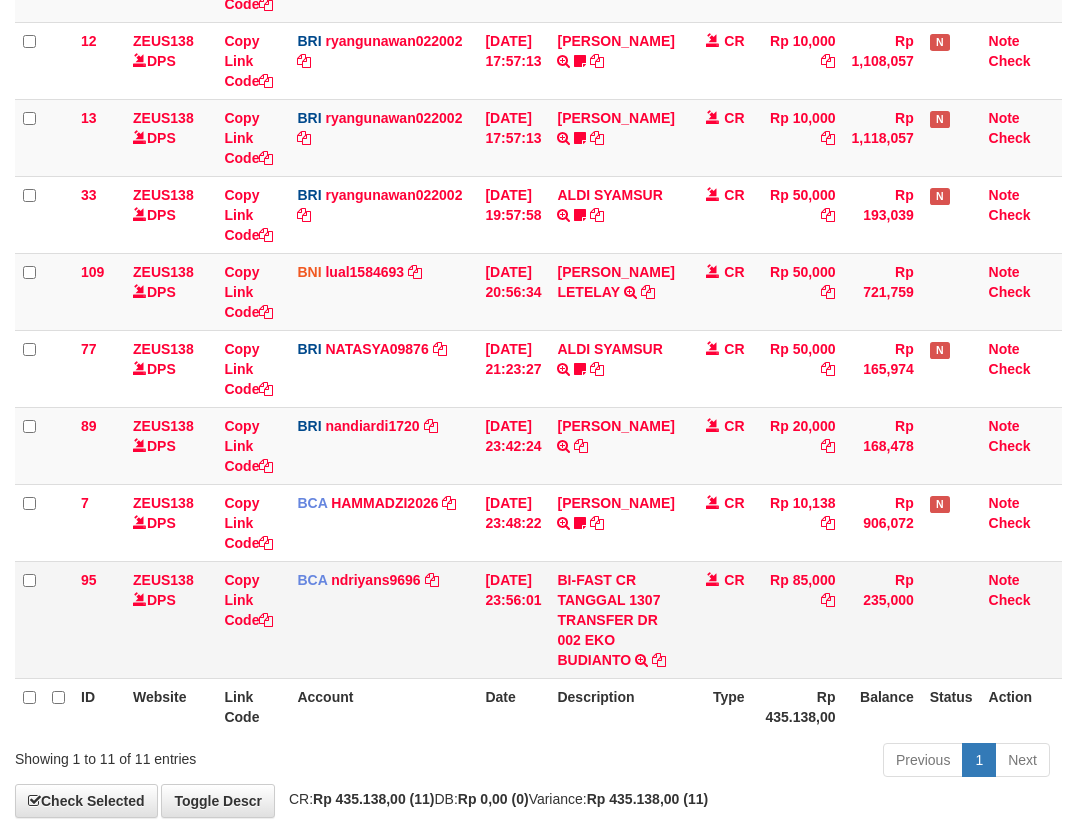 scroll, scrollTop: 550, scrollLeft: 0, axis: vertical 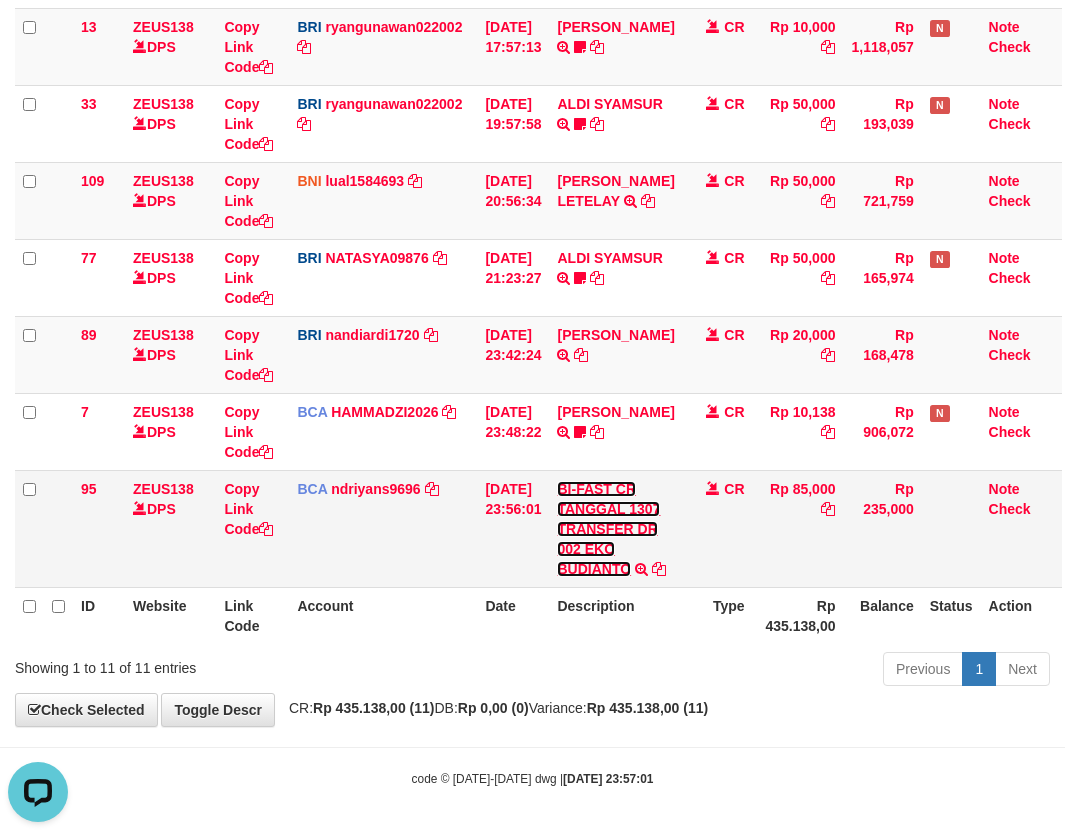 click on "BI-FAST CR TANGGAL 1307 TRANSFER DR 002 EKO BUDIANTO" at bounding box center [608, 529] 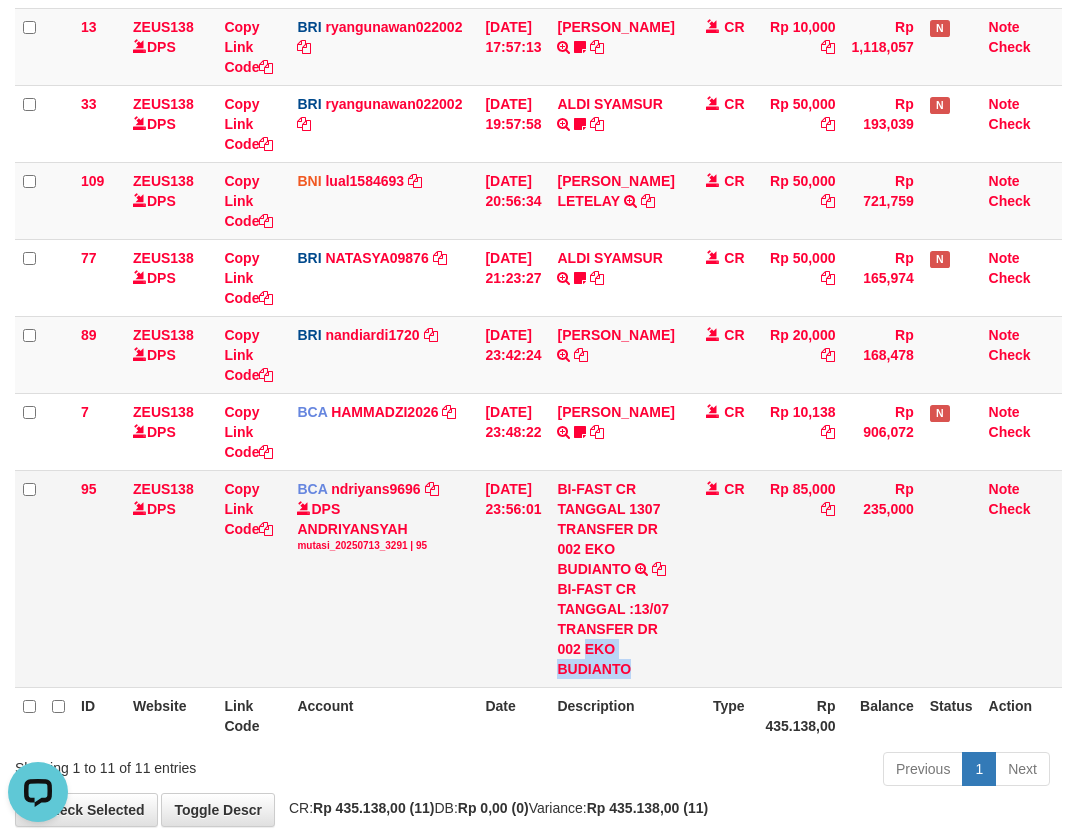 drag, startPoint x: 602, startPoint y: 666, endPoint x: 659, endPoint y: 689, distance: 61.46544 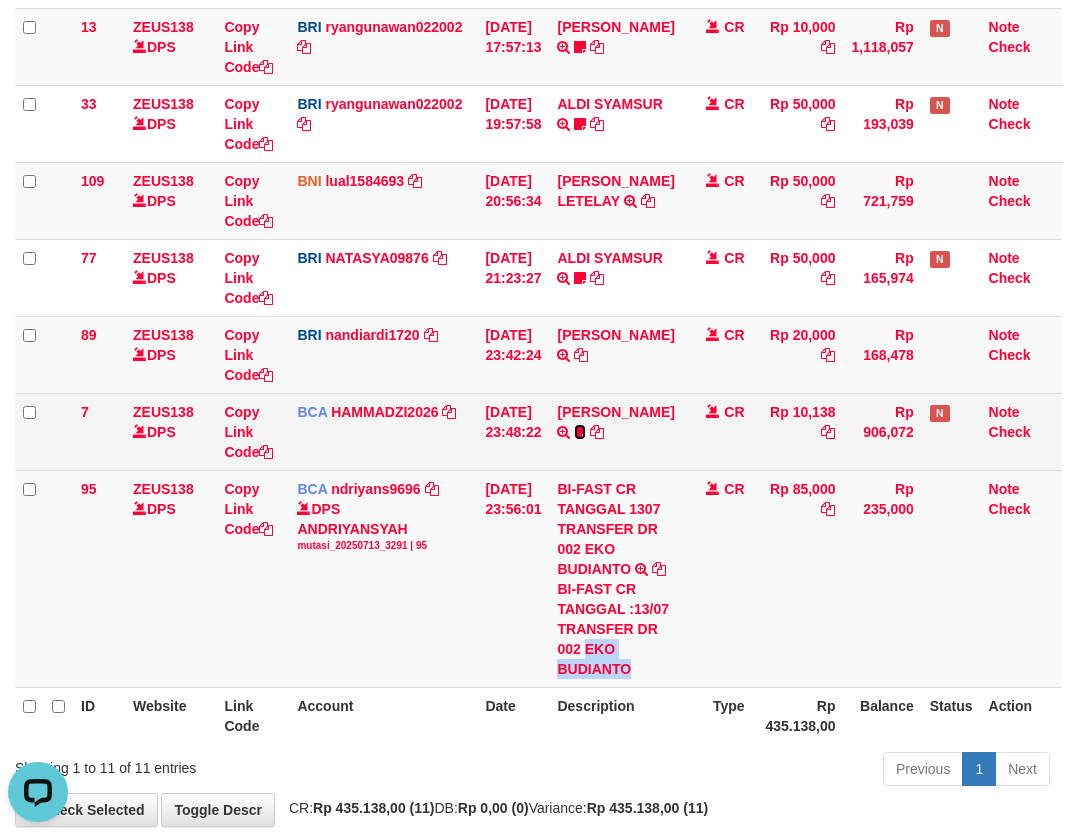 click at bounding box center [580, 432] 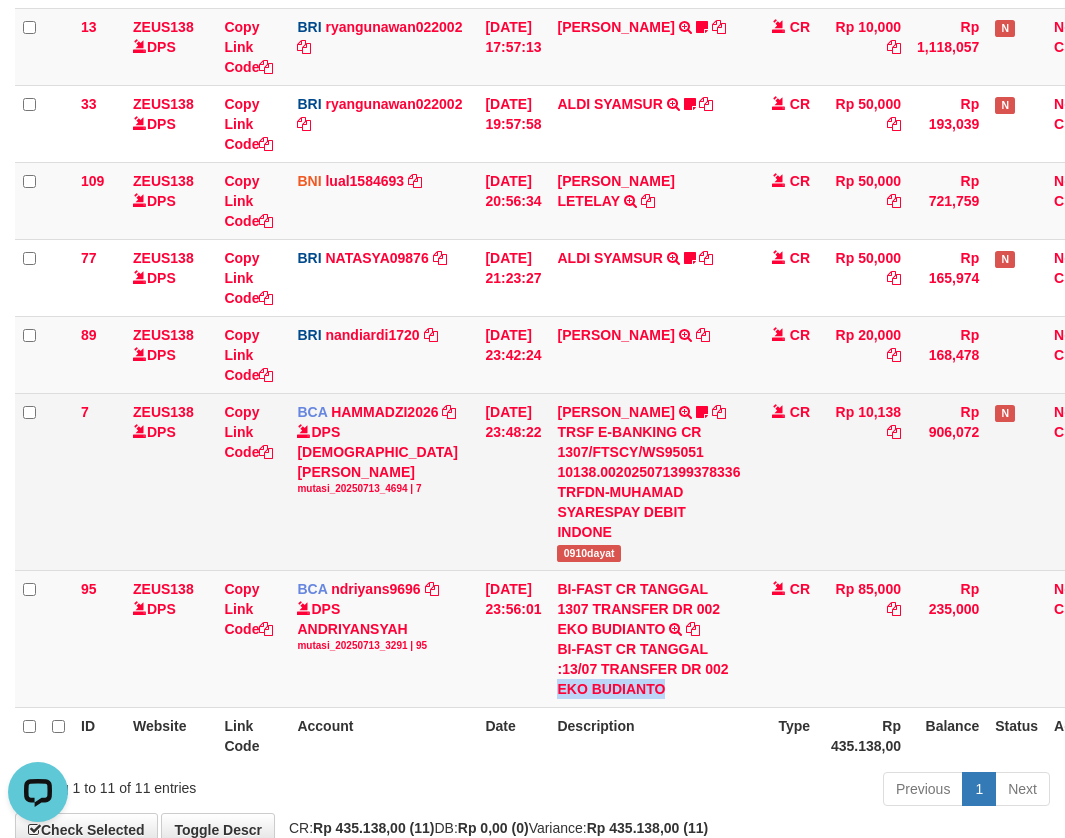 drag, startPoint x: 567, startPoint y: 553, endPoint x: 660, endPoint y: 551, distance: 93.0215 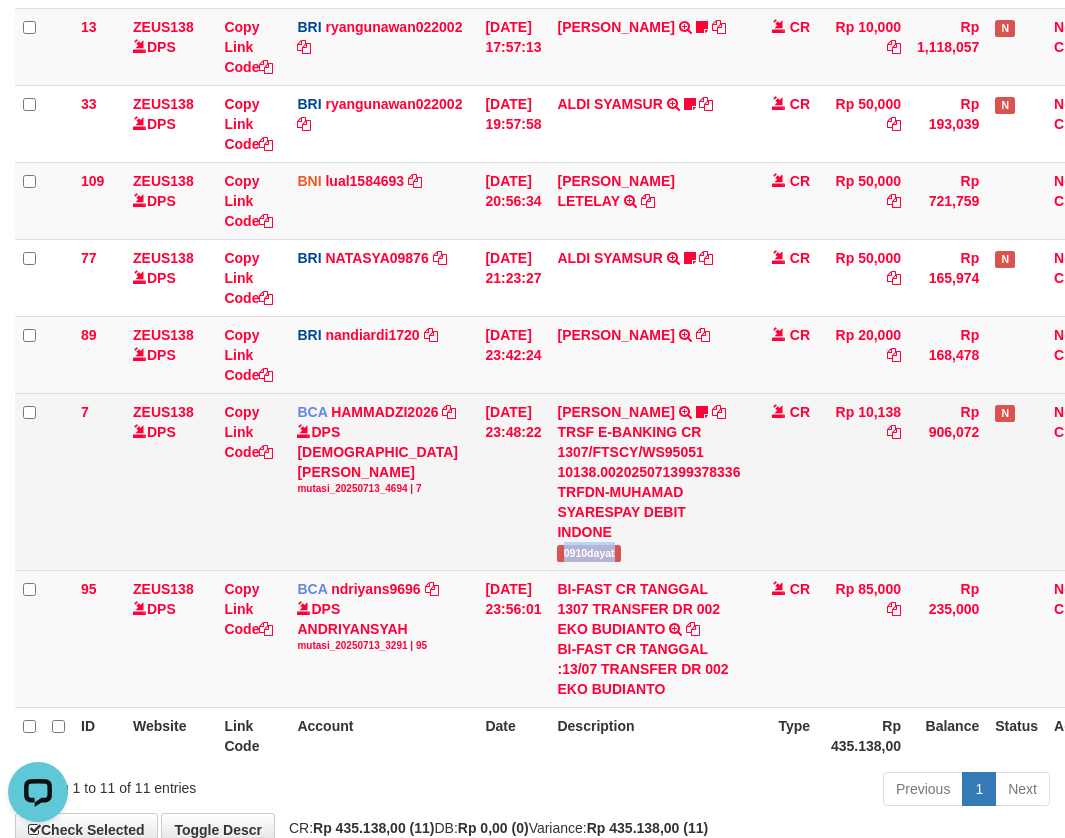 click on "0910dayat" at bounding box center [588, 553] 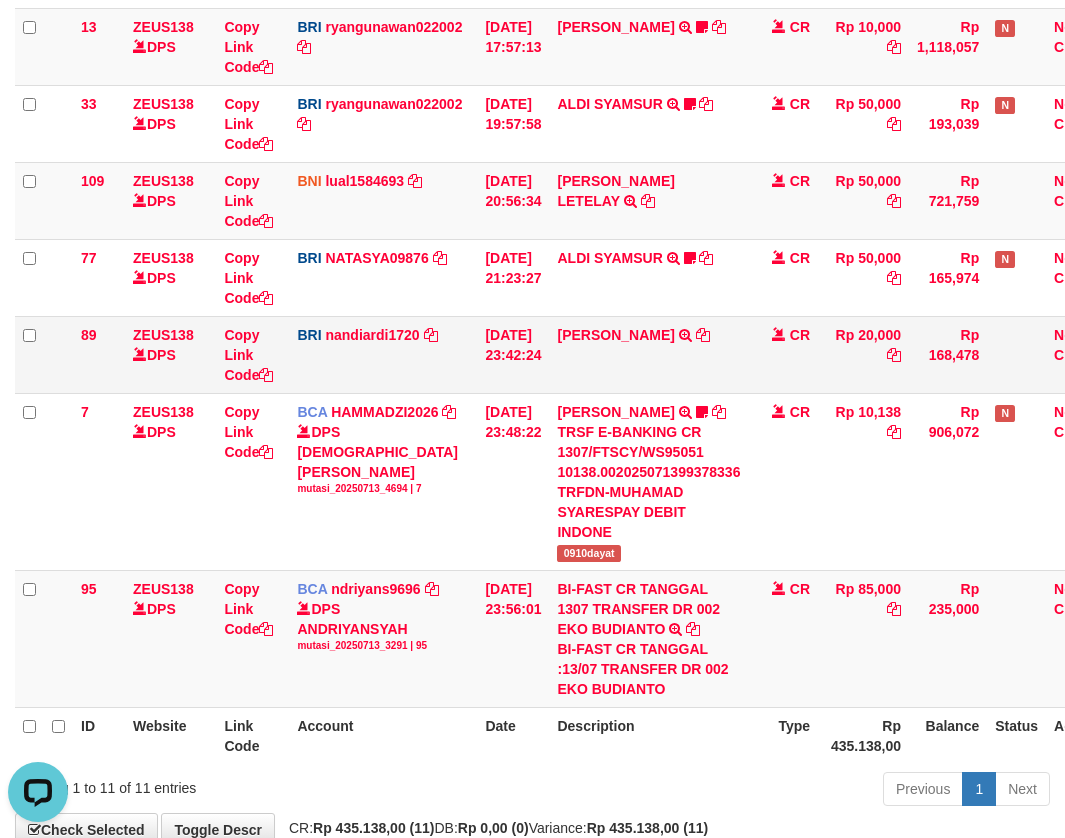 drag, startPoint x: 714, startPoint y: 342, endPoint x: 808, endPoint y: 327, distance: 95.189285 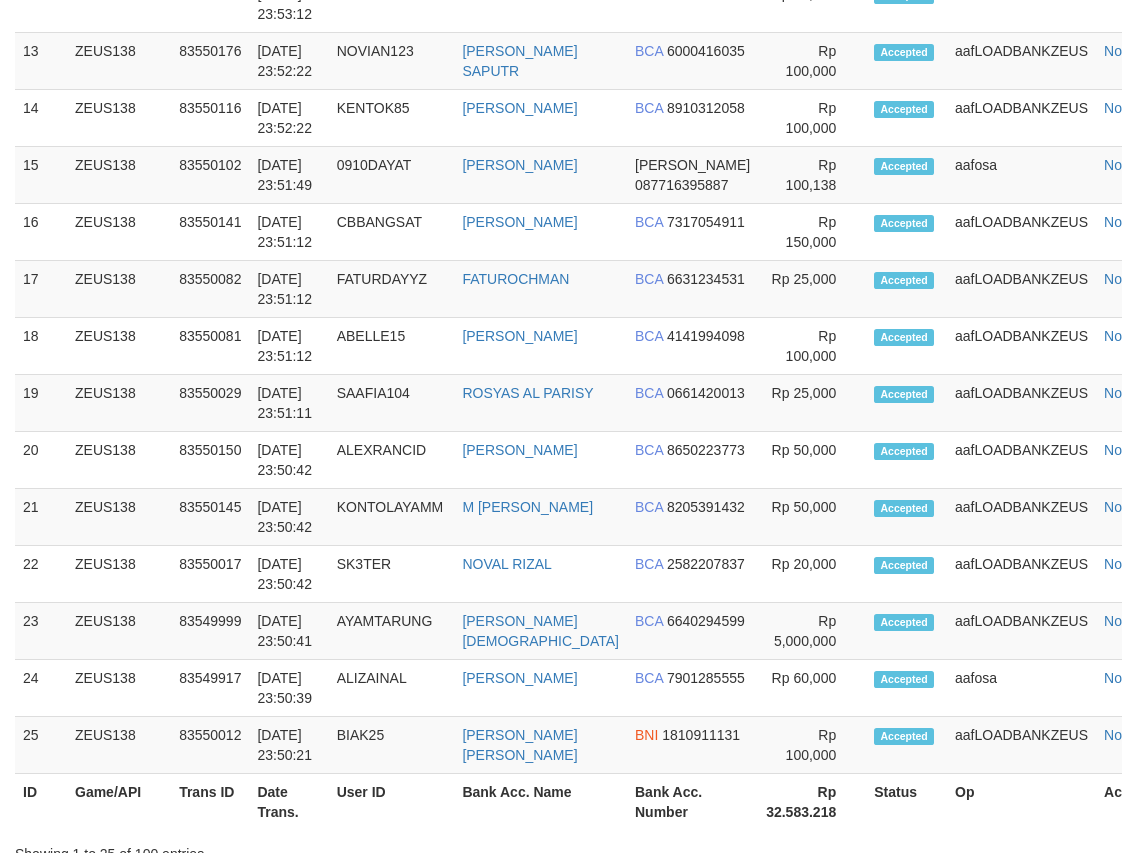 scroll, scrollTop: 2095, scrollLeft: 0, axis: vertical 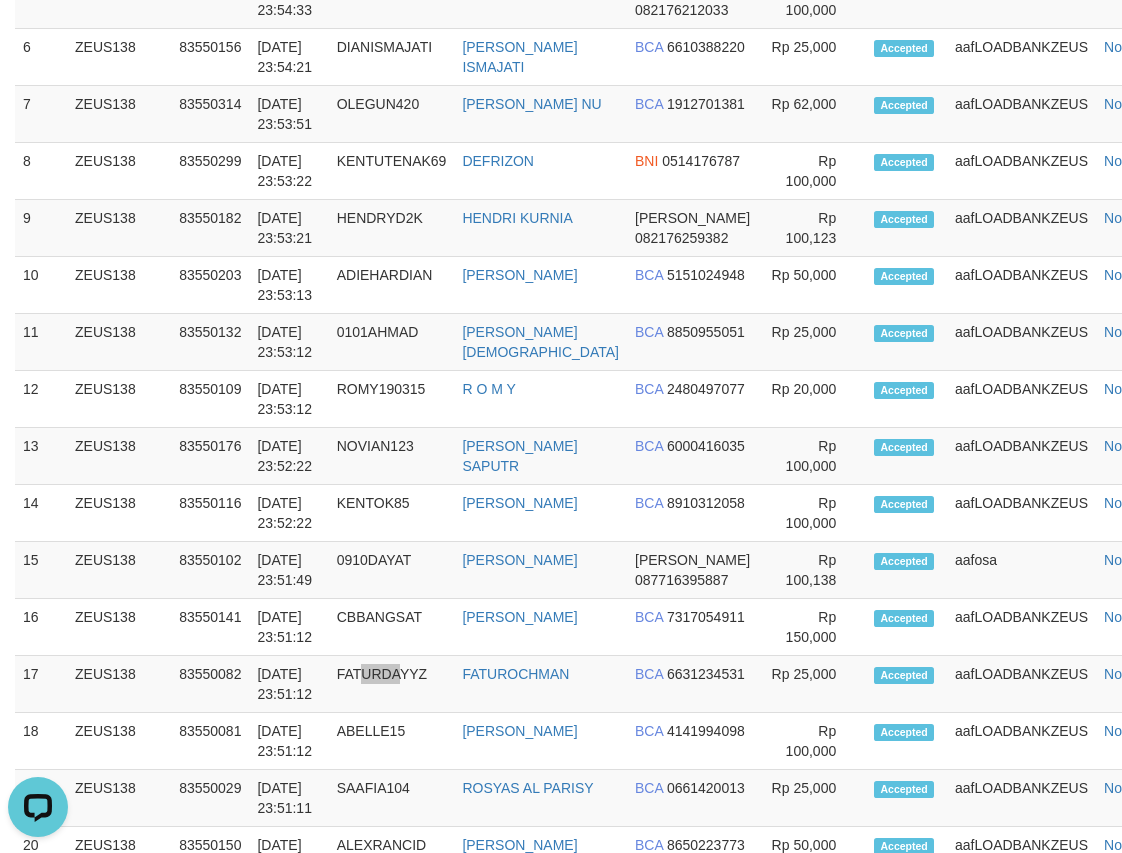 drag, startPoint x: 404, startPoint y: 695, endPoint x: 1, endPoint y: 608, distance: 412.28387 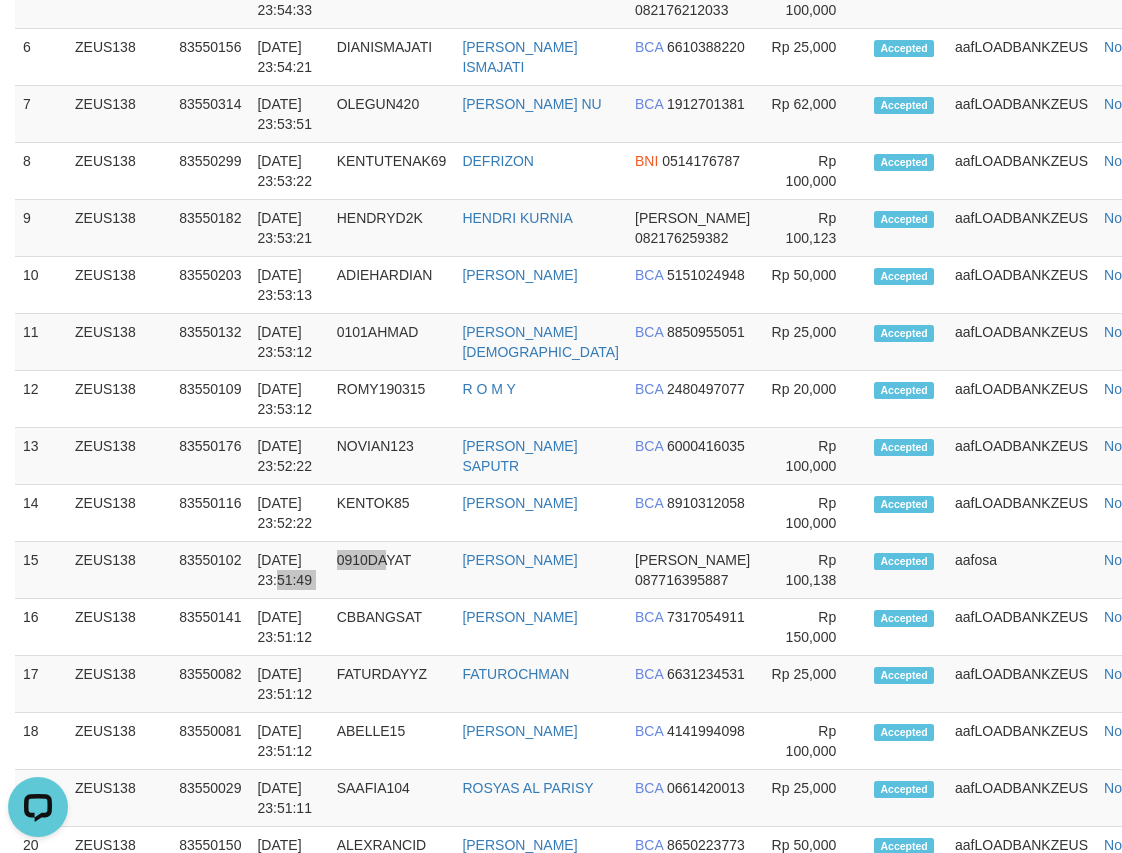 drag, startPoint x: 362, startPoint y: 568, endPoint x: 2, endPoint y: 557, distance: 360.16803 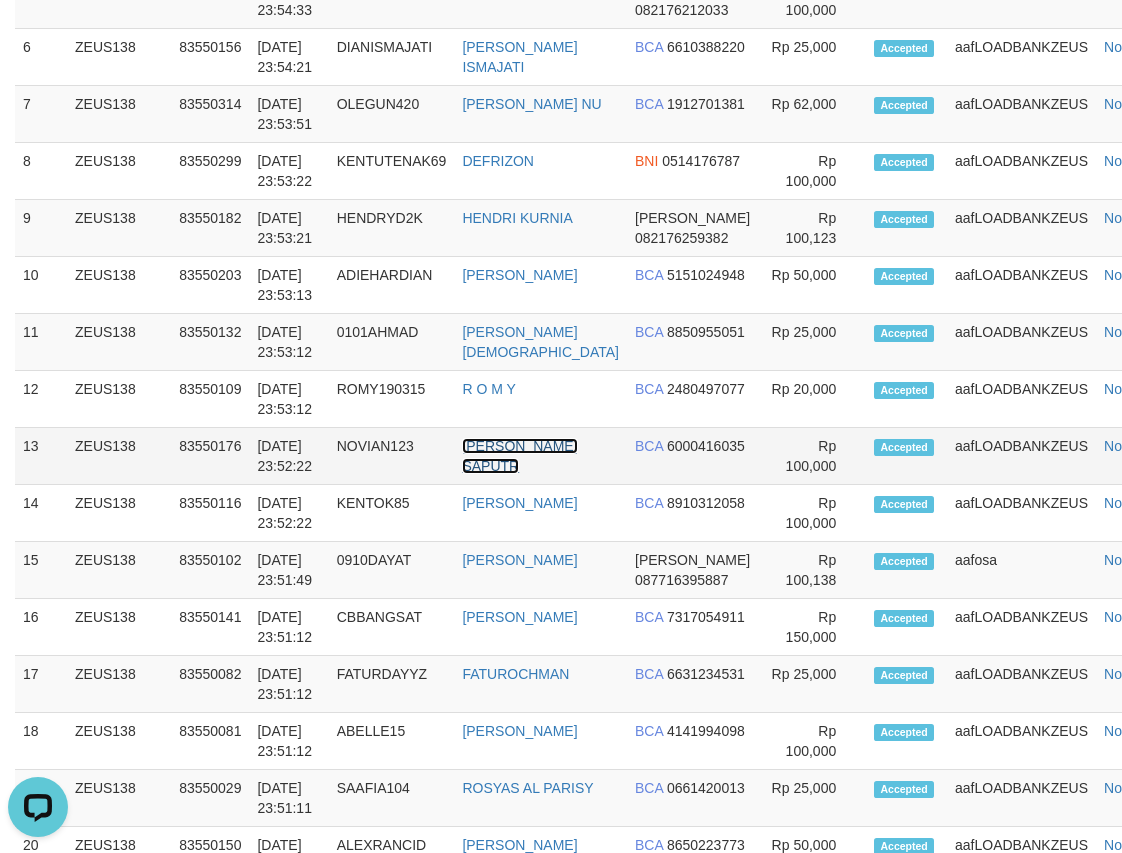 click on "NOVIAN ARIS SAPUTR" at bounding box center (519, 456) 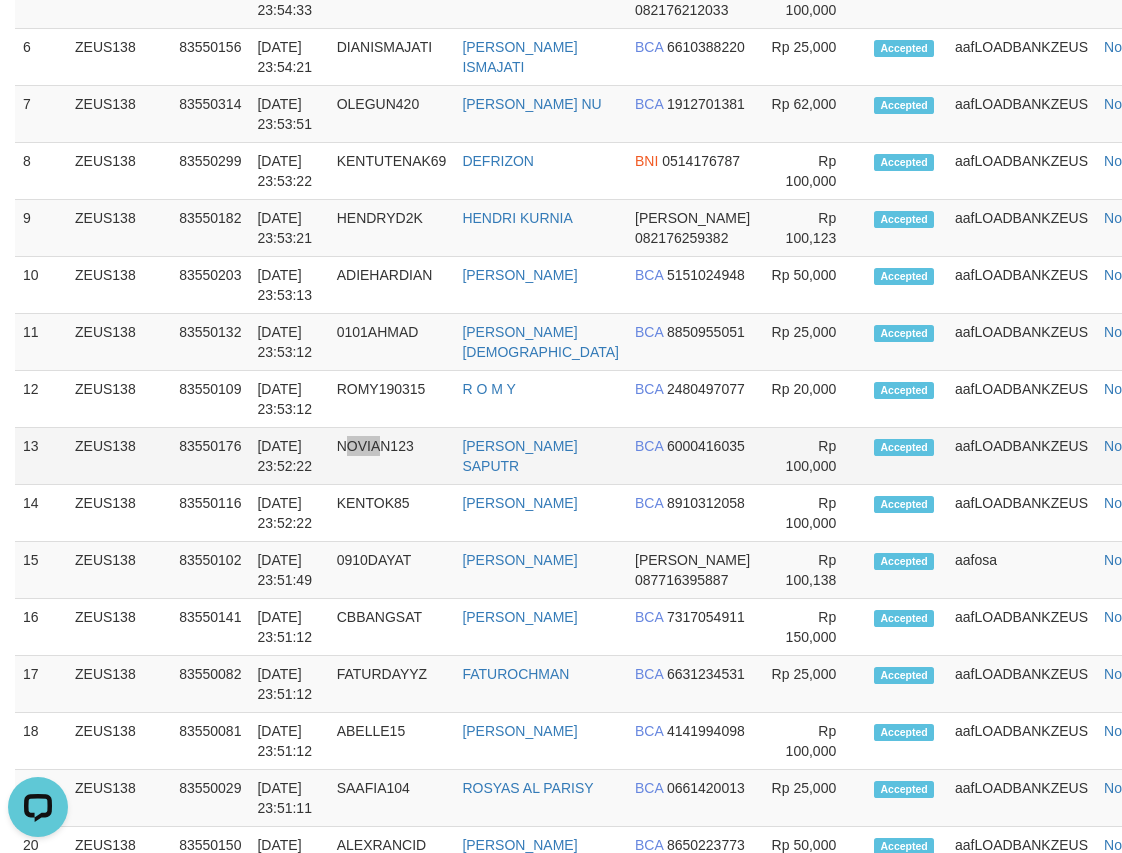click on "NOVIAN123" at bounding box center (392, 456) 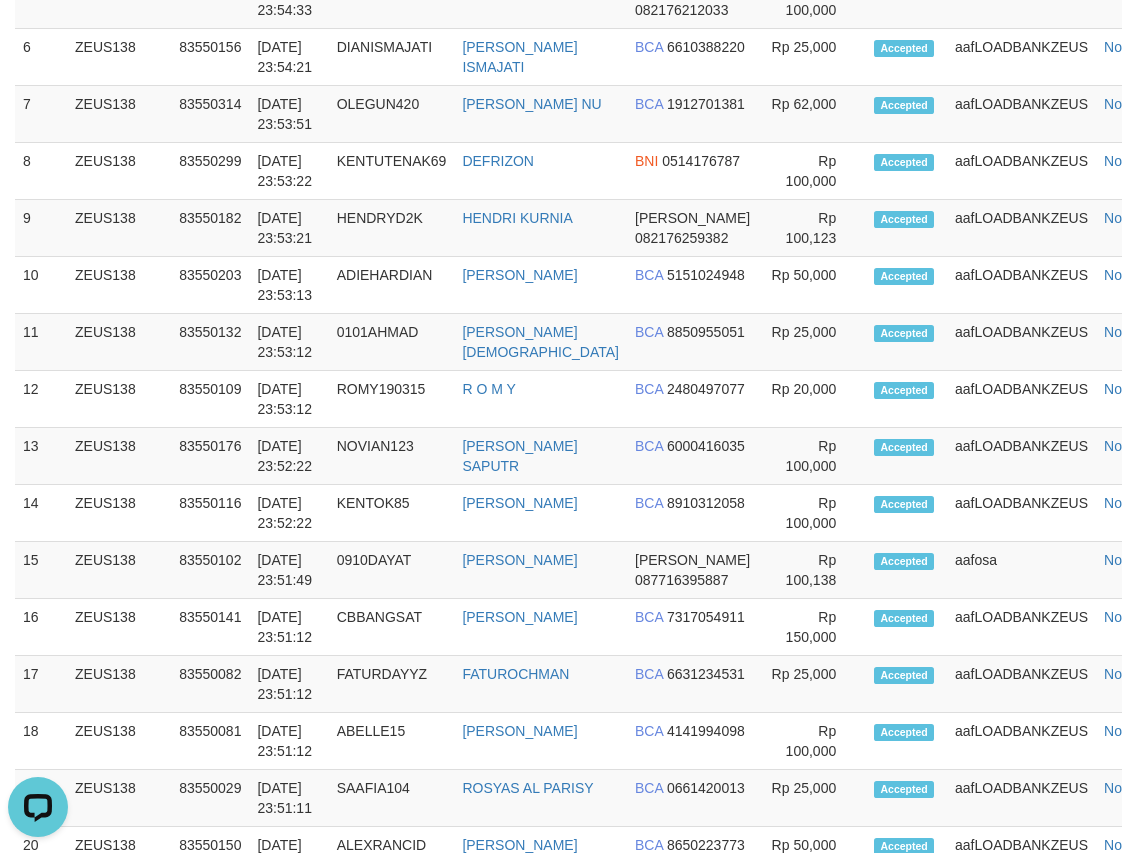 scroll, scrollTop: 612, scrollLeft: 0, axis: vertical 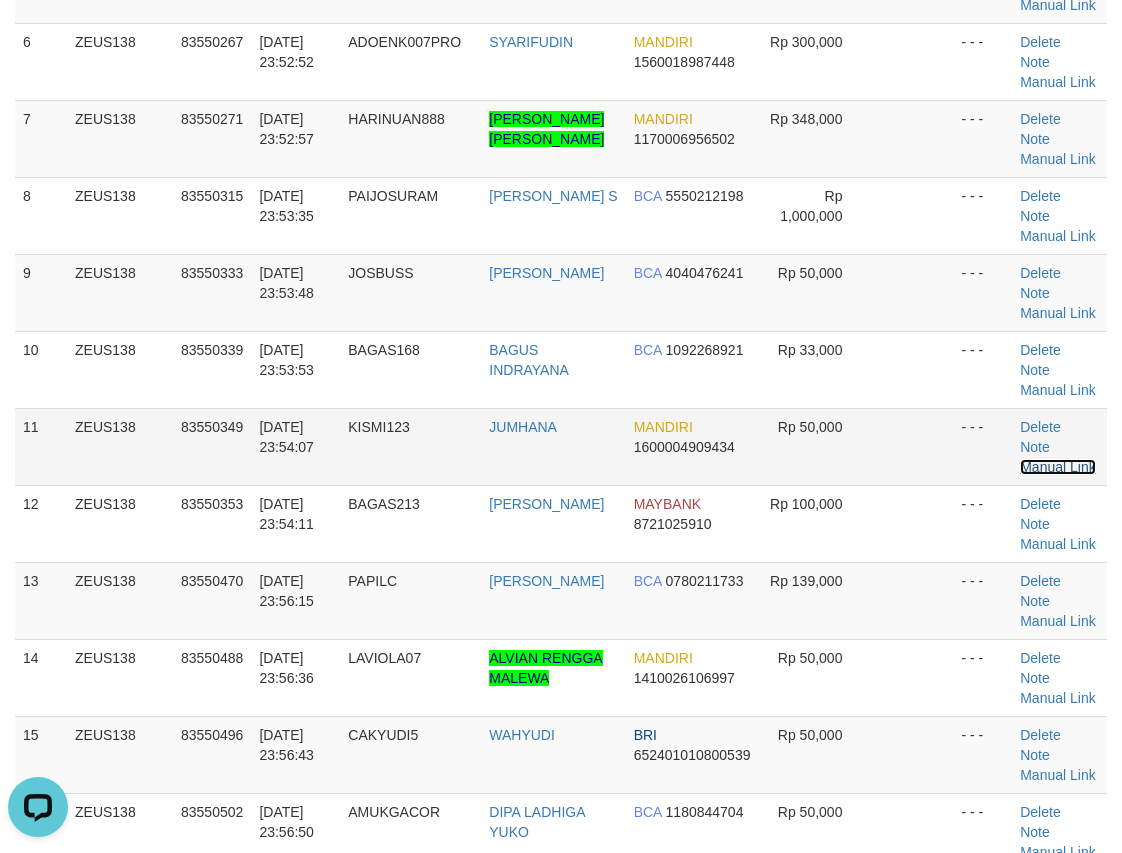 click on "Manual Link" at bounding box center (1058, 467) 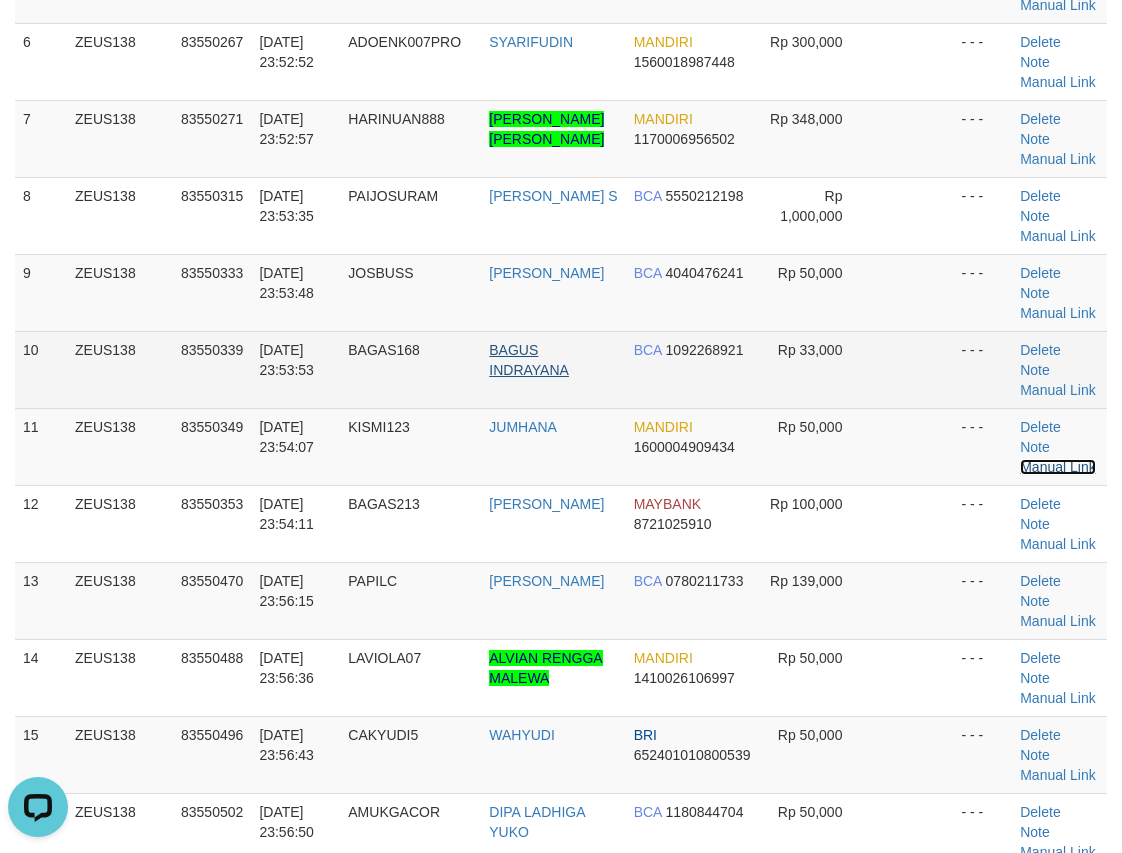 click on "Manual Link" at bounding box center (1058, 467) 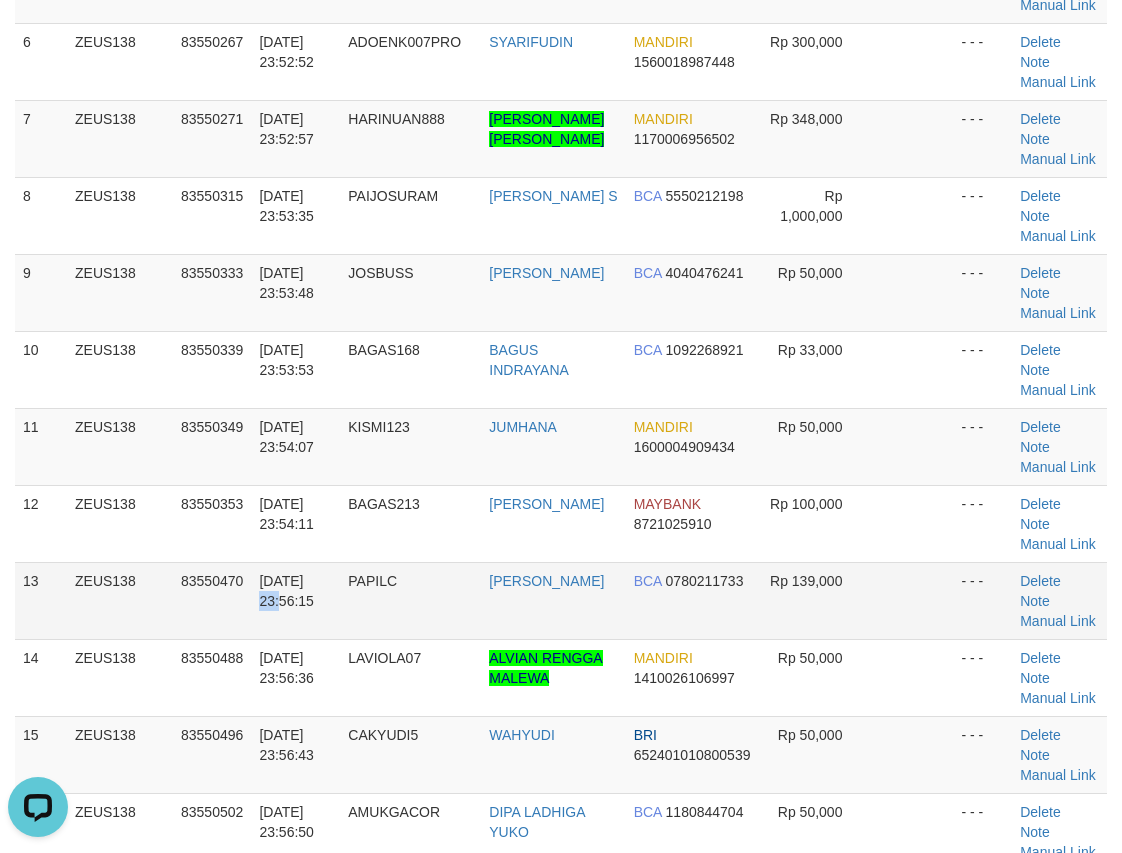 drag, startPoint x: 415, startPoint y: 580, endPoint x: 215, endPoint y: 567, distance: 200.42206 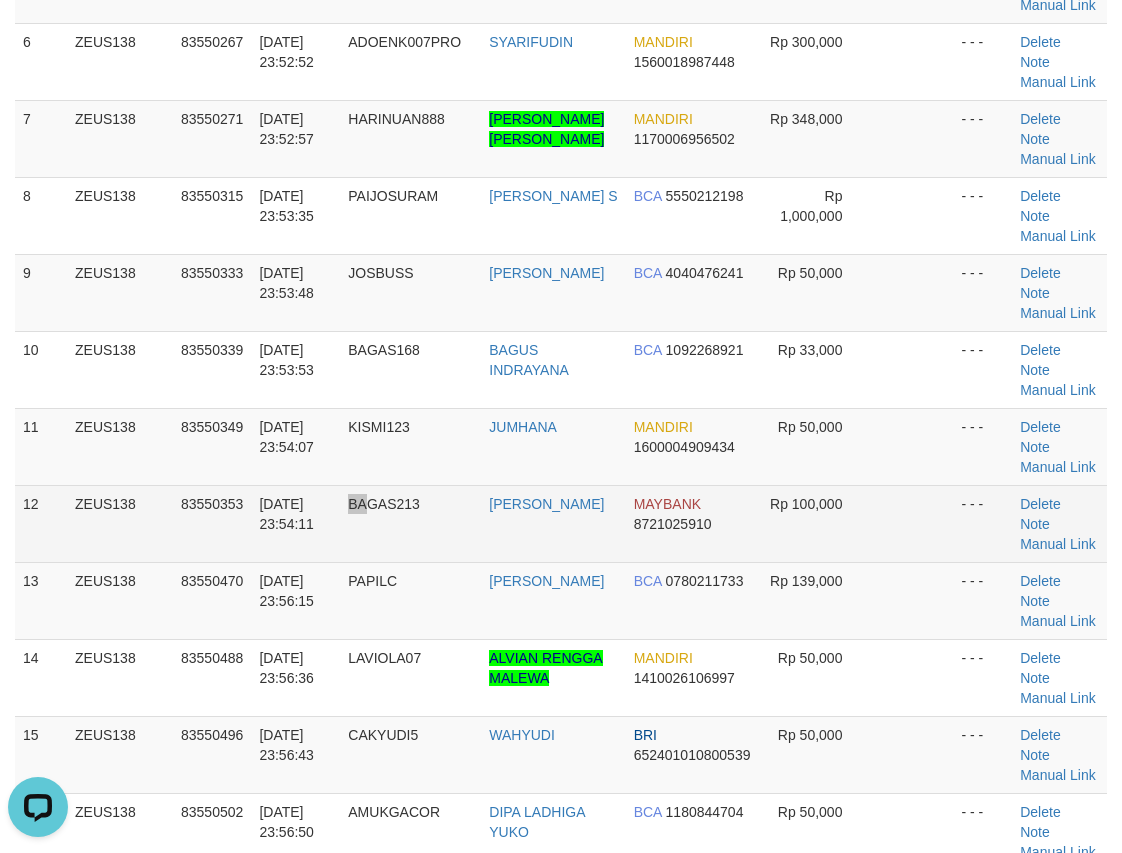 drag, startPoint x: 374, startPoint y: 560, endPoint x: 329, endPoint y: 548, distance: 46.572525 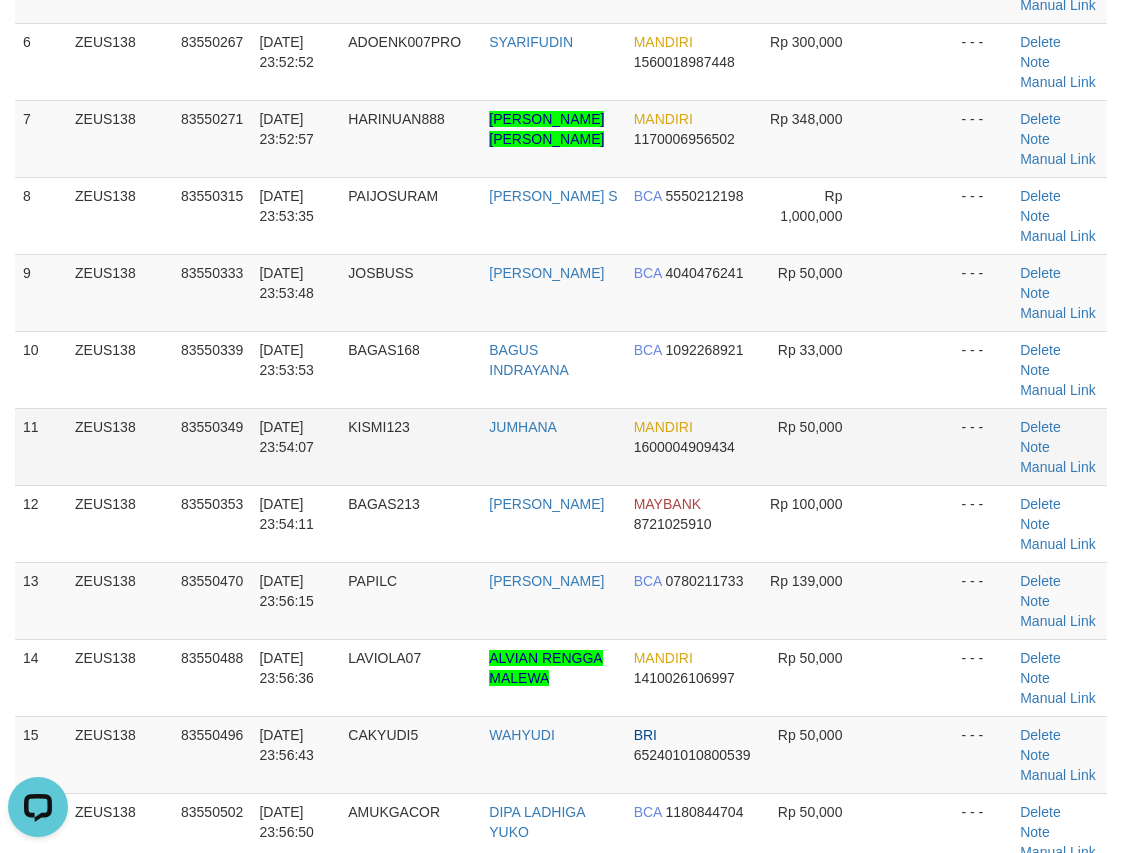 click on "ZEUS138" at bounding box center (120, 446) 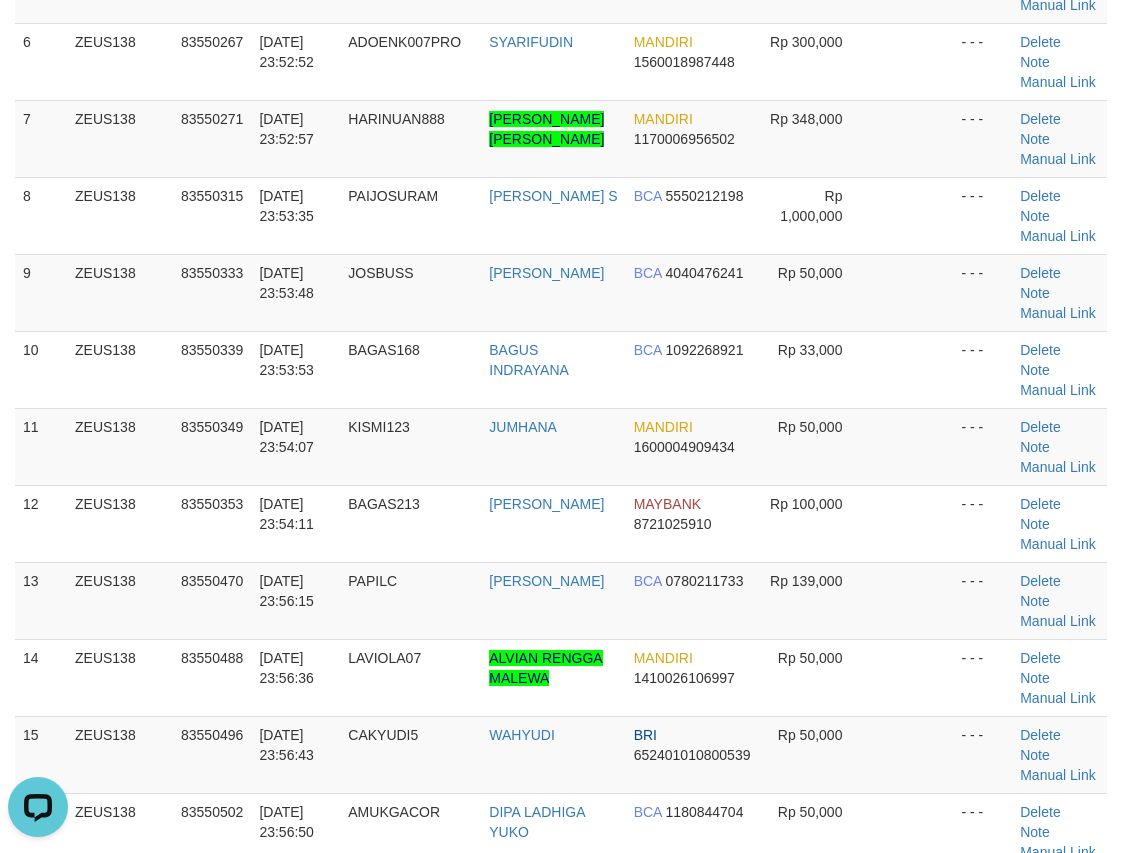 drag, startPoint x: 61, startPoint y: 472, endPoint x: 1, endPoint y: 472, distance: 60 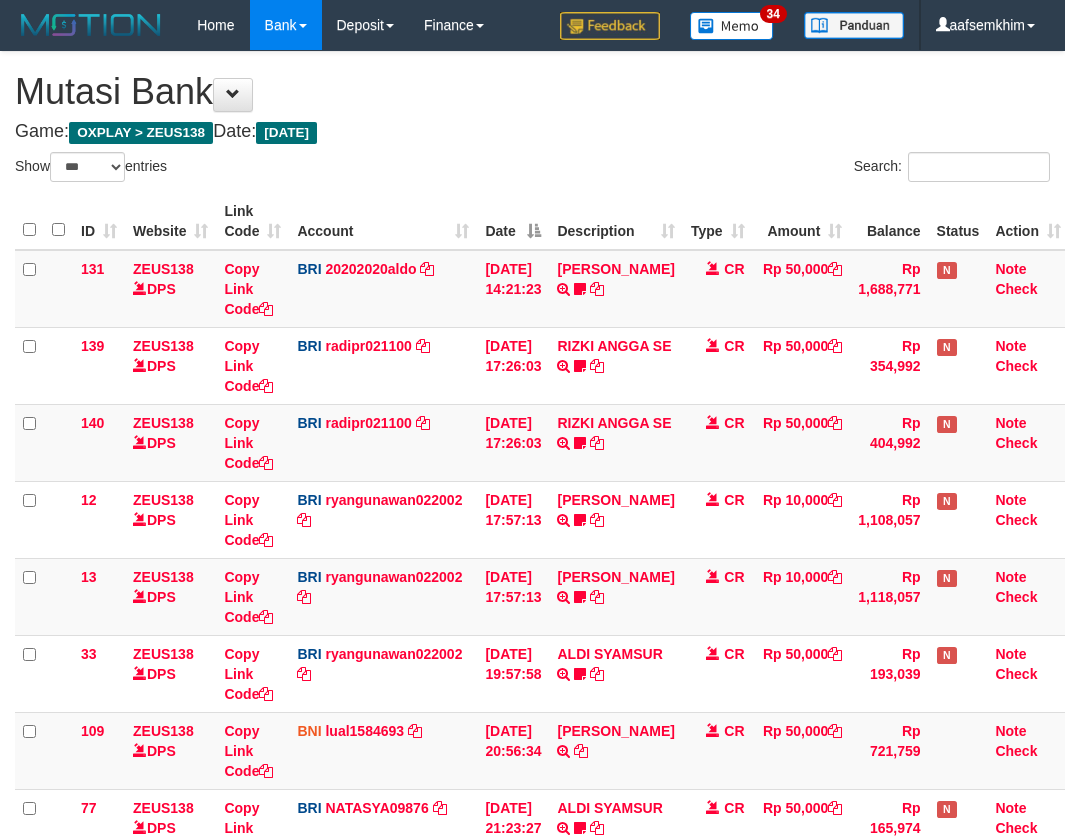 select on "***" 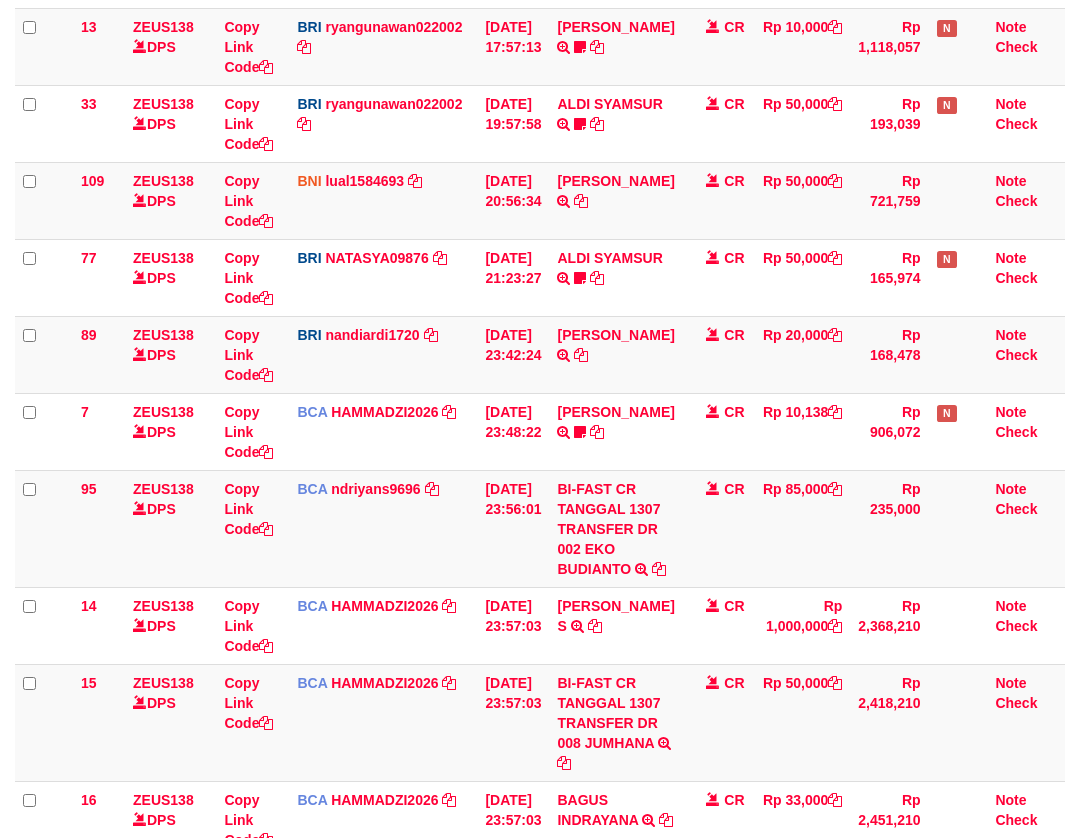 scroll, scrollTop: 950, scrollLeft: 0, axis: vertical 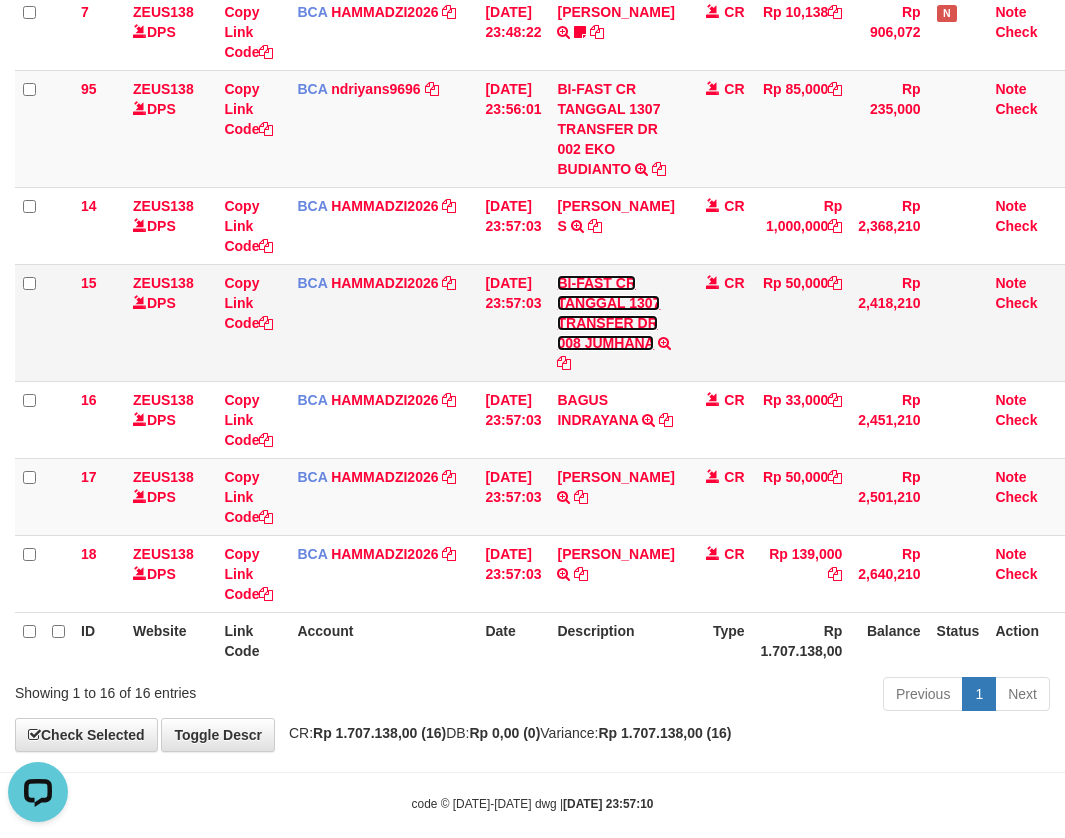 click on "BI-FAST CR TANGGAL 1307 TRANSFER DR 008 JUMHANA" at bounding box center (608, 313) 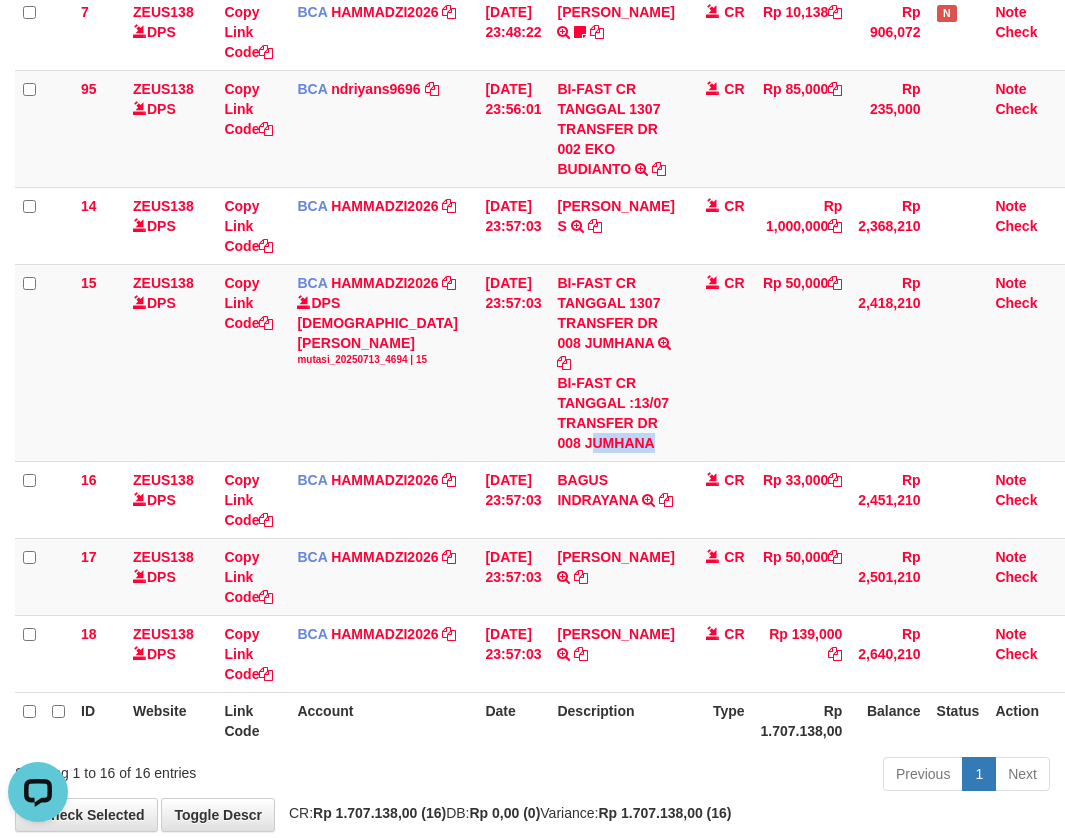 drag, startPoint x: 604, startPoint y: 468, endPoint x: 1073, endPoint y: 449, distance: 469.3847 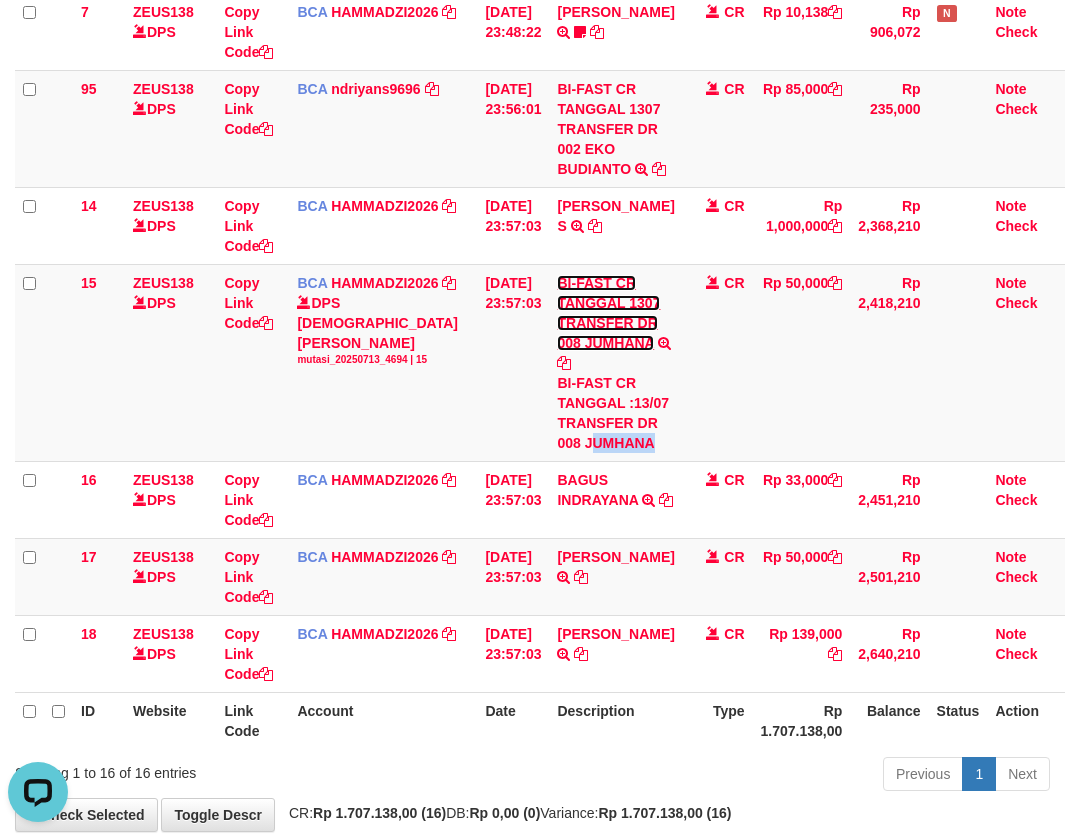 click on "BI-FAST CR TANGGAL 1307 TRANSFER DR 008 JUMHANA" at bounding box center [608, 313] 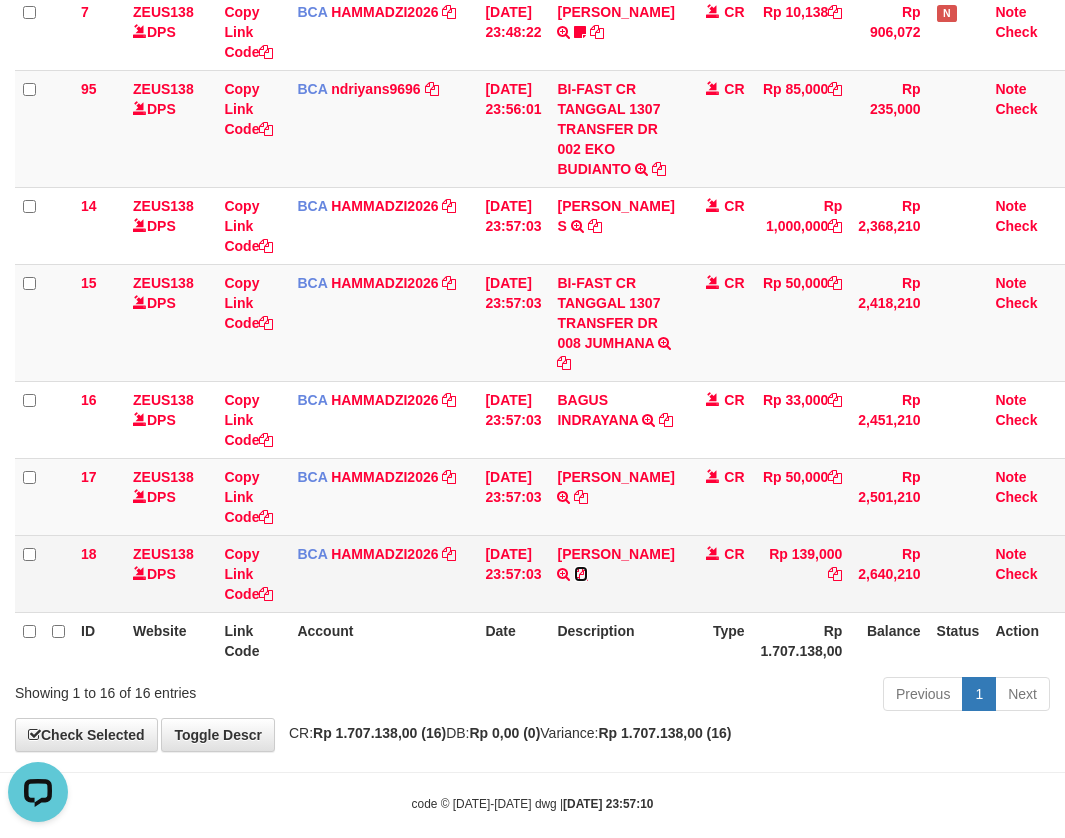 click at bounding box center (581, 574) 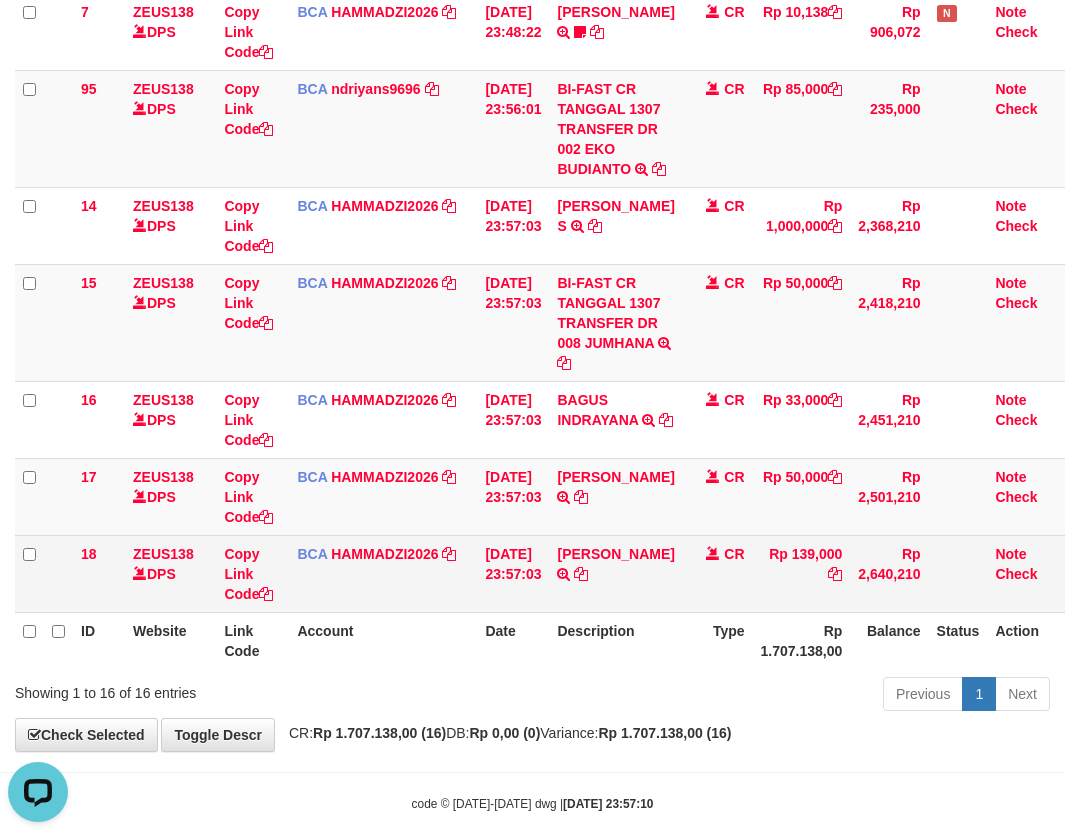 copy on "UMHANA" 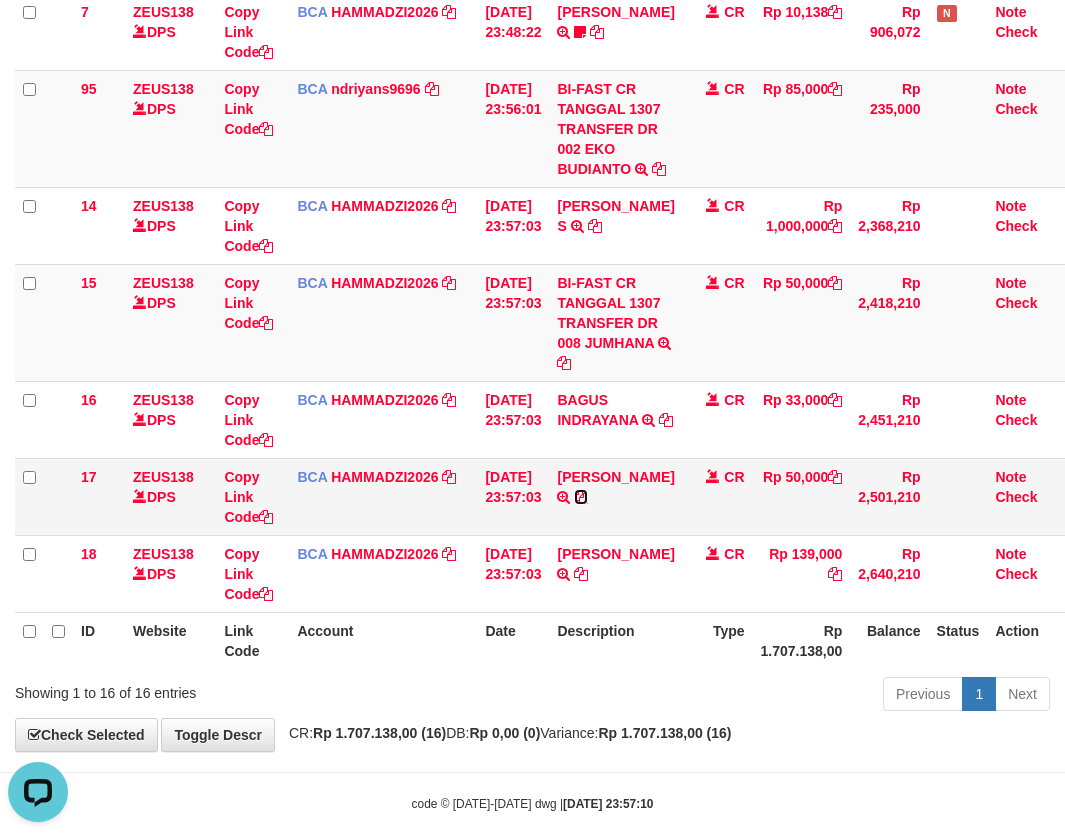 click at bounding box center [581, 497] 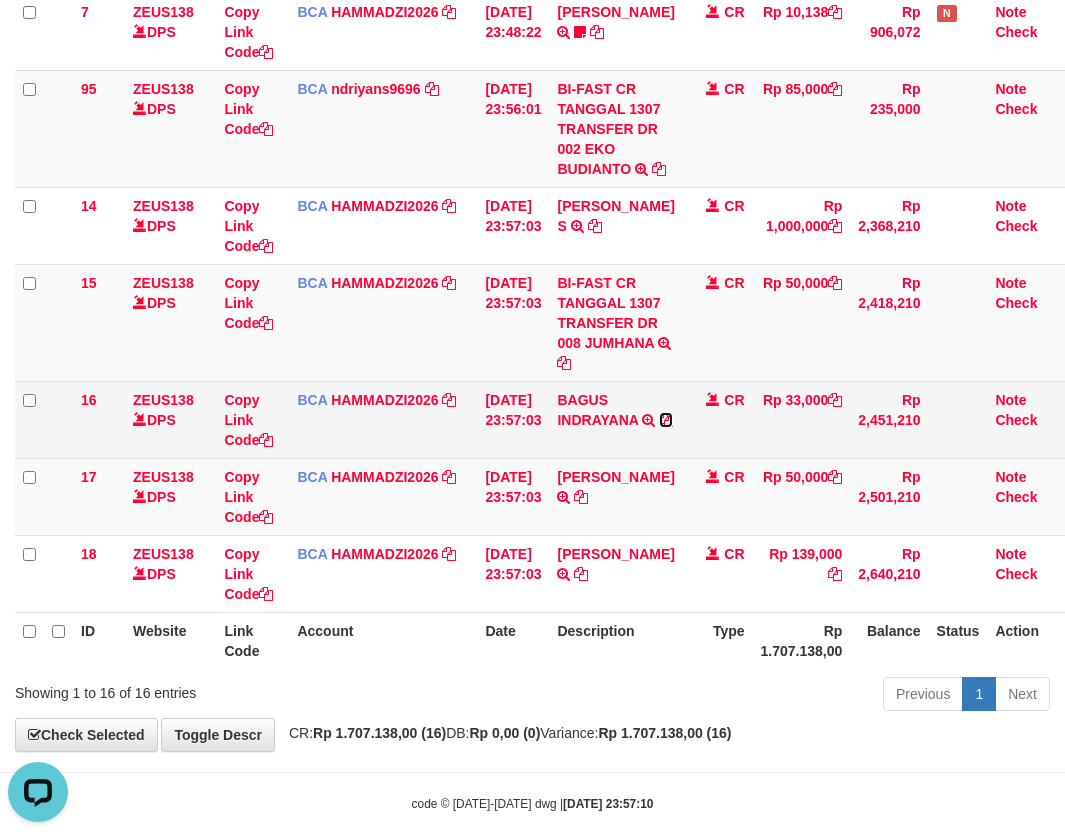 click at bounding box center [666, 420] 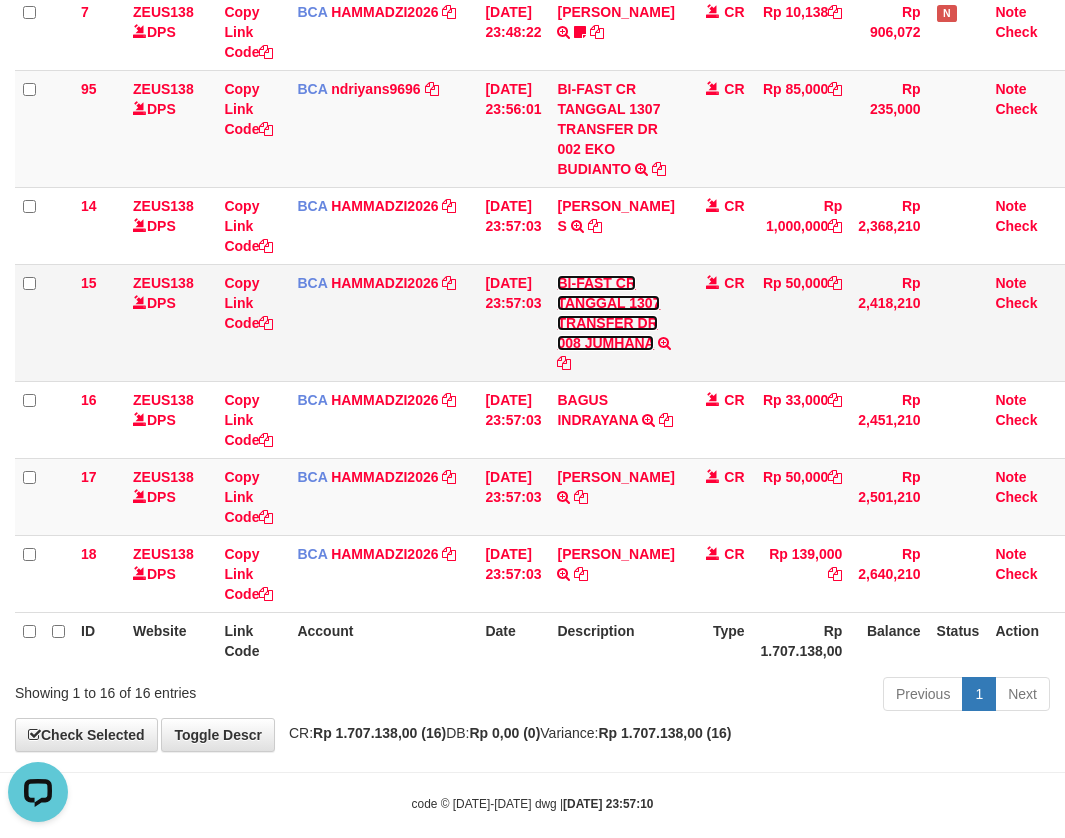 click on "BI-FAST CR TANGGAL 1307 TRANSFER DR 008 JUMHANA" at bounding box center [608, 313] 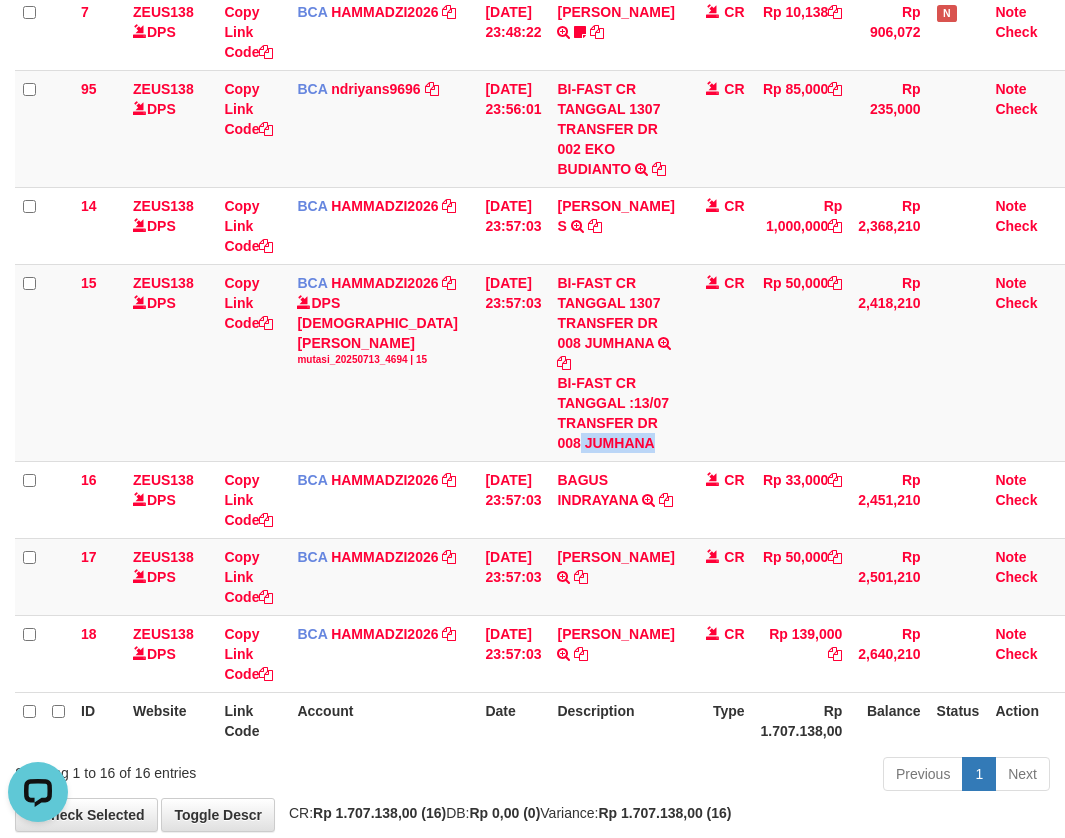 drag, startPoint x: 599, startPoint y: 458, endPoint x: 1078, endPoint y: 445, distance: 479.1764 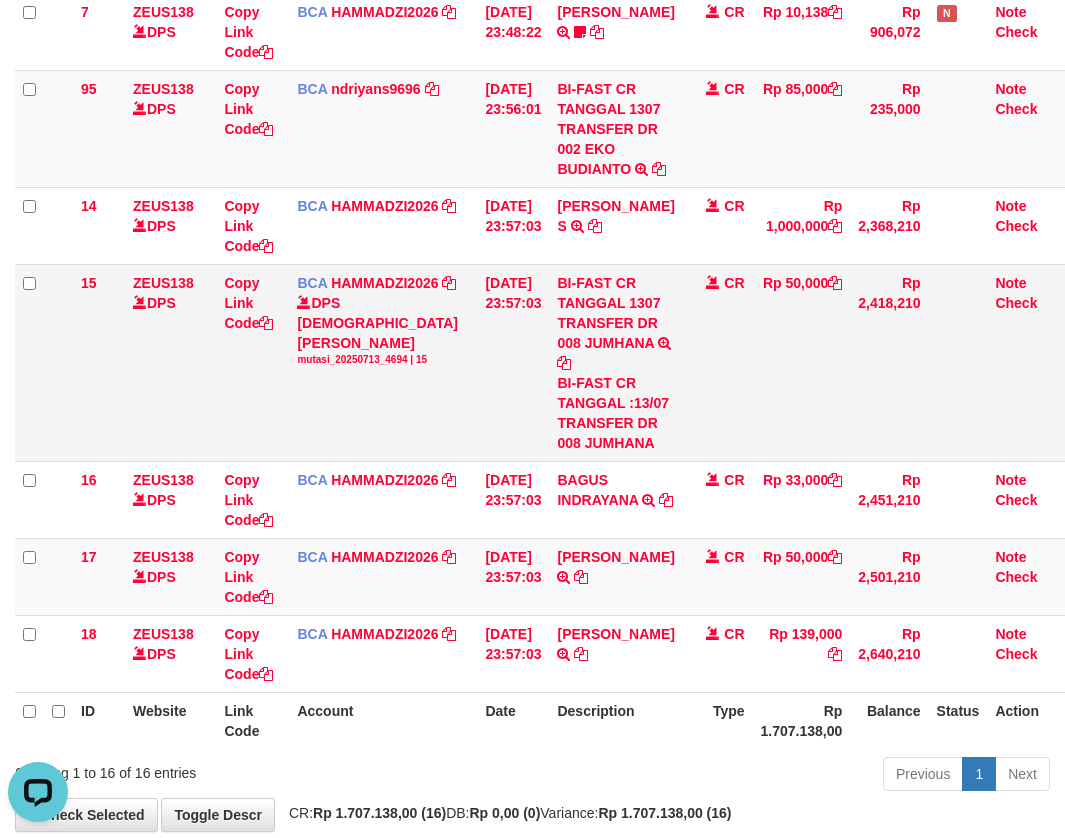 drag, startPoint x: 754, startPoint y: 425, endPoint x: 777, endPoint y: 419, distance: 23.769728 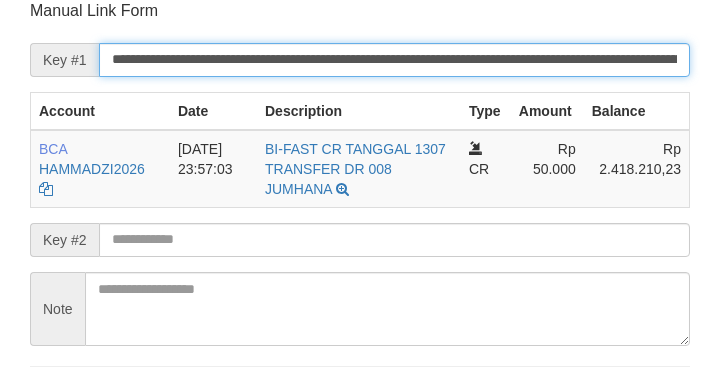click on "**********" at bounding box center [394, 60] 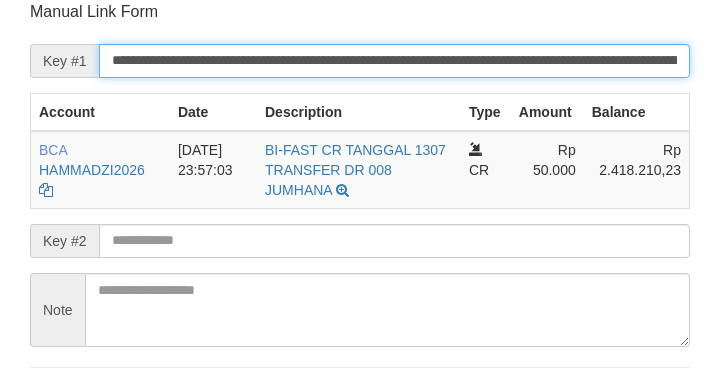 click on "Save" at bounding box center [58, 405] 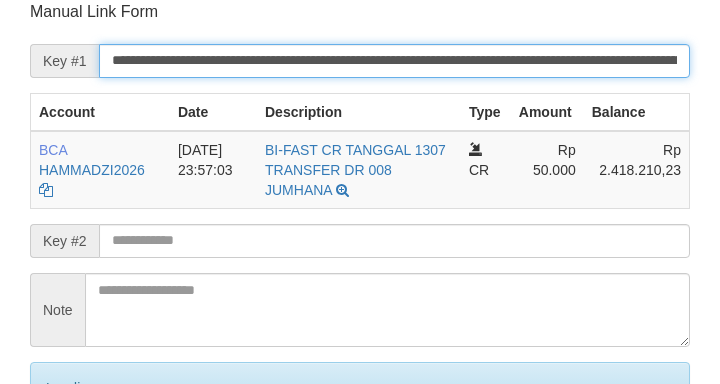 click on "Save" at bounding box center (80, 472) 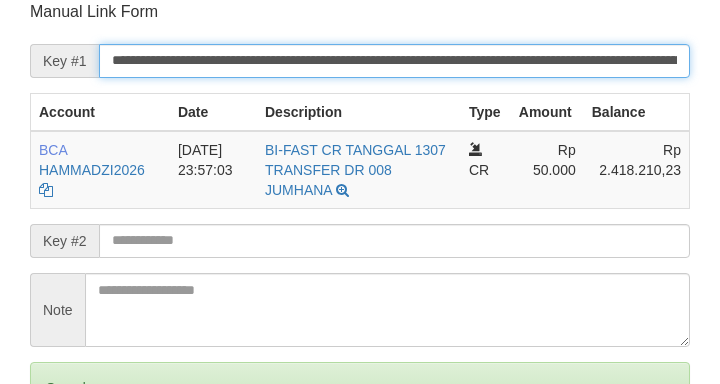 click on "Save" at bounding box center [58, 472] 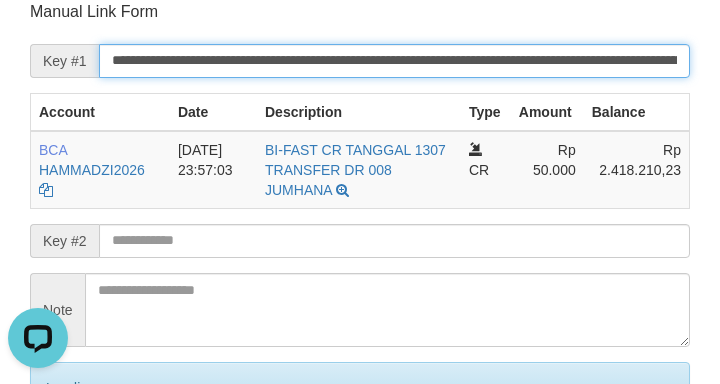 scroll, scrollTop: 0, scrollLeft: 0, axis: both 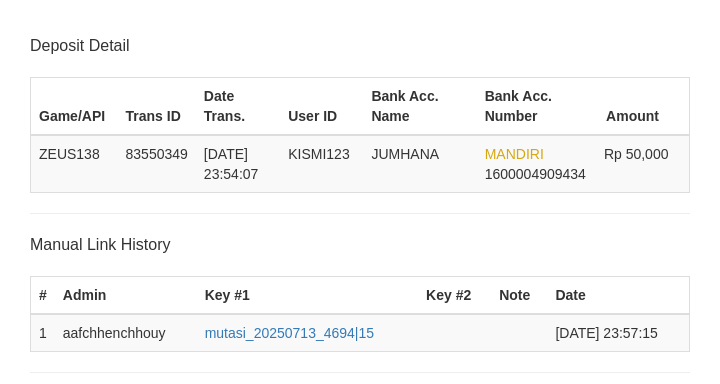 click on "Save" at bounding box center (58, 797) 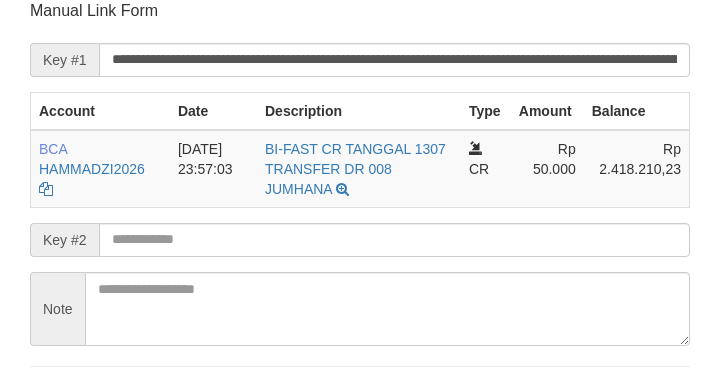 click on "**********" at bounding box center [394, 60] 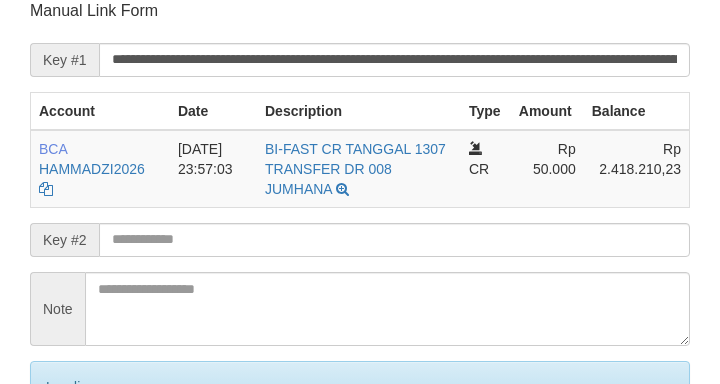 scroll, scrollTop: 392, scrollLeft: 0, axis: vertical 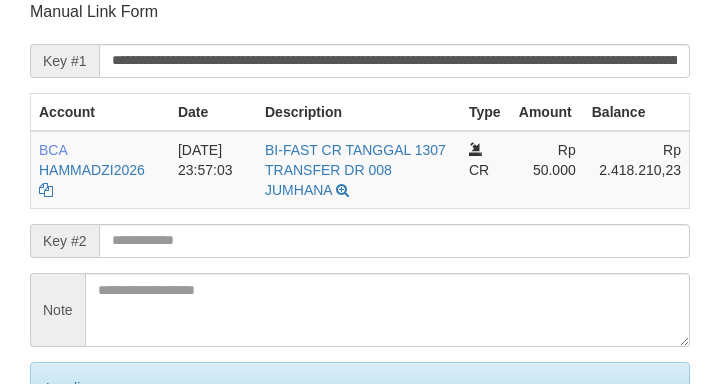 click on "Save" at bounding box center [80, 472] 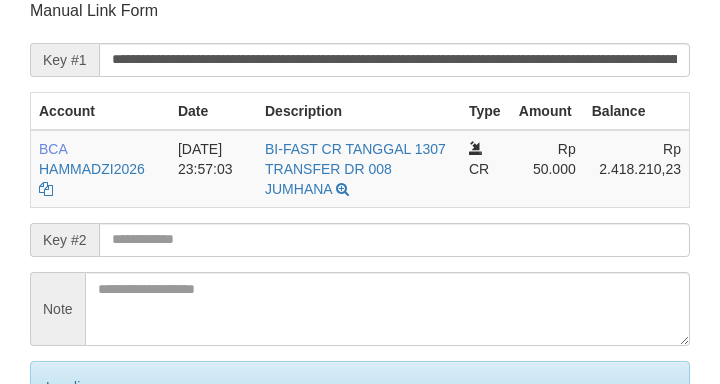 scroll, scrollTop: 392, scrollLeft: 0, axis: vertical 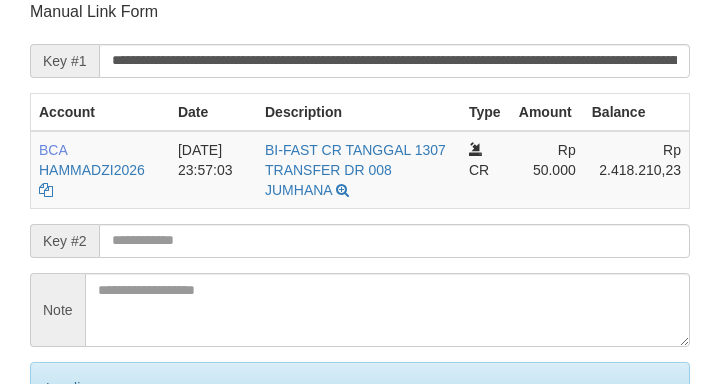 click on "Save" at bounding box center (80, 472) 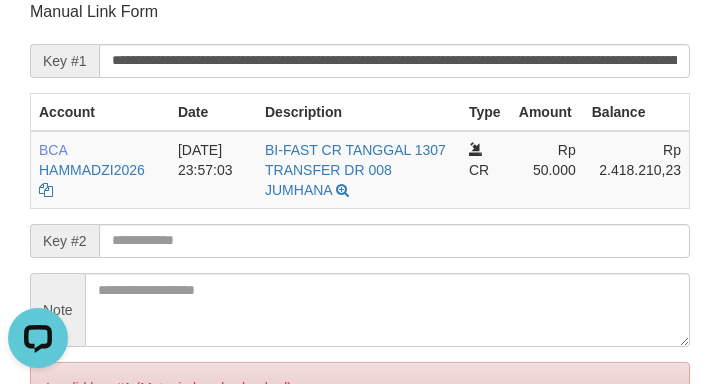 scroll, scrollTop: 0, scrollLeft: 0, axis: both 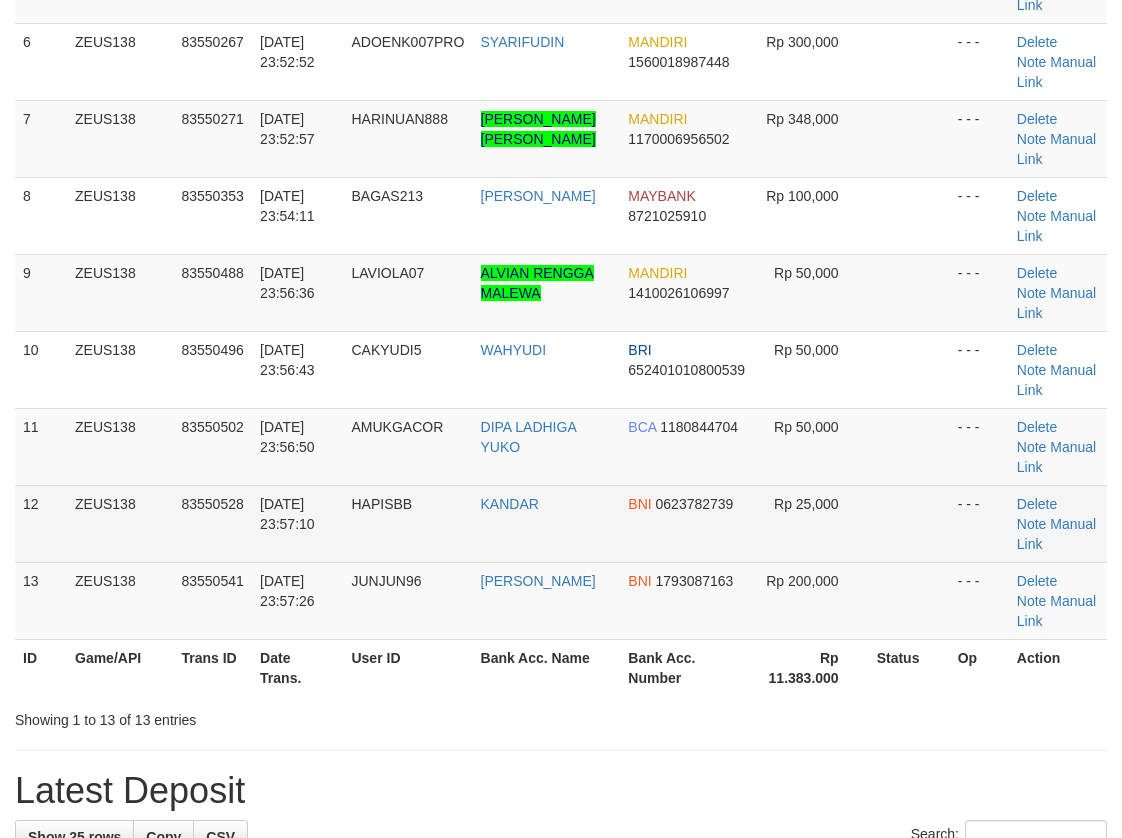 drag, startPoint x: 623, startPoint y: 480, endPoint x: 172, endPoint y: 519, distance: 452.6831 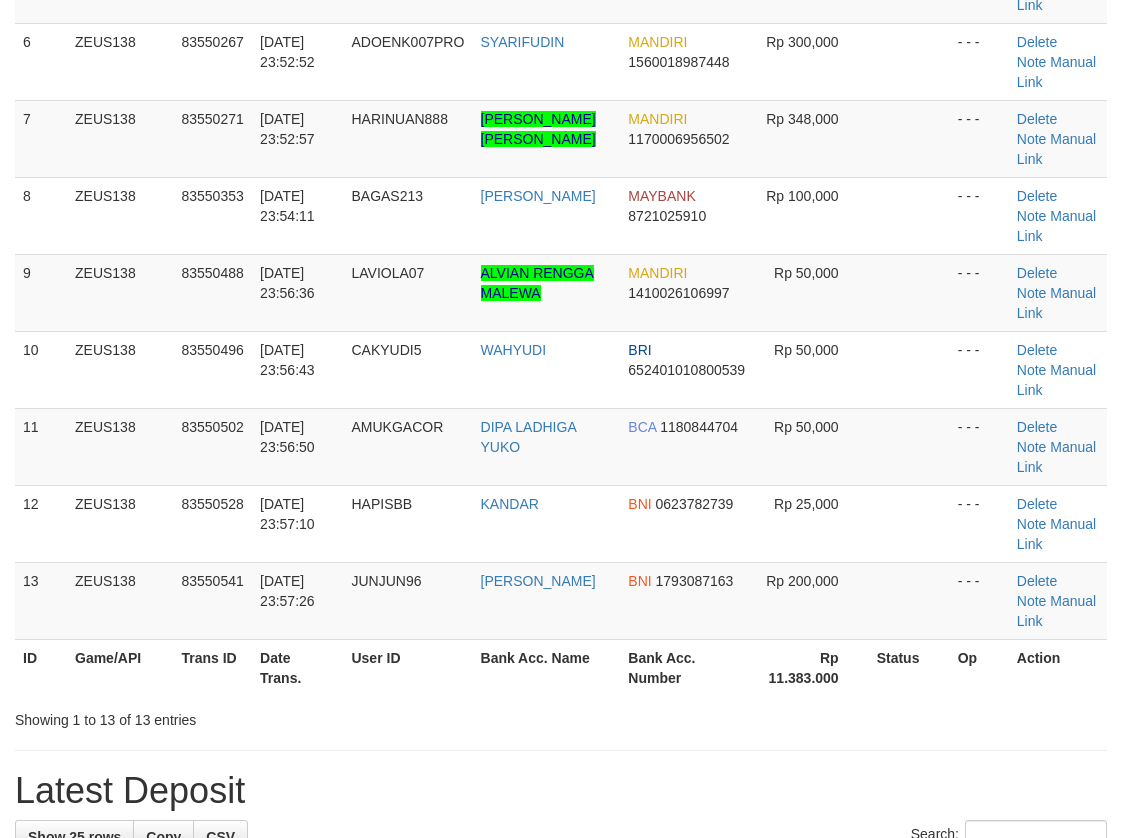scroll, scrollTop: 1188, scrollLeft: 0, axis: vertical 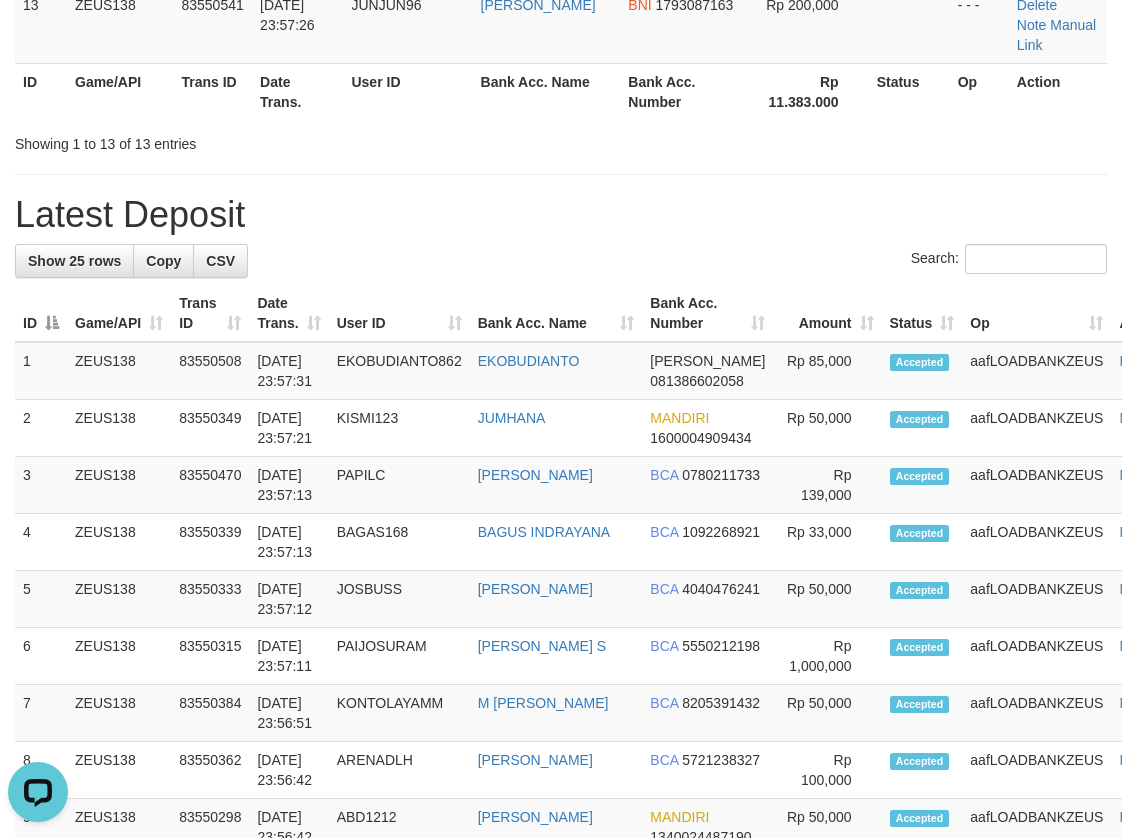 drag, startPoint x: 462, startPoint y: 288, endPoint x: 104, endPoint y: 523, distance: 428.2394 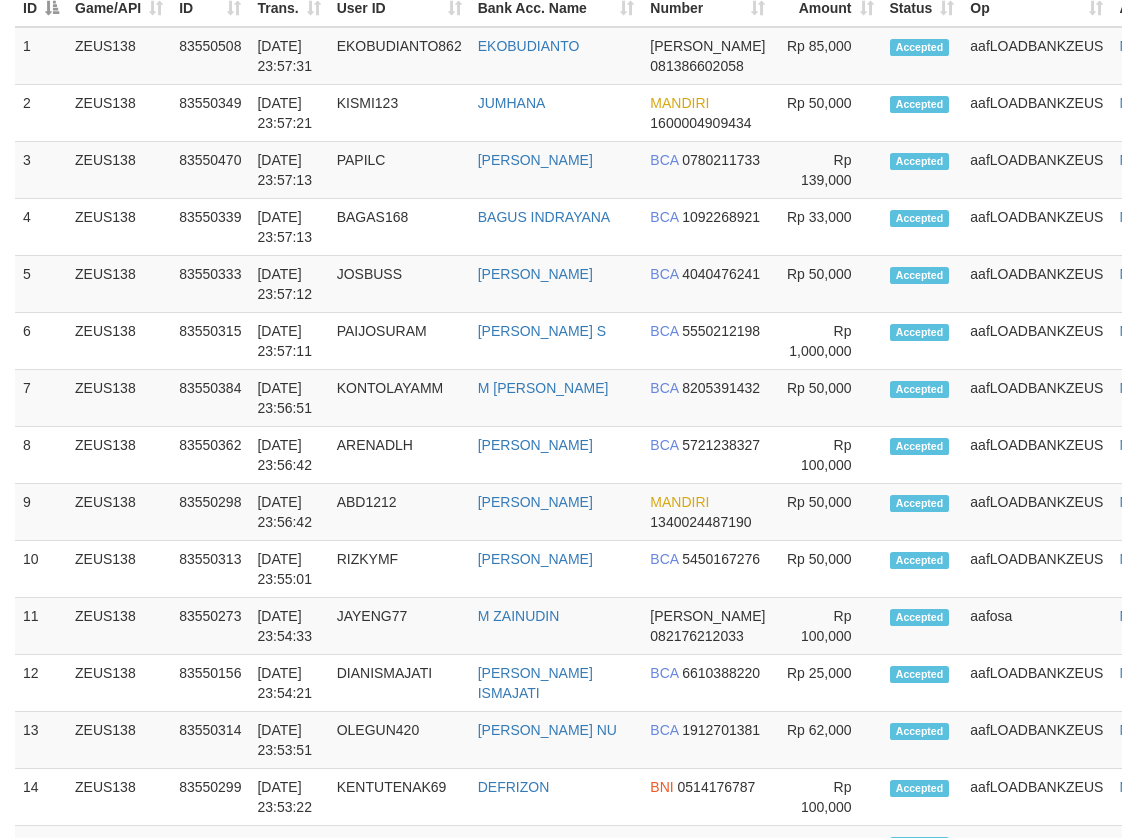 scroll, scrollTop: 1188, scrollLeft: 0, axis: vertical 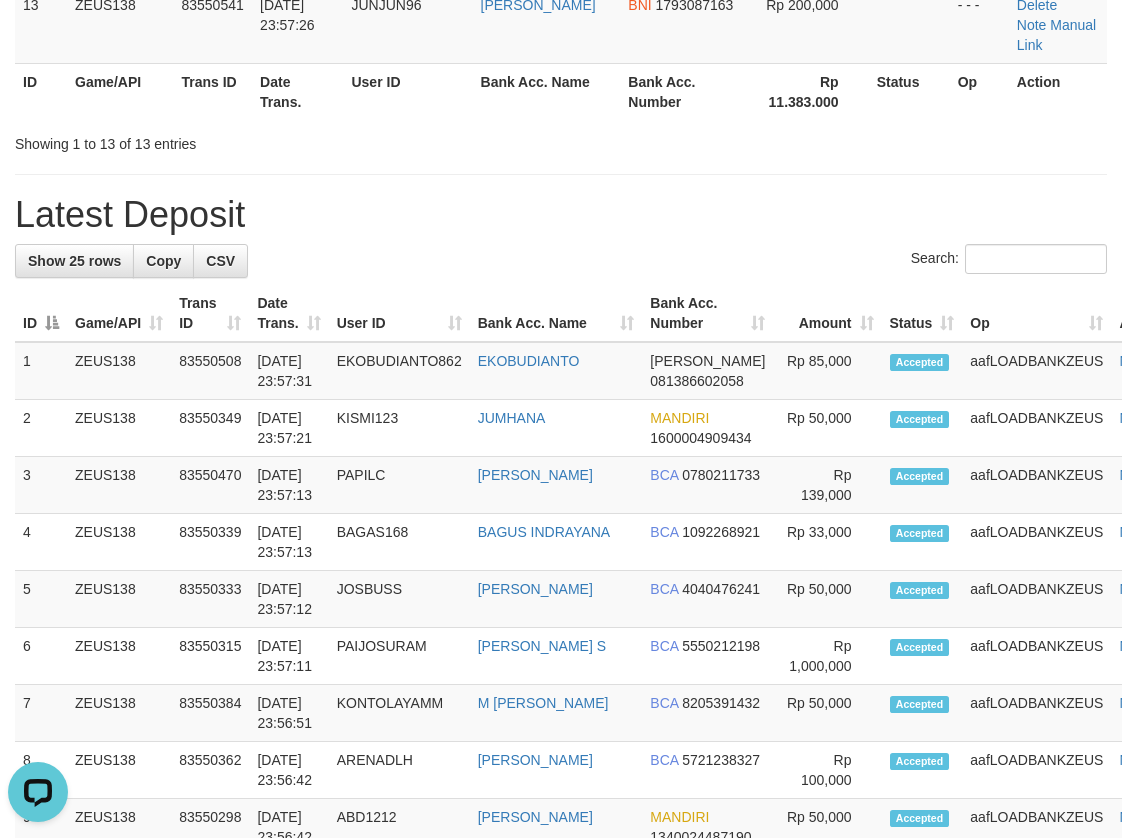 click on "Latest Deposit" at bounding box center (561, 215) 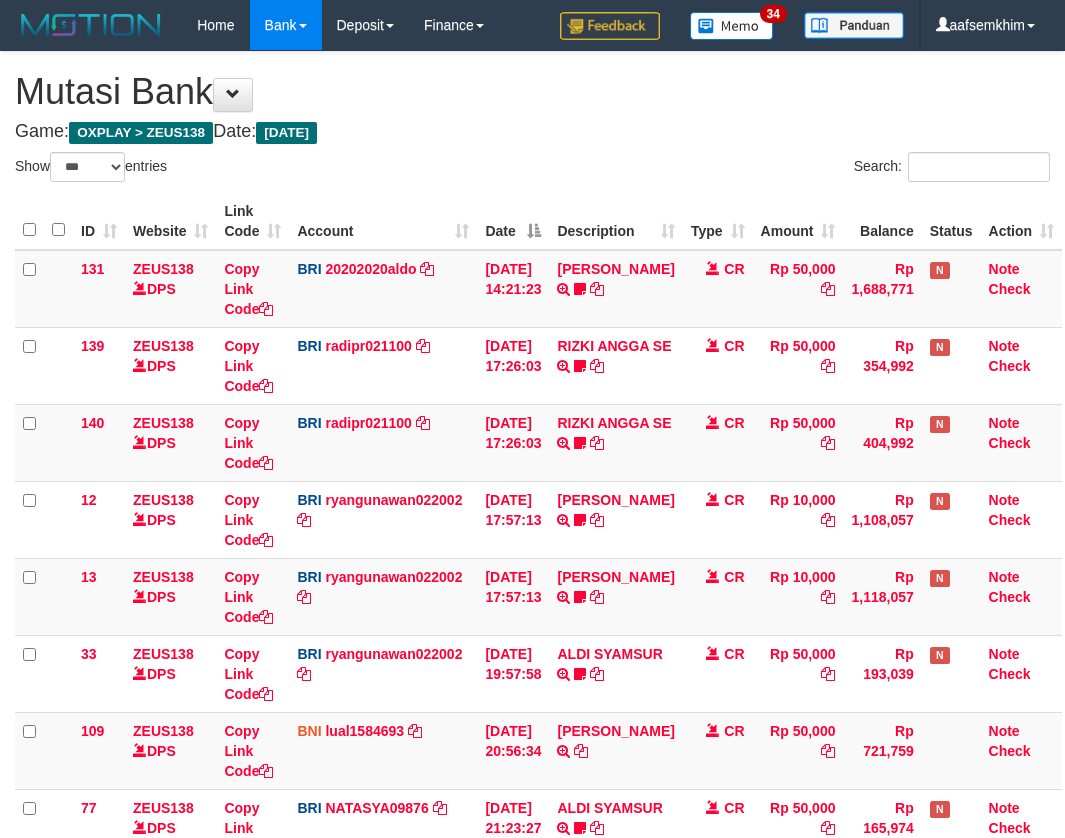 select on "***" 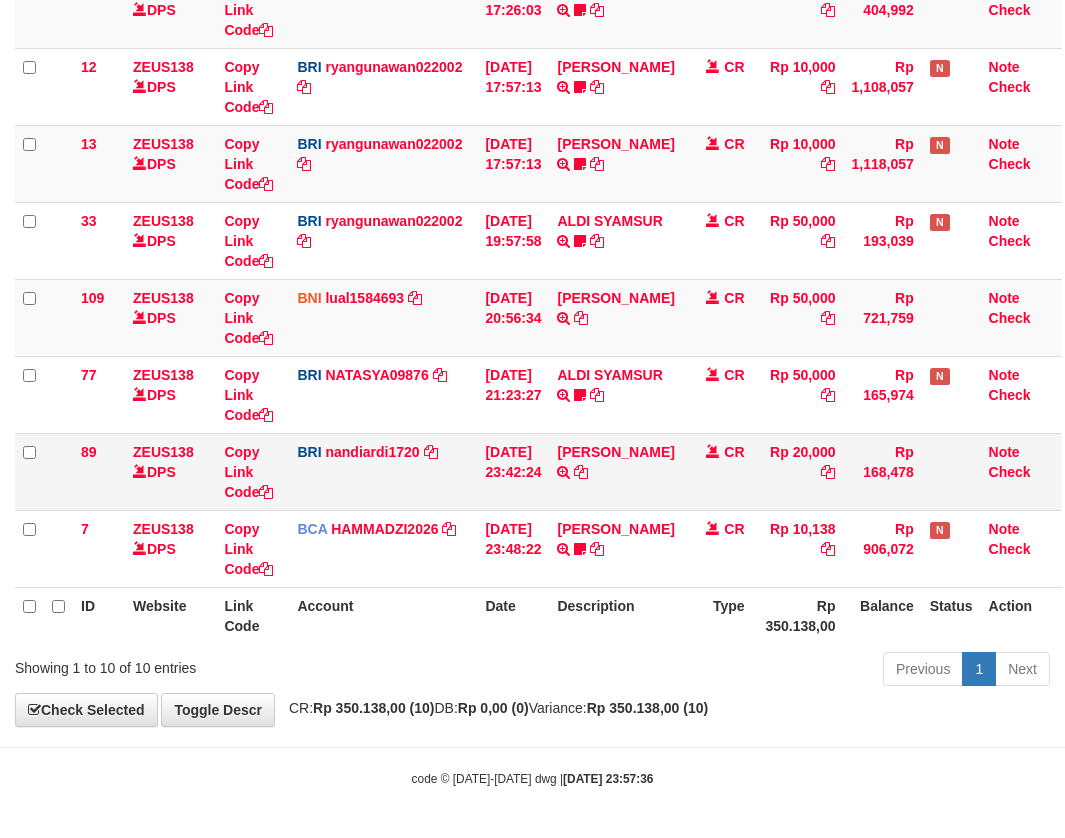 click on "CR" at bounding box center (718, 471) 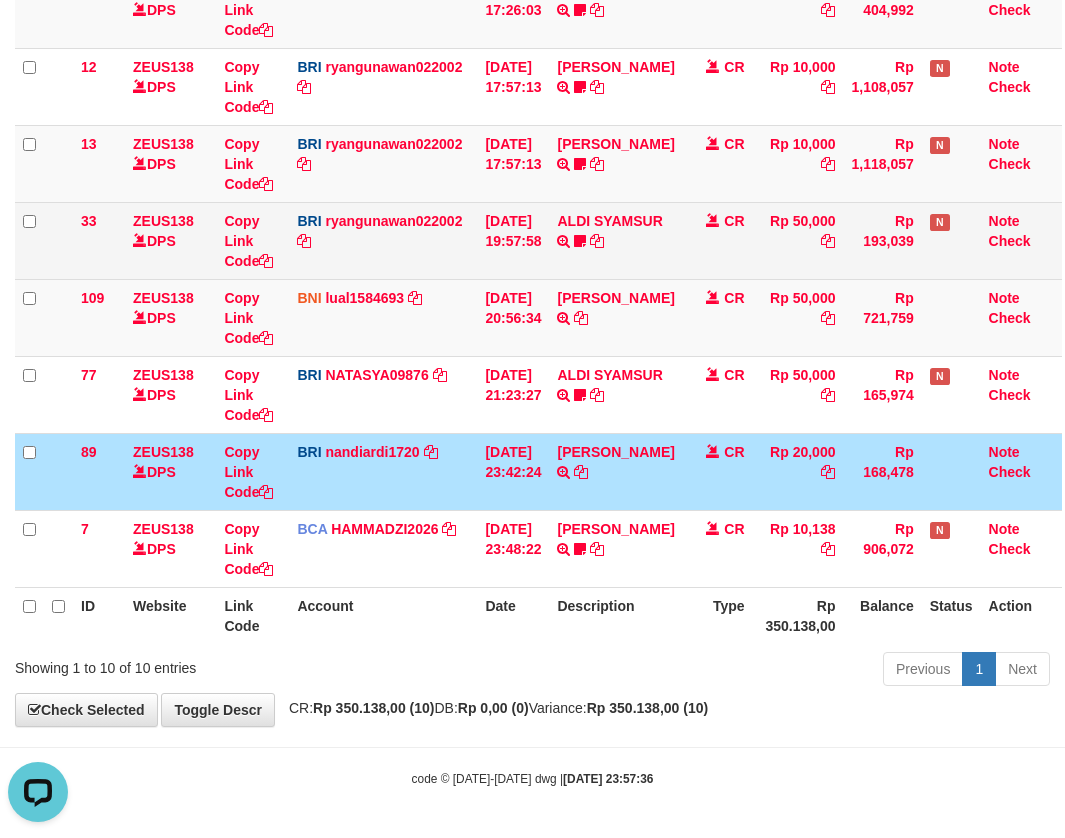 scroll, scrollTop: 0, scrollLeft: 0, axis: both 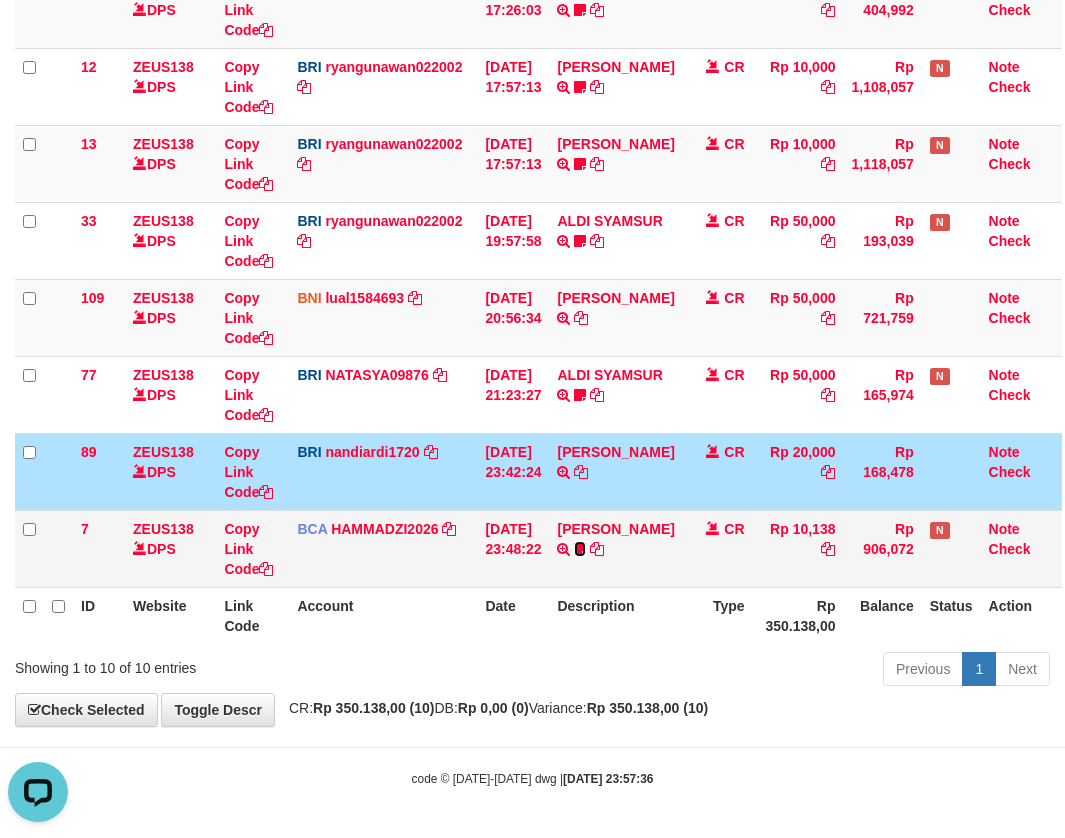 drag, startPoint x: 635, startPoint y: 544, endPoint x: 630, endPoint y: 563, distance: 19.646883 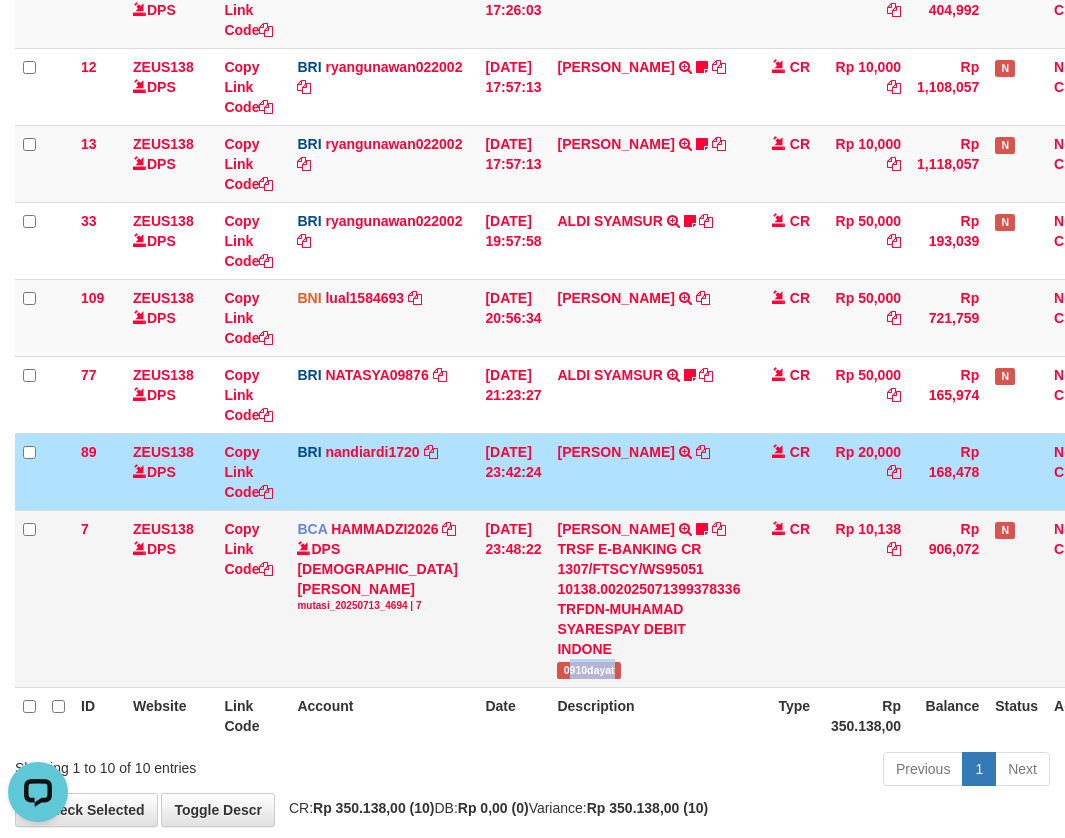 drag, startPoint x: 660, startPoint y: 667, endPoint x: 688, endPoint y: 666, distance: 28.01785 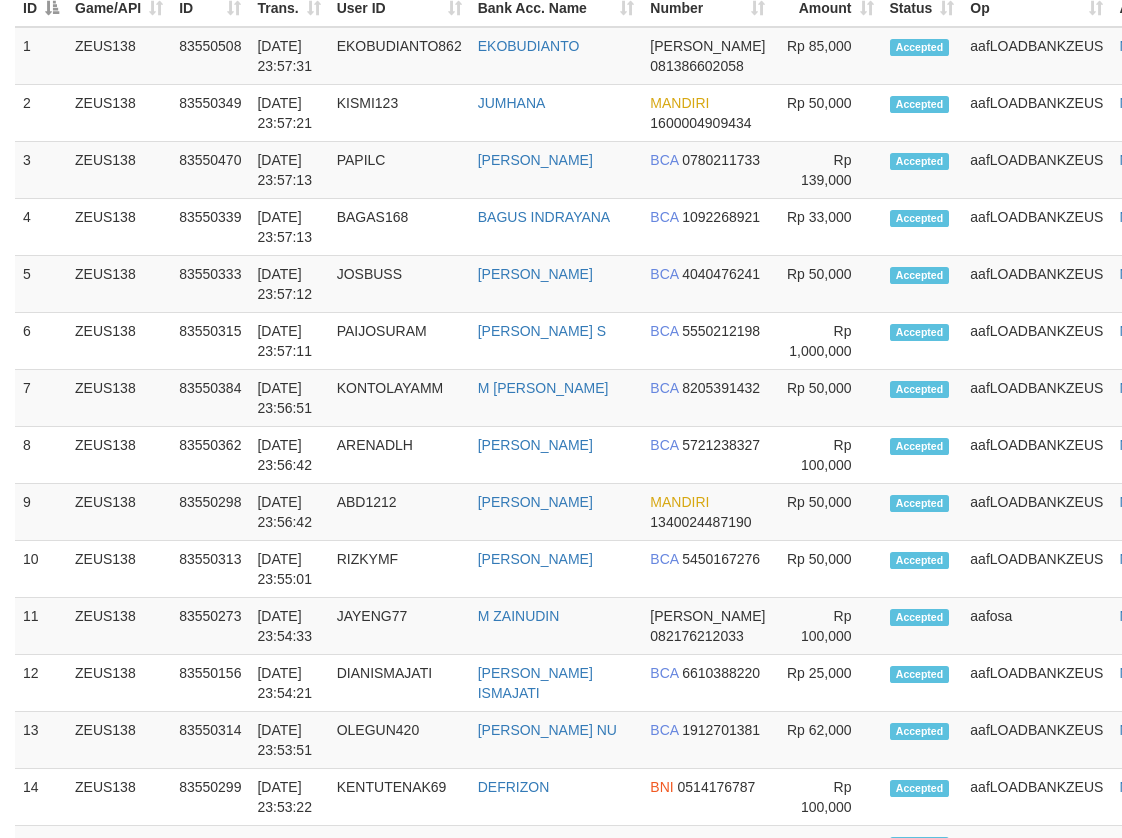 scroll, scrollTop: 1188, scrollLeft: 0, axis: vertical 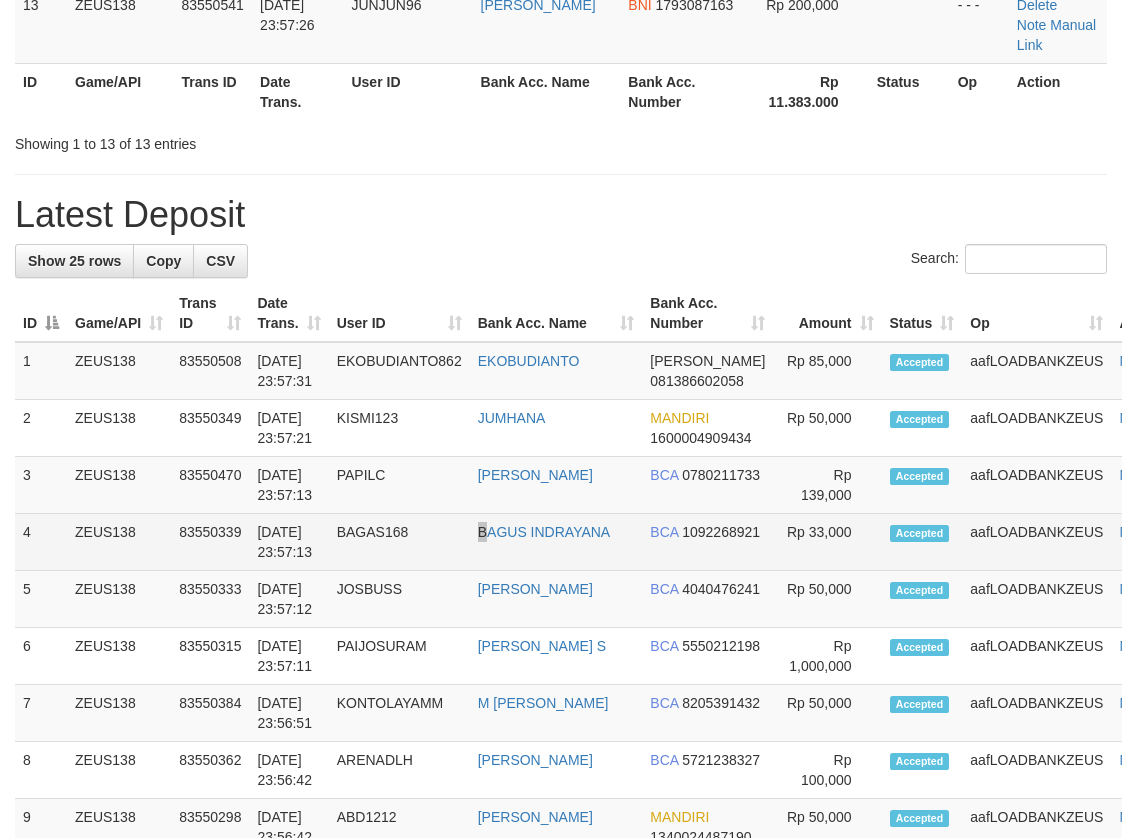 drag, startPoint x: 497, startPoint y: 523, endPoint x: 356, endPoint y: 518, distance: 141.08862 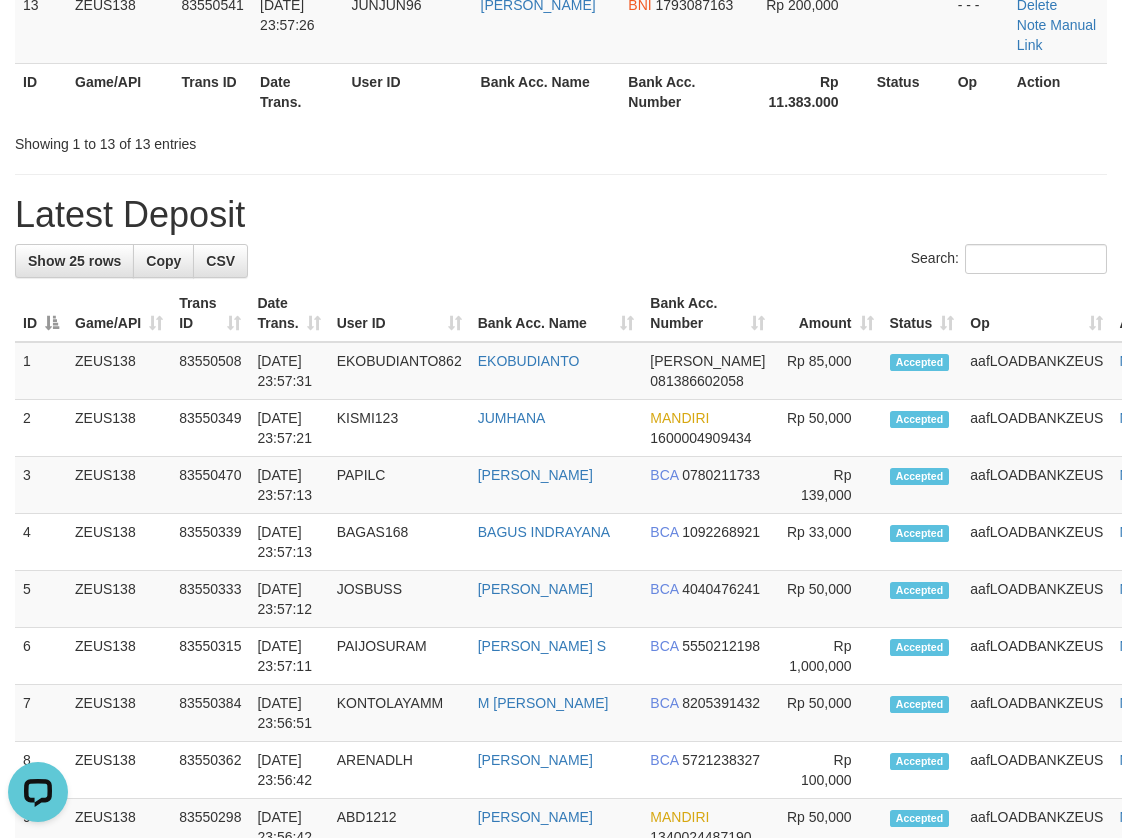 scroll, scrollTop: 0, scrollLeft: 0, axis: both 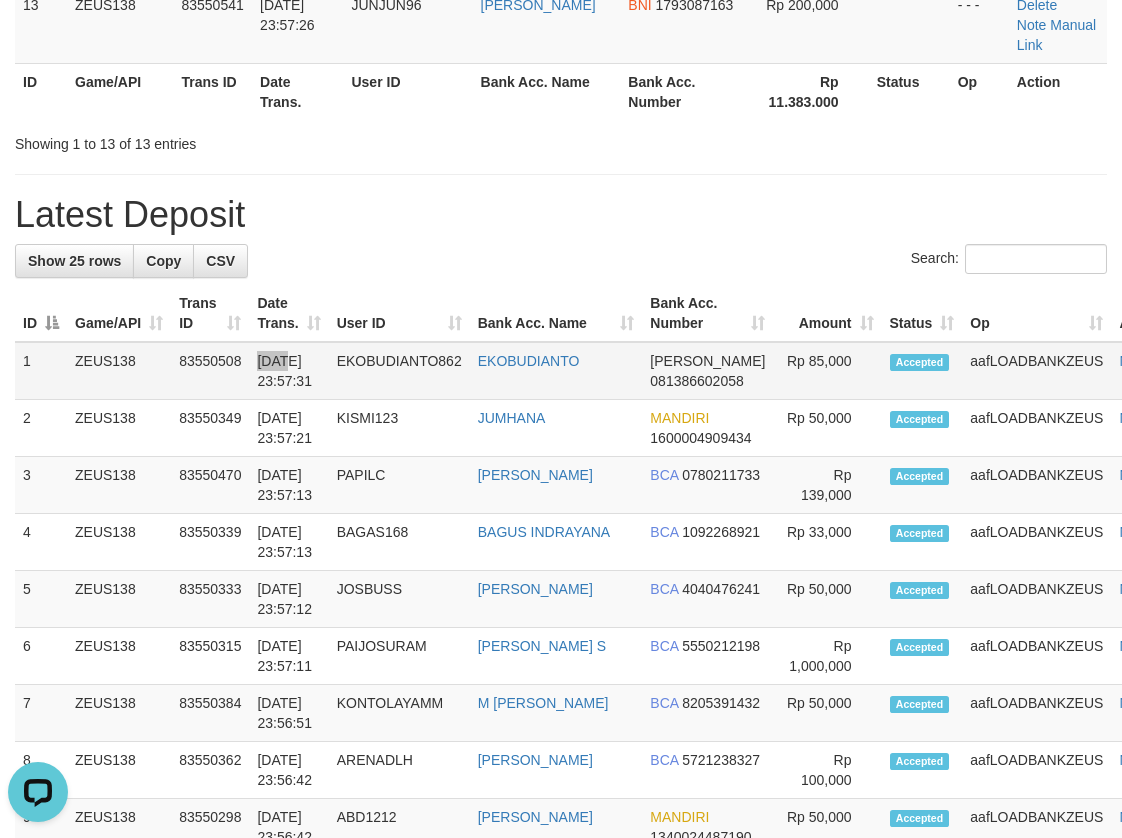 drag, startPoint x: 286, startPoint y: 365, endPoint x: 129, endPoint y: 369, distance: 157.05095 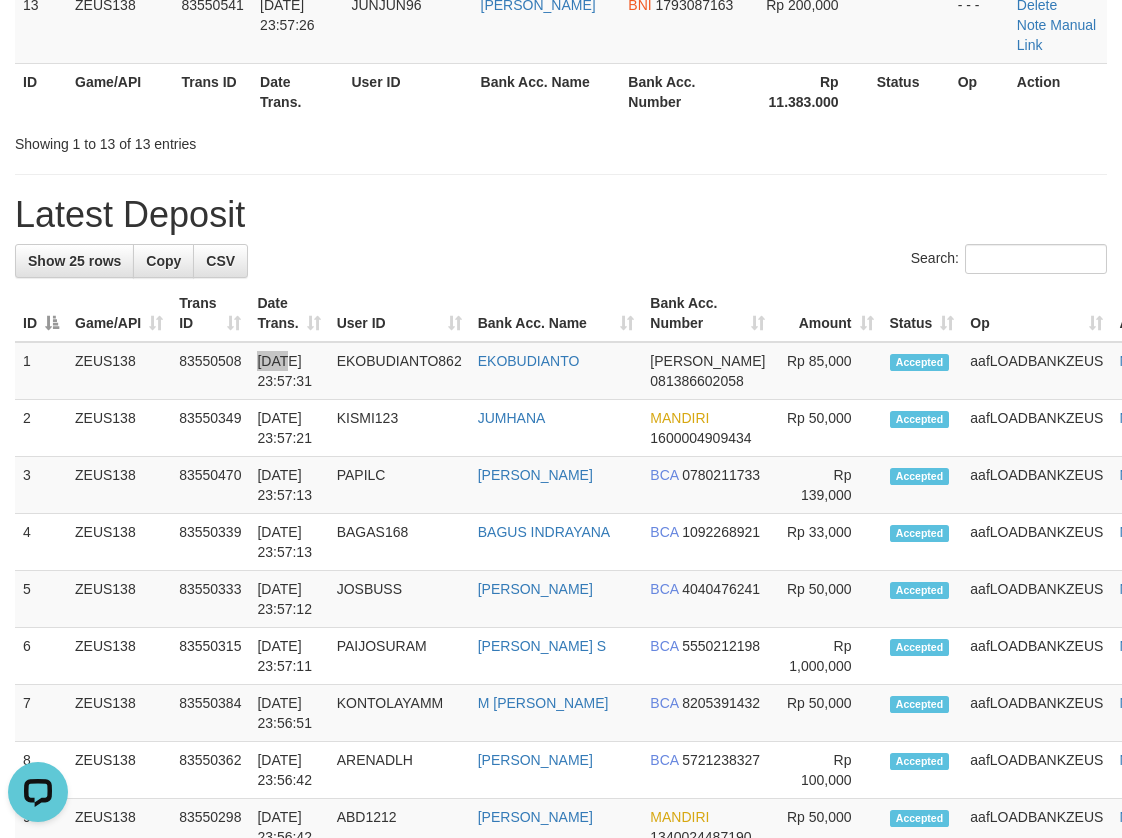 scroll, scrollTop: 2271, scrollLeft: 0, axis: vertical 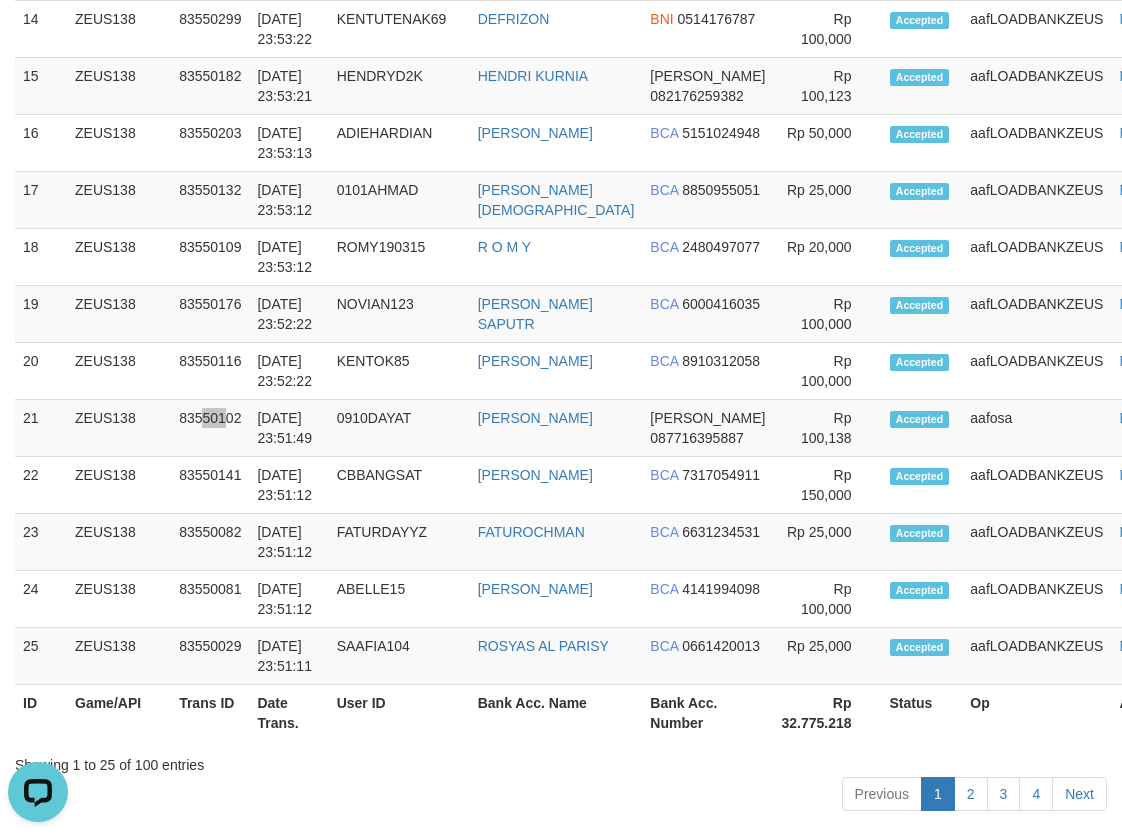 drag, startPoint x: 217, startPoint y: 418, endPoint x: 2, endPoint y: 425, distance: 215.11392 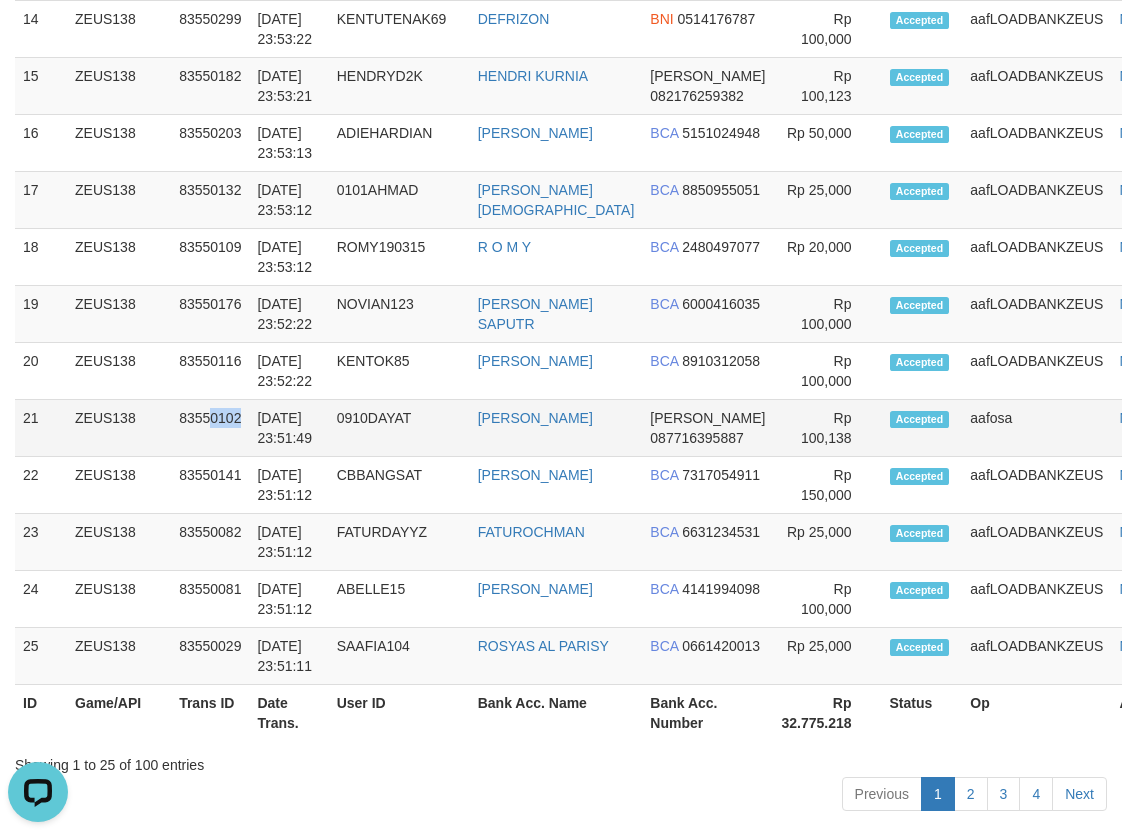 drag, startPoint x: 214, startPoint y: 417, endPoint x: 167, endPoint y: 418, distance: 47.010635 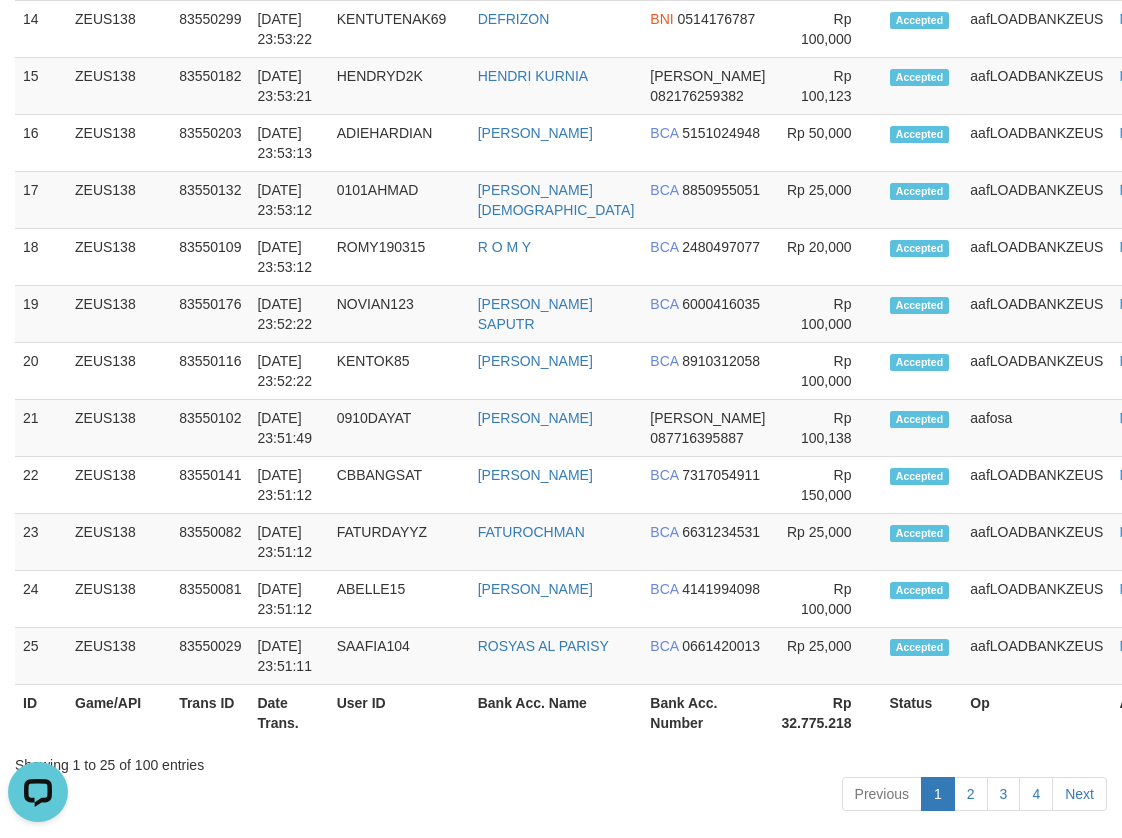 drag, startPoint x: 362, startPoint y: 413, endPoint x: 0, endPoint y: 330, distance: 371.3933 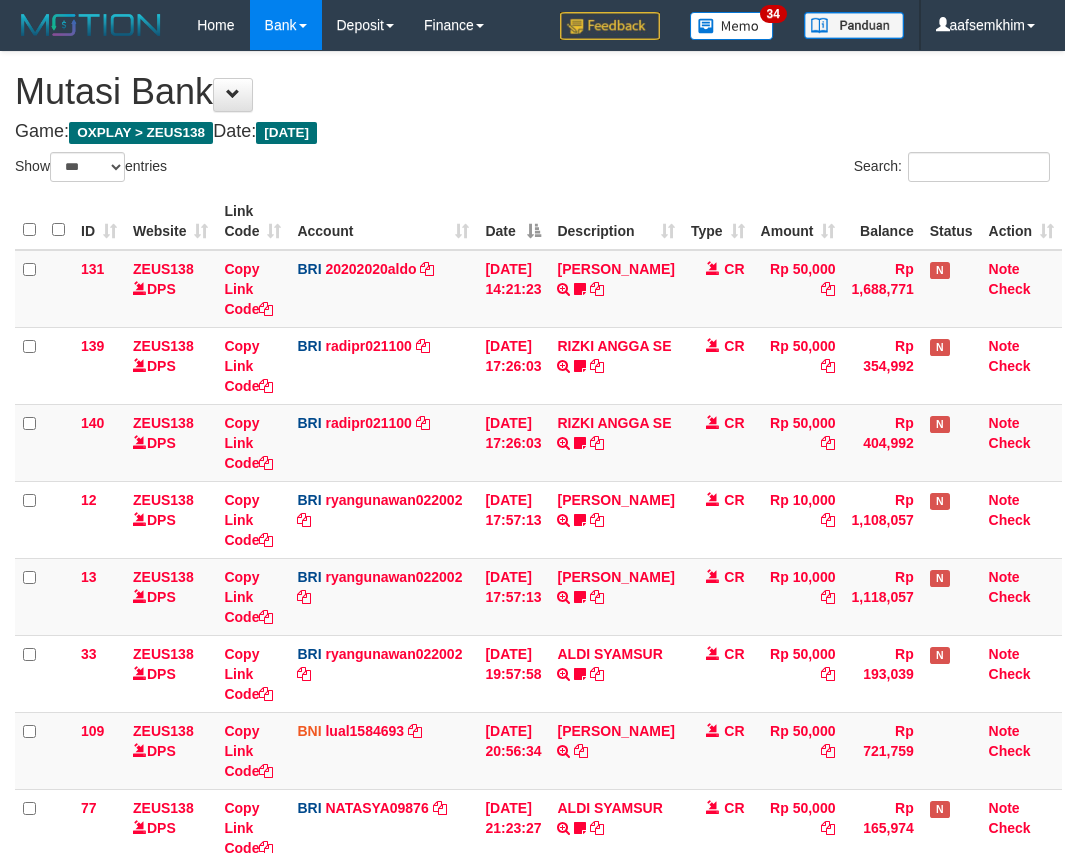 select on "***" 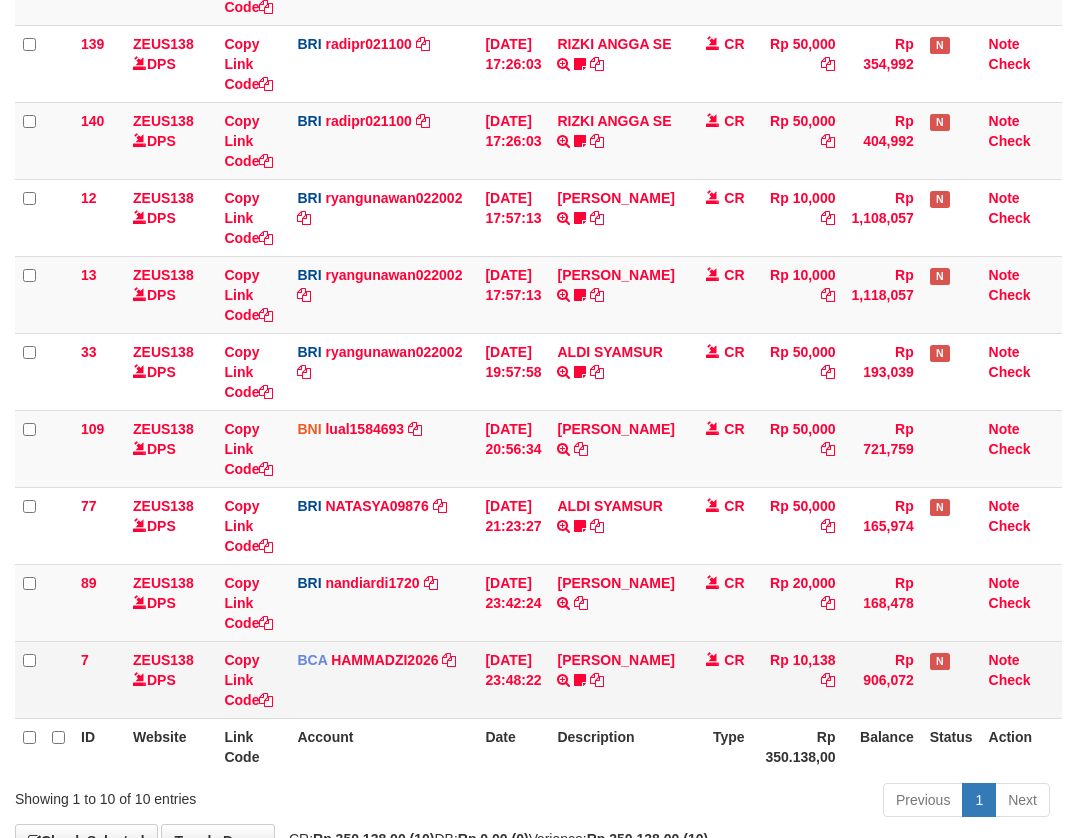 scroll, scrollTop: 433, scrollLeft: 0, axis: vertical 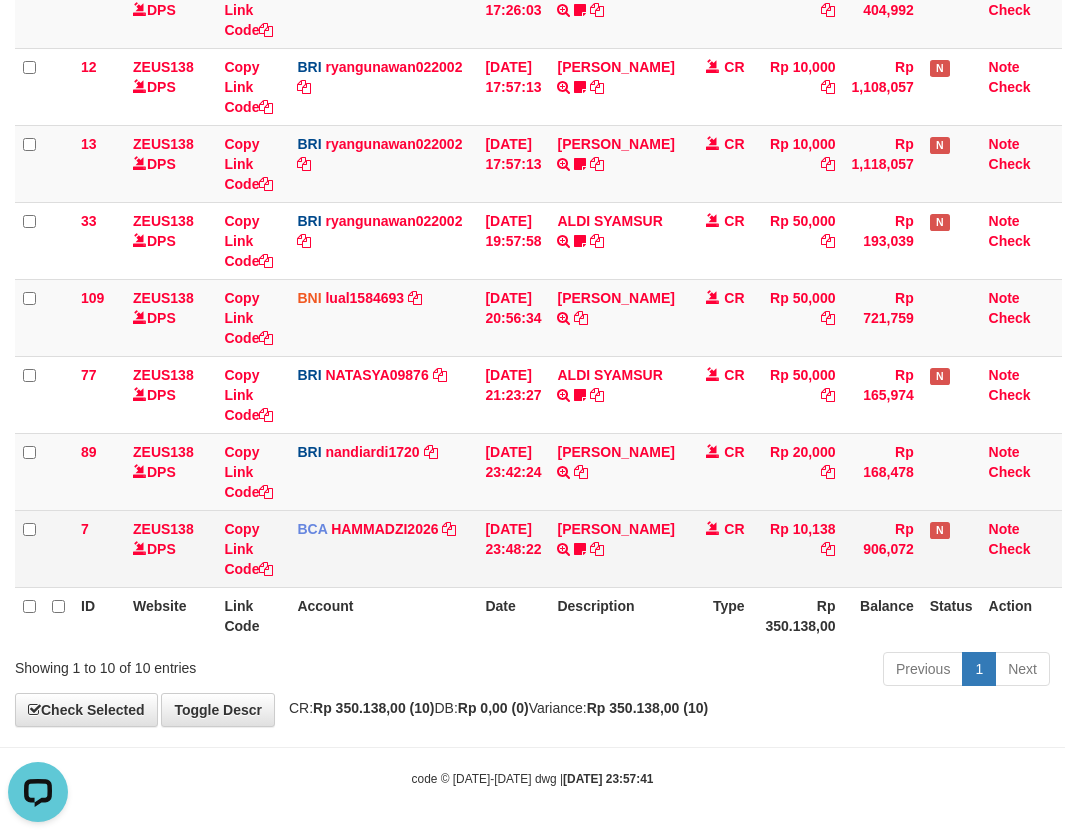 click on "[PERSON_NAME]            TRSF E-BANKING CR 1307/FTSCY/WS95051
10138.002025071399378336 TRFDN-MUHAMAD SYARESPAY DEBIT INDONE    0910dayat" at bounding box center (615, 548) 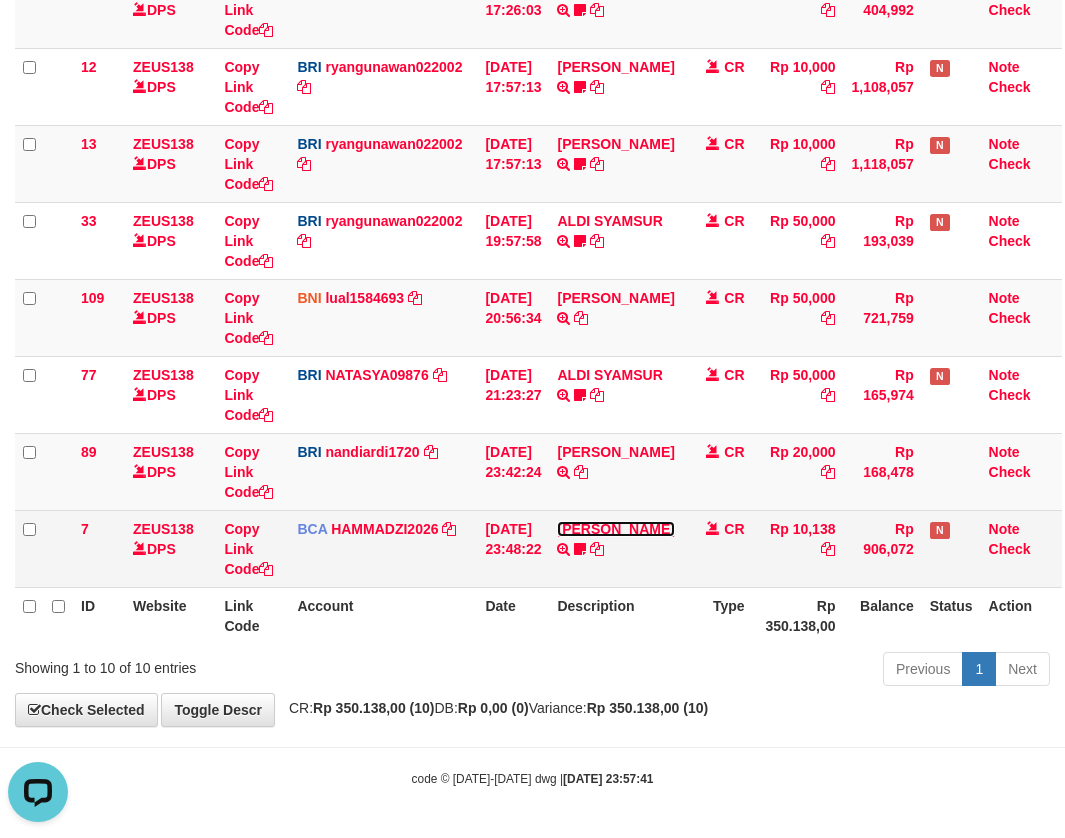 click on "[PERSON_NAME]" at bounding box center (615, 529) 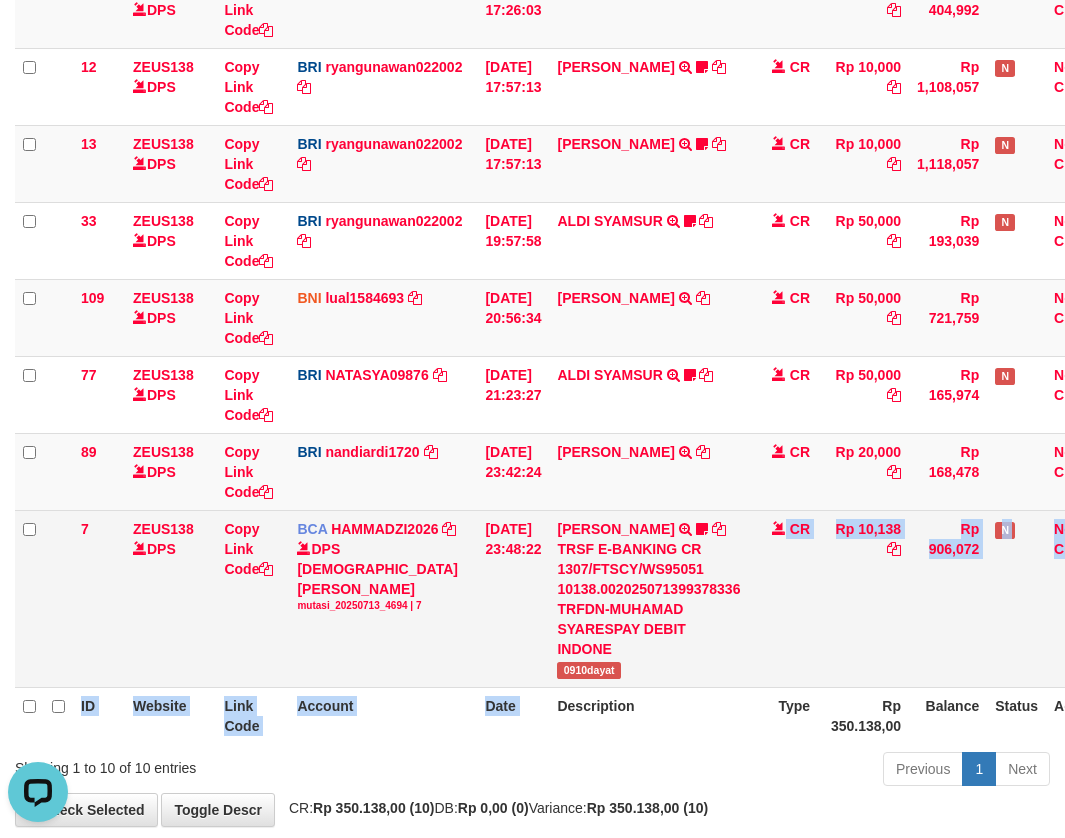 click on "ID Website Link Code Account Date Description Type Amount Balance Status Action
131
ZEUS138    DPS
Copy Link Code
BRI
20202020aldo
DPS
REVALDO SAGITA
mutasi_20250713_3778 | 131
mutasi_20250713_3778 | 131
13/07/2025 14:21:23
DANA HERISUPRAPTO            TRANSFER NBMB DANA HERISUPRAPTO TO REVALDO SAGITA    Herisuprapto
CR
Rp 50,000
Rp 1,688,771
N
Note
Check
139
ZEUS138    DPS
Copy Link Code
BRI
radipr021100" at bounding box center (571, 252) 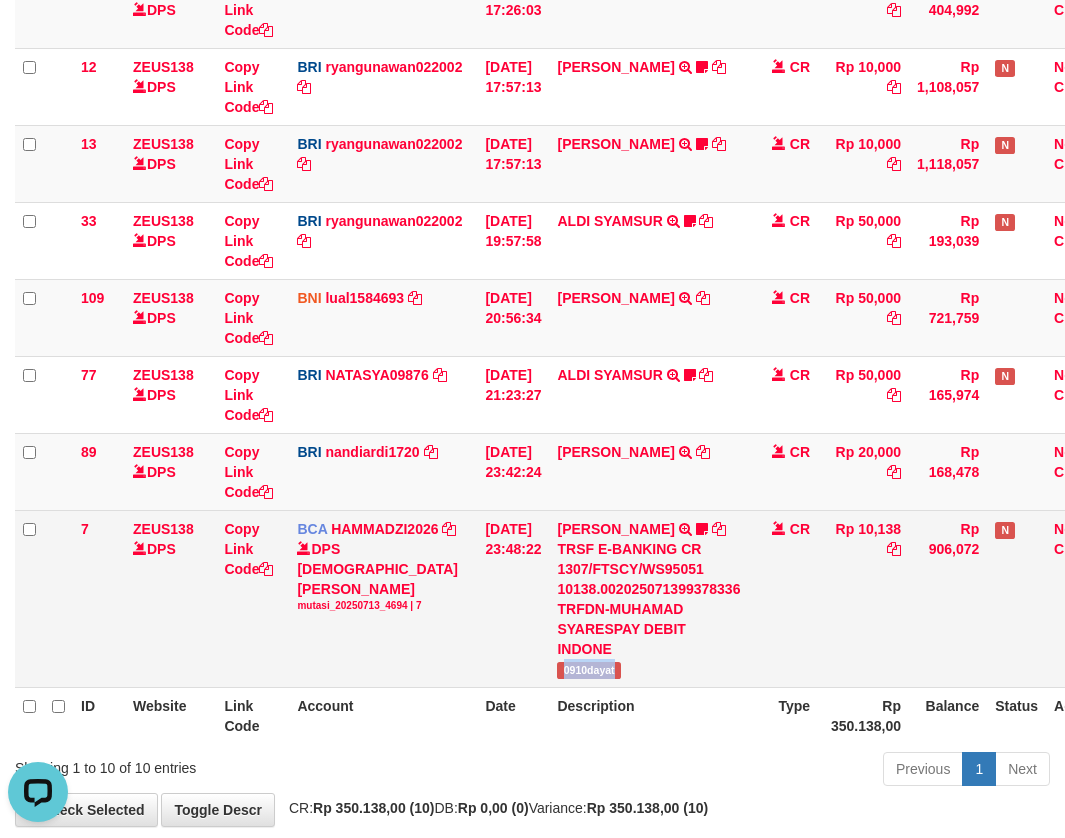 copy on "0910dayat" 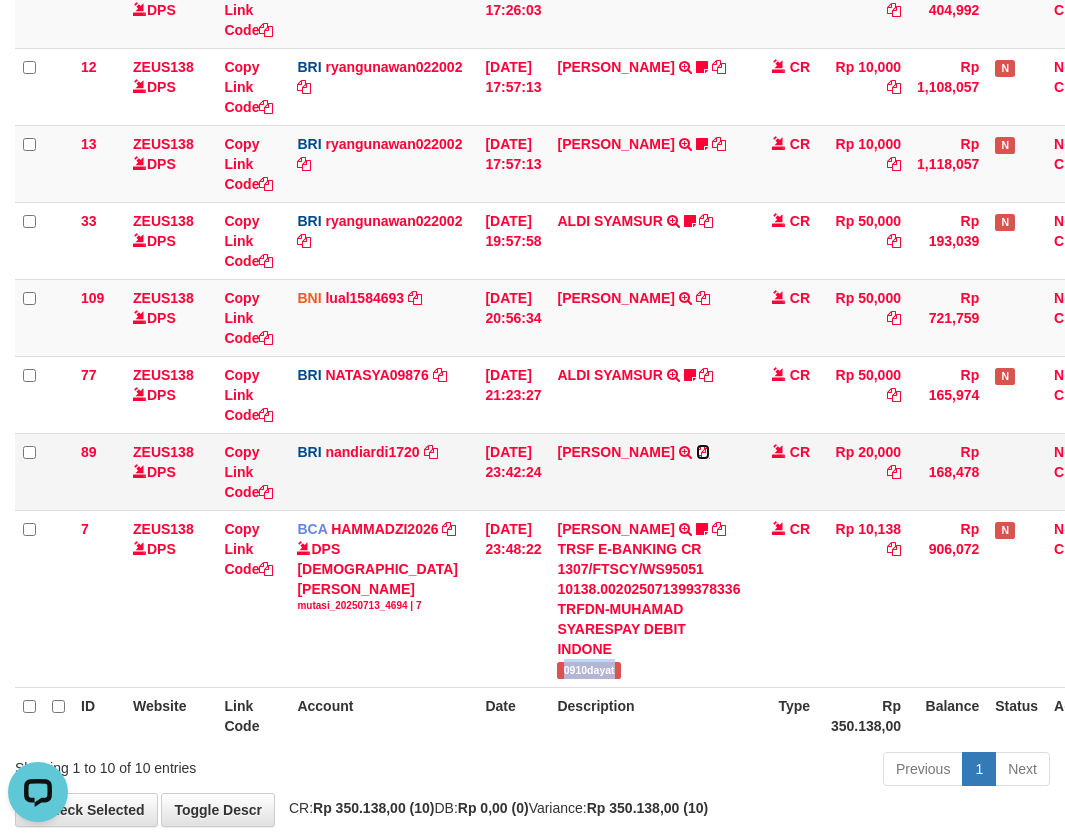 click at bounding box center [703, 452] 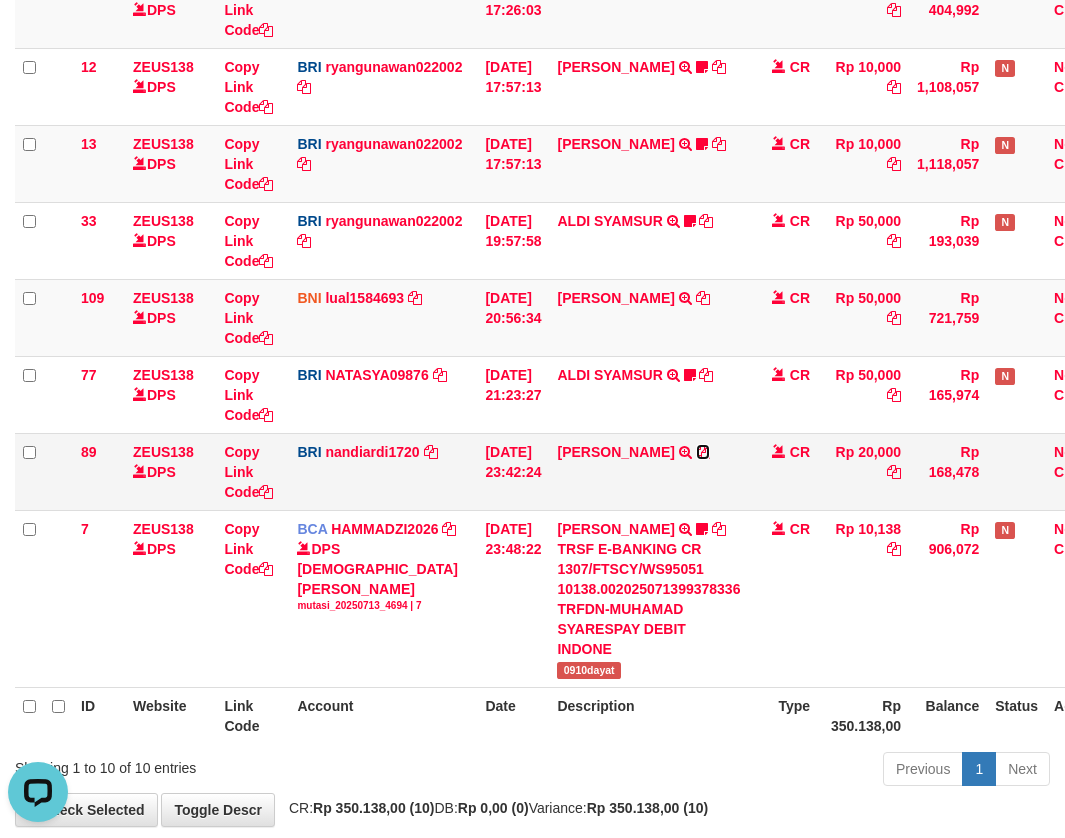 click at bounding box center [703, 452] 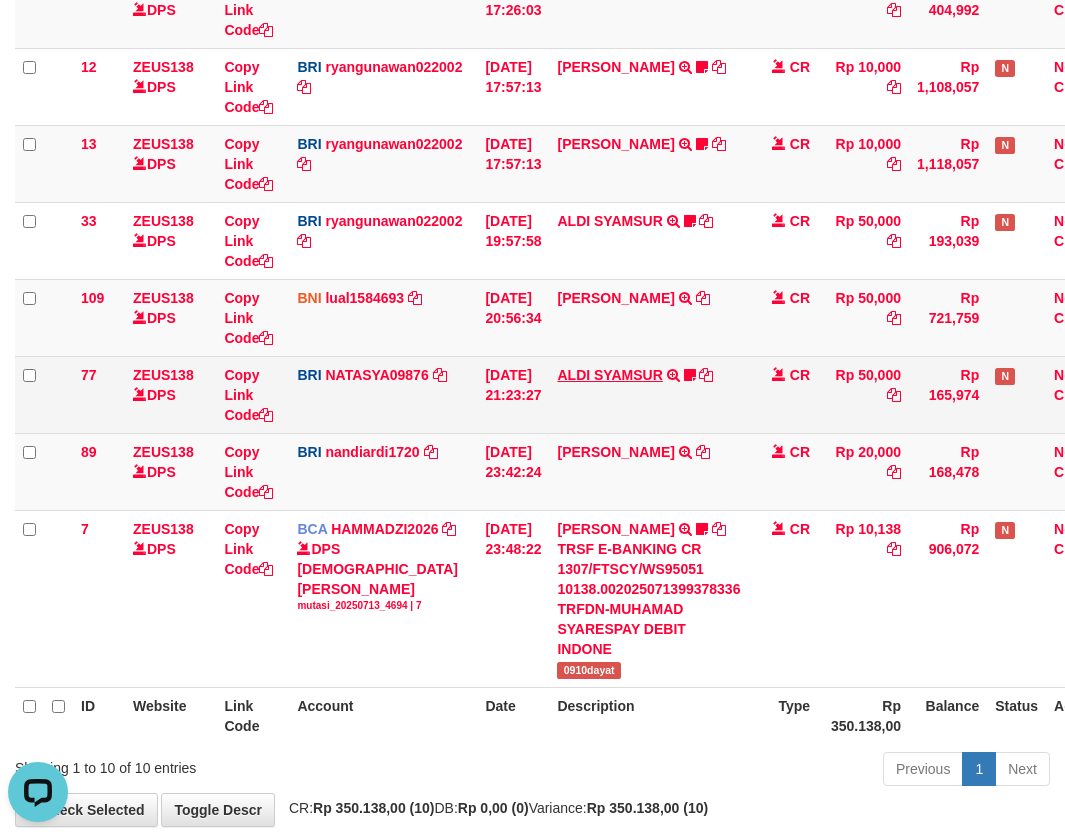 click on "ALDI SYAMSUR" at bounding box center [609, 375] 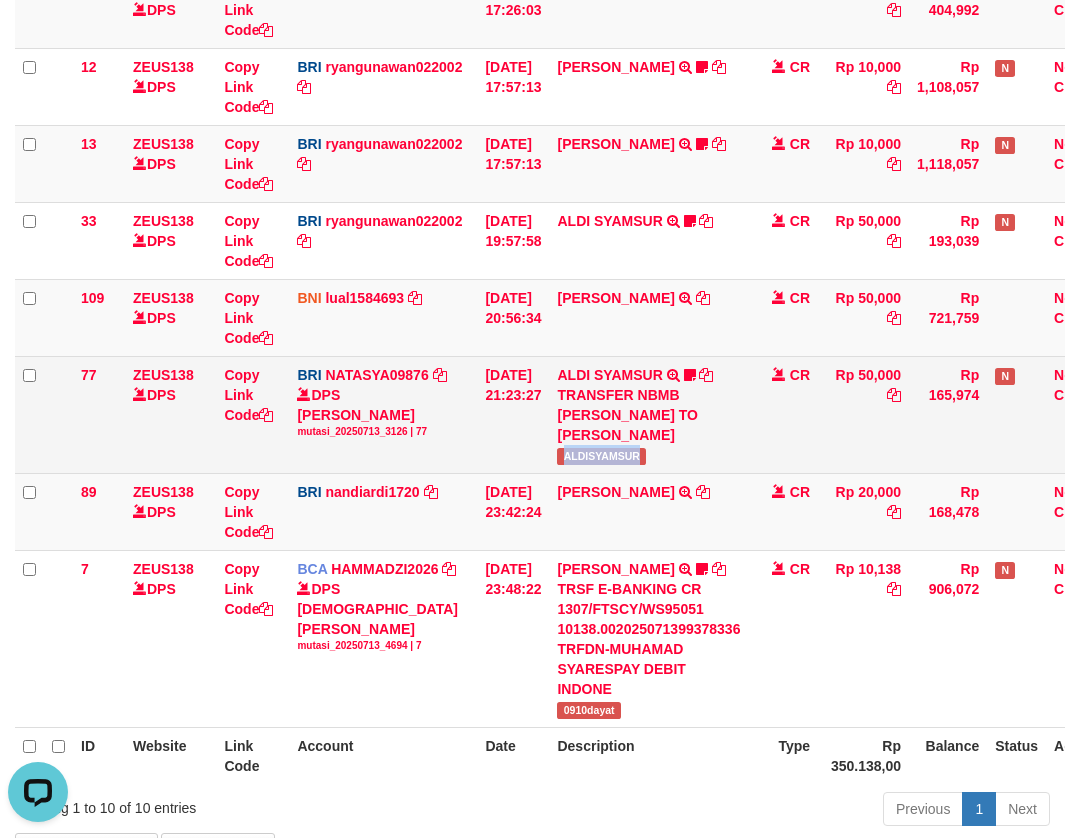drag, startPoint x: 569, startPoint y: 466, endPoint x: 674, endPoint y: 468, distance: 105.01904 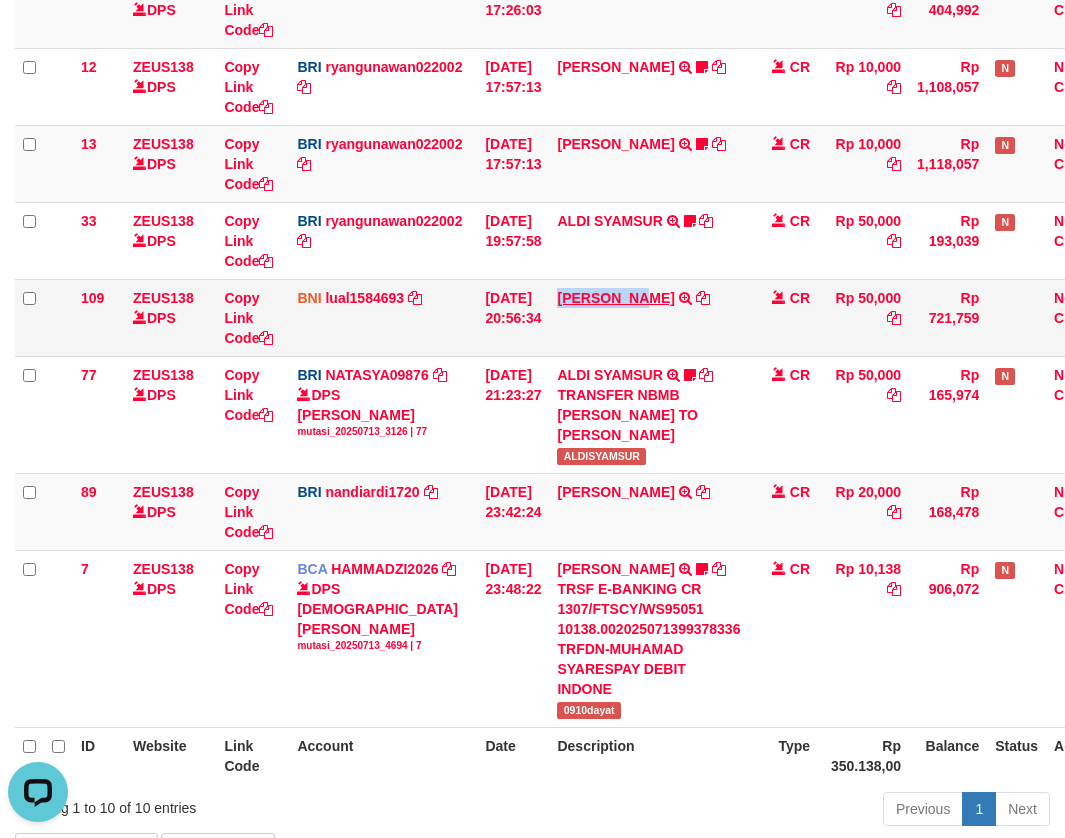 drag, startPoint x: 568, startPoint y: 281, endPoint x: 659, endPoint y: 289, distance: 91.350975 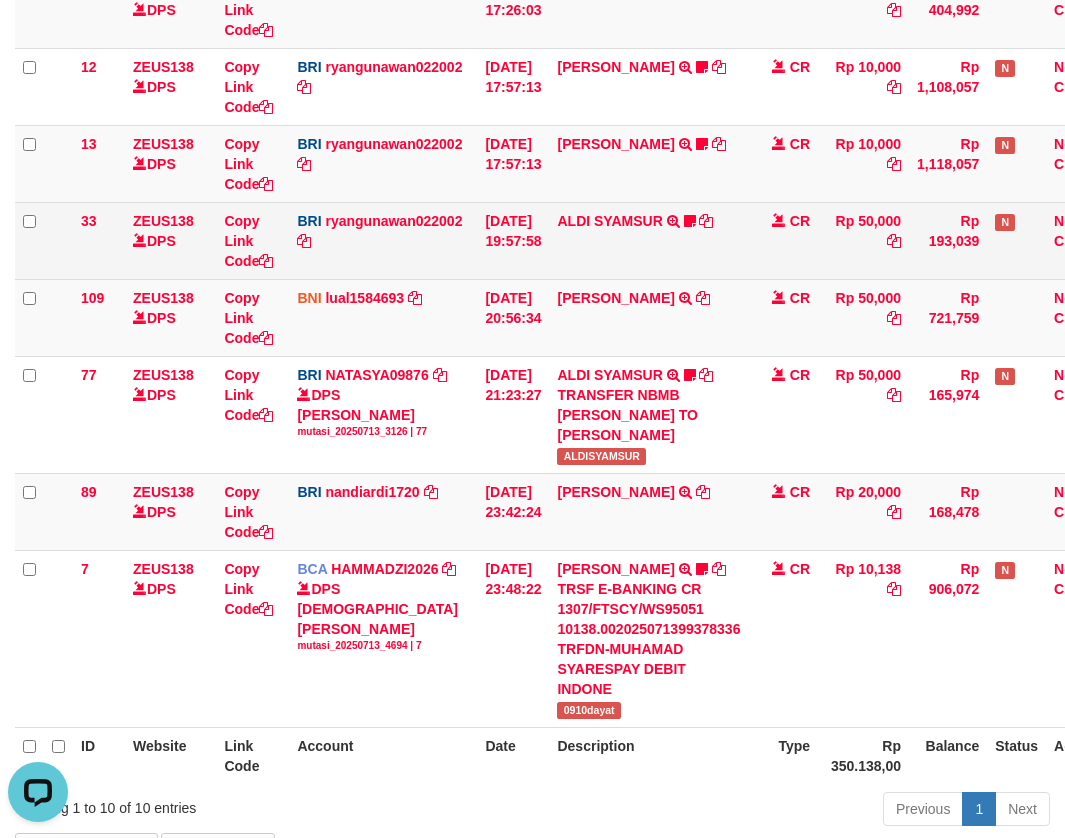 click on "ALDI SYAMSUR            TRANSFER NBMB ALDI SYAMSUR TO RYAN GUNAWAN    ALDISYAMSUR" at bounding box center [648, 240] 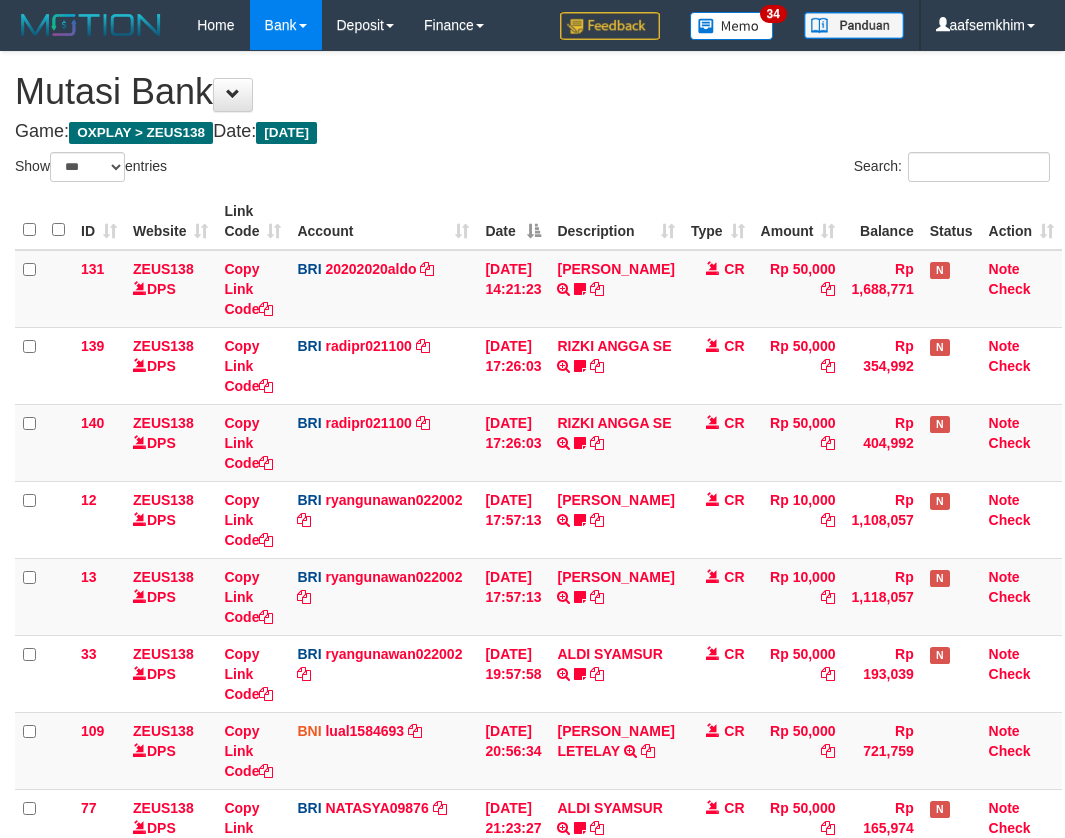 select on "***" 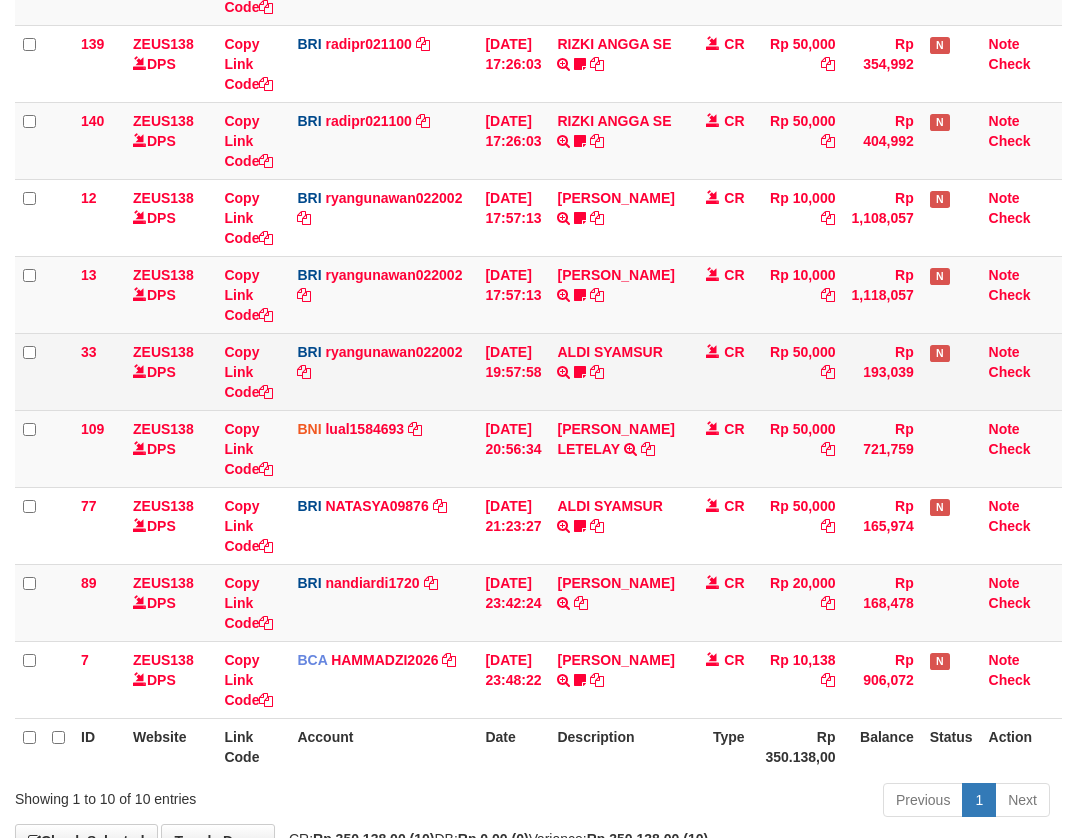 scroll, scrollTop: 433, scrollLeft: 0, axis: vertical 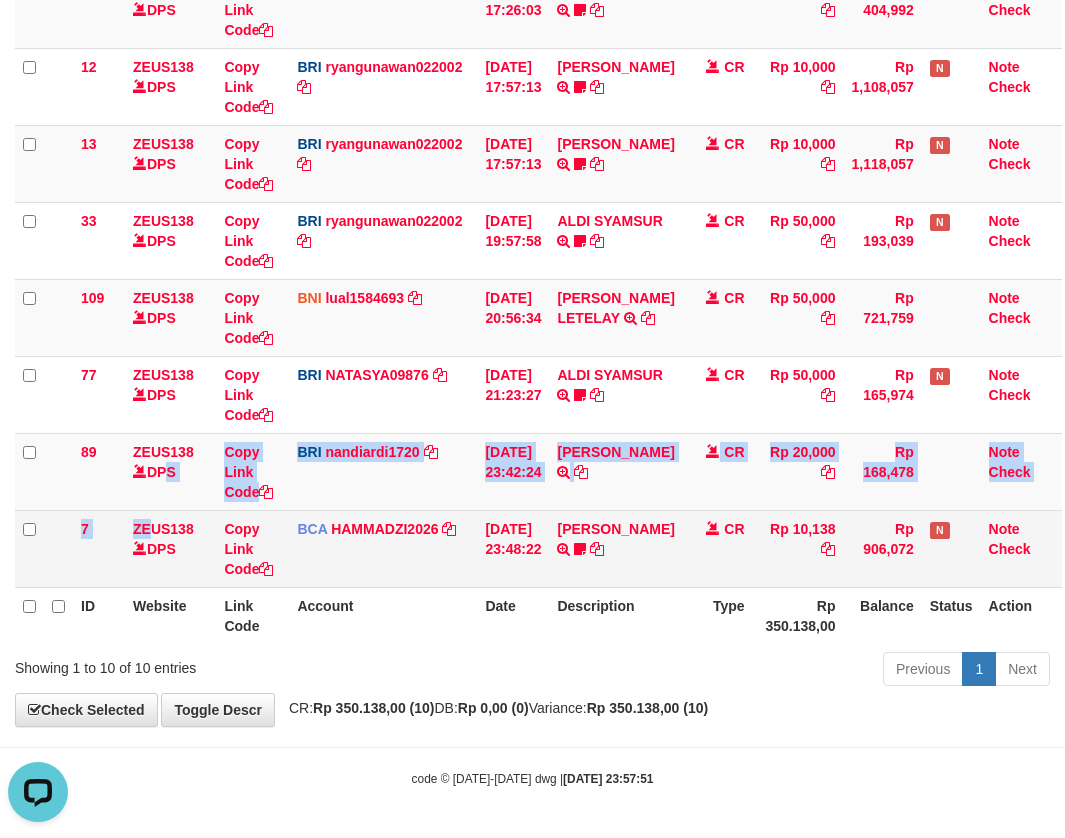 drag, startPoint x: 163, startPoint y: 475, endPoint x: 143, endPoint y: 542, distance: 69.92139 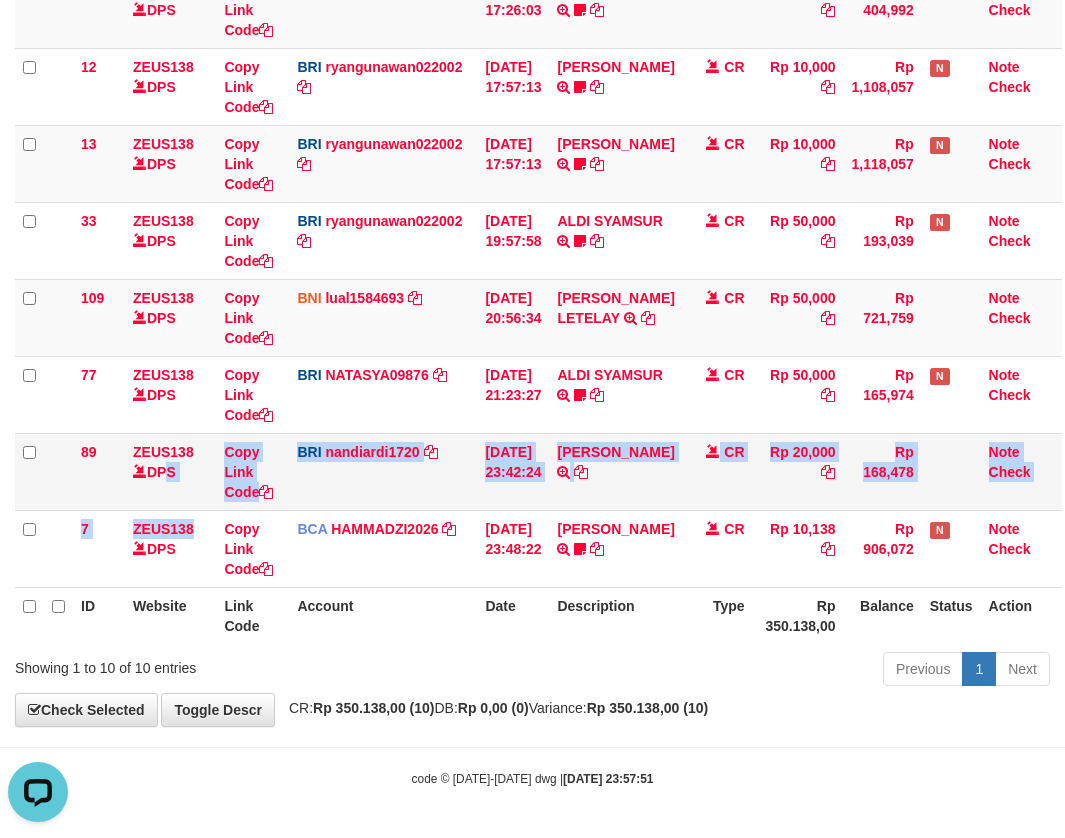 click on "ZEUS138    DPS" at bounding box center [170, 471] 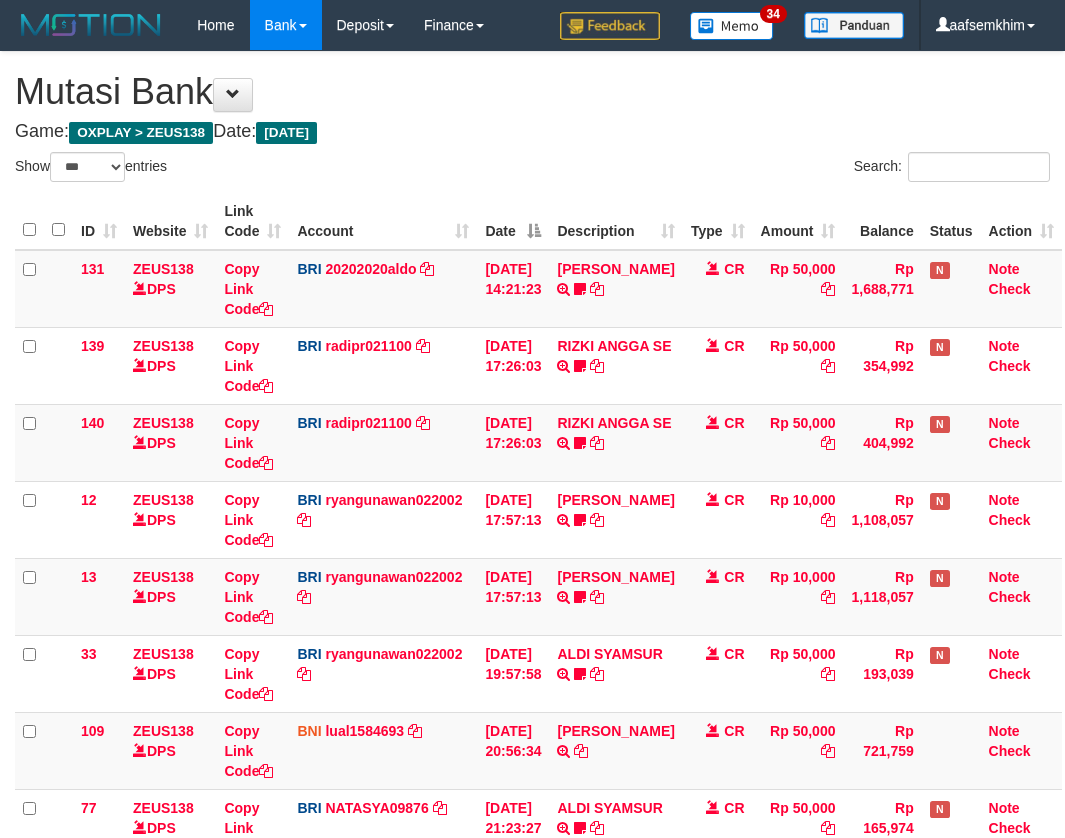 select on "***" 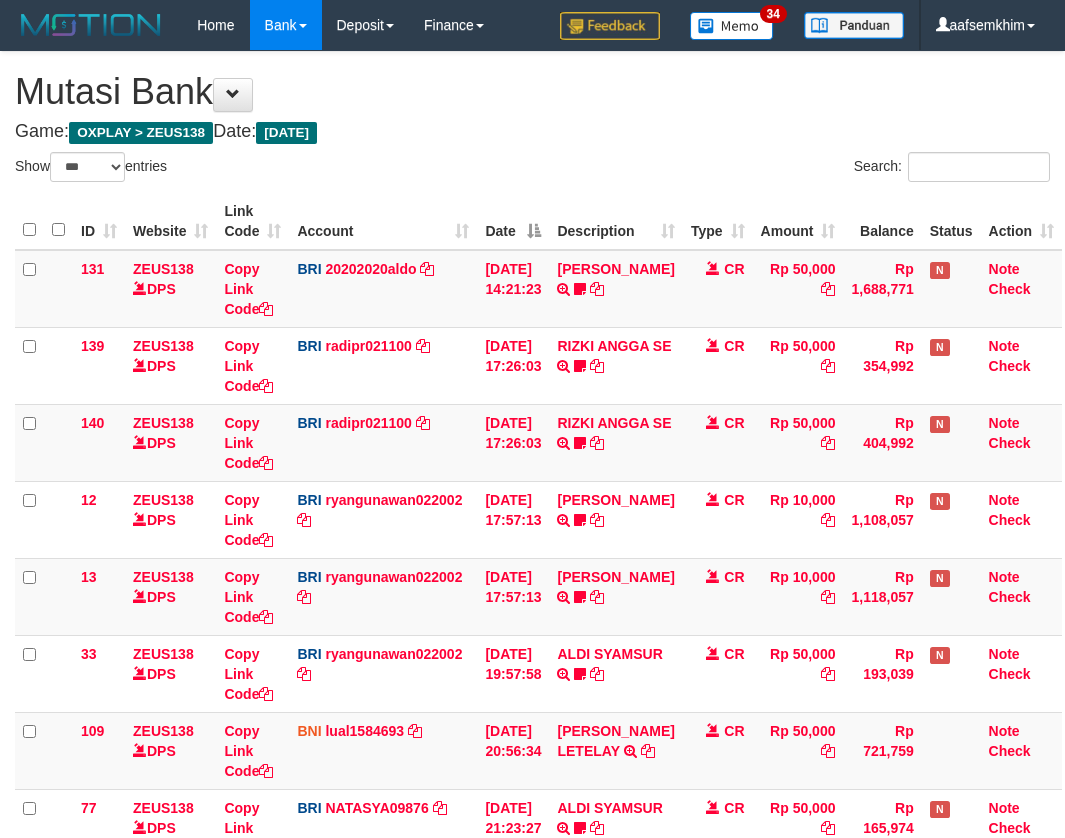 select on "***" 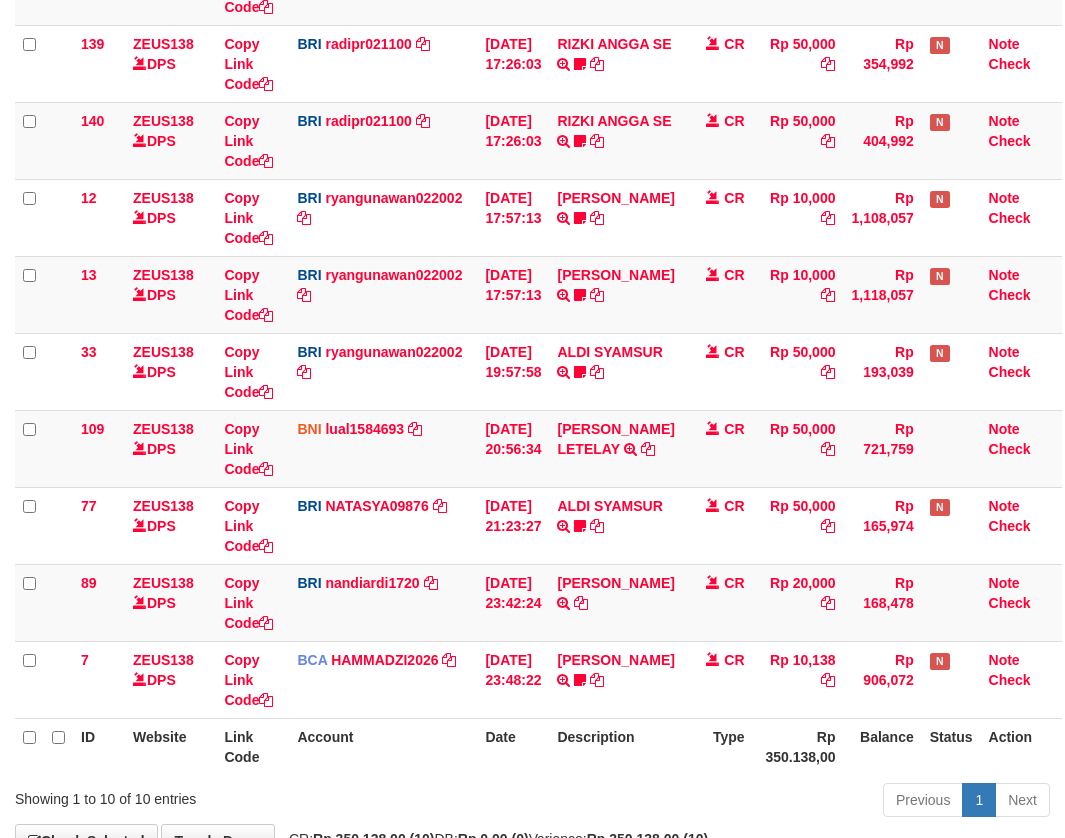 scroll, scrollTop: 433, scrollLeft: 0, axis: vertical 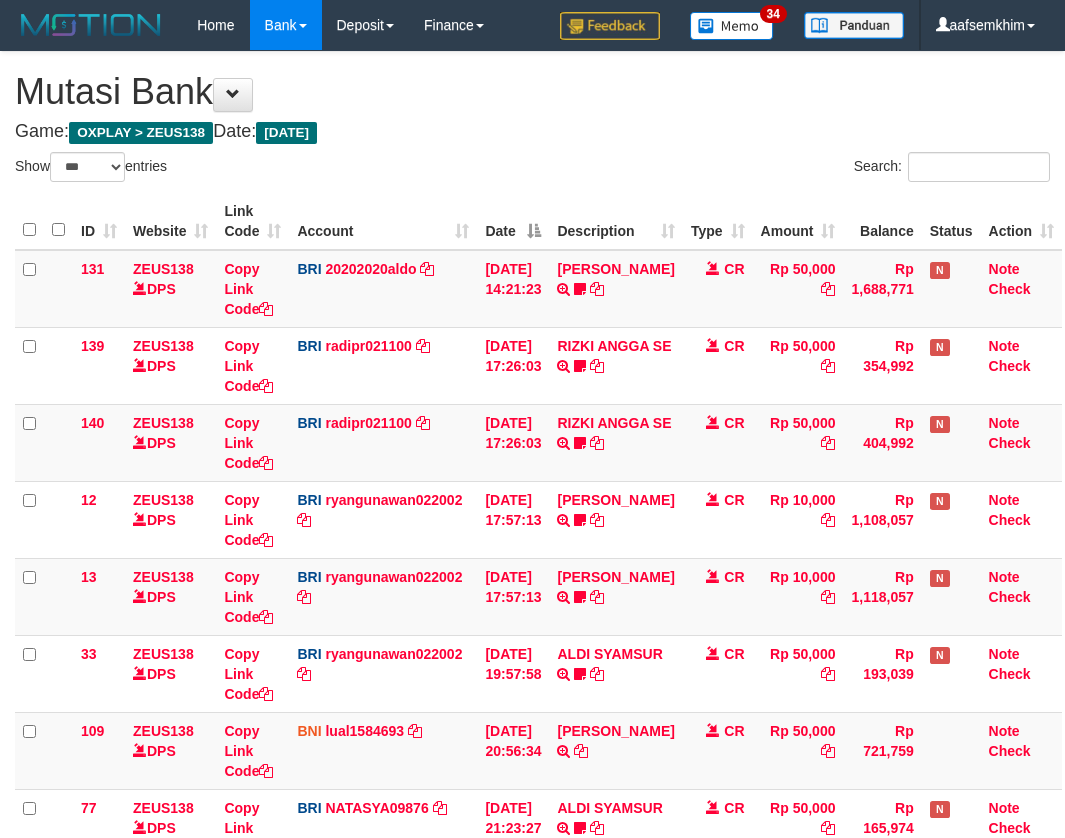 select on "***" 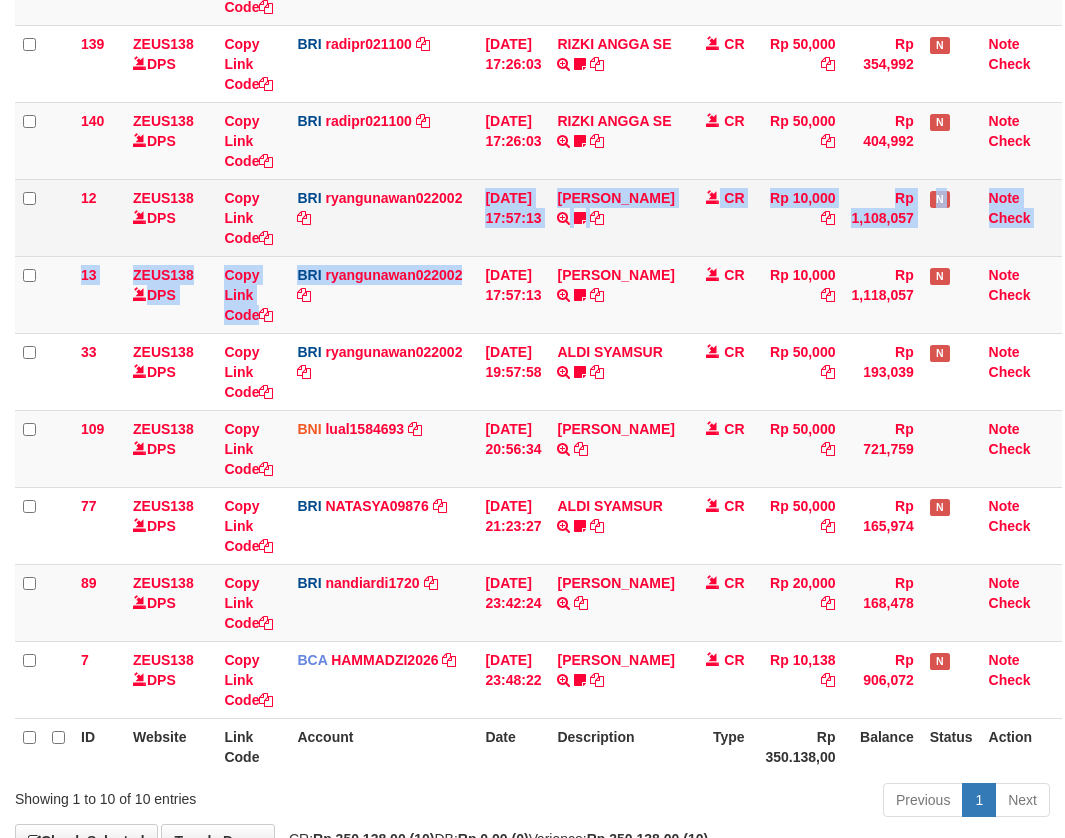click on "131
ZEUS138    DPS
Copy Link Code
BRI
20202020aldo
DPS
[PERSON_NAME]
mutasi_20250713_3778 | 131
mutasi_20250713_3778 | 131
[DATE] 14:21:23
[PERSON_NAME] HERISUPRAPTO            TRANSFER NBMB [PERSON_NAME] HERISUPRAPTO TO [PERSON_NAME]    Herisuprapto
CR
Rp 50,000
Rp 1,688,771
N
Note
Check
139
ZEUS138    DPS
Copy Link Code
BRI
radipr021100
DPS
[PERSON_NAME]
mutasi_20250713_3774 | 139" at bounding box center (538, 333) 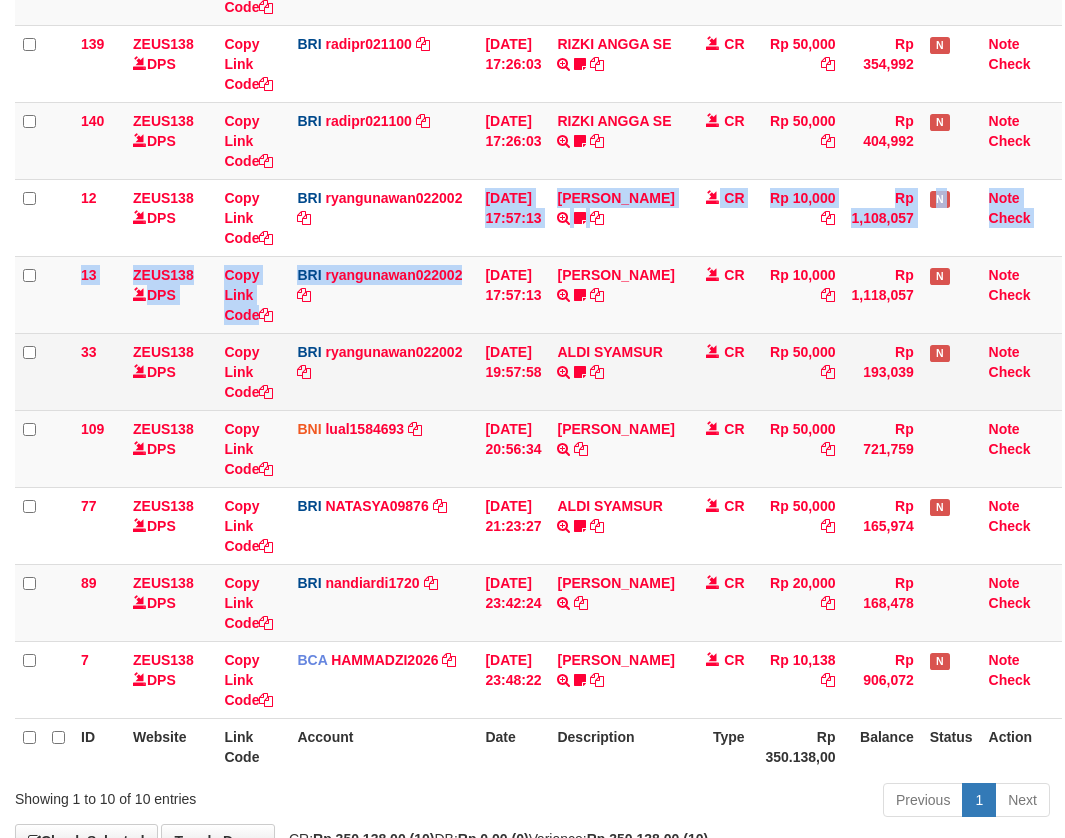 scroll, scrollTop: 433, scrollLeft: 0, axis: vertical 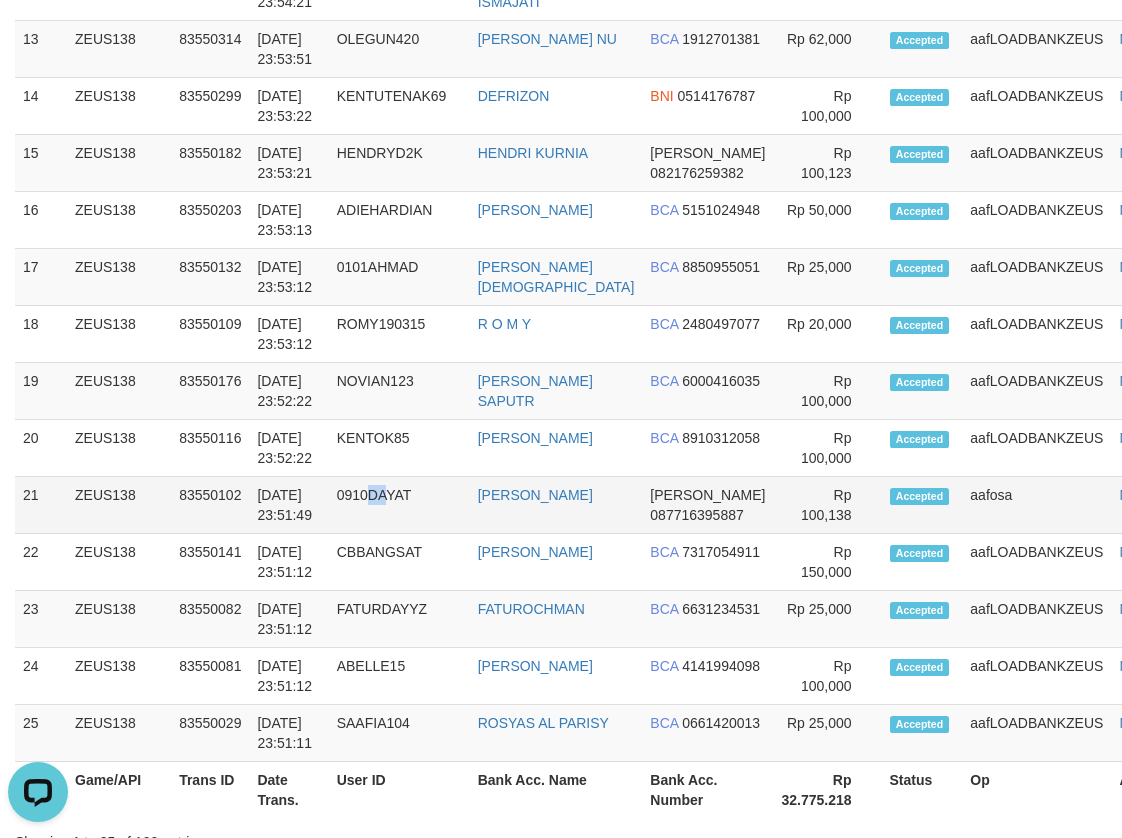 click on "0910DAYAT" at bounding box center [399, 505] 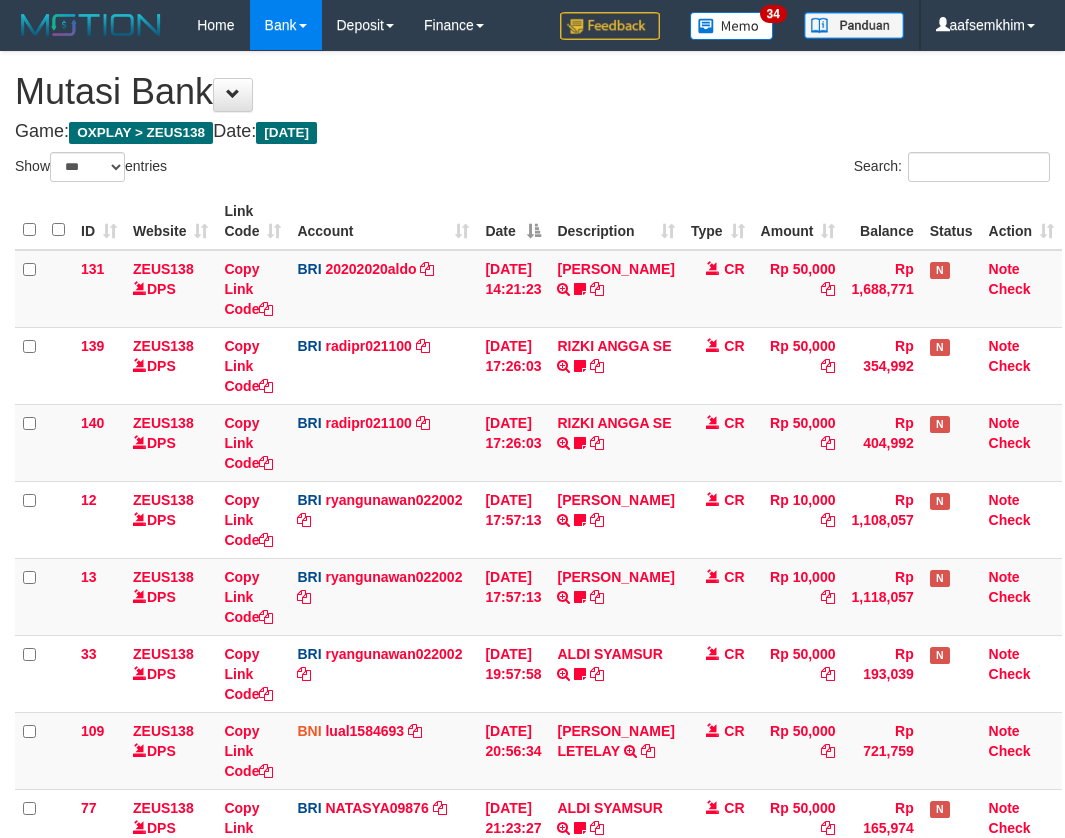 select on "***" 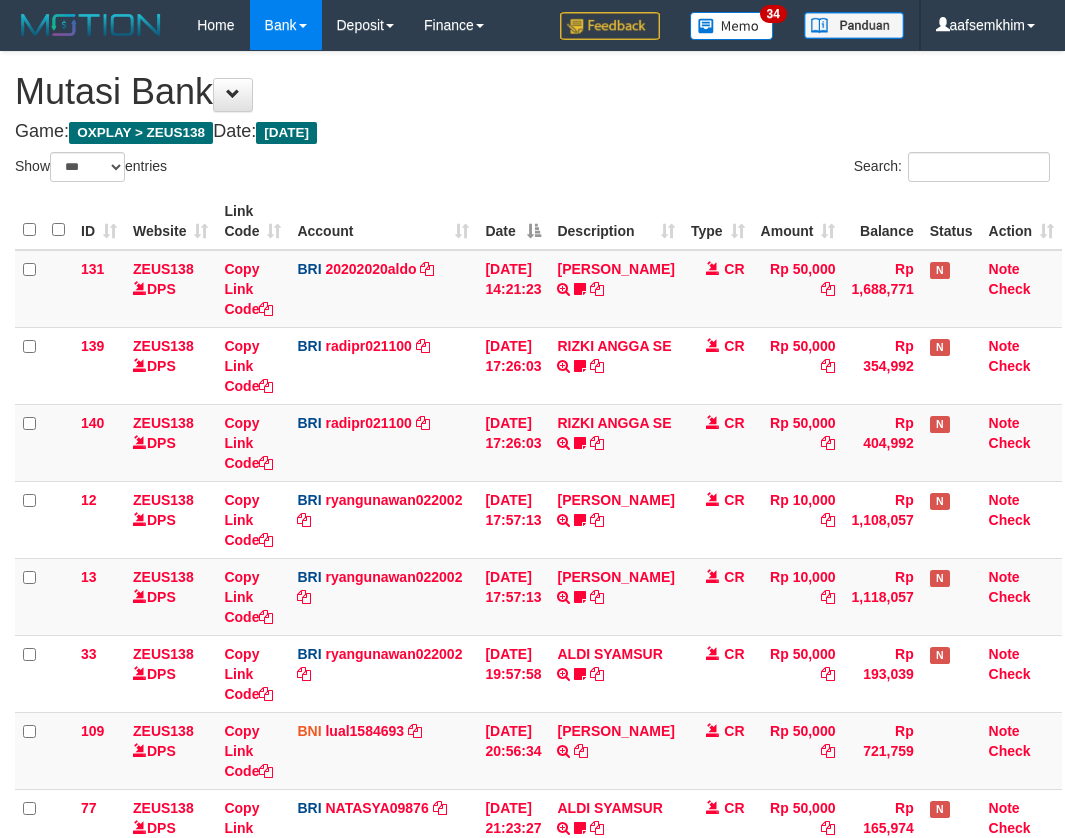 select on "***" 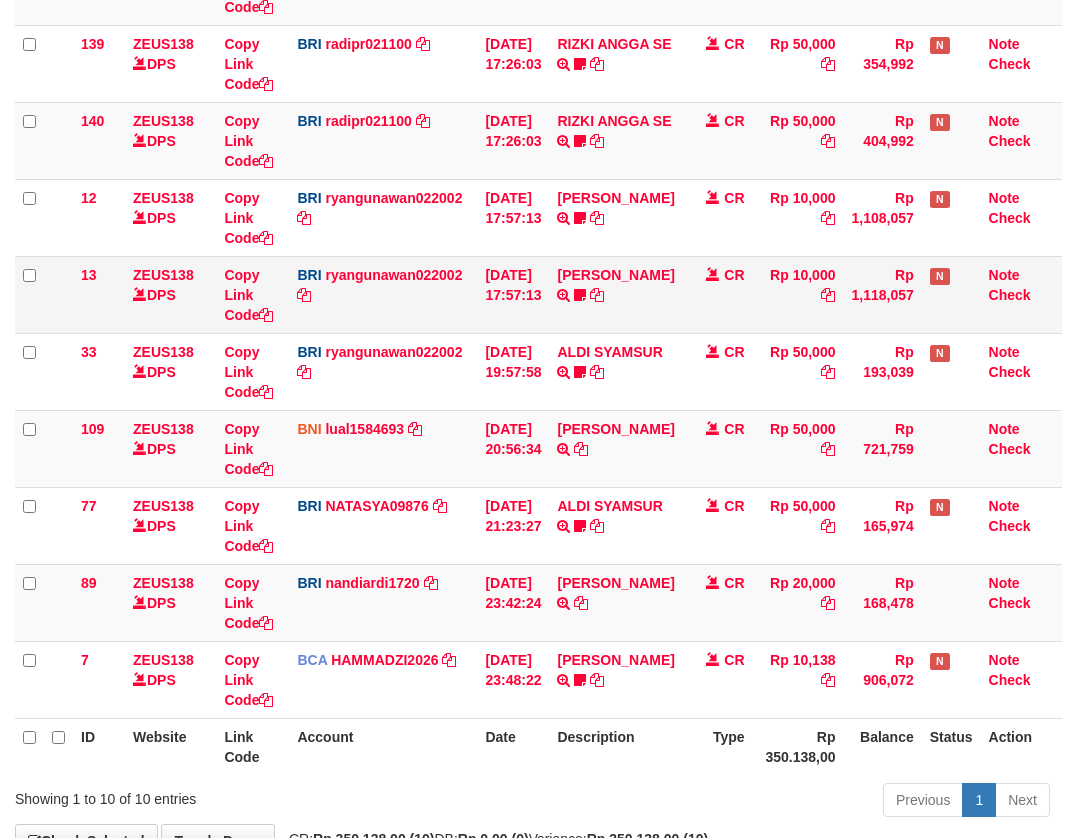 click at bounding box center (713, 274) 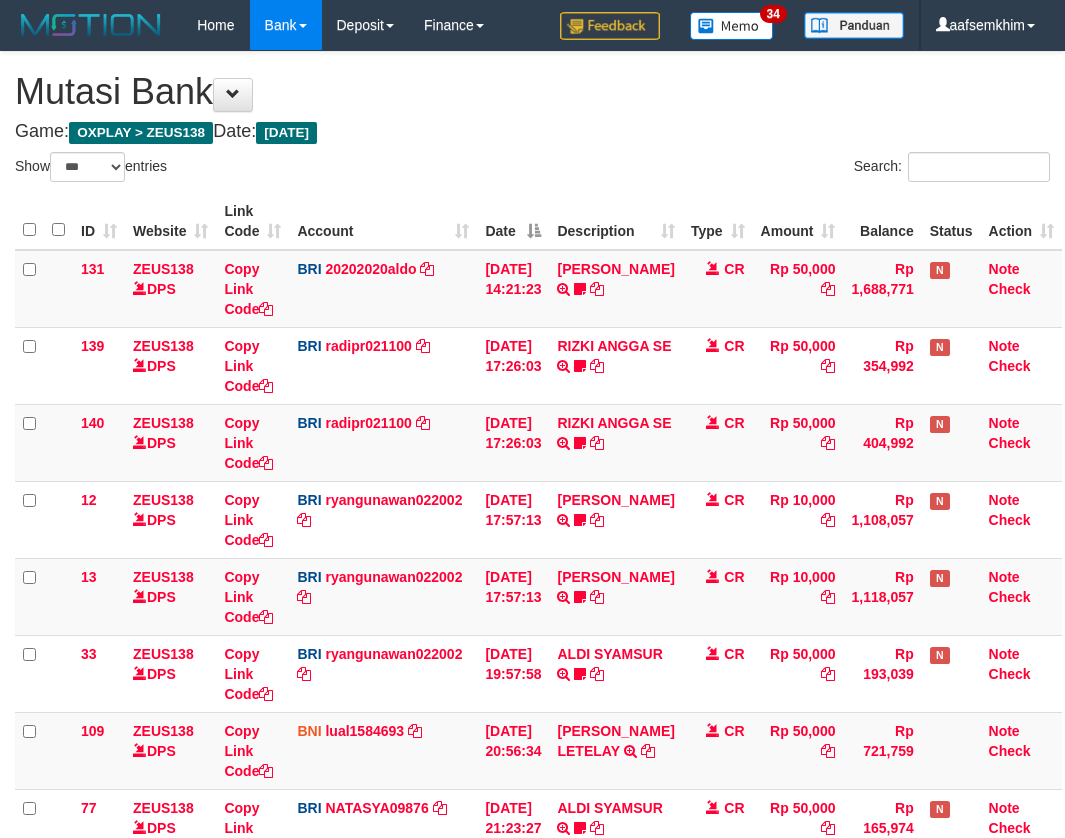 select on "***" 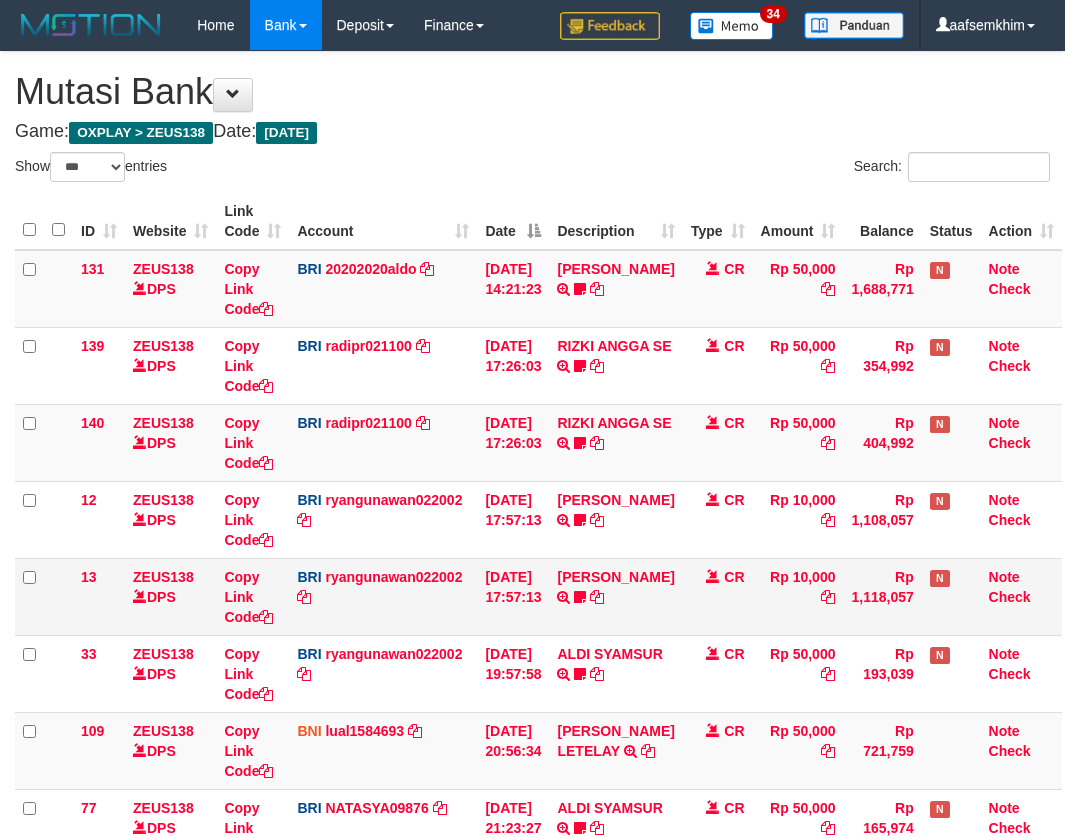 scroll, scrollTop: 302, scrollLeft: 0, axis: vertical 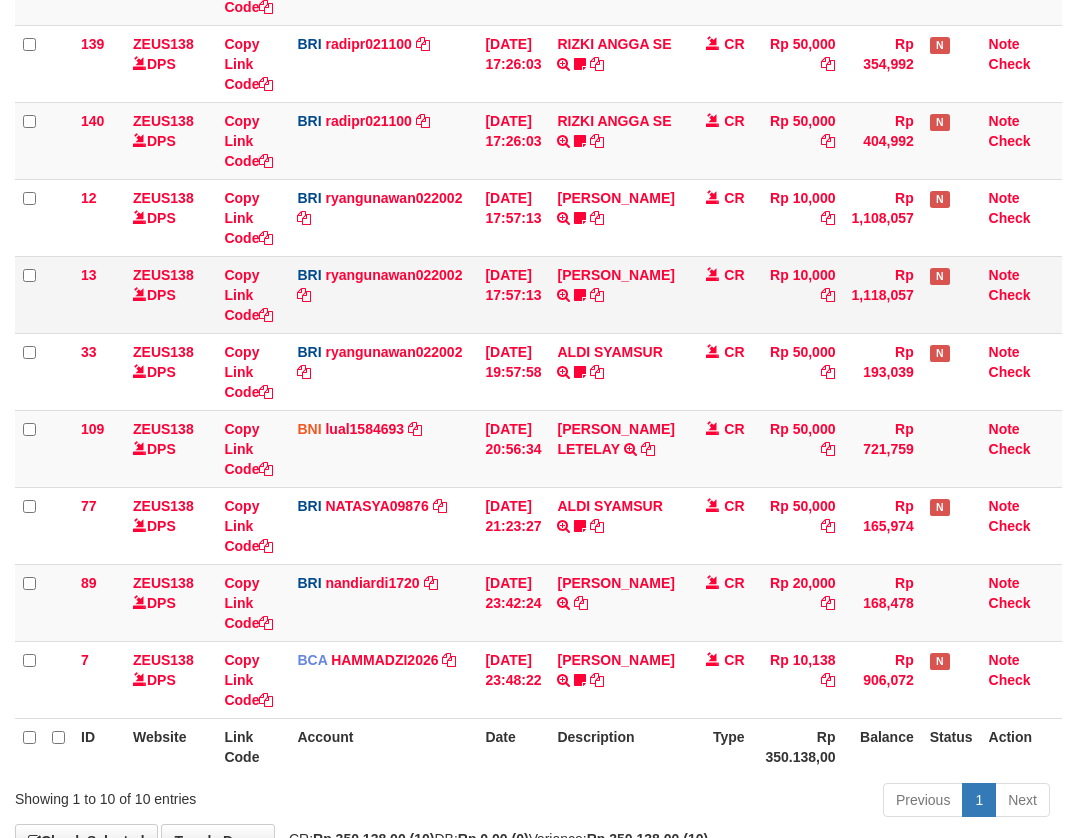 click on "Rp 10,000" at bounding box center [798, 294] 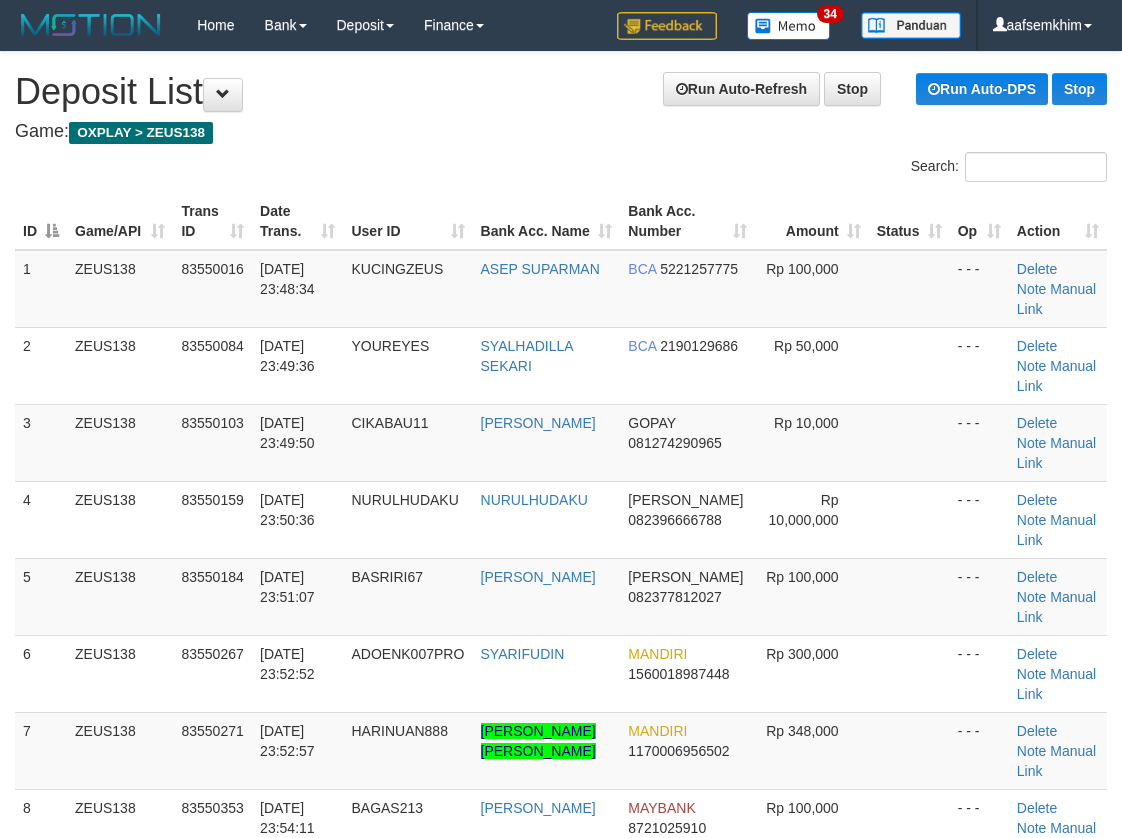 scroll, scrollTop: 2439, scrollLeft: 0, axis: vertical 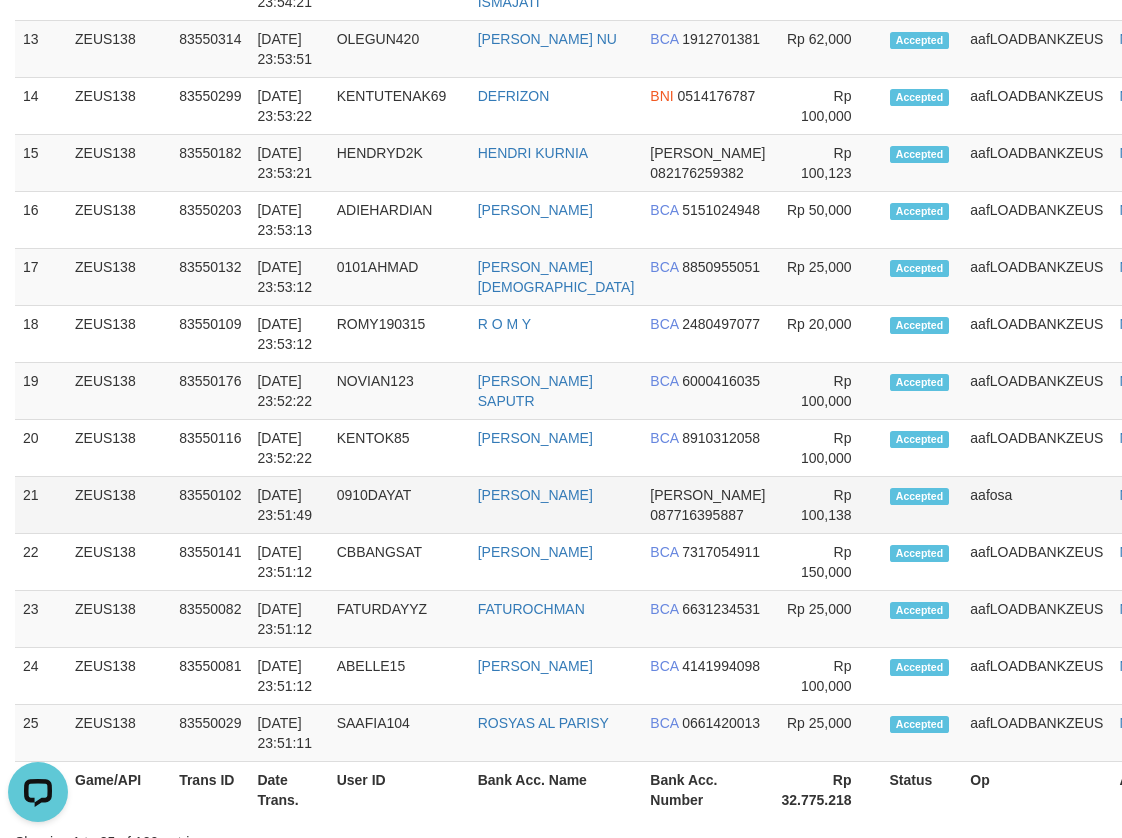 drag, startPoint x: 364, startPoint y: 522, endPoint x: 330, endPoint y: 506, distance: 37.576588 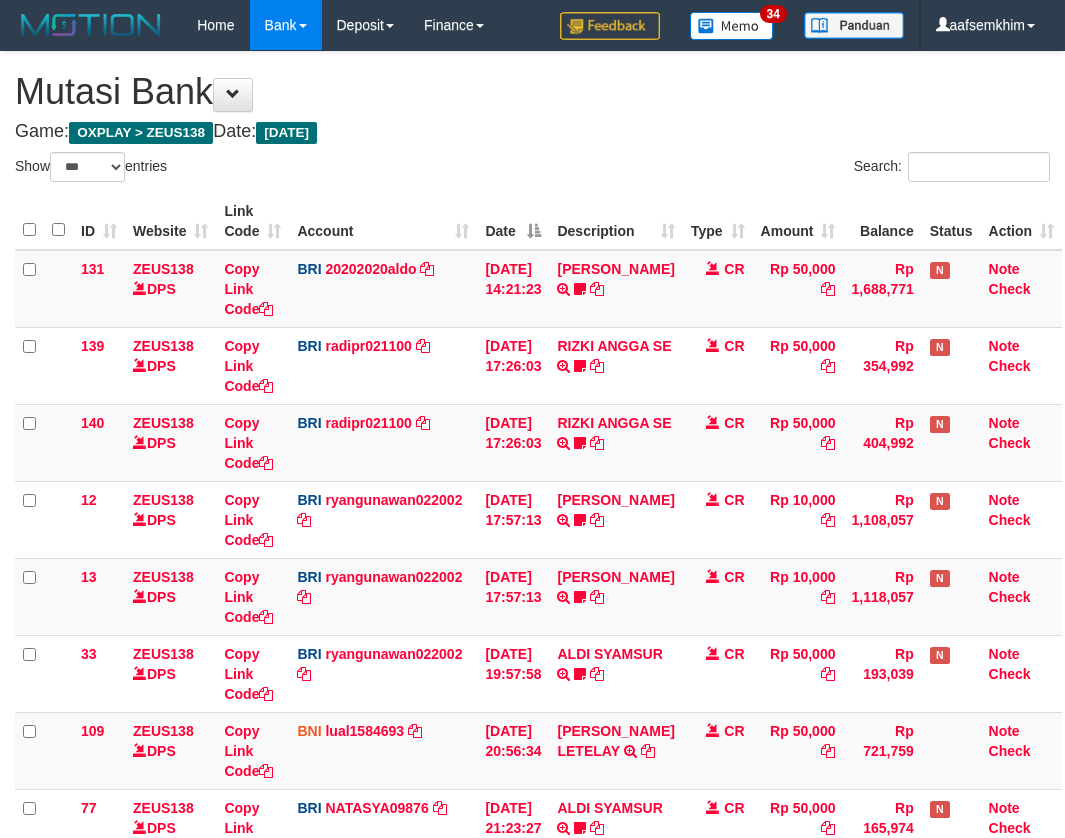 select on "***" 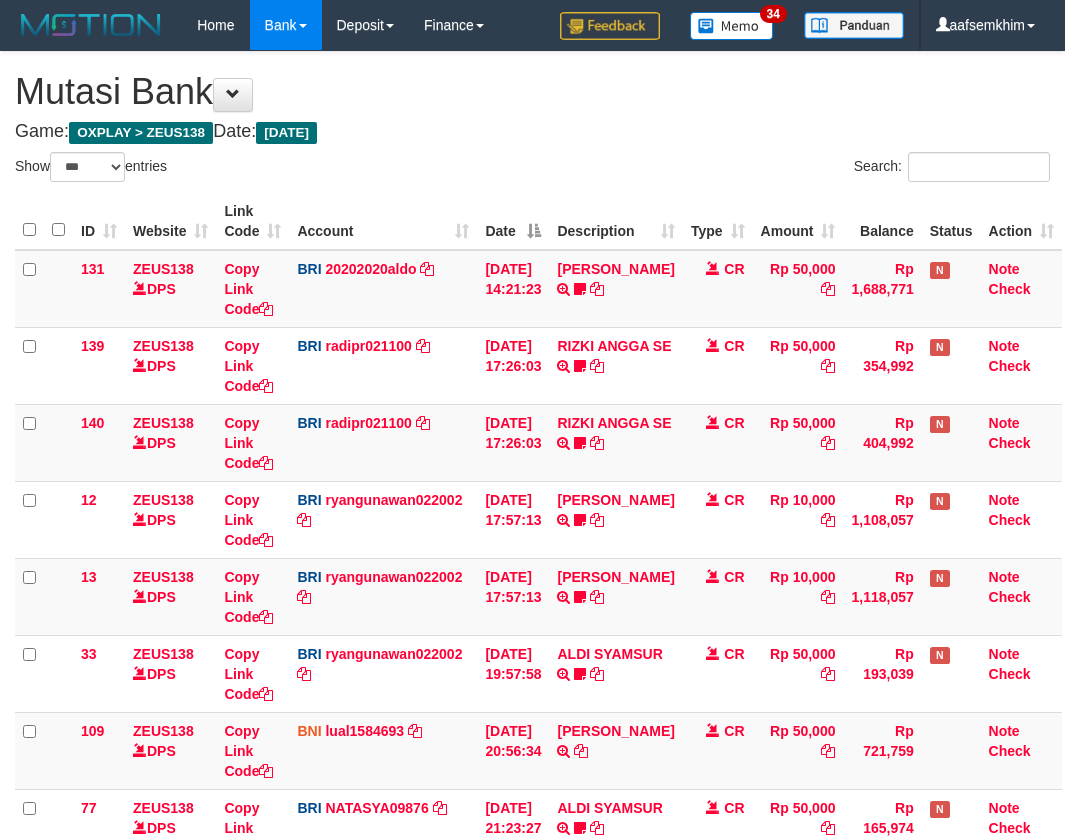 select on "***" 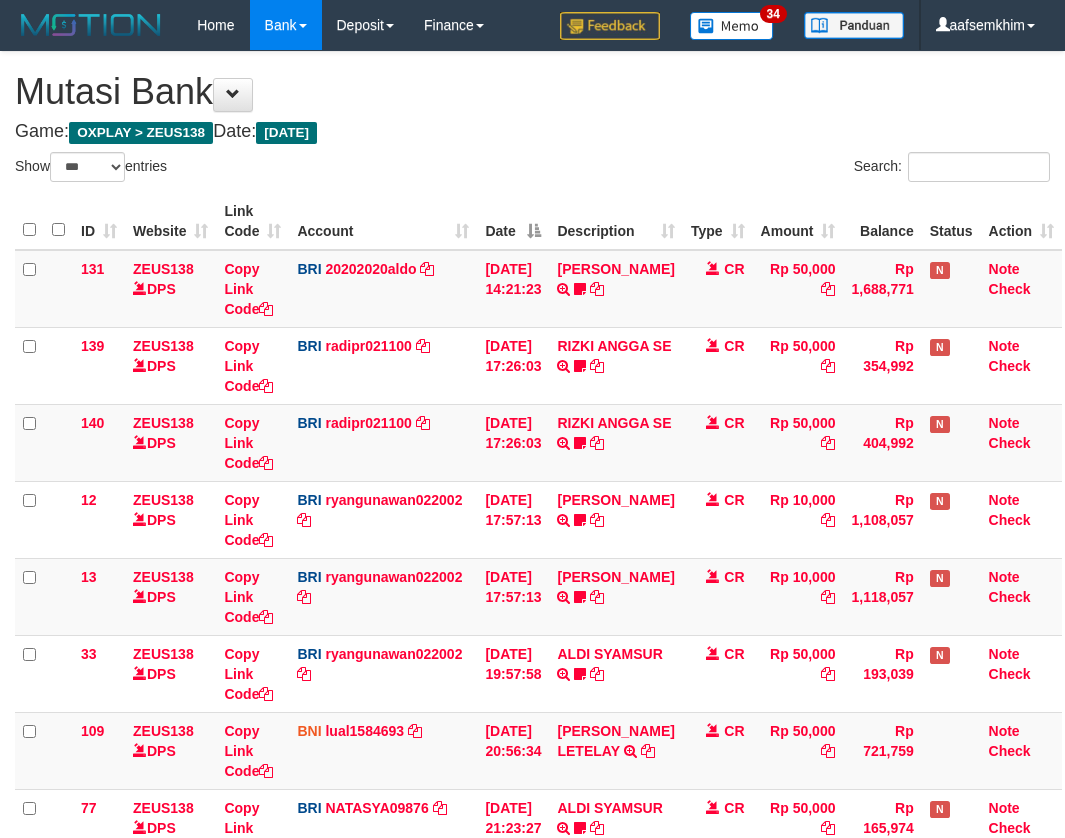 select on "***" 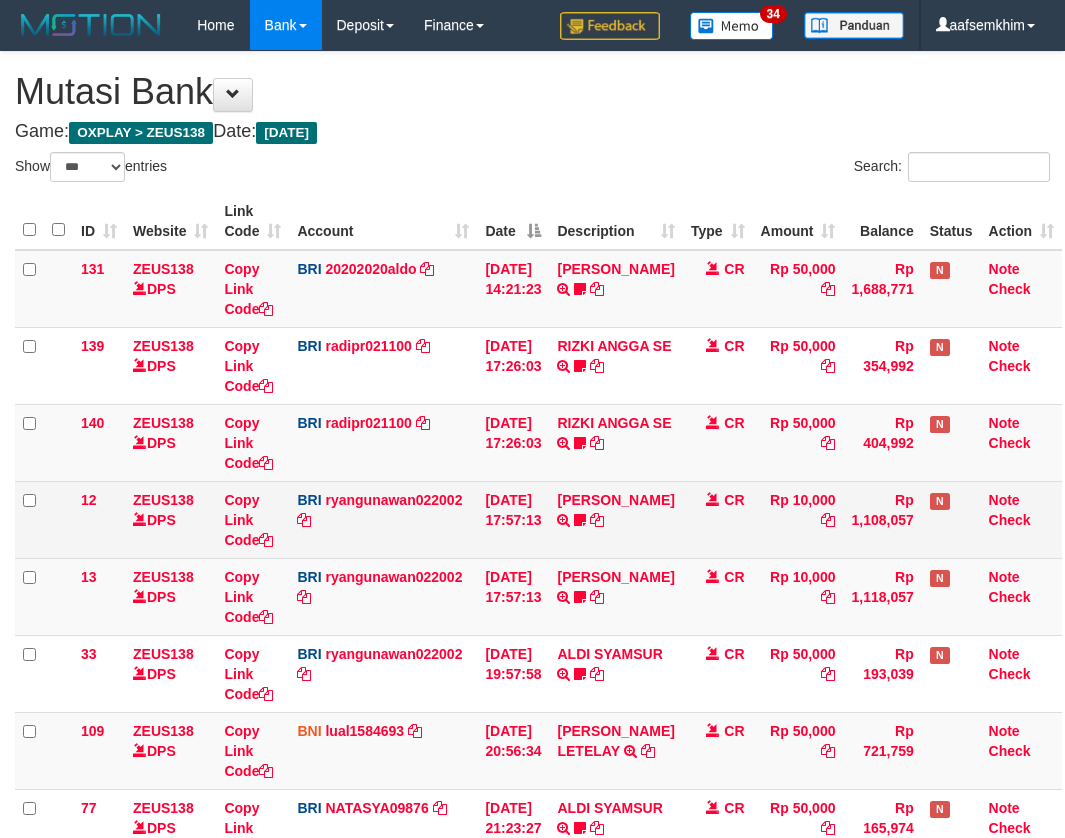 scroll, scrollTop: 302, scrollLeft: 0, axis: vertical 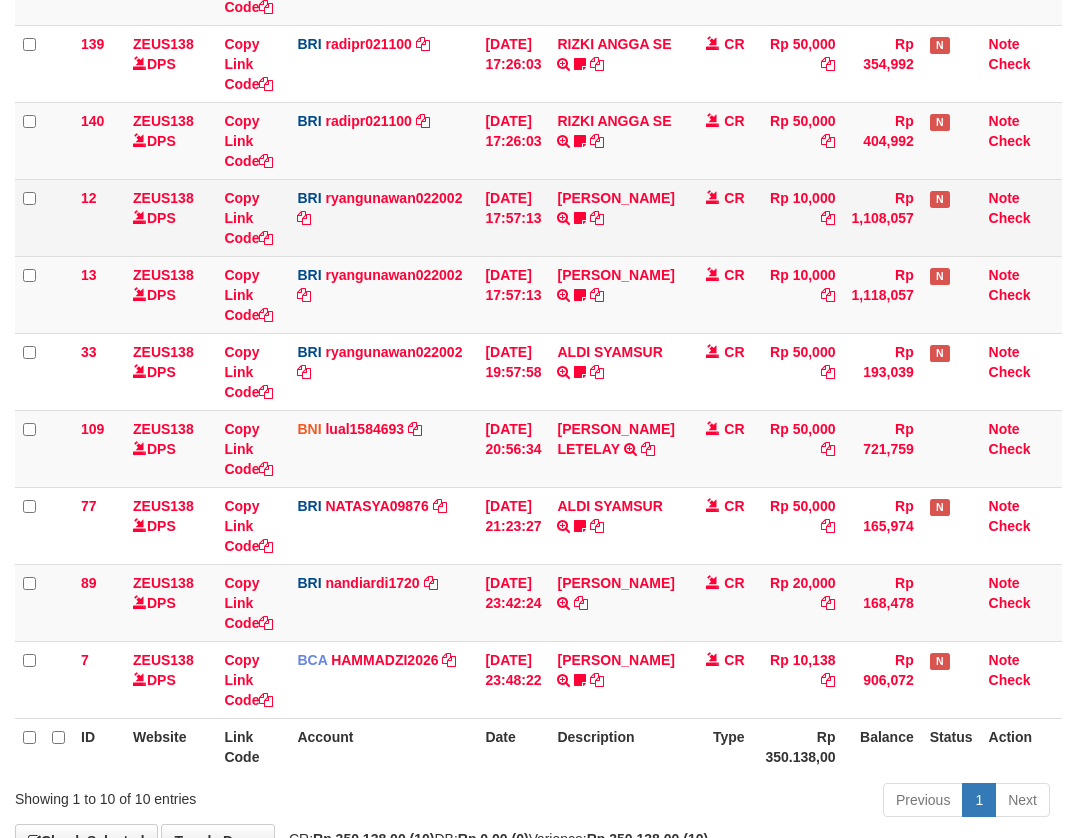 click on "Rp 10,000" at bounding box center [798, 217] 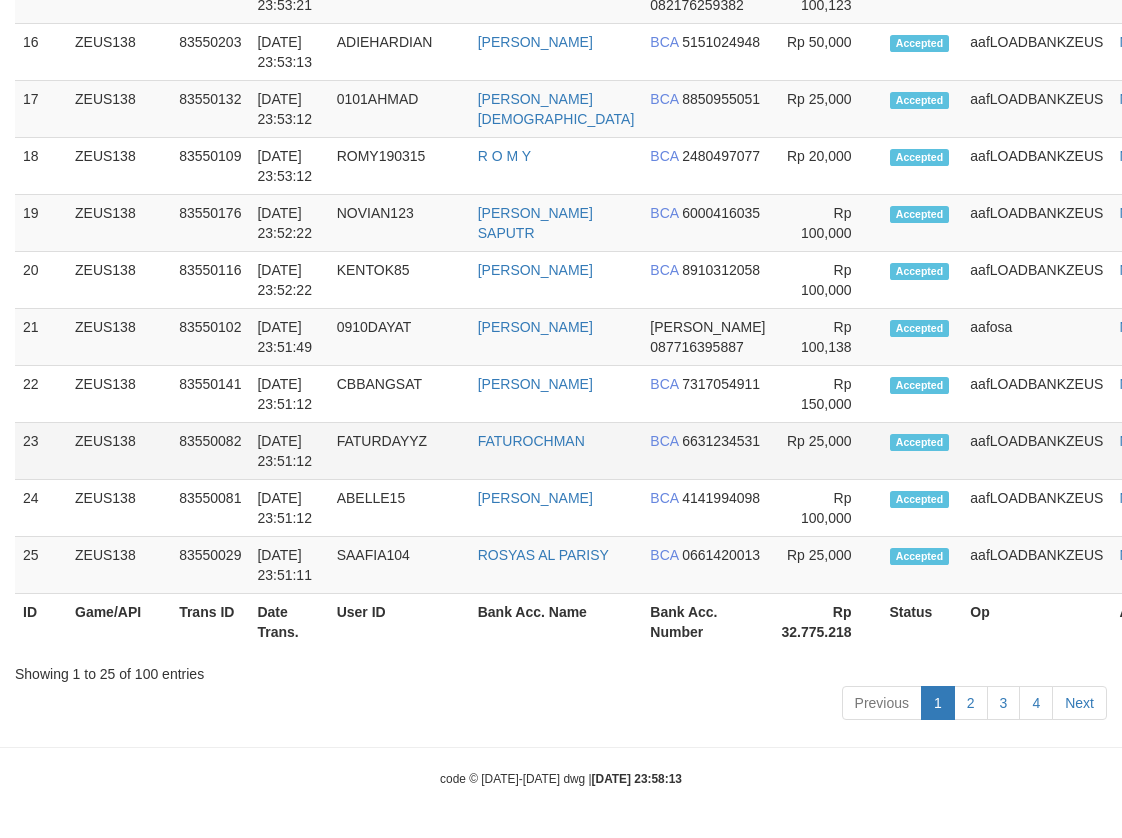 click on "[DATE] 23:51:12" at bounding box center (288, 451) 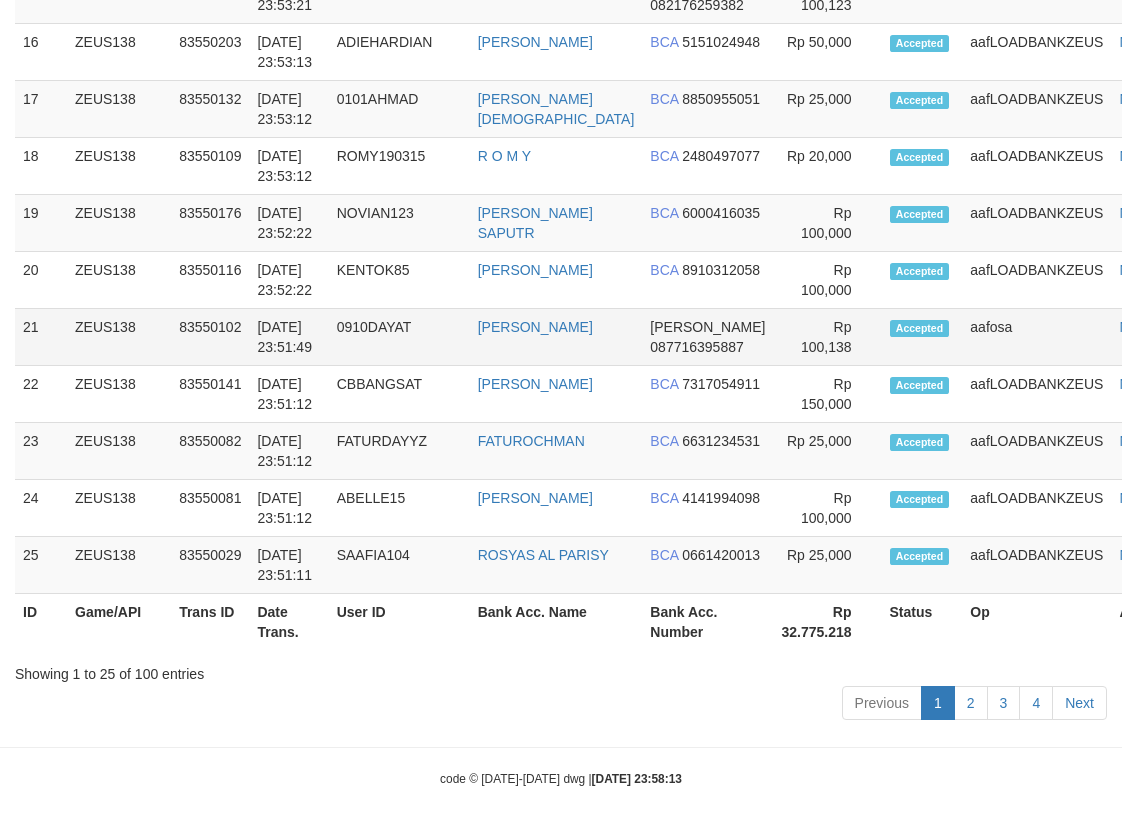 scroll, scrollTop: 2271, scrollLeft: 0, axis: vertical 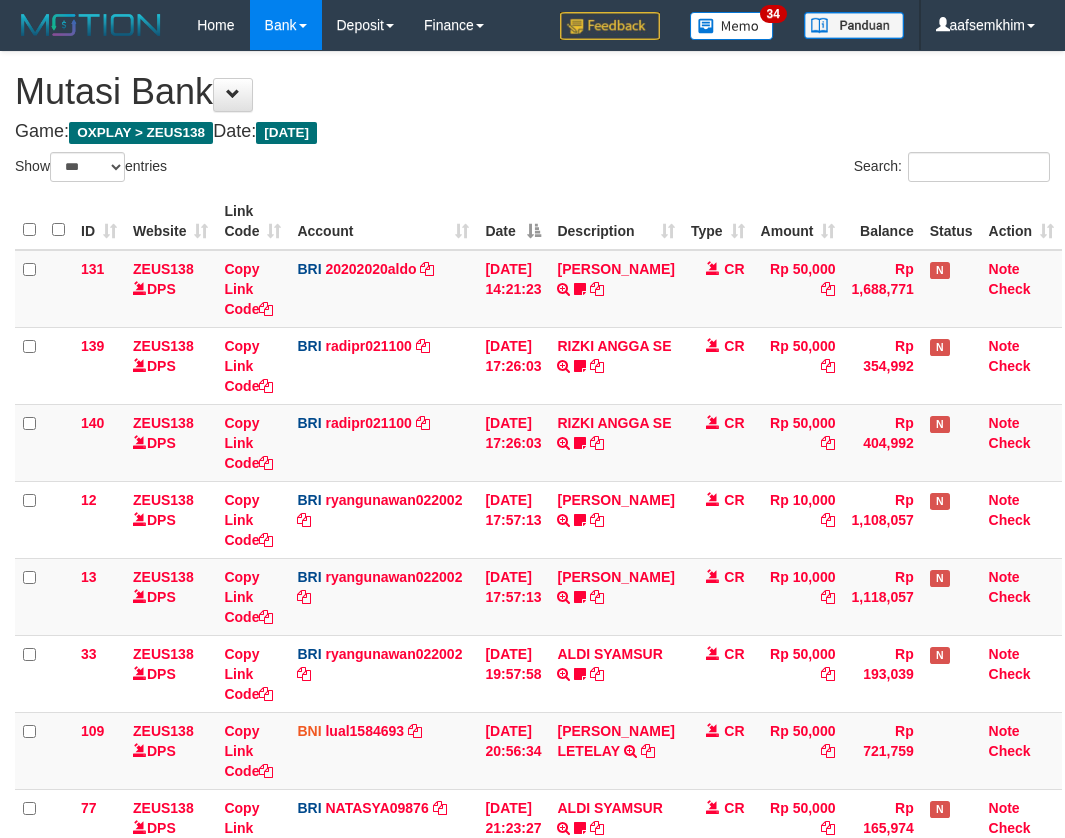 select on "***" 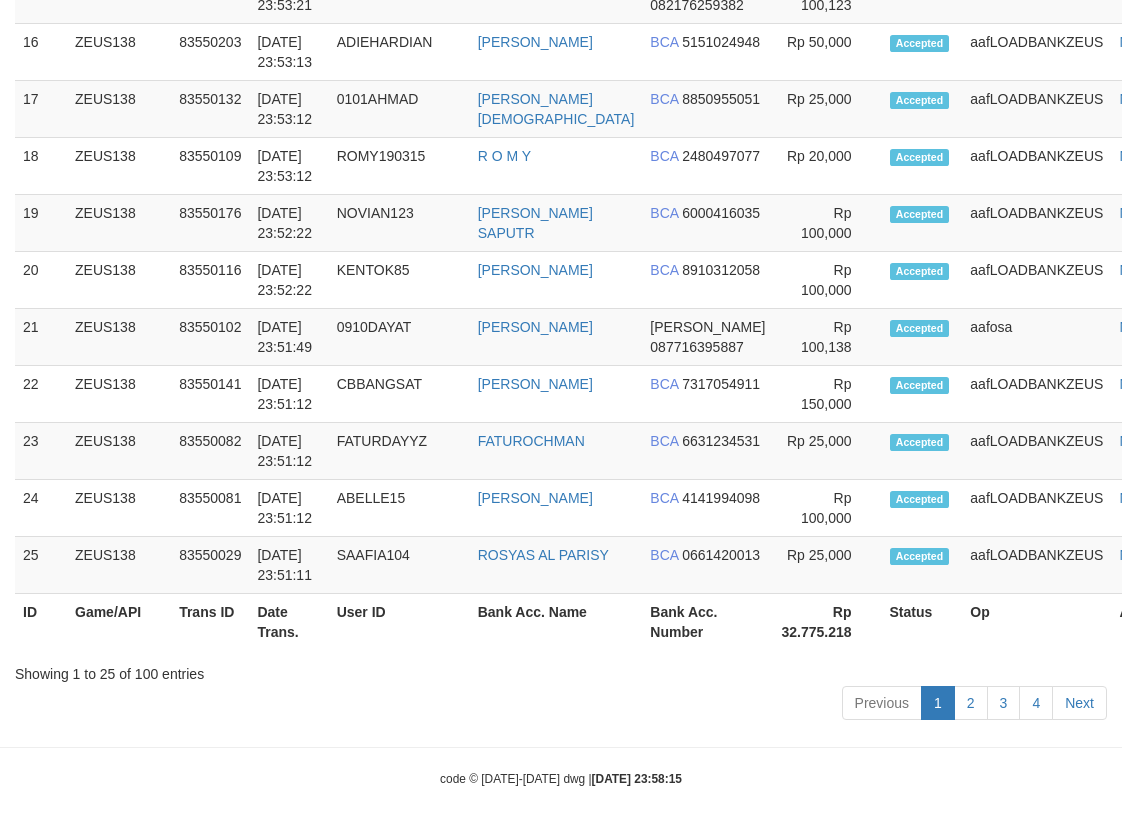 scroll, scrollTop: 2271, scrollLeft: 0, axis: vertical 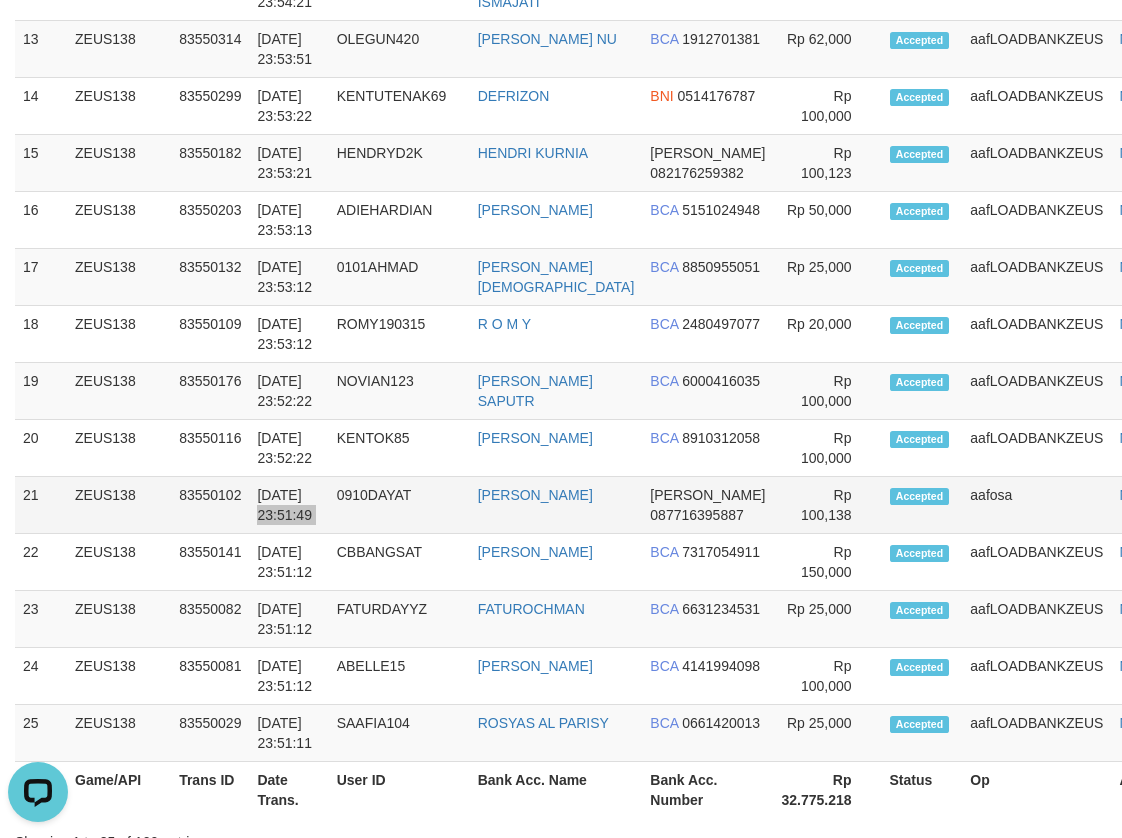 click on "21
ZEUS138
83550102
[DATE] 23:51:49
0910DAYAT
MUHAMAD [PERSON_NAME]
087716395887
Rp 100,138
Accepted
[GEOGRAPHIC_DATA]
Note" at bounding box center (604, 505) 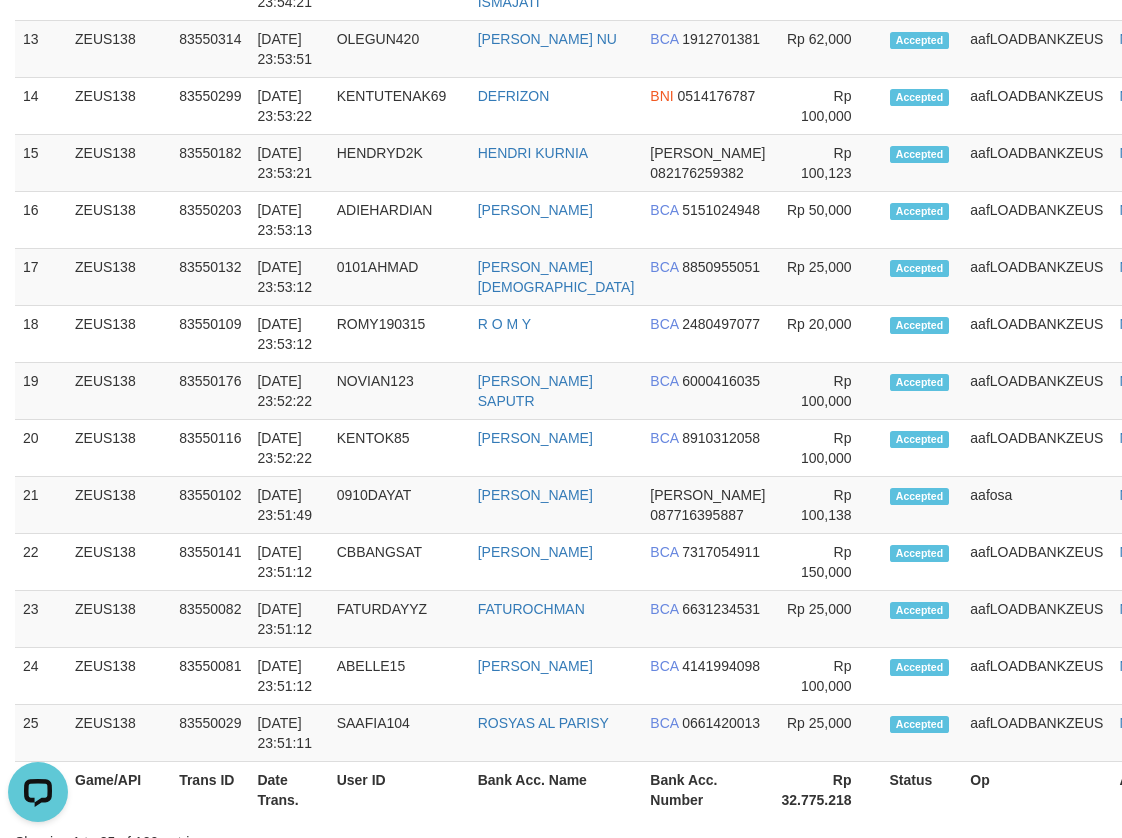 scroll, scrollTop: 774, scrollLeft: 0, axis: vertical 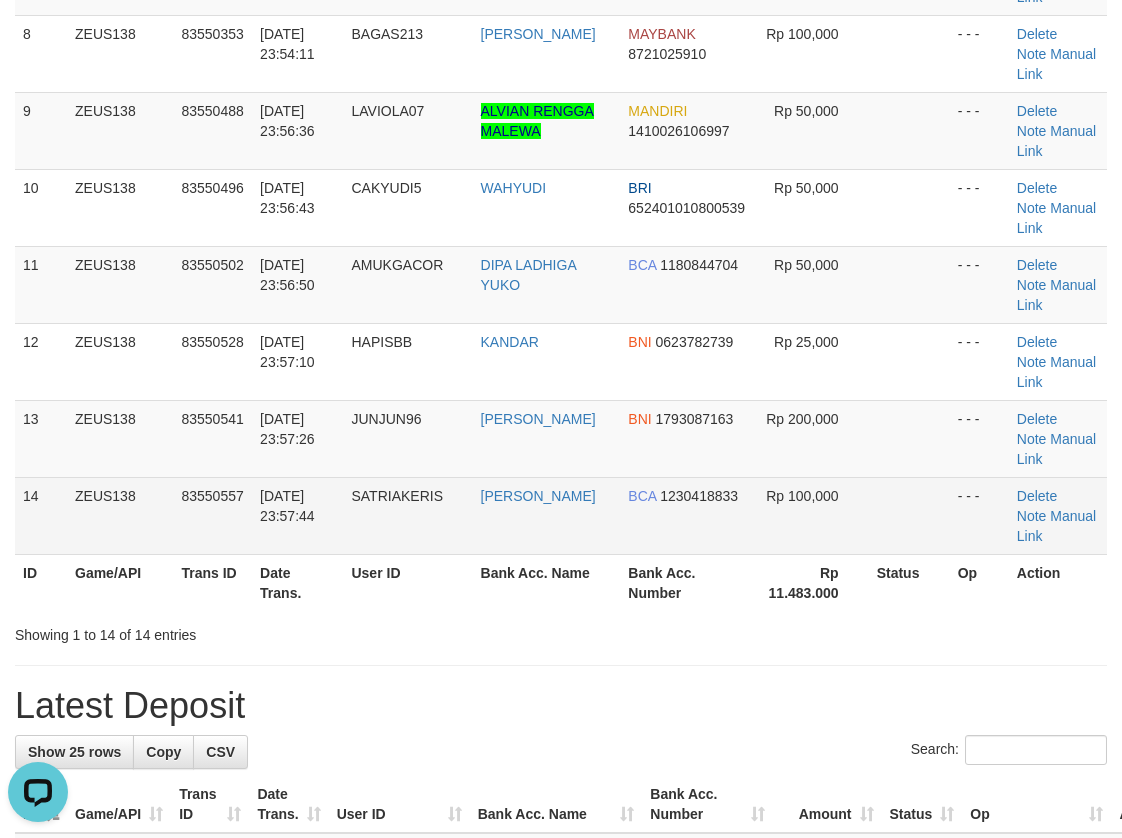 drag, startPoint x: 220, startPoint y: 515, endPoint x: 8, endPoint y: 482, distance: 214.55302 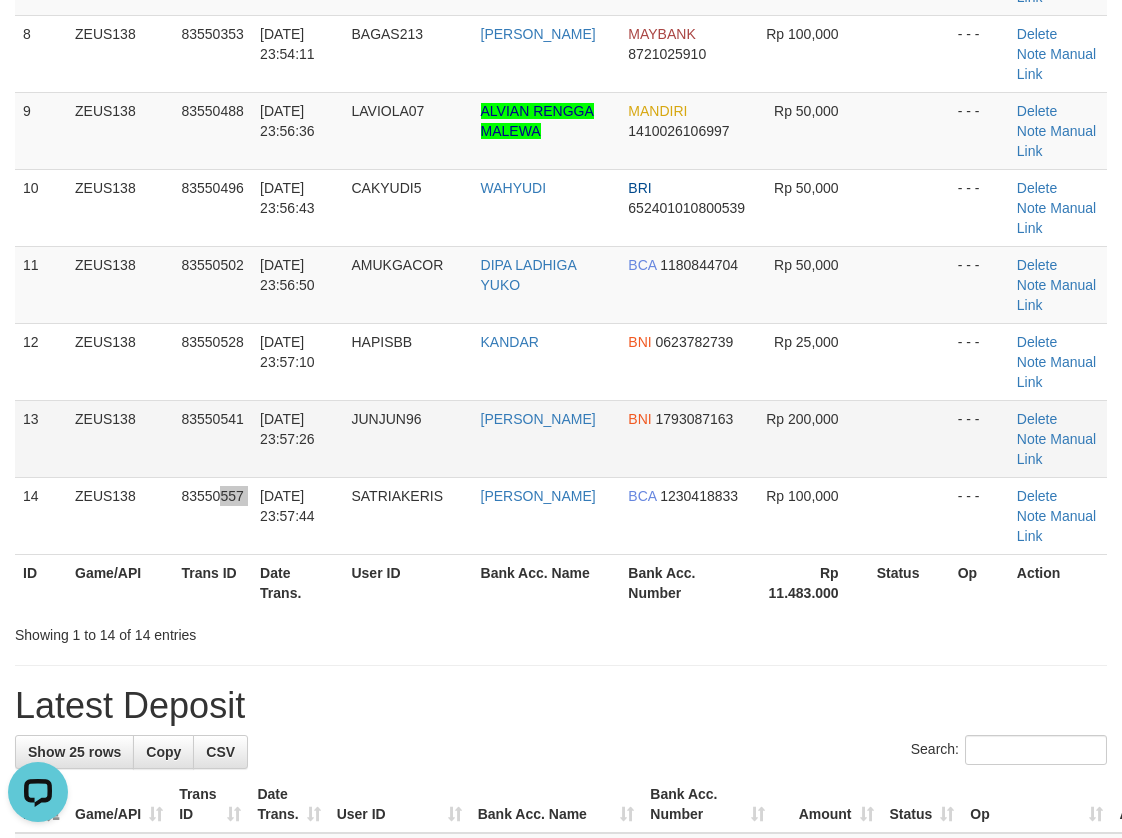 drag, startPoint x: 259, startPoint y: 486, endPoint x: 151, endPoint y: 474, distance: 108.66462 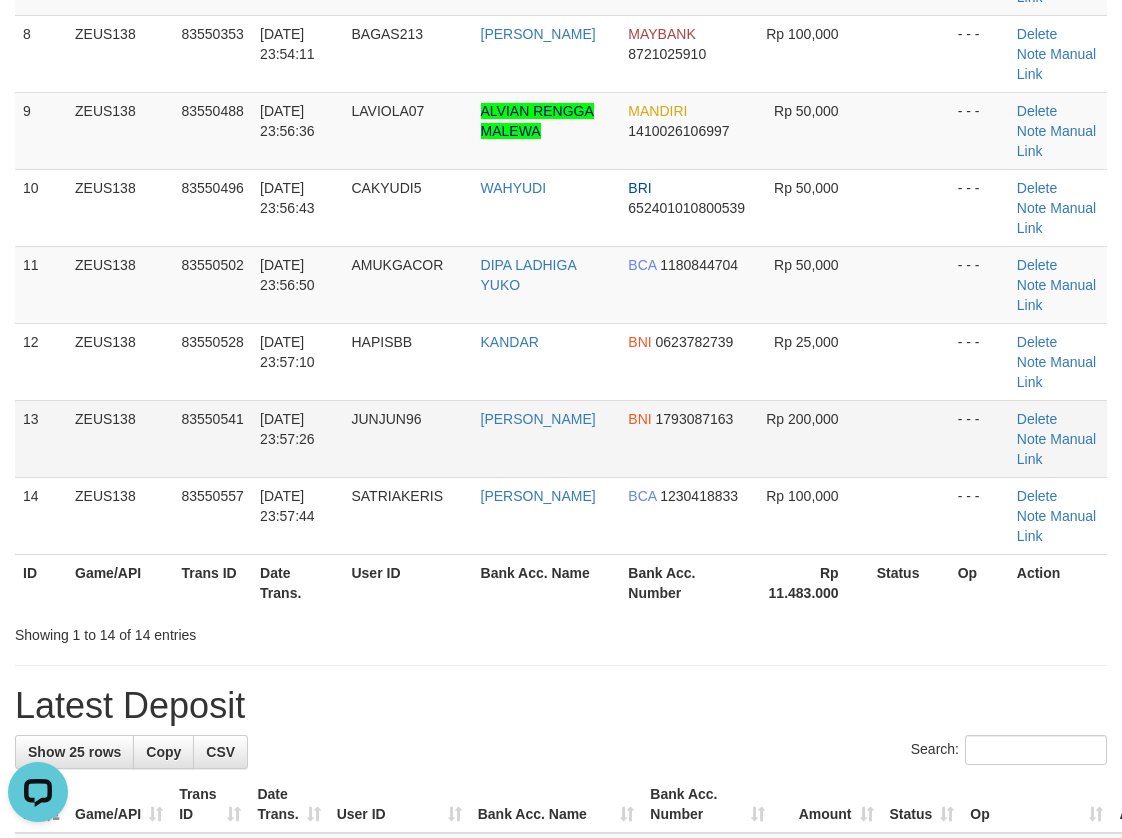 click on "ZEUS138" at bounding box center [120, 438] 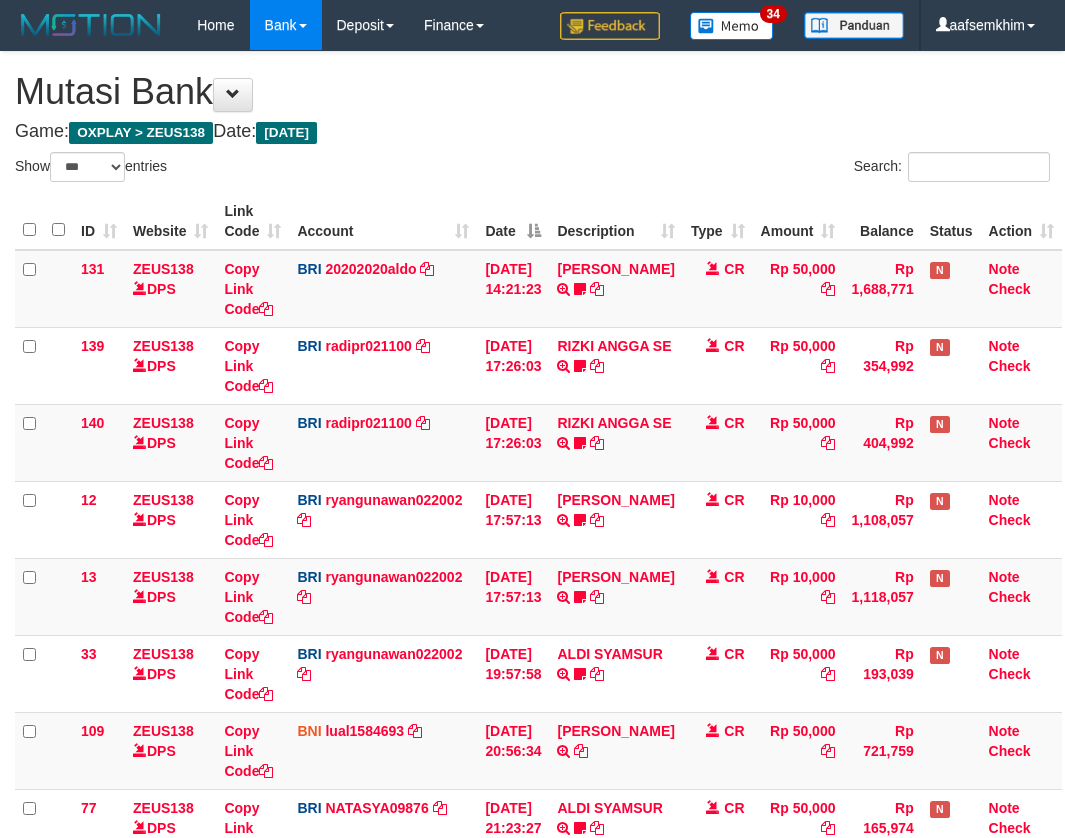 select on "***" 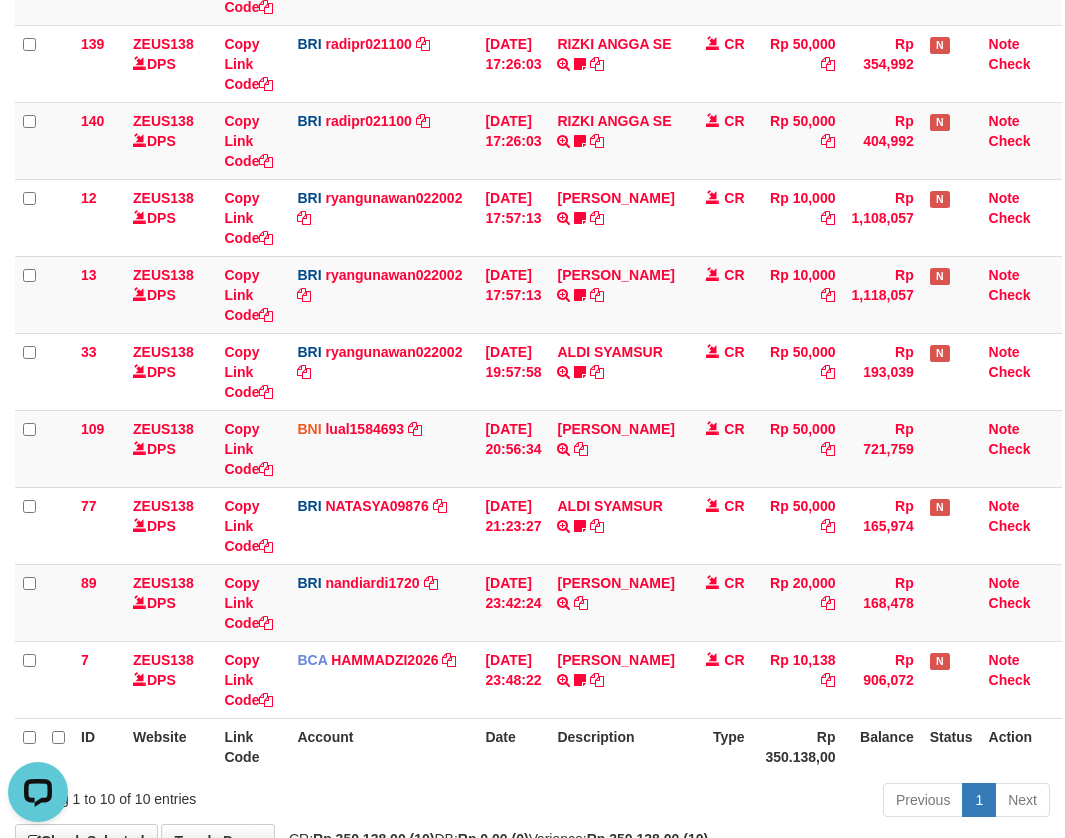 scroll, scrollTop: 0, scrollLeft: 0, axis: both 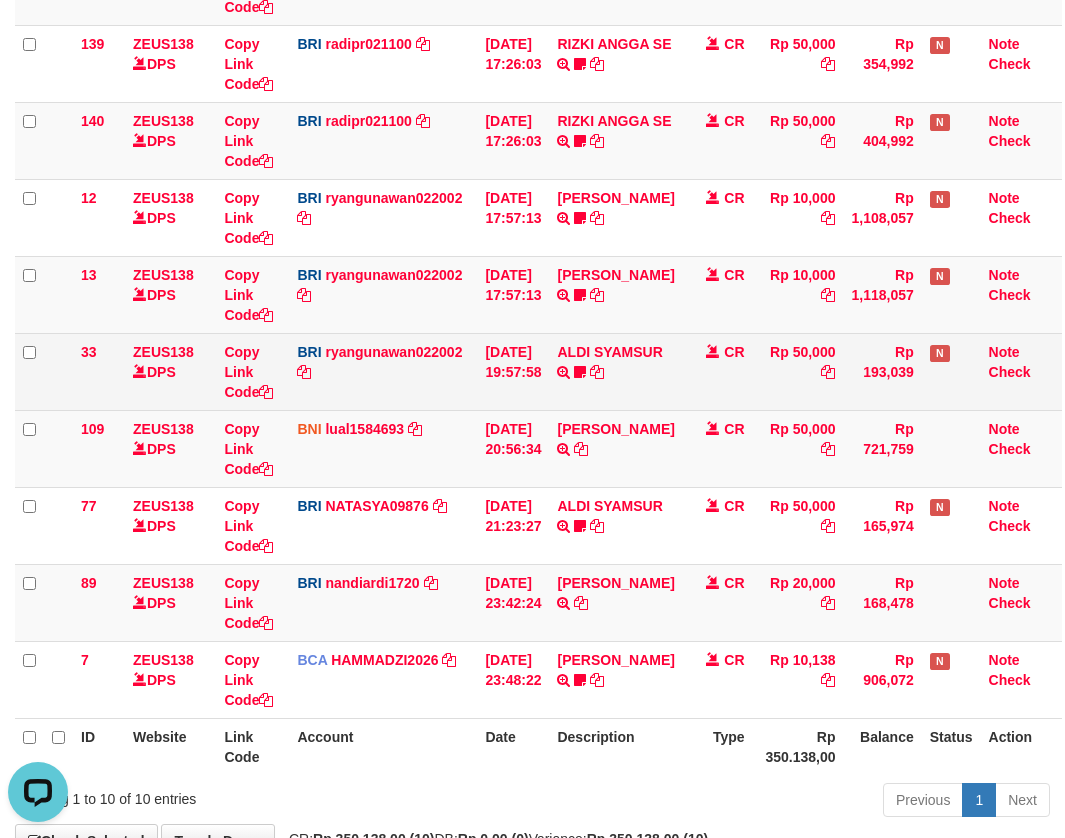 drag, startPoint x: 625, startPoint y: 389, endPoint x: 602, endPoint y: 385, distance: 23.345236 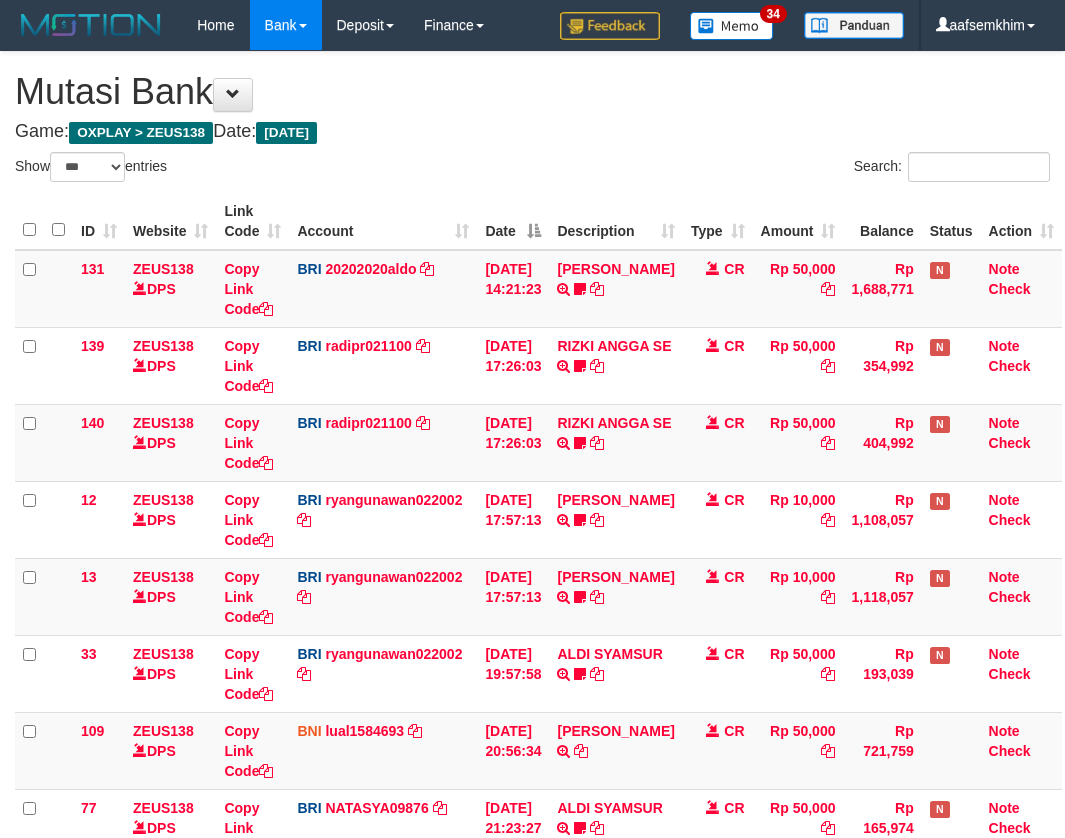 select on "***" 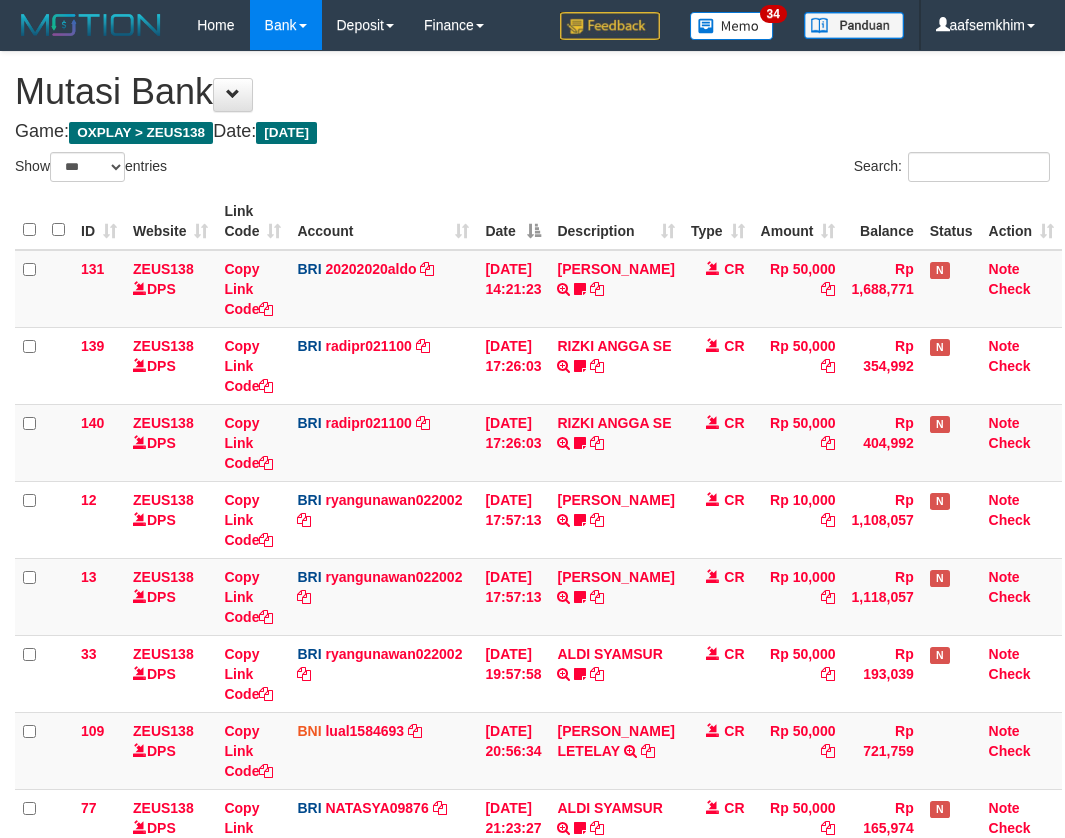 select on "***" 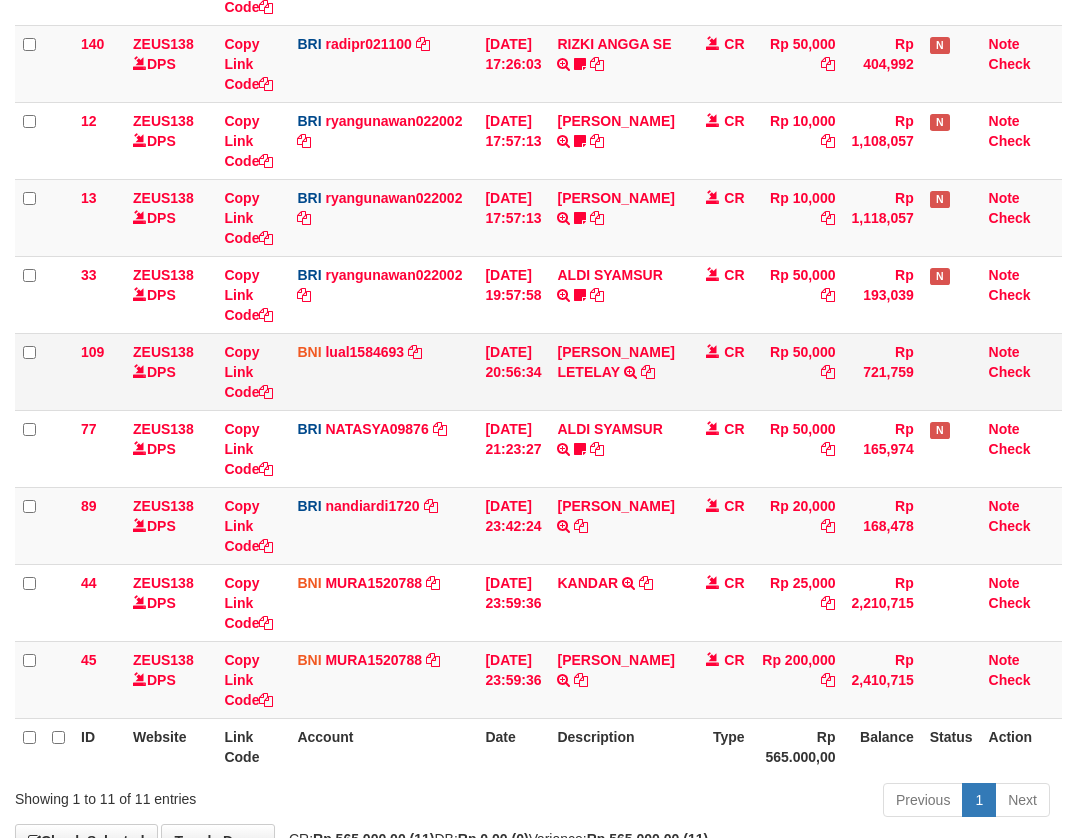 scroll, scrollTop: 302, scrollLeft: 0, axis: vertical 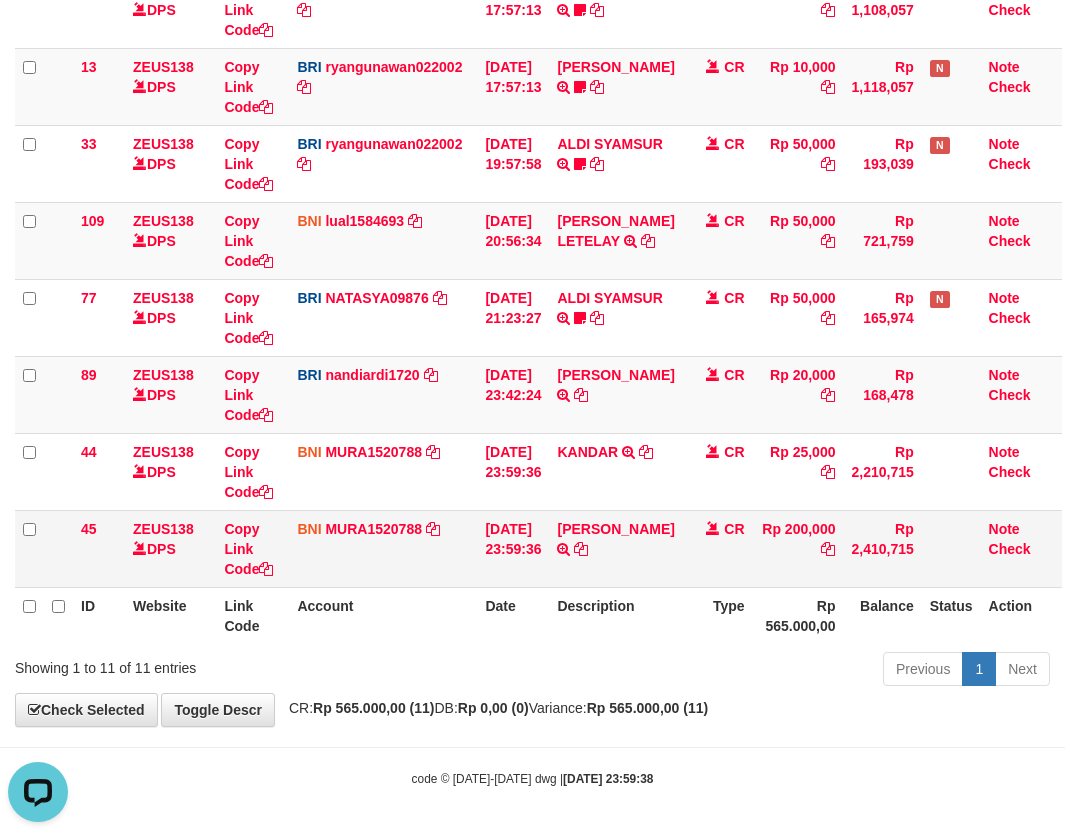 click on "[PERSON_NAME]         TRANSFER DARI BPK [PERSON_NAME]" at bounding box center [615, 548] 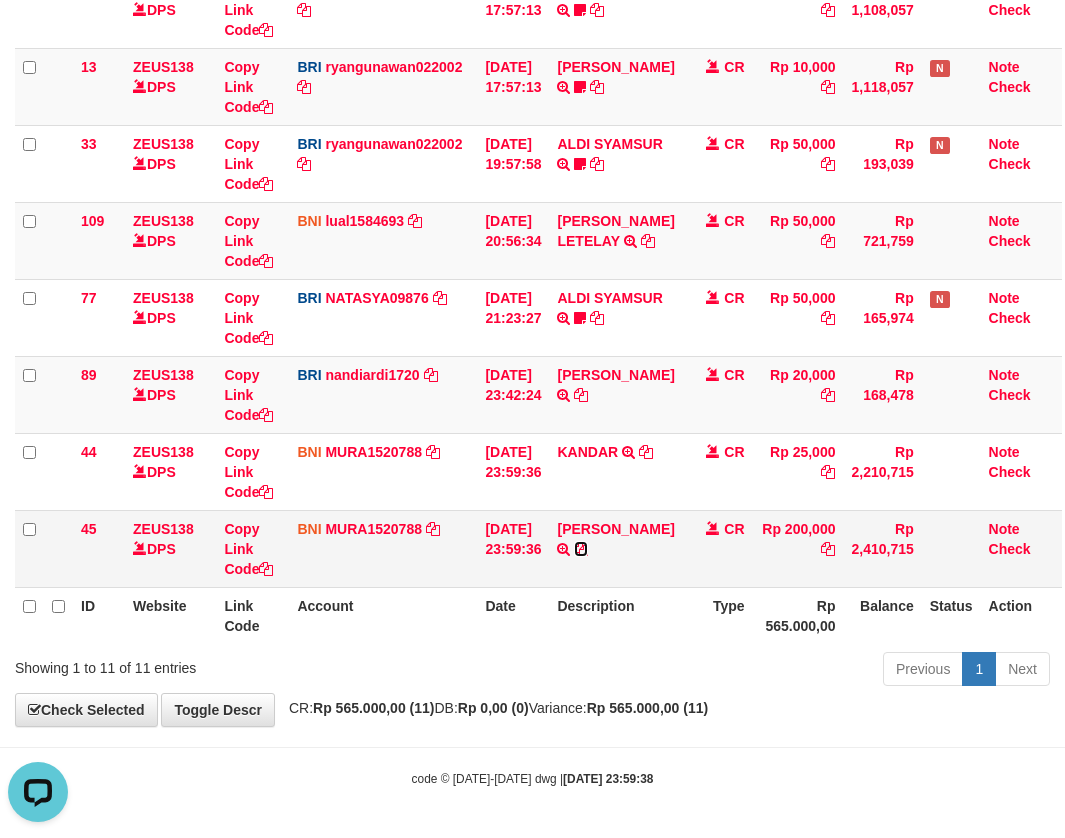 click at bounding box center [581, 549] 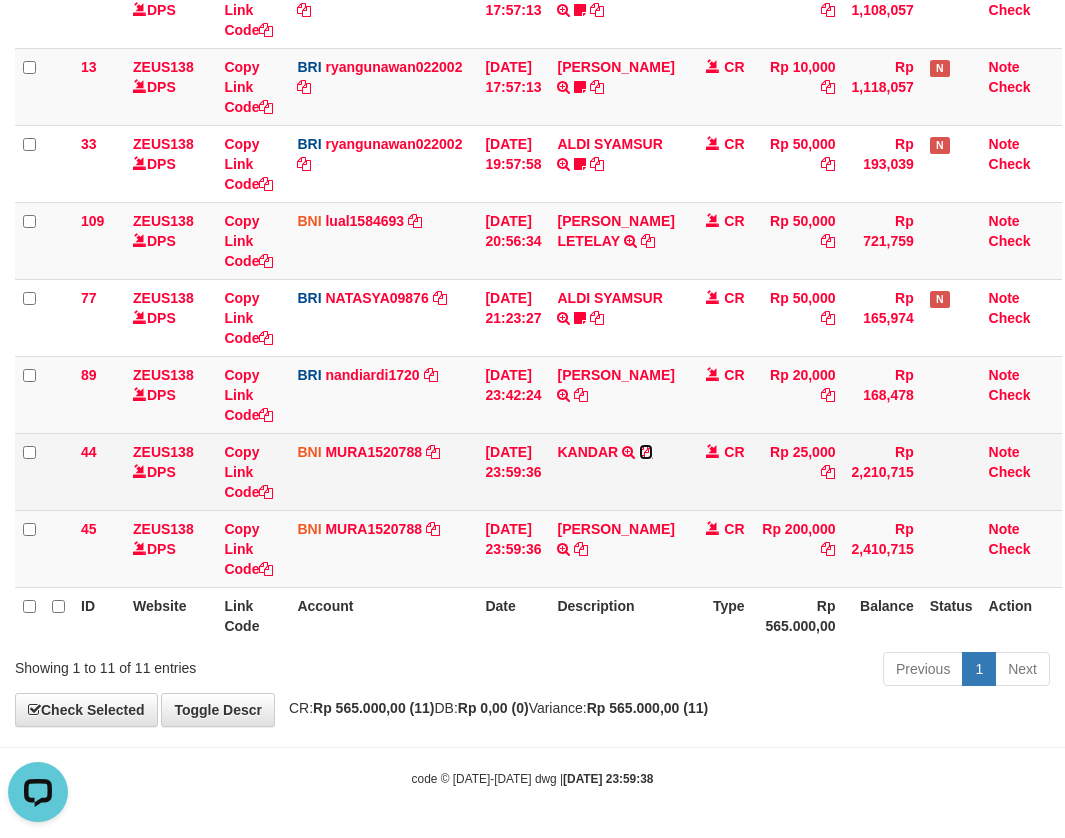 drag, startPoint x: 657, startPoint y: 457, endPoint x: 726, endPoint y: 454, distance: 69.065186 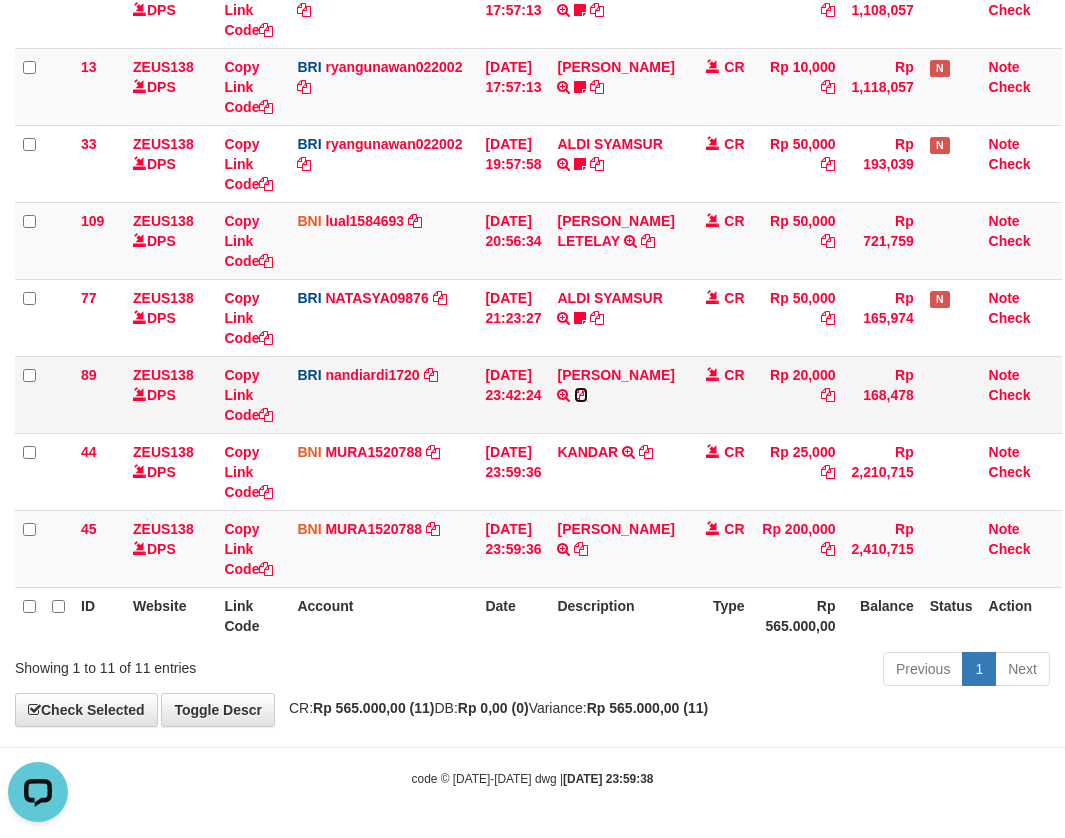 click at bounding box center (581, 395) 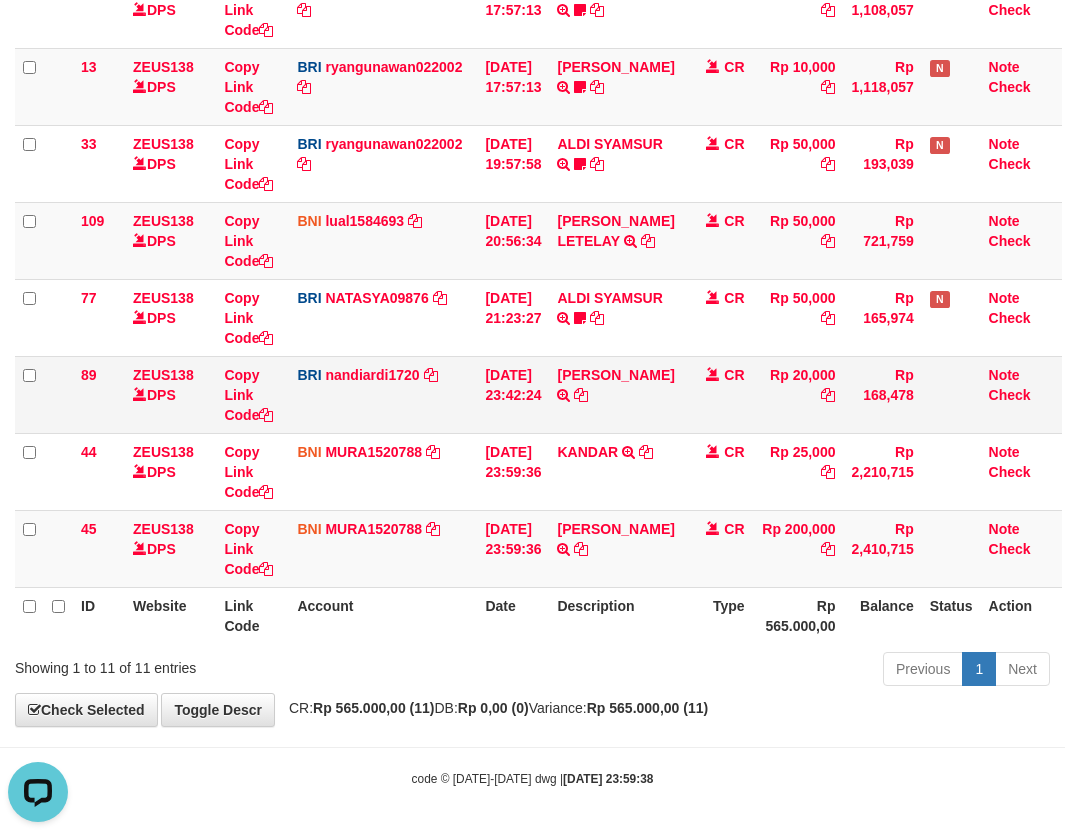click on "Rp 20,000" at bounding box center (798, 394) 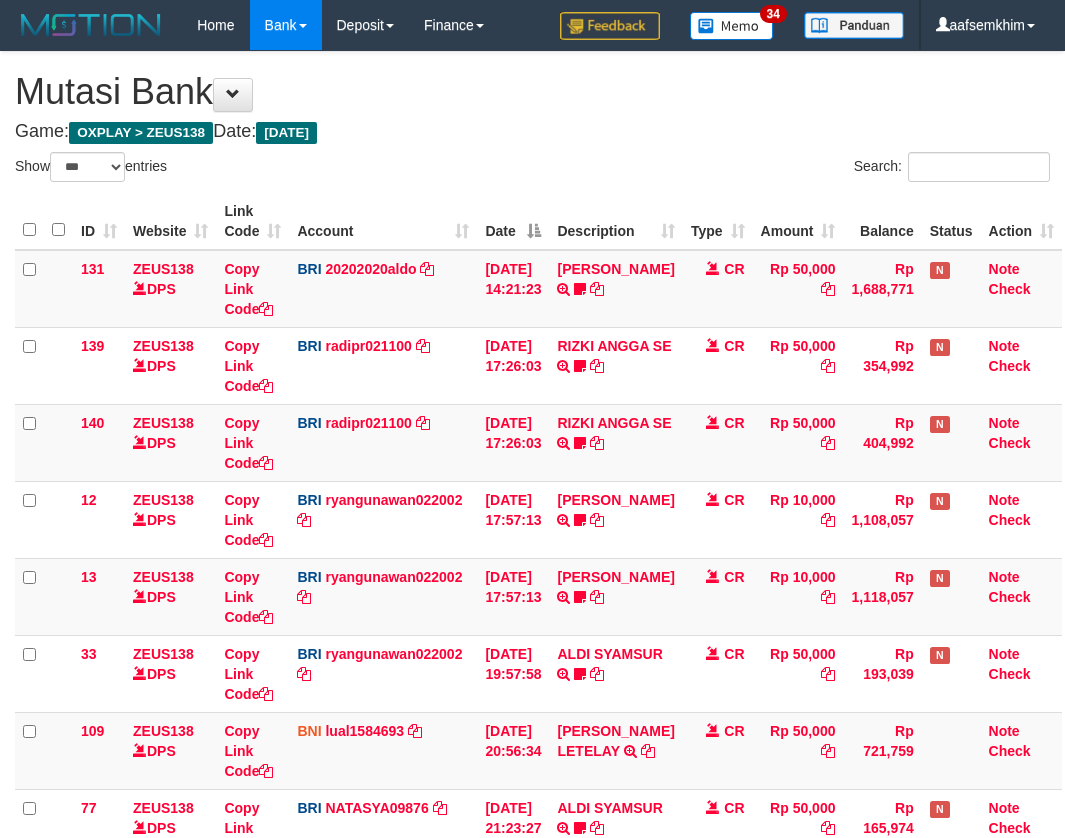 select on "***" 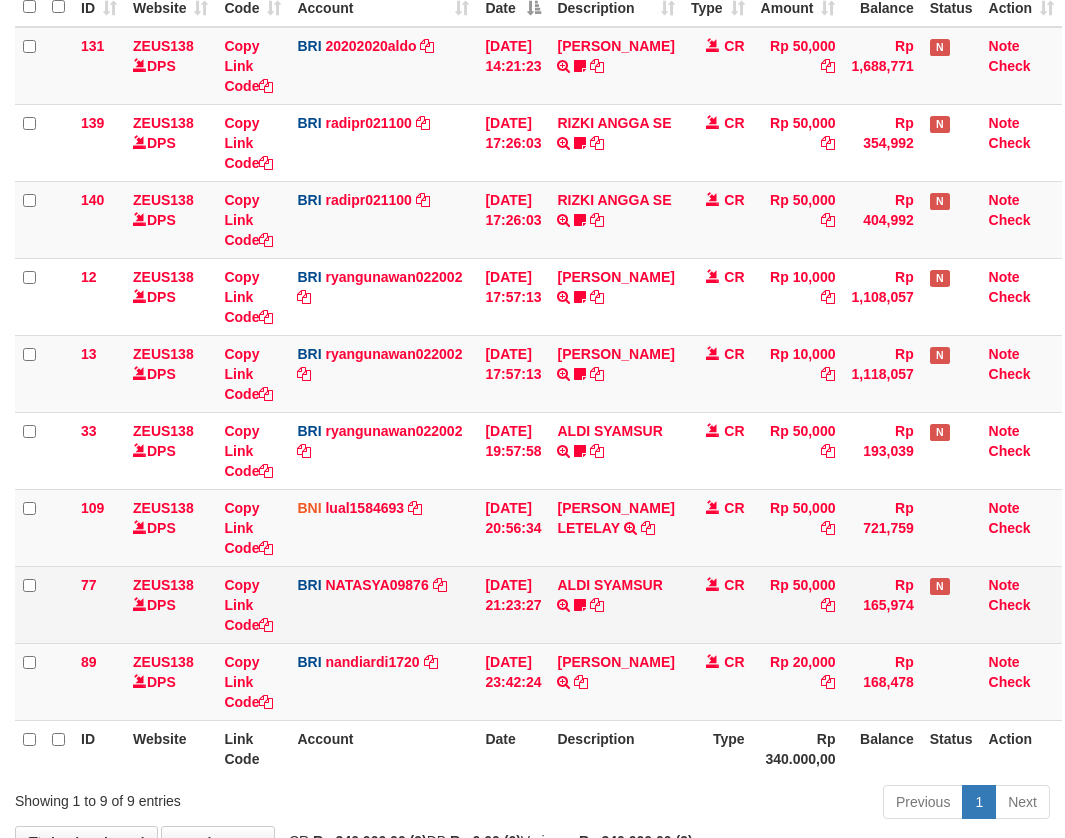 scroll, scrollTop: 356, scrollLeft: 0, axis: vertical 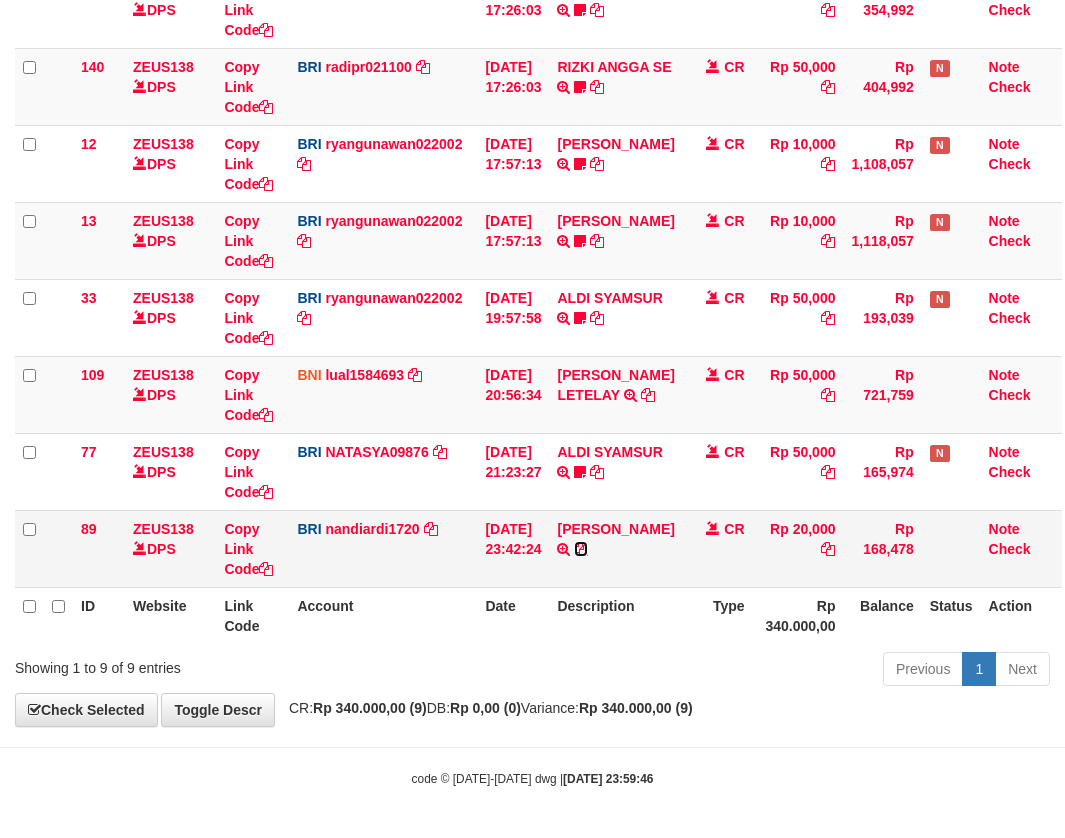 click at bounding box center (581, 549) 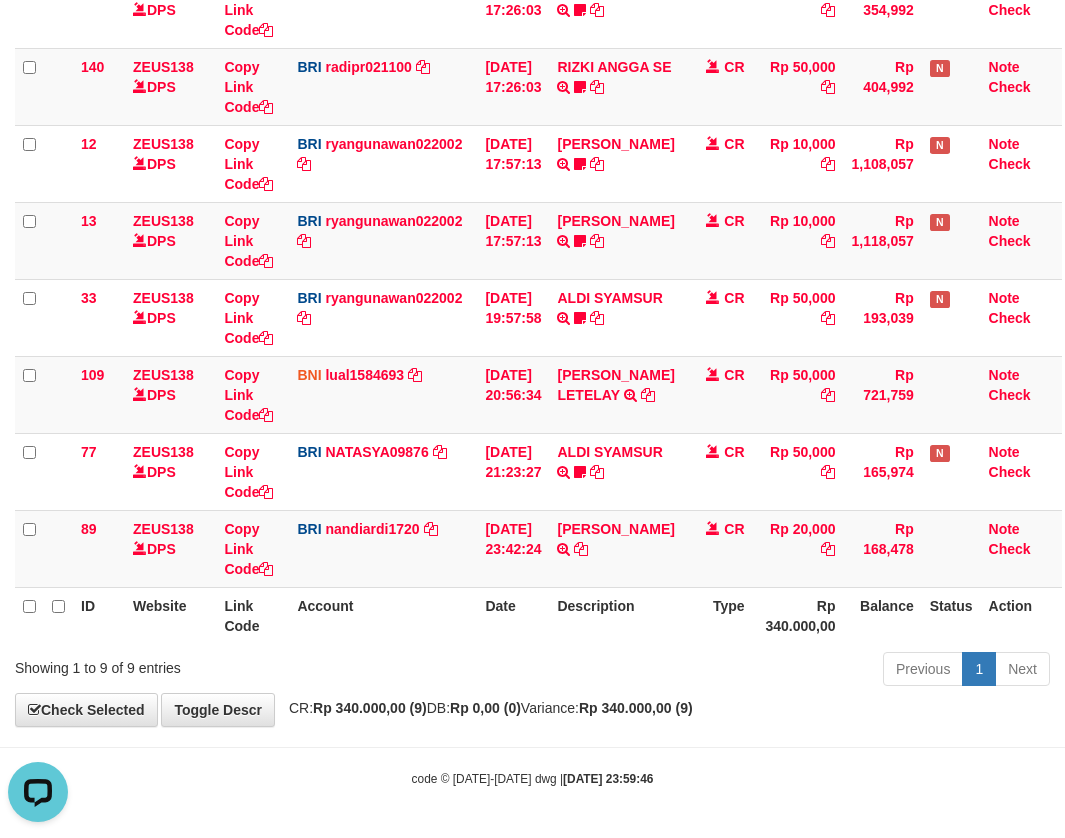scroll, scrollTop: 0, scrollLeft: 0, axis: both 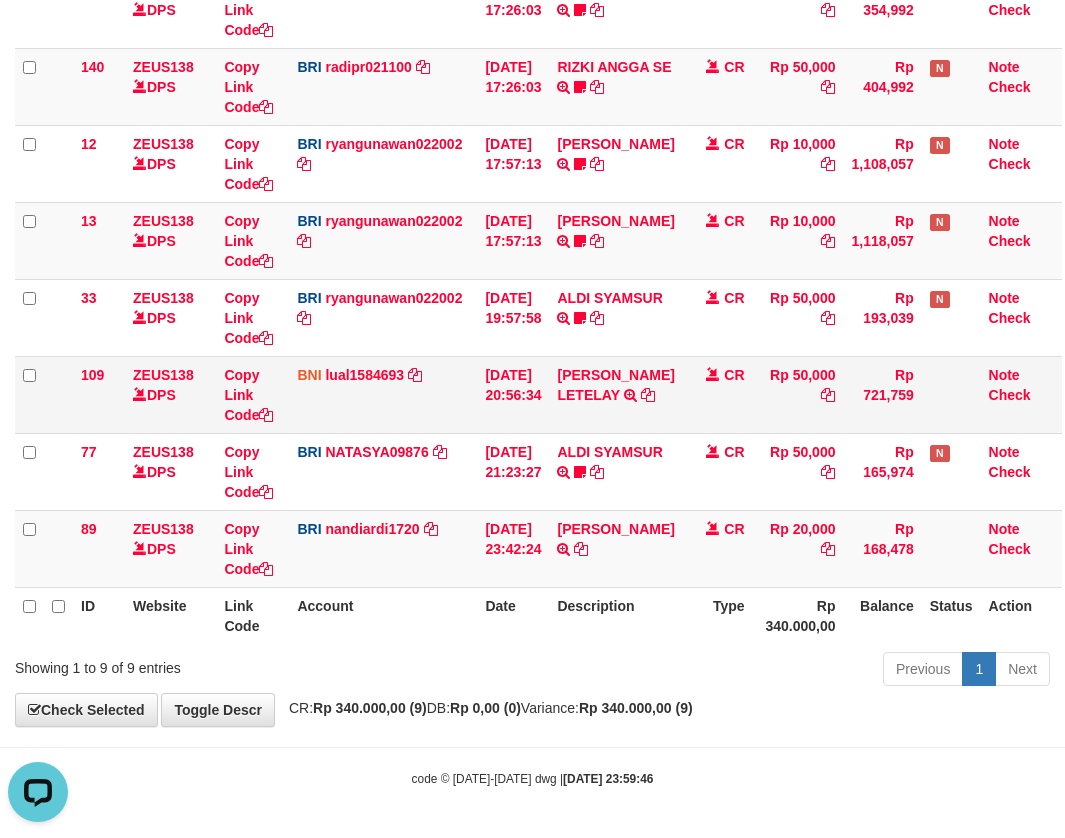 drag, startPoint x: 792, startPoint y: 396, endPoint x: 950, endPoint y: 385, distance: 158.38245 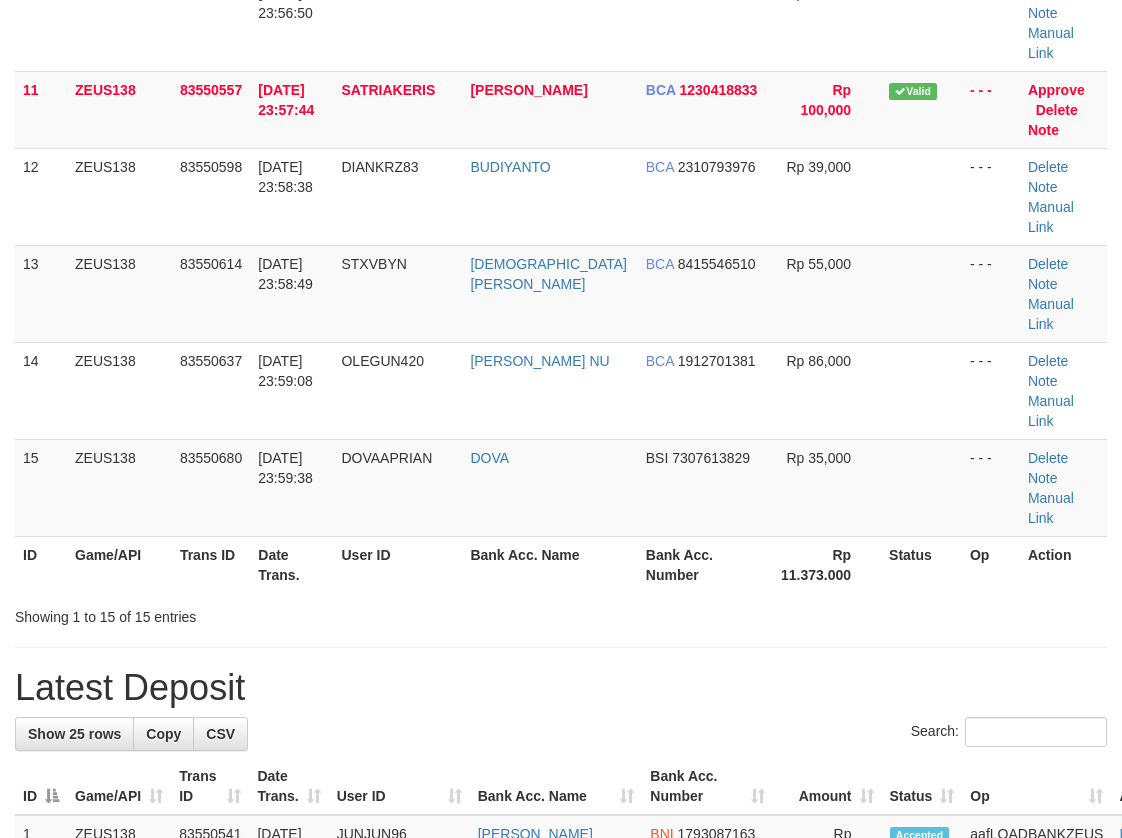 scroll, scrollTop: 774, scrollLeft: 0, axis: vertical 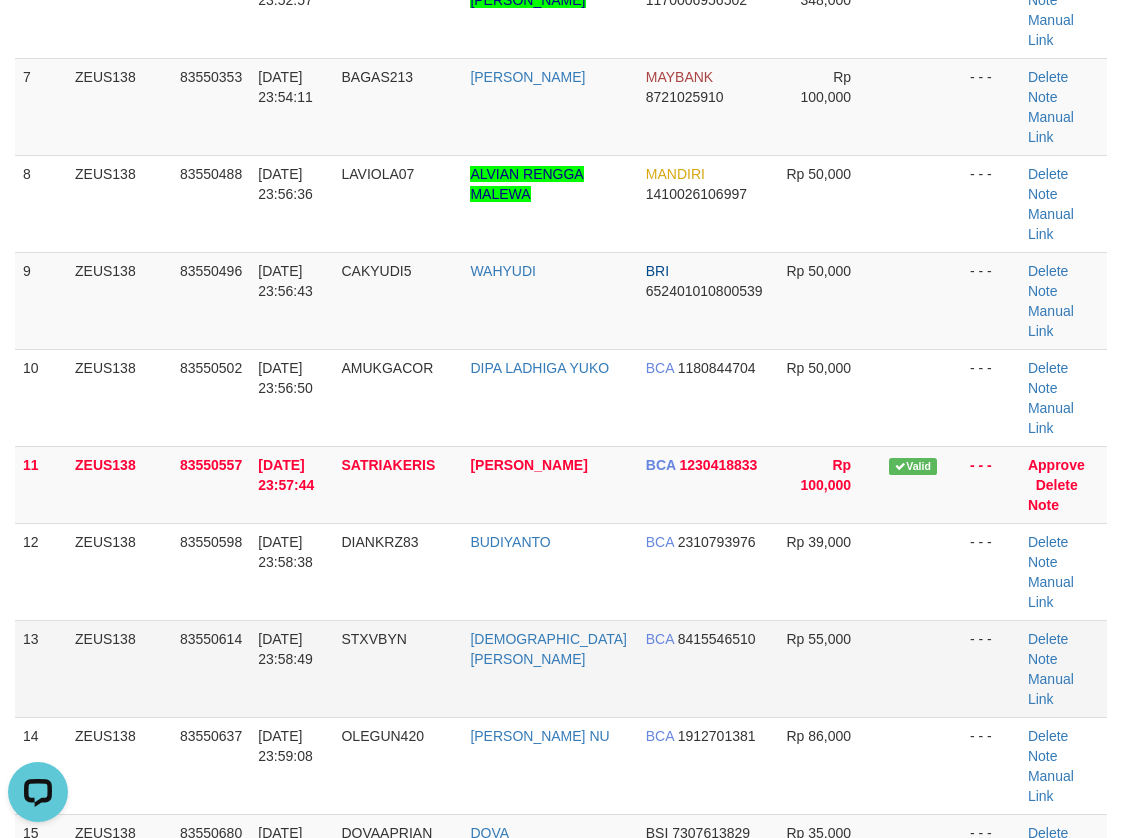 click on "MUHAMMAD ILDAN" at bounding box center (549, 668) 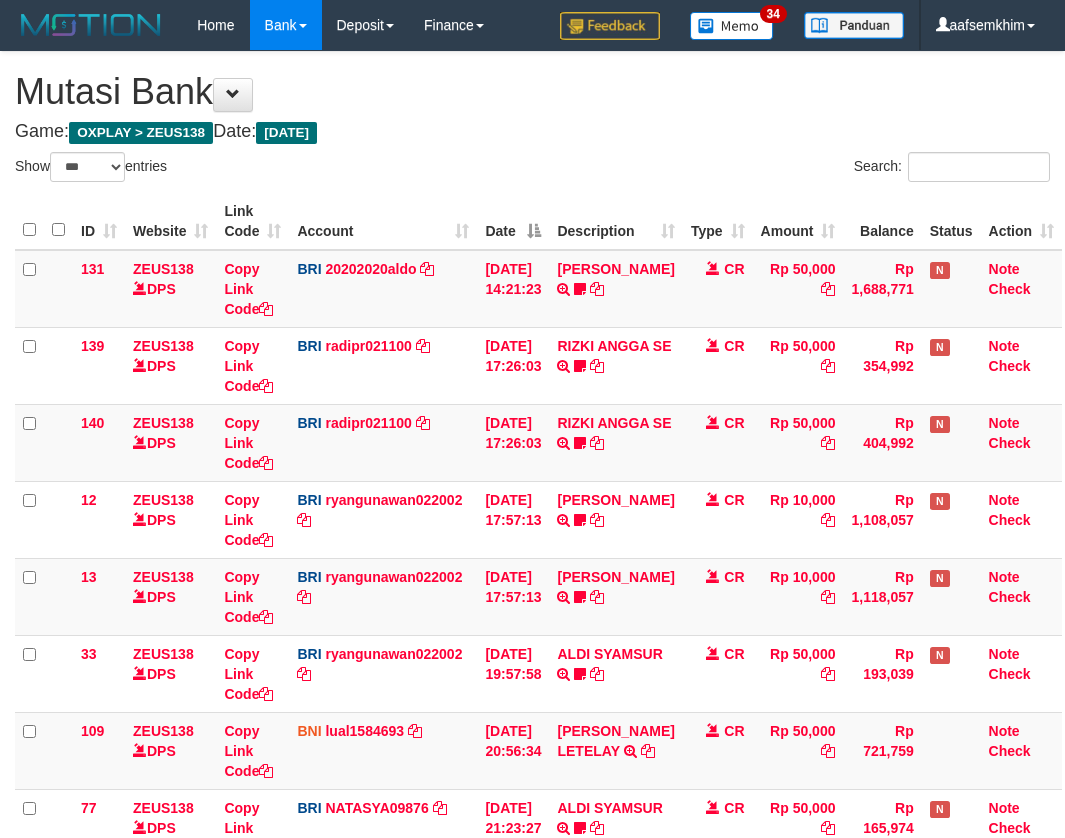 select on "***" 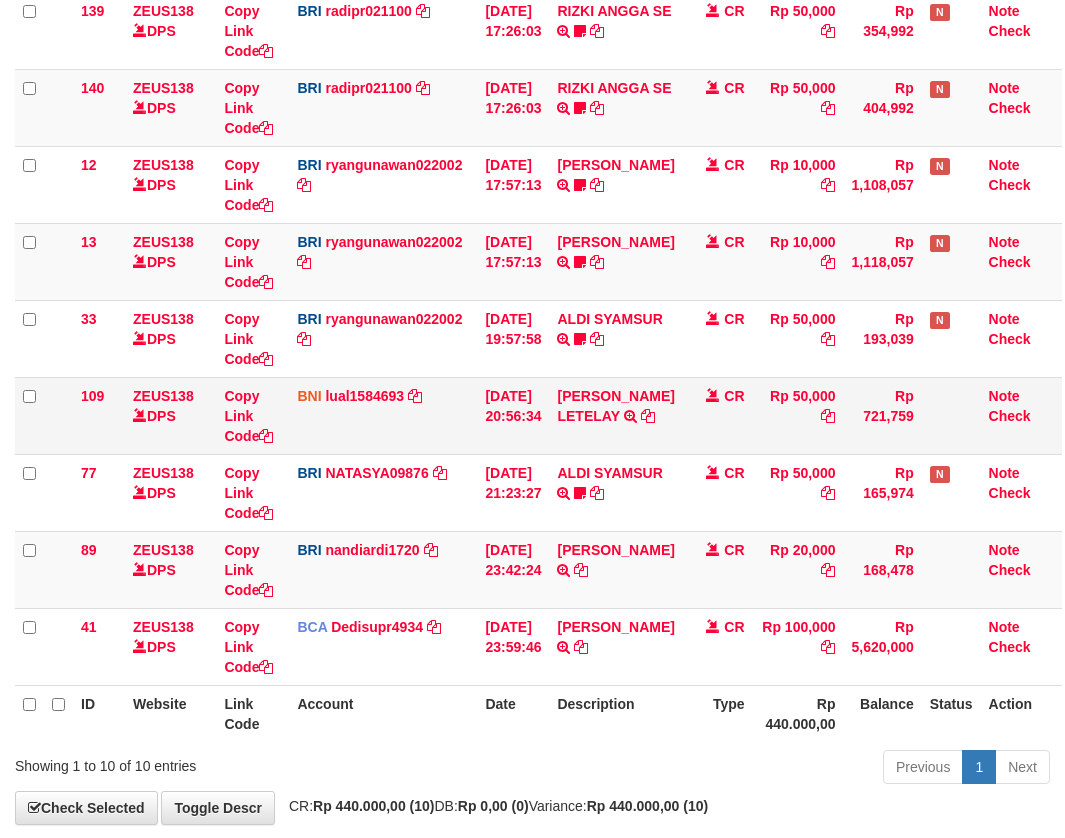 scroll, scrollTop: 356, scrollLeft: 0, axis: vertical 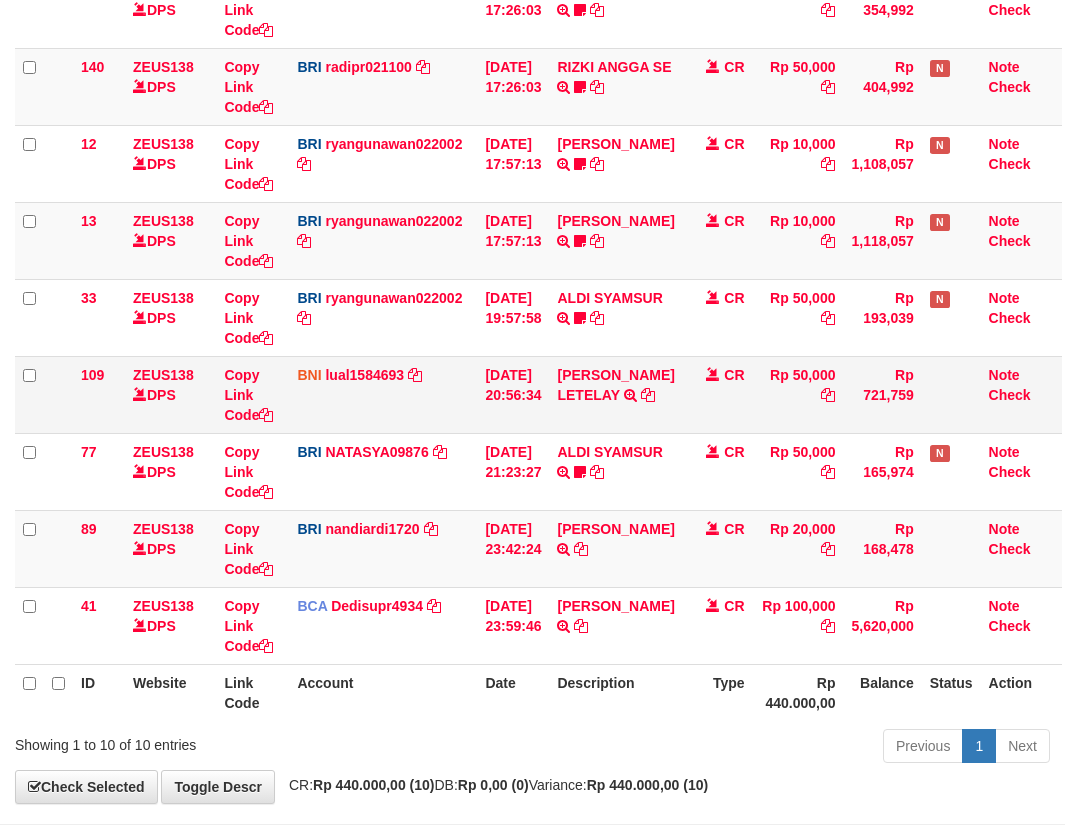 click on "Rp 50,000" at bounding box center (798, 394) 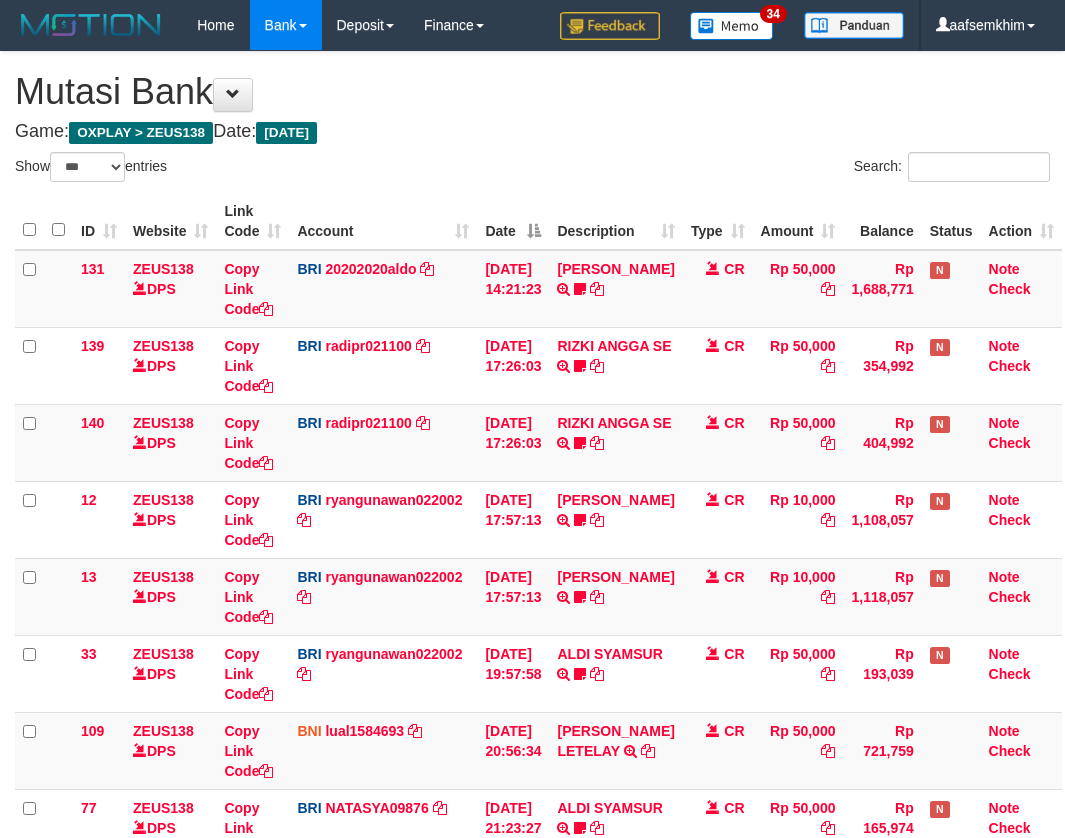 select on "***" 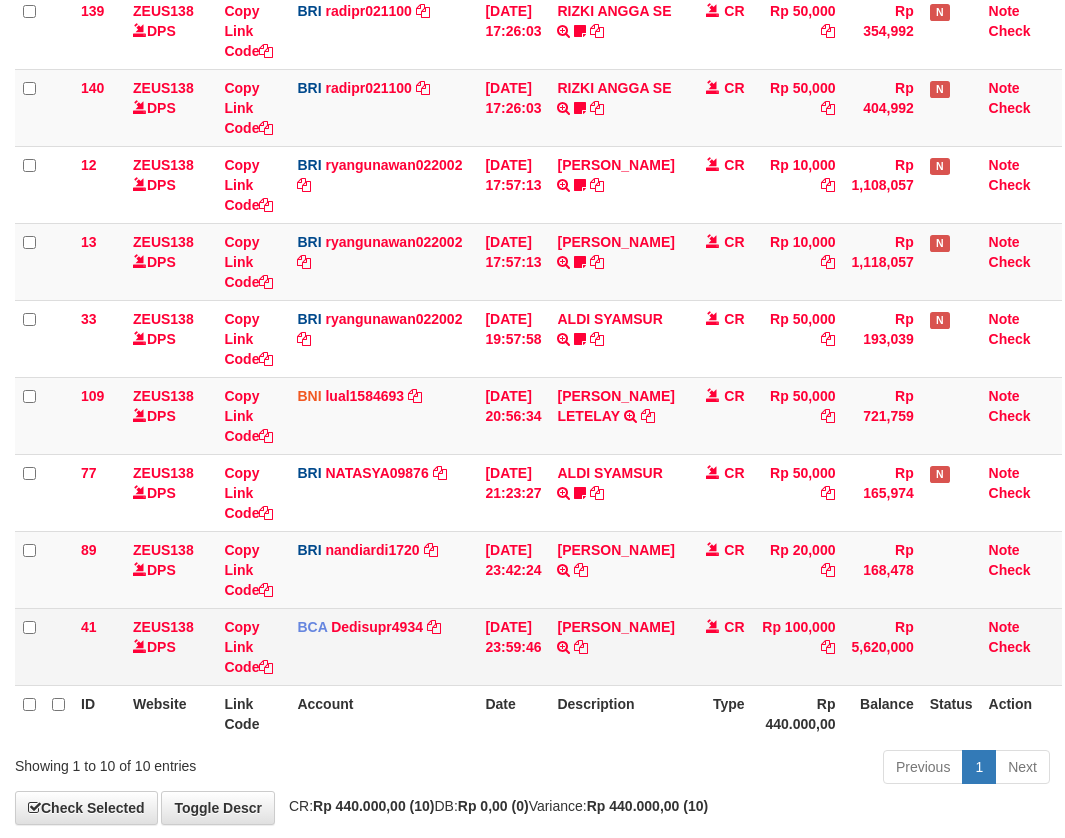 scroll, scrollTop: 356, scrollLeft: 0, axis: vertical 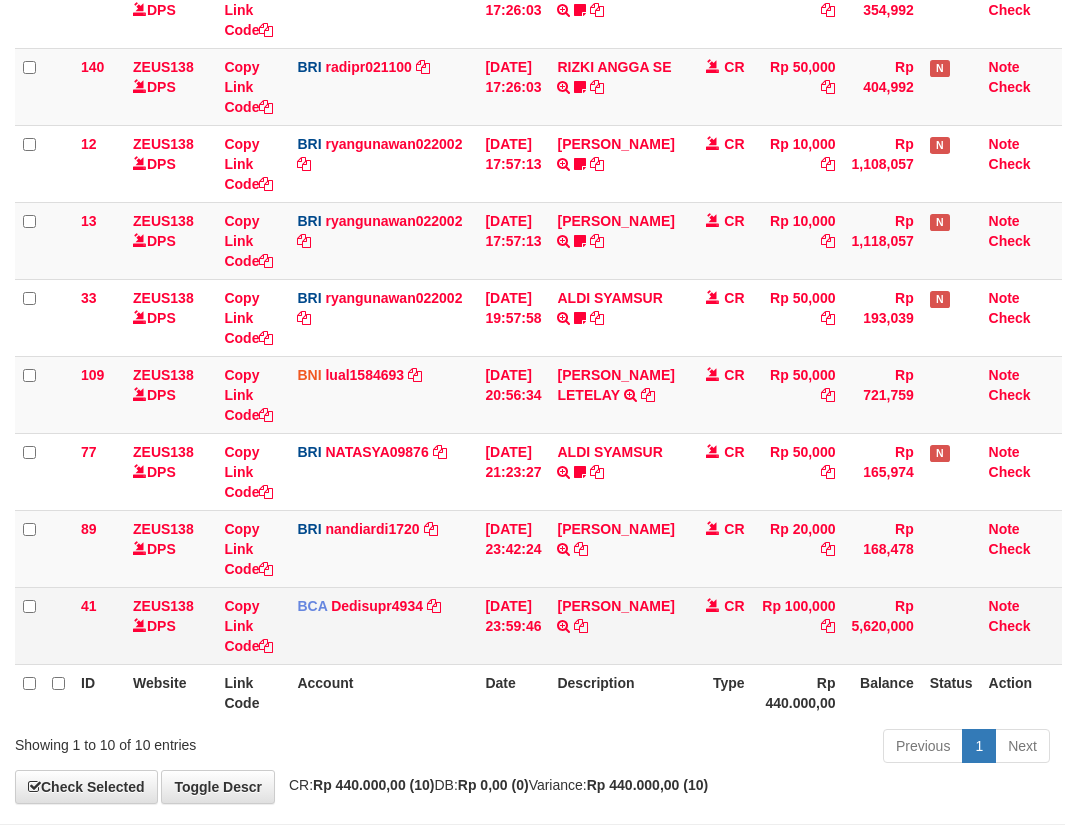 drag, startPoint x: 576, startPoint y: 640, endPoint x: 682, endPoint y: 624, distance: 107.200745 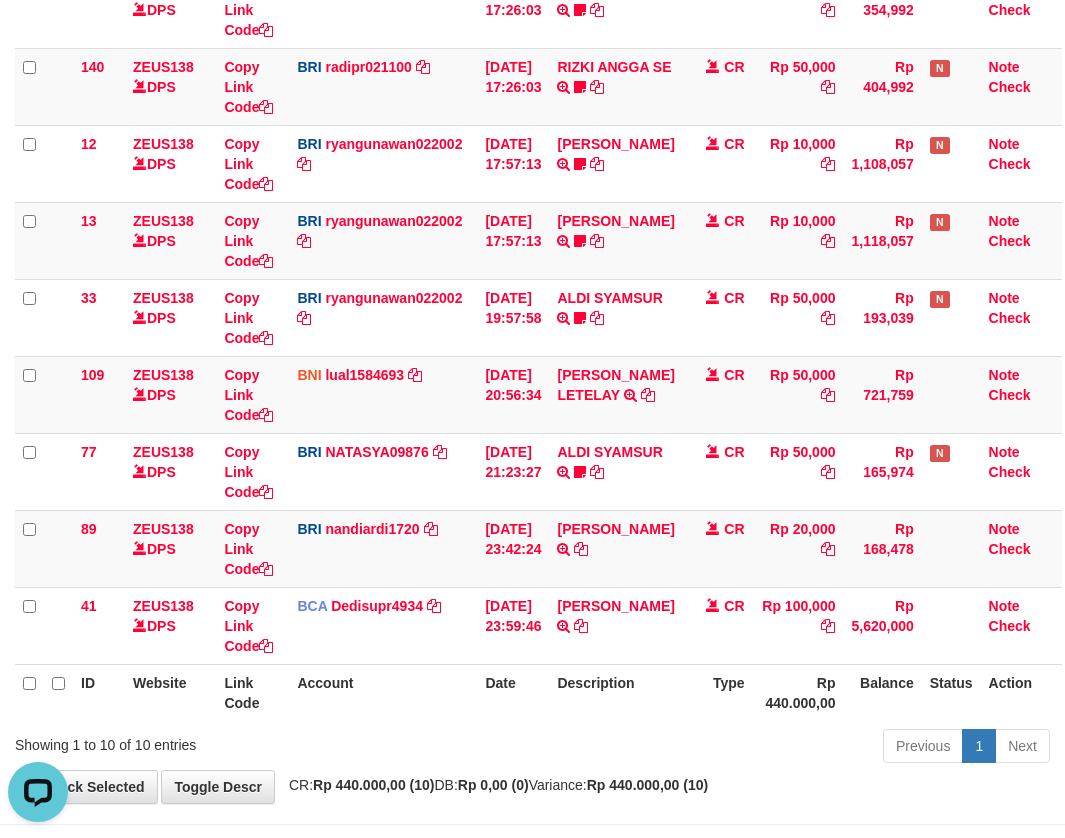 scroll, scrollTop: 0, scrollLeft: 0, axis: both 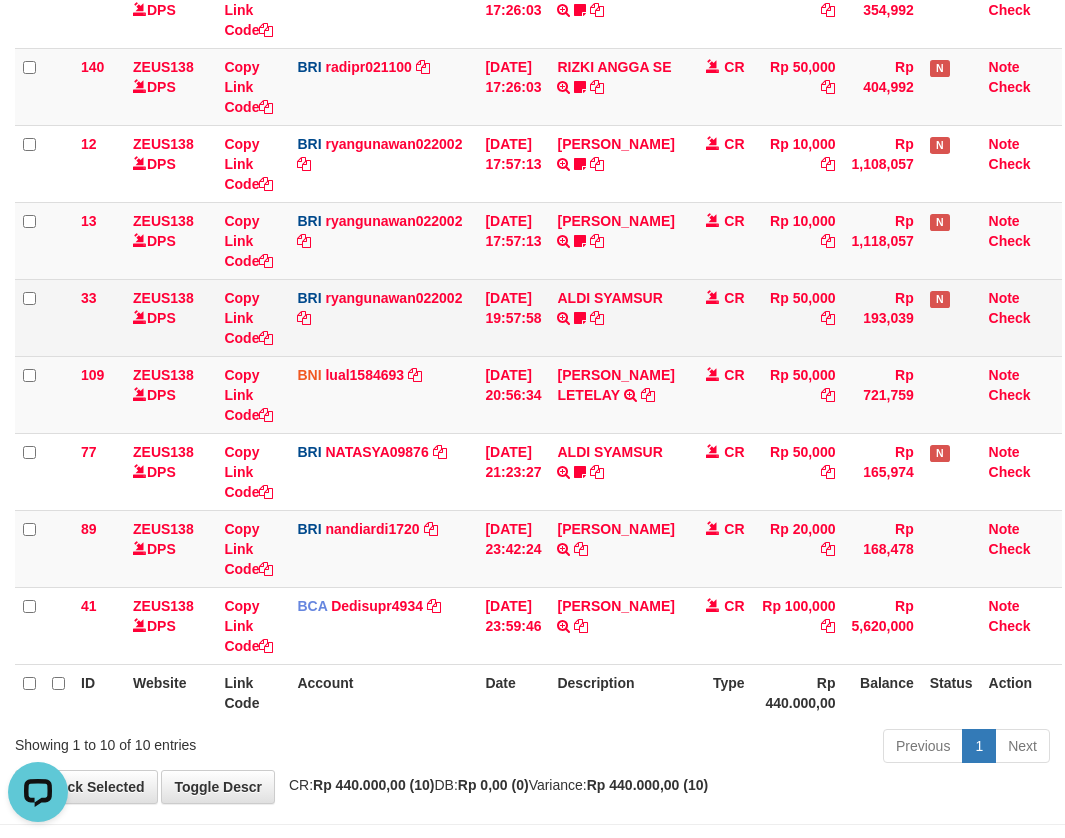 click on "CR" at bounding box center [718, 317] 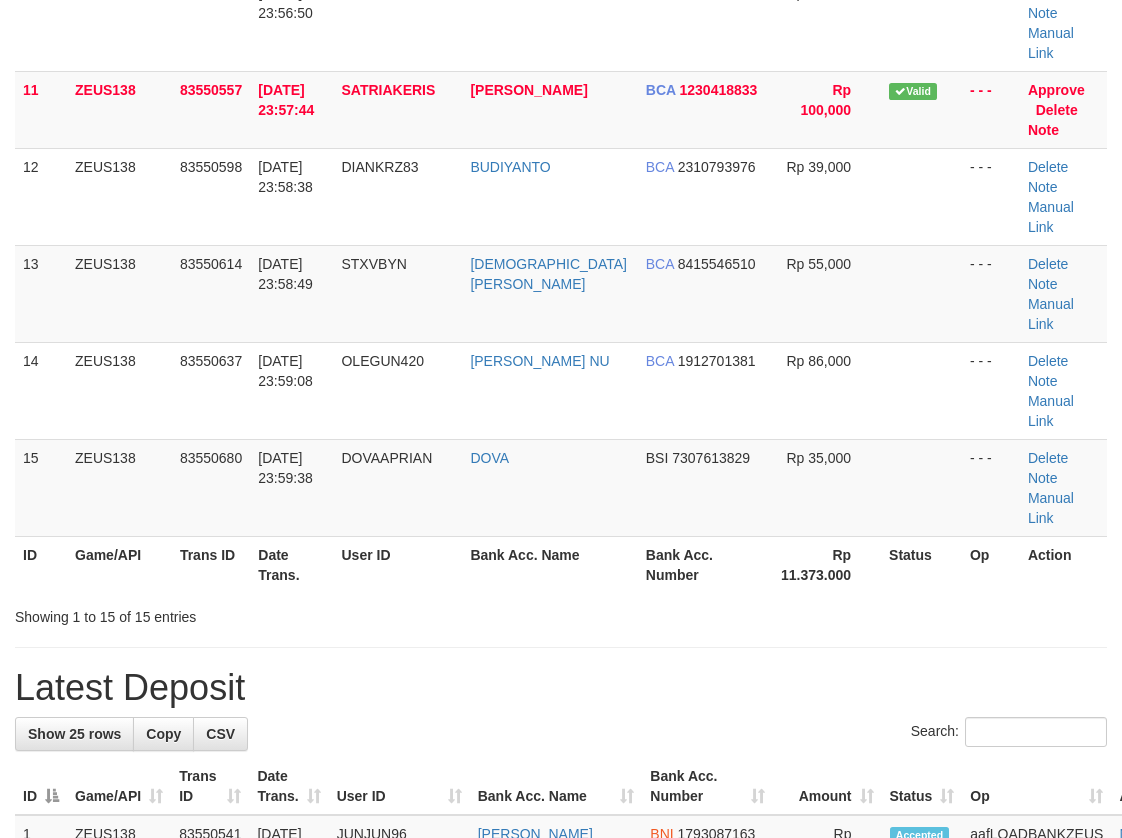 click on "2
ZEUS138
83550528
13/07/2025 23:59:42
HAPISBB
KANDAR
BNI
0623782739
Rp 25,000
Accepted
aafLOADBANKZEUS
Note" at bounding box center (604, 901) 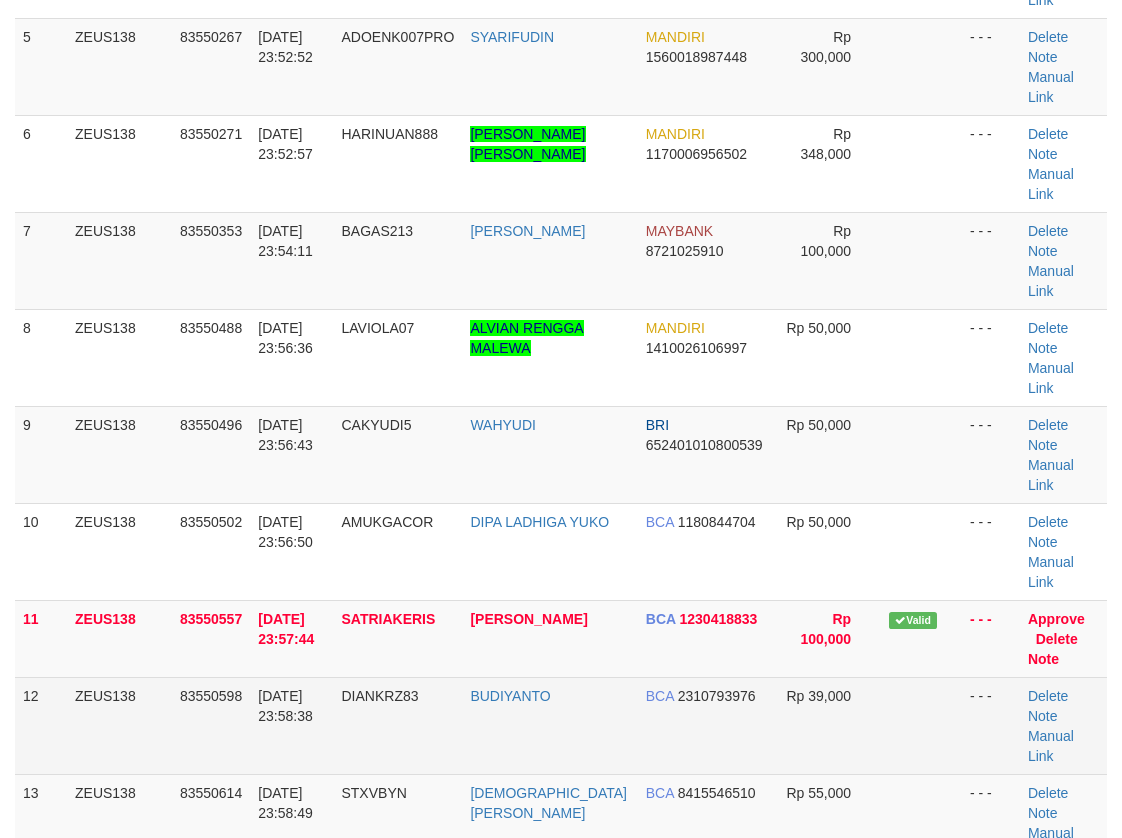 drag, startPoint x: 322, startPoint y: 512, endPoint x: 214, endPoint y: 495, distance: 109.32977 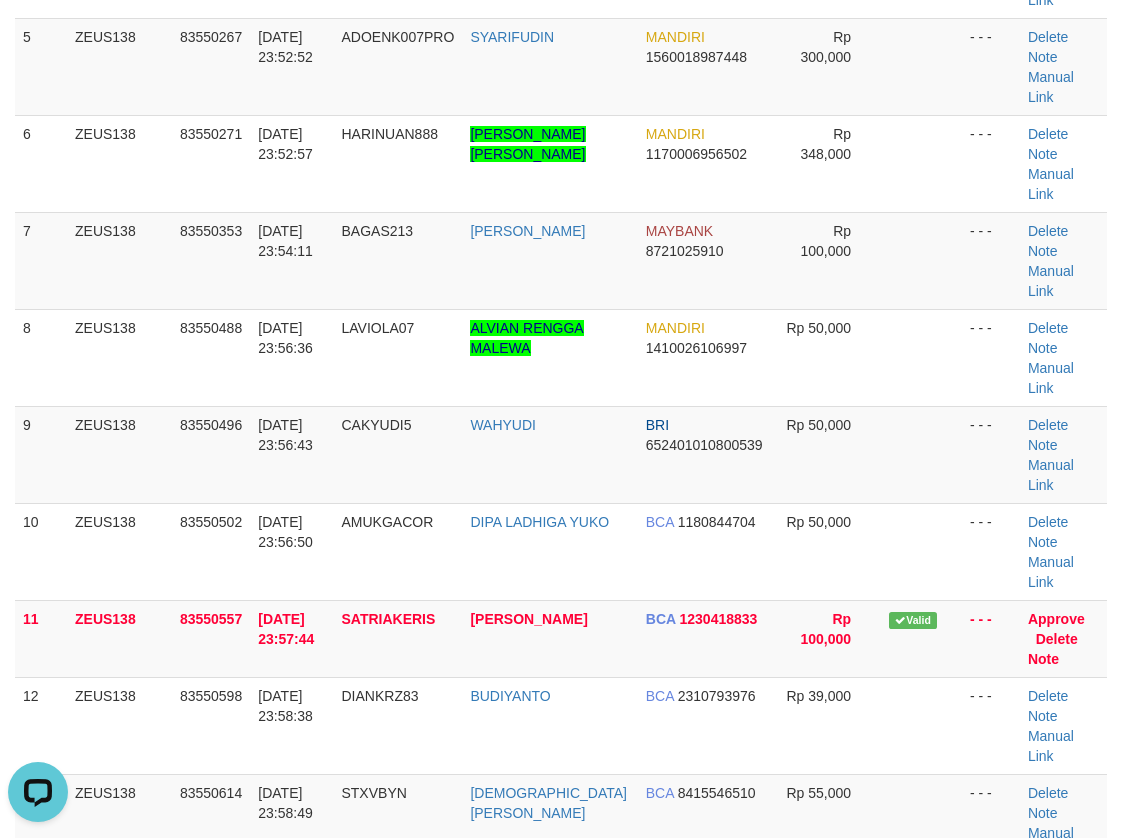scroll, scrollTop: 0, scrollLeft: 0, axis: both 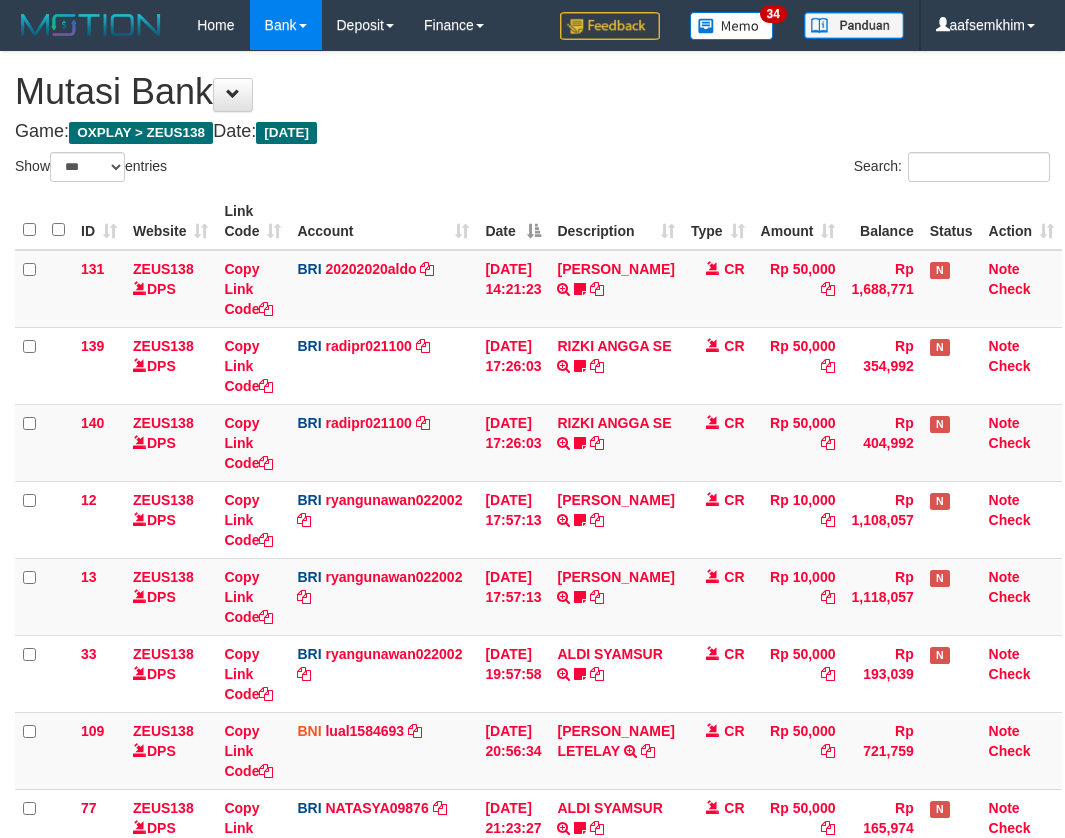 select on "***" 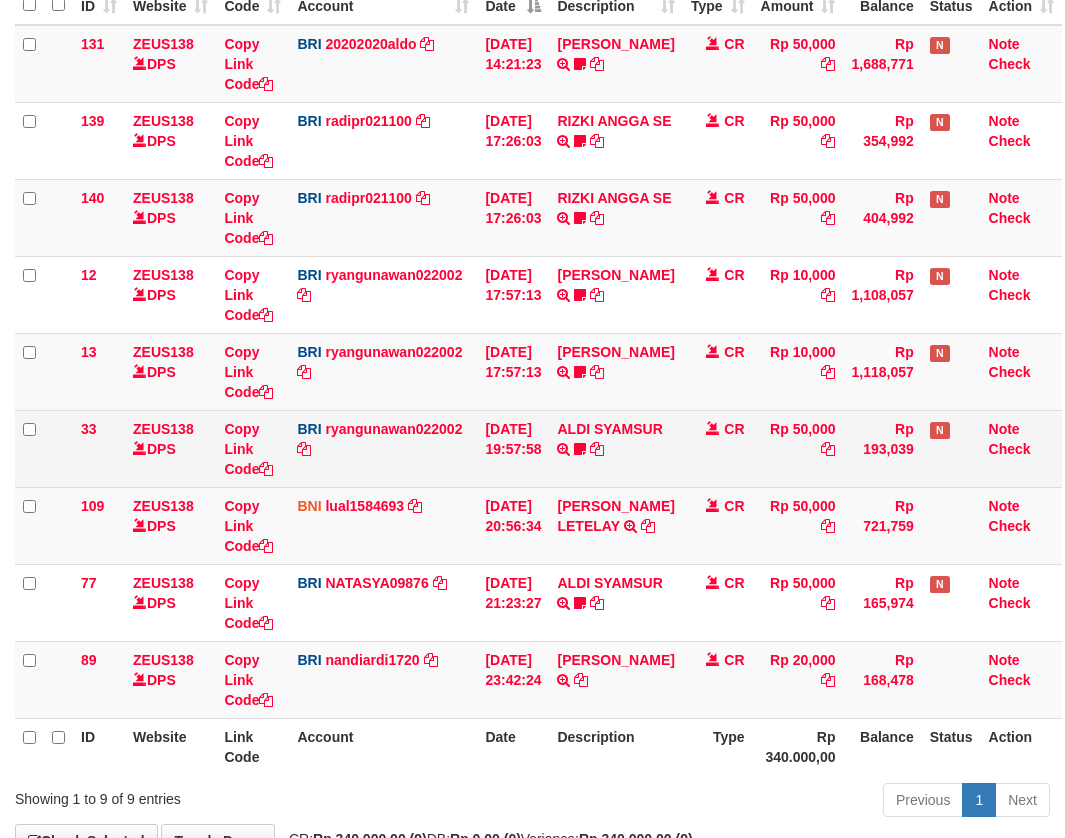 click on "ALDI SYAMSUR            TRANSFER NBMB ALDI SYAMSUR TO RYAN GUNAWAN    ALDISYAMSUR" at bounding box center (615, 448) 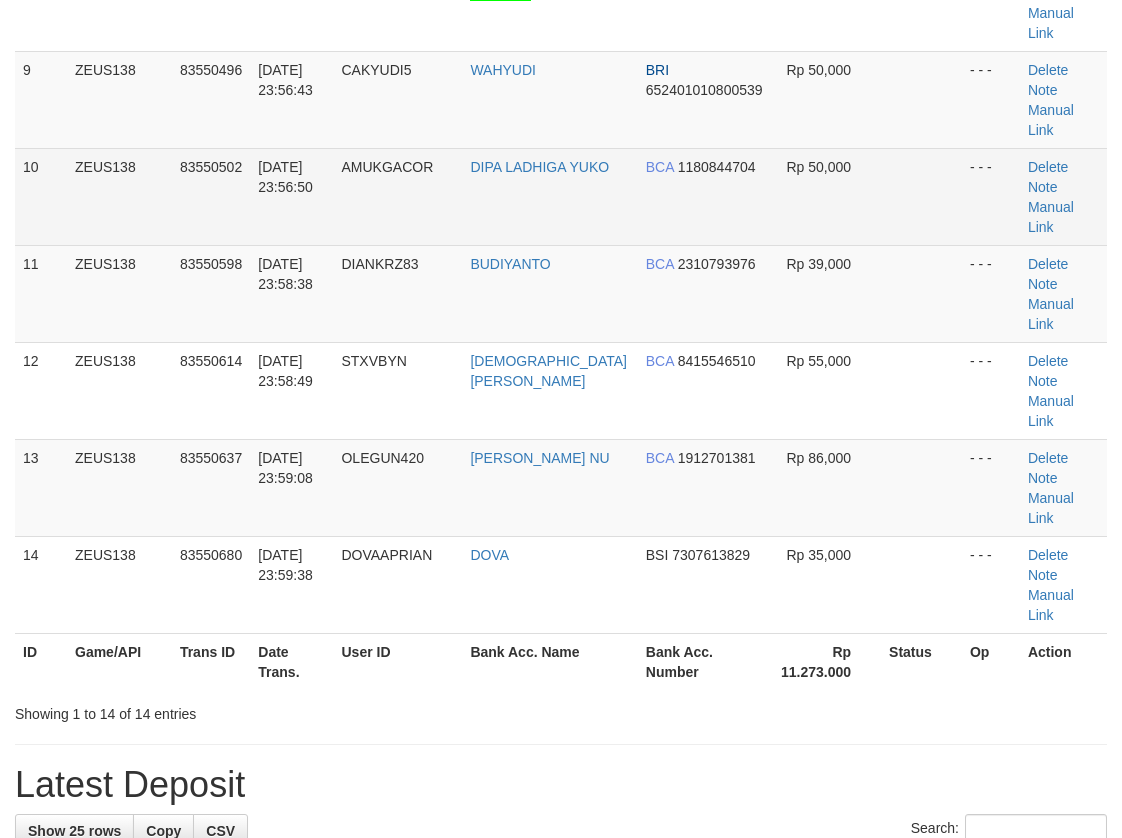 scroll, scrollTop: 620, scrollLeft: 0, axis: vertical 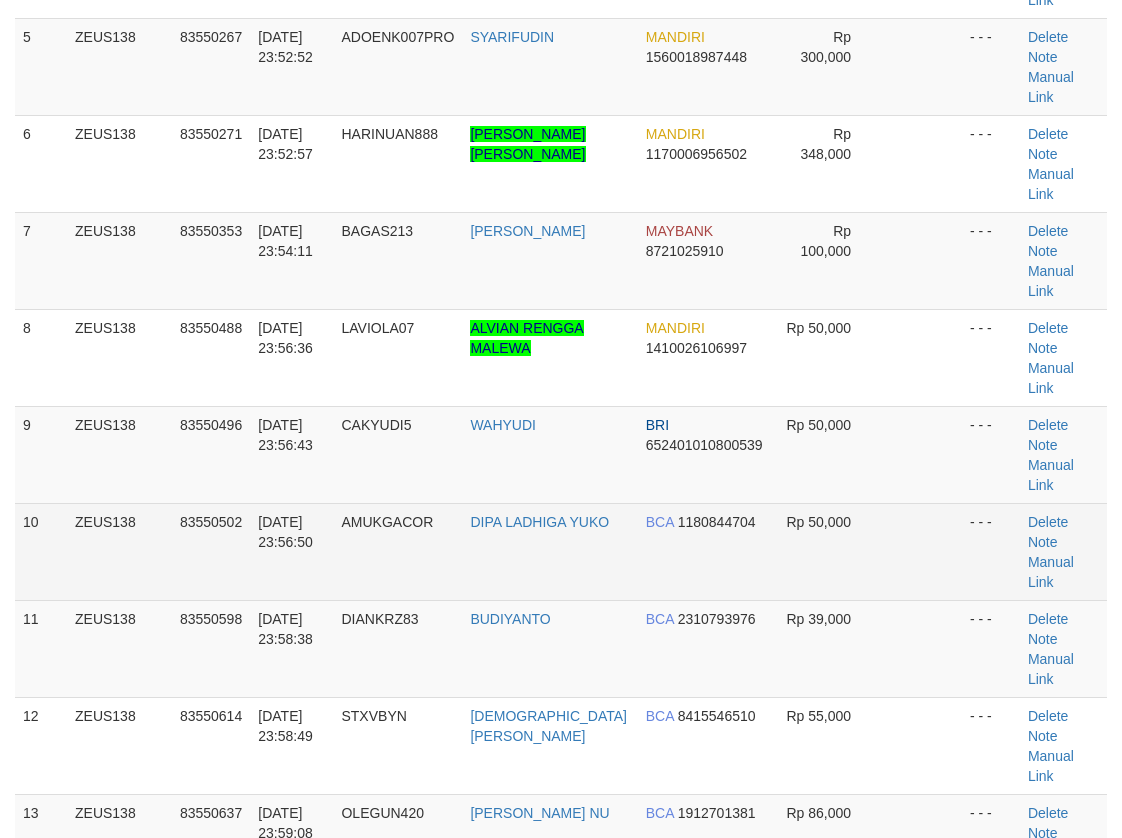drag, startPoint x: 589, startPoint y: 325, endPoint x: 404, endPoint y: 335, distance: 185.27008 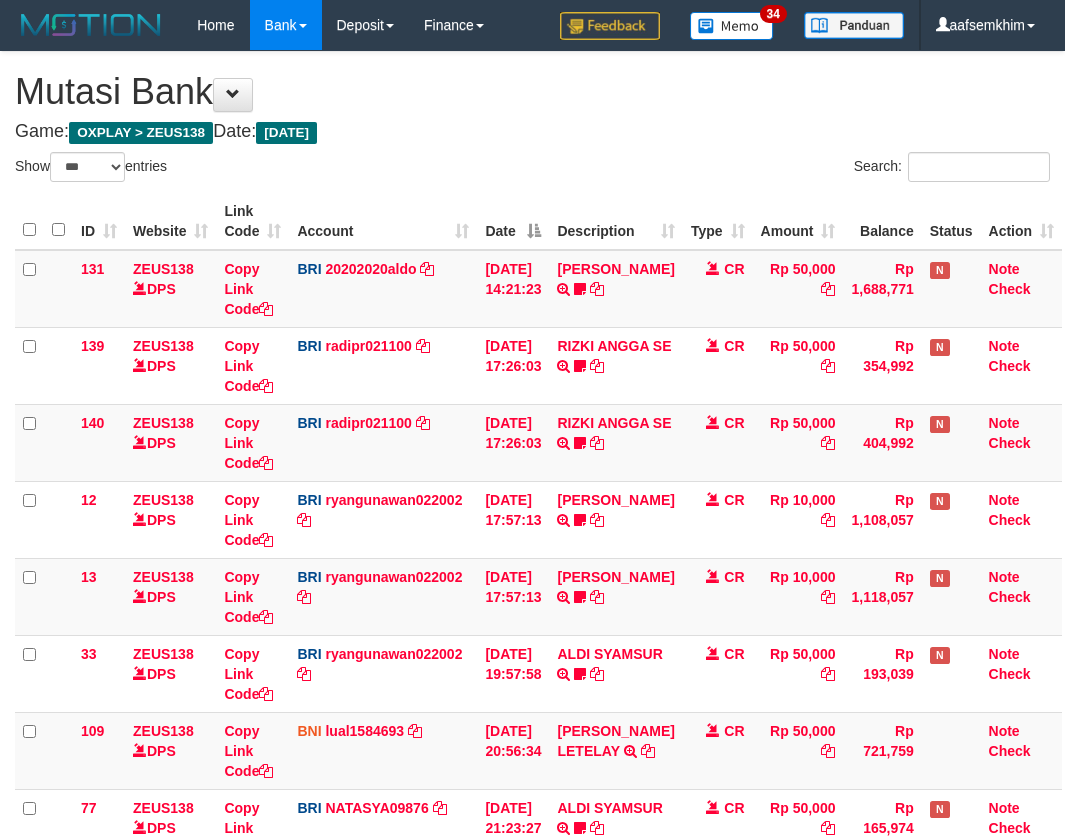 select on "***" 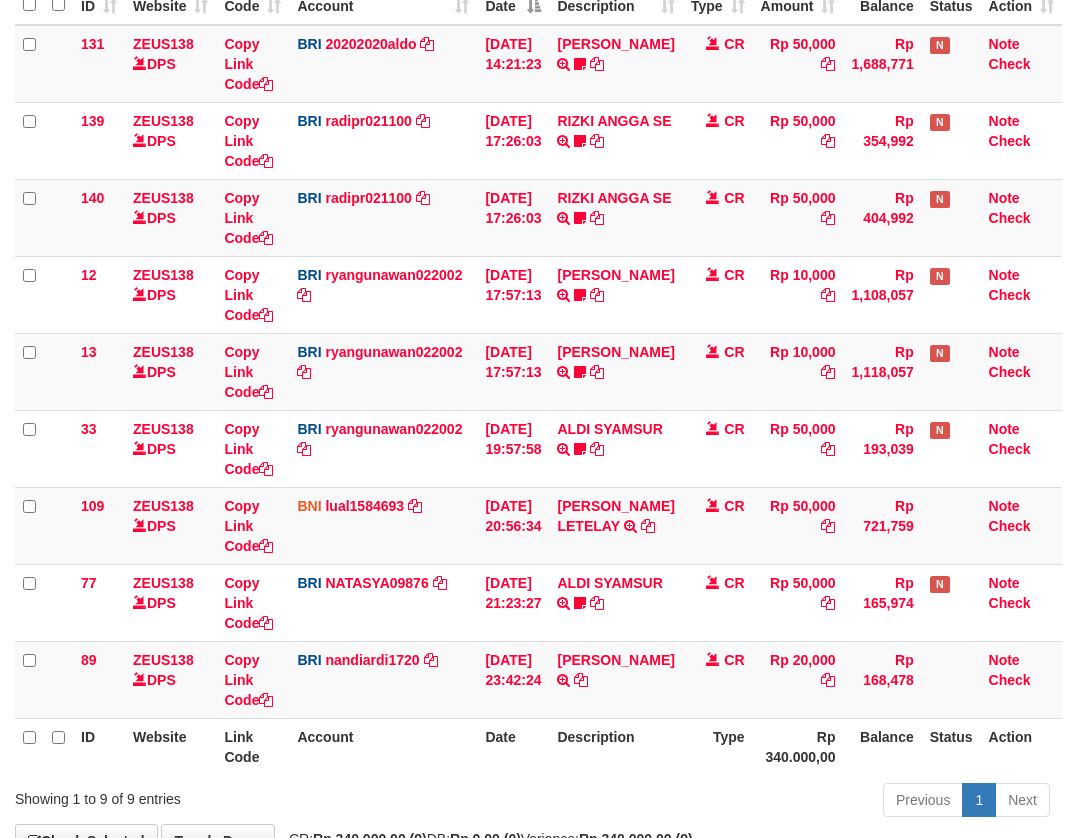 scroll, scrollTop: 356, scrollLeft: 0, axis: vertical 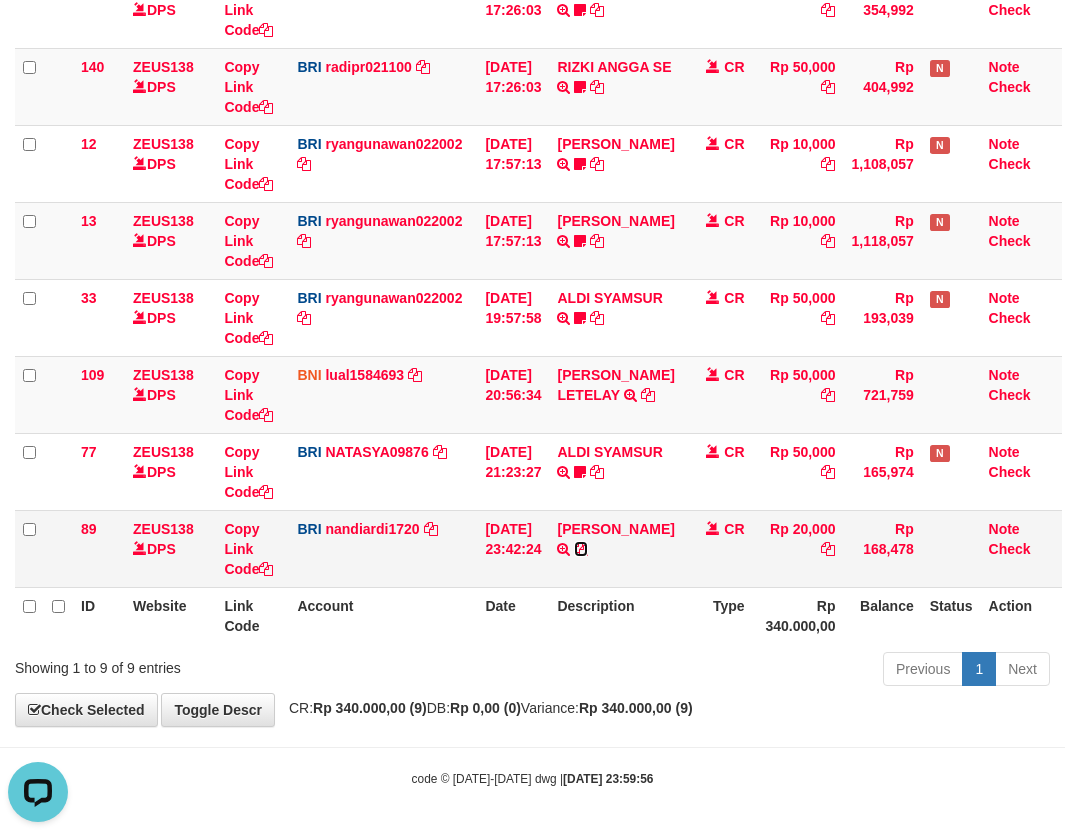 click at bounding box center (581, 549) 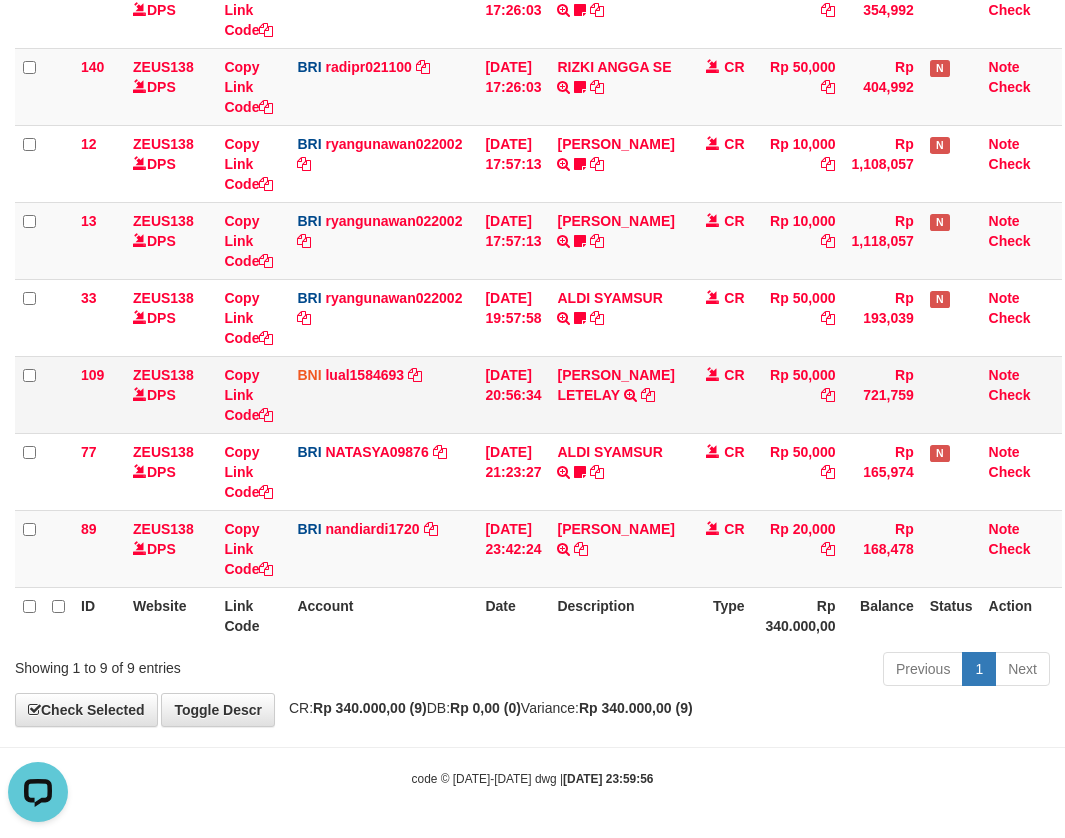 click on "[DATE] 20:56:34" at bounding box center (513, 394) 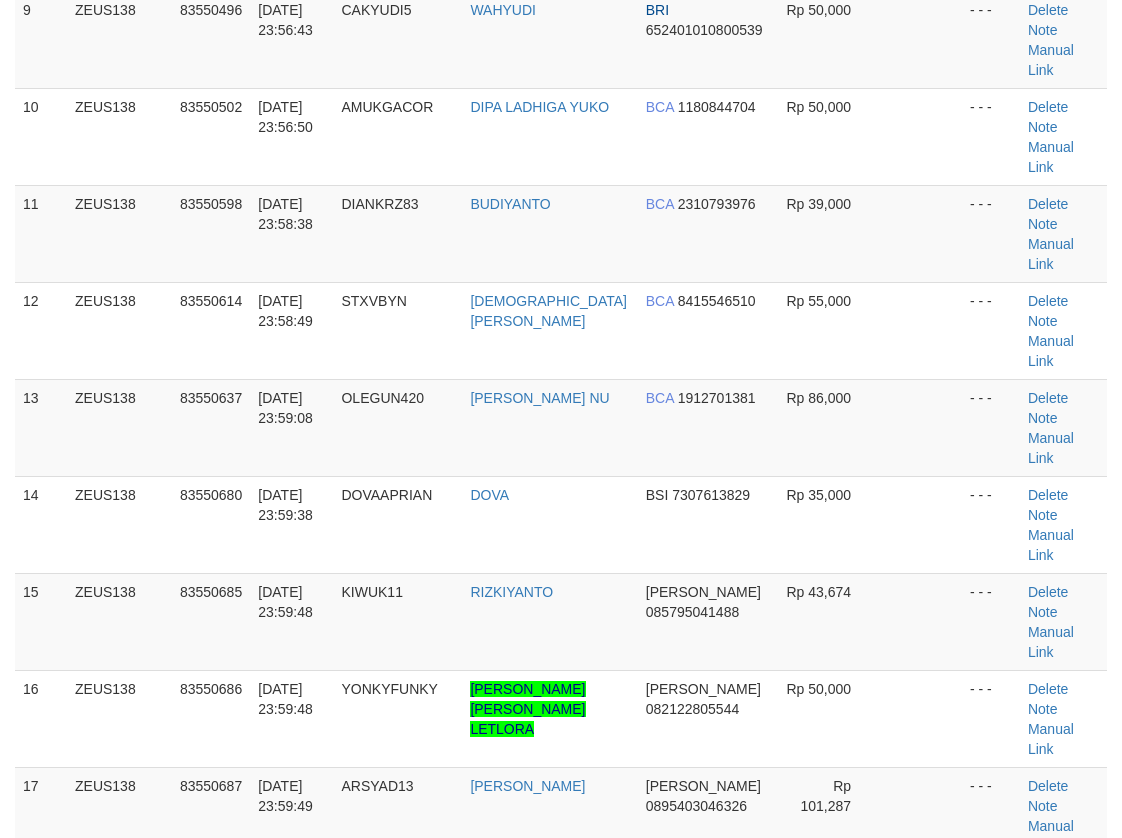 click on "Game/API" at bounding box center (119, 892) 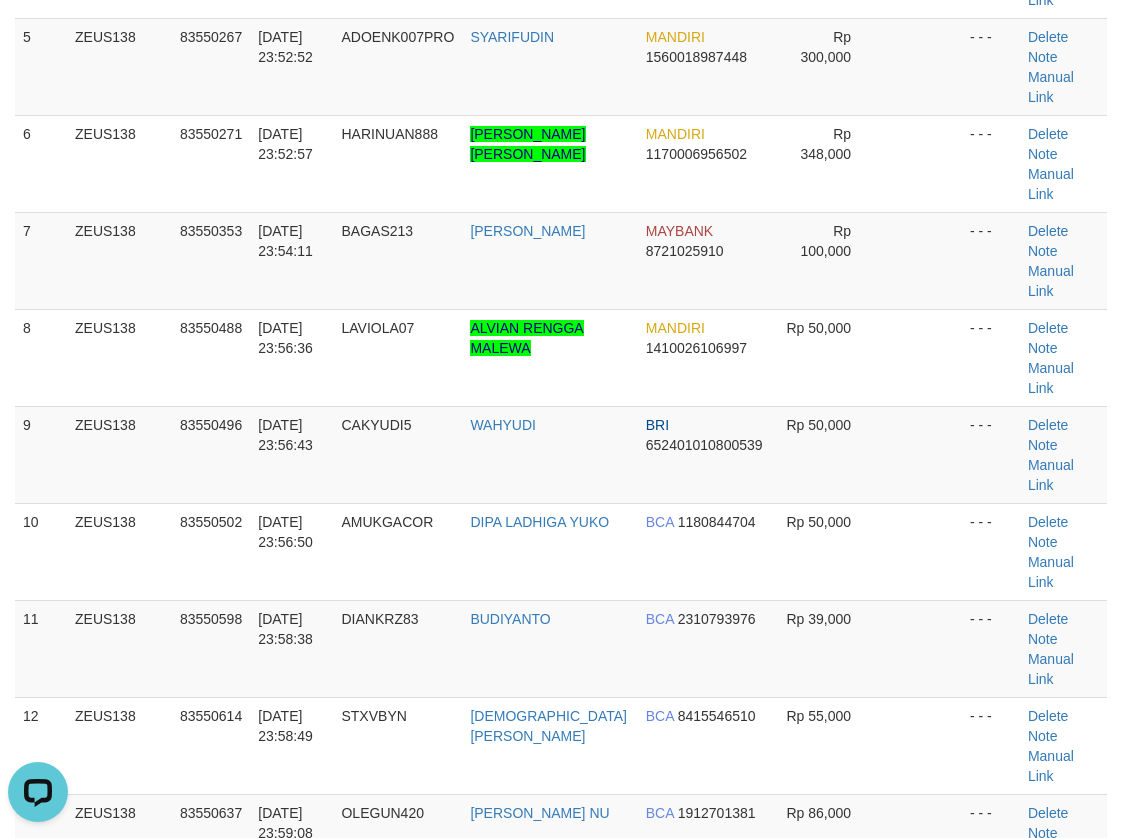 scroll, scrollTop: 0, scrollLeft: 0, axis: both 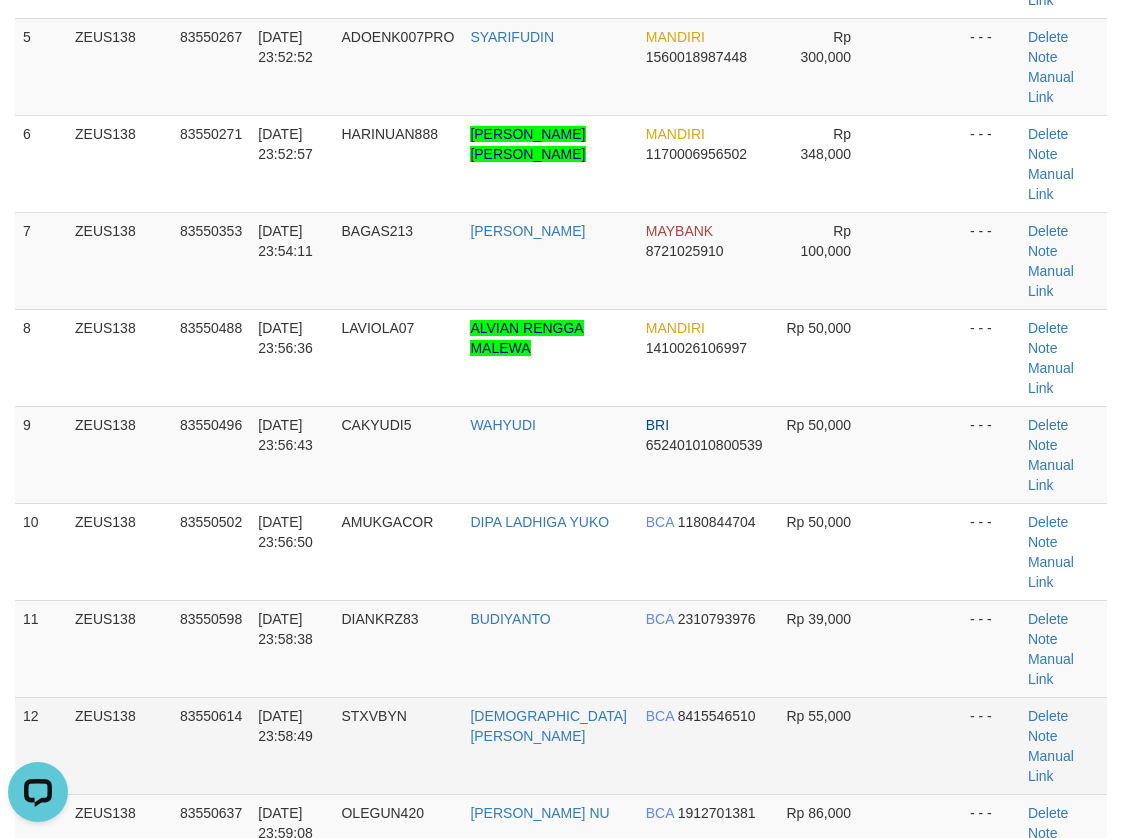 drag, startPoint x: 317, startPoint y: 595, endPoint x: 141, endPoint y: 551, distance: 181.41664 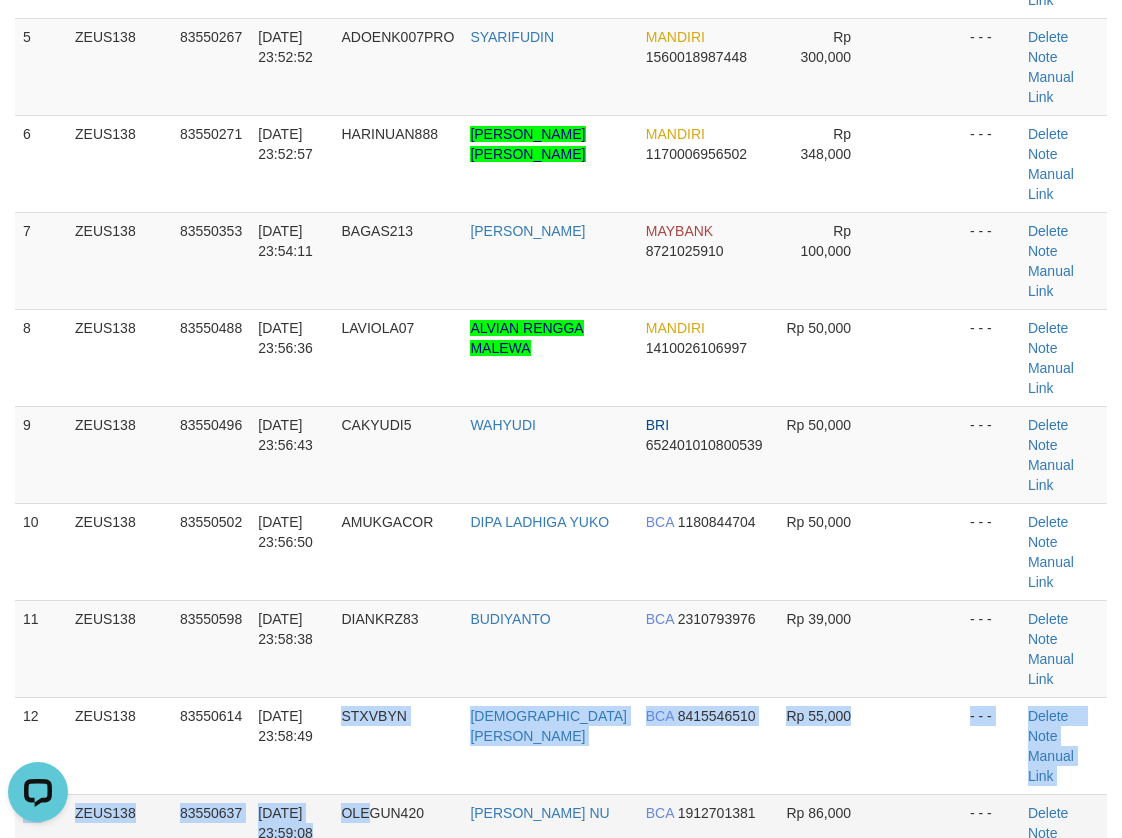 click on "1
ZEUS138
83550084
13/07/2025 23:49:36
YOUREYES
SYALHADILLA SEKARI
BCA
2190129686
Rp 50,000
- - -
Delete
Note
Manual Link
2
ZEUS138
83550103
13/07/2025 23:49:50
CIKABAU11
ILHAM KURNIAWAN
GOPAY
081274290965
Rp 10,000
- - -
Delete Note
DANA" at bounding box center (561, 455) 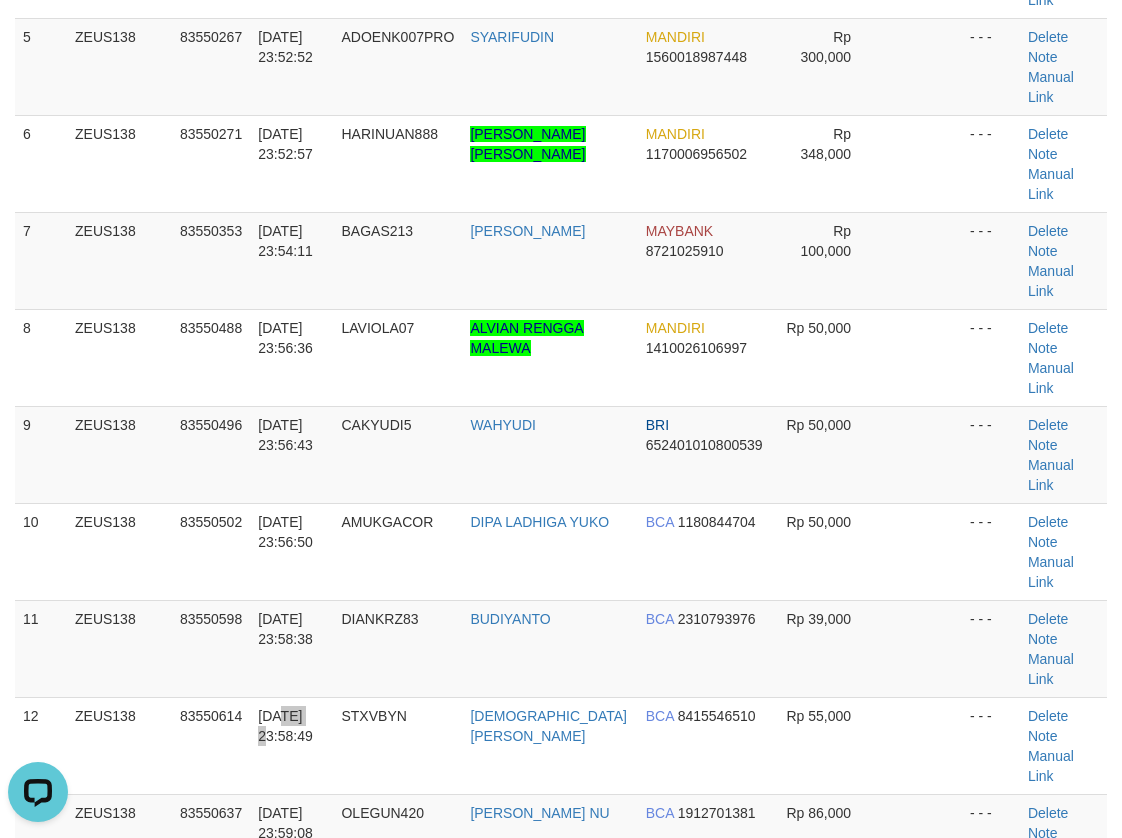 drag, startPoint x: 282, startPoint y: 479, endPoint x: 2, endPoint y: 382, distance: 296.32584 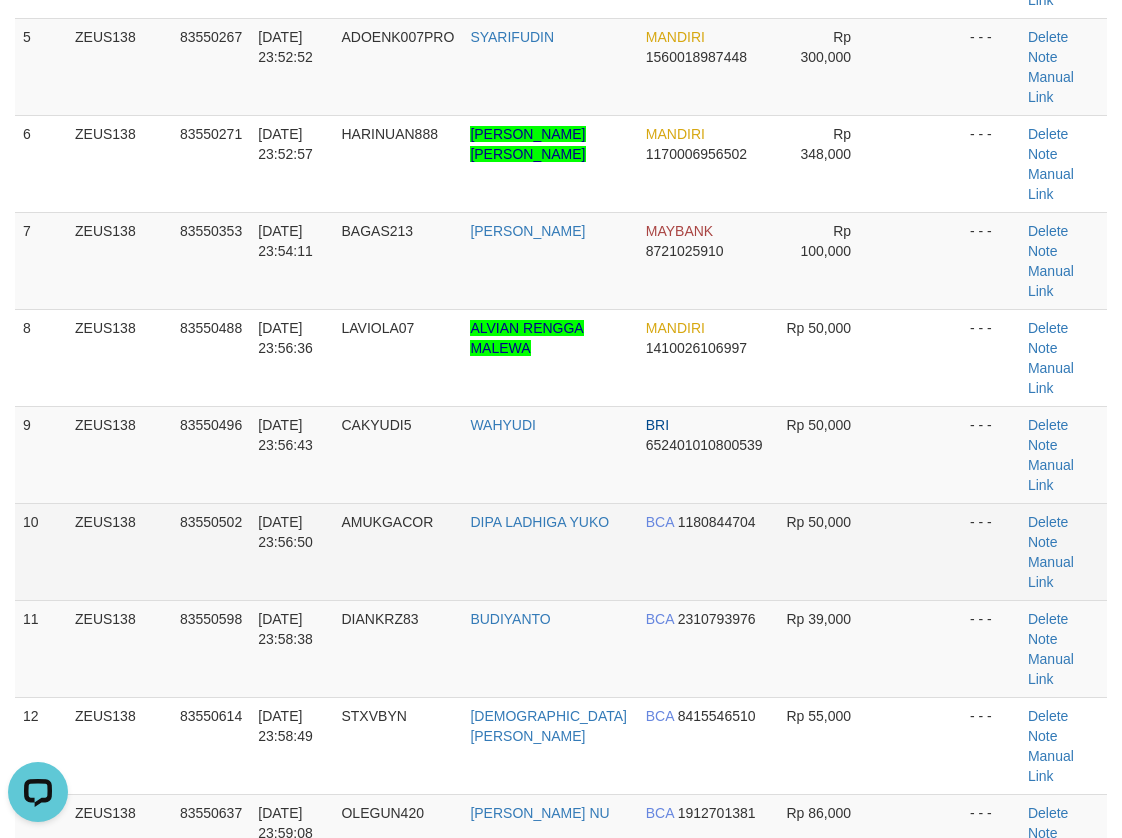 drag, startPoint x: 88, startPoint y: 335, endPoint x: 167, endPoint y: 354, distance: 81.25269 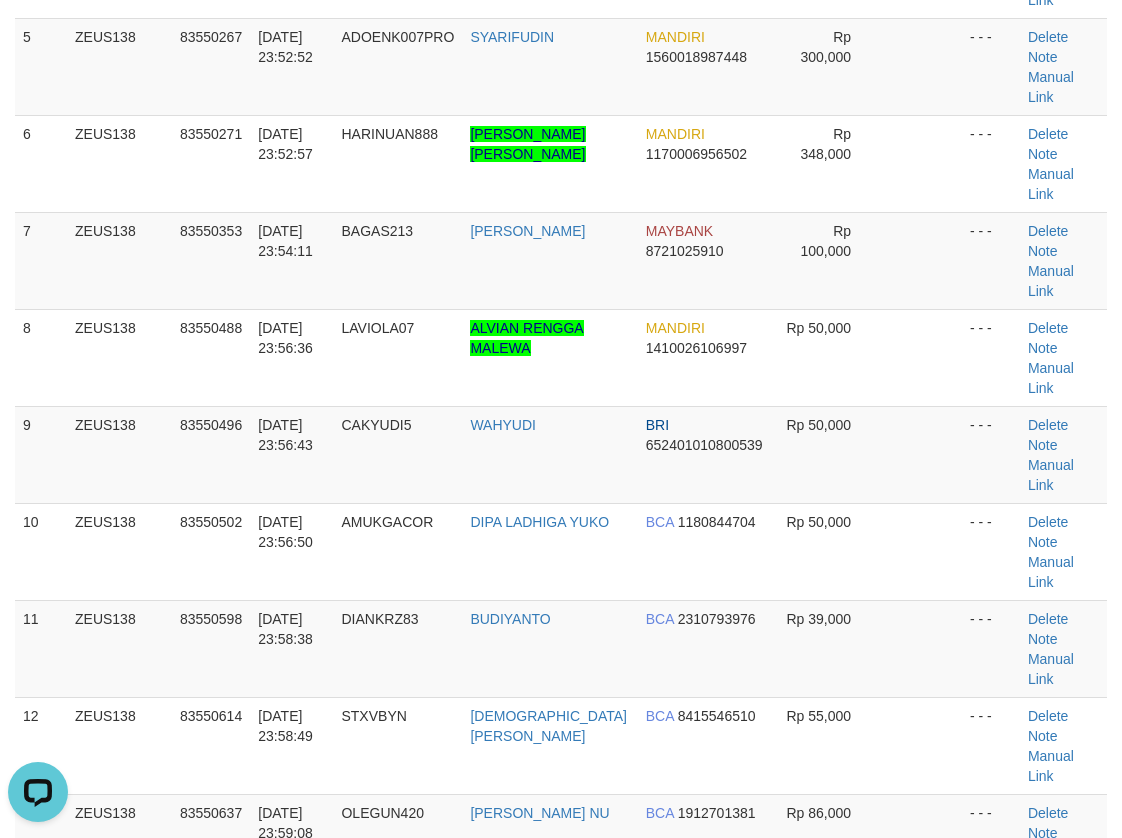 drag, startPoint x: 444, startPoint y: 652, endPoint x: 328, endPoint y: 610, distance: 123.36936 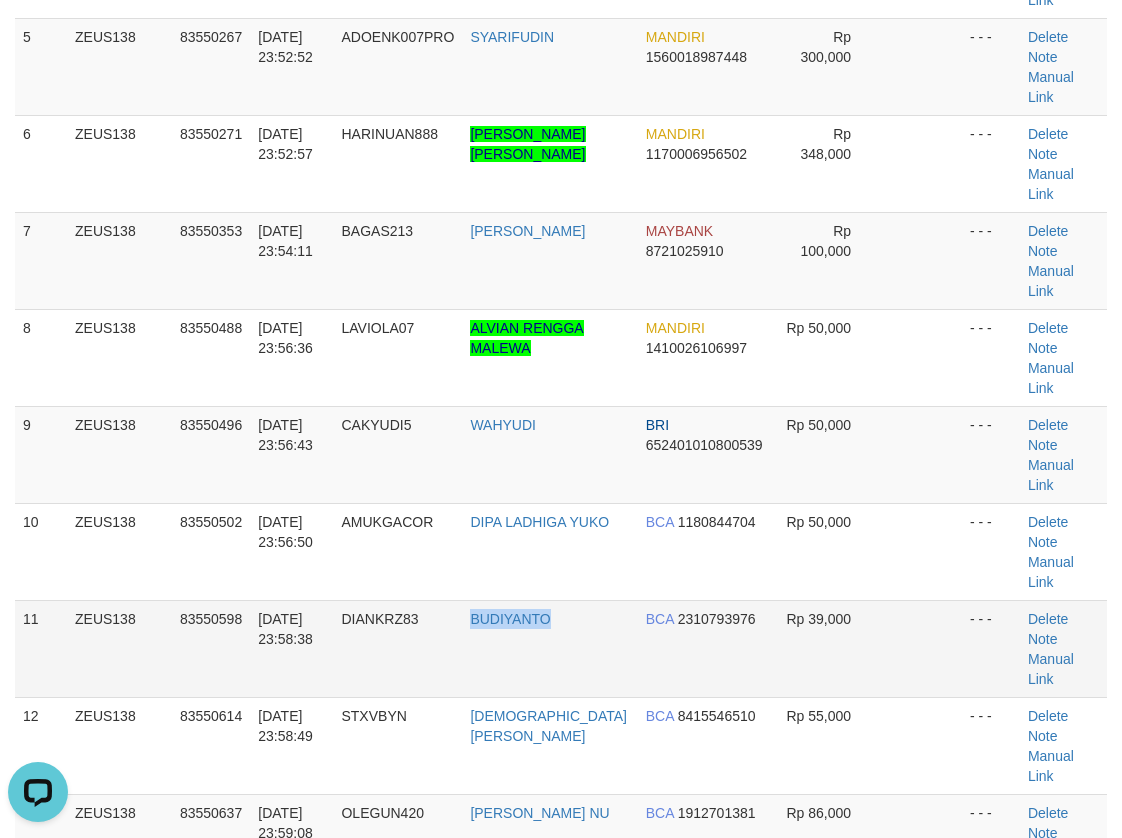 drag, startPoint x: 599, startPoint y: 475, endPoint x: 309, endPoint y: 439, distance: 292.22595 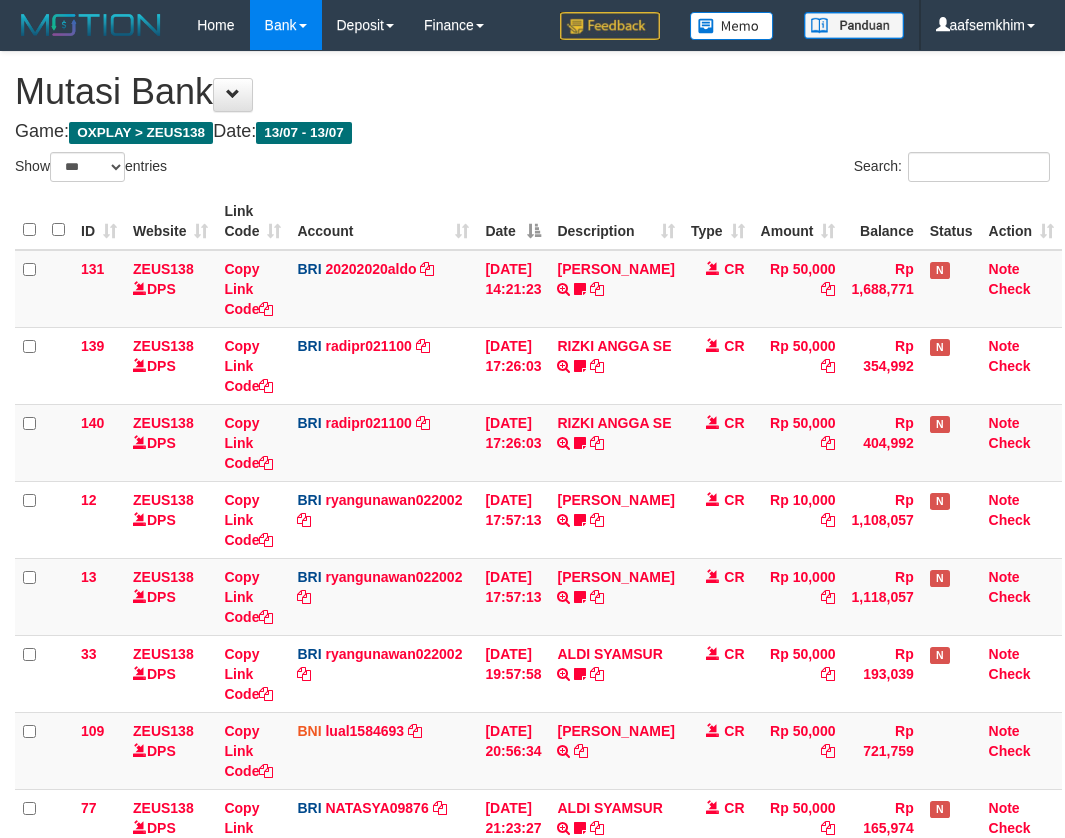 select on "***" 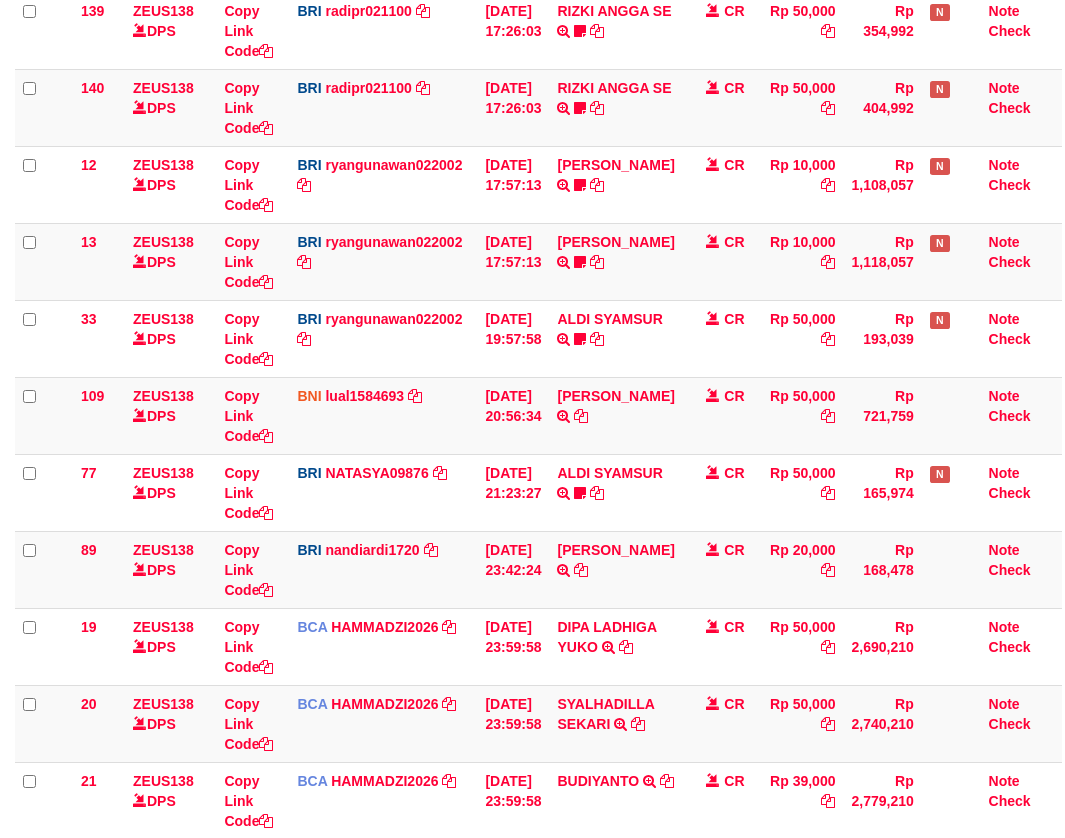 scroll, scrollTop: 356, scrollLeft: 0, axis: vertical 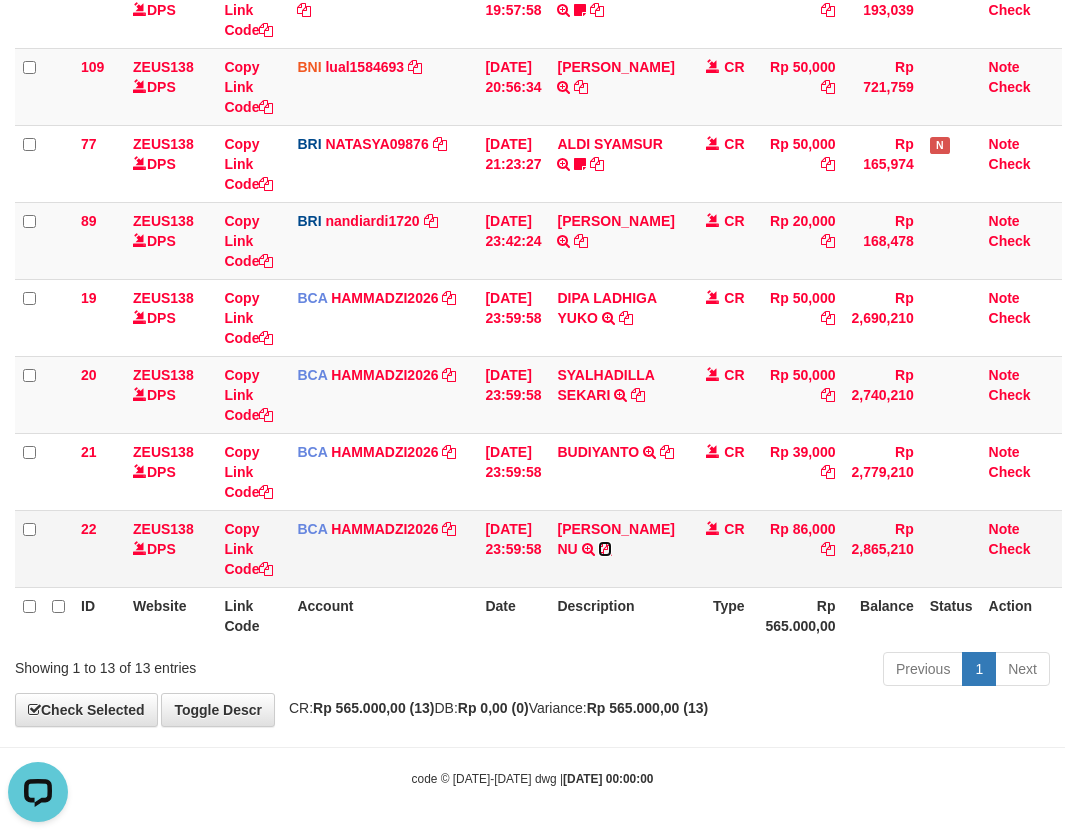 click at bounding box center [605, 549] 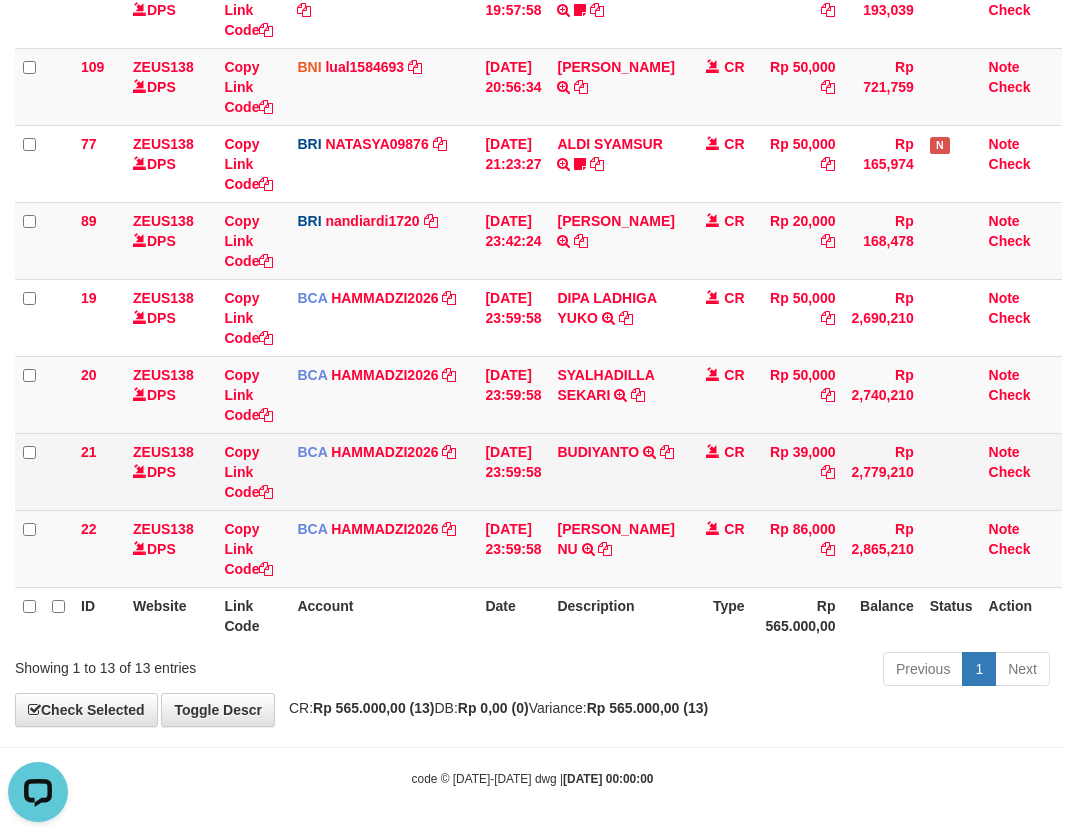 click on "BUDIYANTO         TRSF E-BANKING CR 1307/FTSCY/WS95031
39000.00BUDIYANTO" at bounding box center (615, 471) 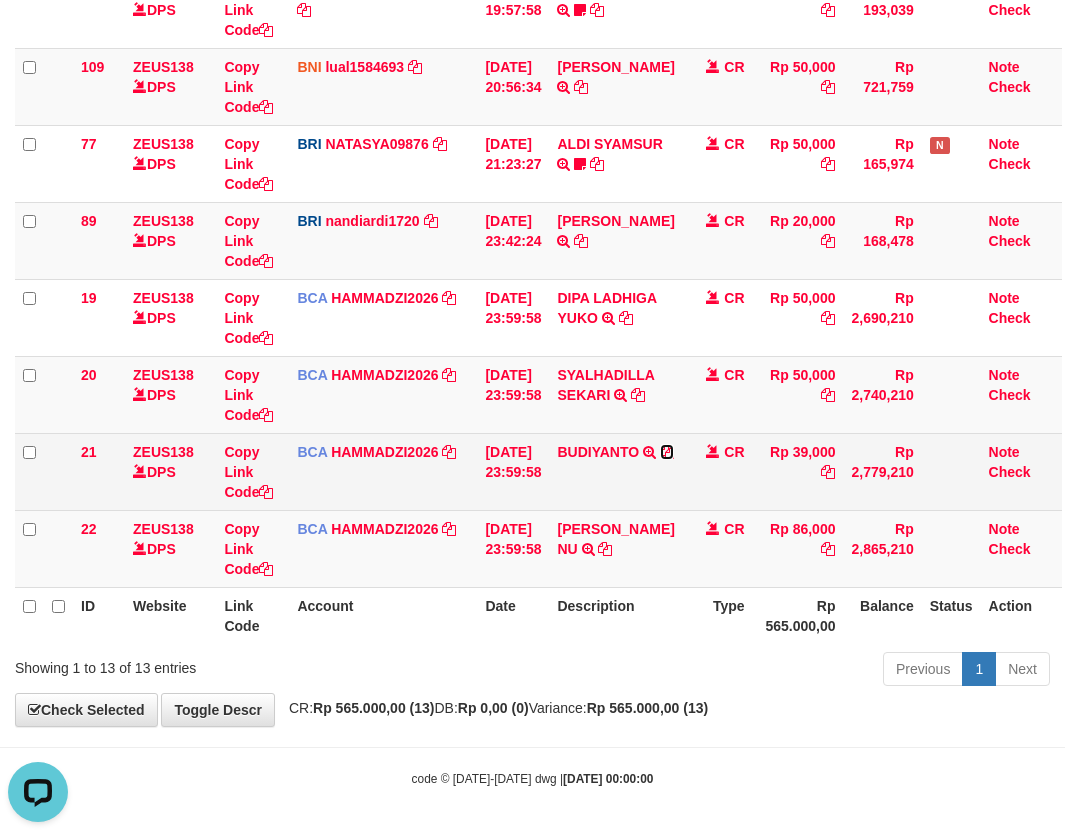 click at bounding box center [667, 452] 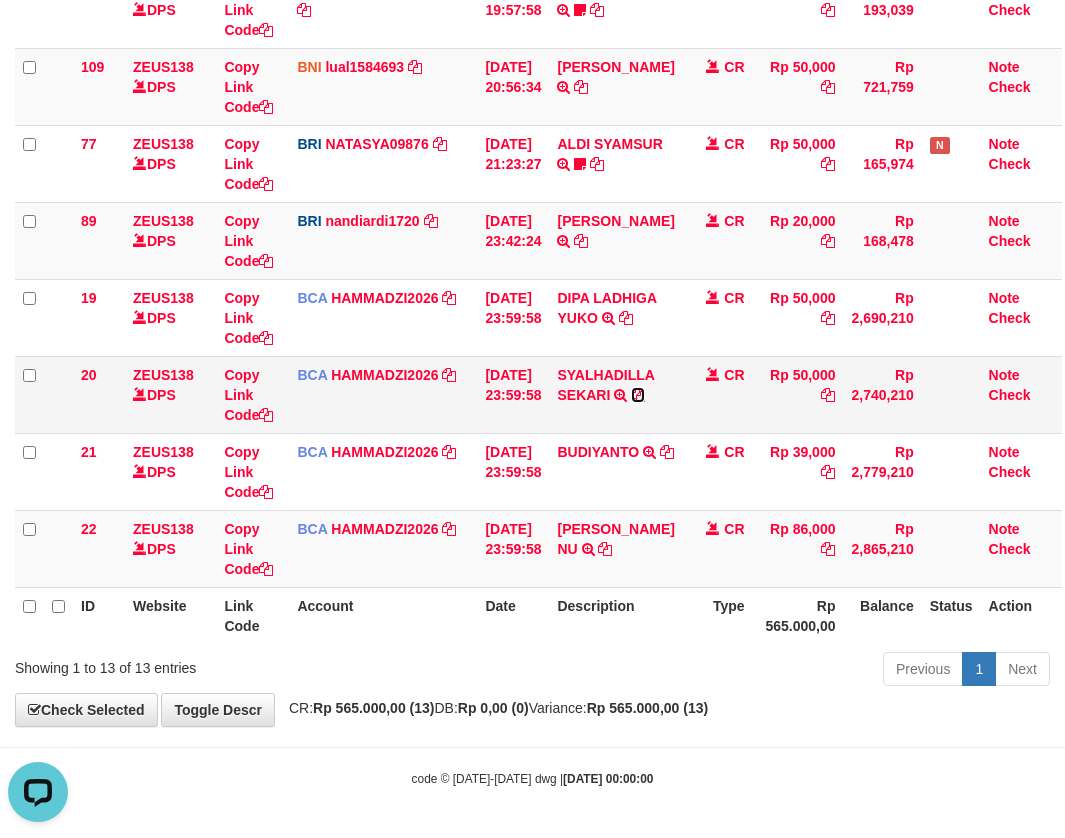 click at bounding box center (638, 395) 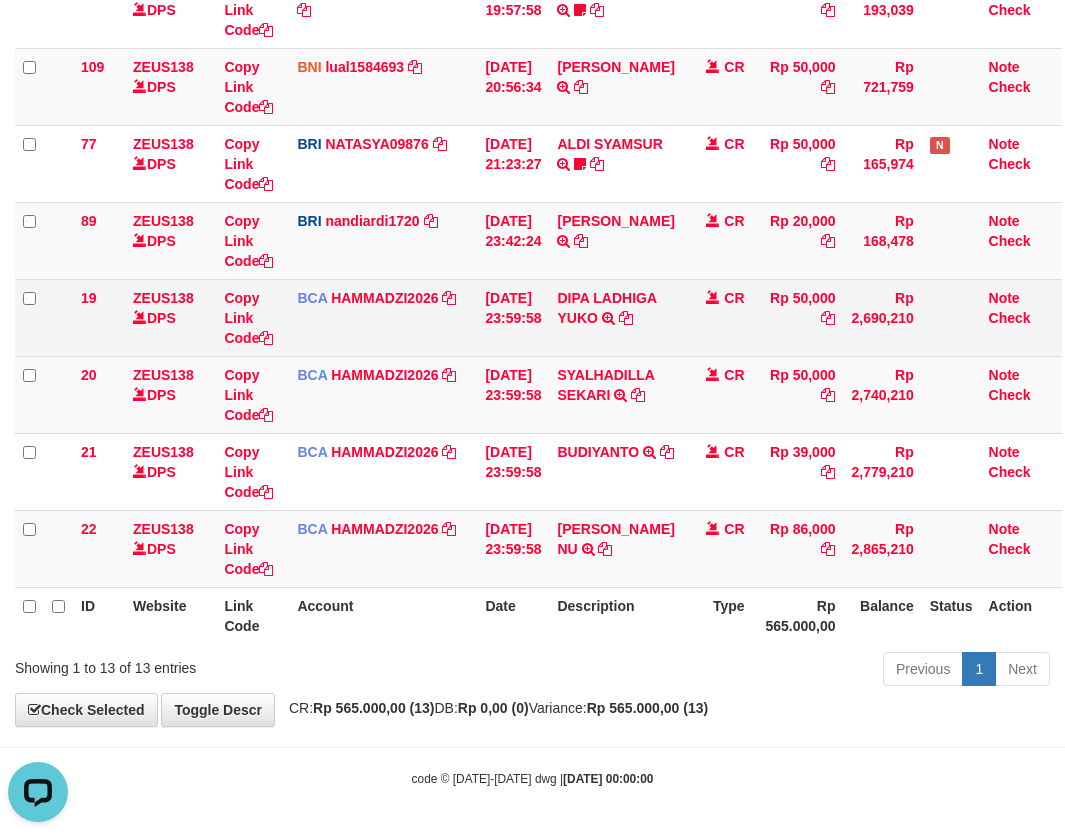 click on "DIPA LADHIGA YUKO         TRSF E-BANKING CR 1307/FTSCY/WS95031
50000.00DIPA LADHIGA YUKO" at bounding box center (615, 317) 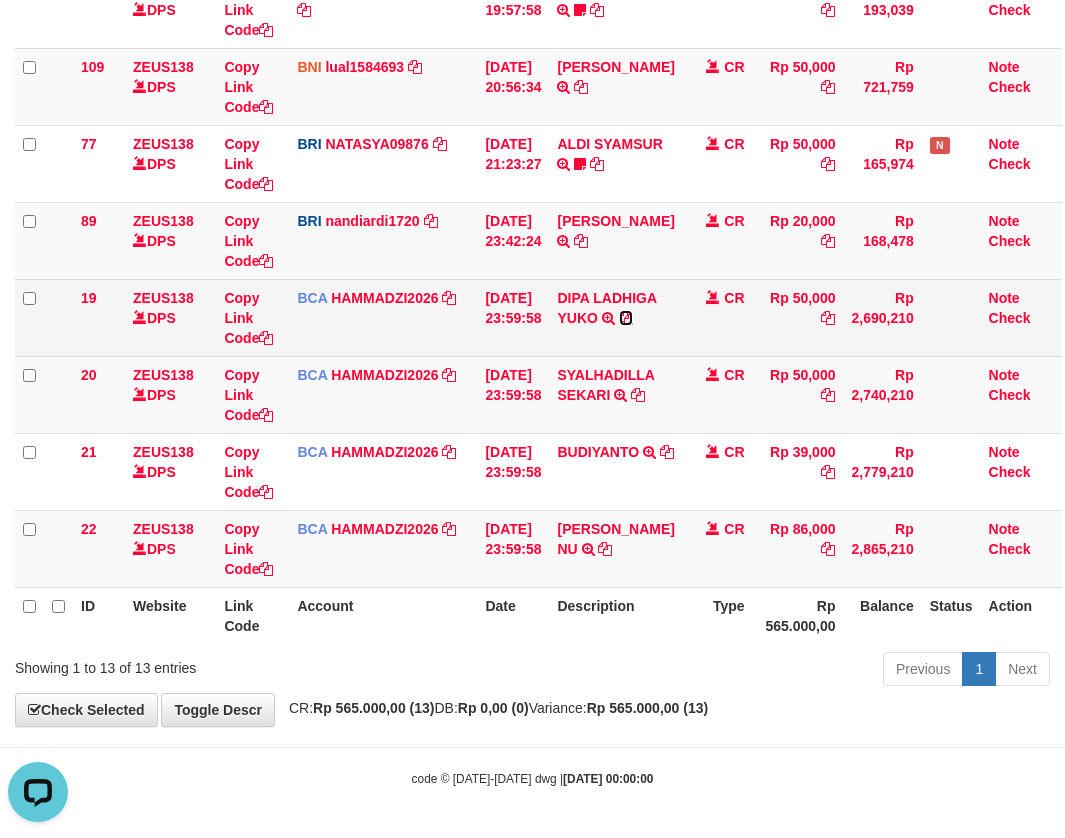 click at bounding box center [626, 318] 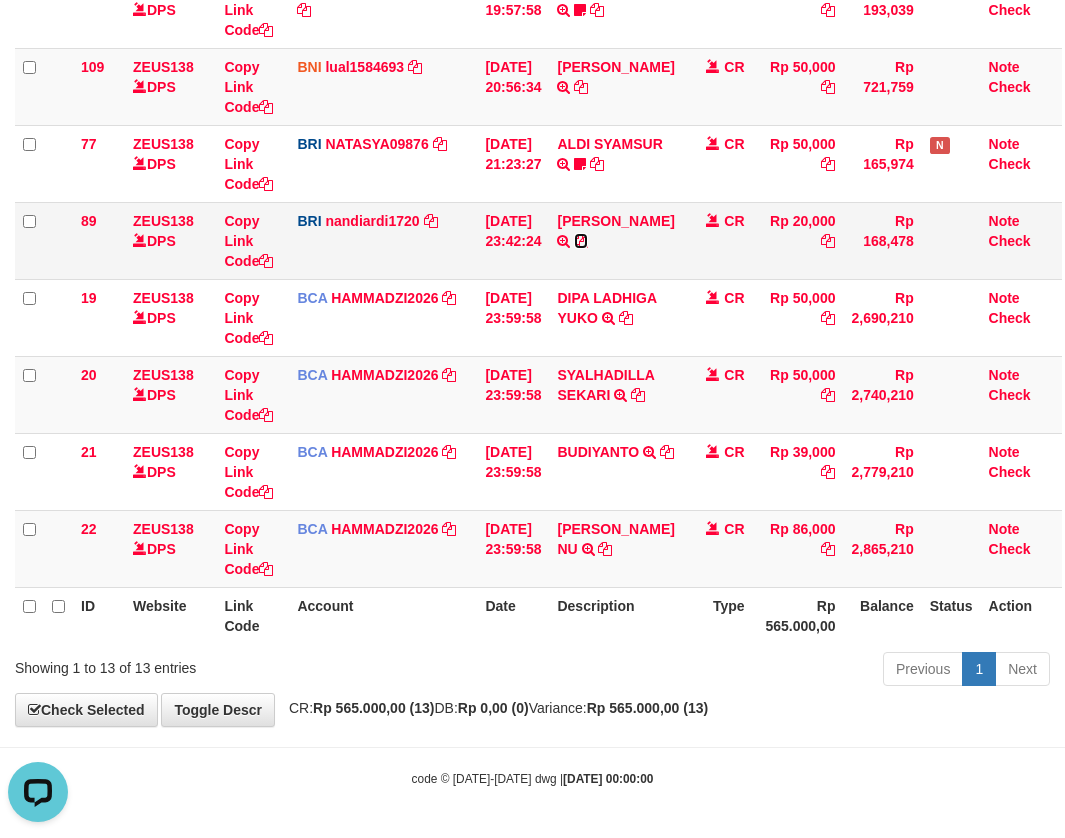 click at bounding box center (581, 241) 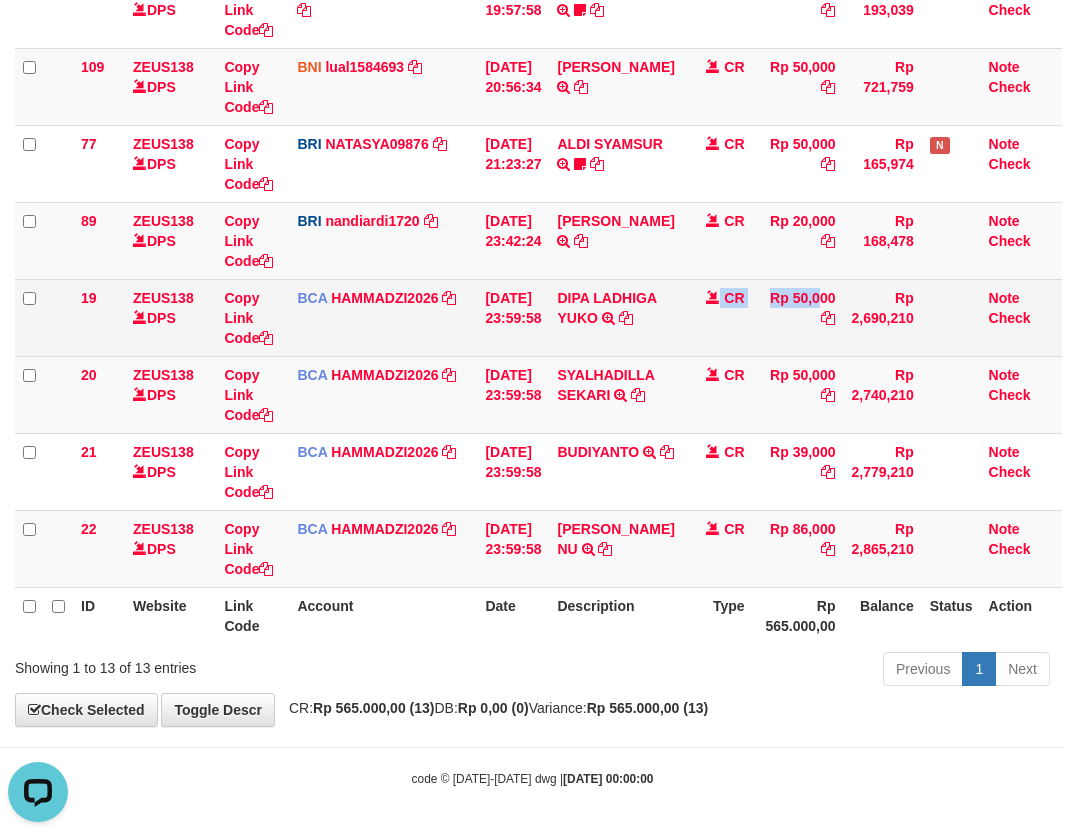 drag, startPoint x: 723, startPoint y: 296, endPoint x: 748, endPoint y: 303, distance: 25.96151 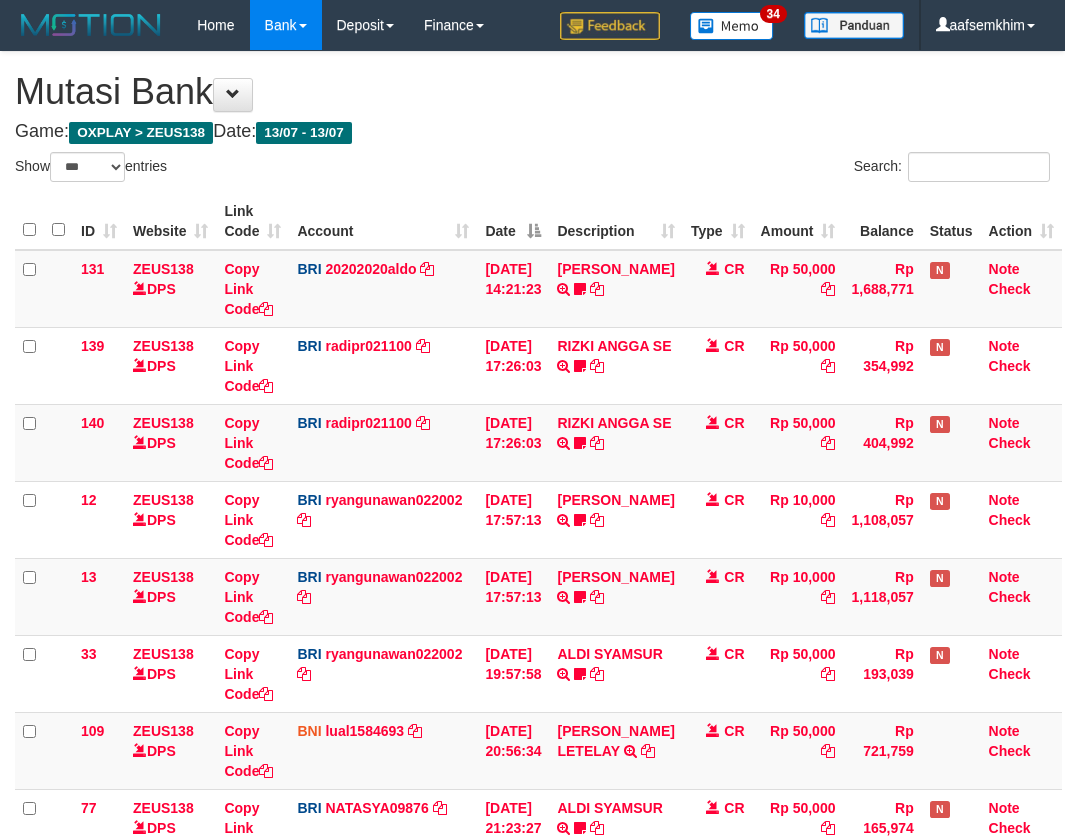 select on "***" 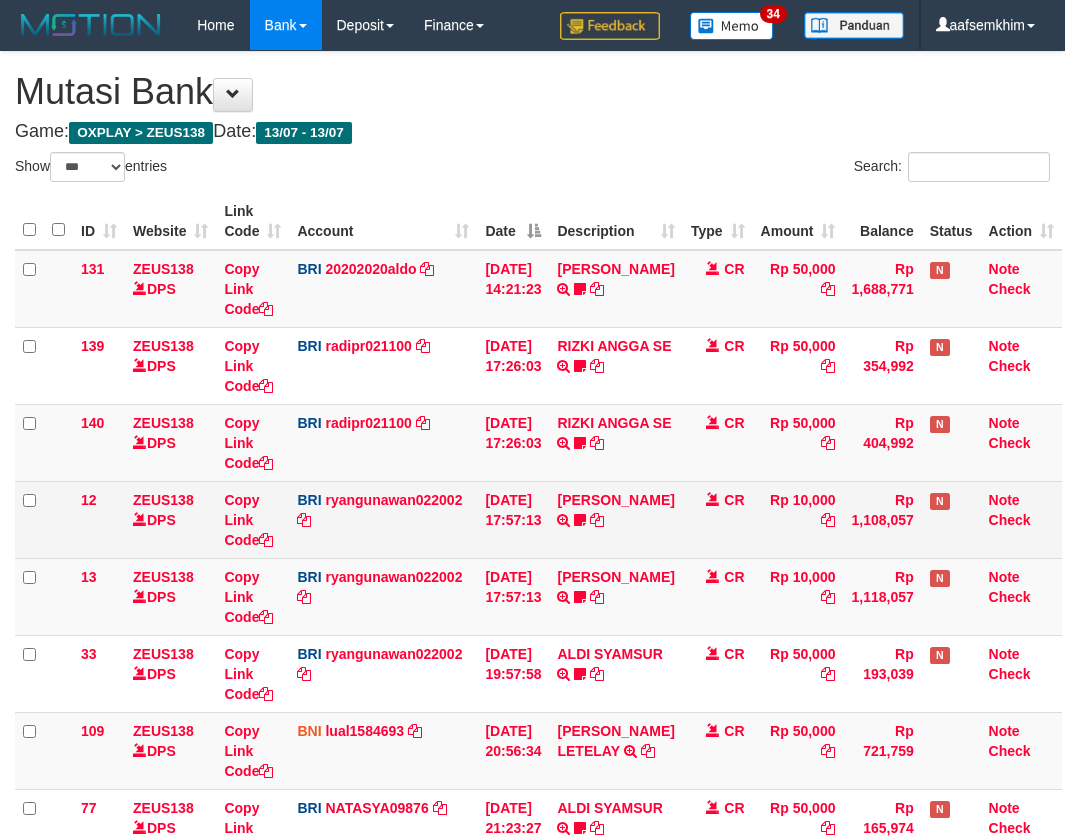 scroll, scrollTop: 267, scrollLeft: 0, axis: vertical 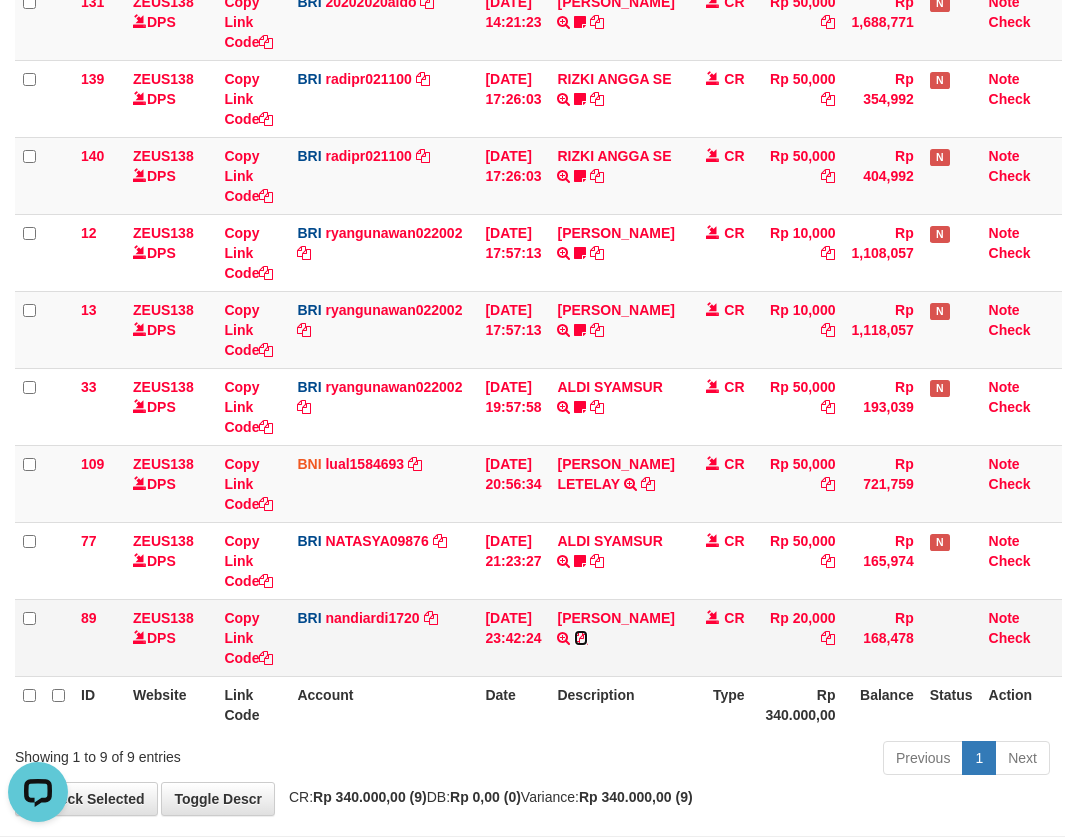 click at bounding box center [581, 638] 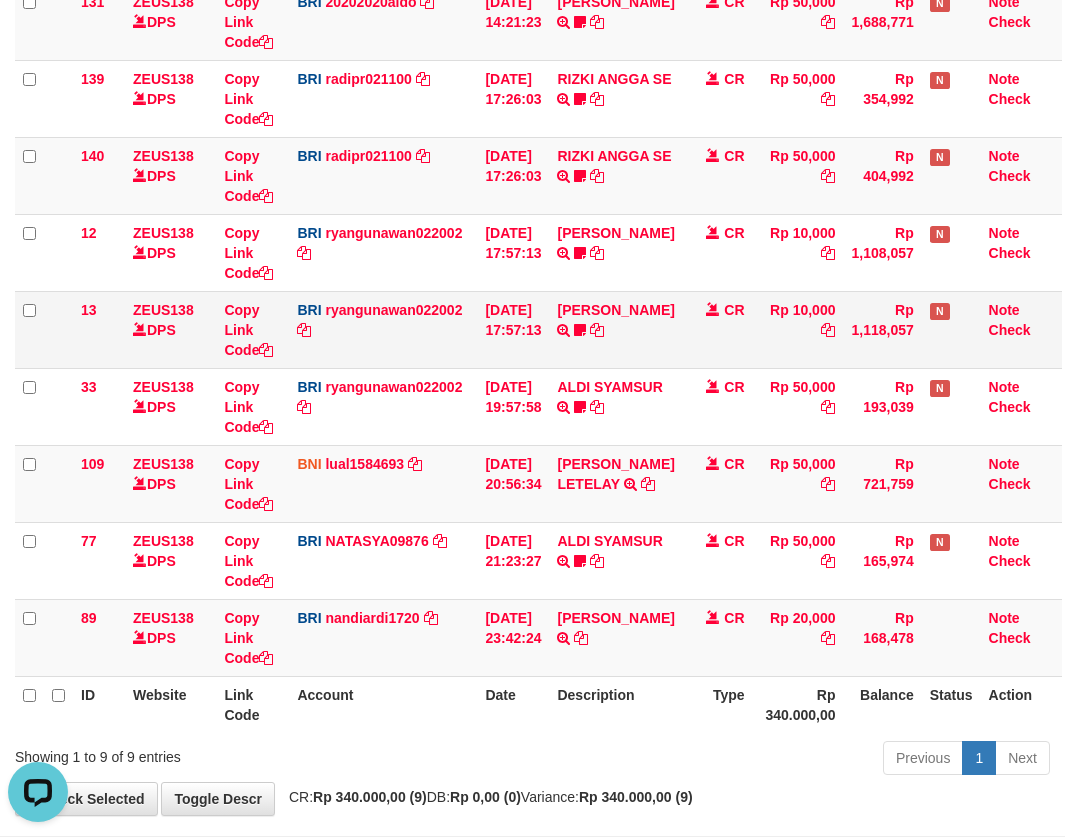 click on "ENOS RAMBALANG            TRANSFER NBMB ENOS RAMBALANG TO RYAN GUNAWAN    ENOS011" at bounding box center (615, 329) 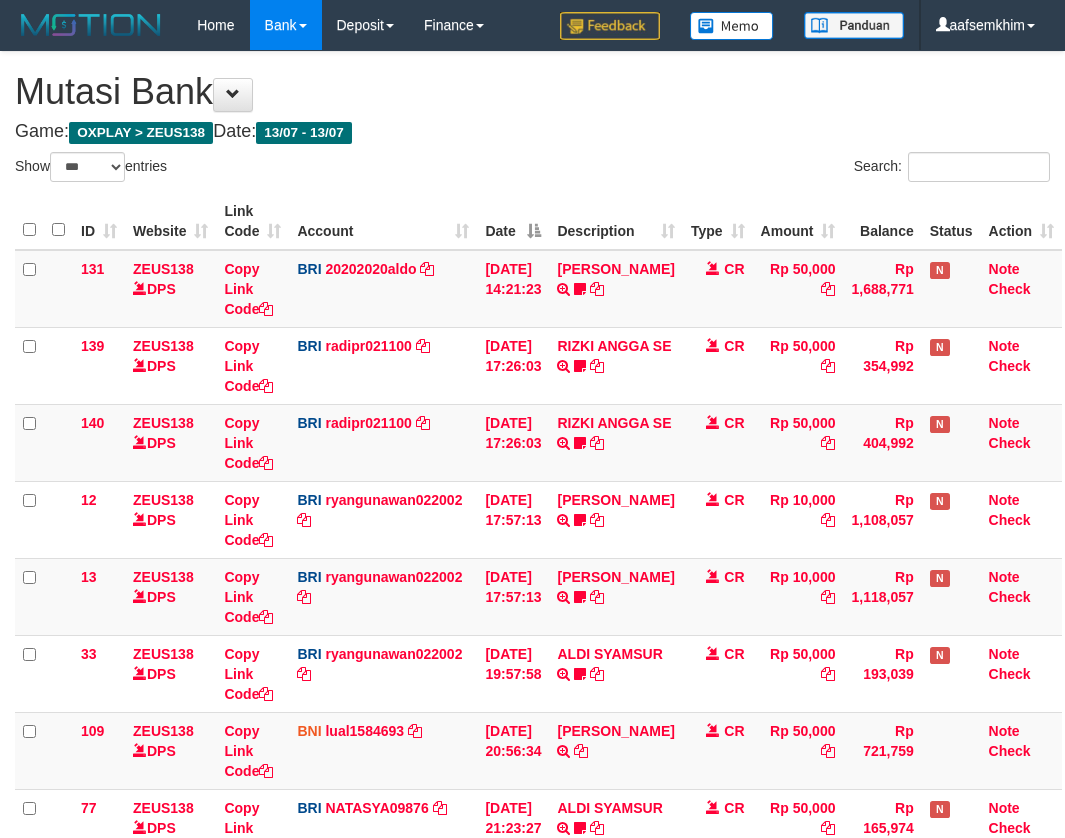 select on "***" 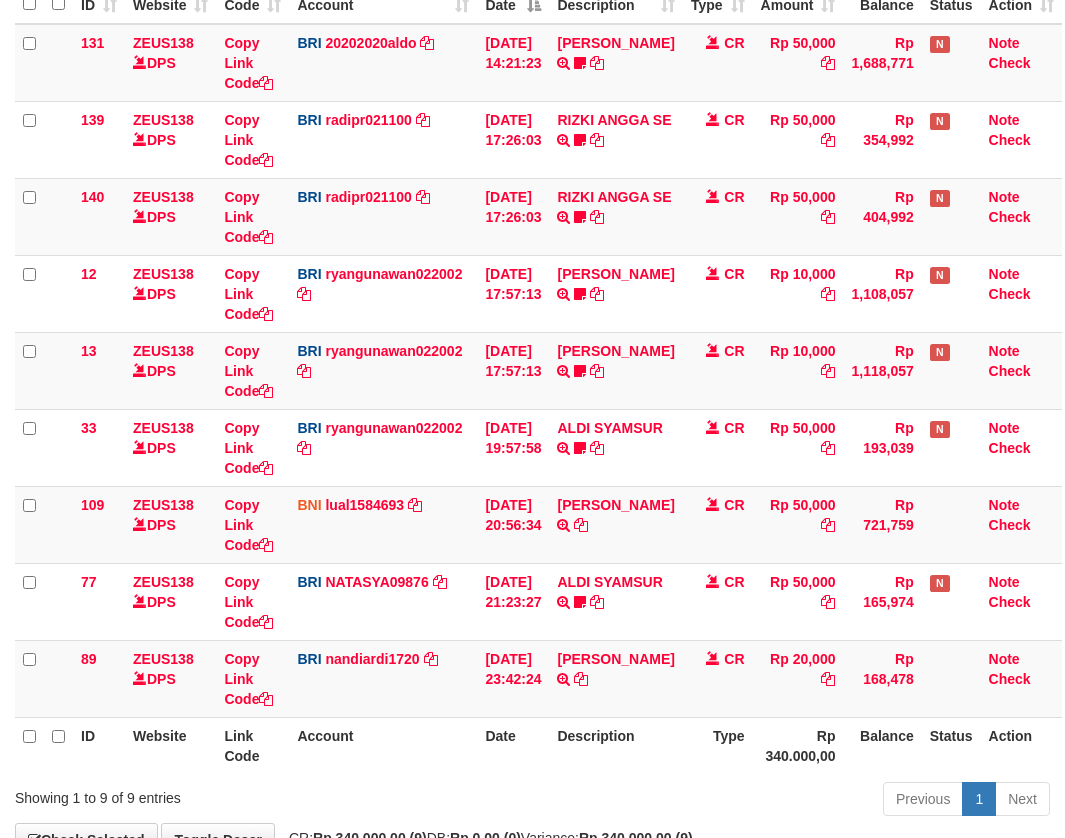 scroll, scrollTop: 267, scrollLeft: 0, axis: vertical 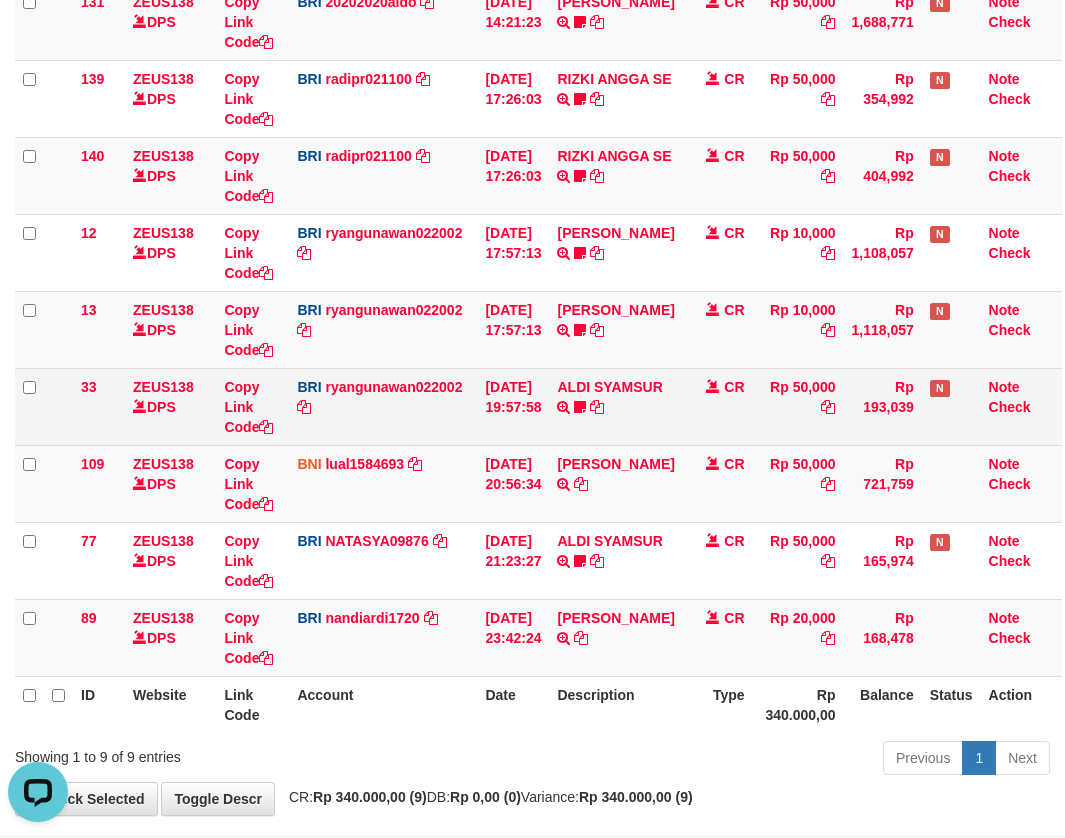 click on "BRI
ryangunawan022002
DPS
[PERSON_NAME]
mutasi_20250713_3775 | 33
mutasi_20250713_3775 | 33" at bounding box center (383, 406) 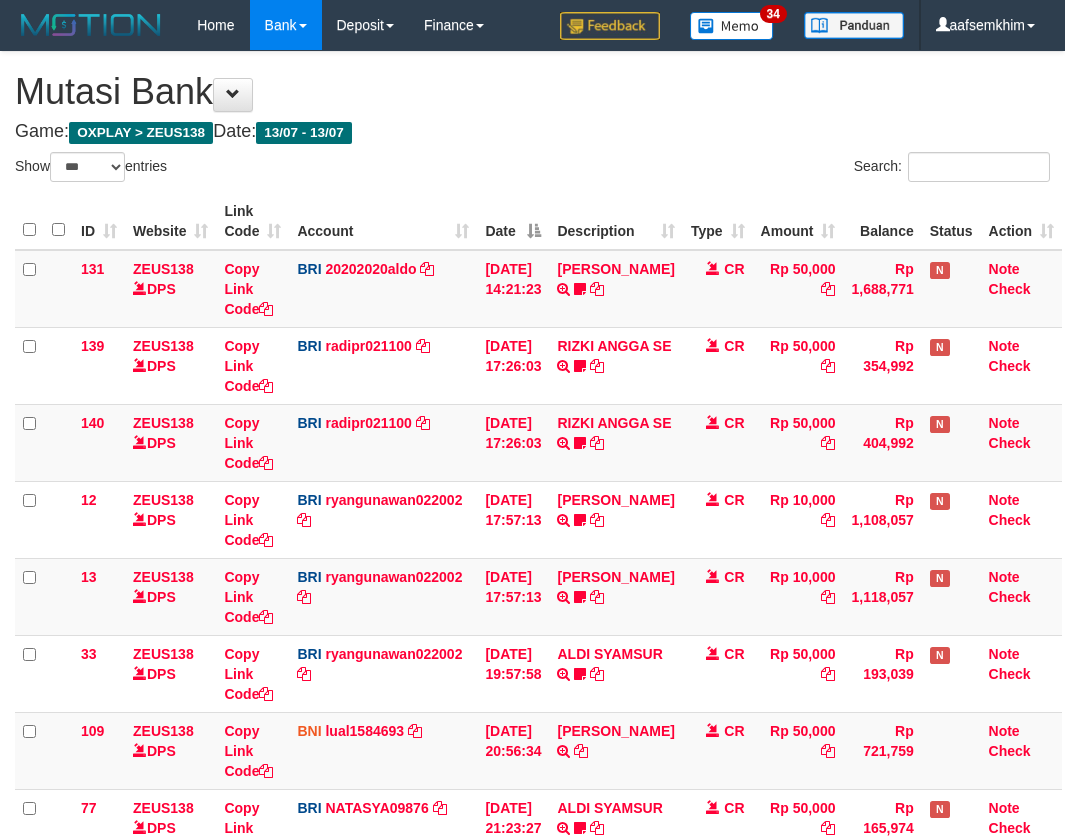 select on "***" 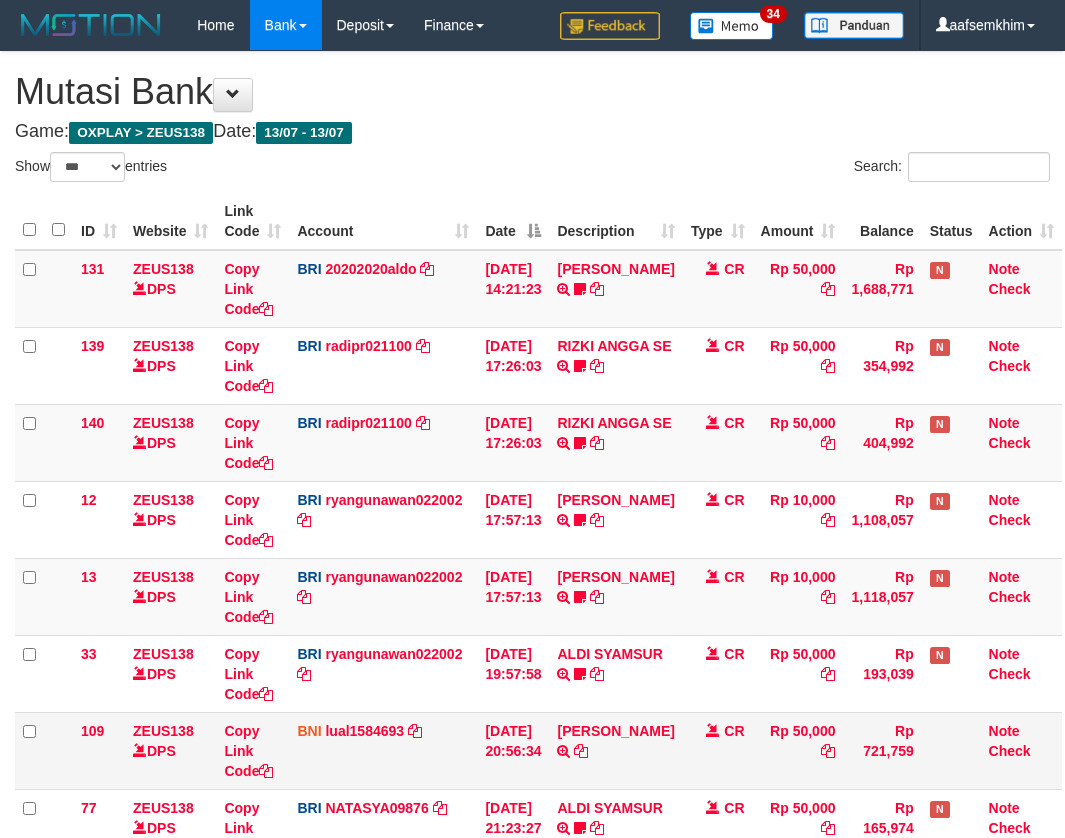 scroll, scrollTop: 133, scrollLeft: 0, axis: vertical 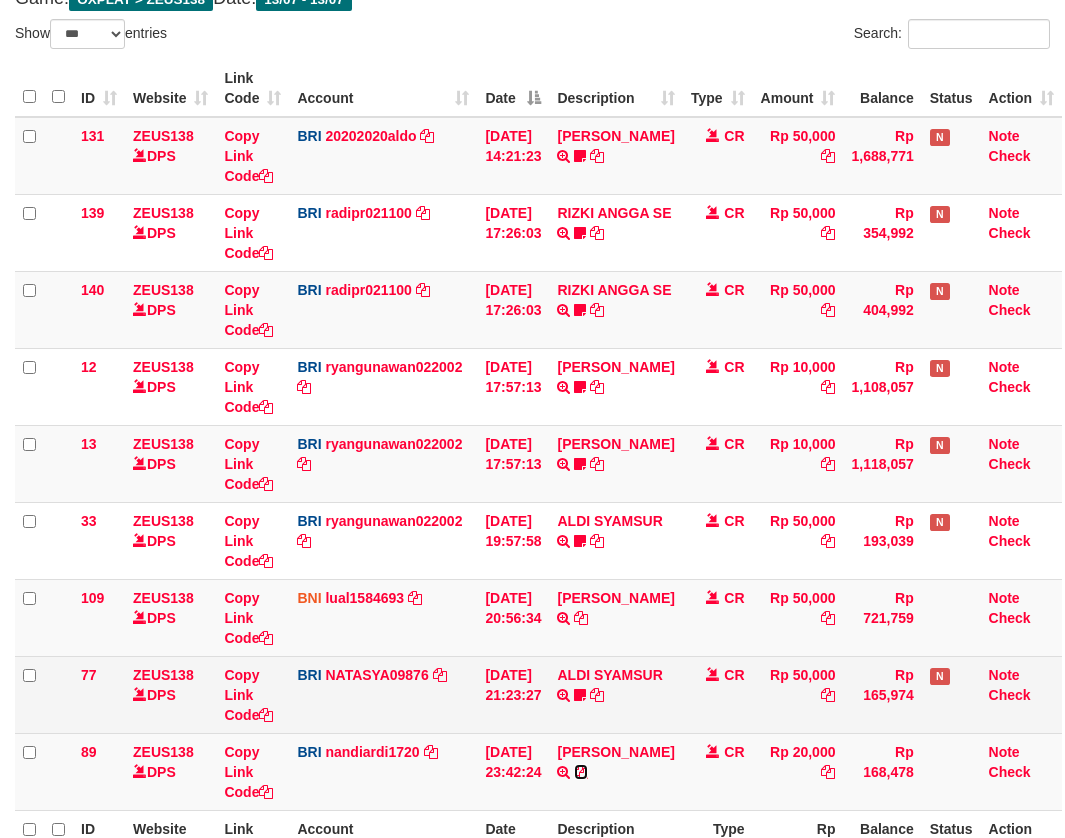 drag, startPoint x: 655, startPoint y: 750, endPoint x: 756, endPoint y: 675, distance: 125.80143 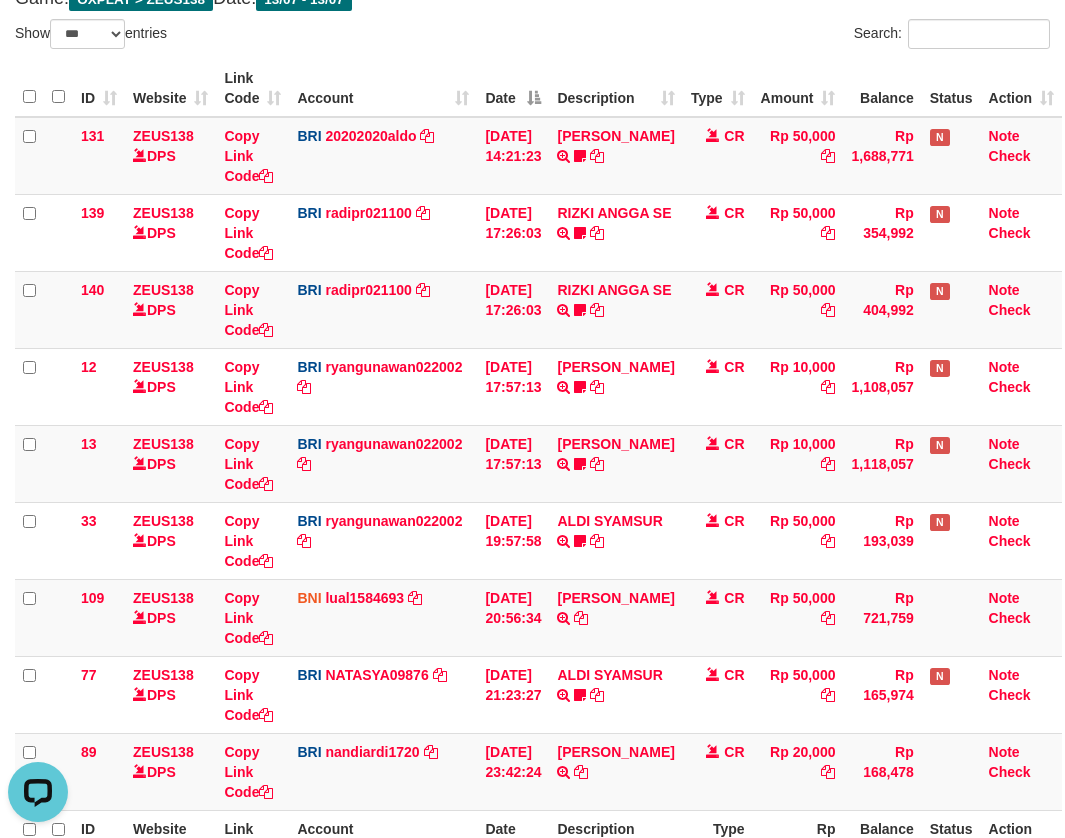 scroll, scrollTop: 0, scrollLeft: 0, axis: both 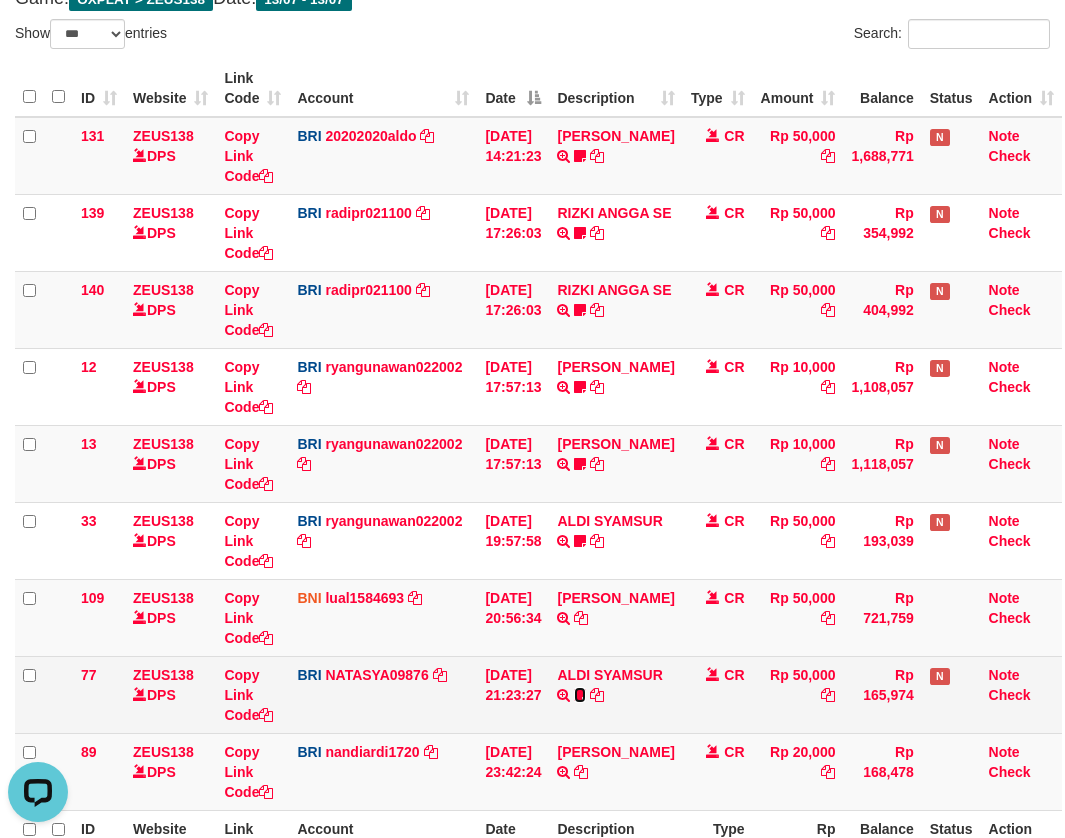 drag, startPoint x: 595, startPoint y: 697, endPoint x: 595, endPoint y: 711, distance: 14 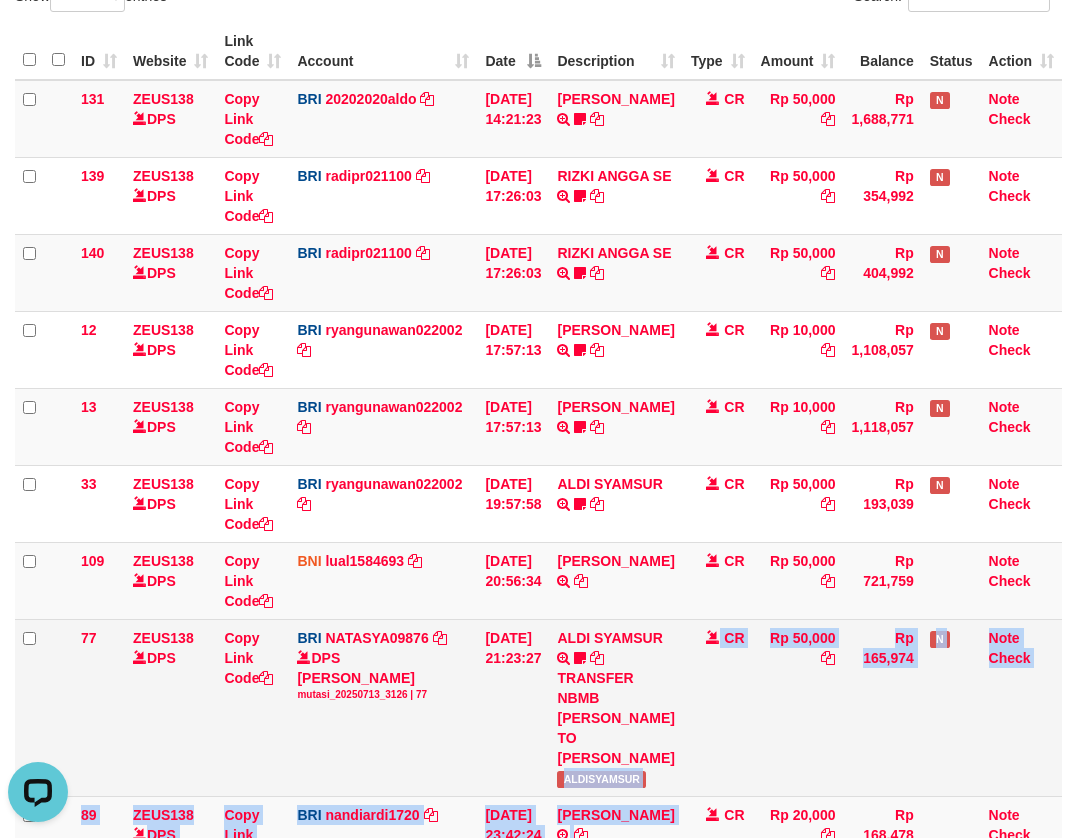 drag, startPoint x: 642, startPoint y: 818, endPoint x: 659, endPoint y: 820, distance: 17.117243 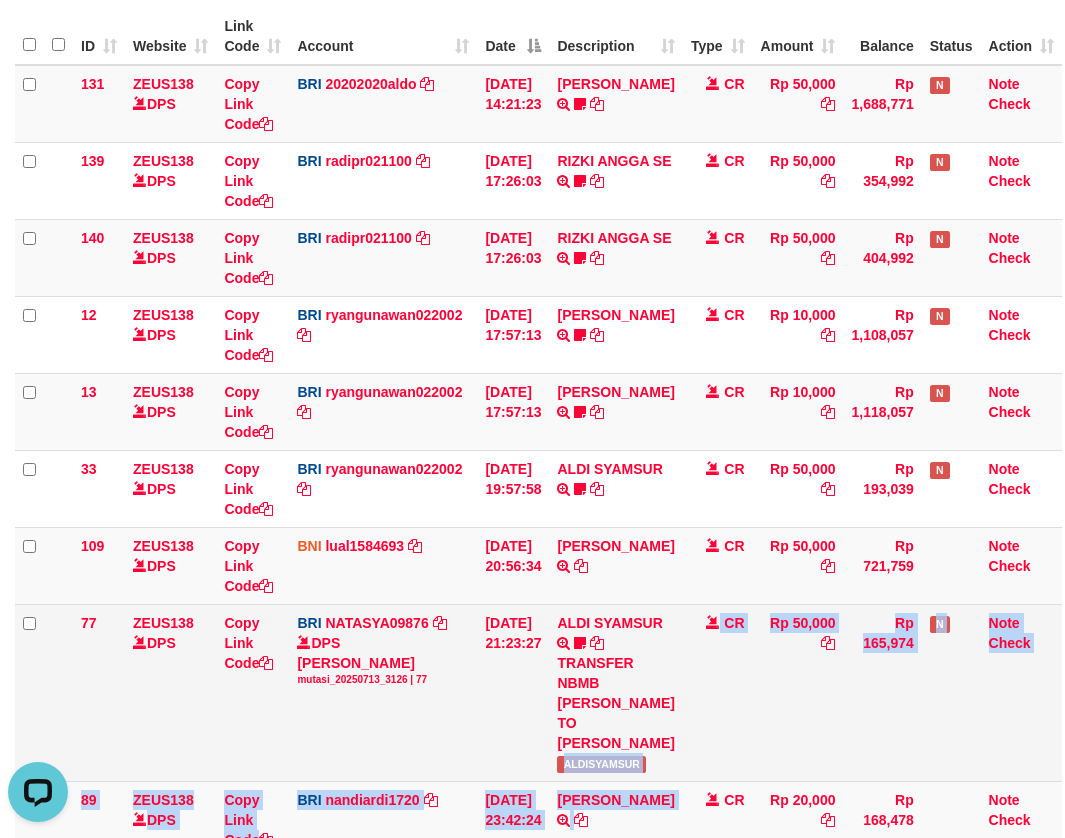 click on "ALDISYAMSUR" at bounding box center (601, 764) 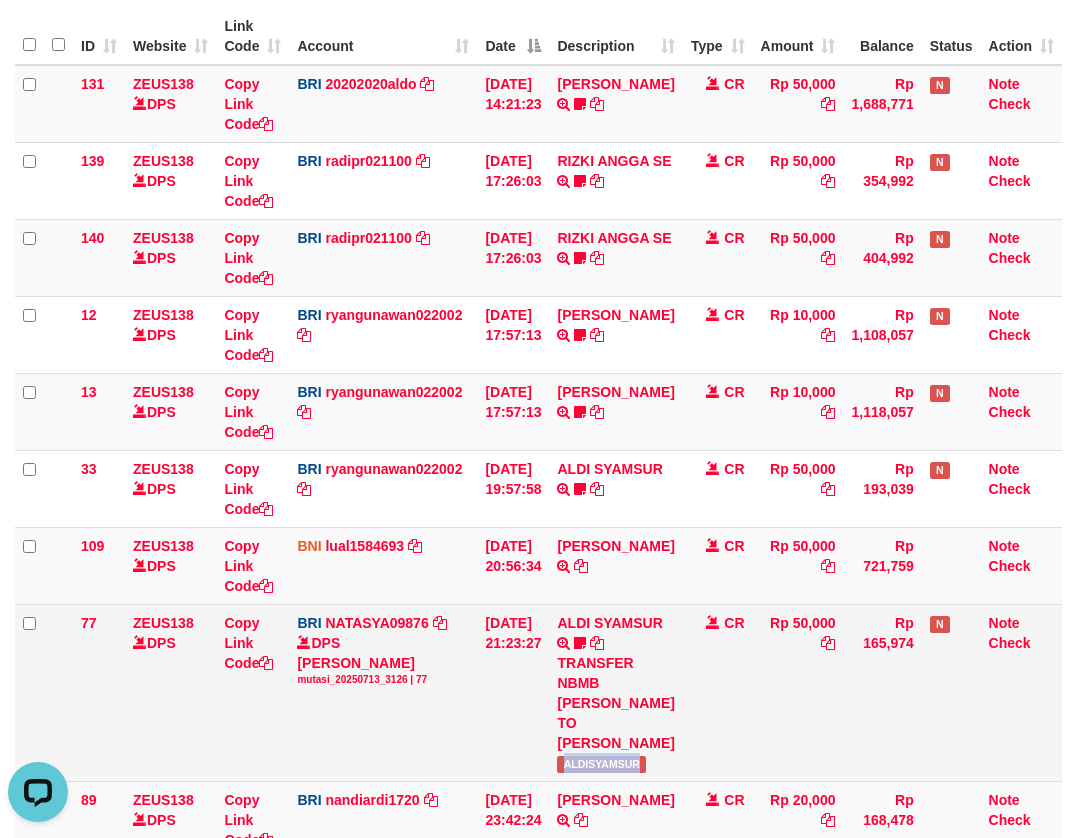 click on "ALDISYAMSUR" at bounding box center (601, 764) 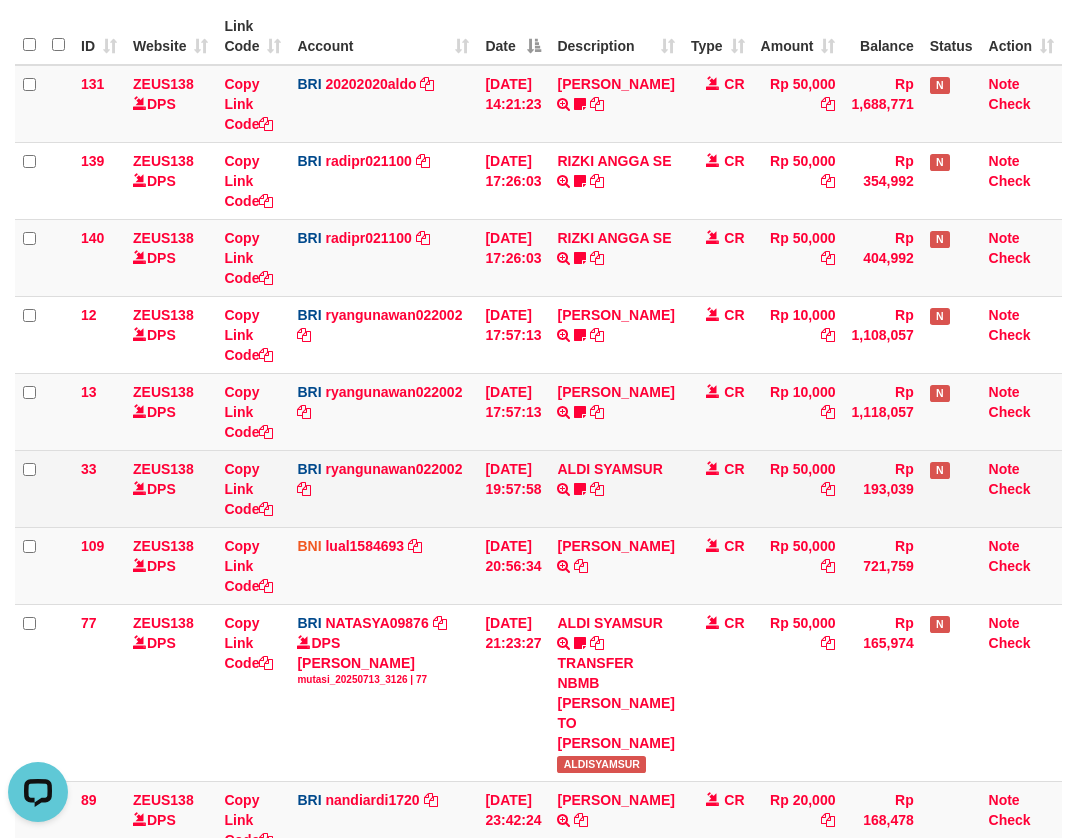 click on "ALDI SYAMSUR            TRANSFER NBMB ALDI SYAMSUR TO RYAN GUNAWAN    ALDISYAMSUR" at bounding box center (615, 488) 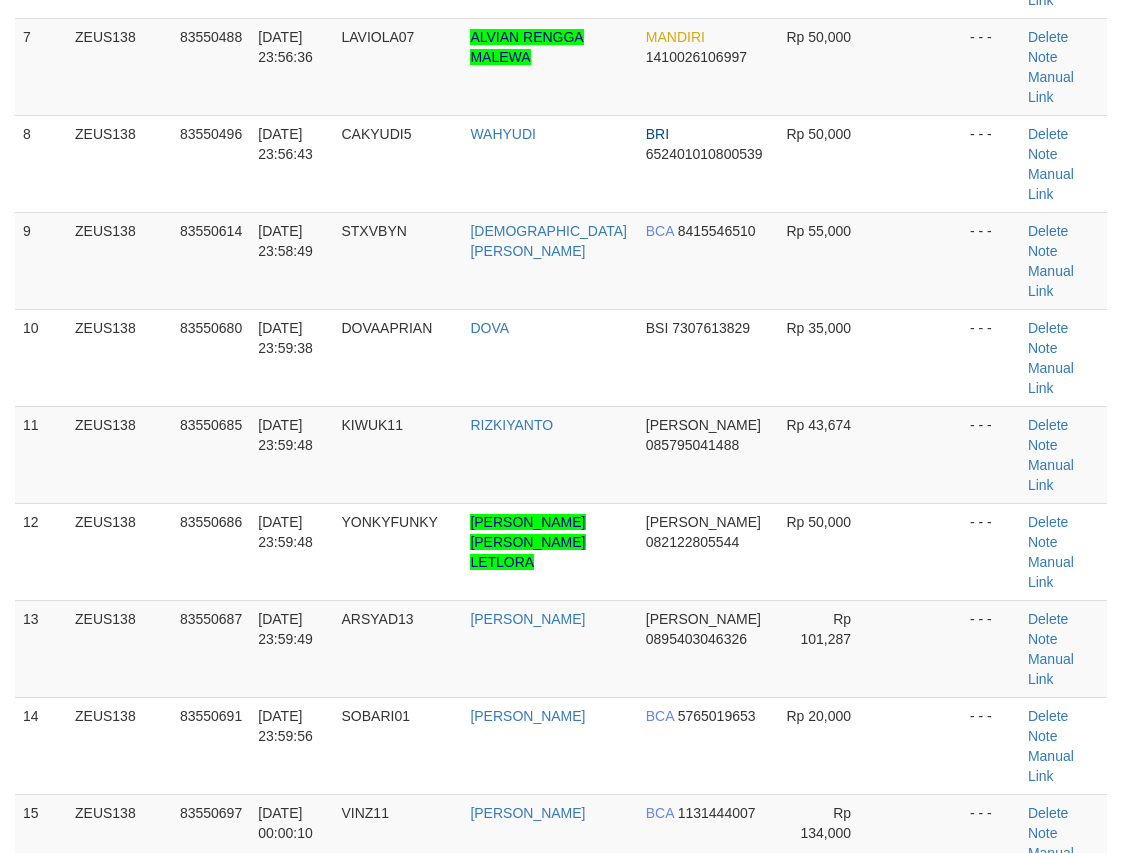 scroll, scrollTop: 620, scrollLeft: 0, axis: vertical 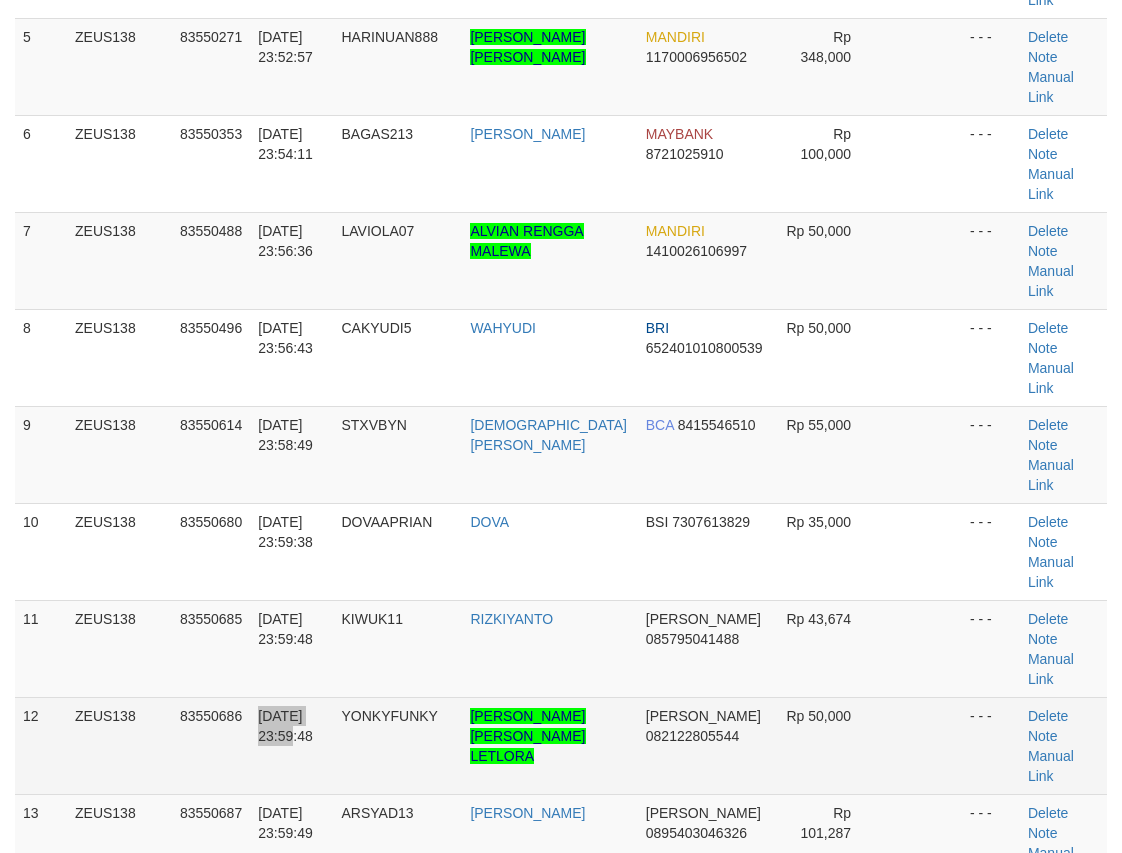 click on "12
ZEUS138
83550686
13/07/2025 23:59:48
YONKYFUNKY
YOEL LORD CAESAR LETLORA
DANA
082122805544
Rp 50,000
- - -
Delete
Note
Manual Link" at bounding box center [561, 745] 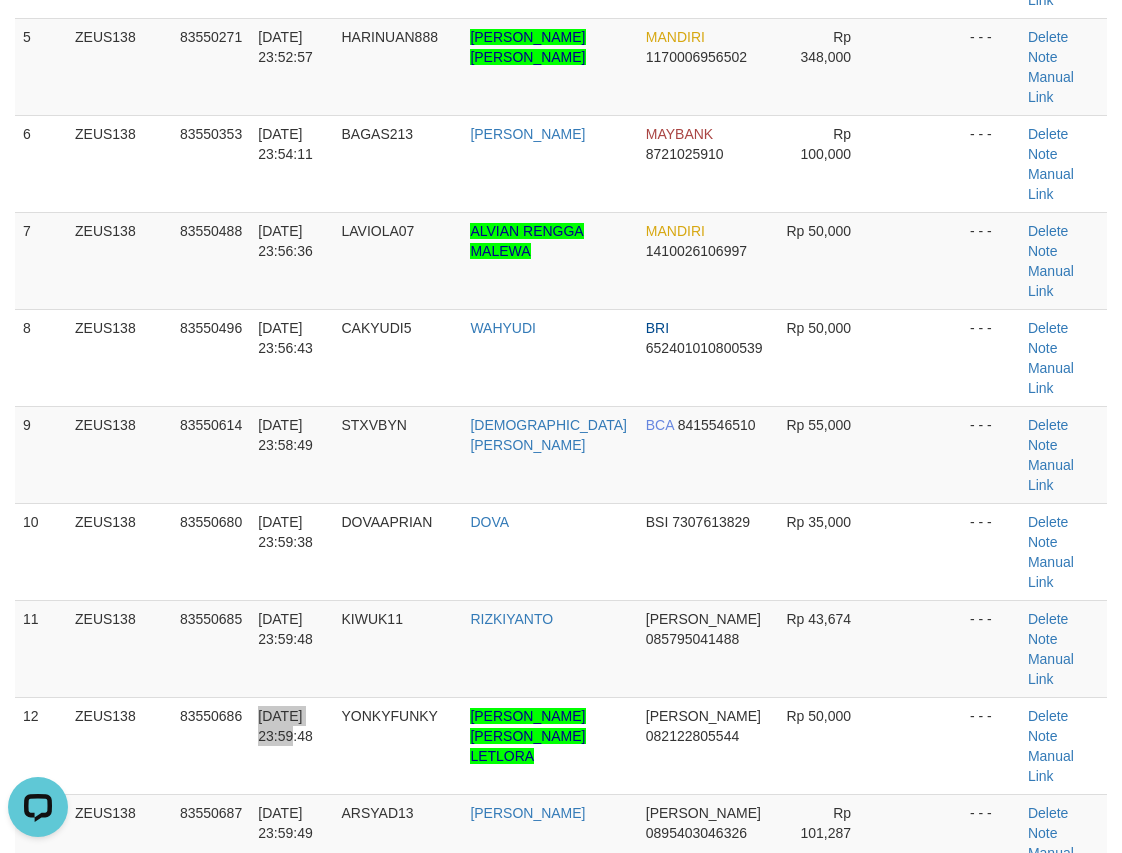 scroll, scrollTop: 0, scrollLeft: 0, axis: both 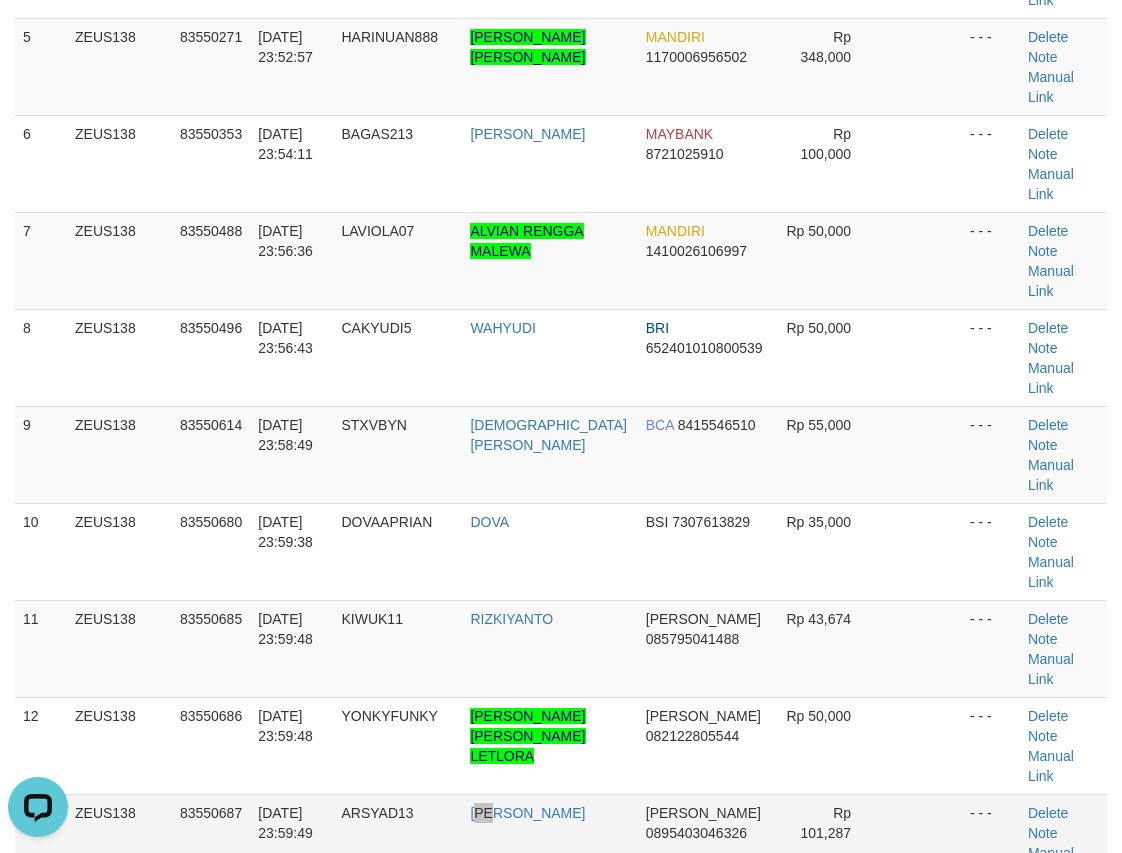 drag, startPoint x: 499, startPoint y: 593, endPoint x: 476, endPoint y: 593, distance: 23 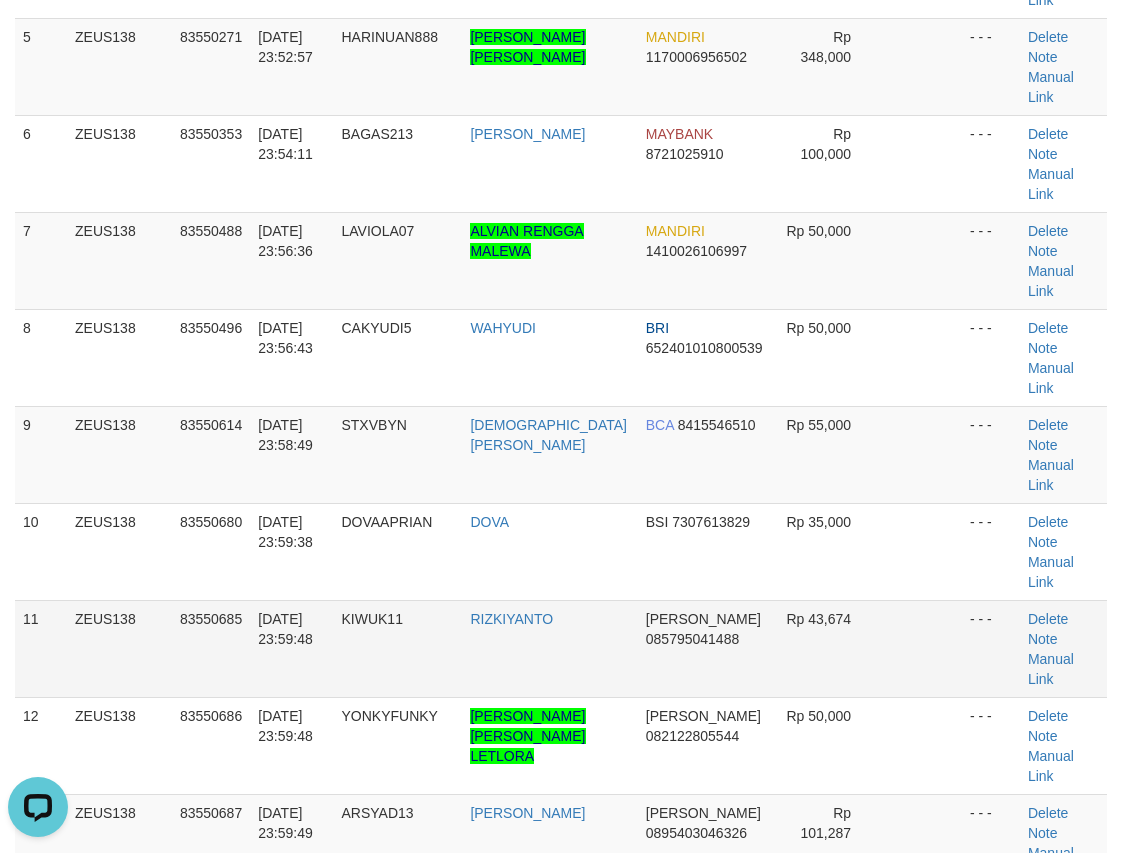 click on "KIWUK11" at bounding box center [397, 648] 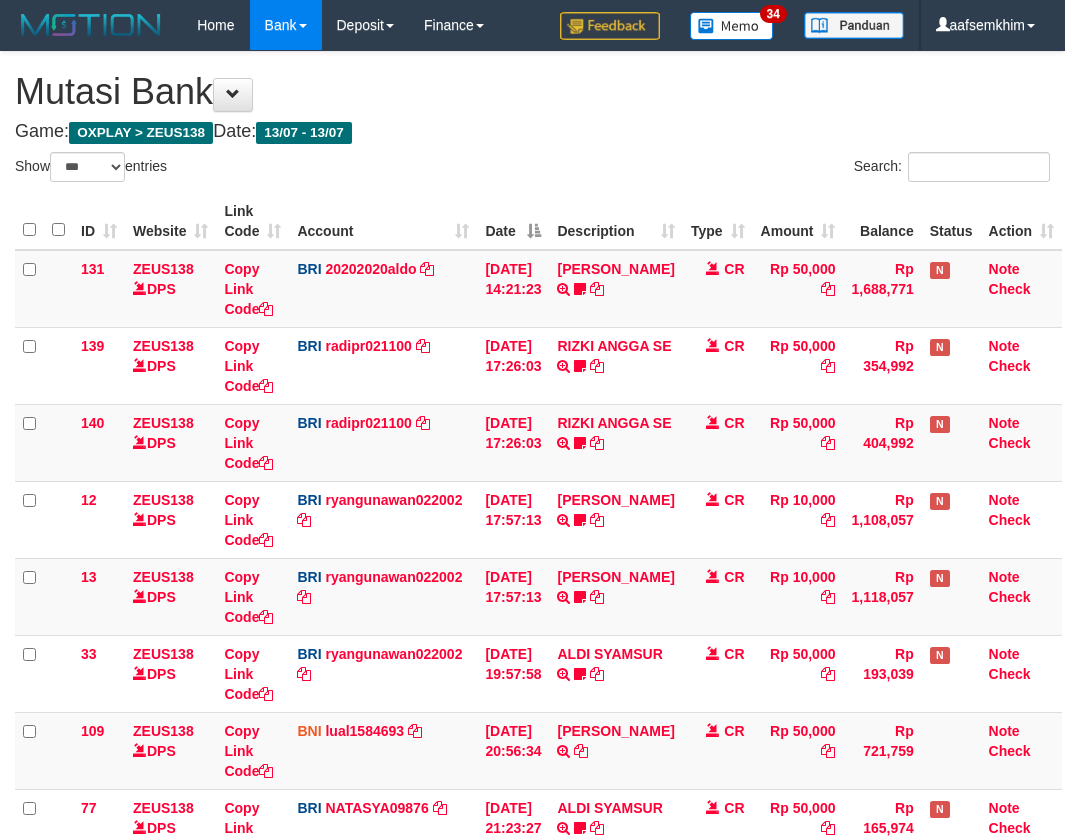 select on "***" 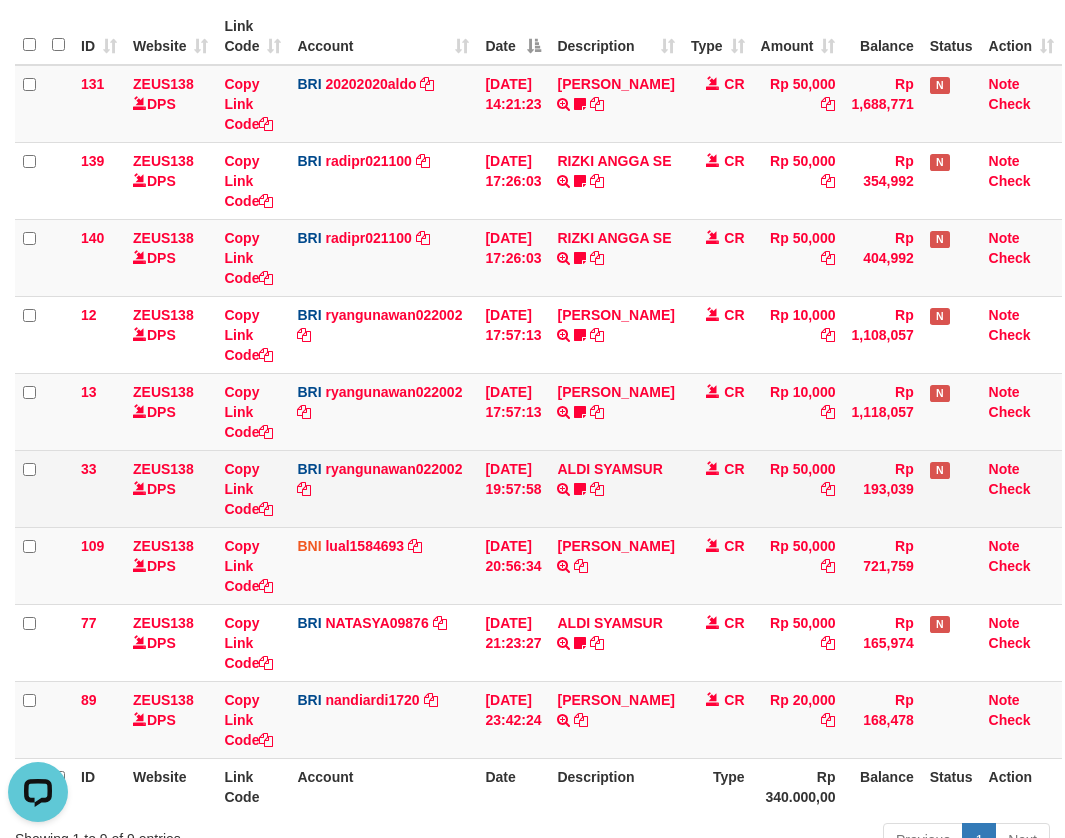 scroll, scrollTop: 0, scrollLeft: 0, axis: both 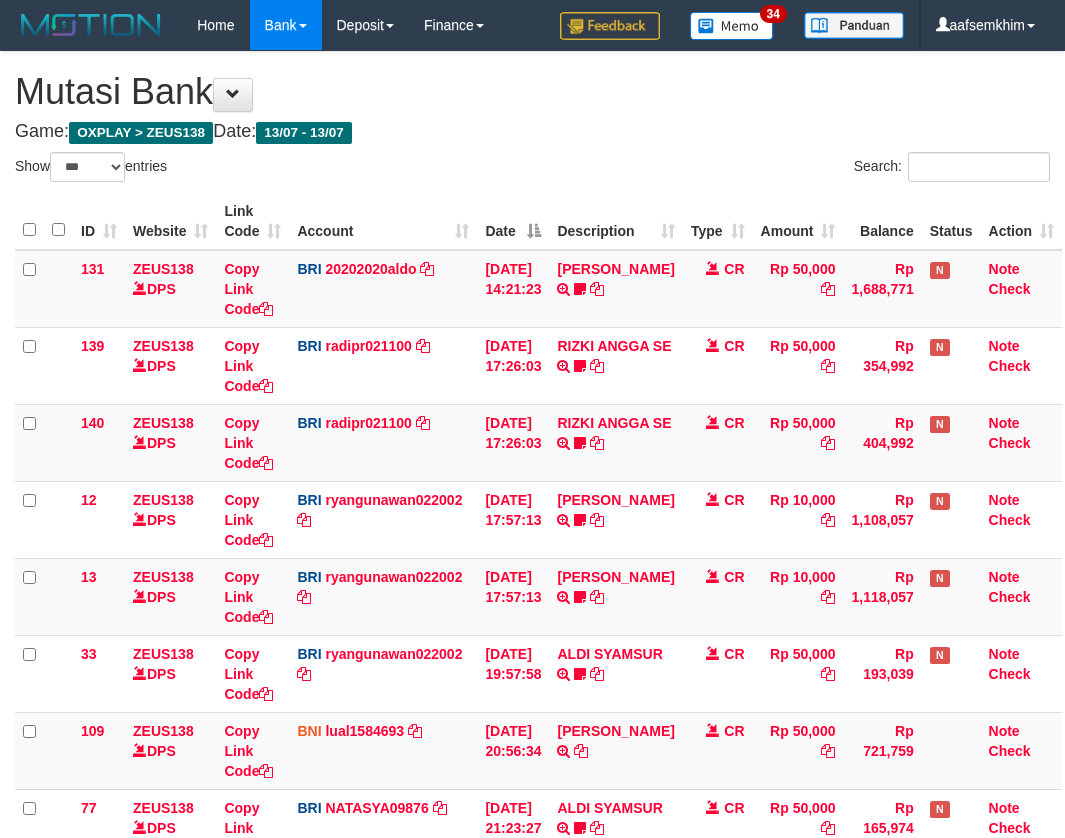select on "***" 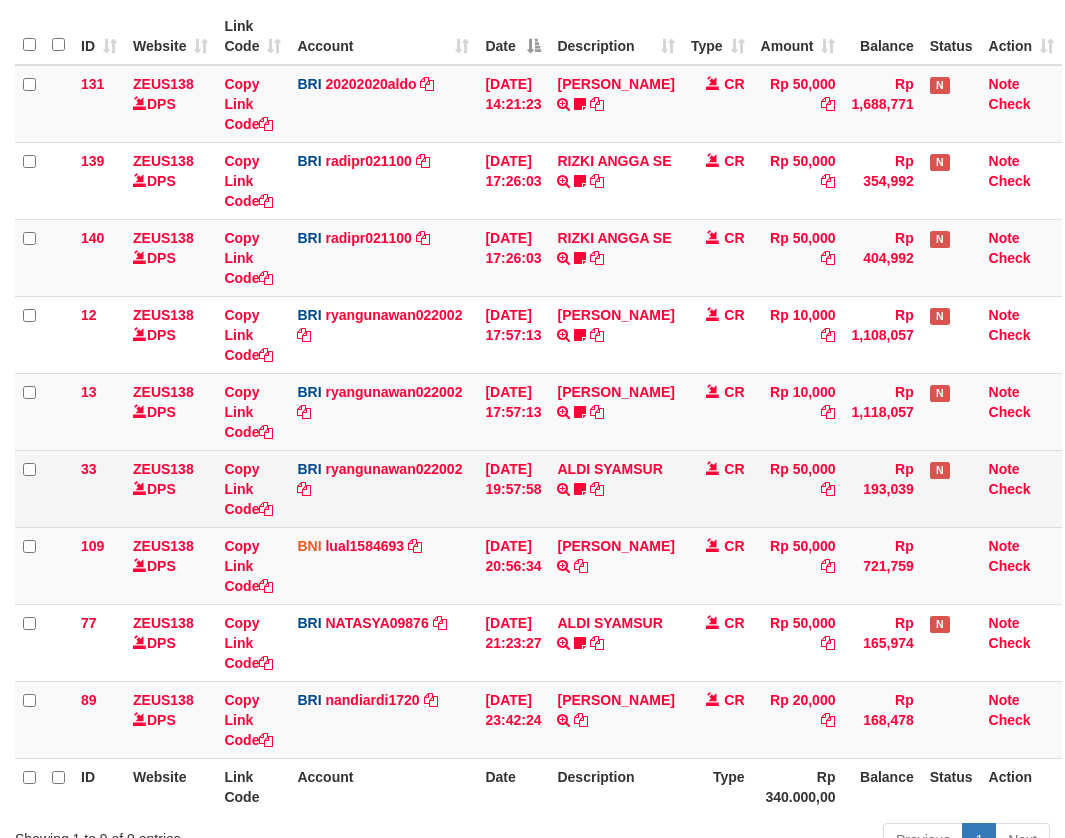 click on "13/07/2025 19:57:58" at bounding box center [513, 488] 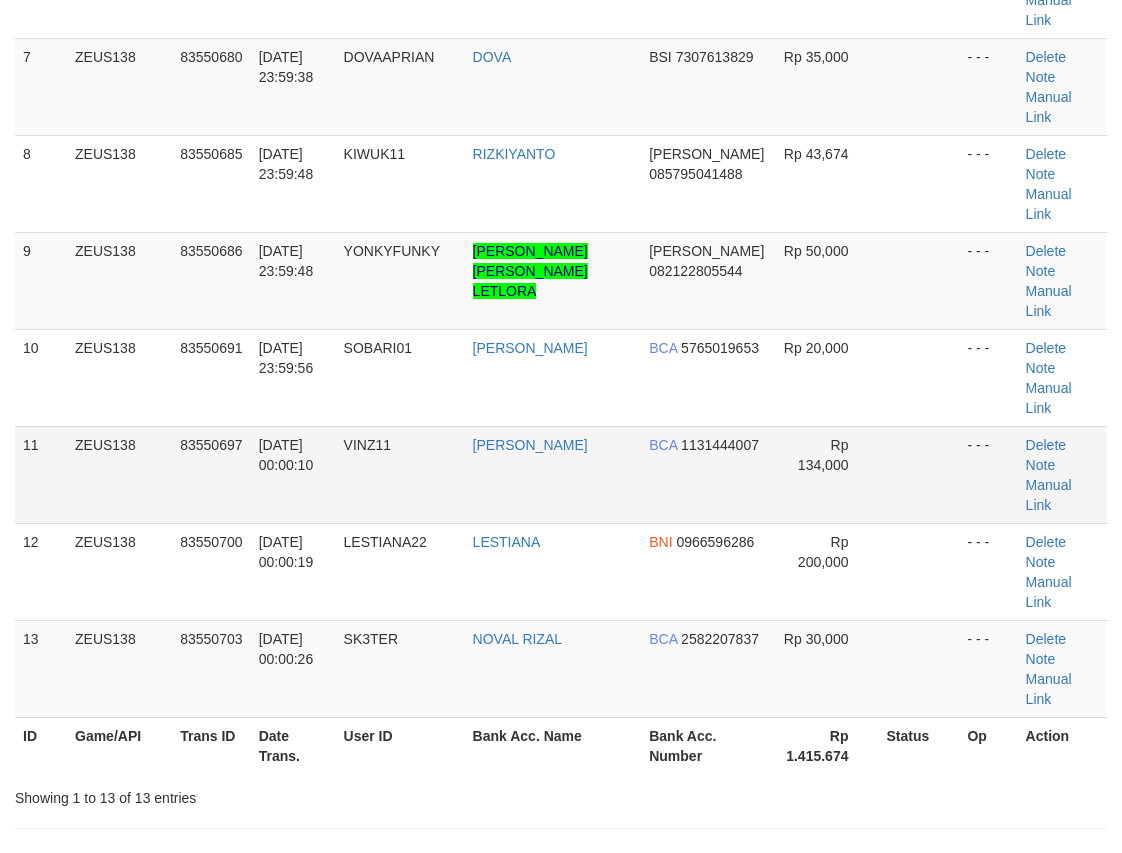 scroll, scrollTop: 620, scrollLeft: 0, axis: vertical 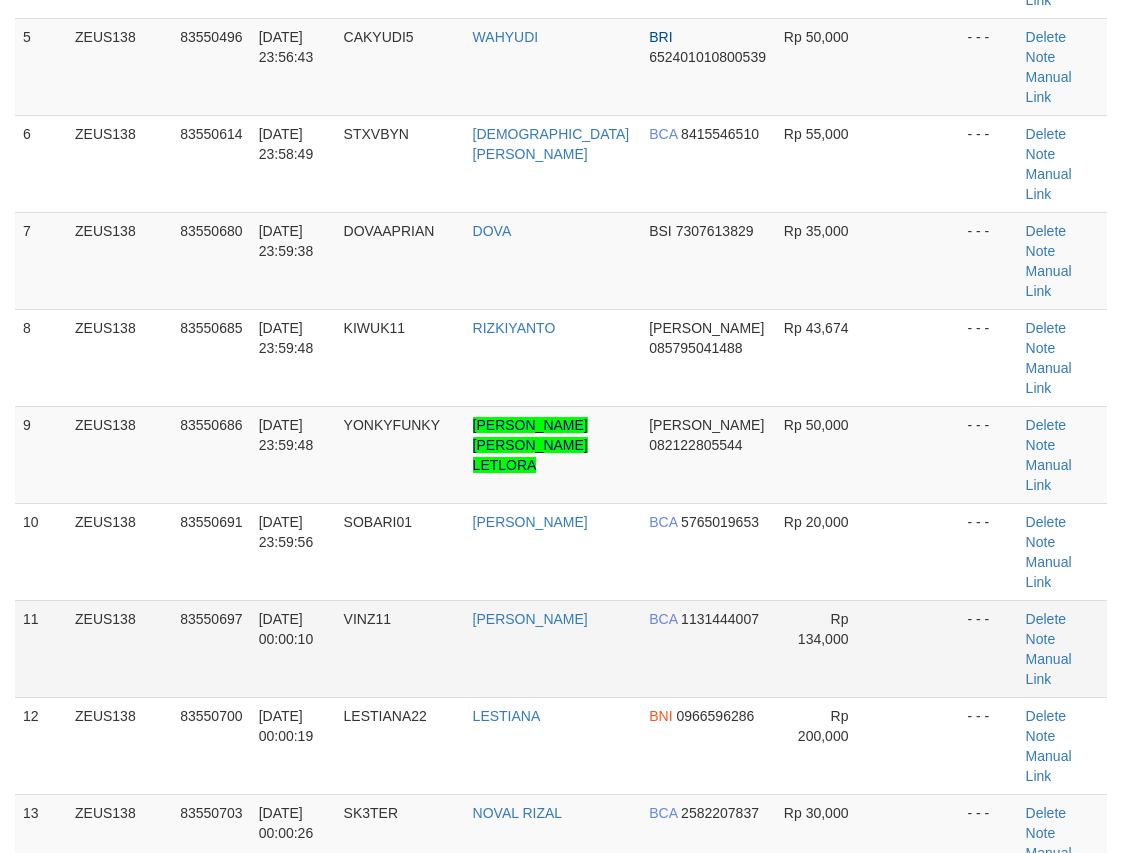 click on "VINZ11" at bounding box center (400, 648) 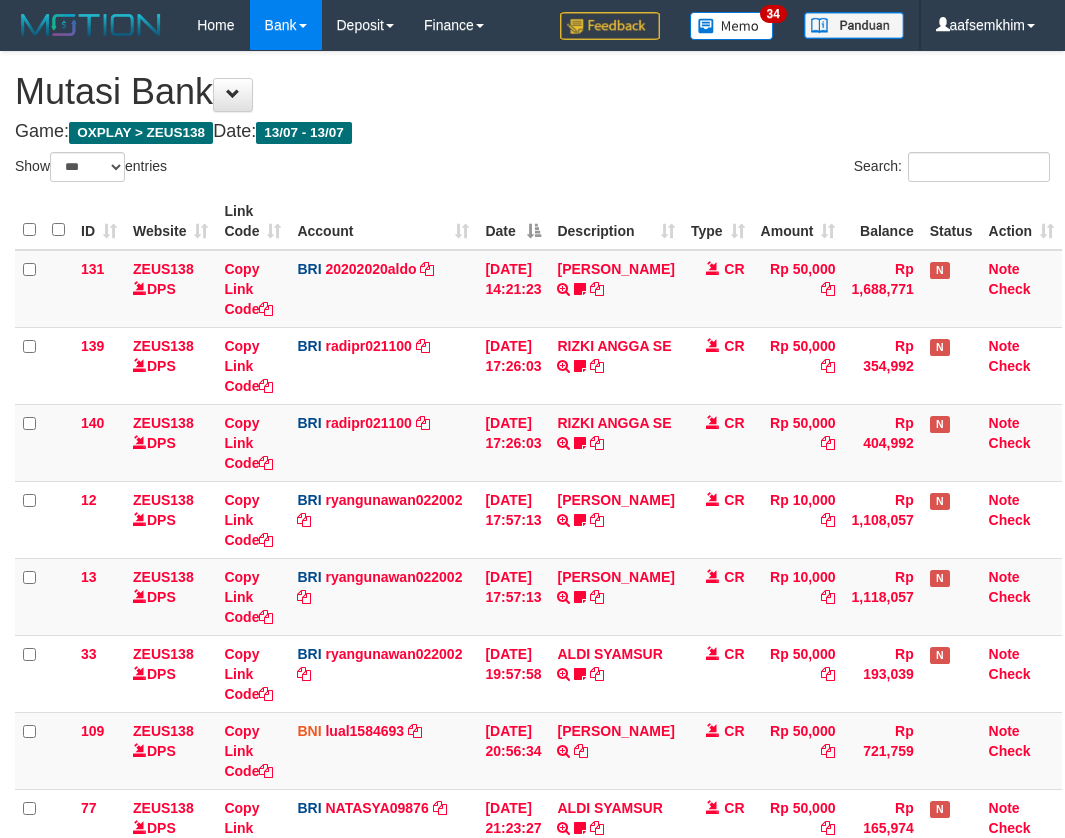 select on "***" 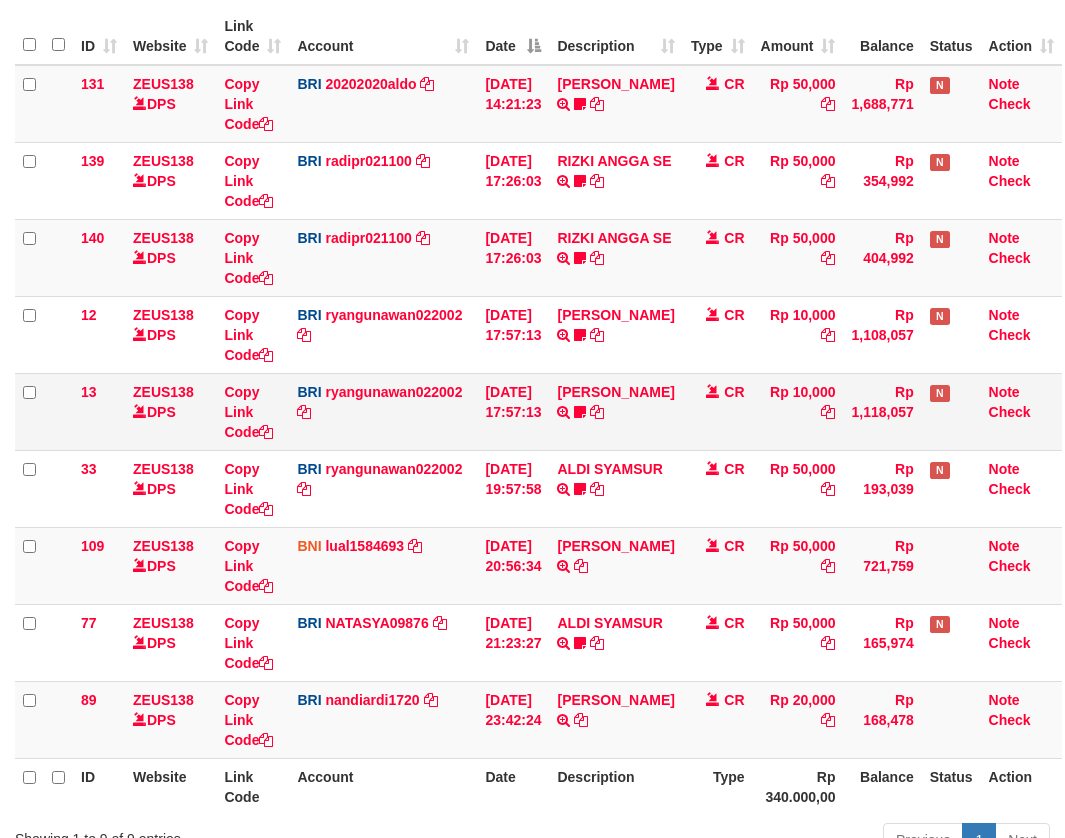 drag, startPoint x: 709, startPoint y: 384, endPoint x: 944, endPoint y: 394, distance: 235.21268 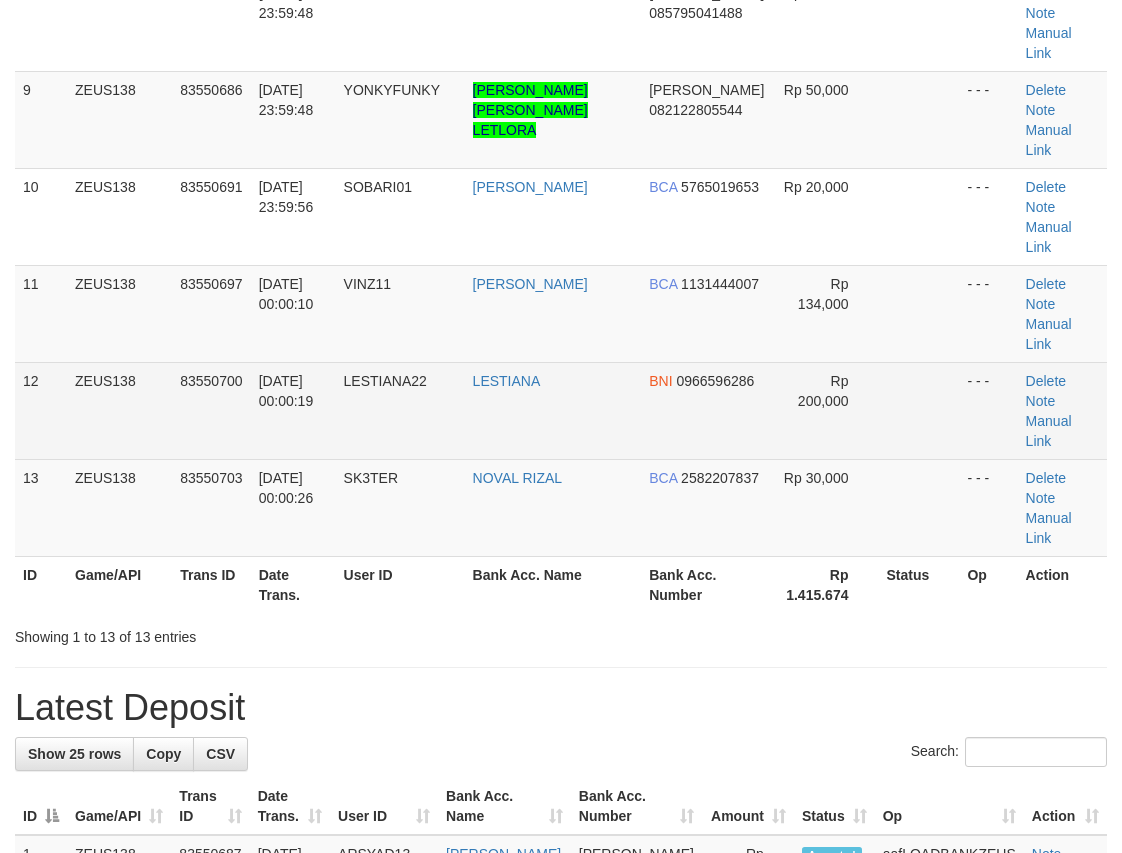 scroll, scrollTop: 620, scrollLeft: 0, axis: vertical 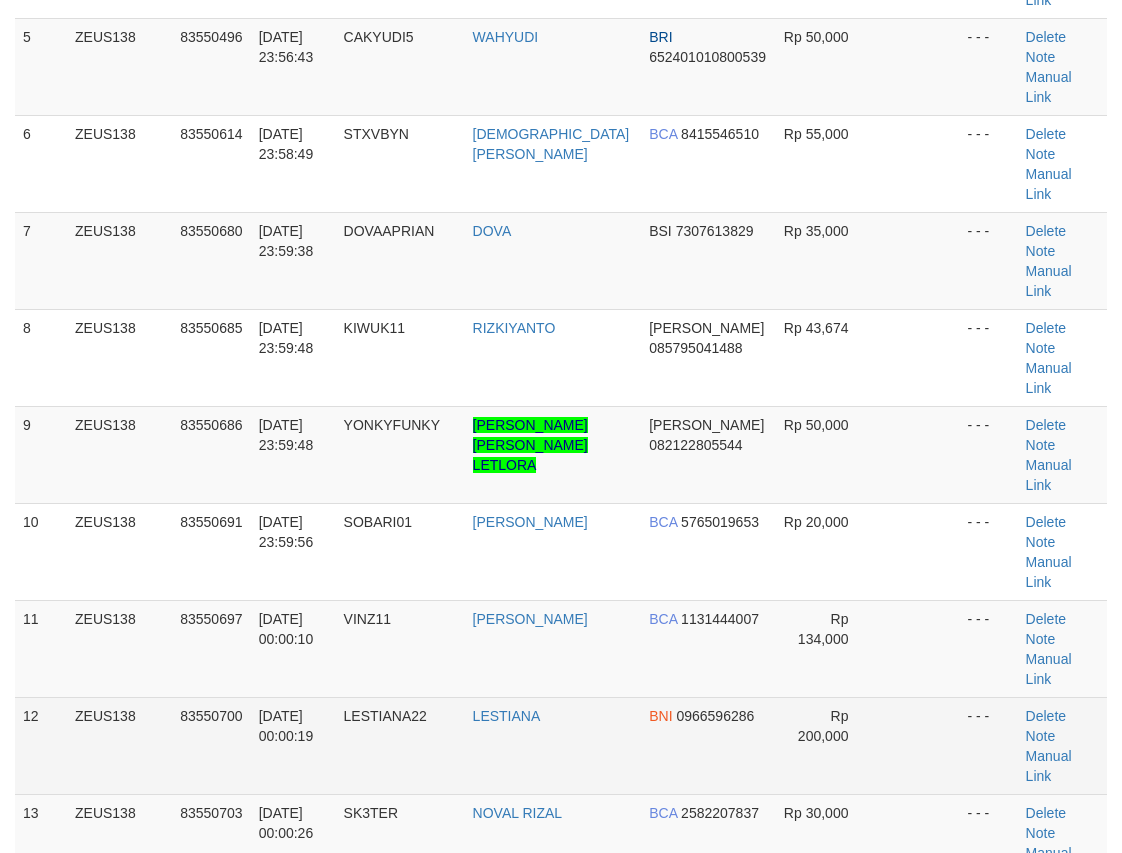 drag, startPoint x: 399, startPoint y: 516, endPoint x: 259, endPoint y: 501, distance: 140.80128 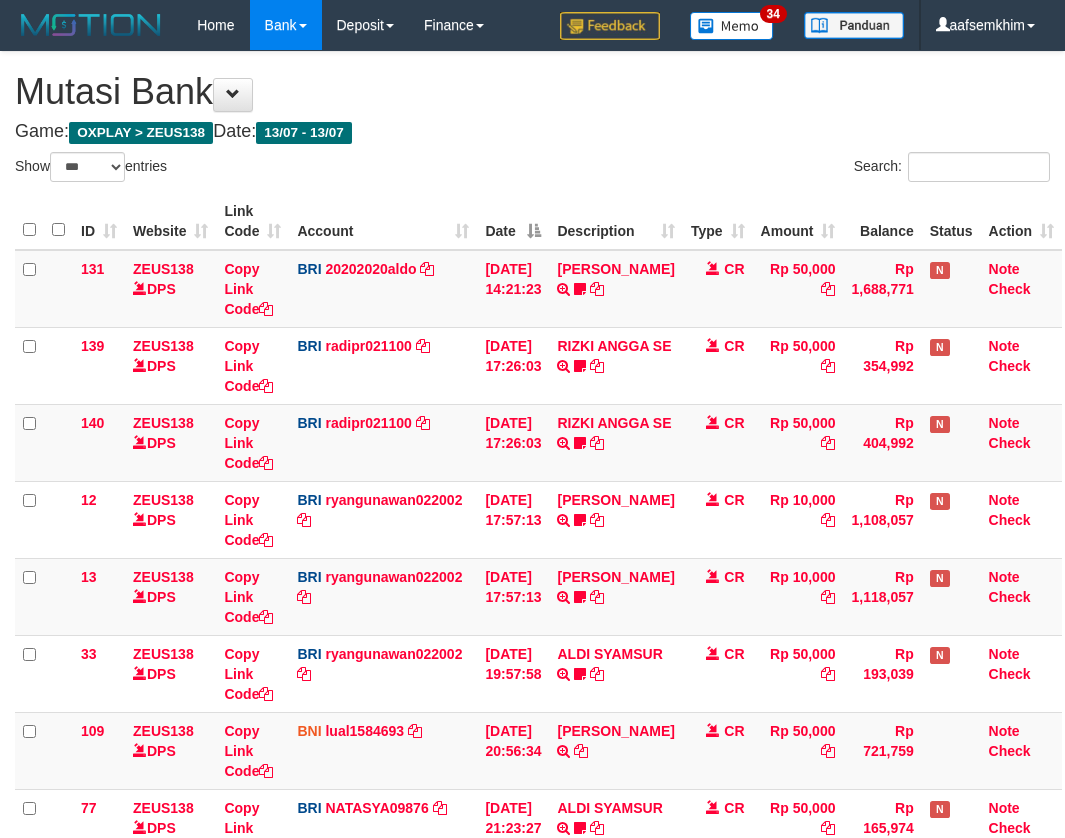 select on "***" 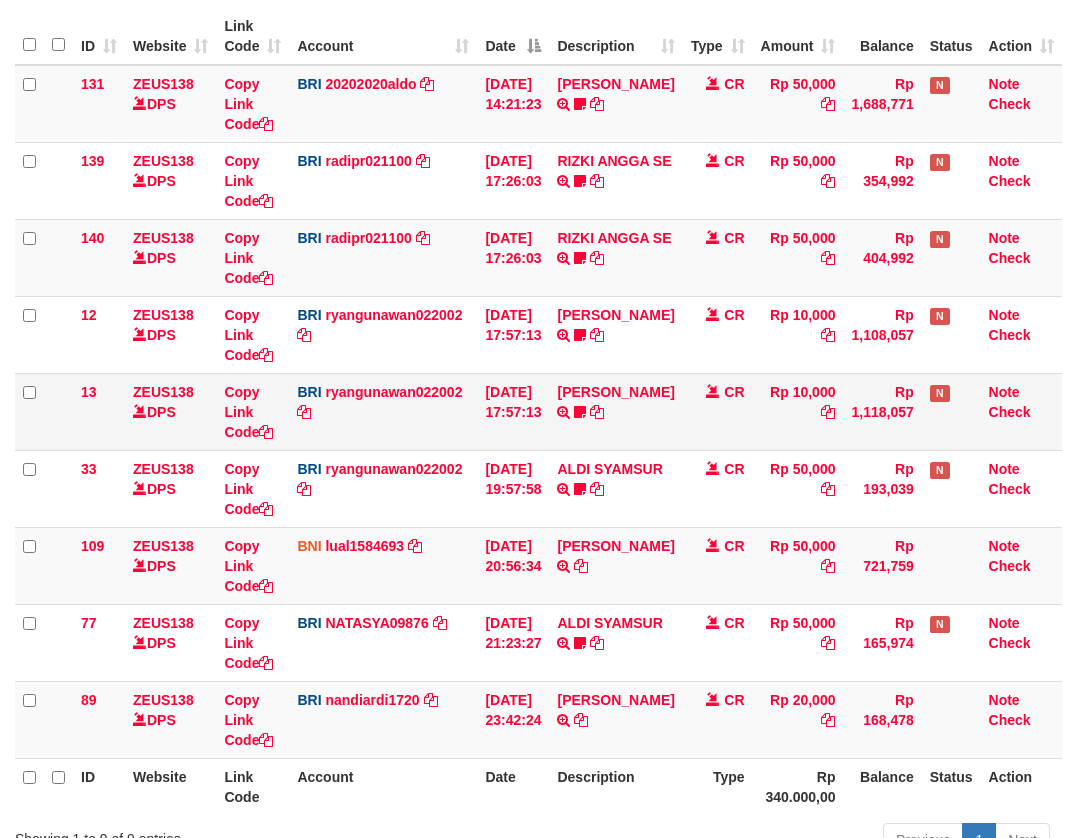 click on "ENOS RAMBALANG            TRANSFER NBMB ENOS RAMBALANG TO RYAN GUNAWAN    ENOS011" at bounding box center (615, 411) 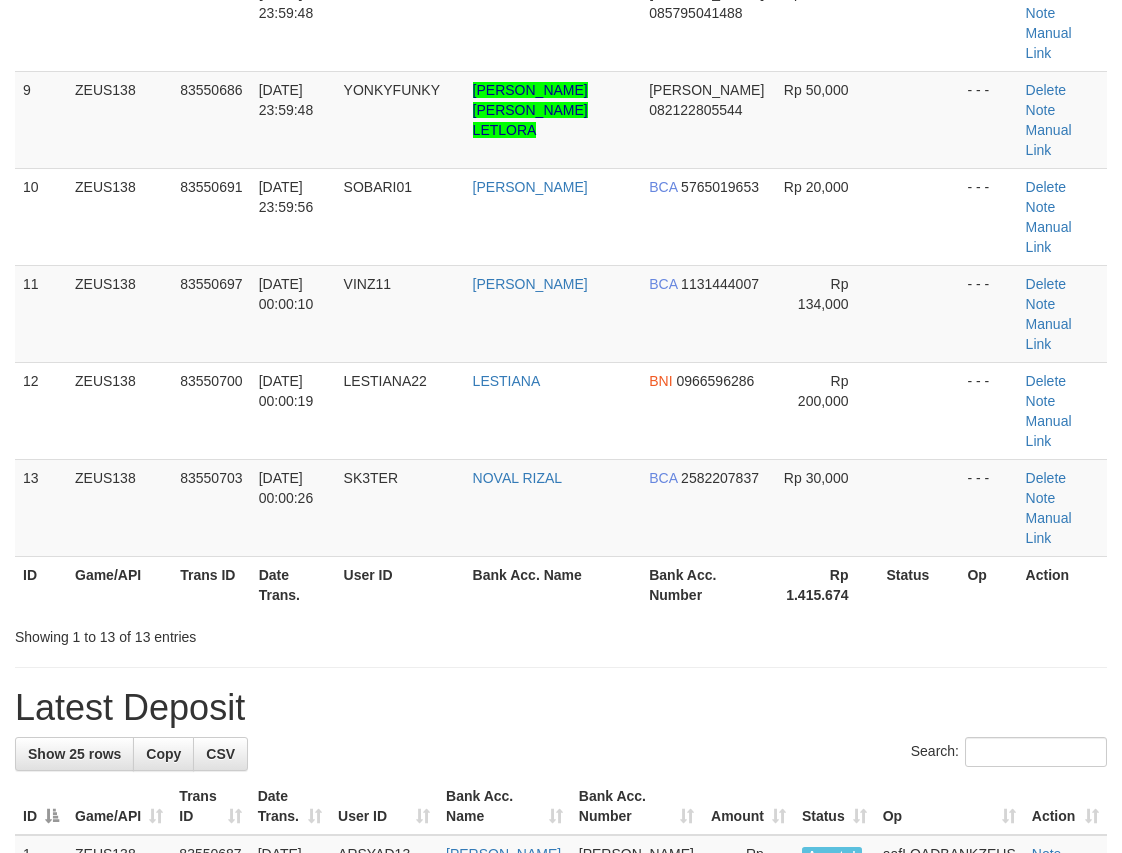 click on "**********" at bounding box center [561, 175] 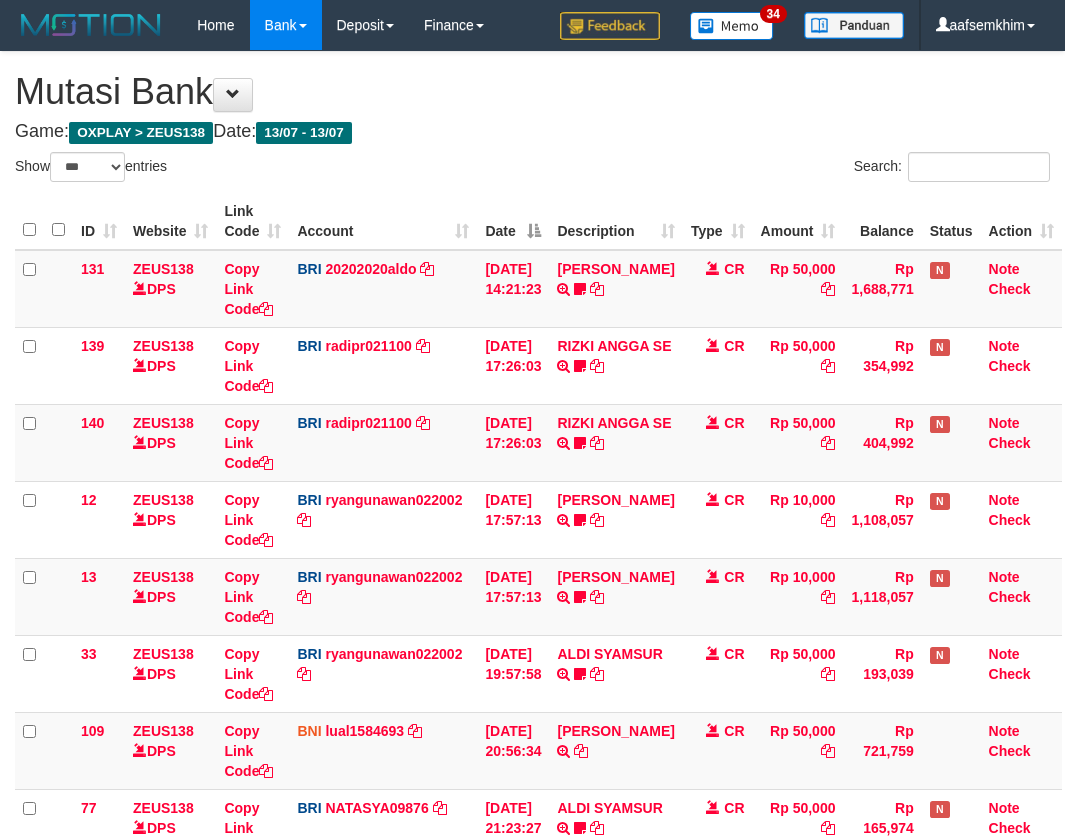 select on "***" 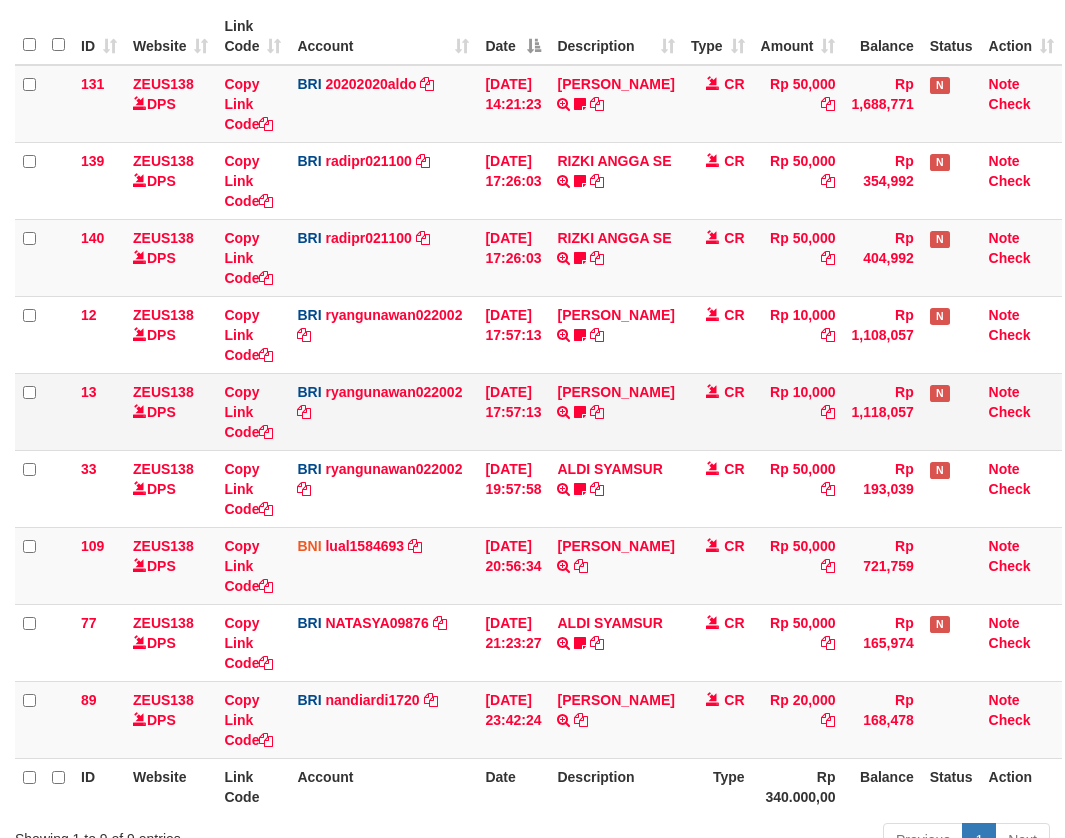 click on "CR" at bounding box center (734, 392) 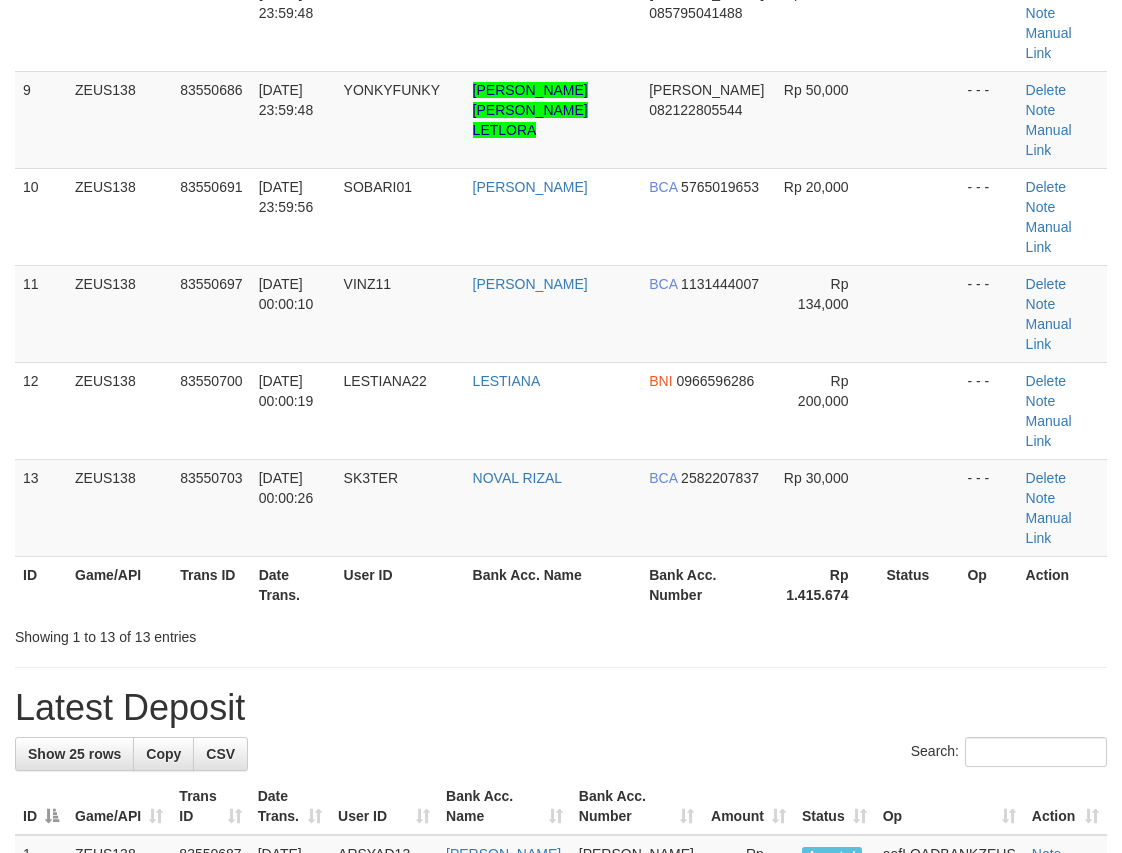 scroll, scrollTop: 620, scrollLeft: 0, axis: vertical 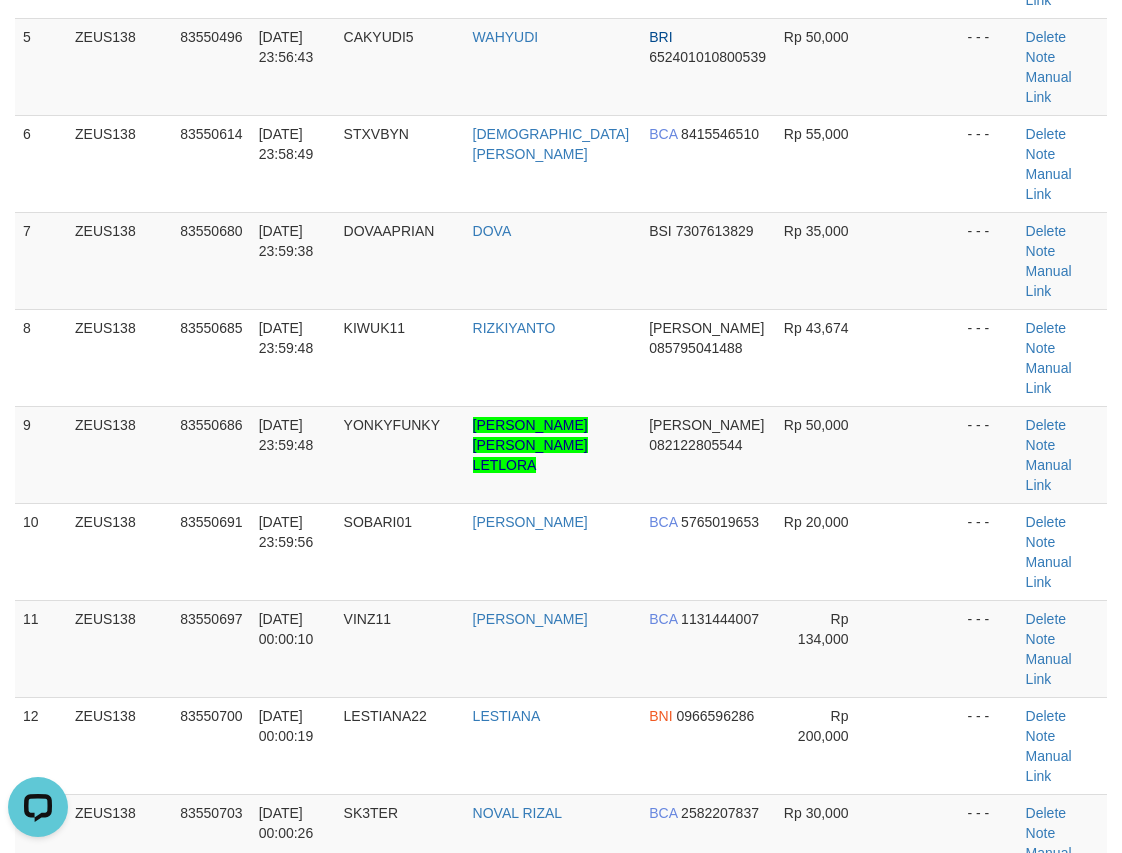 drag, startPoint x: 213, startPoint y: 438, endPoint x: 3, endPoint y: 423, distance: 210.53503 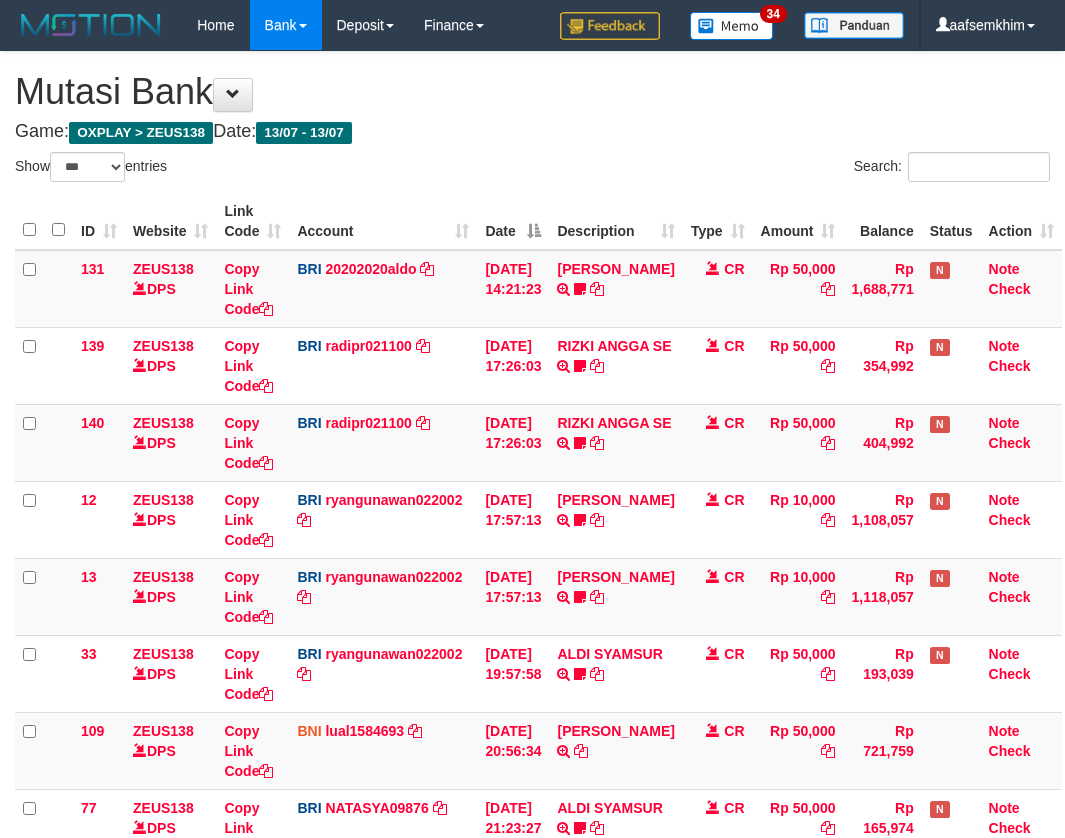 select on "***" 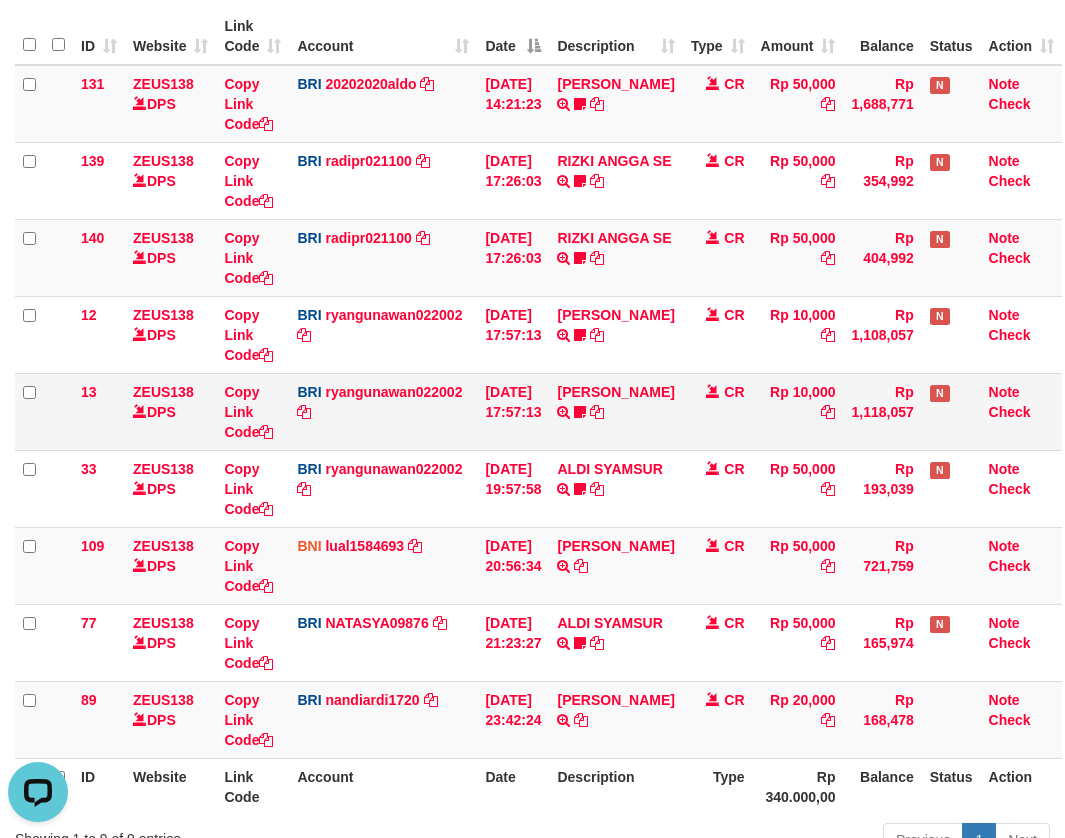 scroll, scrollTop: 0, scrollLeft: 0, axis: both 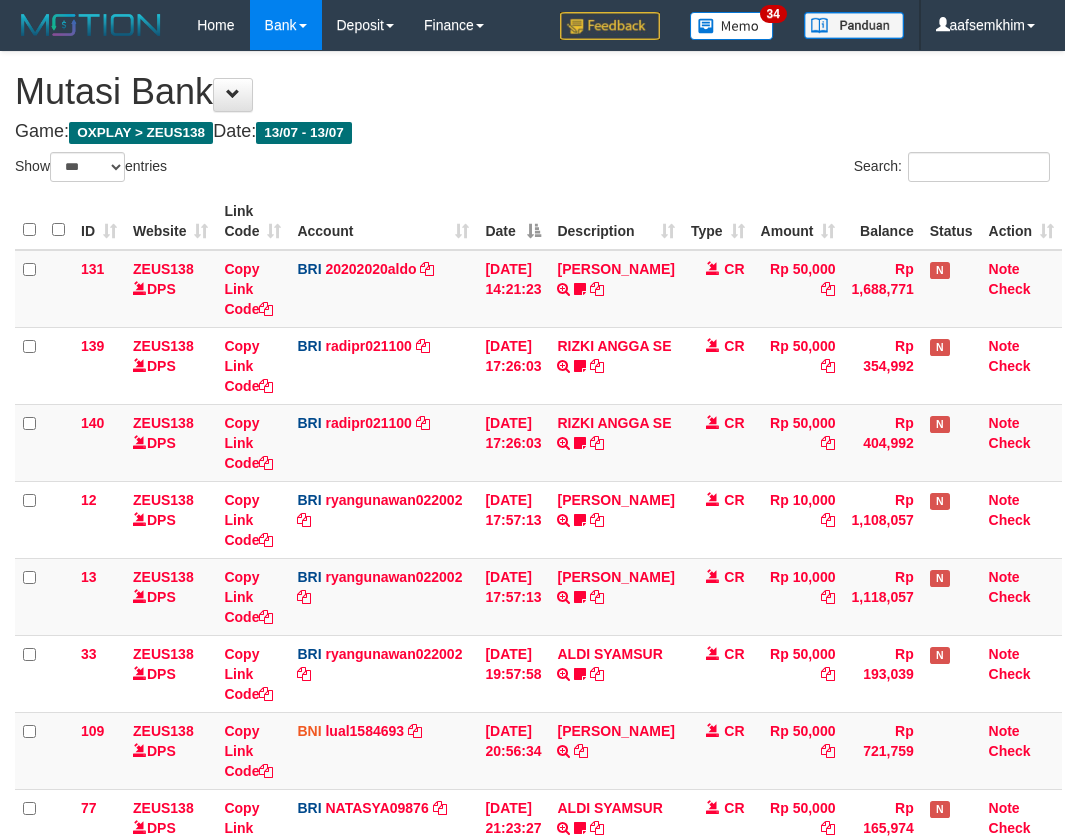 select on "***" 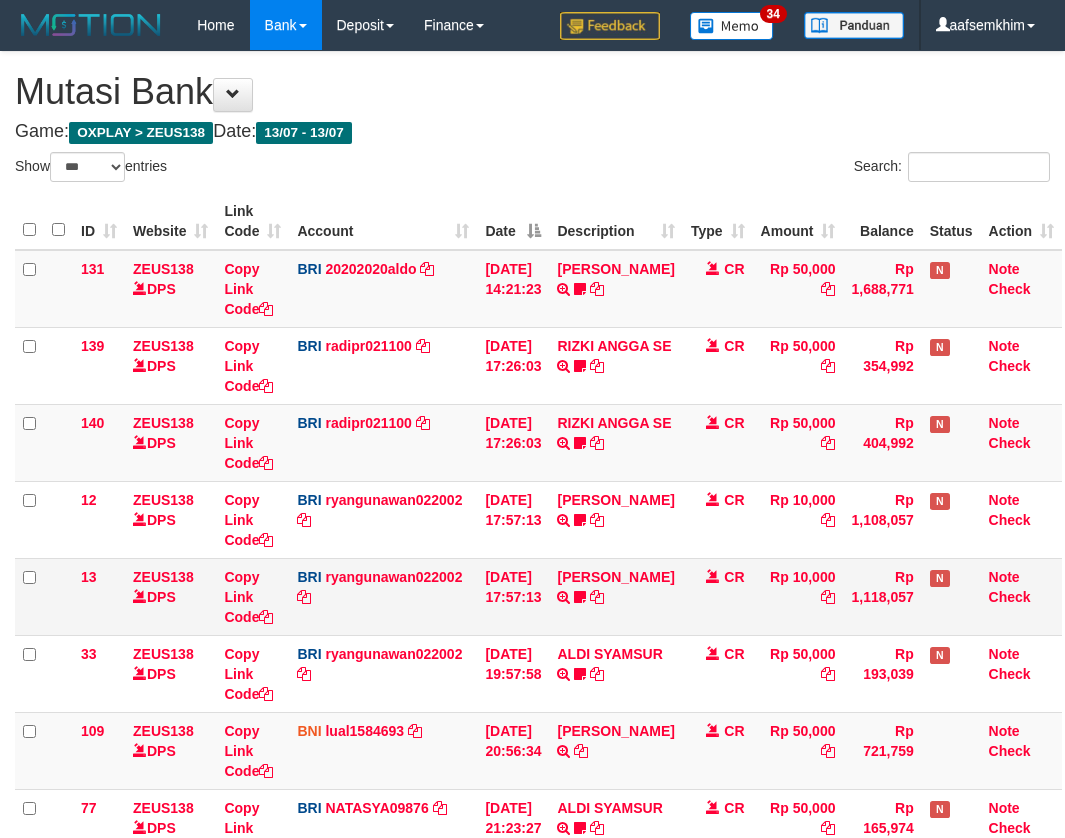 scroll, scrollTop: 185, scrollLeft: 0, axis: vertical 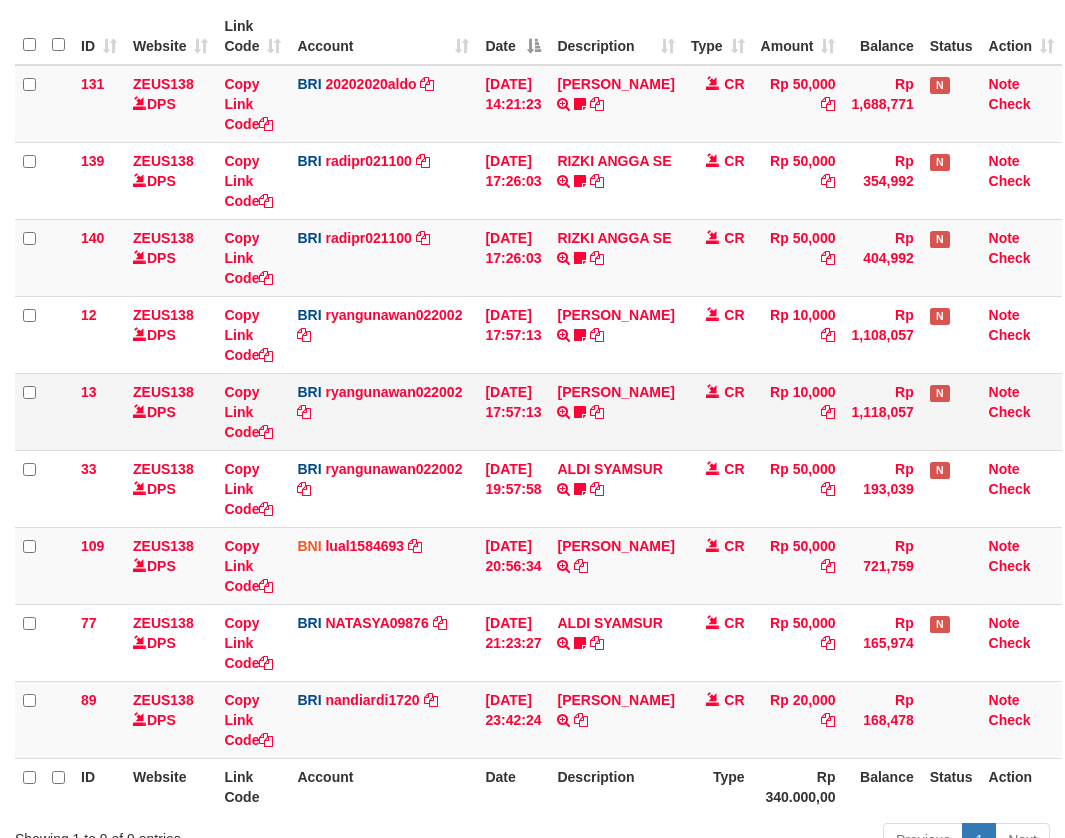 drag, startPoint x: 658, startPoint y: 389, endPoint x: 683, endPoint y: 385, distance: 25.317978 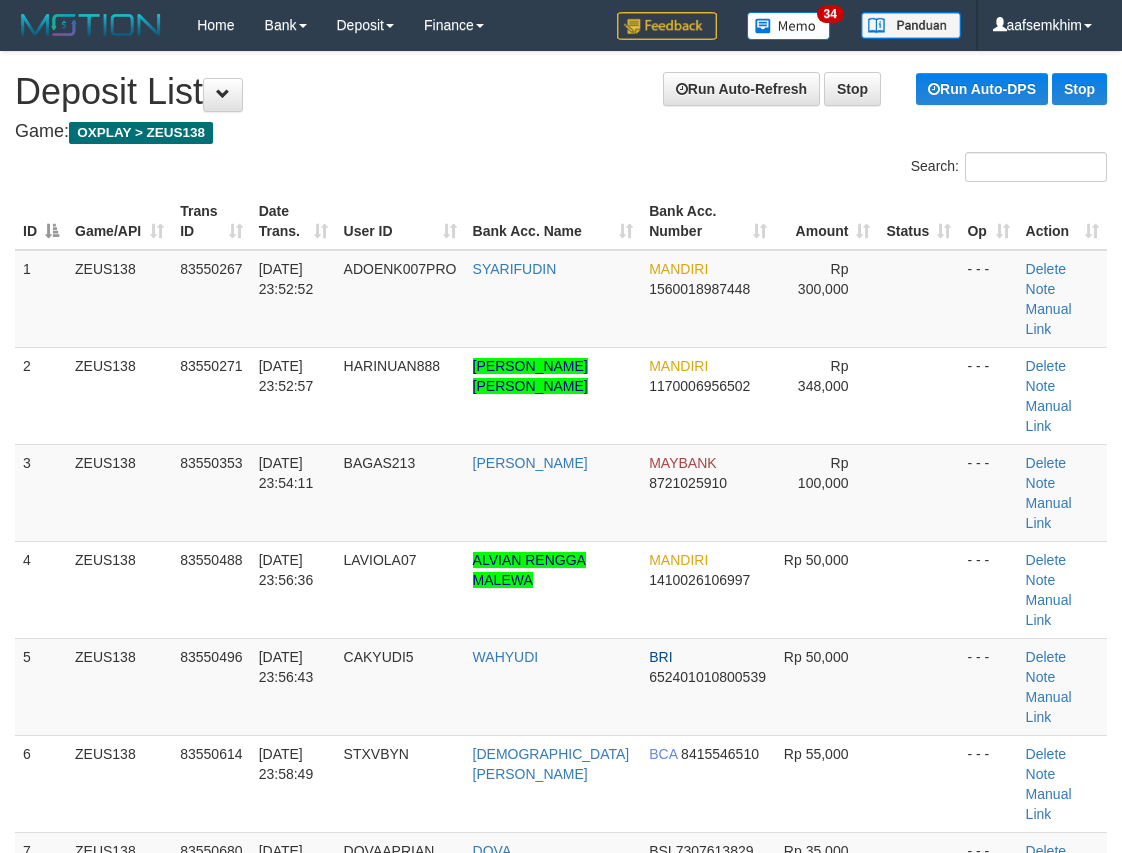 scroll, scrollTop: 955, scrollLeft: 0, axis: vertical 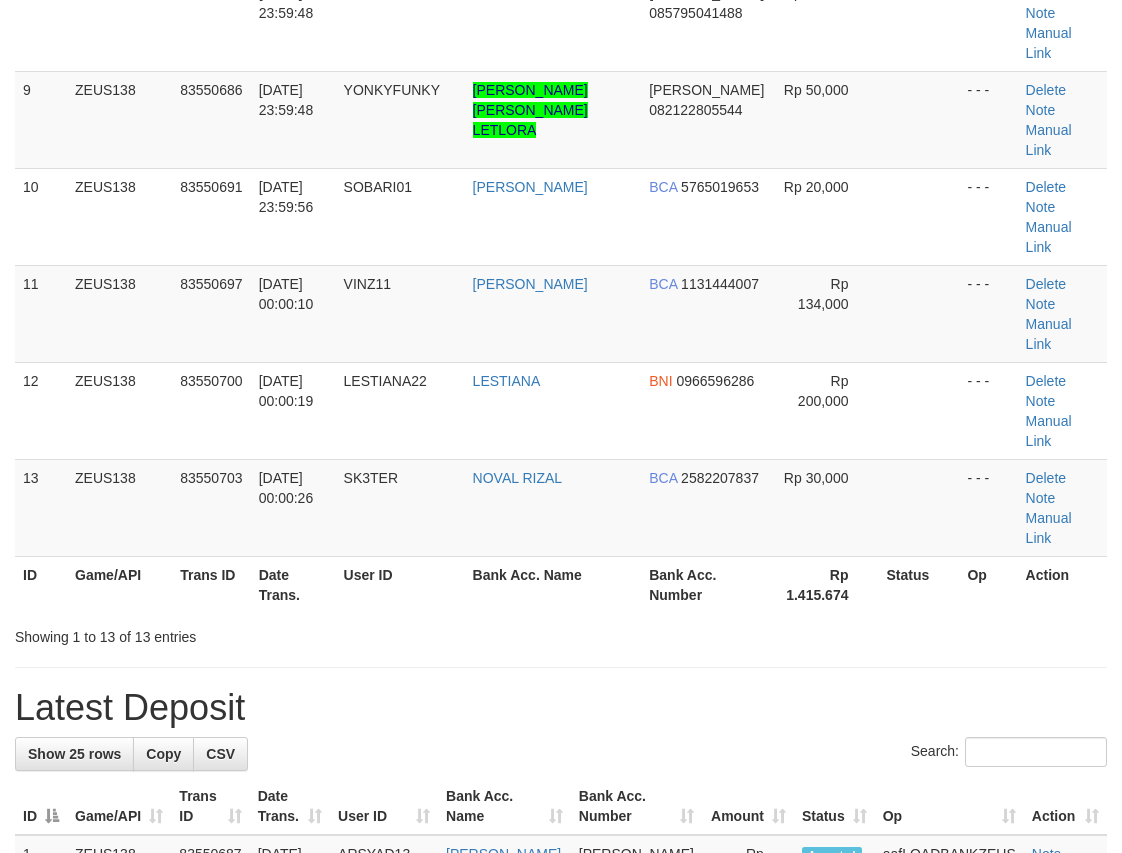 drag, startPoint x: 409, startPoint y: 500, endPoint x: 314, endPoint y: 494, distance: 95.189285 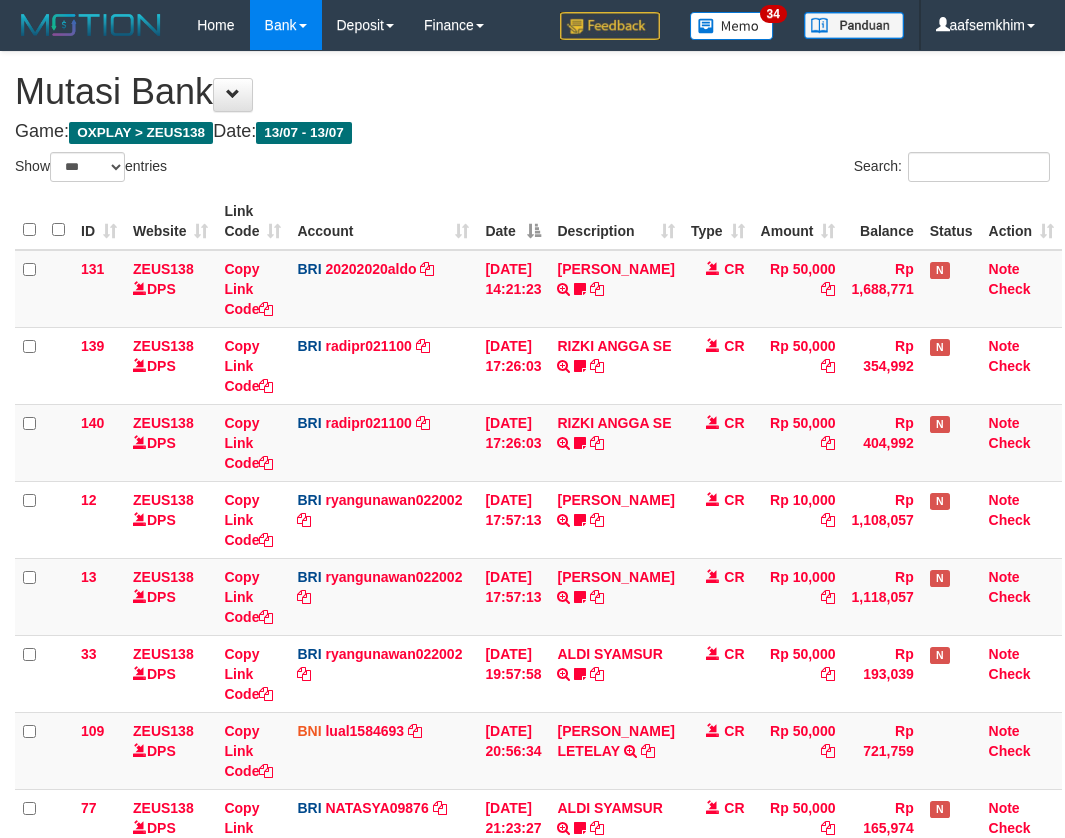 select on "***" 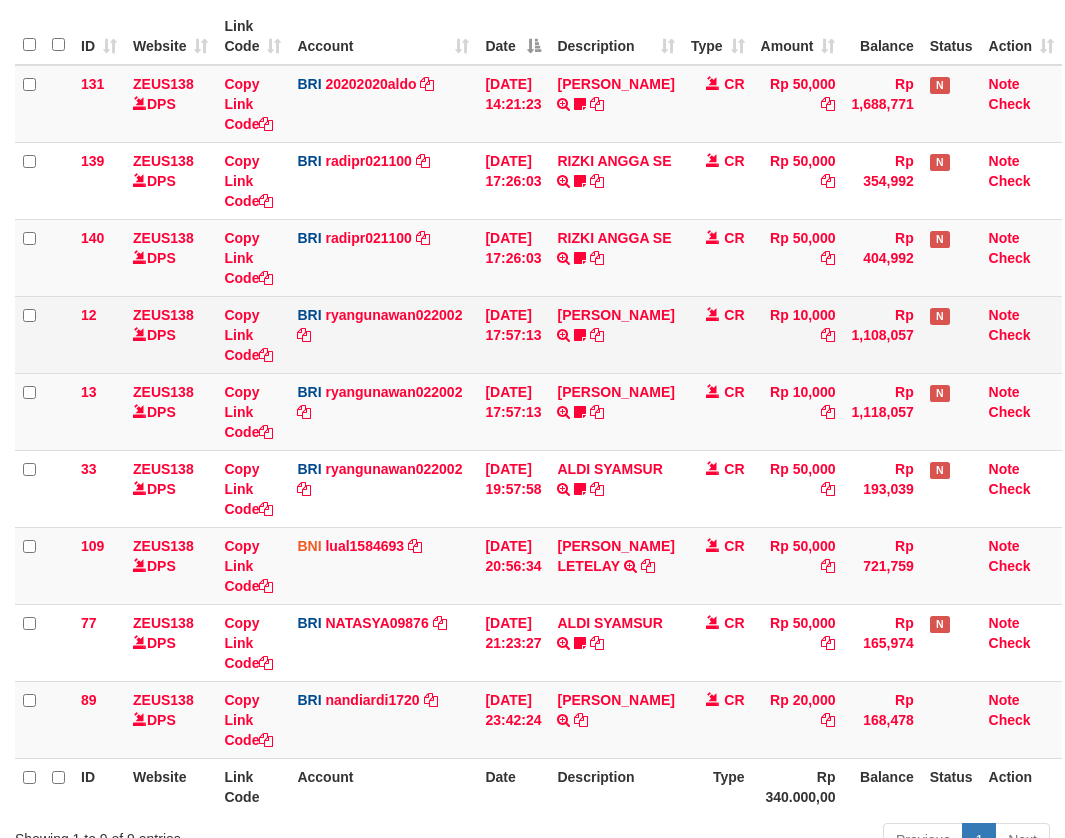 click on "ENOS RAMBALANG            TRANSFER NBMB ENOS RAMBALANG TO RYAN GUNAWAN    ENOS011" at bounding box center (615, 334) 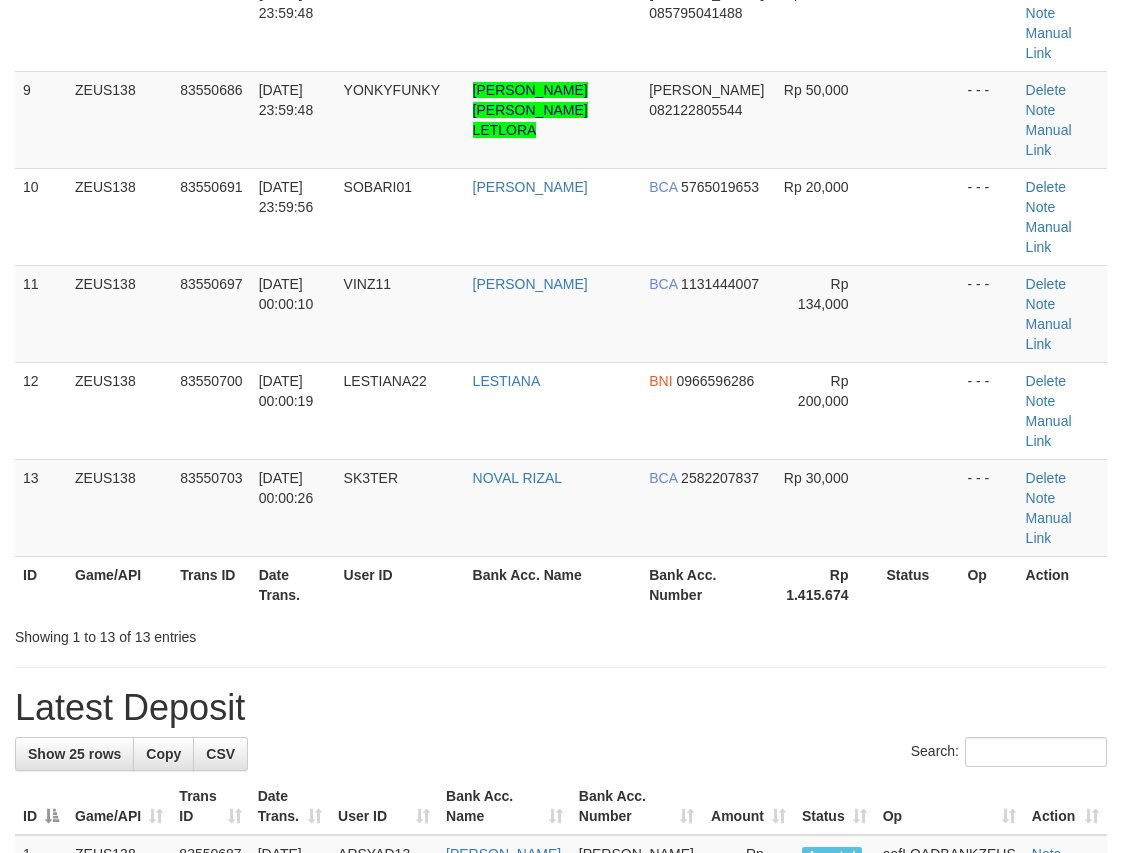 scroll, scrollTop: 620, scrollLeft: 0, axis: vertical 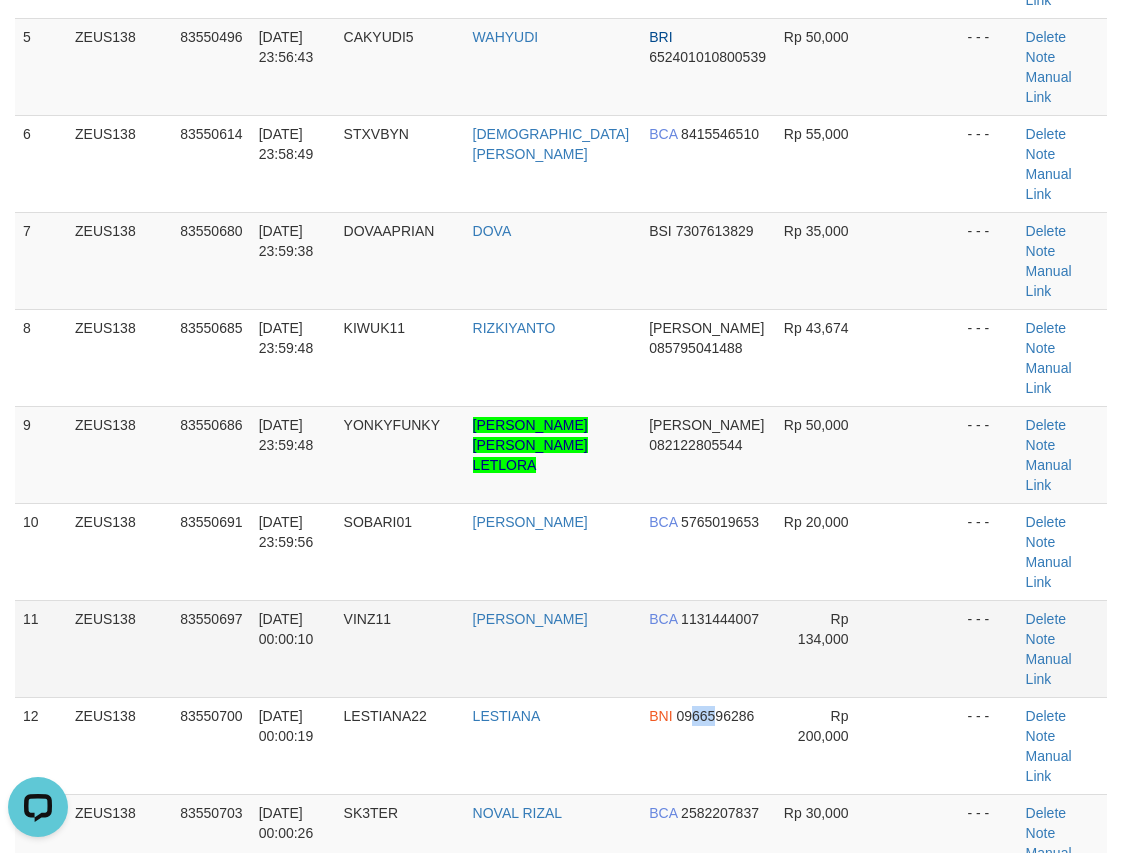 drag, startPoint x: 689, startPoint y: 501, endPoint x: 575, endPoint y: 440, distance: 129.29424 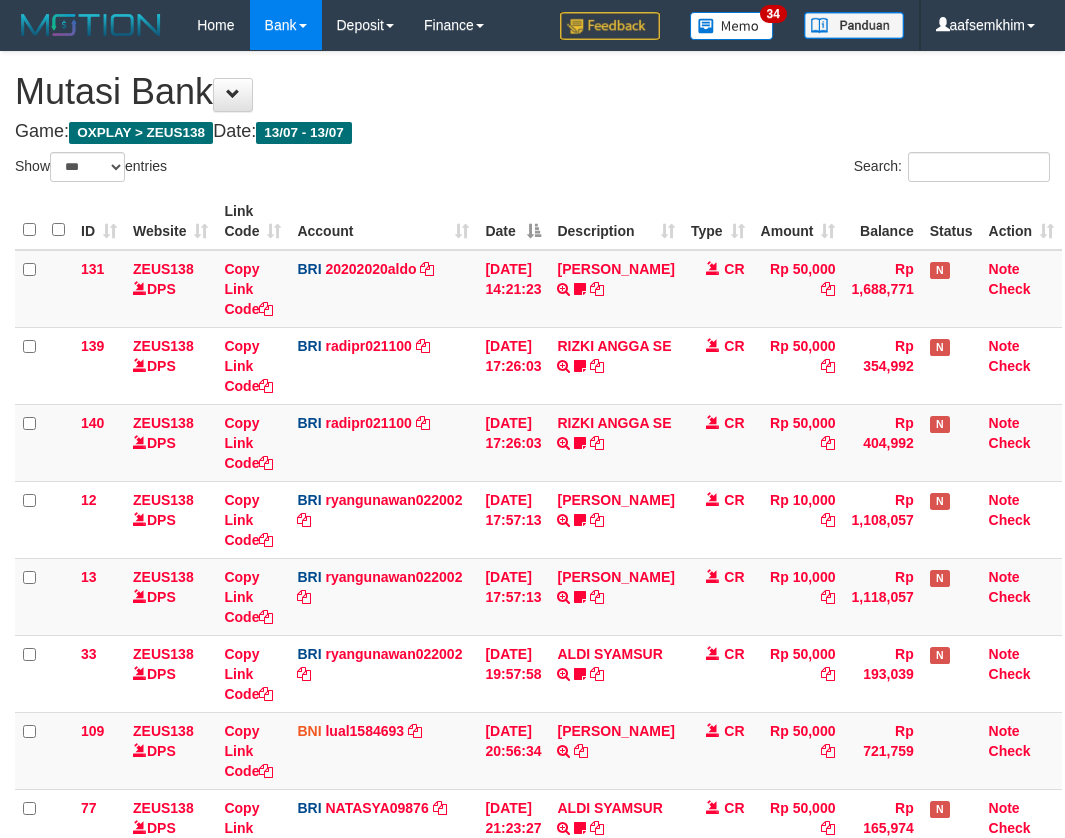 select on "***" 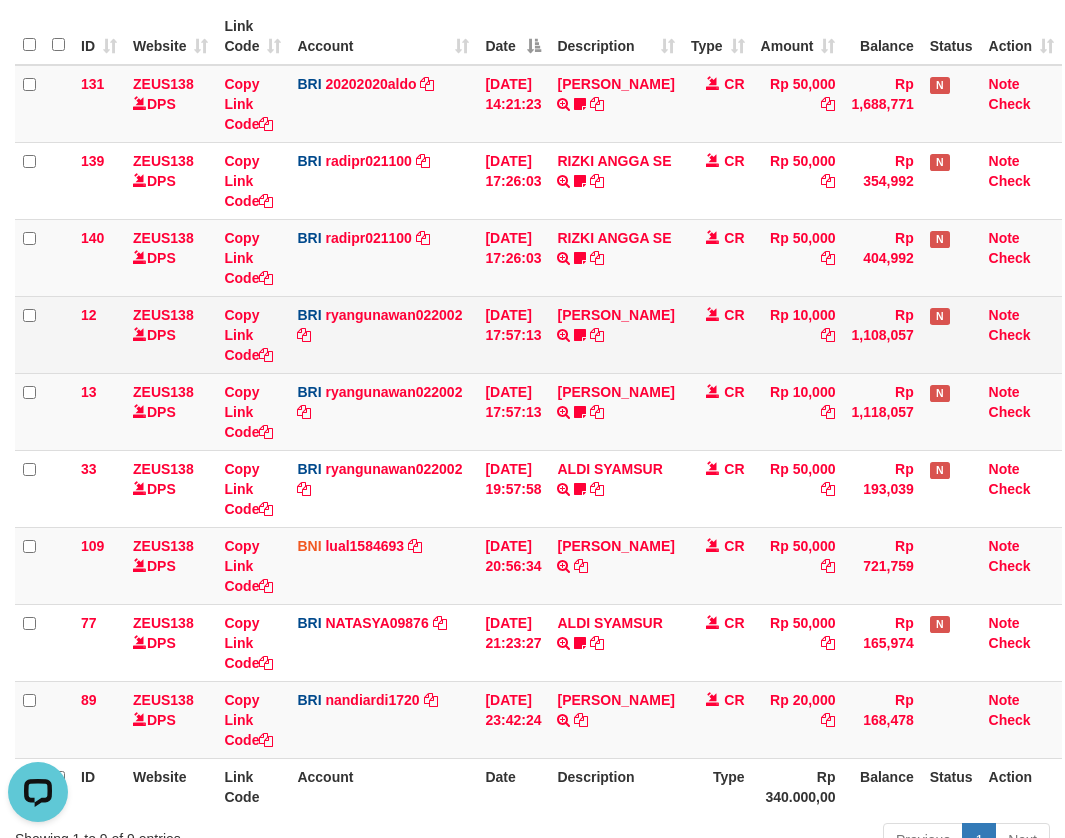 scroll, scrollTop: 0, scrollLeft: 0, axis: both 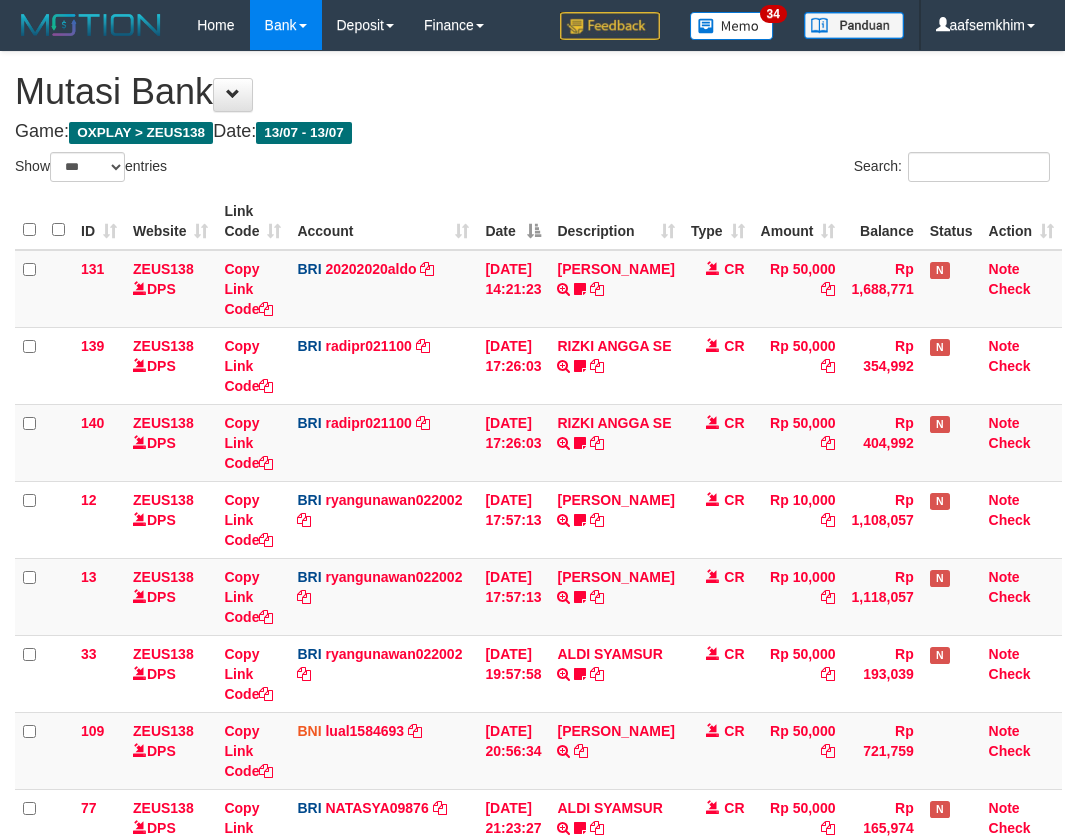 select on "***" 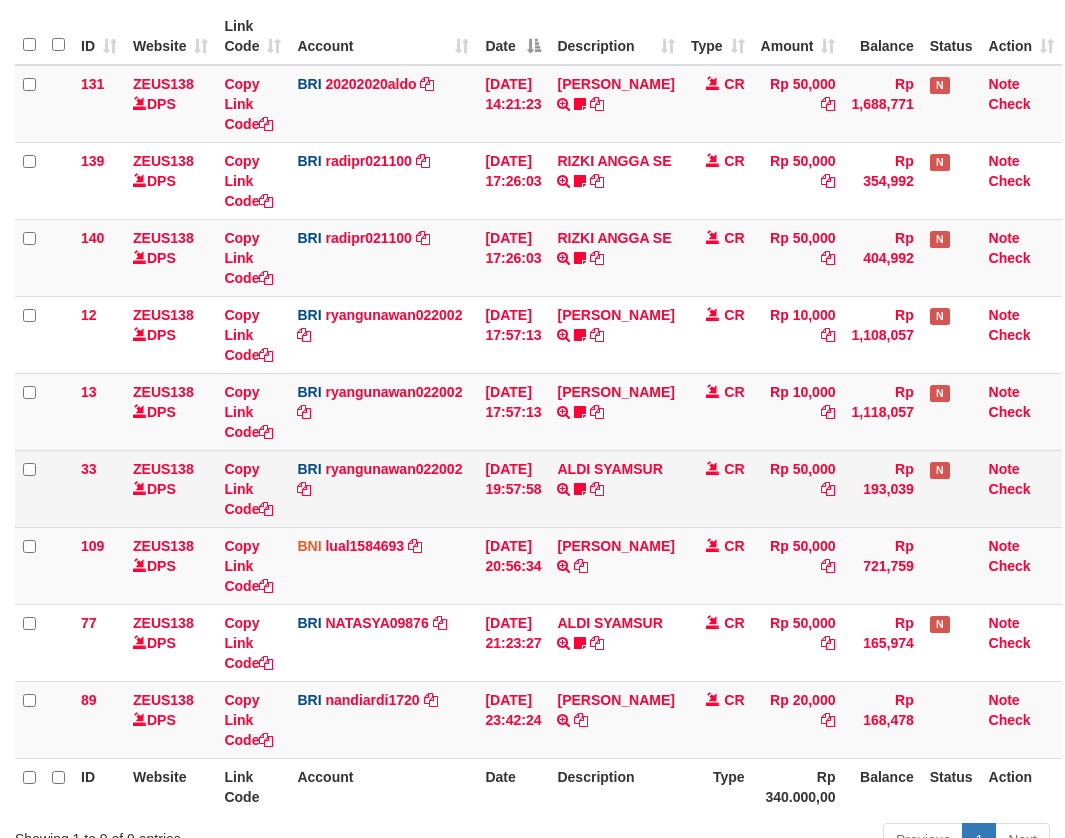 drag, startPoint x: 867, startPoint y: 507, endPoint x: 884, endPoint y: 504, distance: 17.262676 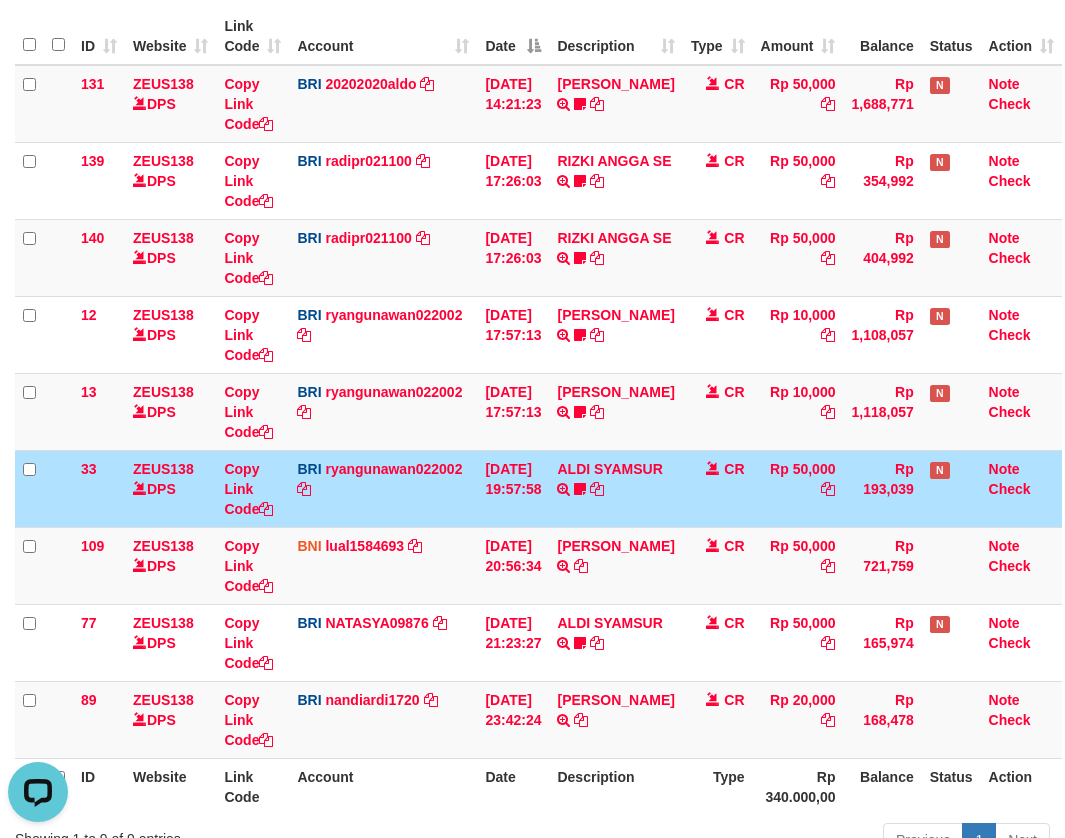 scroll, scrollTop: 0, scrollLeft: 0, axis: both 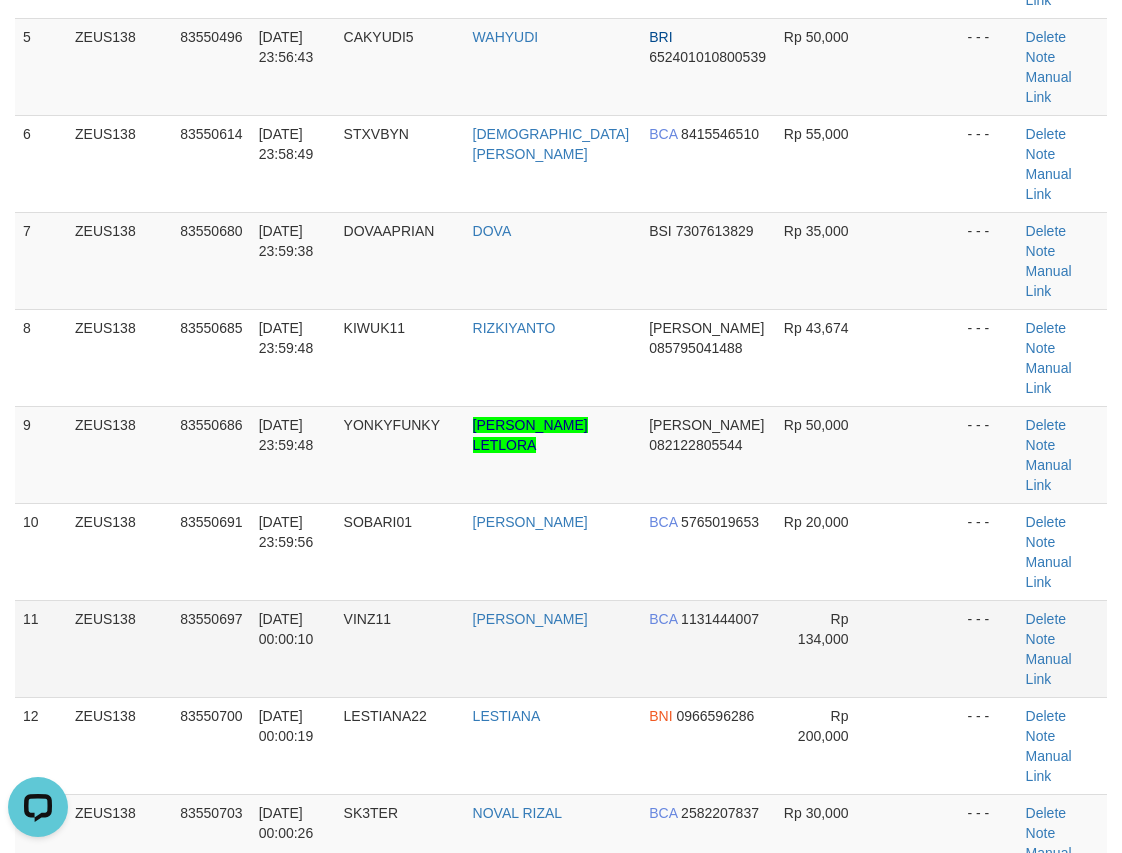 drag, startPoint x: 345, startPoint y: 480, endPoint x: 95, endPoint y: 422, distance: 256.63983 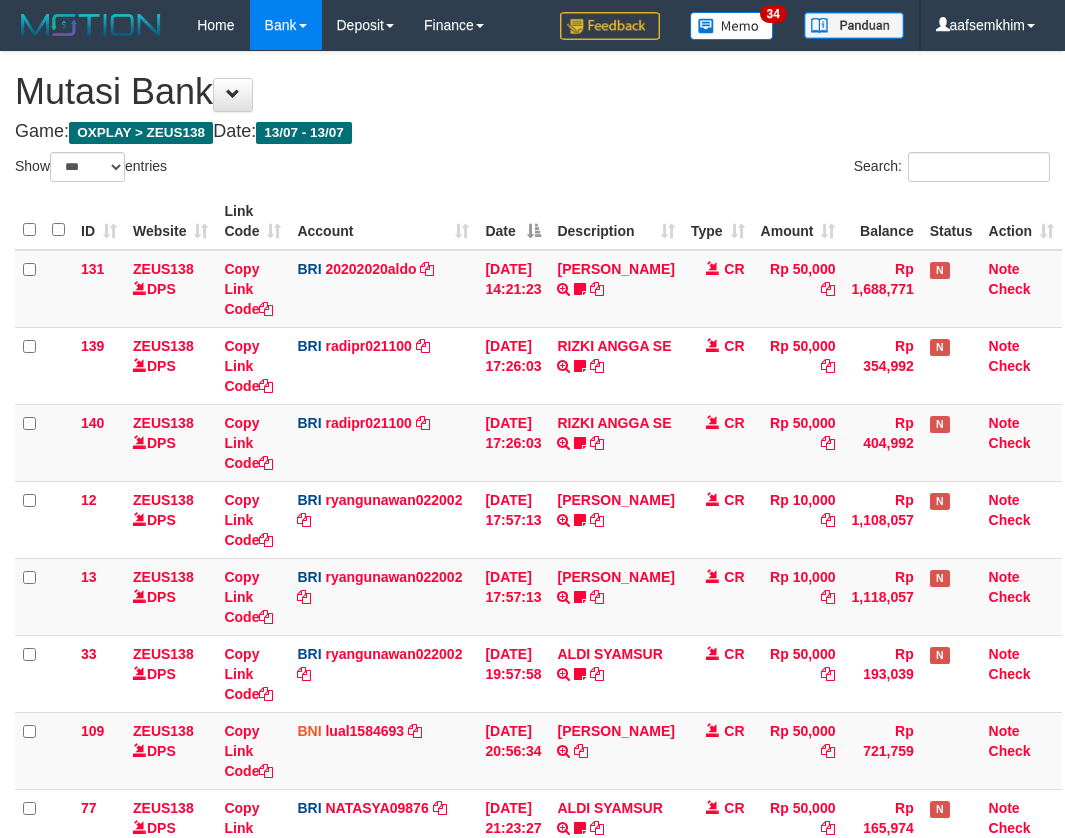 select on "***" 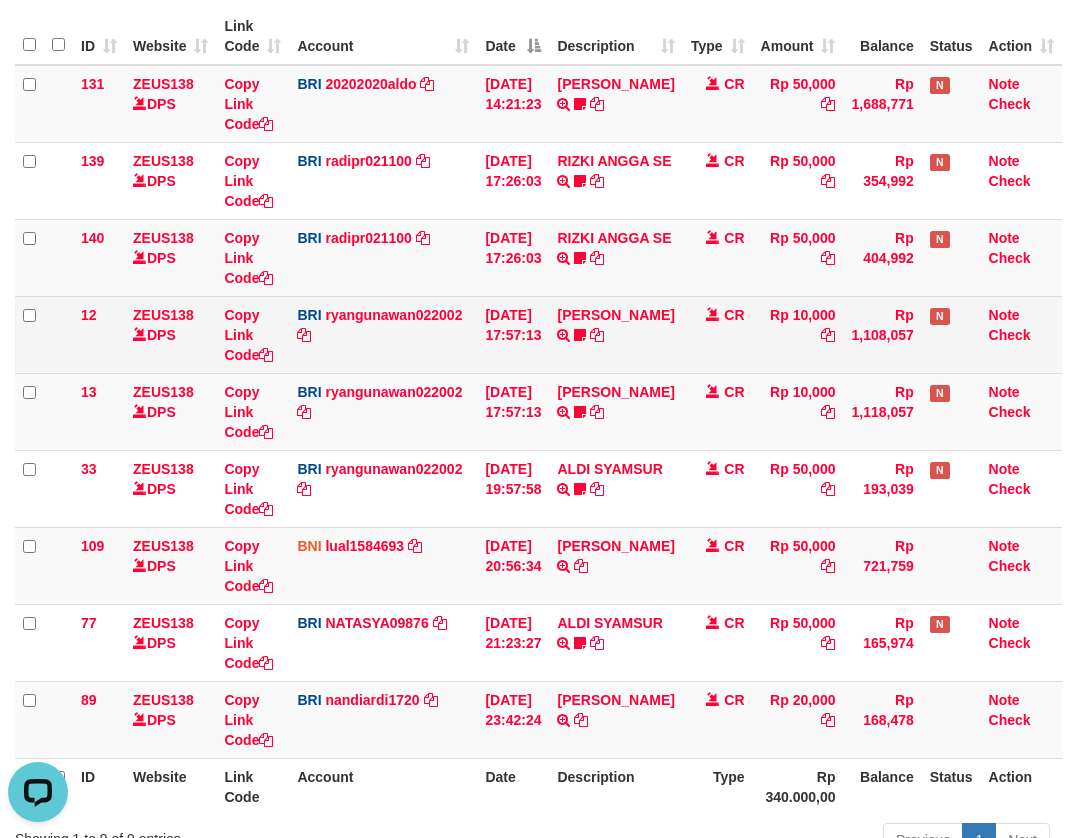 scroll, scrollTop: 0, scrollLeft: 0, axis: both 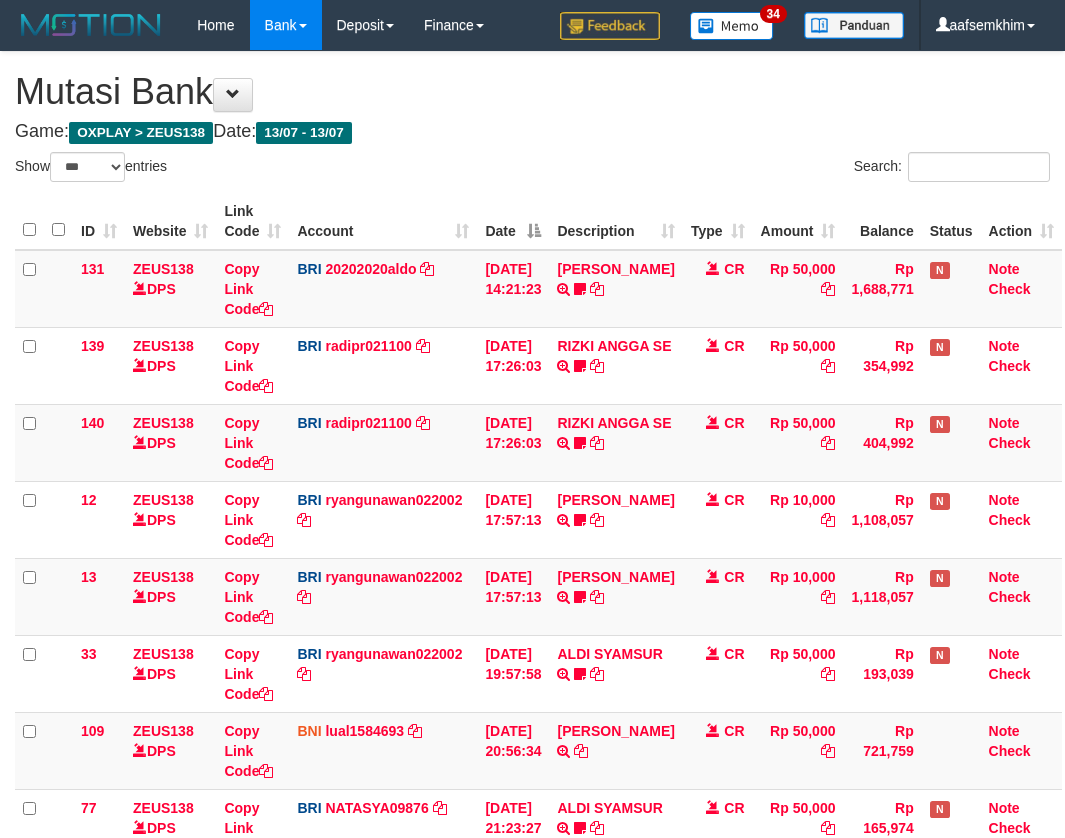 select on "***" 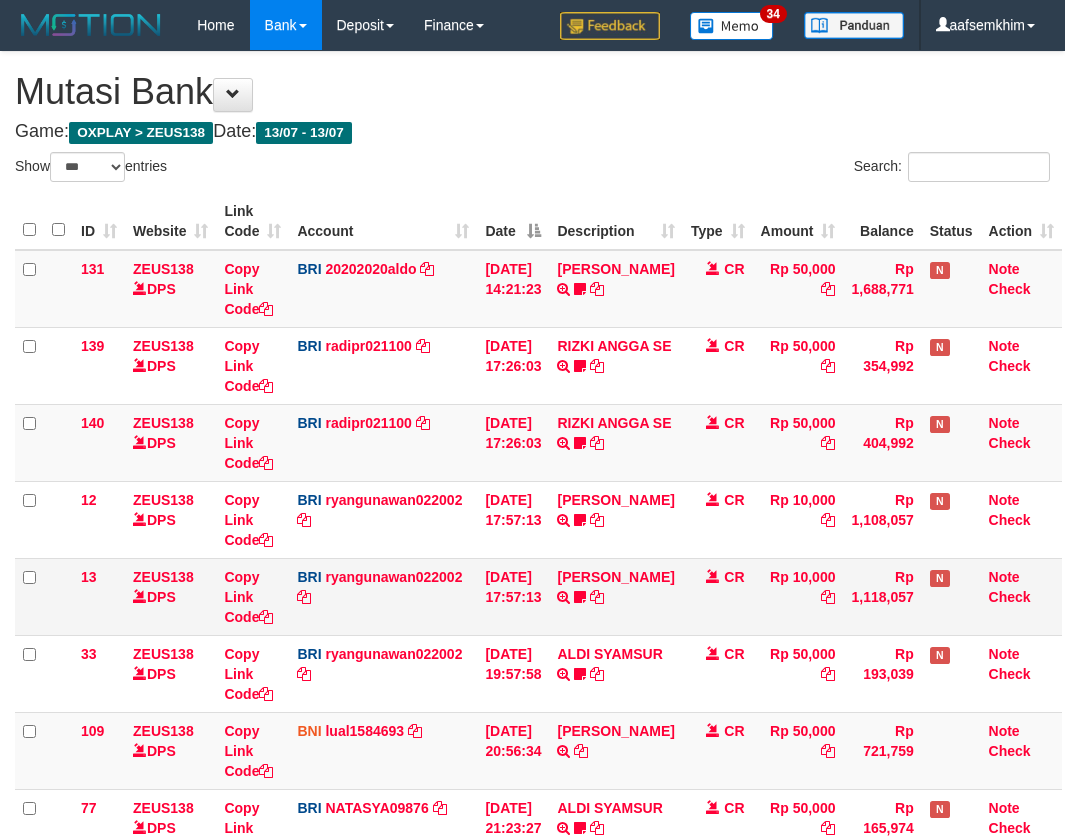 scroll, scrollTop: 185, scrollLeft: 0, axis: vertical 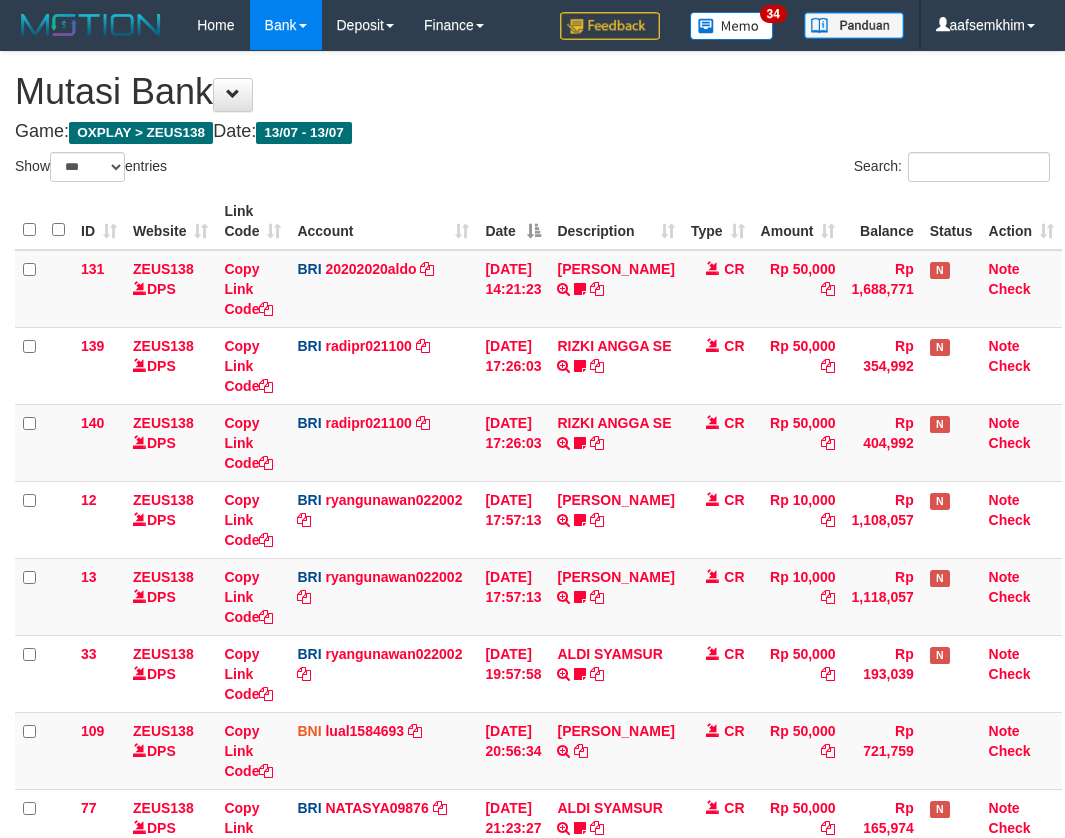 select on "***" 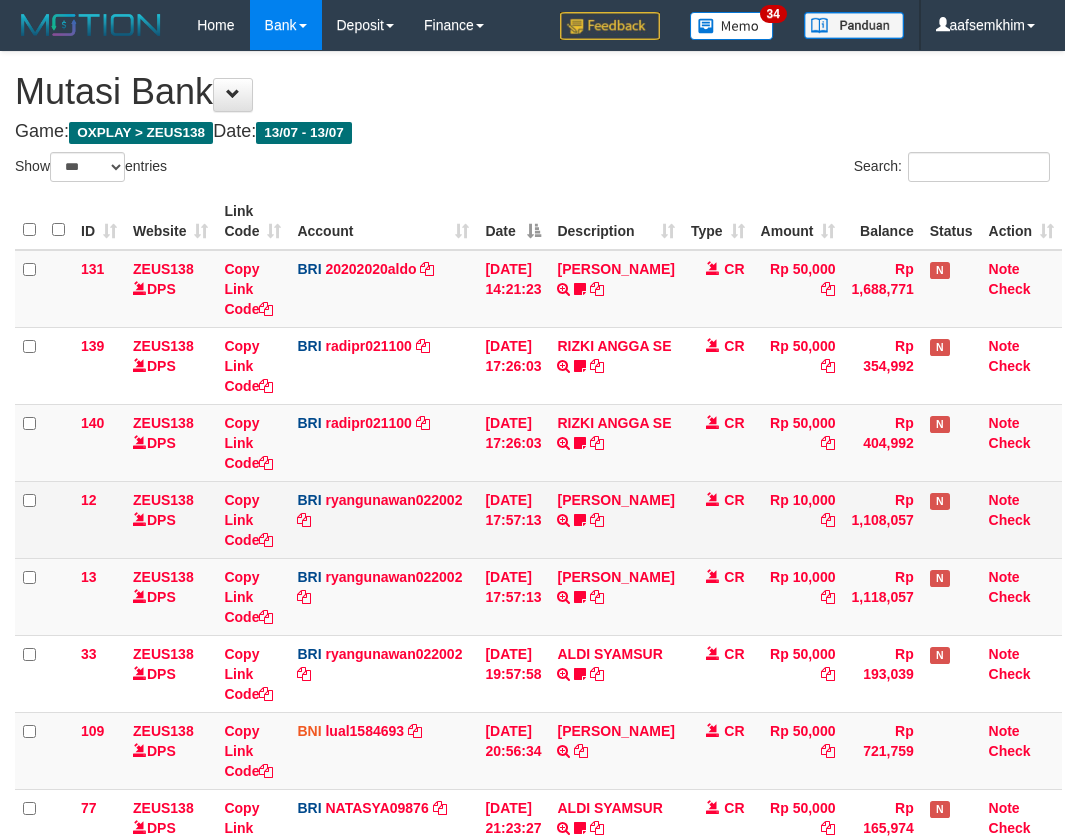 scroll, scrollTop: 185, scrollLeft: 0, axis: vertical 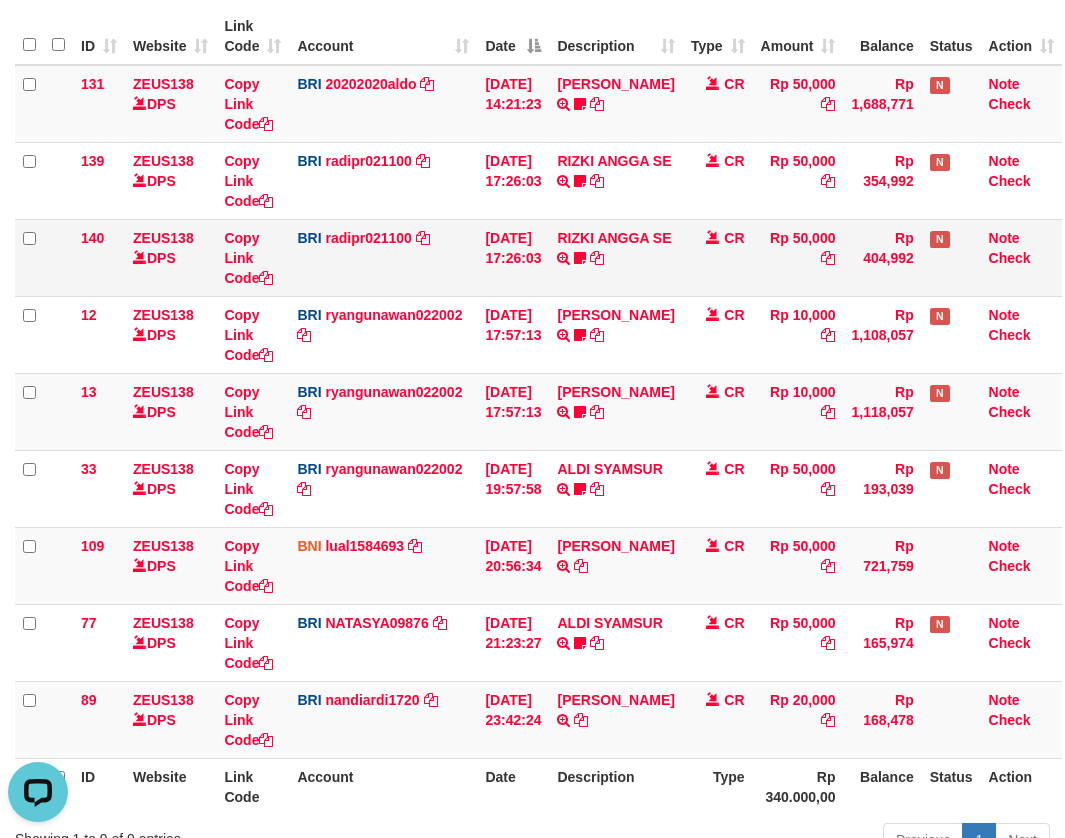 click on "[DATE] 17:26:03" at bounding box center (513, 257) 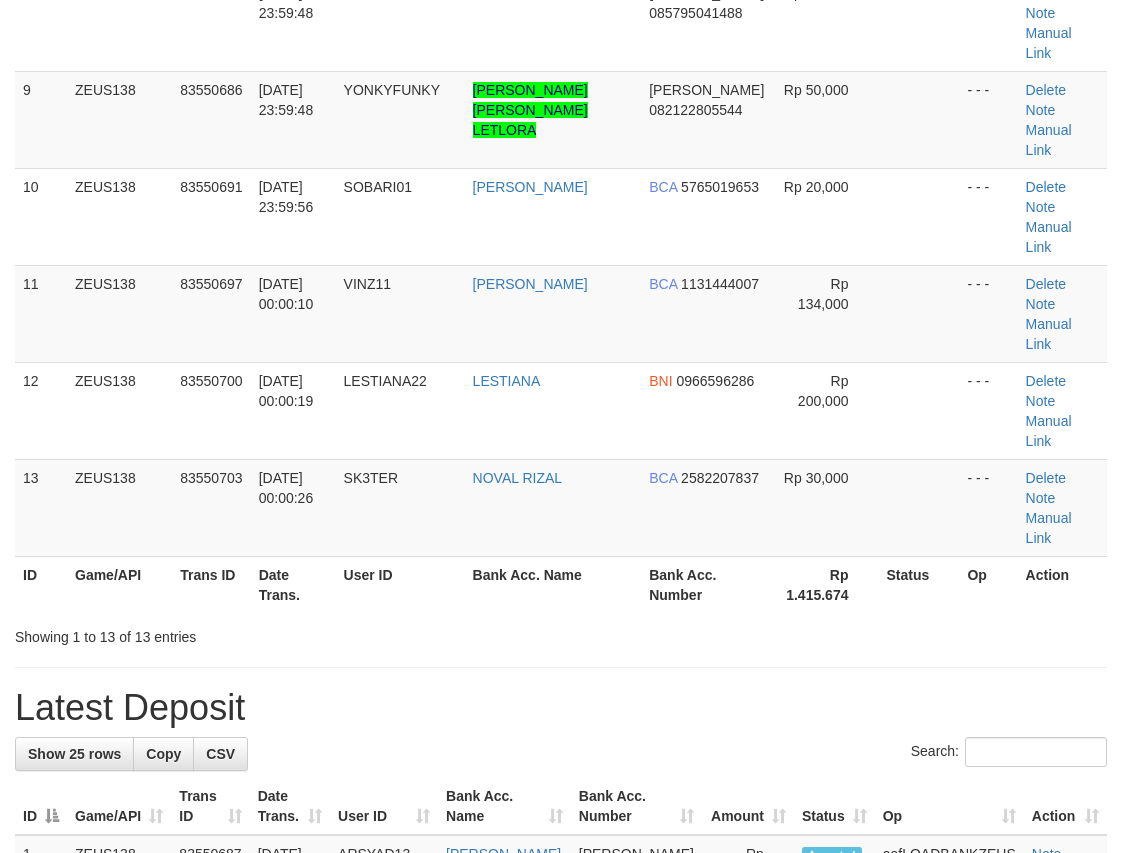 scroll, scrollTop: 620, scrollLeft: 0, axis: vertical 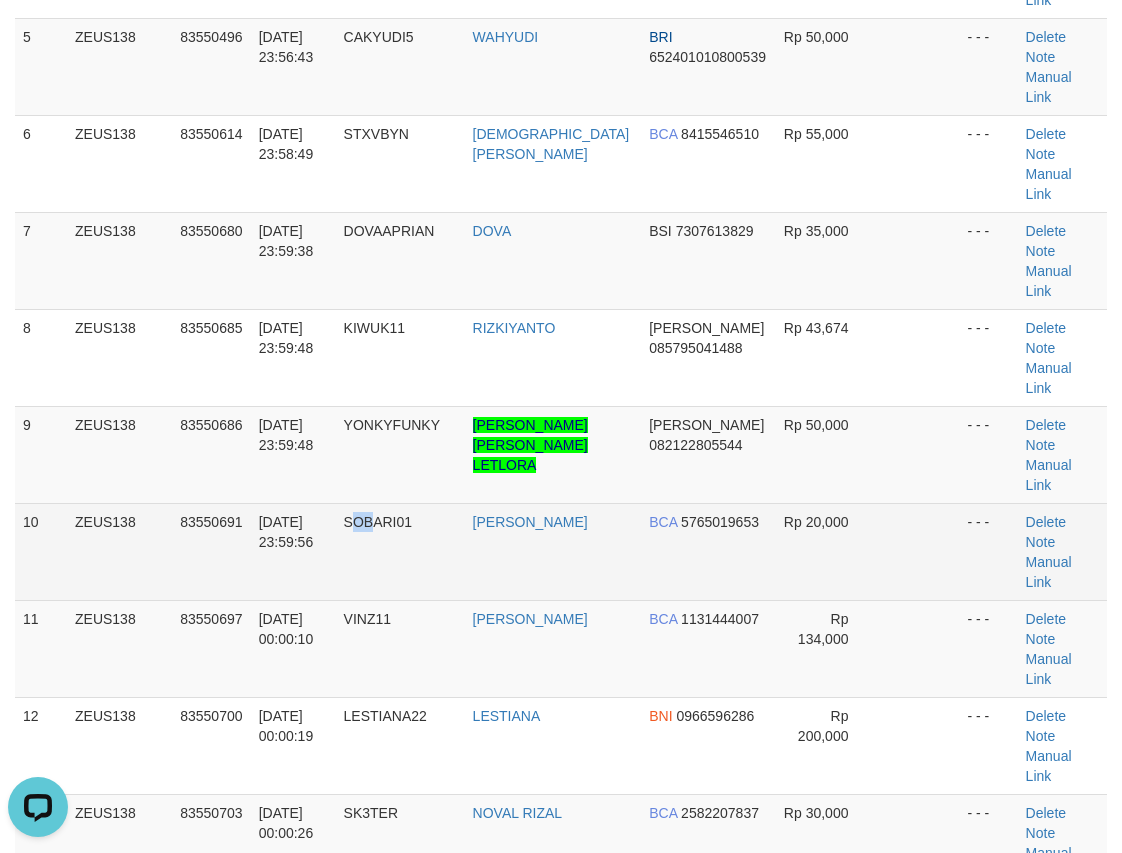 drag, startPoint x: 369, startPoint y: 381, endPoint x: 389, endPoint y: 380, distance: 20.024984 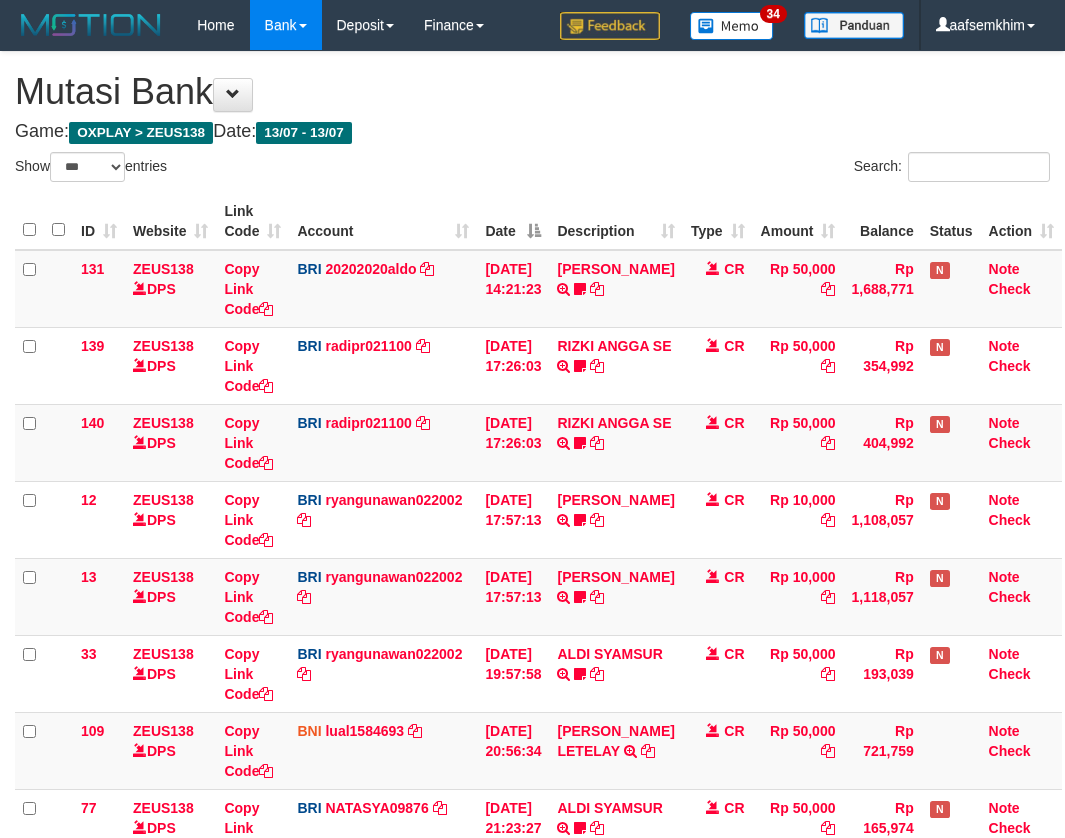 select on "***" 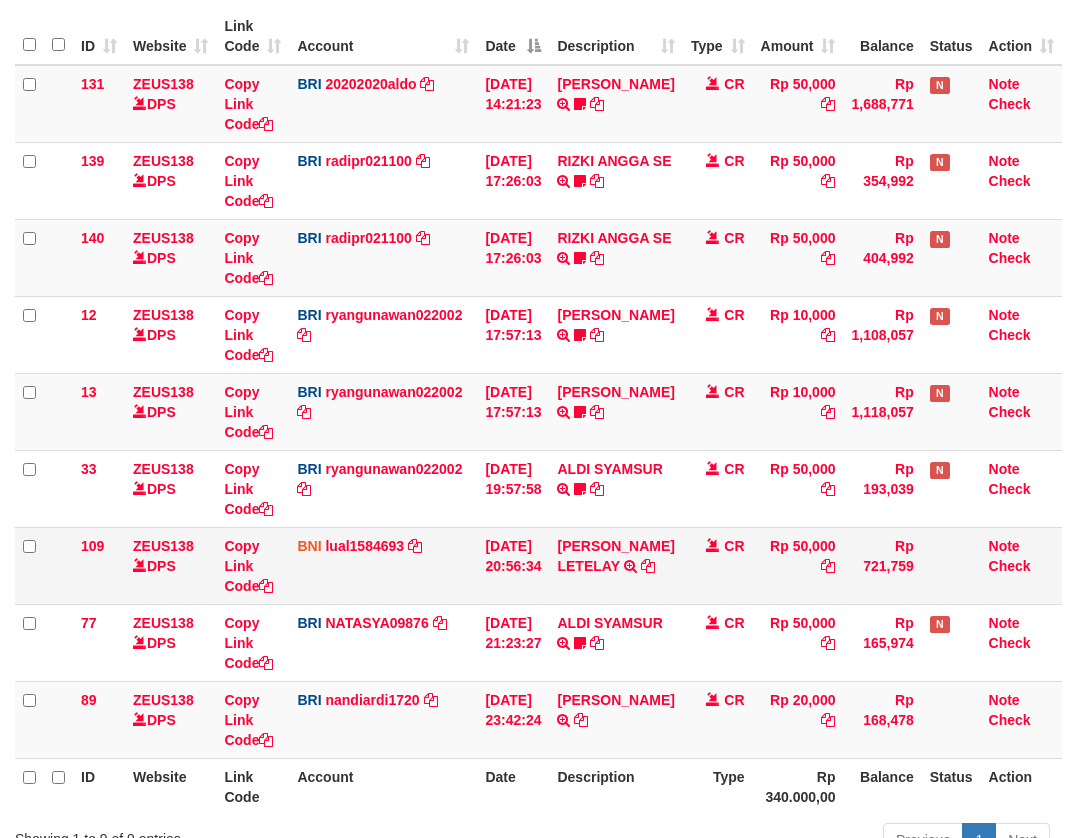 drag, startPoint x: 561, startPoint y: 694, endPoint x: 574, endPoint y: 556, distance: 138.61096 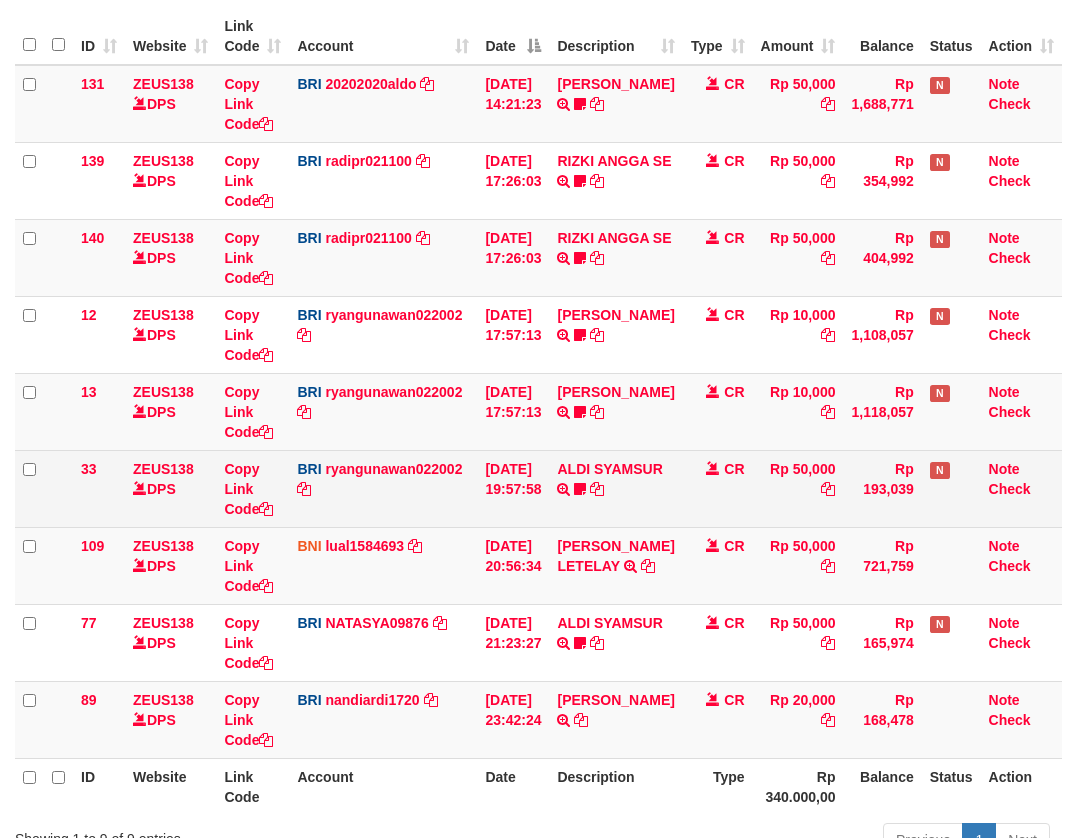 click on "ALDI SYAMSUR            TRANSFER NBMB ALDI SYAMSUR TO RYAN GUNAWAN    ALDISYAMSUR" at bounding box center [615, 488] 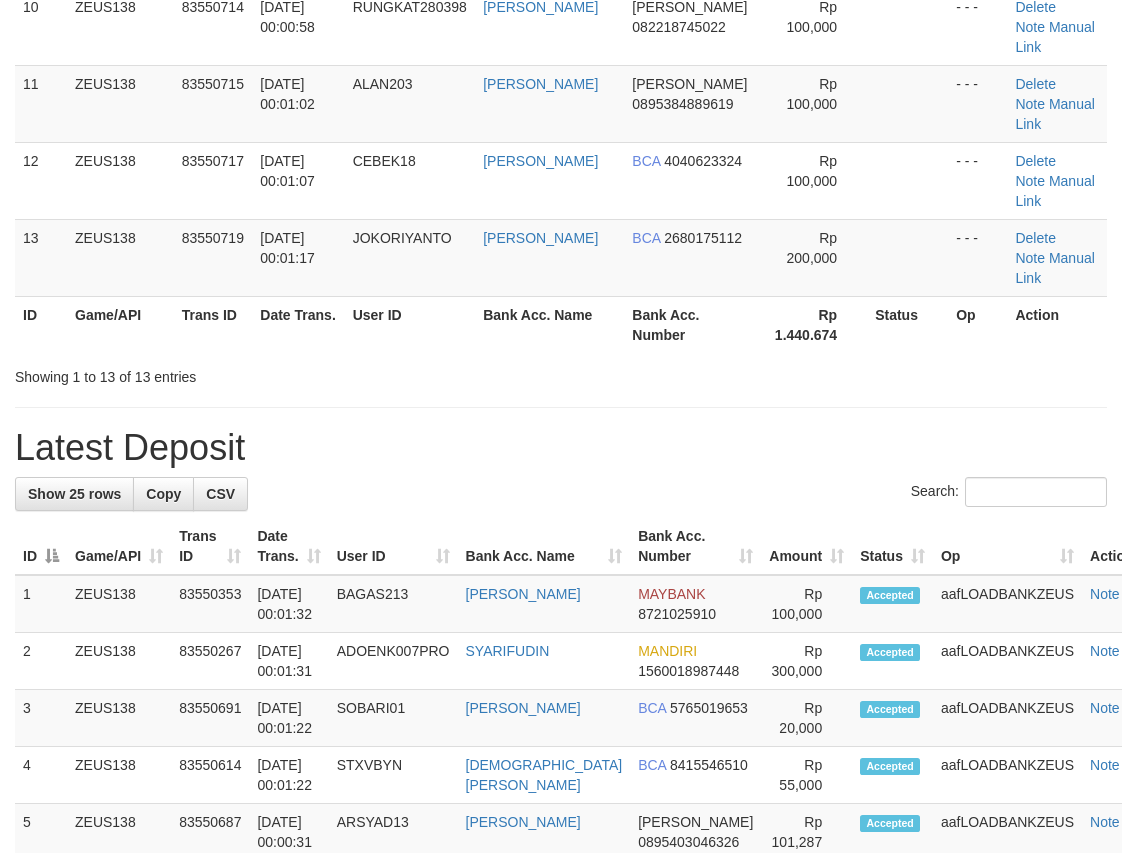 scroll, scrollTop: 620, scrollLeft: 0, axis: vertical 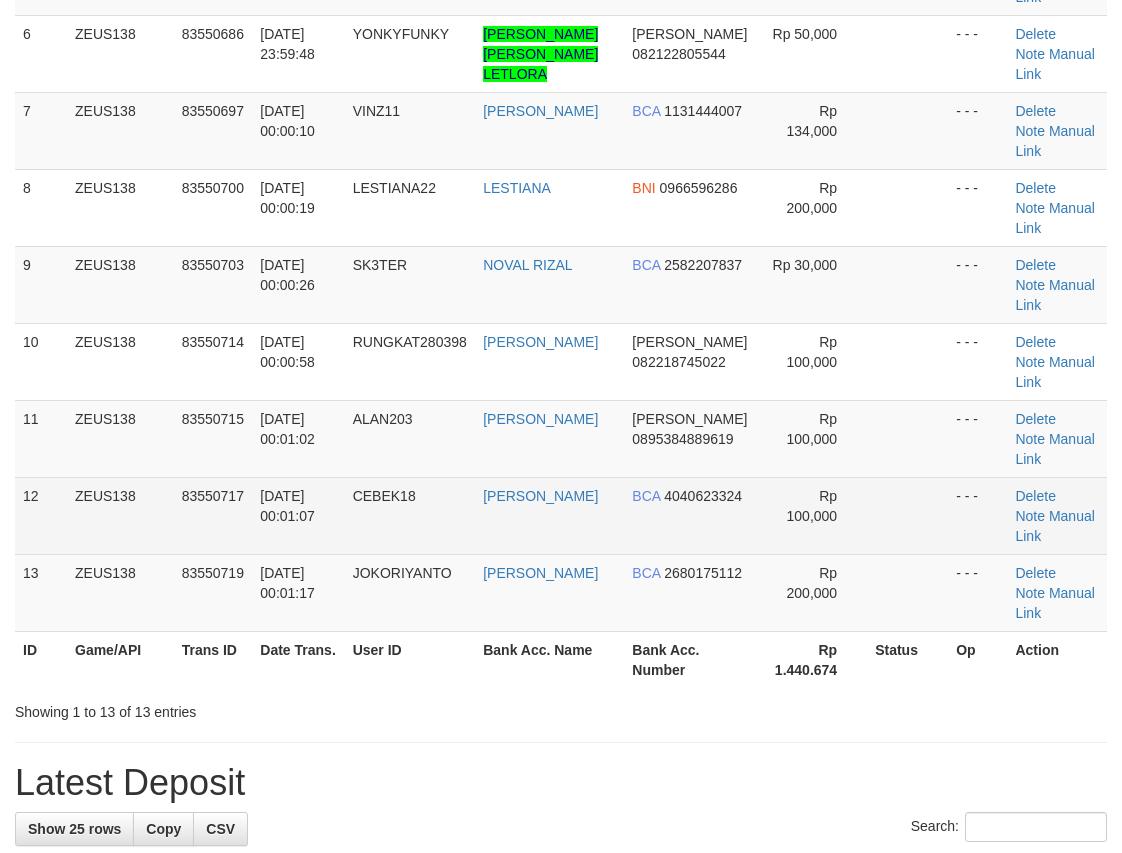 click on "CEBEK18" at bounding box center (410, 515) 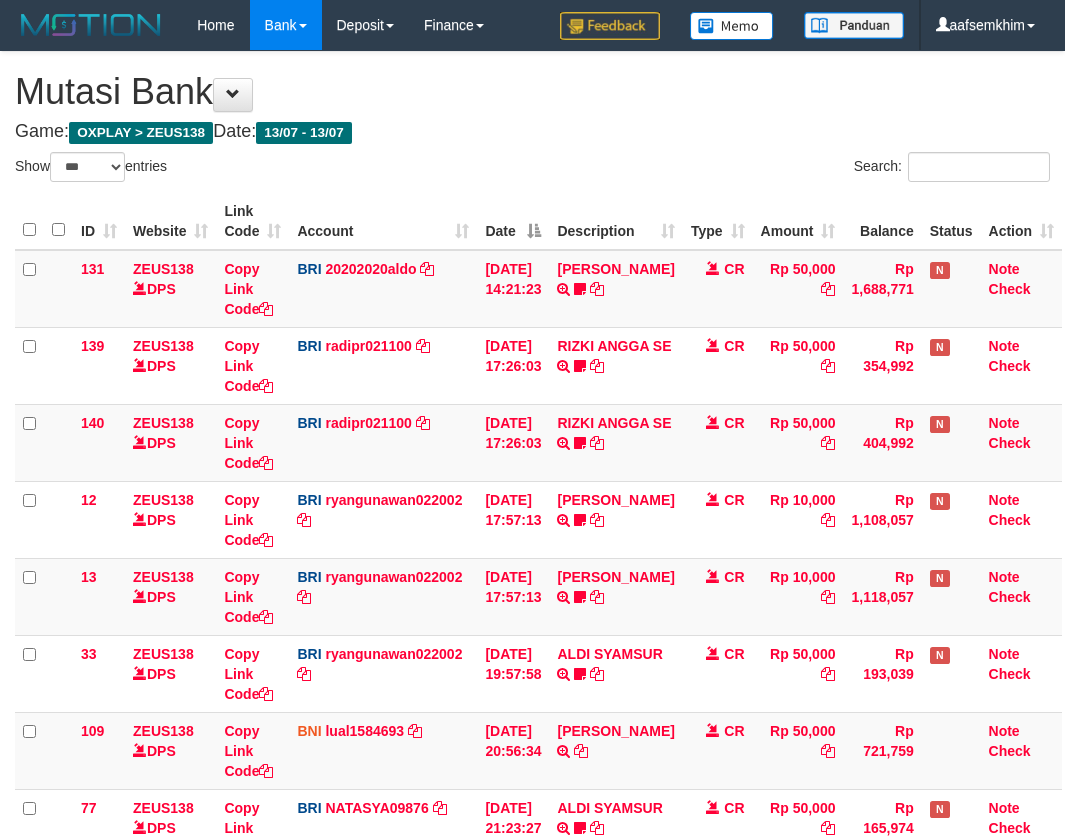 select on "***" 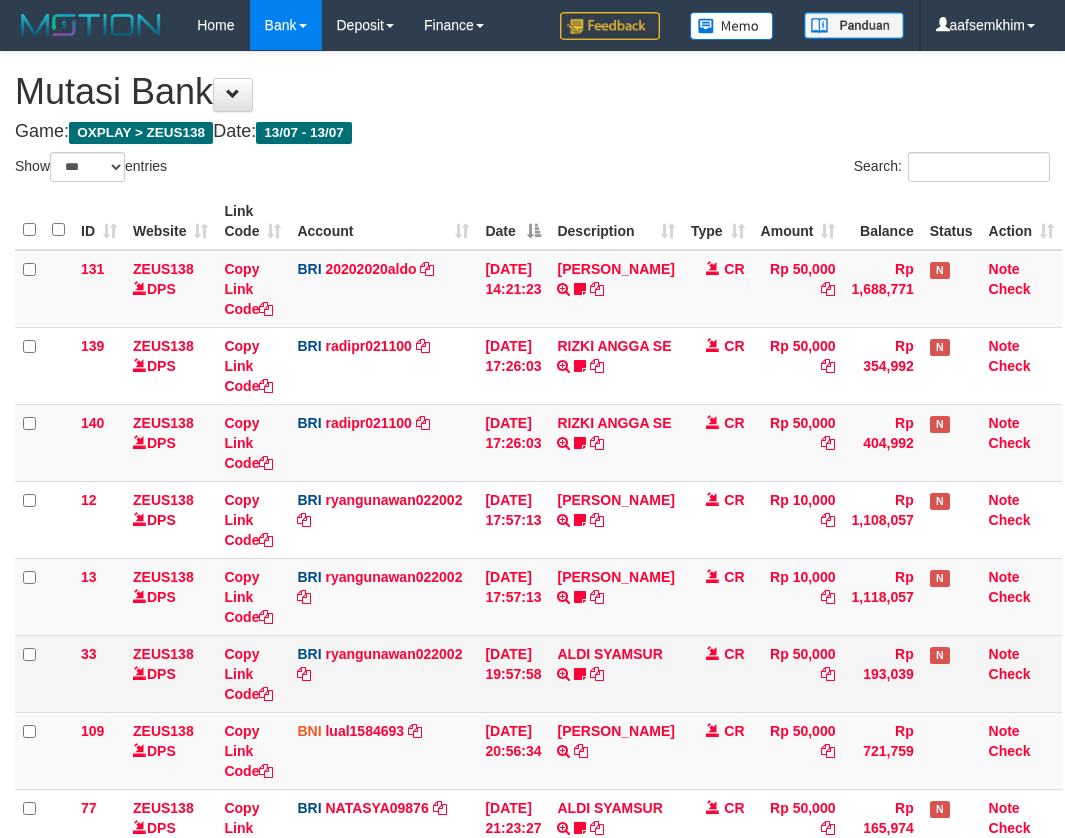 scroll, scrollTop: 185, scrollLeft: 0, axis: vertical 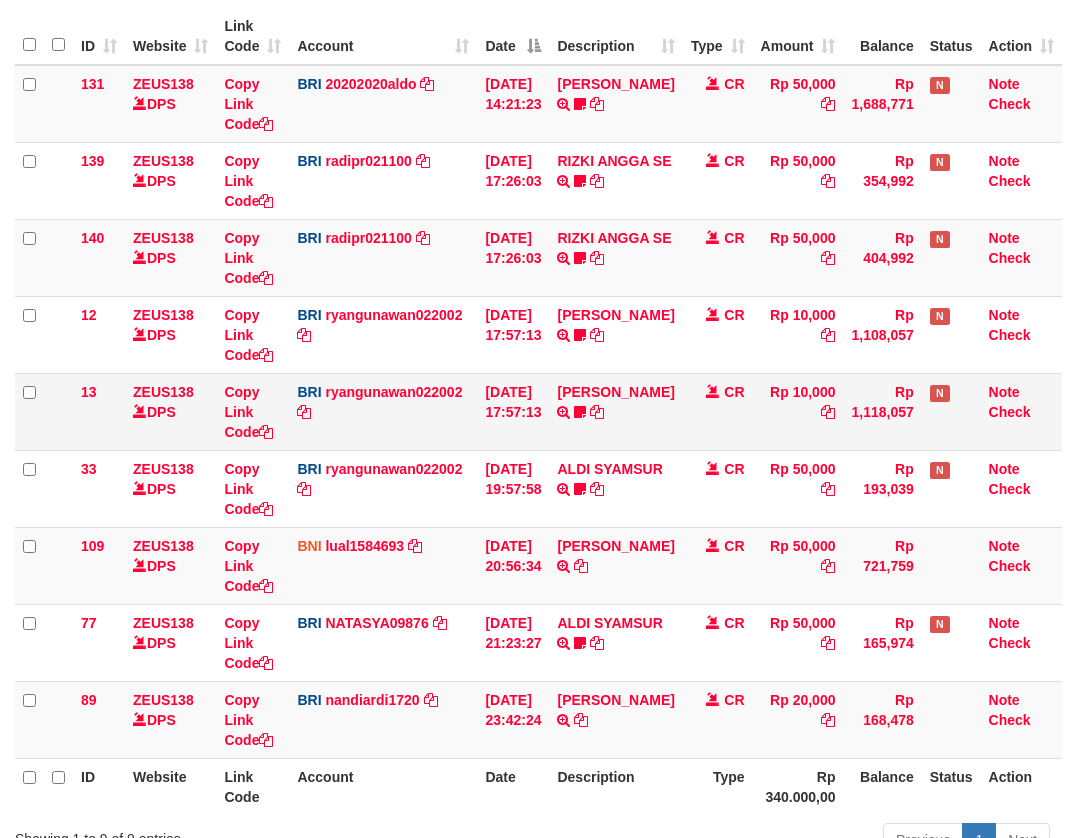 click on "[DATE] 17:57:13" at bounding box center [513, 411] 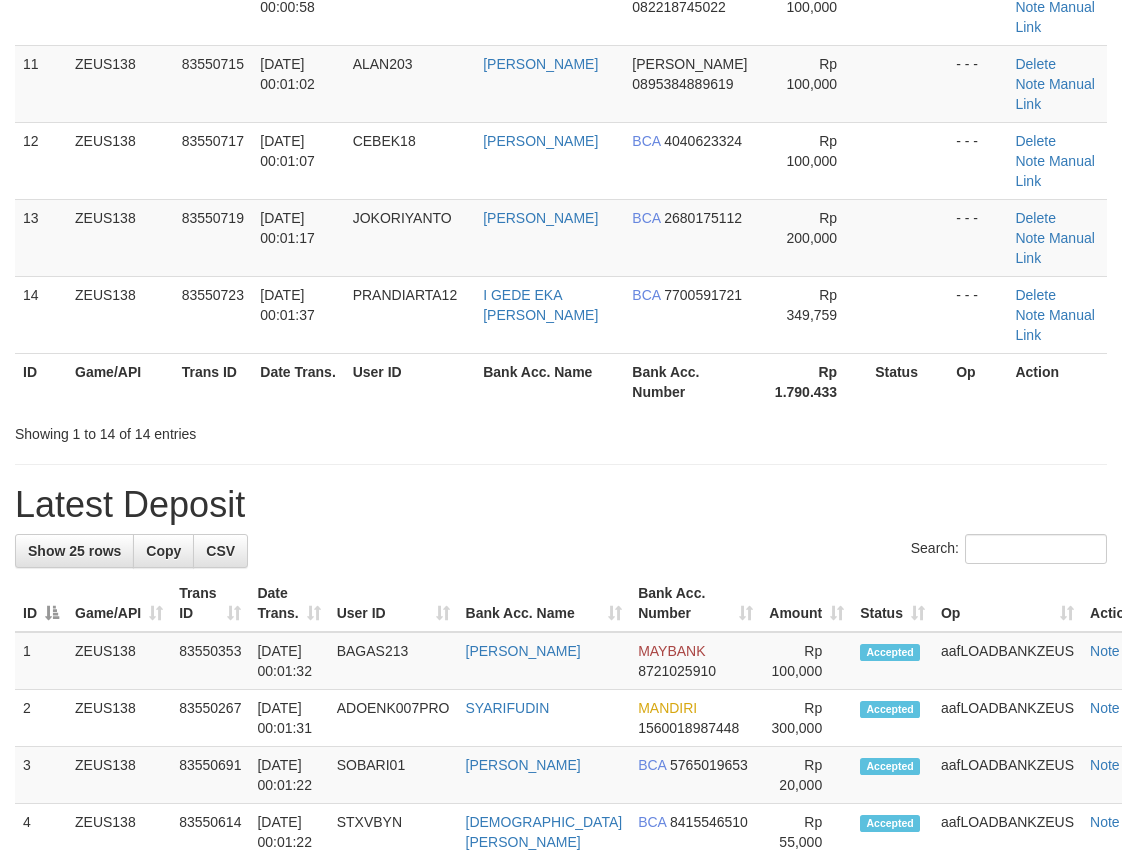 scroll, scrollTop: 620, scrollLeft: 0, axis: vertical 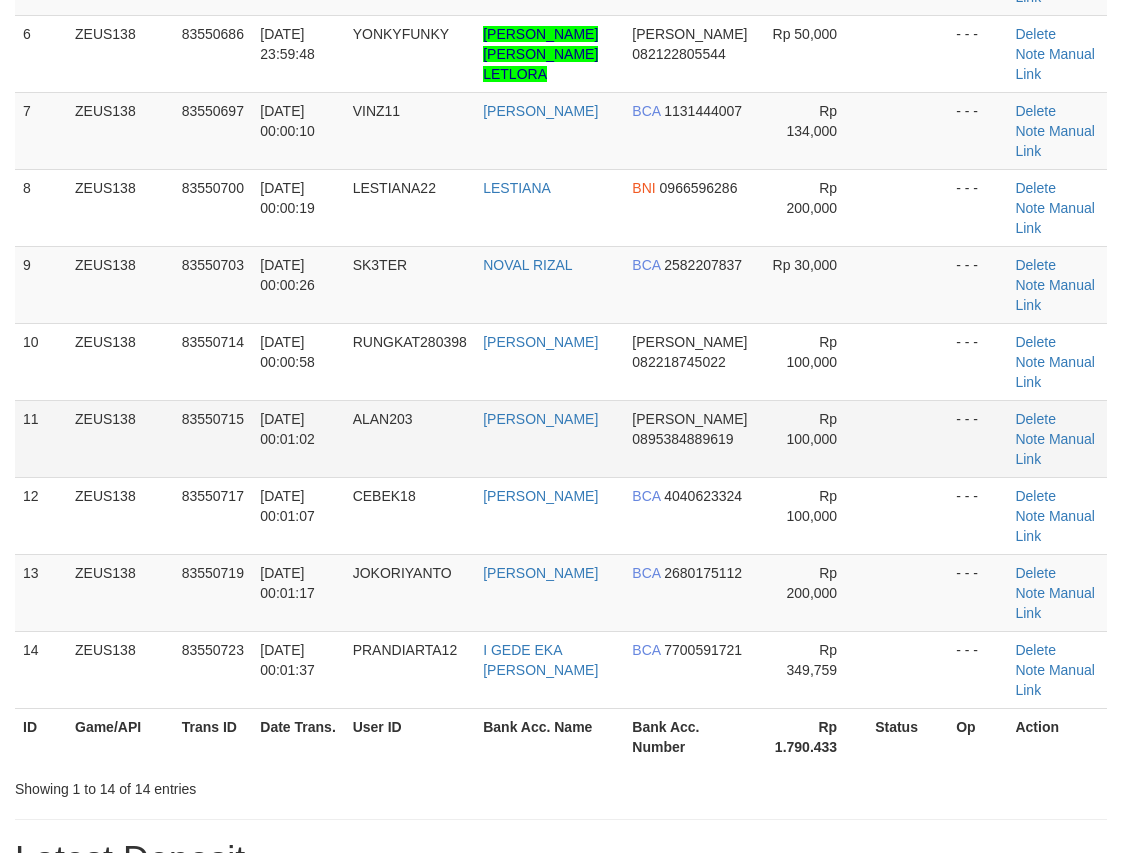 click on "83550715" at bounding box center [213, 438] 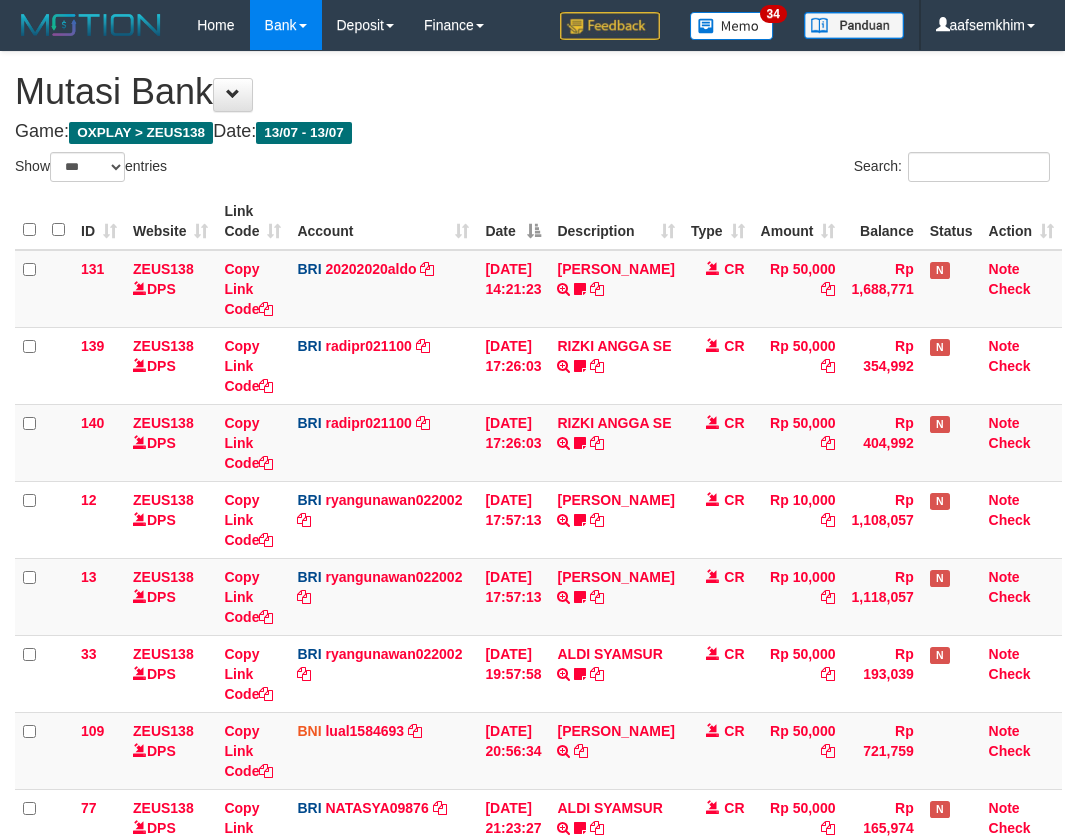 select on "***" 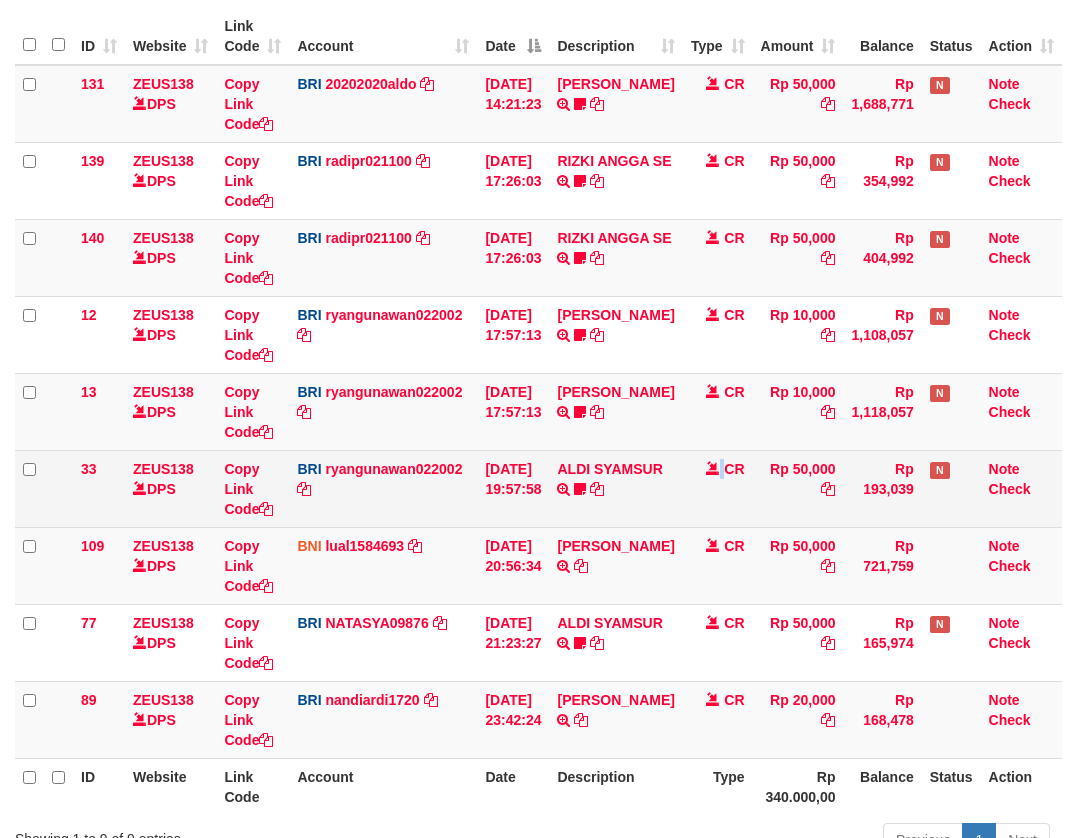 drag, startPoint x: 720, startPoint y: 518, endPoint x: 734, endPoint y: 521, distance: 14.3178215 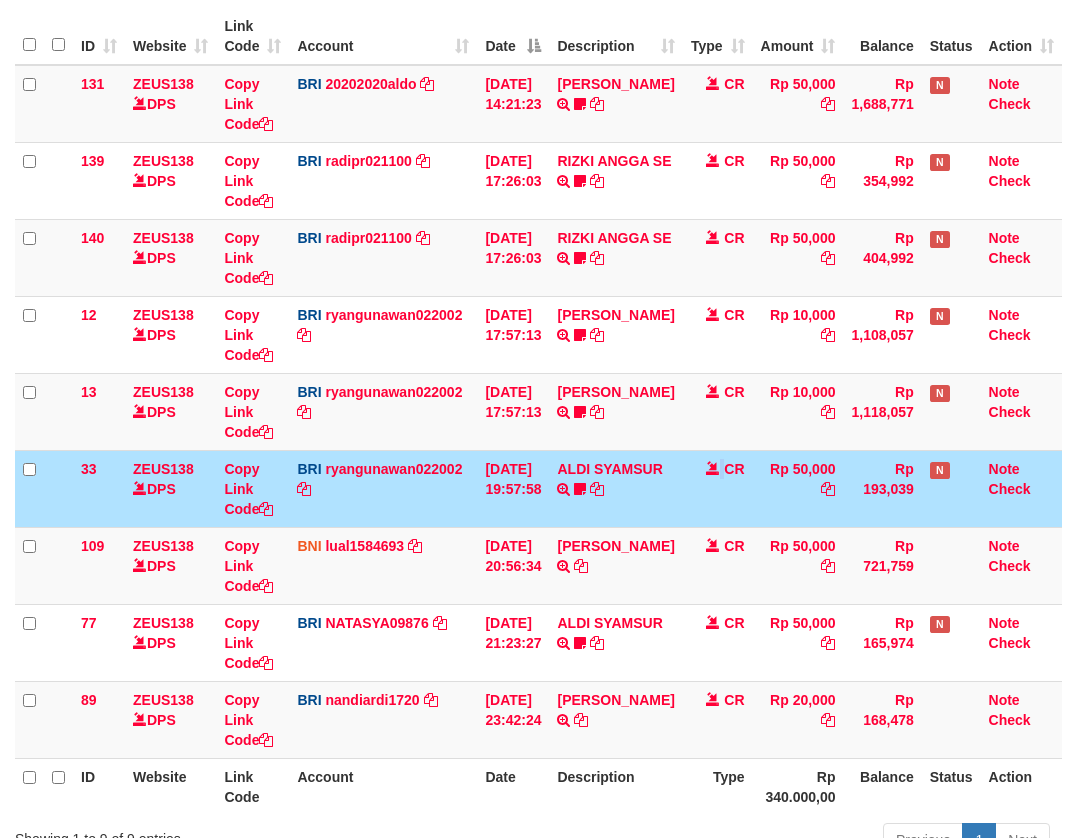 scroll, scrollTop: 318, scrollLeft: 0, axis: vertical 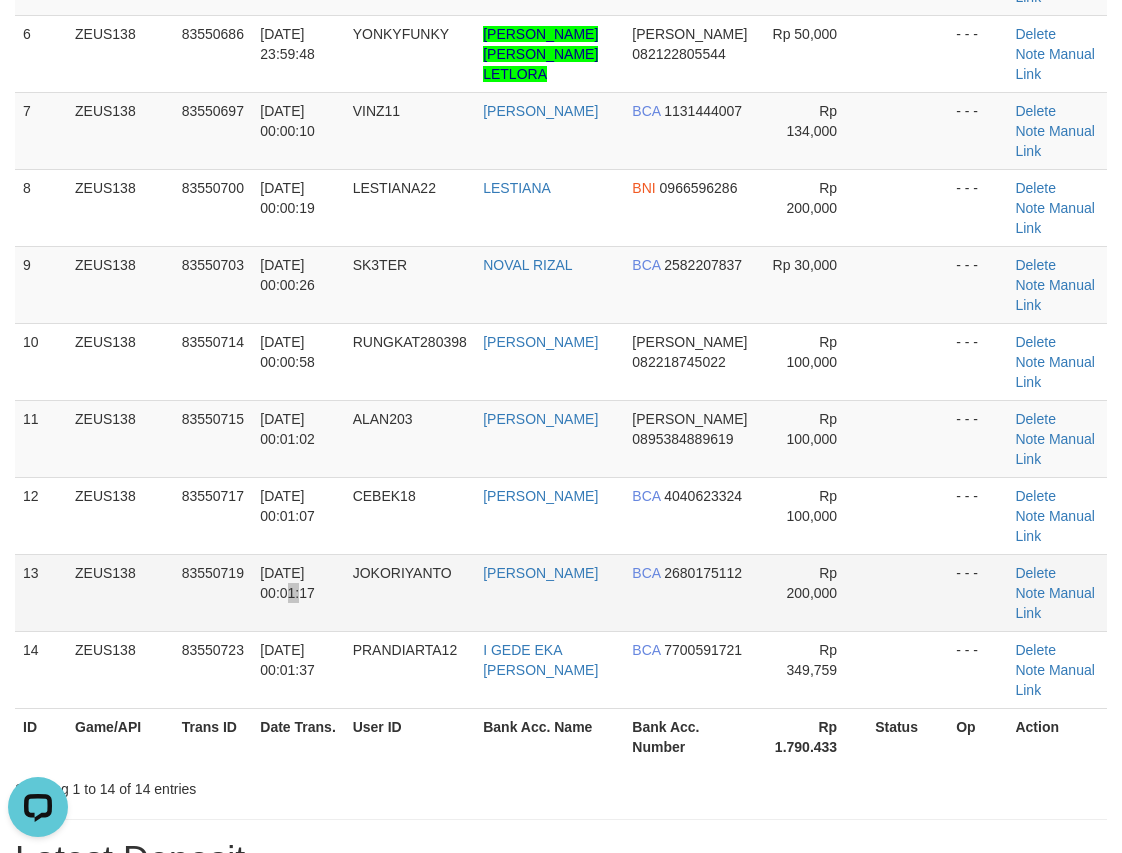 click on "[DATE] 00:01:17" at bounding box center [298, 592] 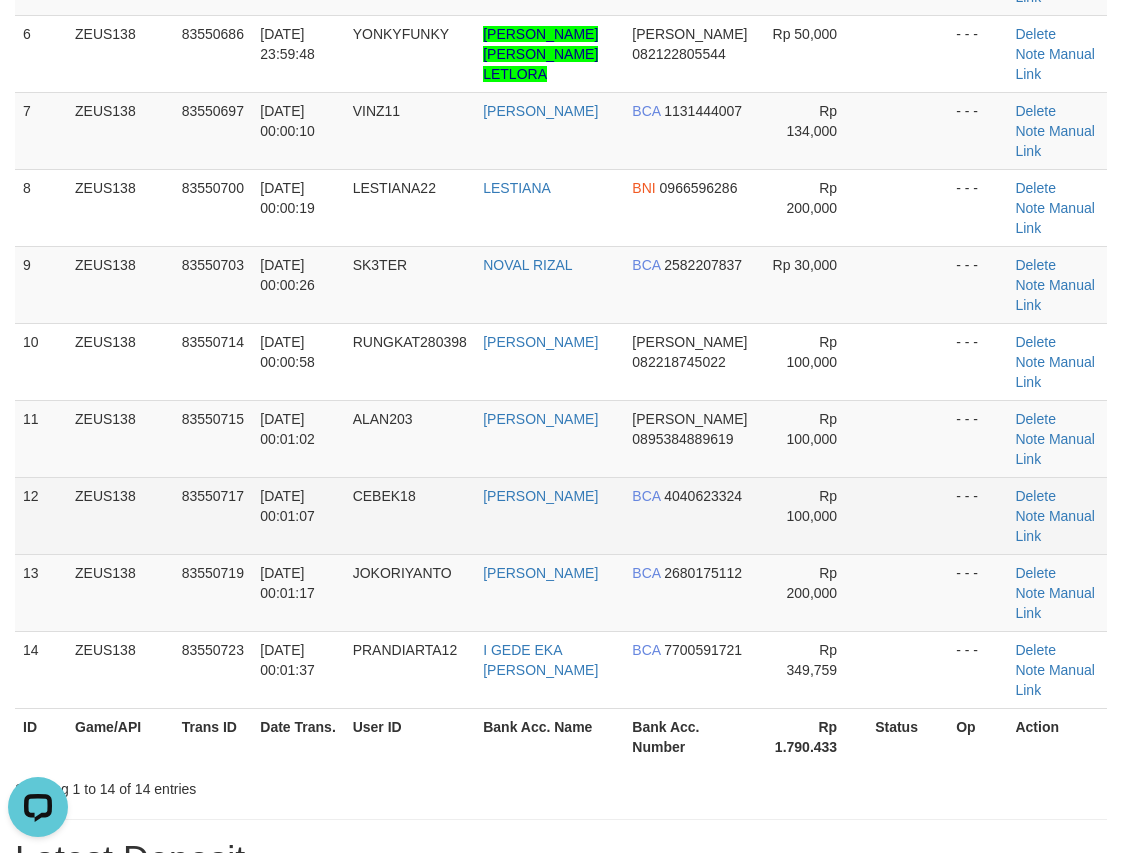 click on "14/07/2025 00:01:07" at bounding box center (298, 515) 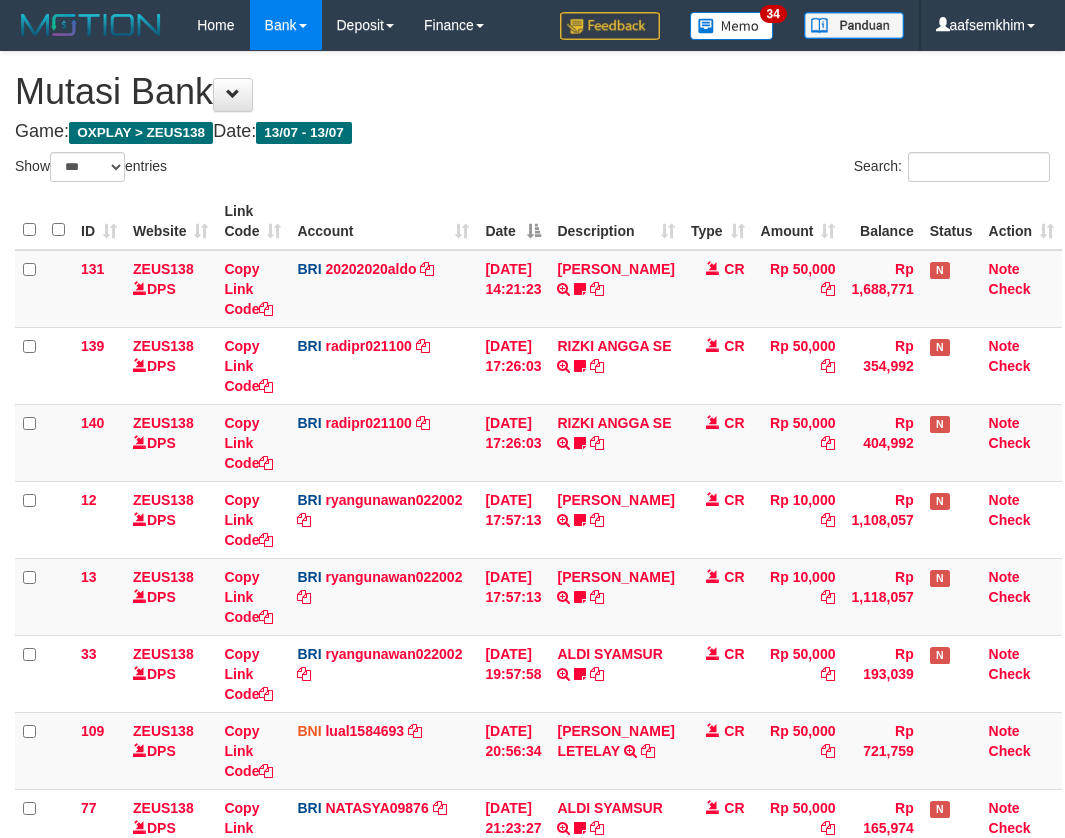 select on "***" 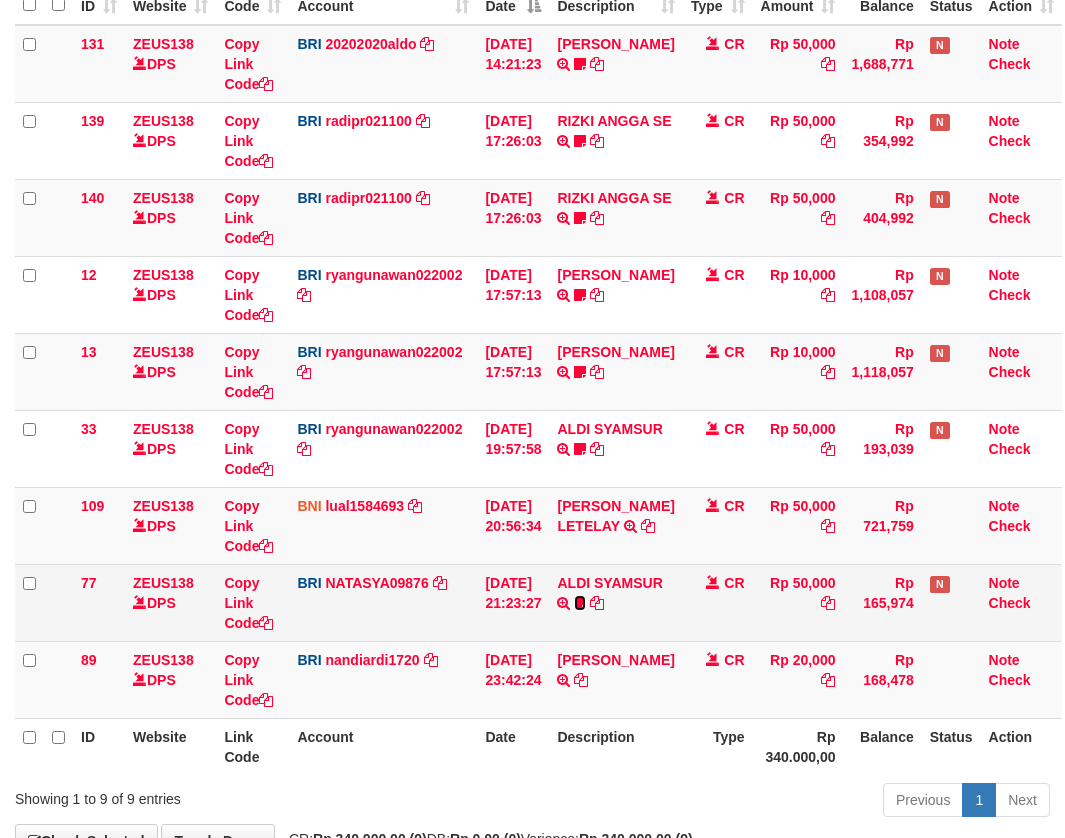 click at bounding box center [580, 603] 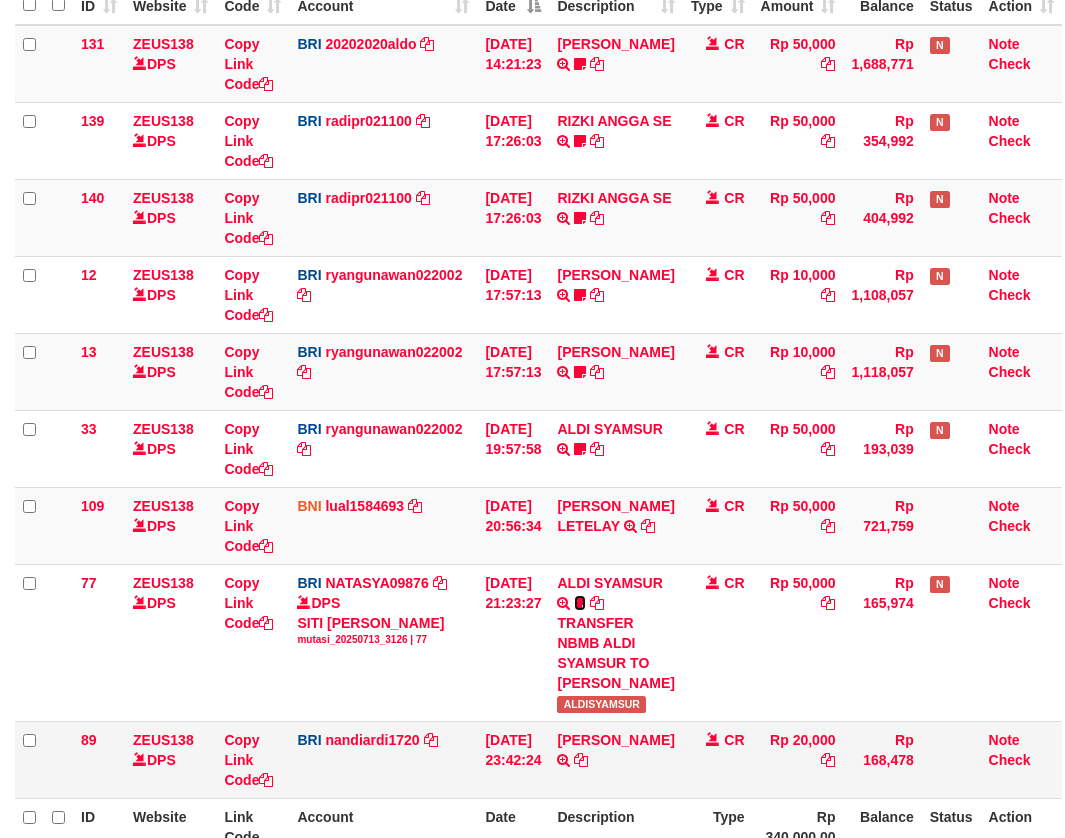 scroll, scrollTop: 356, scrollLeft: 0, axis: vertical 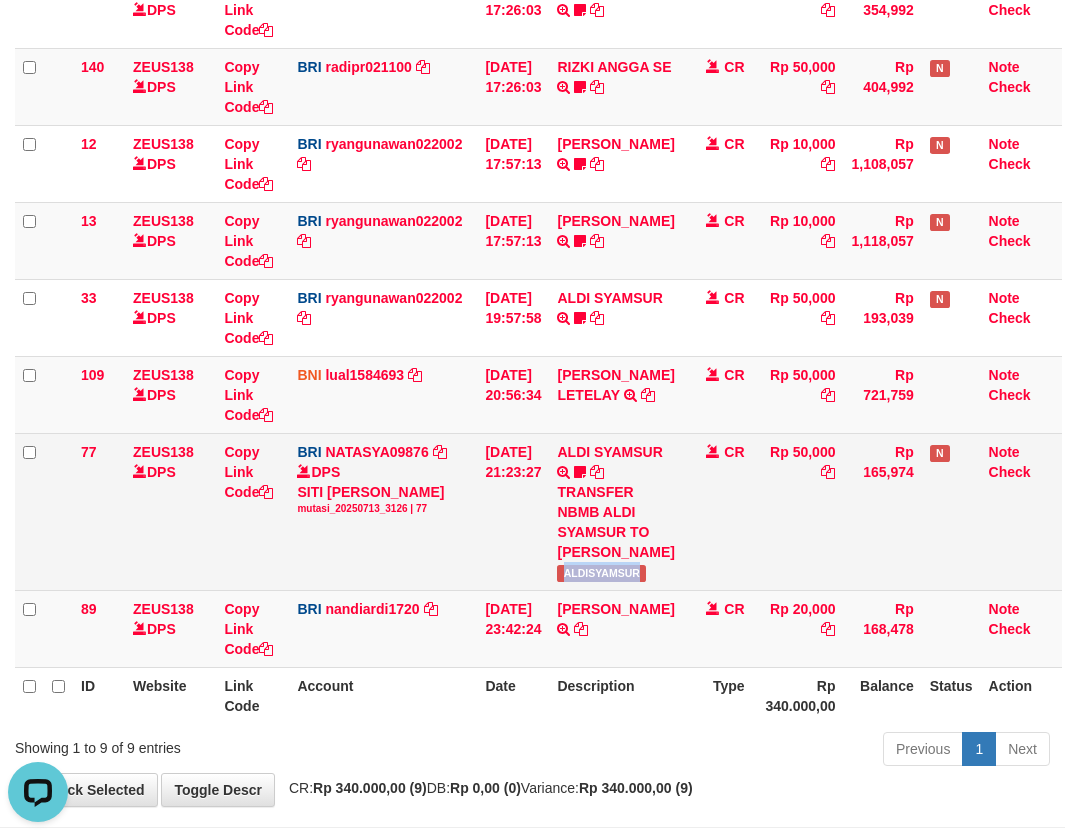 drag, startPoint x: 569, startPoint y: 578, endPoint x: 679, endPoint y: 590, distance: 110.65261 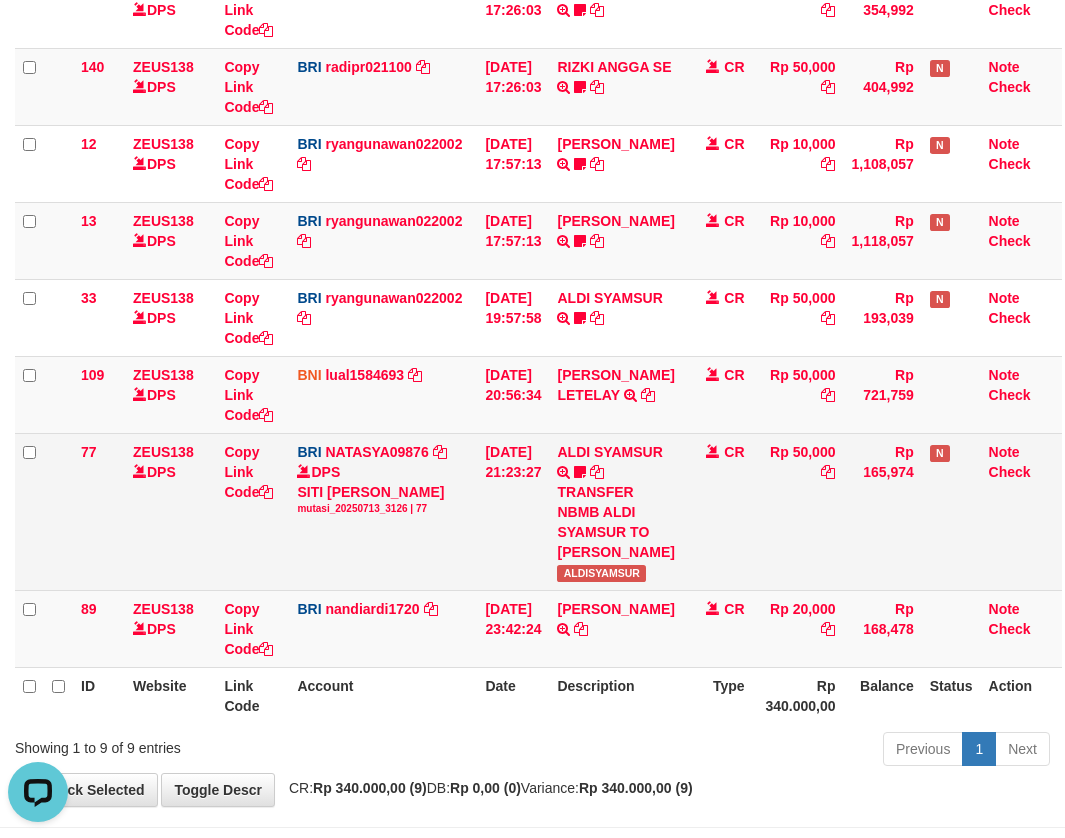 click on "ALDISYAMSUR" at bounding box center [601, 573] 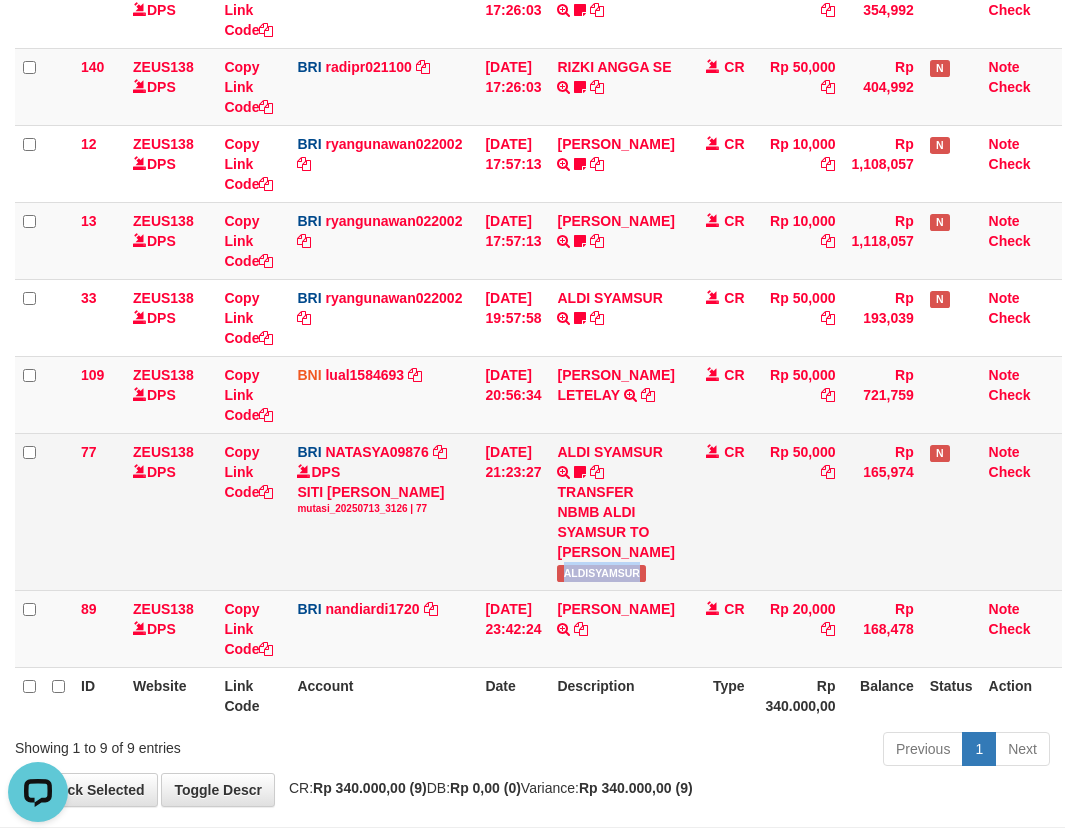 click on "ALDISYAMSUR" at bounding box center (601, 573) 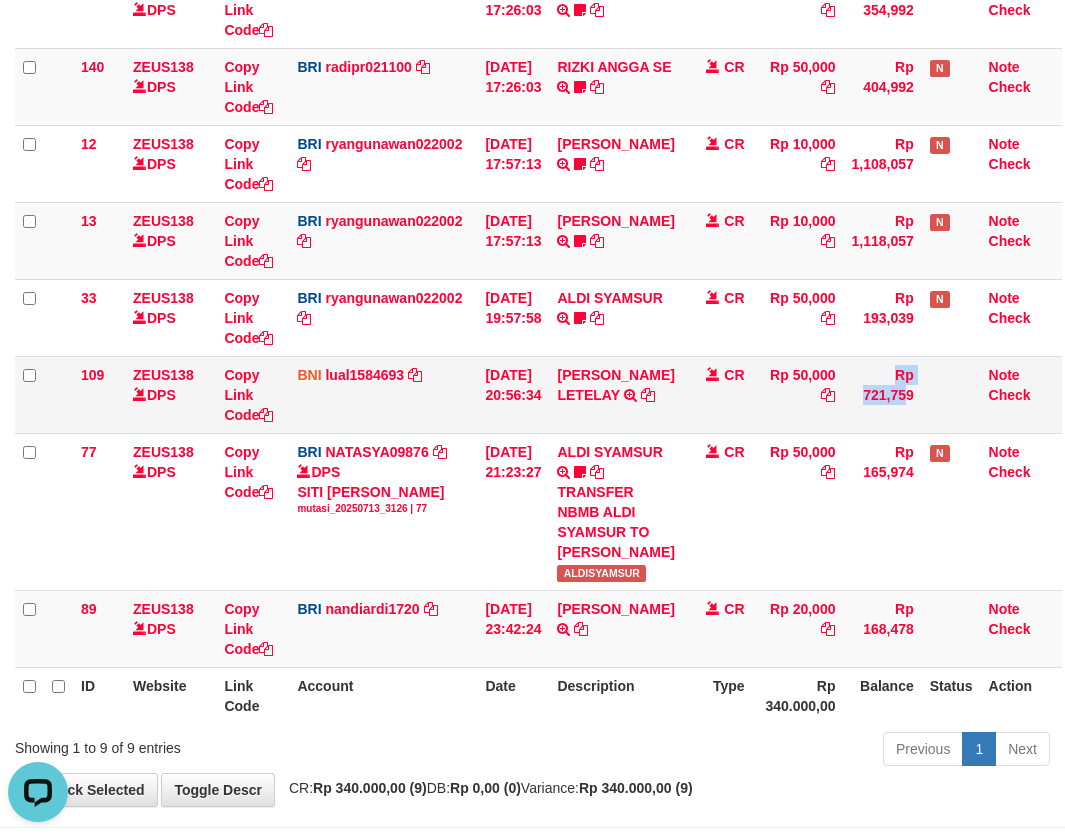 drag, startPoint x: 789, startPoint y: 390, endPoint x: 933, endPoint y: 408, distance: 145.12064 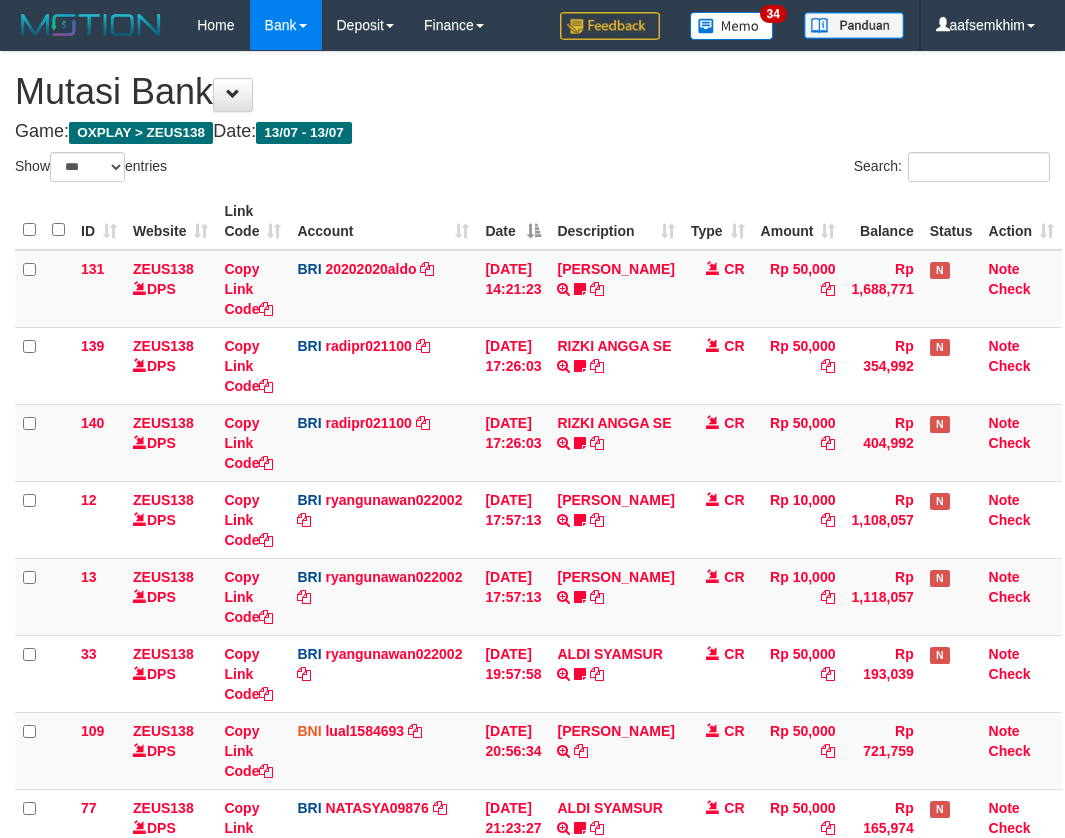 select on "***" 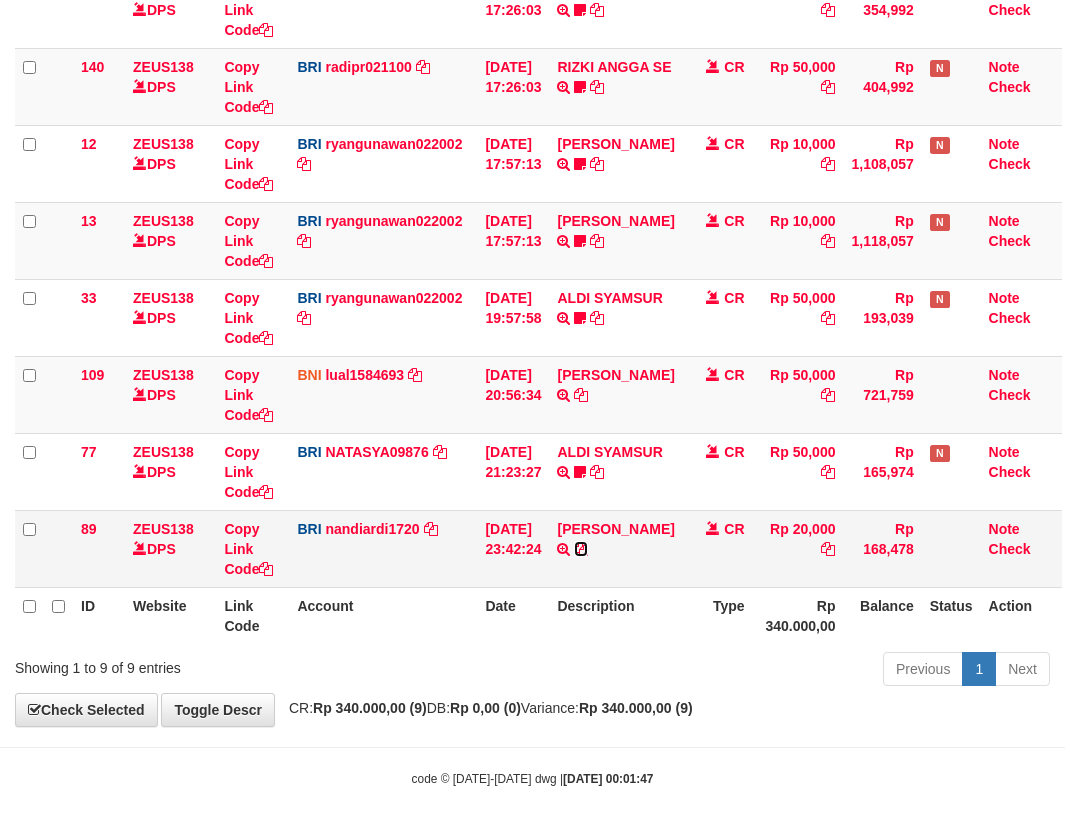 click at bounding box center (581, 549) 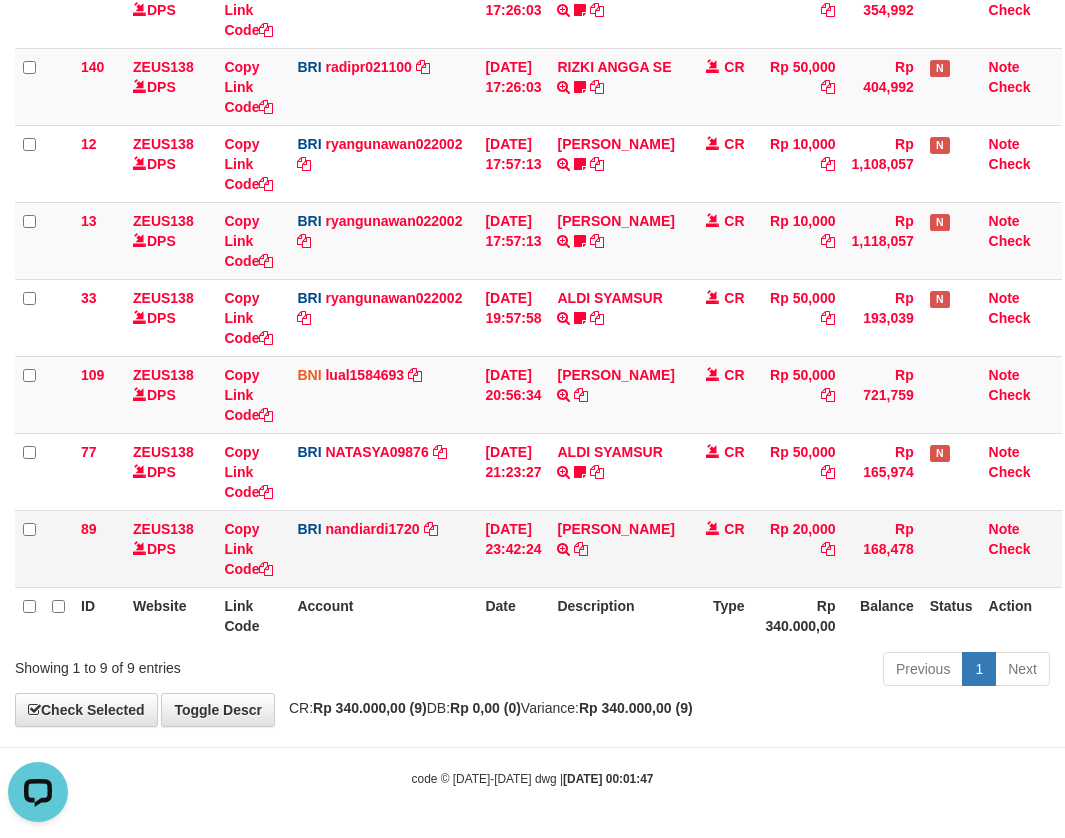 scroll, scrollTop: 0, scrollLeft: 0, axis: both 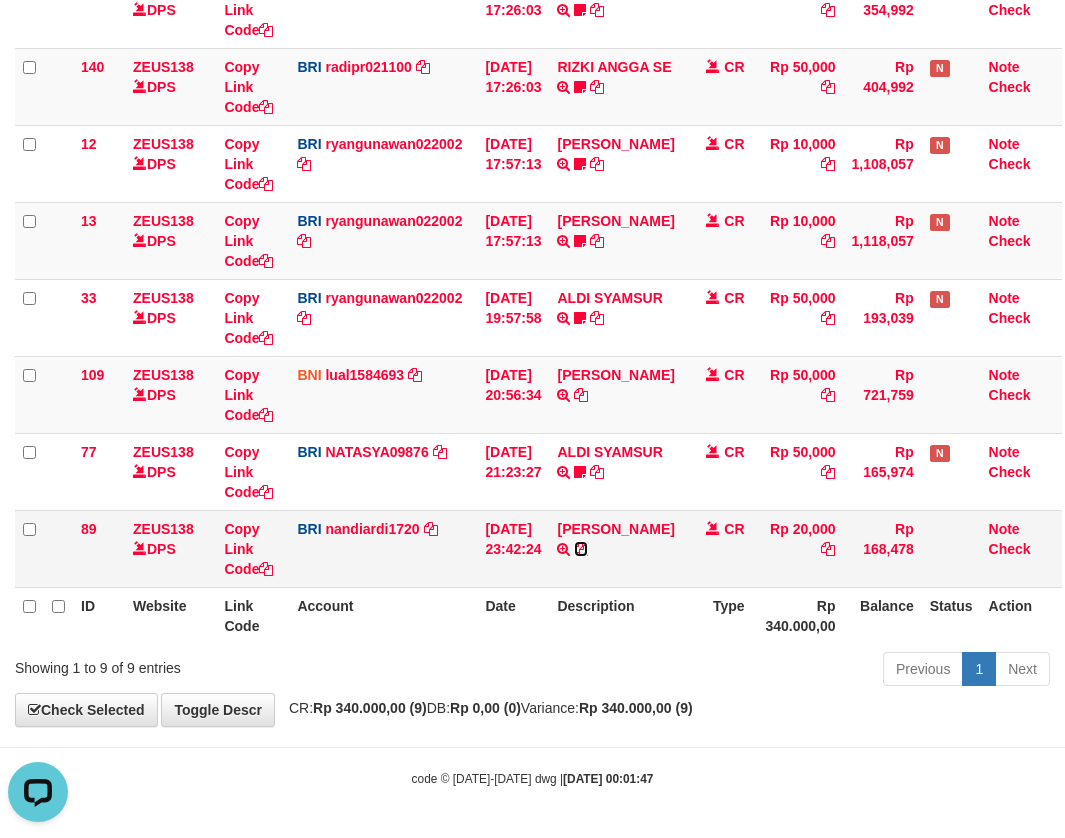 click at bounding box center [581, 549] 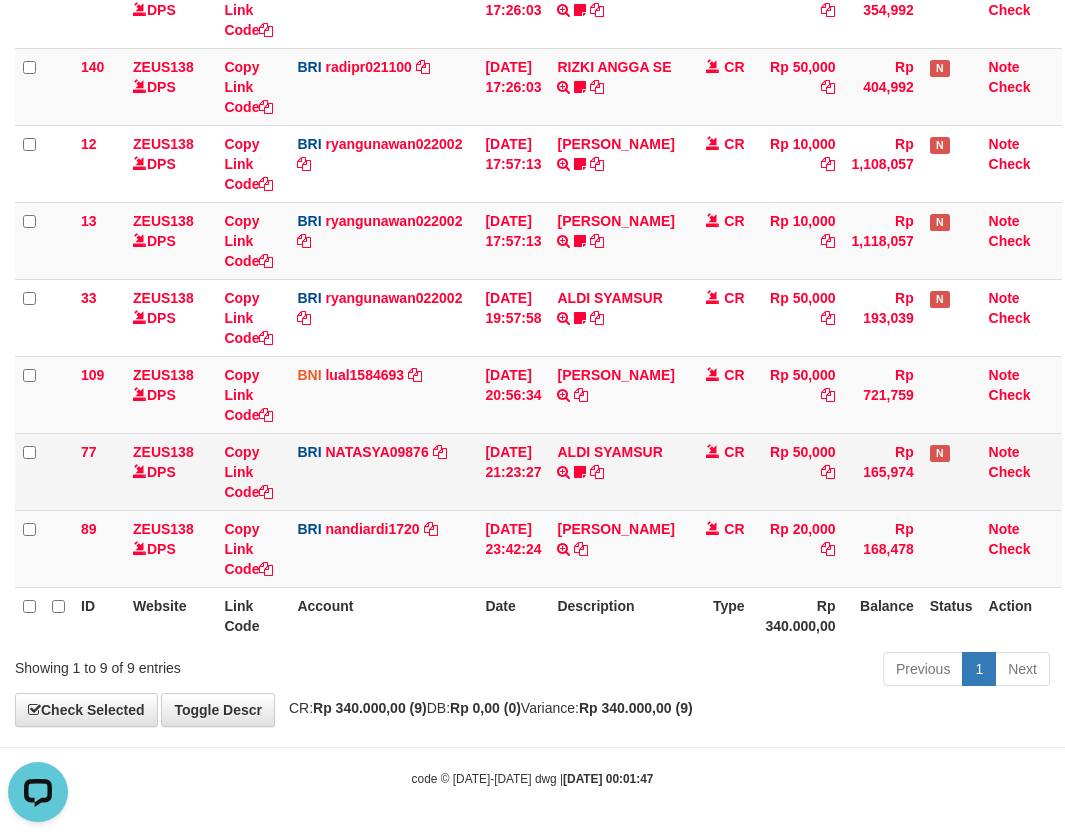 click on "CR" at bounding box center [718, 471] 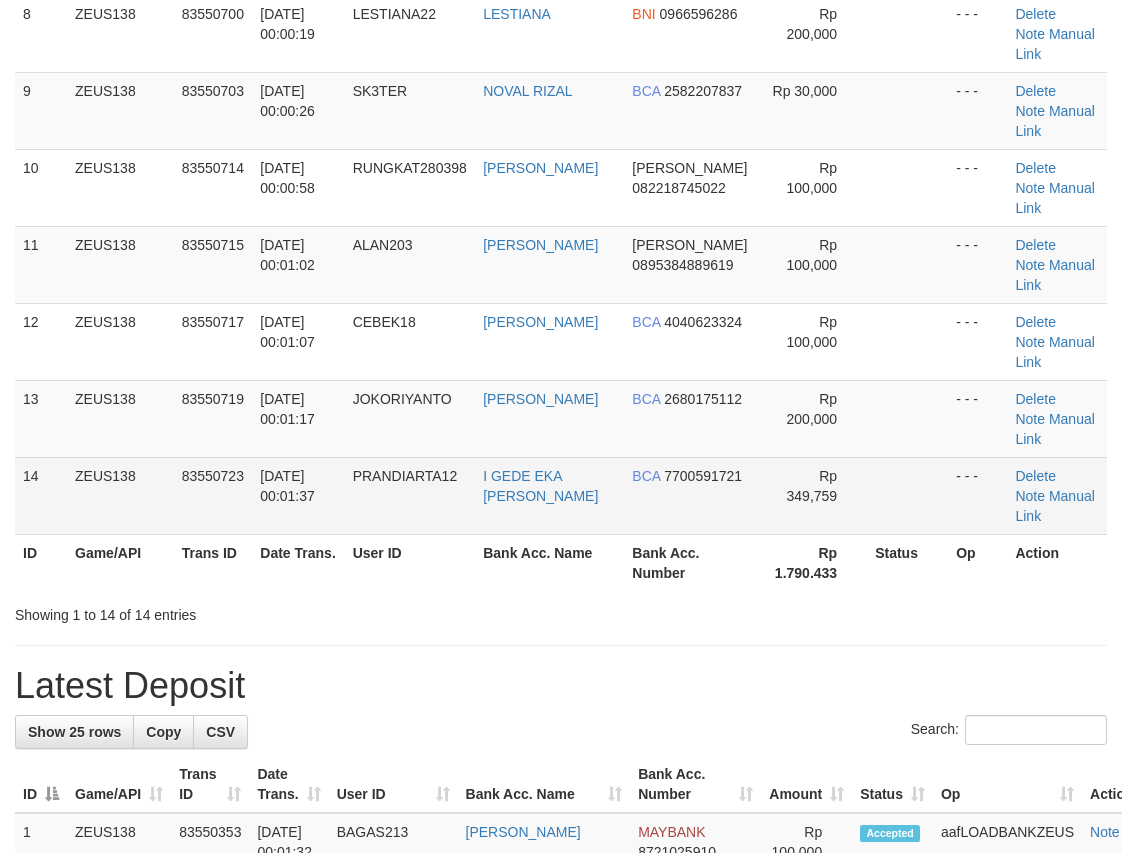 scroll, scrollTop: 620, scrollLeft: 0, axis: vertical 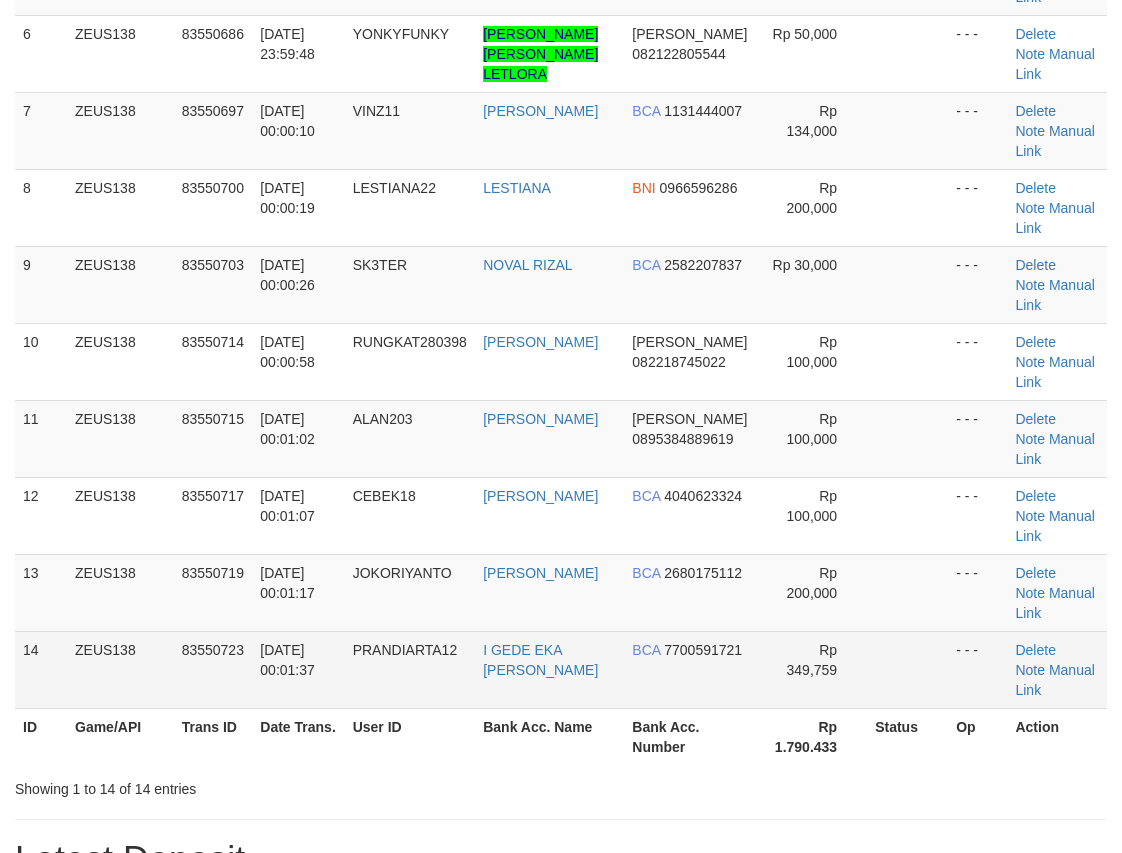 click on "1
ZEUS138
83550271
13/07/2025 23:52:57
HARINUAN888
DONNY ERIKO FERNANDO
MANDIRI
1170006956502
Rp 348,000
- - -
Delete
Note
Manual Link
2
ZEUS138
83550488
13/07/2025 23:56:36
LAVIOLA07
ALVIAN RENGGA MALEWA
MANDIRI
1410026106997
Rp 50,000
- - -
Delete Note" at bounding box center (561, 169) 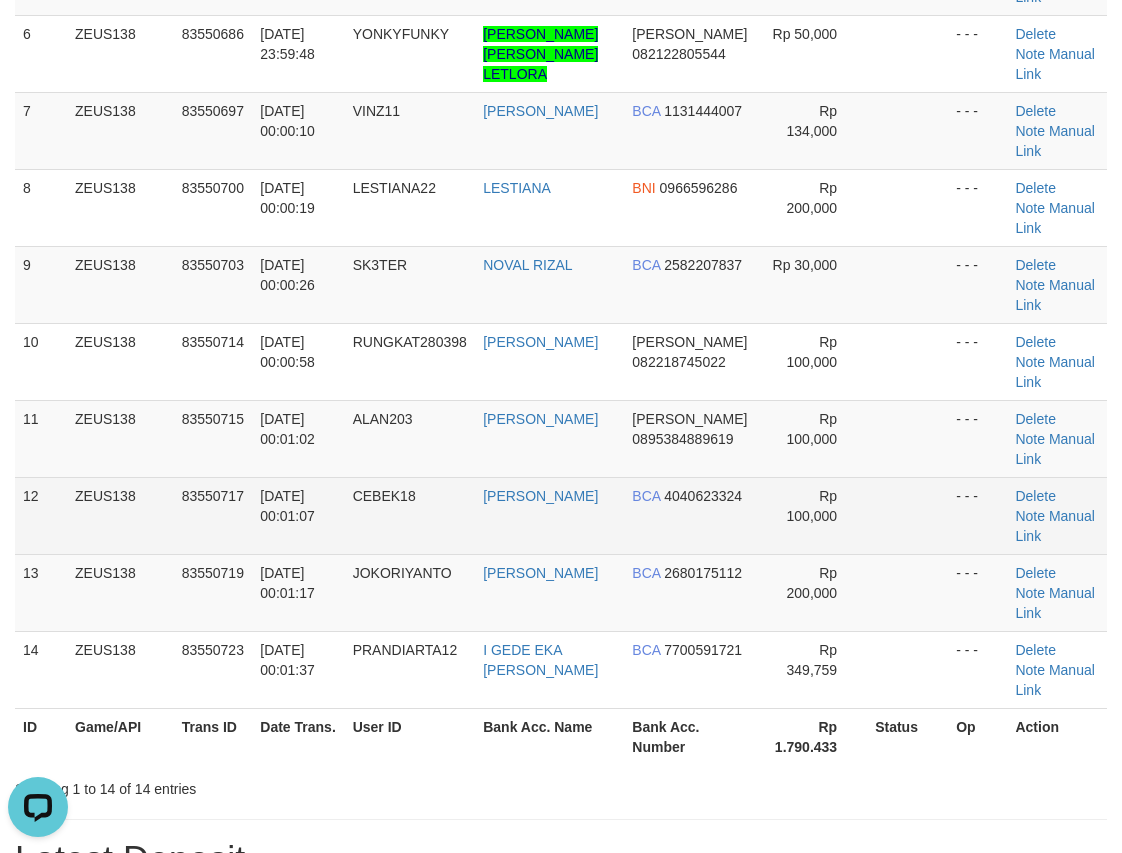 scroll, scrollTop: 0, scrollLeft: 0, axis: both 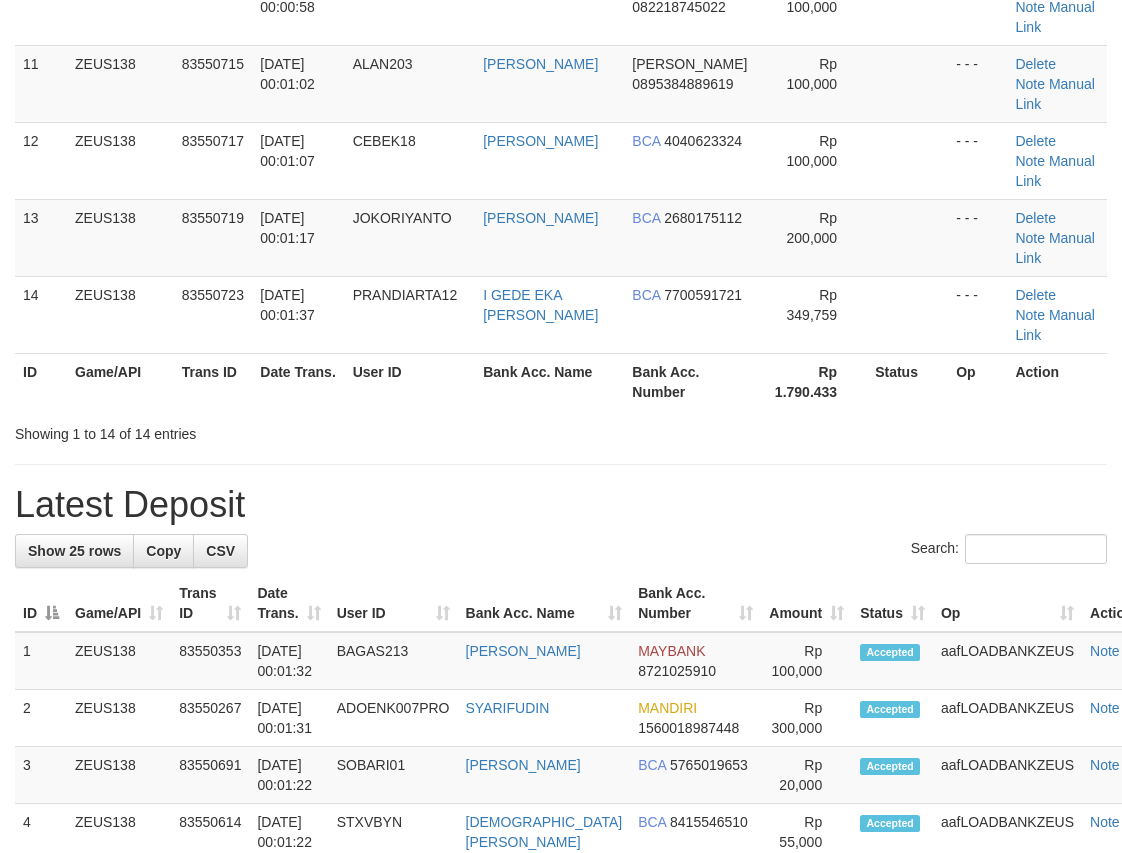 click on "Latest Deposit" at bounding box center (561, 505) 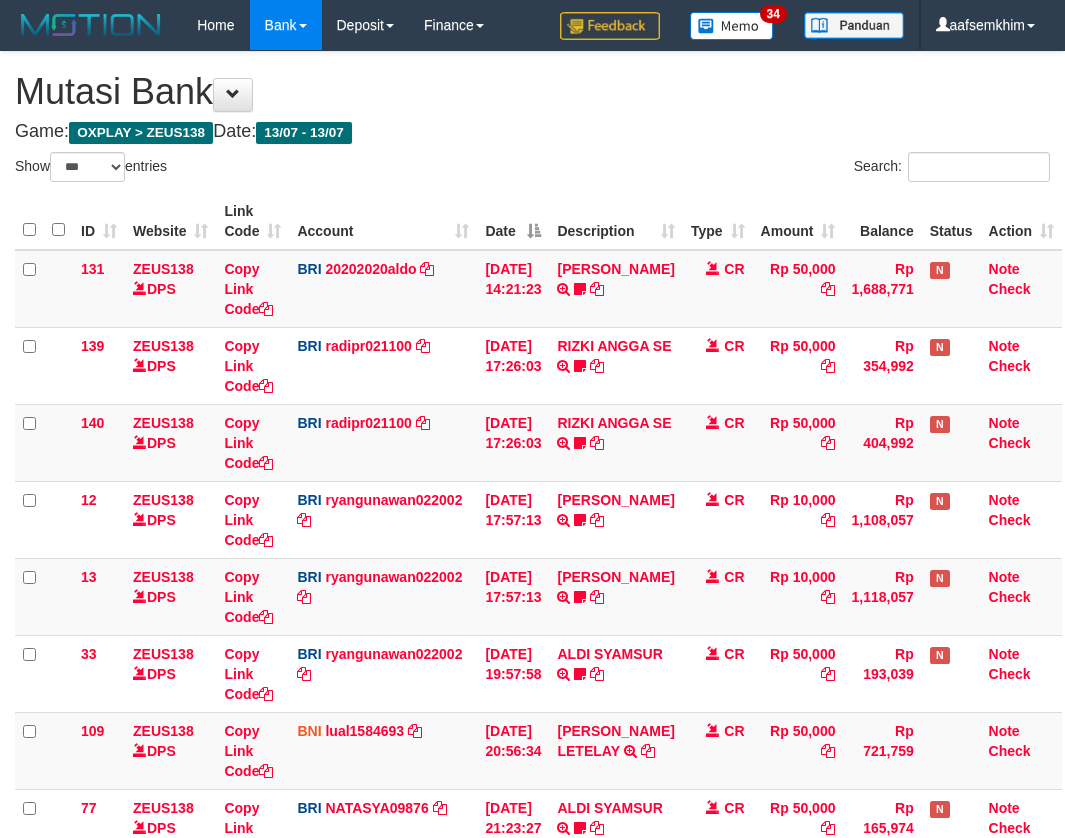 select on "***" 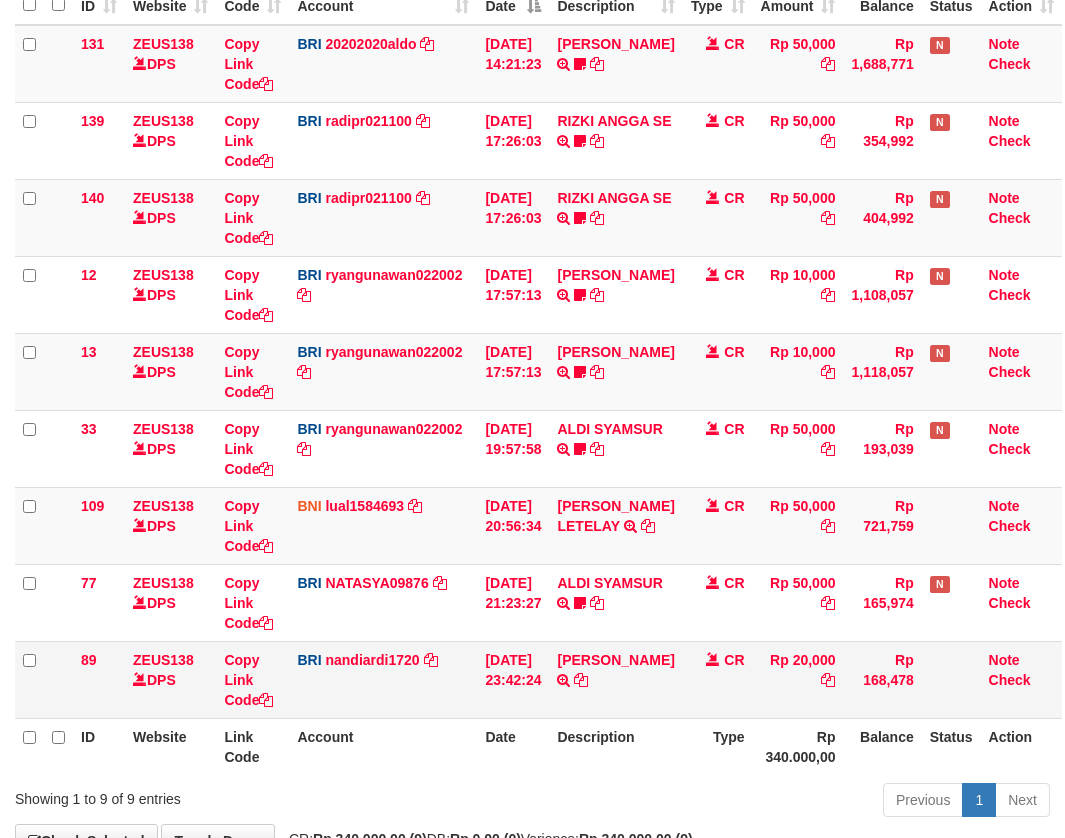 scroll, scrollTop: 356, scrollLeft: 0, axis: vertical 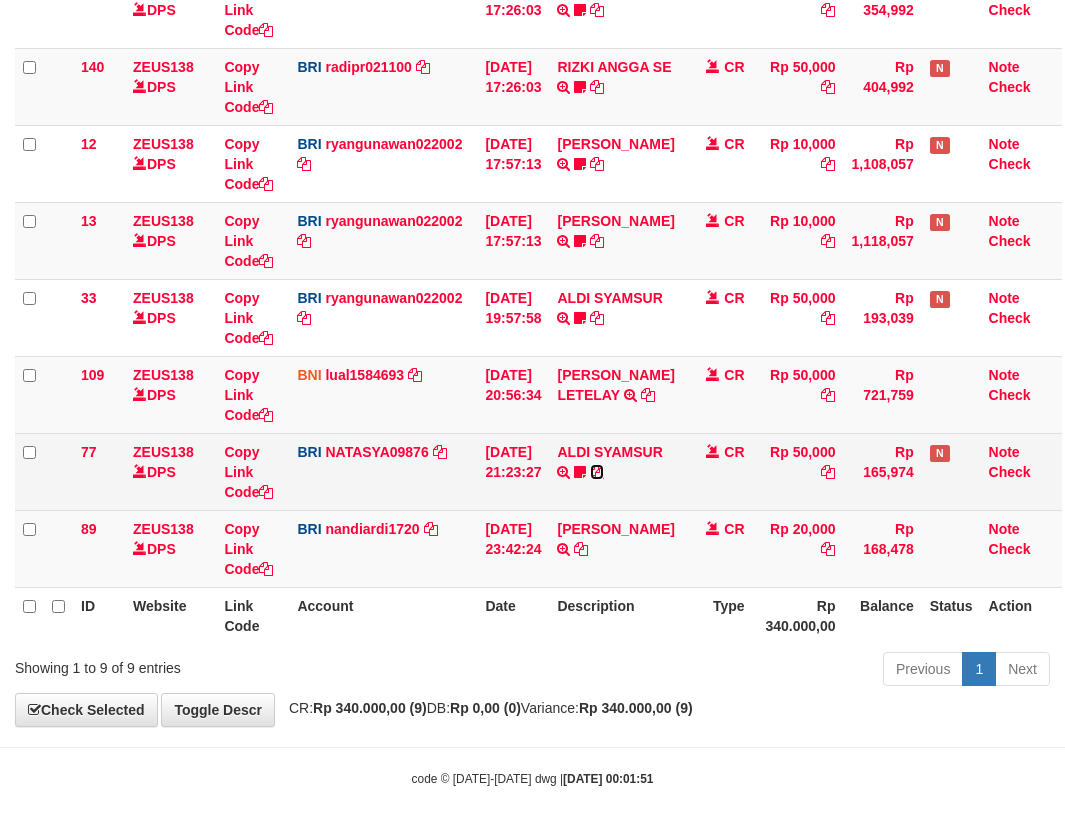 click at bounding box center [597, 472] 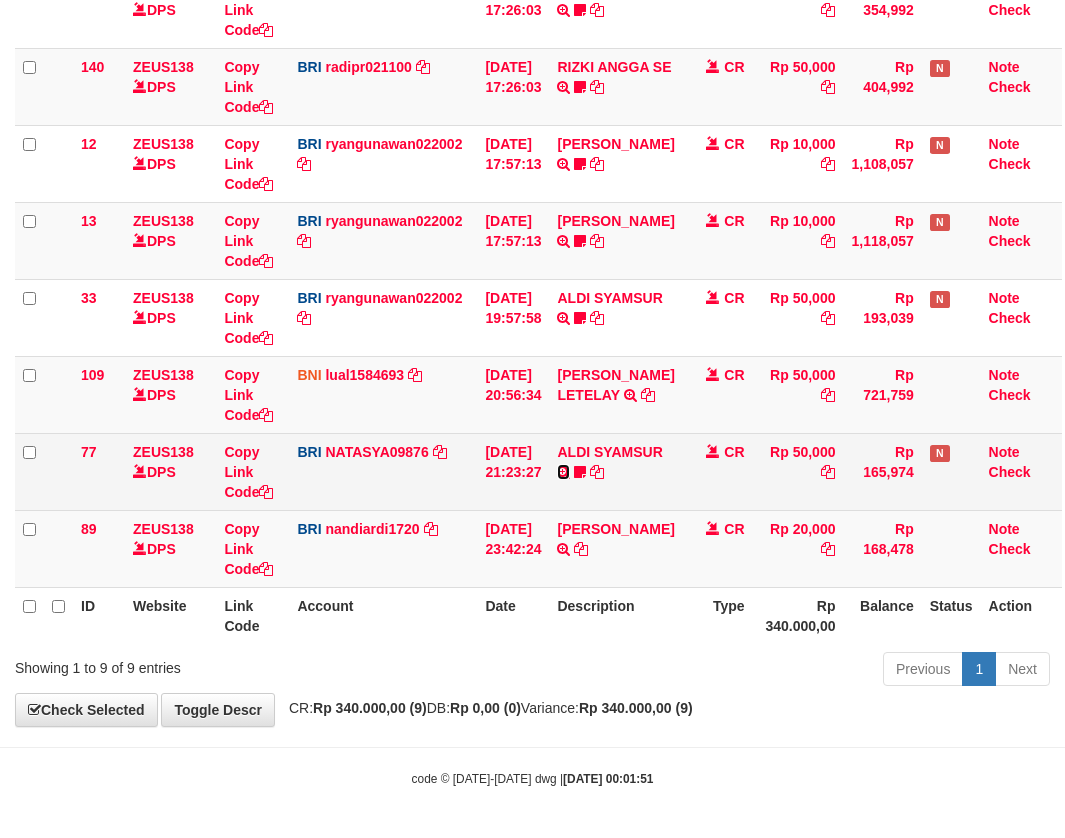 click at bounding box center [563, 472] 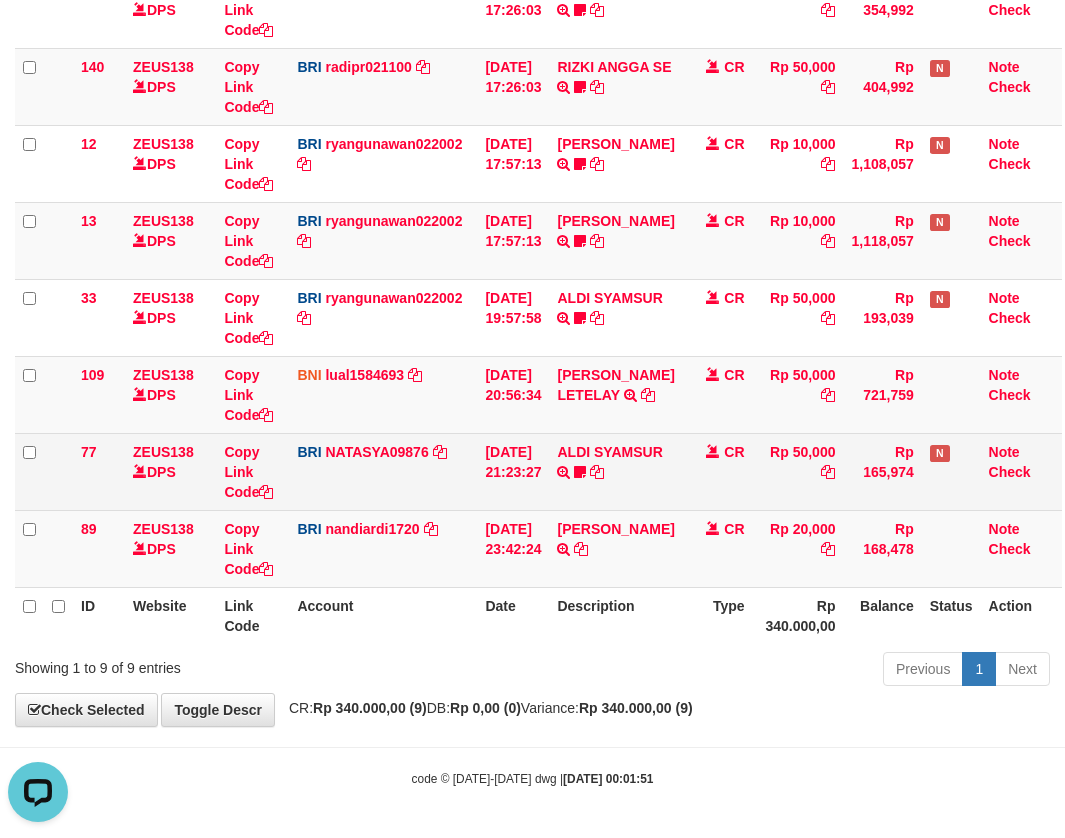 scroll, scrollTop: 0, scrollLeft: 0, axis: both 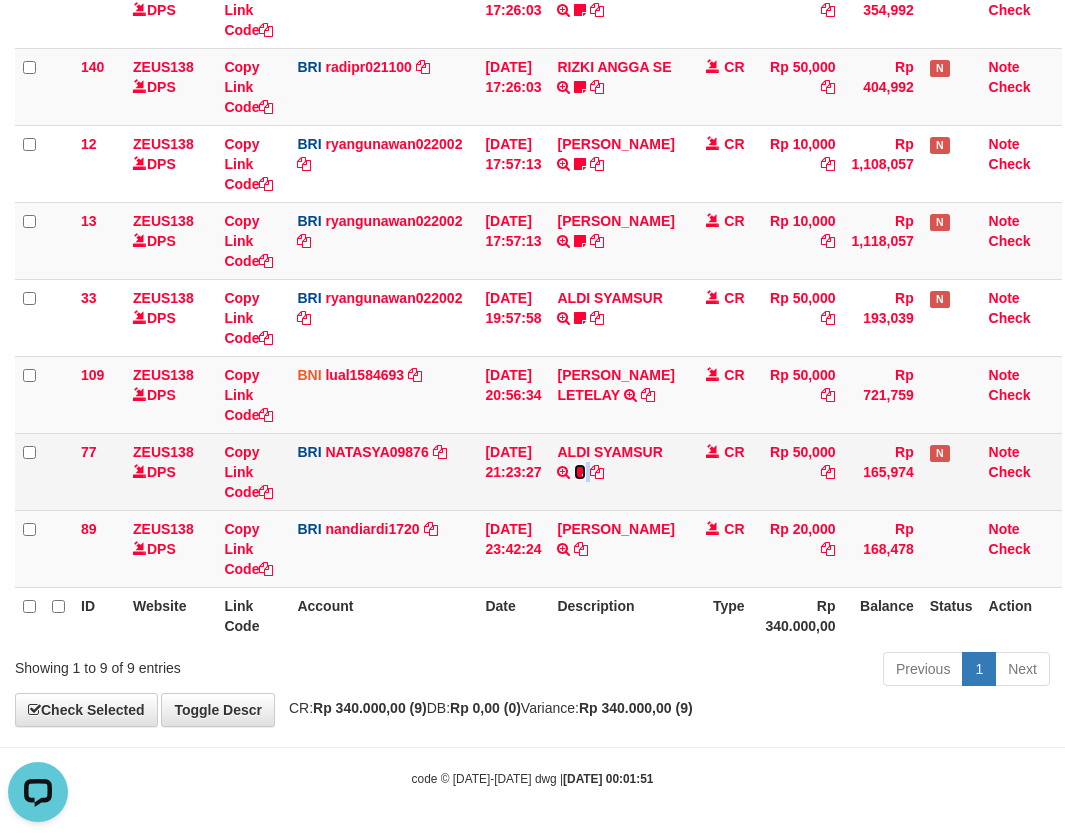 click at bounding box center (580, 472) 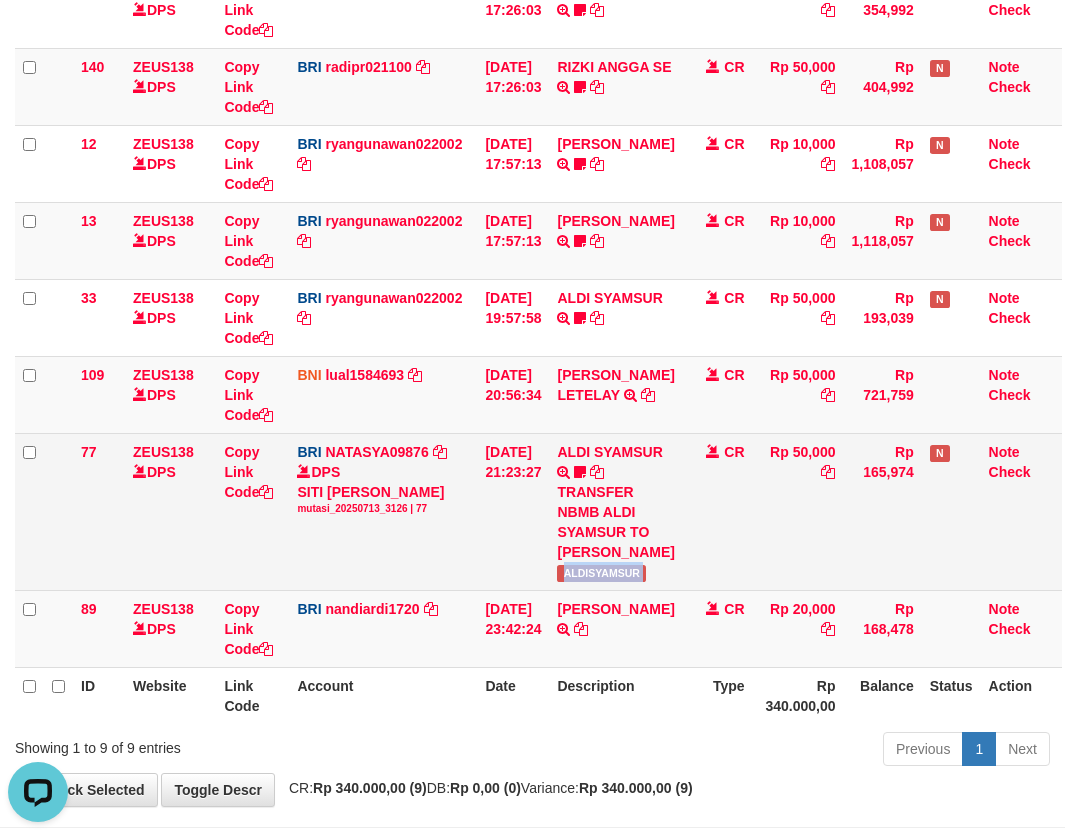 drag, startPoint x: 573, startPoint y: 603, endPoint x: 699, endPoint y: 597, distance: 126.14278 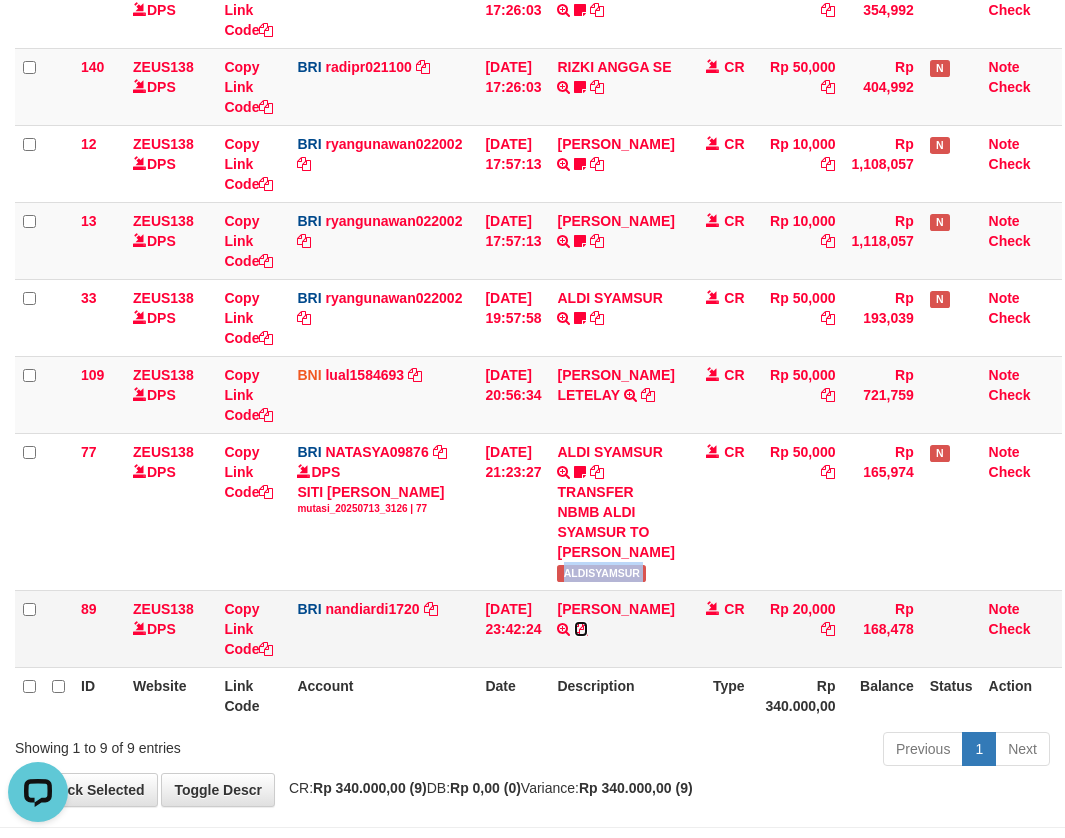 click at bounding box center [581, 629] 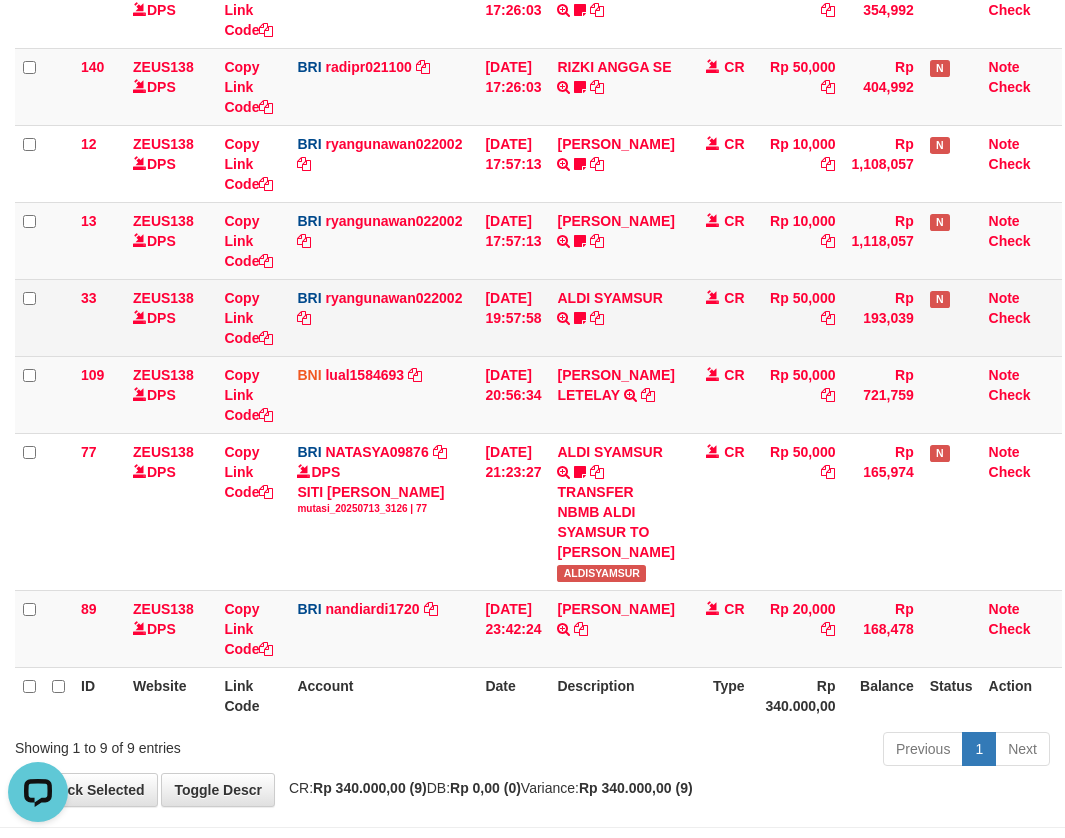 drag, startPoint x: 760, startPoint y: 349, endPoint x: 808, endPoint y: 339, distance: 49.0306 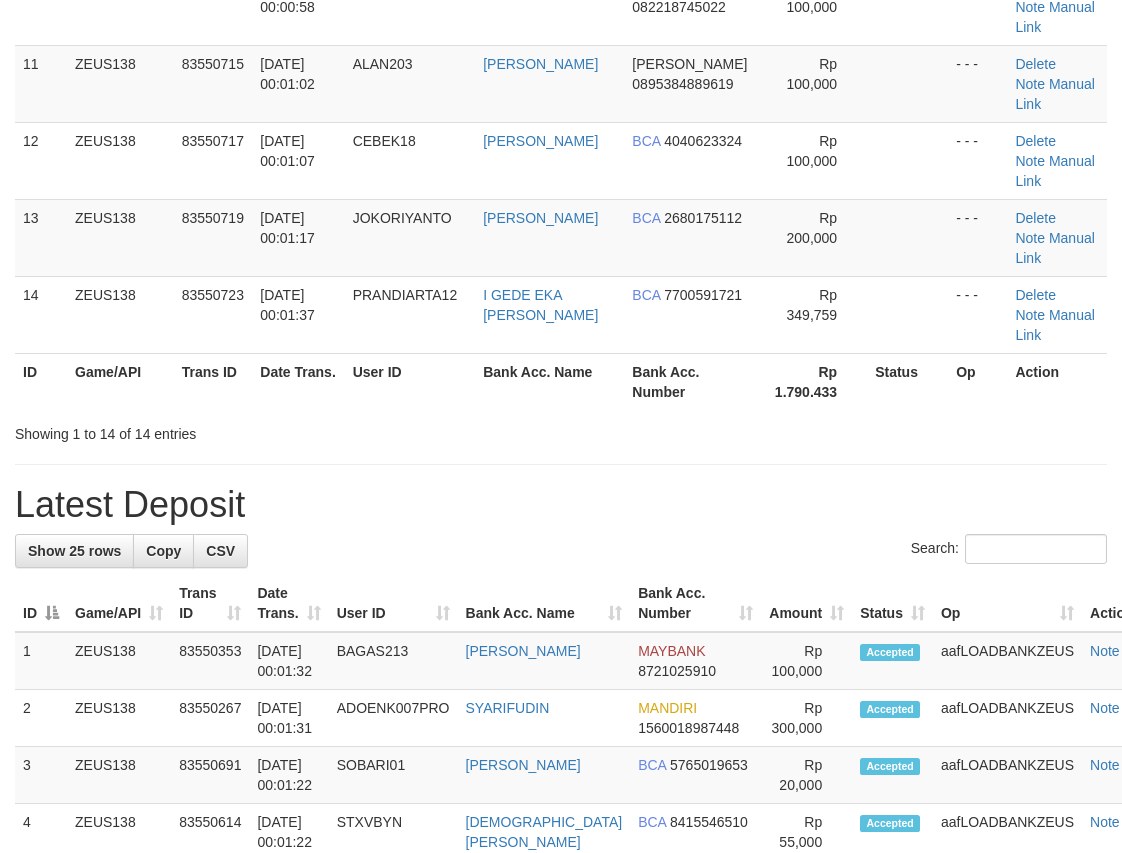 scroll, scrollTop: 620, scrollLeft: 0, axis: vertical 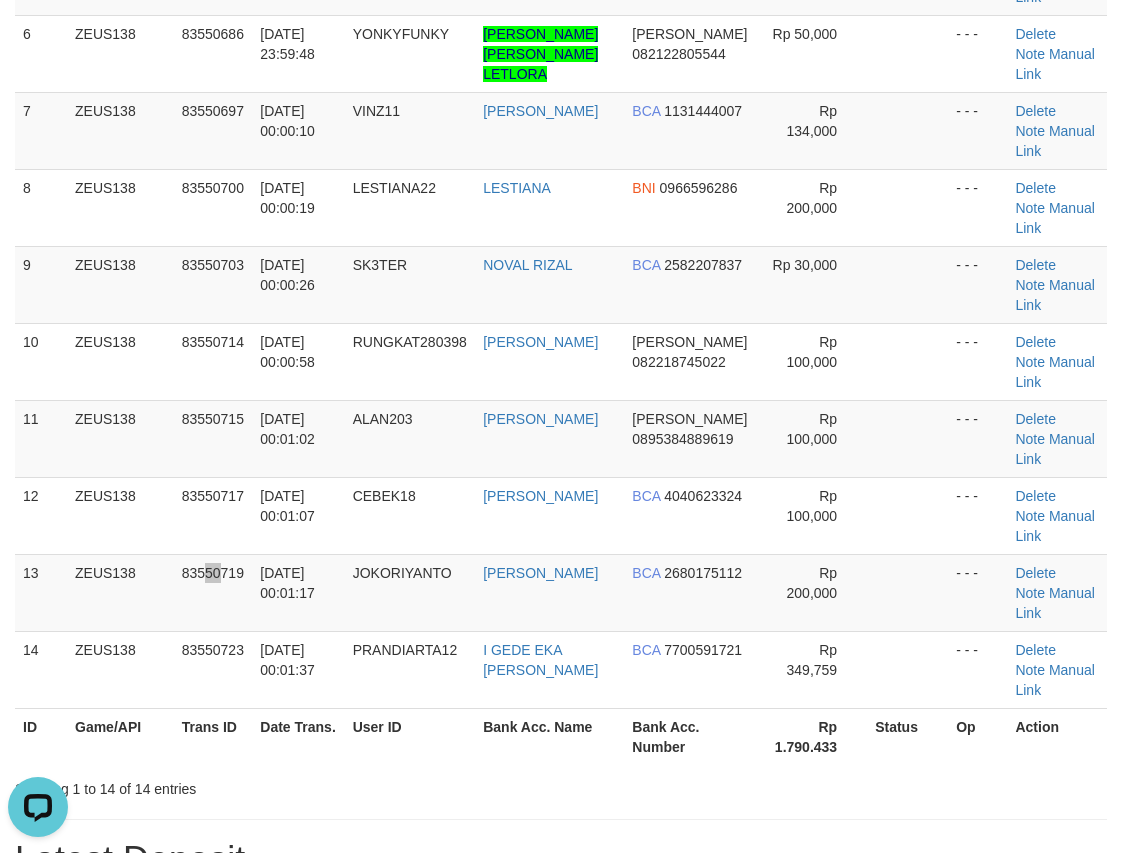 drag, startPoint x: 219, startPoint y: 618, endPoint x: 7, endPoint y: 602, distance: 212.60292 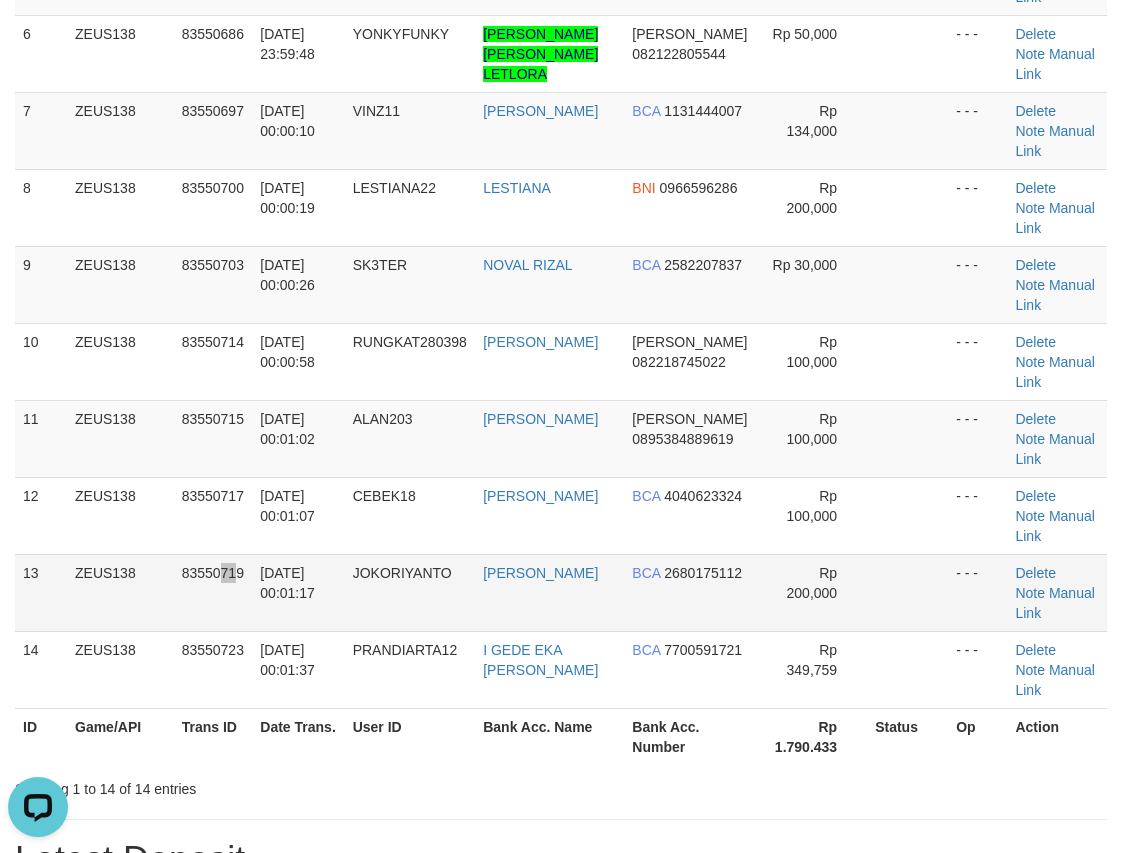 click on "83550719" at bounding box center (213, 592) 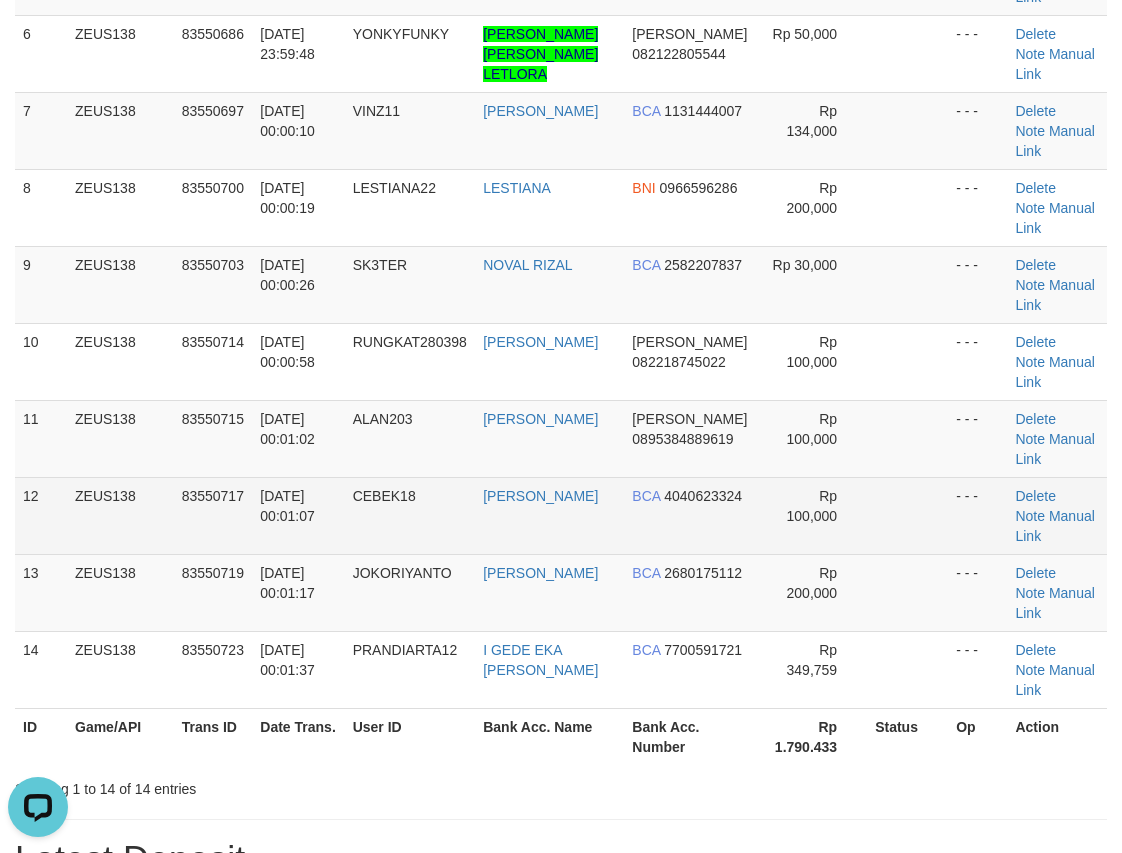 click on "83550717" at bounding box center (213, 496) 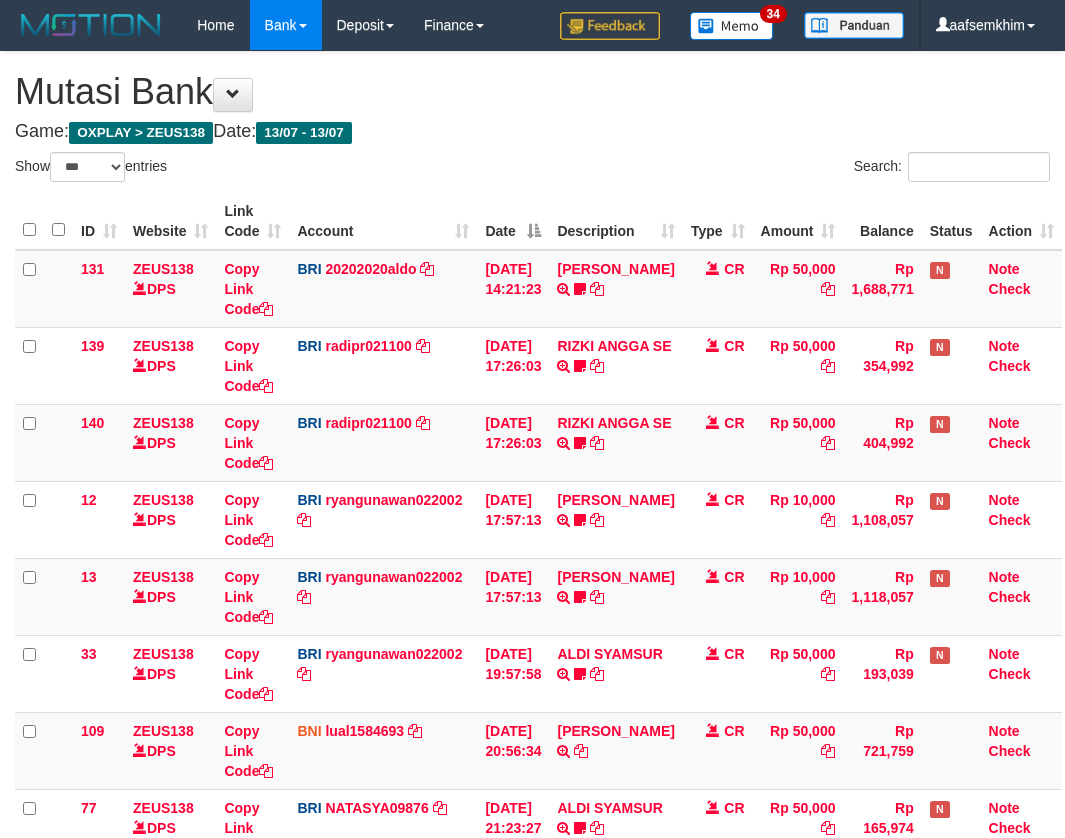 select on "***" 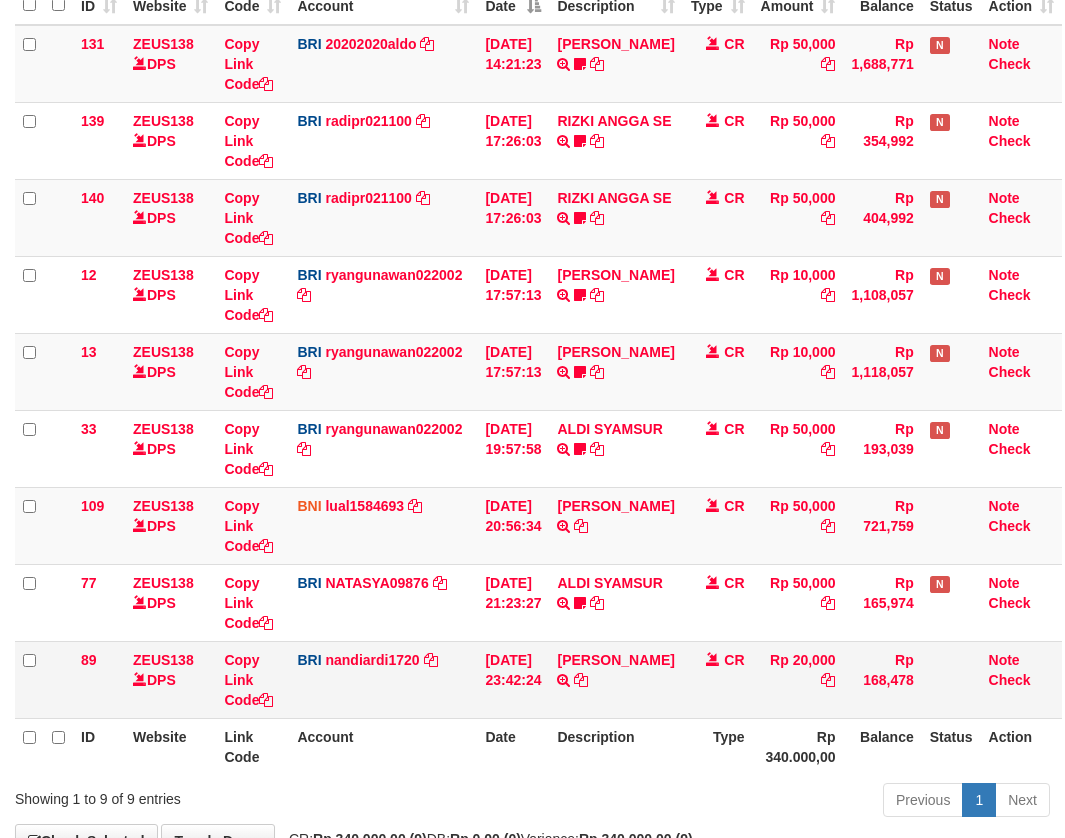 click on "131
ZEUS138    DPS
Copy Link Code
BRI
20202020aldo
DPS
[PERSON_NAME]
mutasi_20250713_3778 | 131
mutasi_20250713_3778 | 131
[DATE] 14:21:23
[PERSON_NAME] HERISUPRAPTO            TRANSFER NBMB [PERSON_NAME] HERISUPRAPTO TO [PERSON_NAME]    Herisuprapto
CR
Rp 50,000
Rp 1,688,771
N
Note
Check
139
ZEUS138    DPS
Copy Link Code
BRI
radipr021100
DPS
[PERSON_NAME]
mutasi_20250713_3774 | 139" at bounding box center (538, 372) 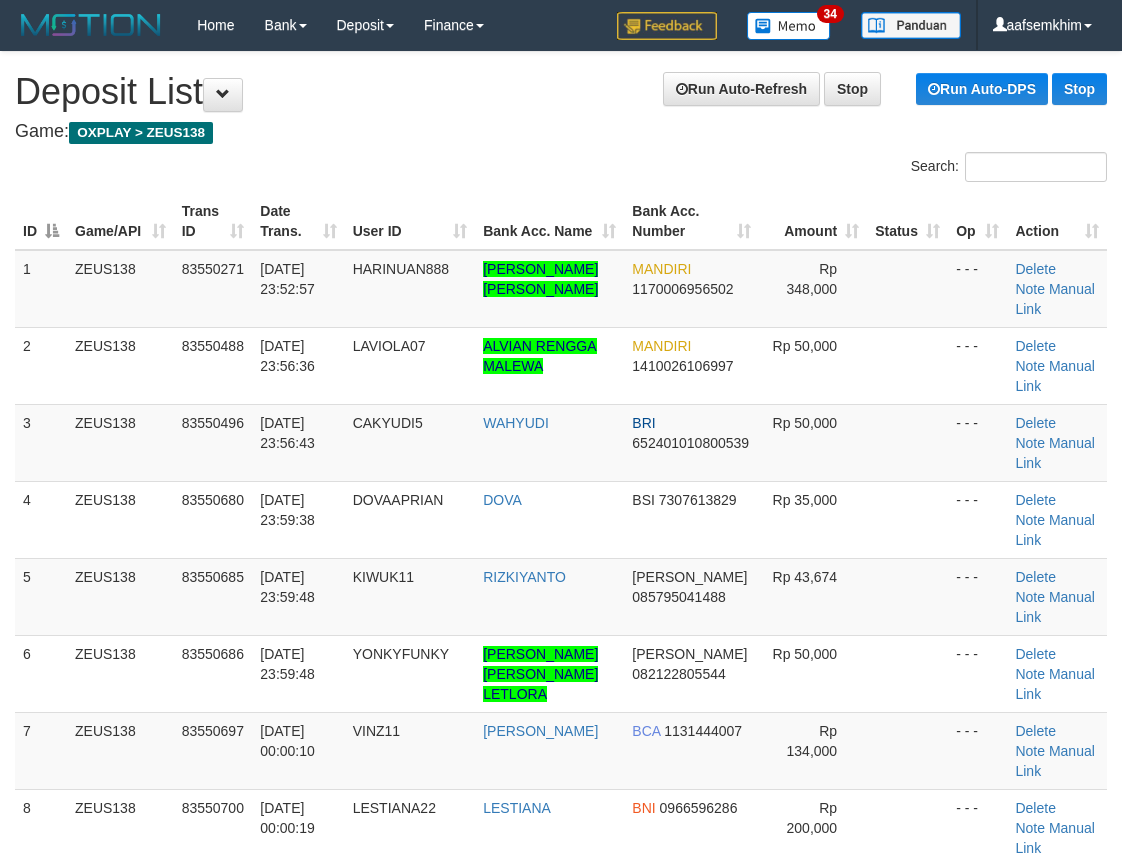 scroll, scrollTop: 975, scrollLeft: 0, axis: vertical 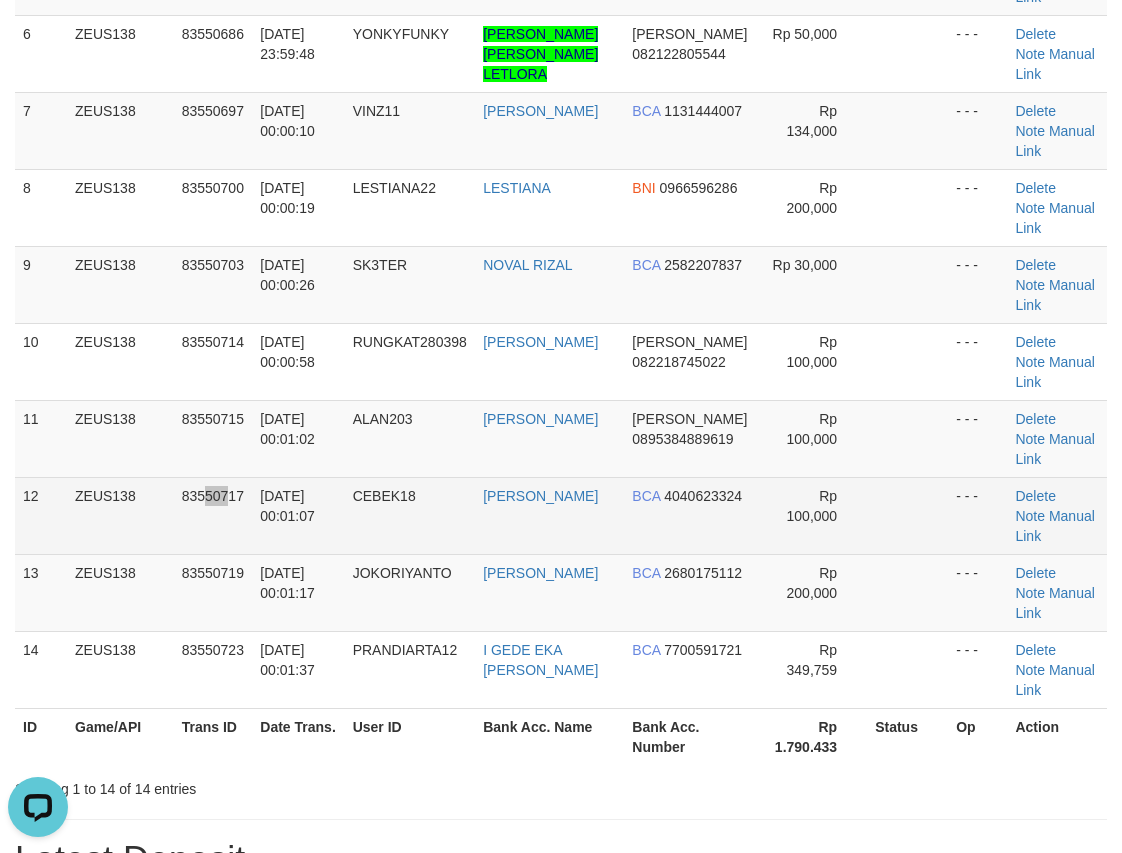 click on "83550717" at bounding box center (213, 515) 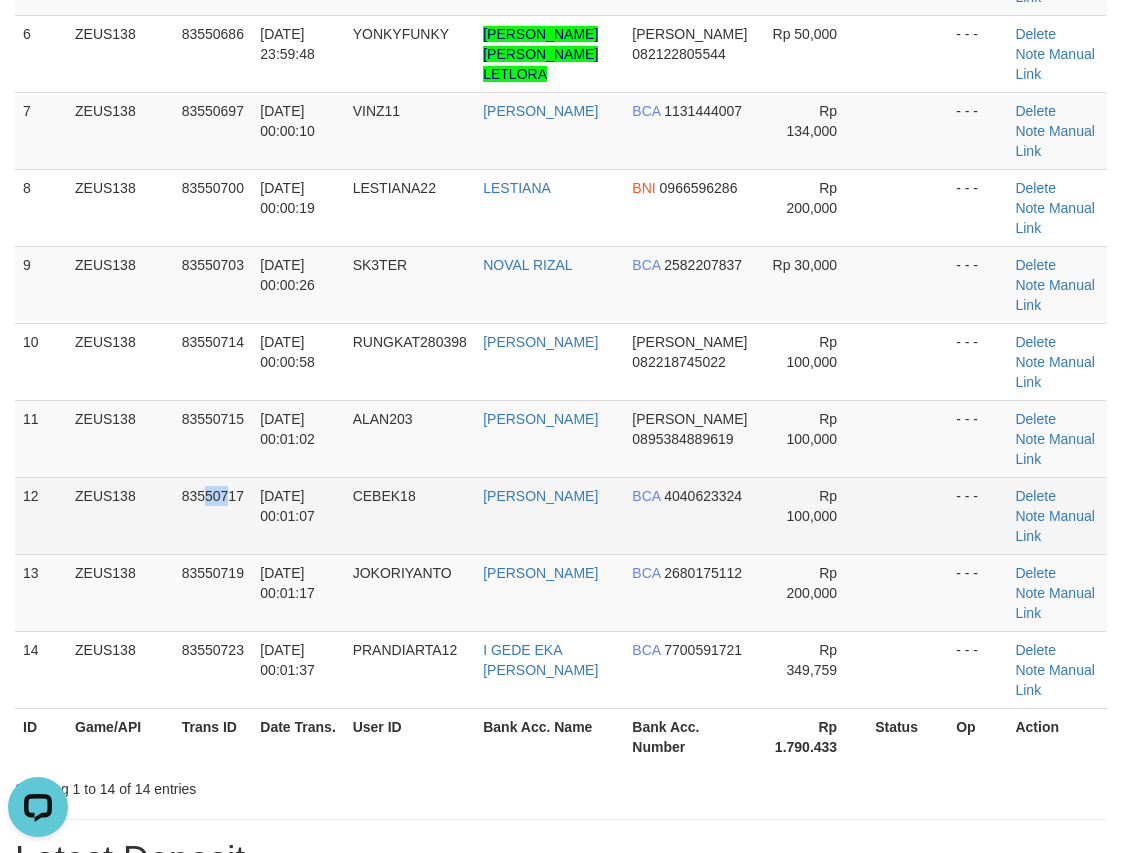 drag, startPoint x: 213, startPoint y: 532, endPoint x: 1, endPoint y: 510, distance: 213.13846 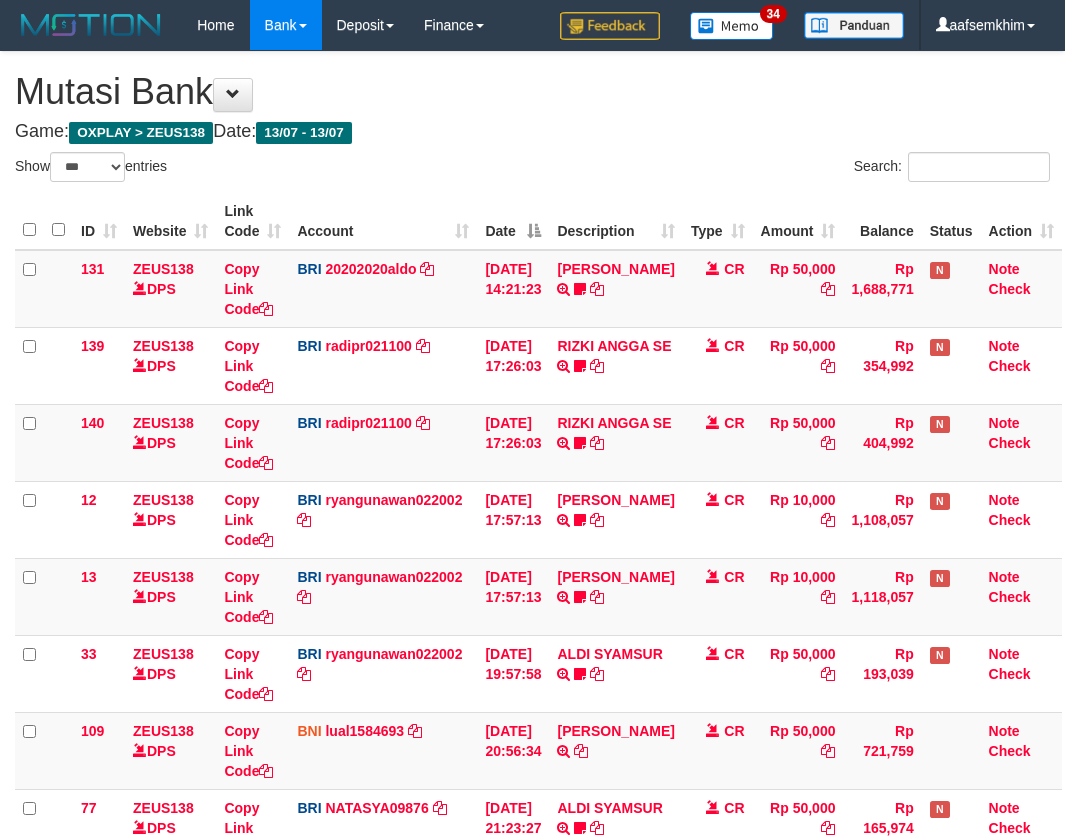 select on "***" 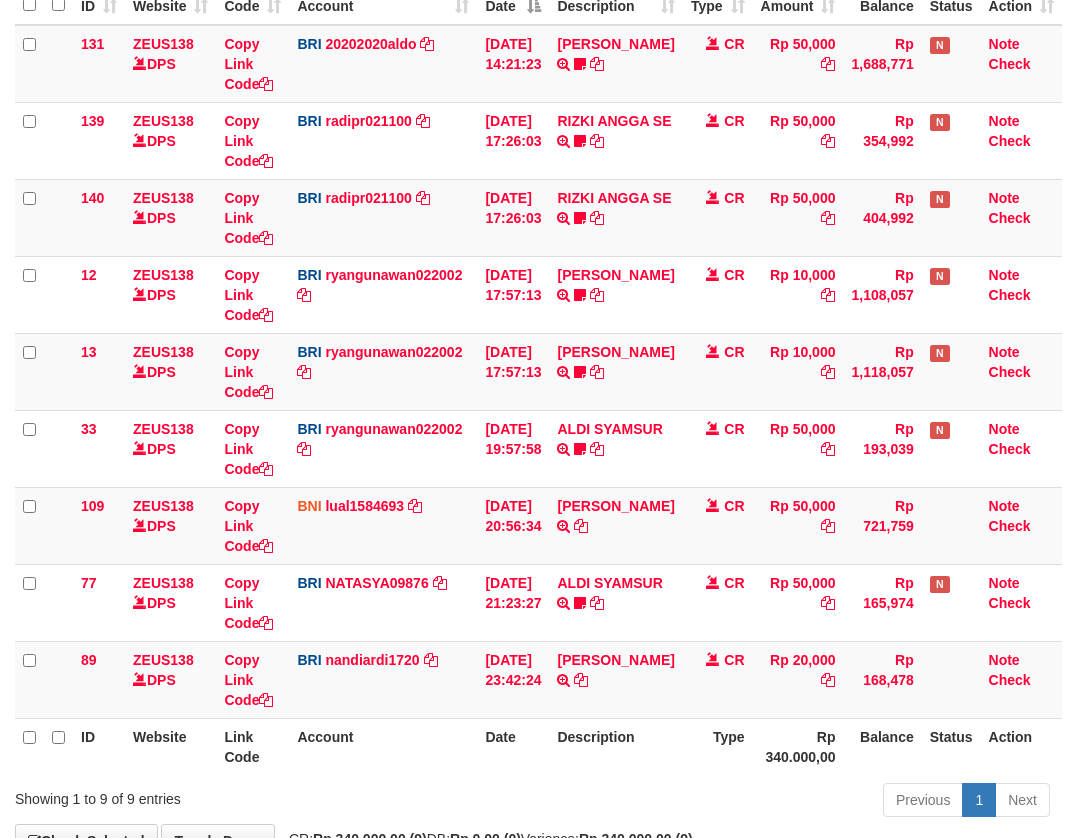 scroll, scrollTop: 356, scrollLeft: 0, axis: vertical 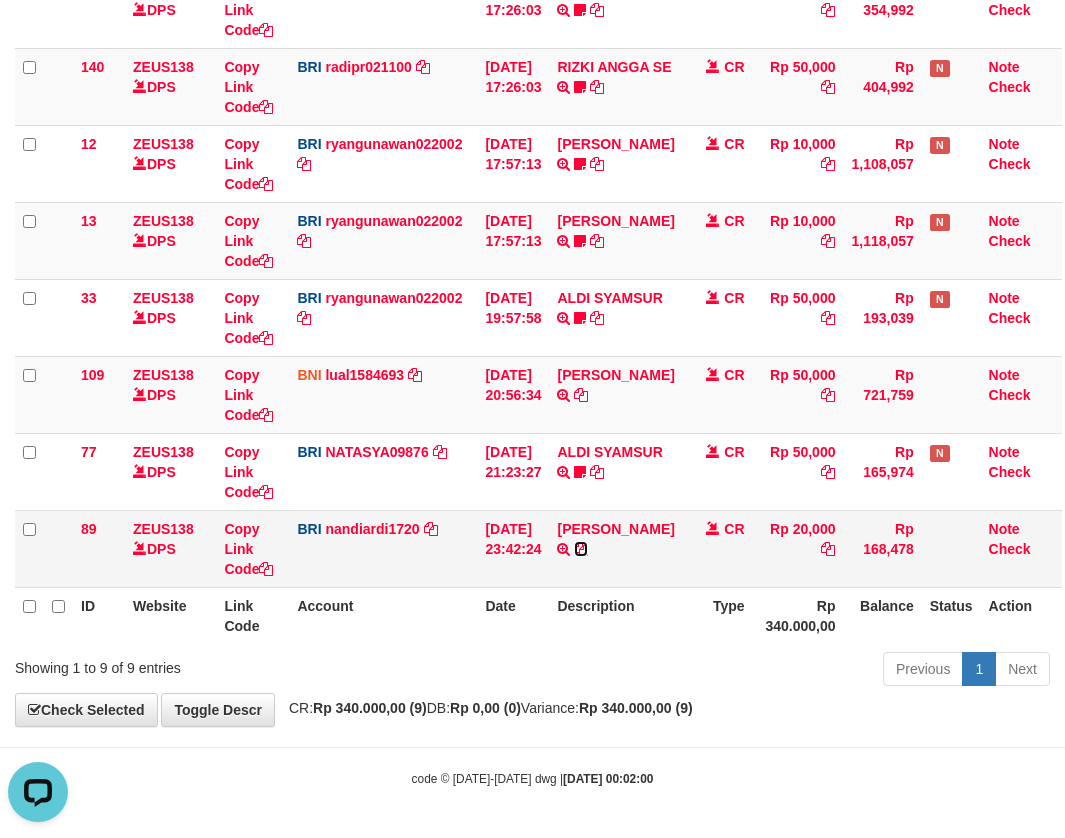 click at bounding box center [581, 549] 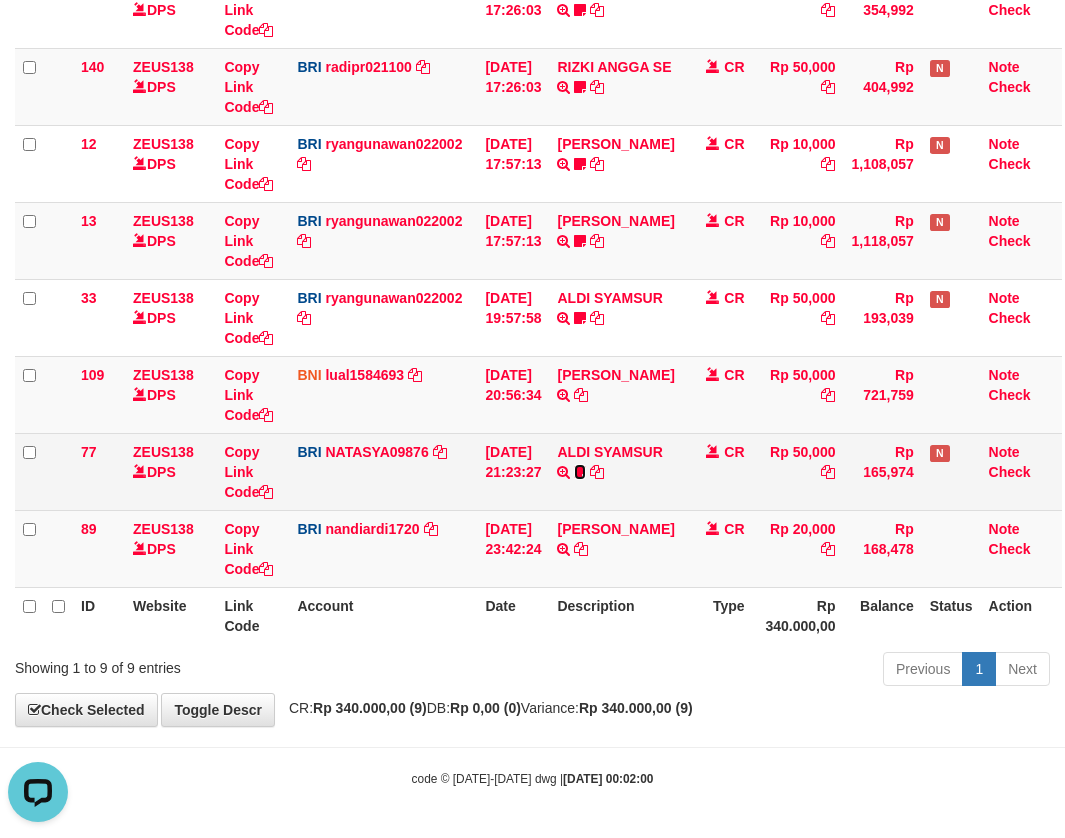 click at bounding box center [580, 472] 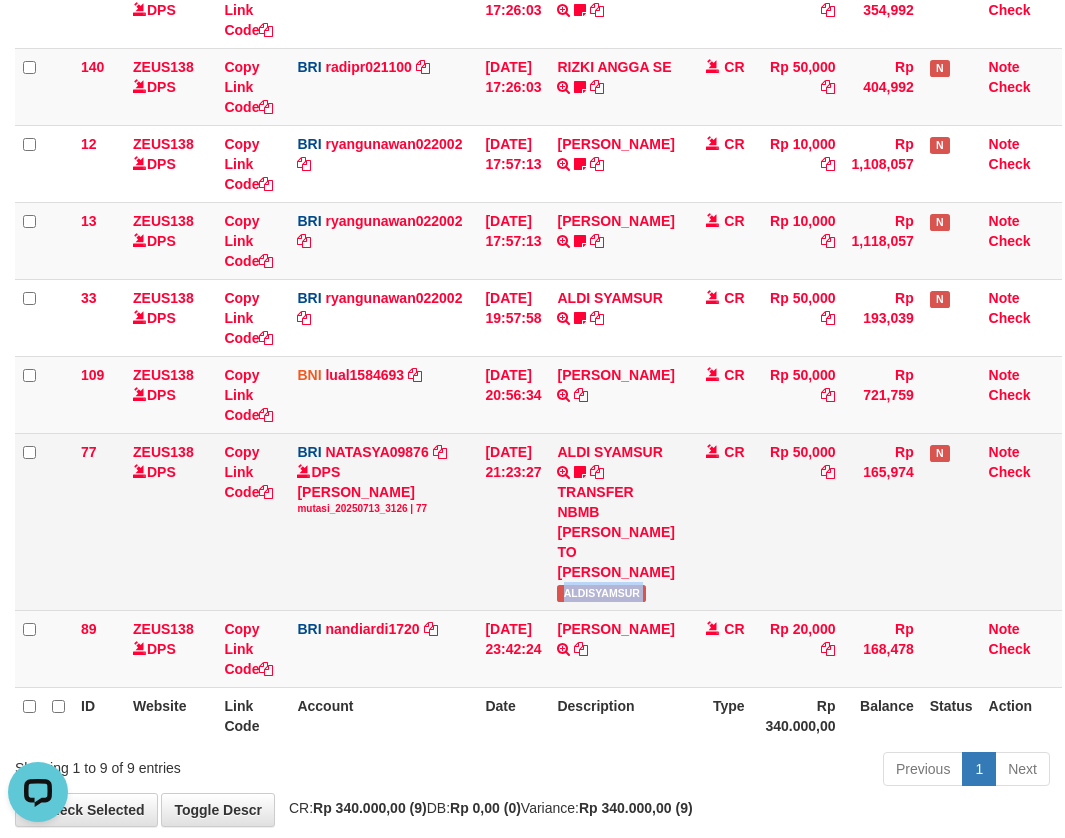 drag, startPoint x: 582, startPoint y: 601, endPoint x: 706, endPoint y: 583, distance: 125.299644 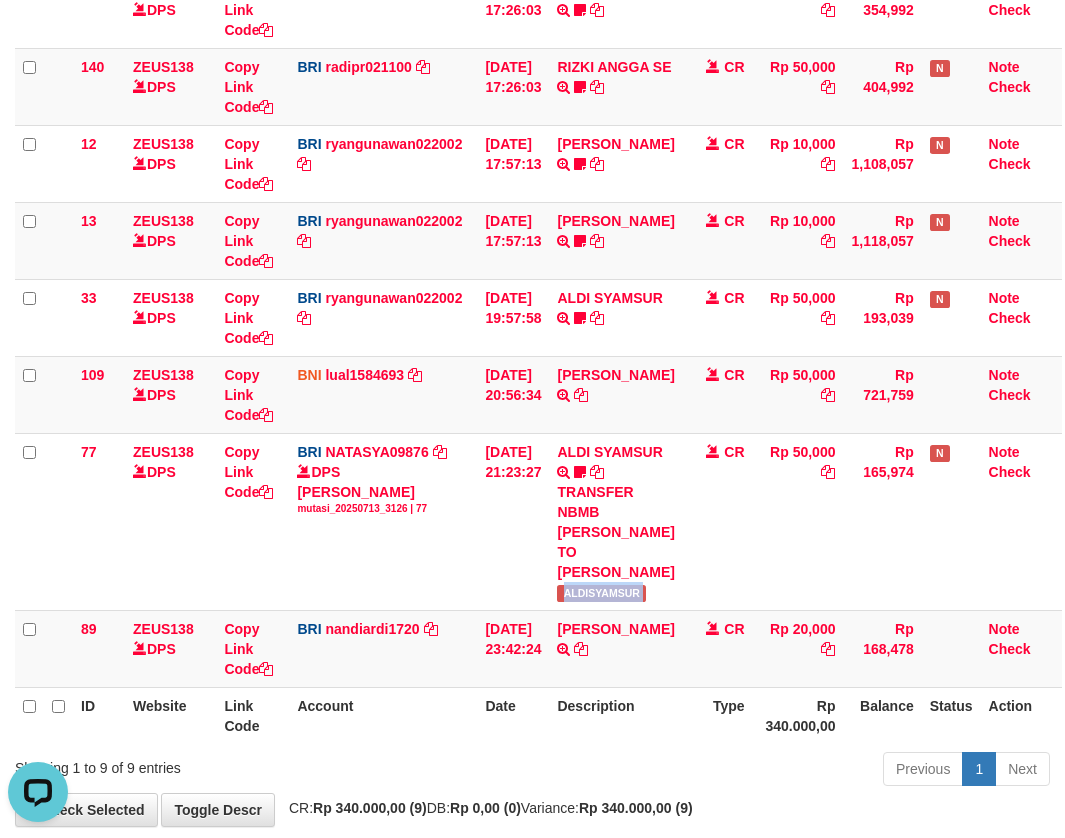 copy on "ALDISYAMSUR" 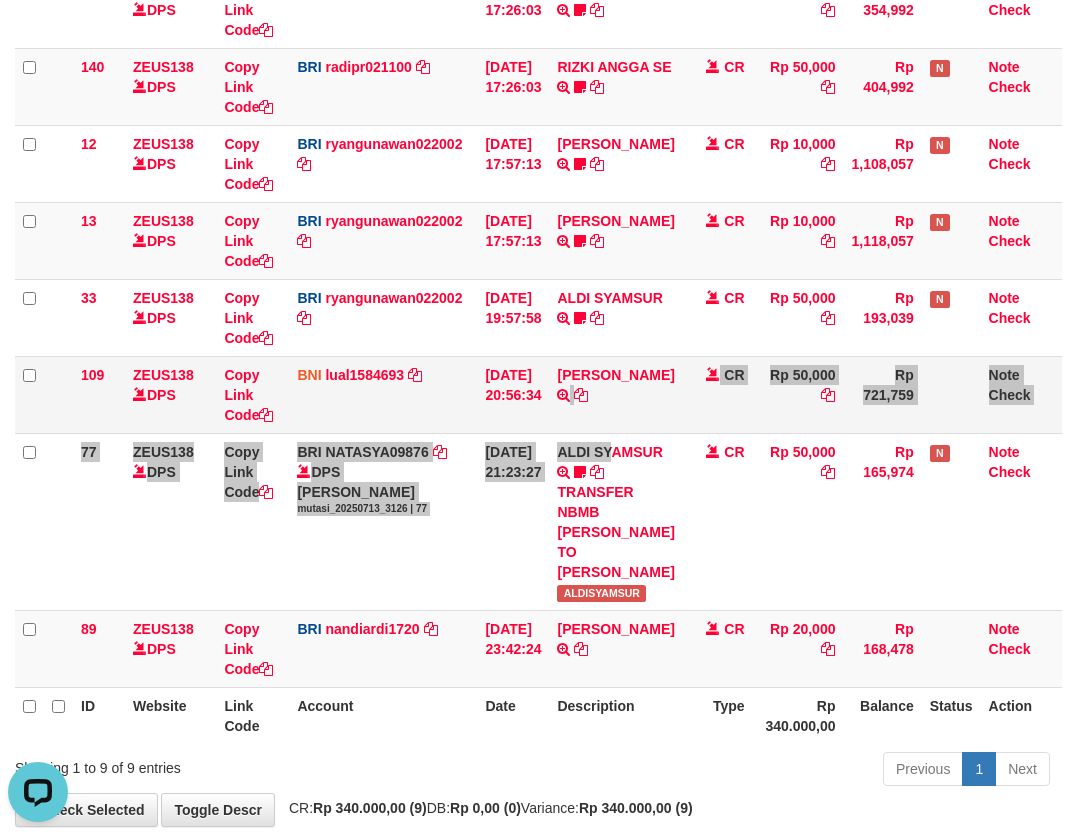 drag, startPoint x: 627, startPoint y: 433, endPoint x: 634, endPoint y: 421, distance: 13.892444 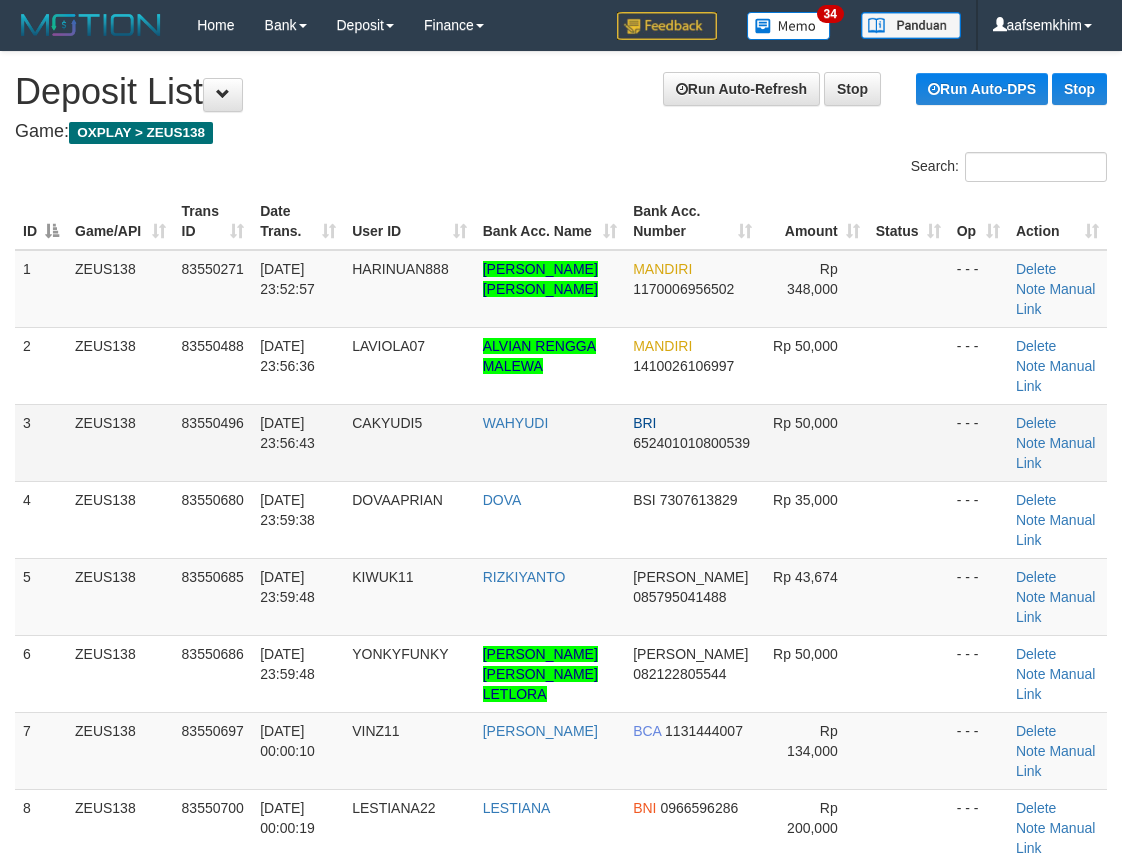 scroll, scrollTop: 0, scrollLeft: 0, axis: both 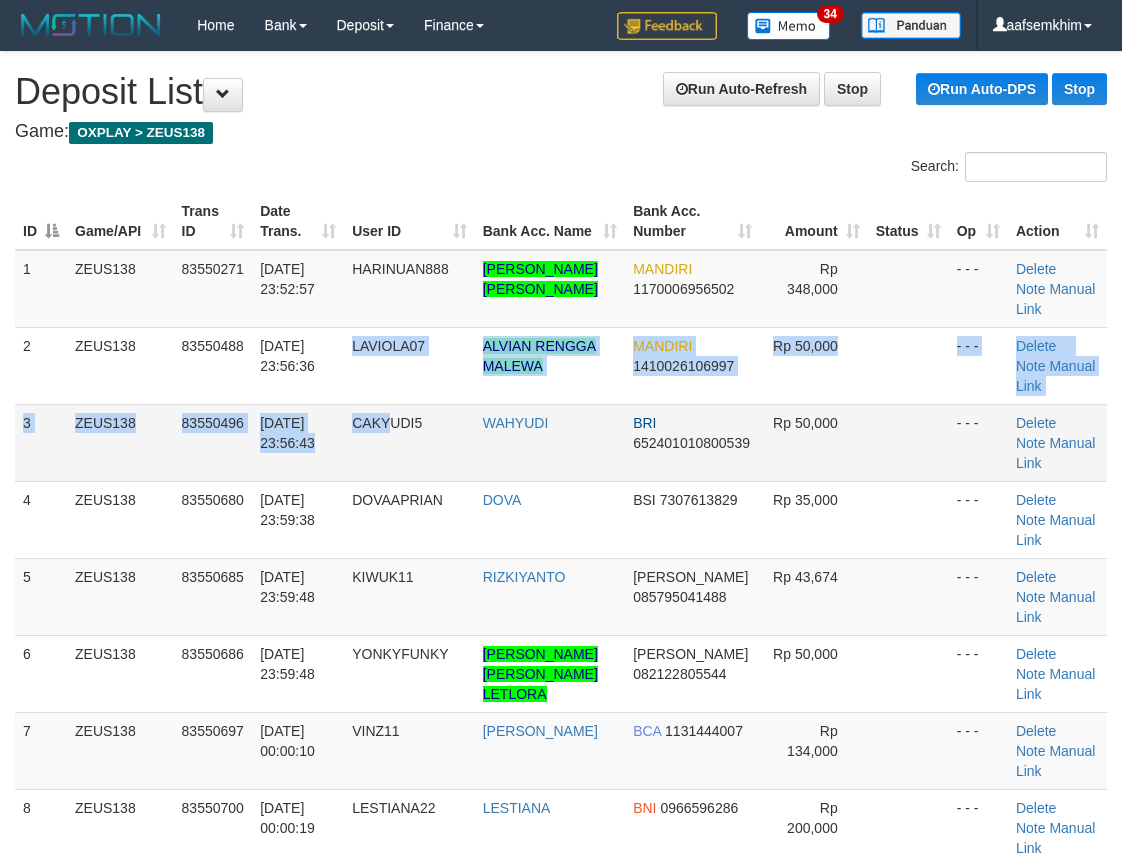 click on "1
ZEUS138
83550271
[DATE] 23:52:57
HARINUAN888
[PERSON_NAME] [PERSON_NAME]
MANDIRI
1170006956502
Rp 348,000
- - -
[GEOGRAPHIC_DATA]
Note
Manual Link
2
ZEUS138
83550488
[DATE] 23:56:36
LAVIOLA07
ALVIAN RENGGA MALEWA
MANDIRI
1410026106997
Rp 50,000
- - -
[GEOGRAPHIC_DATA]" at bounding box center (561, 866) 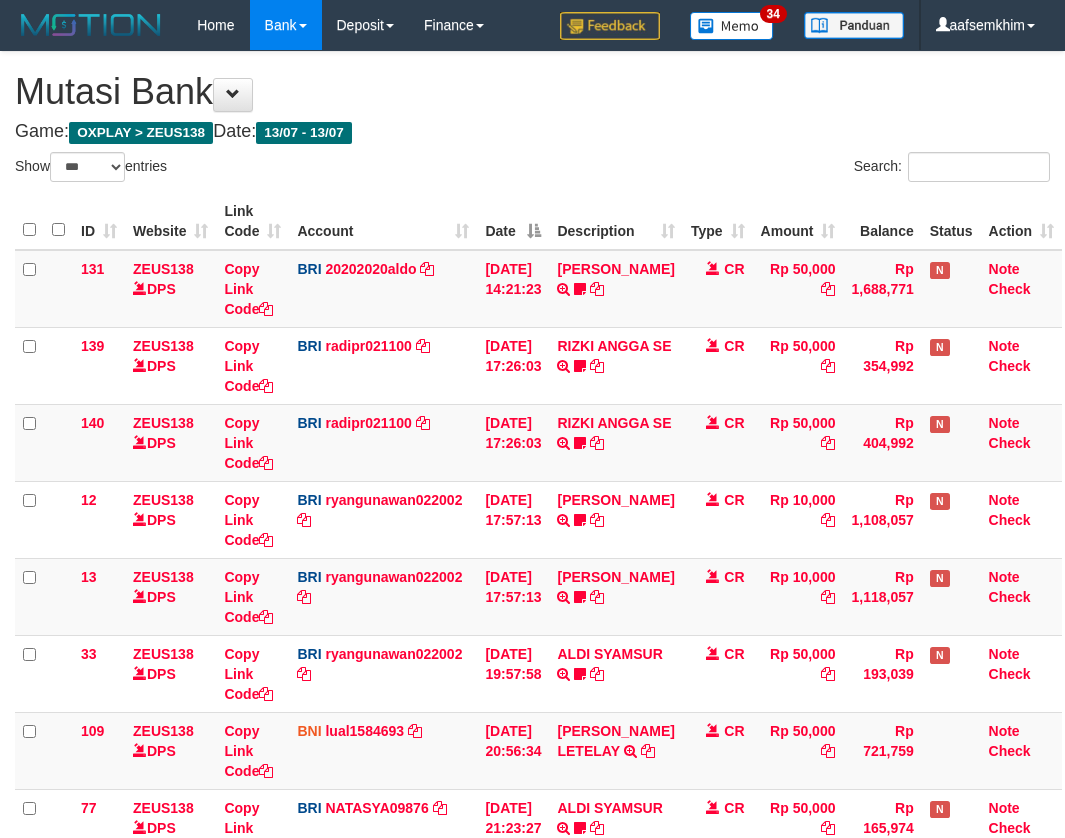 select on "***" 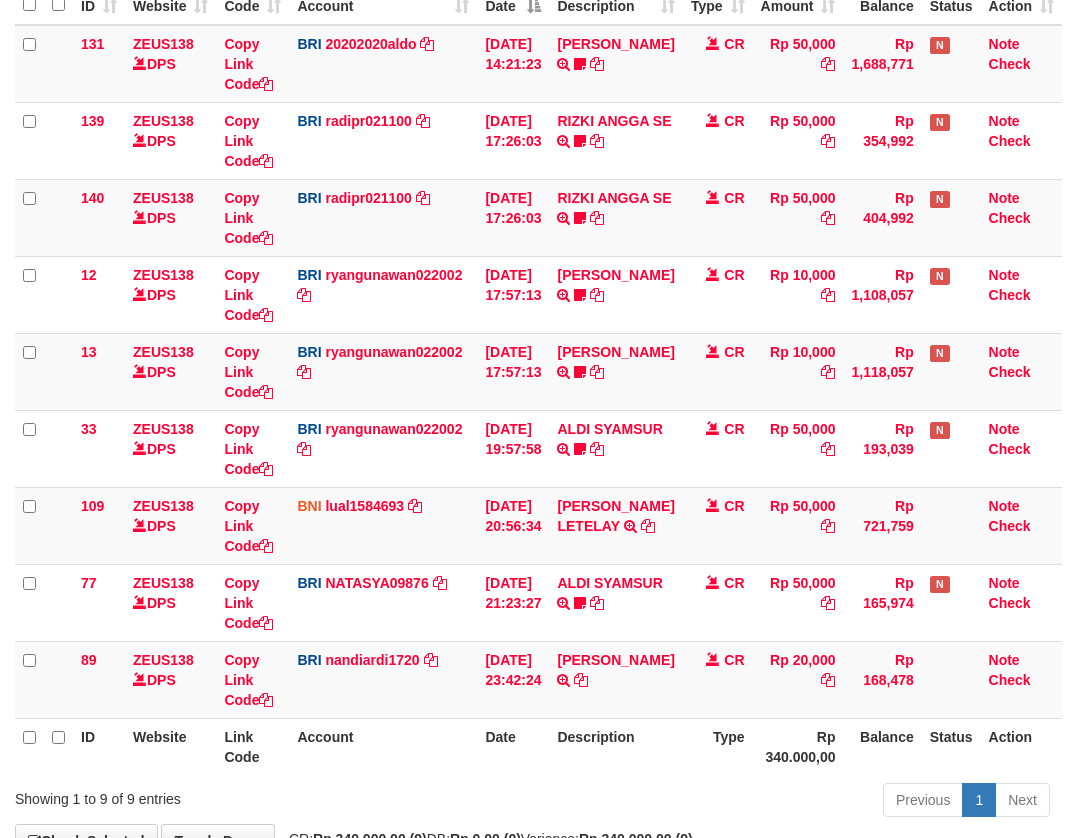 scroll, scrollTop: 356, scrollLeft: 0, axis: vertical 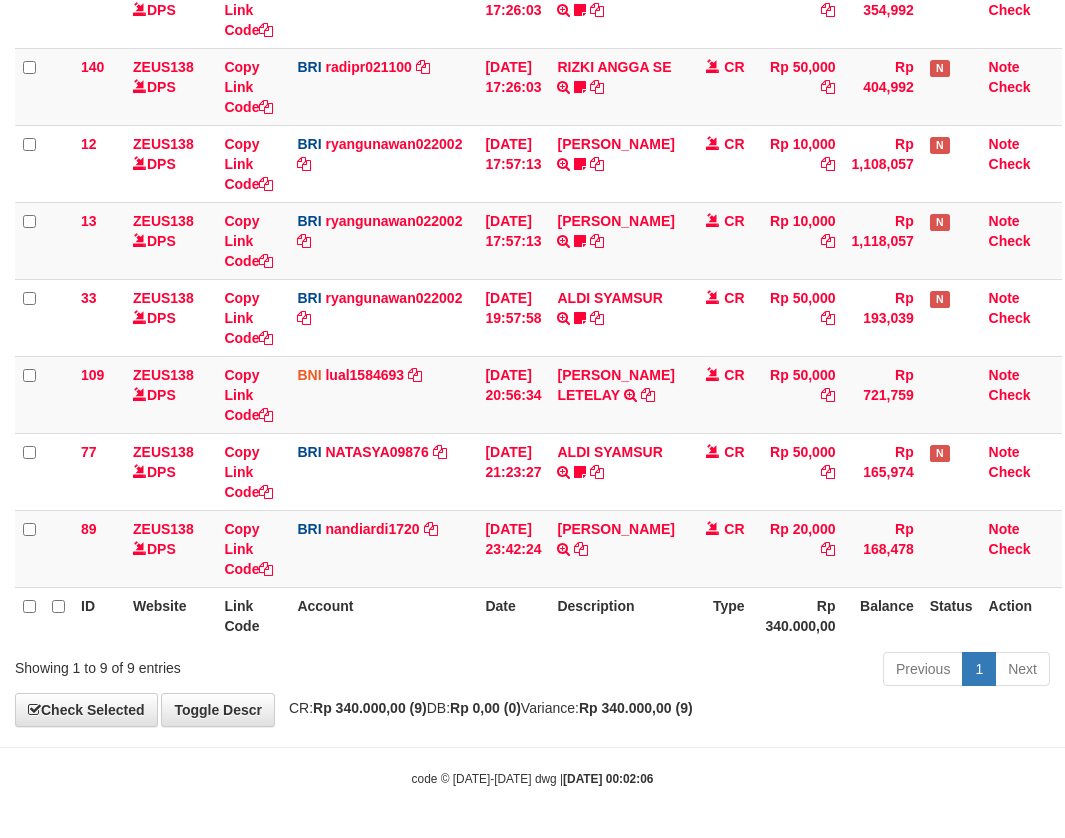 drag, startPoint x: 606, startPoint y: 591, endPoint x: 630, endPoint y: 589, distance: 24.083189 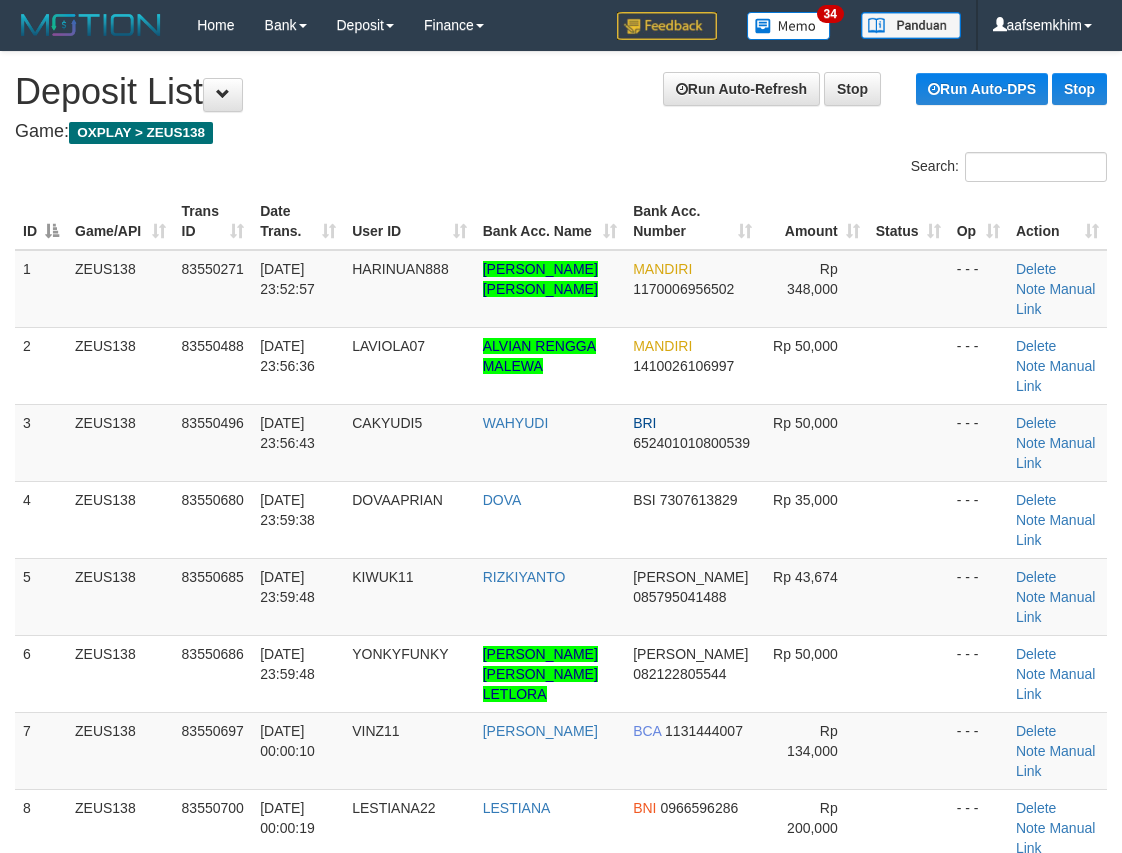 scroll, scrollTop: 0, scrollLeft: 0, axis: both 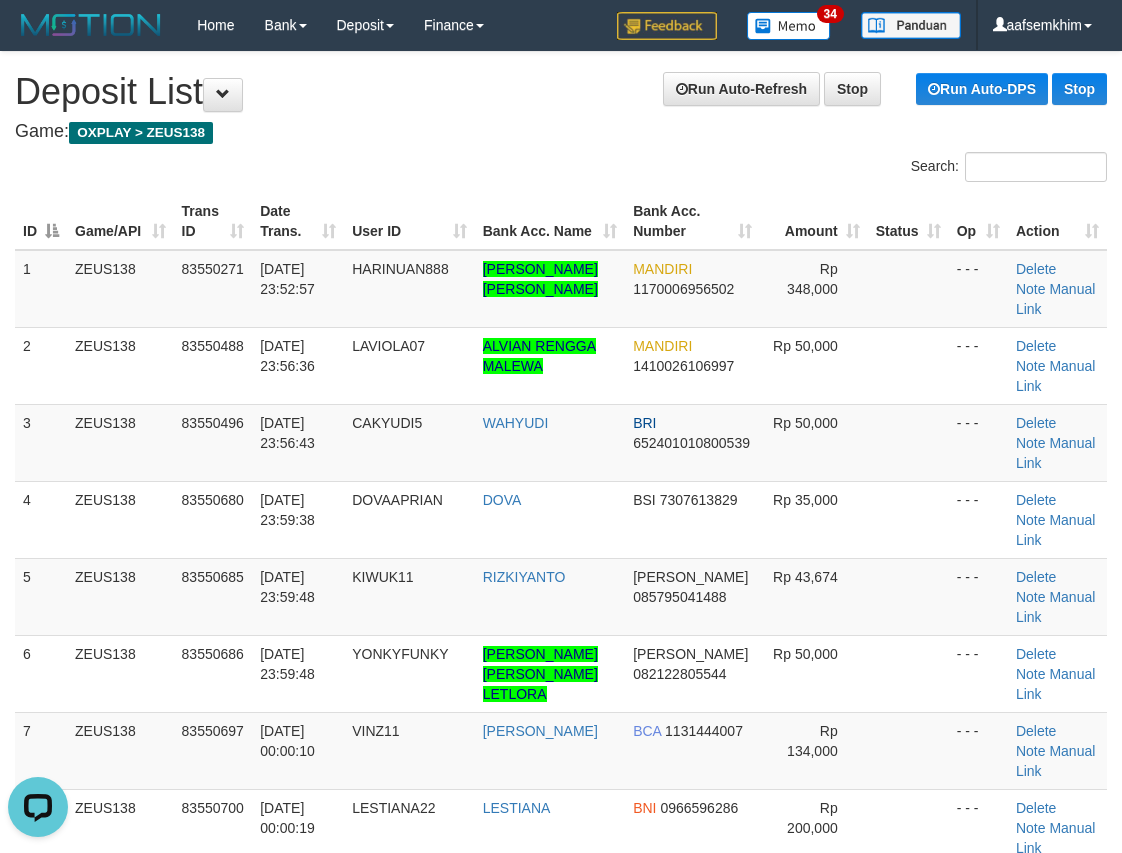 drag, startPoint x: 345, startPoint y: 588, endPoint x: 1, endPoint y: 534, distance: 348.2126 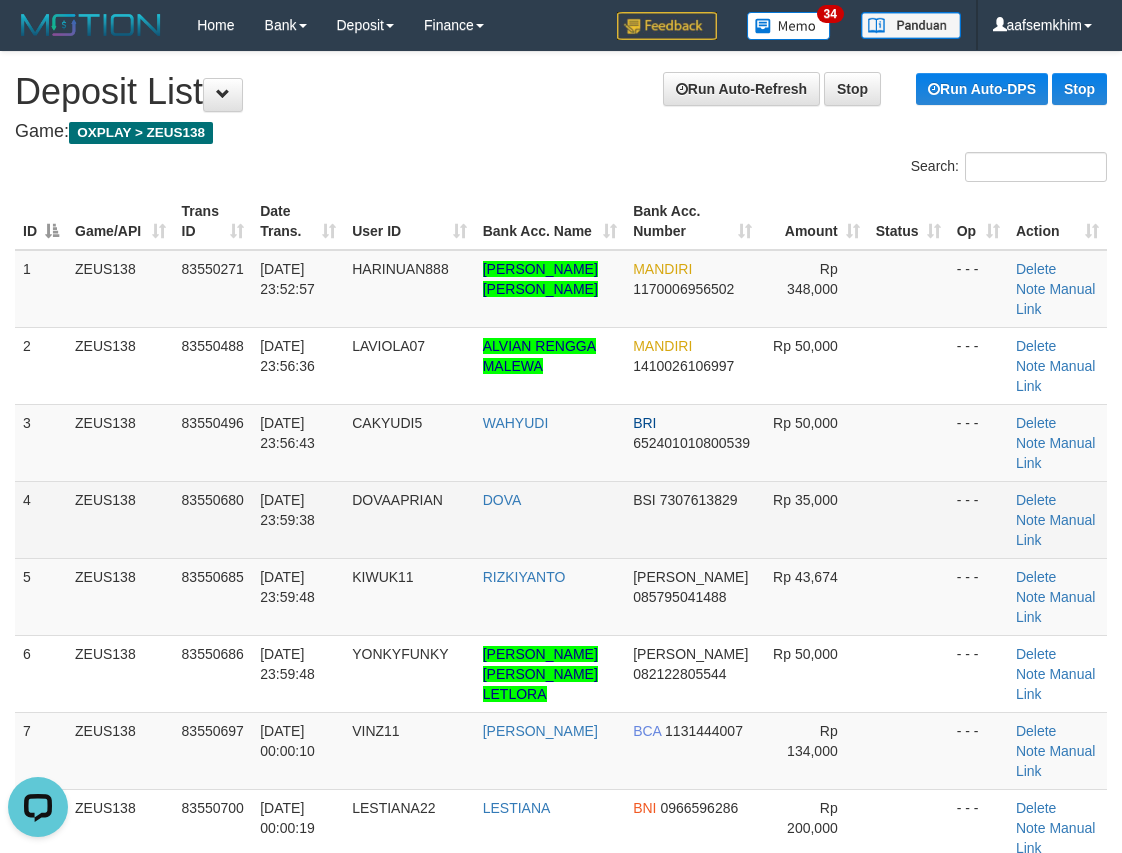 click on "4" at bounding box center (41, 519) 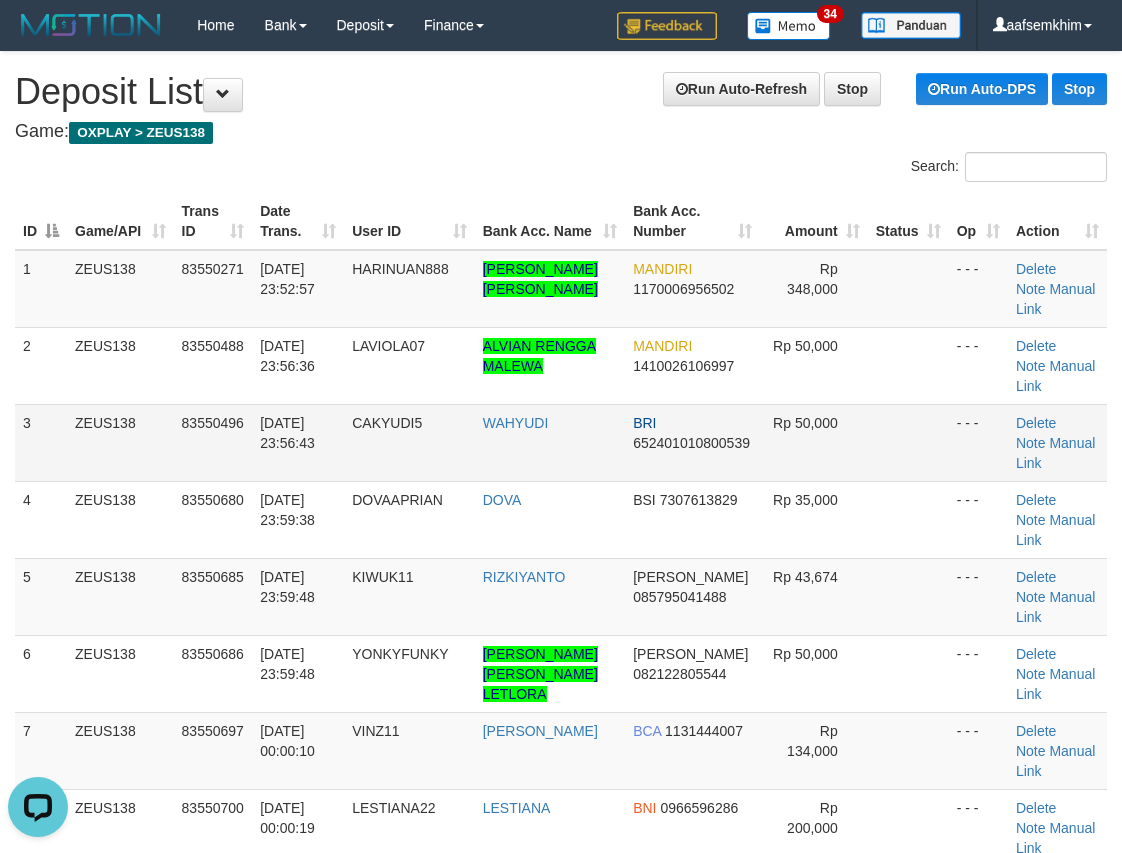 click on "ZEUS138" at bounding box center [120, 442] 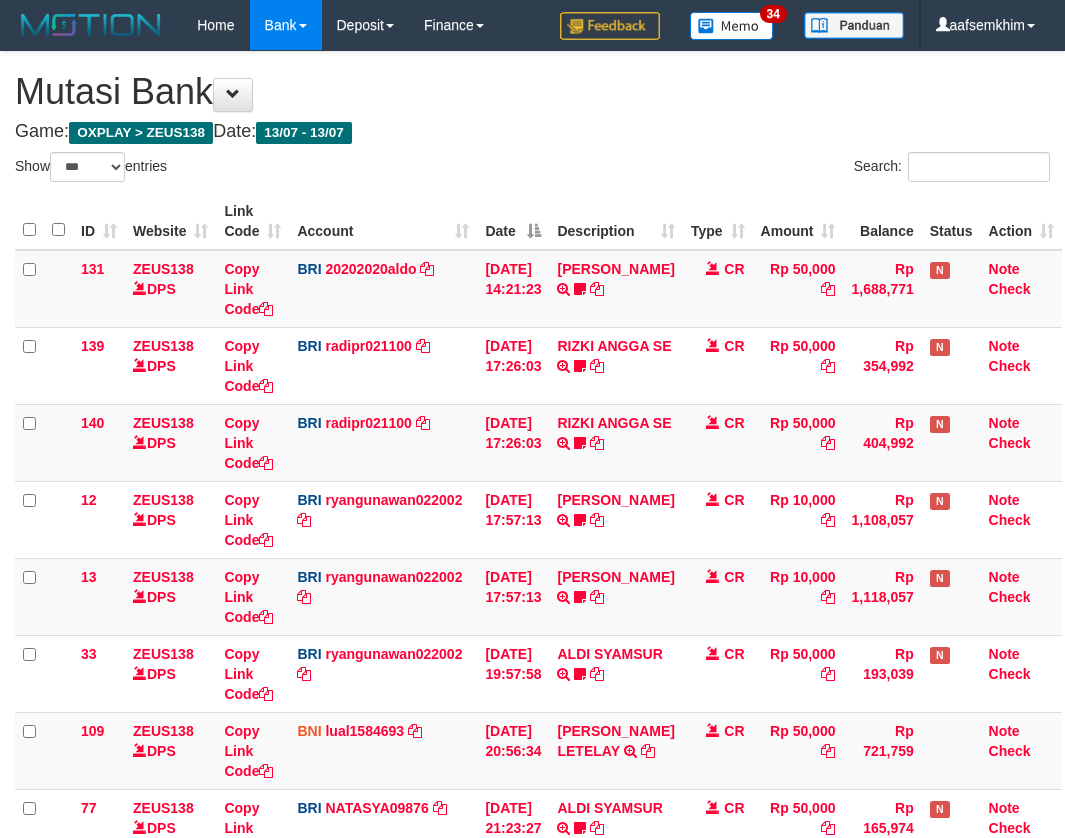 select on "***" 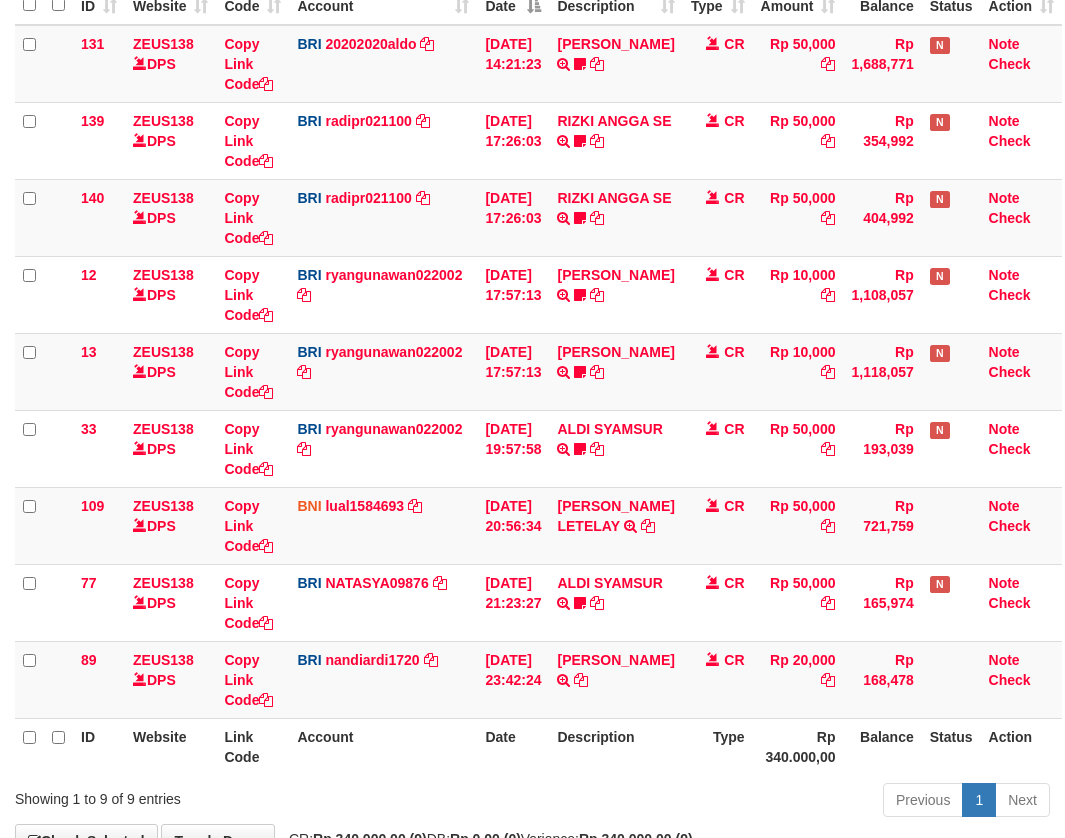 click on "ALDI SYAMSUR            TRANSFER NBMB ALDI SYAMSUR TO [PERSON_NAME]" at bounding box center [615, 448] 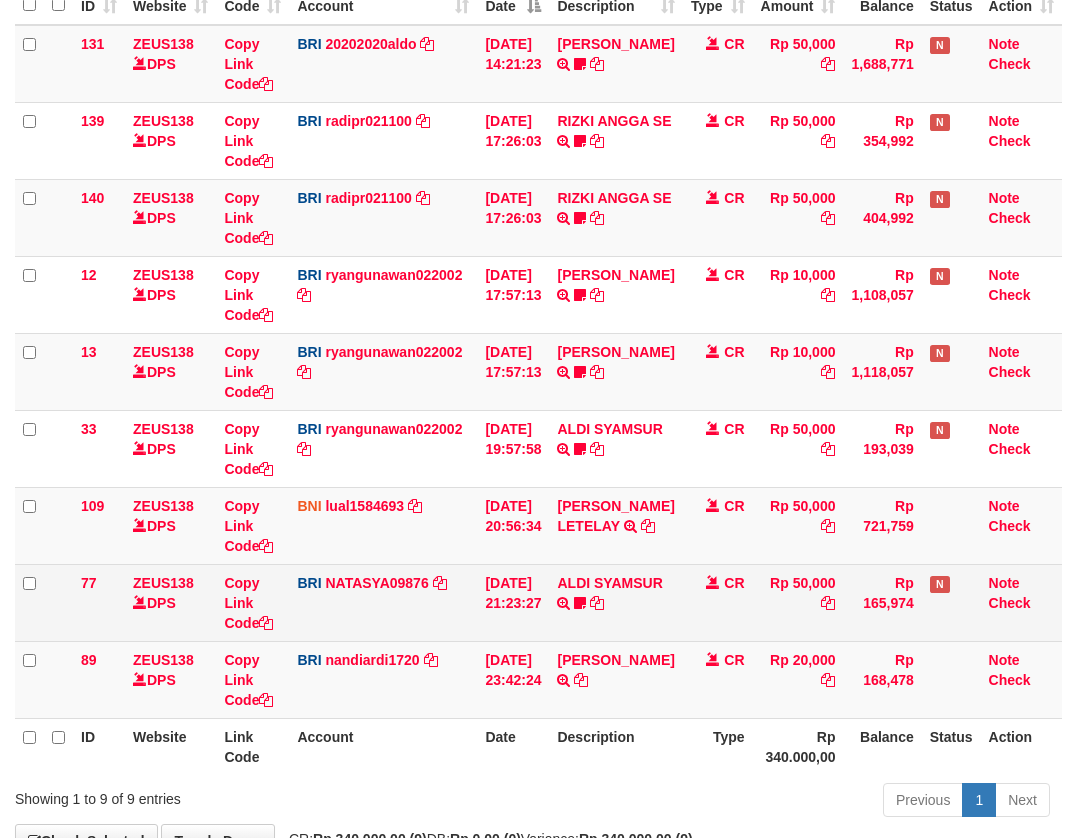 scroll, scrollTop: 356, scrollLeft: 0, axis: vertical 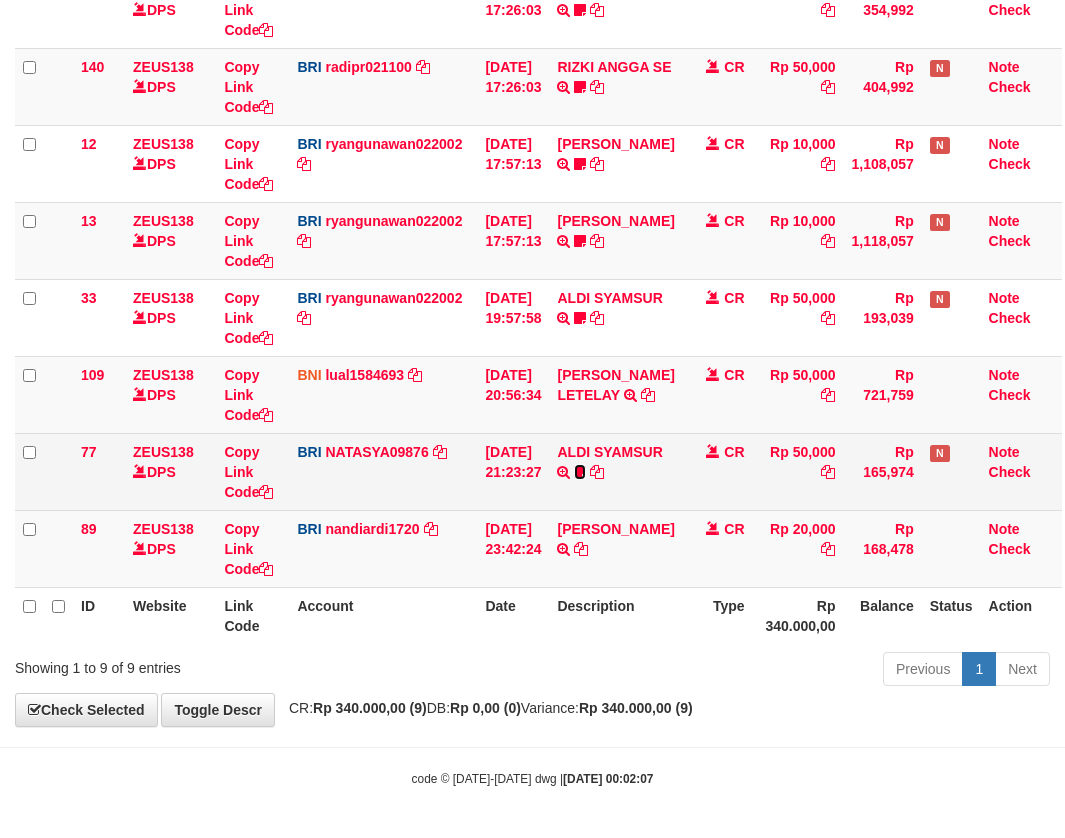 click at bounding box center (580, 472) 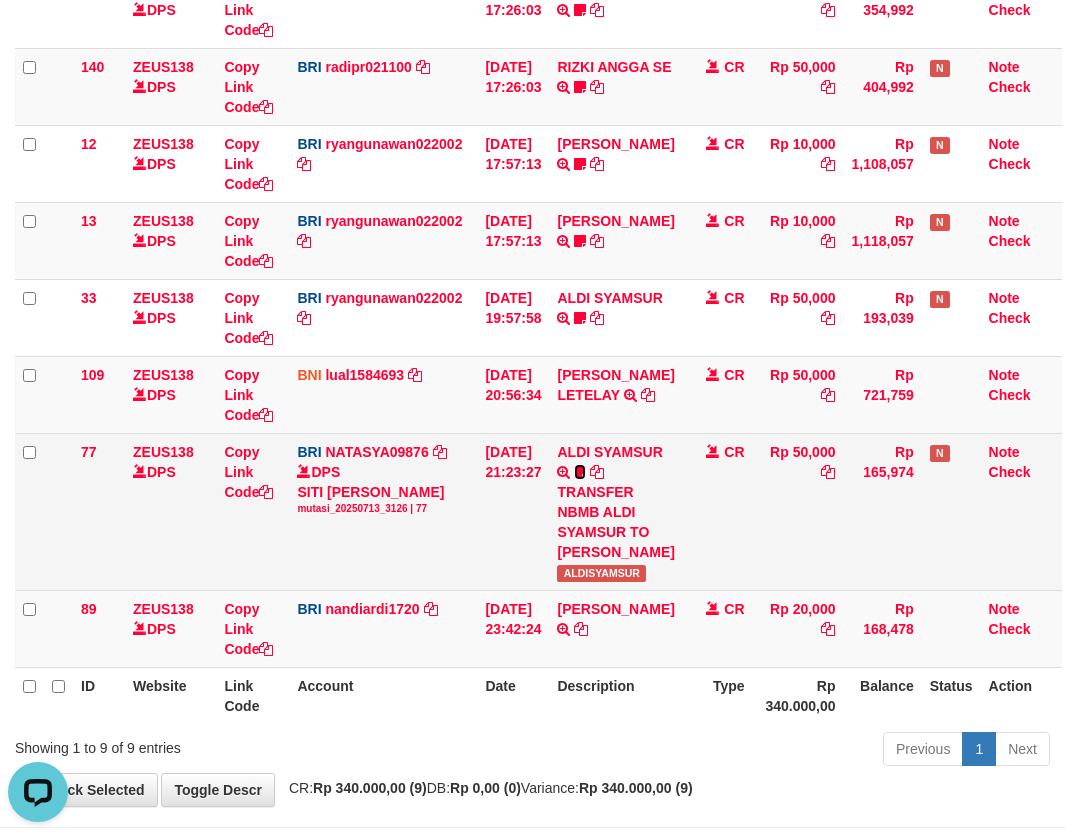 scroll, scrollTop: 0, scrollLeft: 0, axis: both 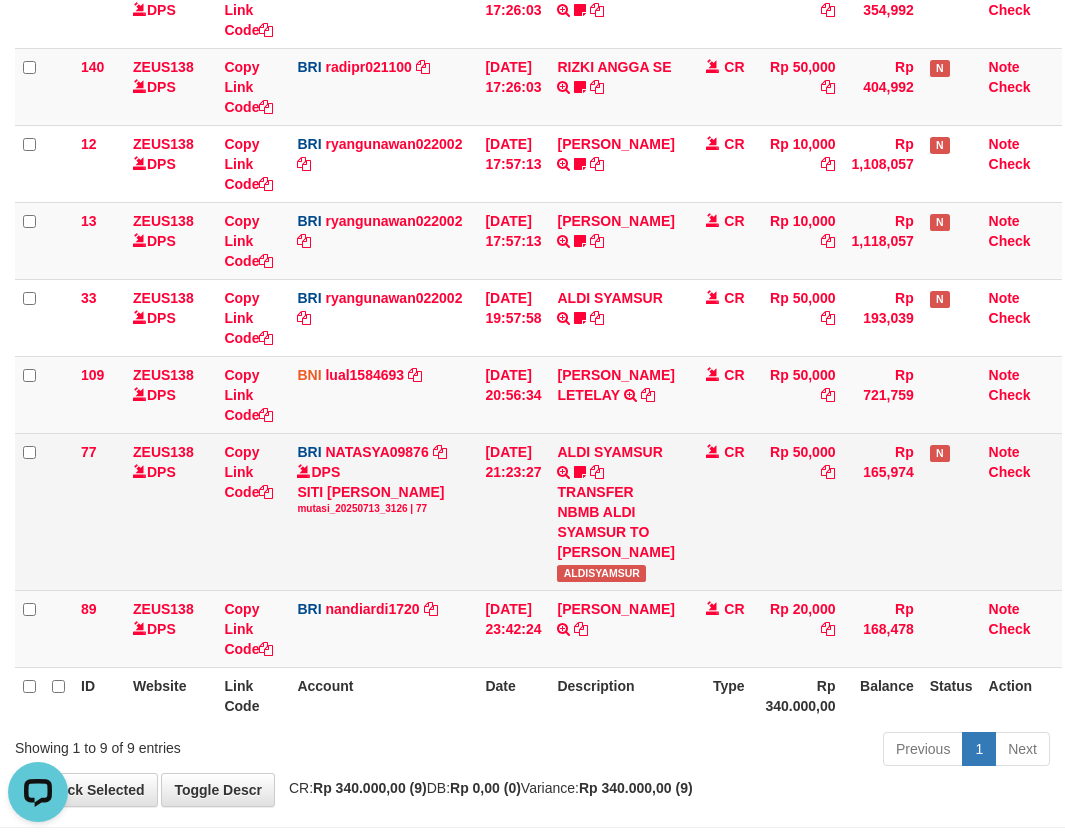 drag, startPoint x: 579, startPoint y: 580, endPoint x: 677, endPoint y: 582, distance: 98.02041 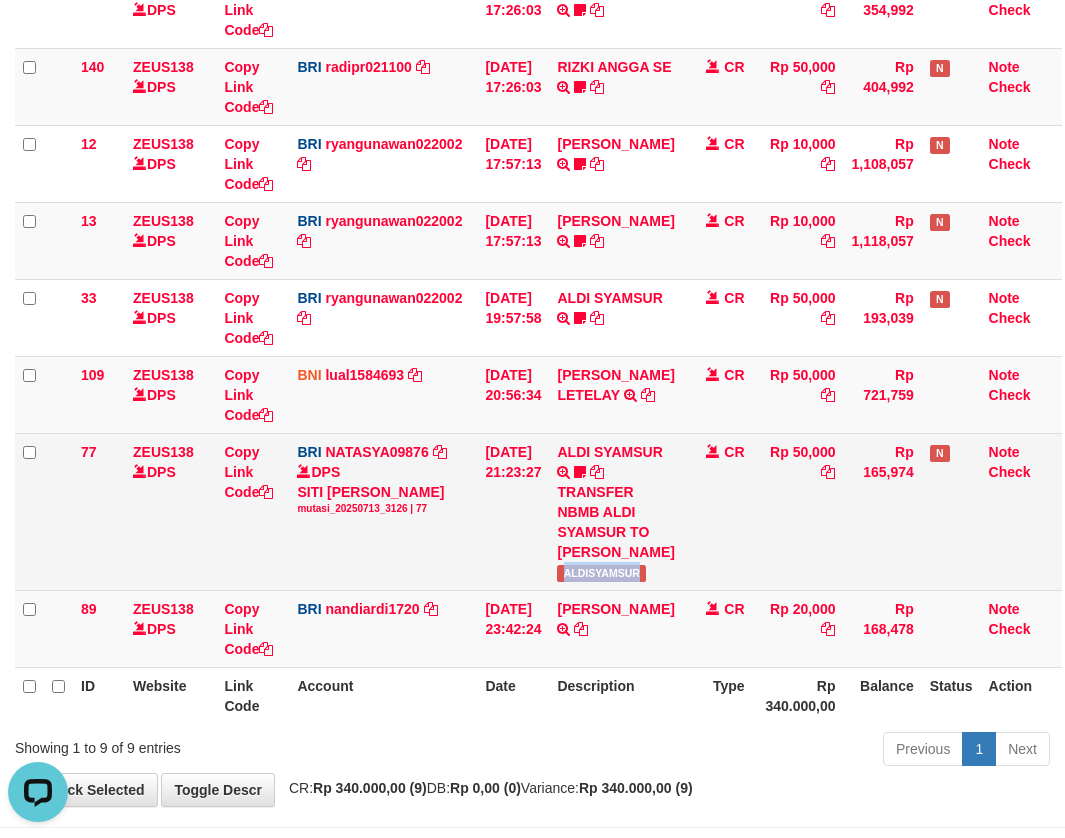 click on "ALDISYAMSUR" at bounding box center (601, 573) 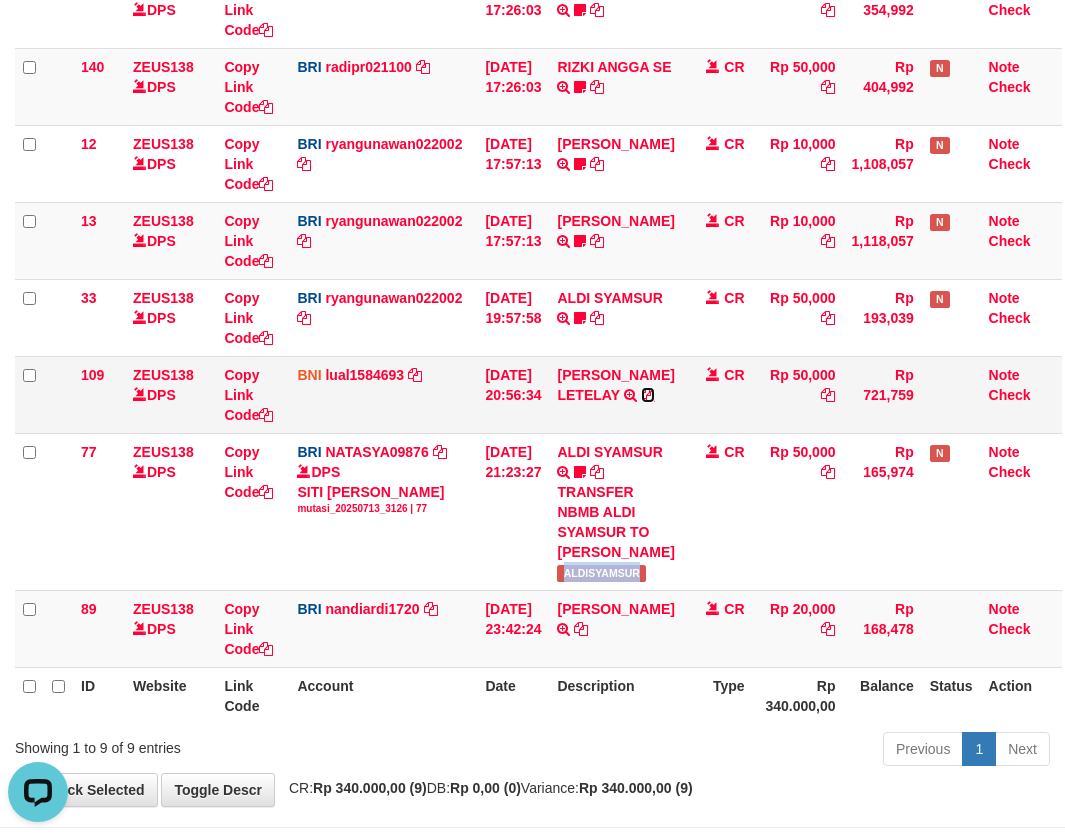 drag, startPoint x: 658, startPoint y: 413, endPoint x: 751, endPoint y: 420, distance: 93.26307 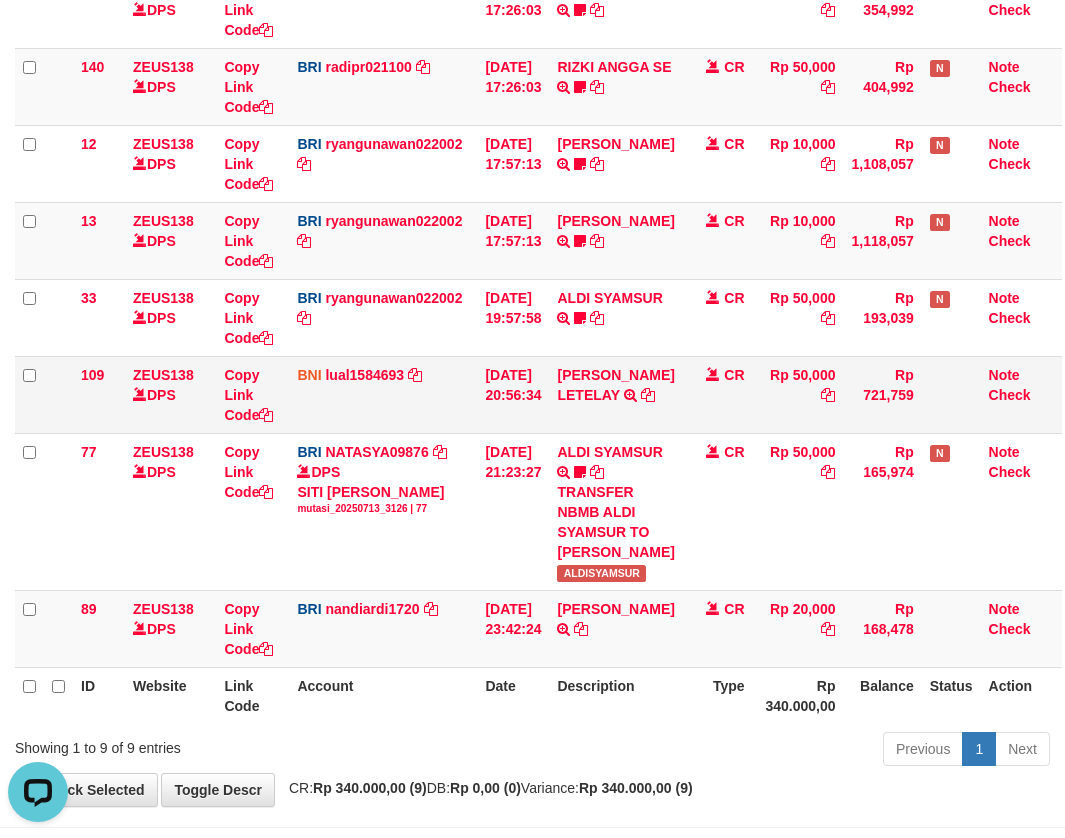 click on "CR" at bounding box center [718, 394] 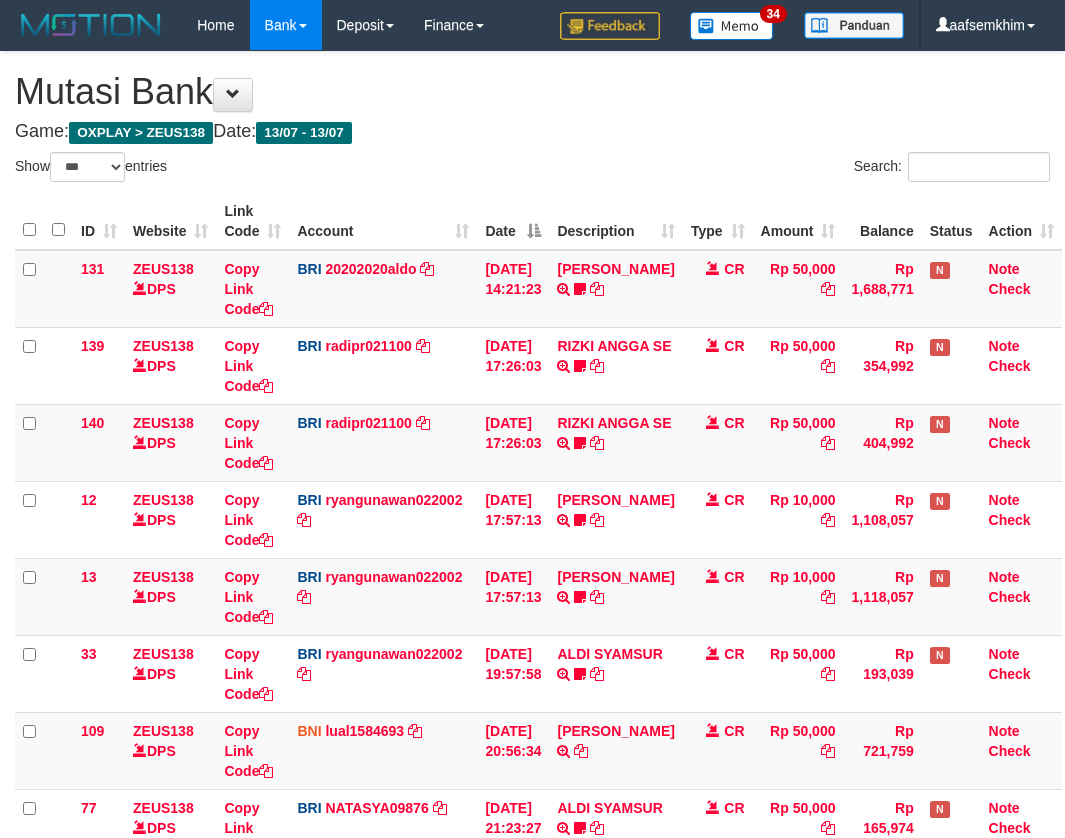 select on "***" 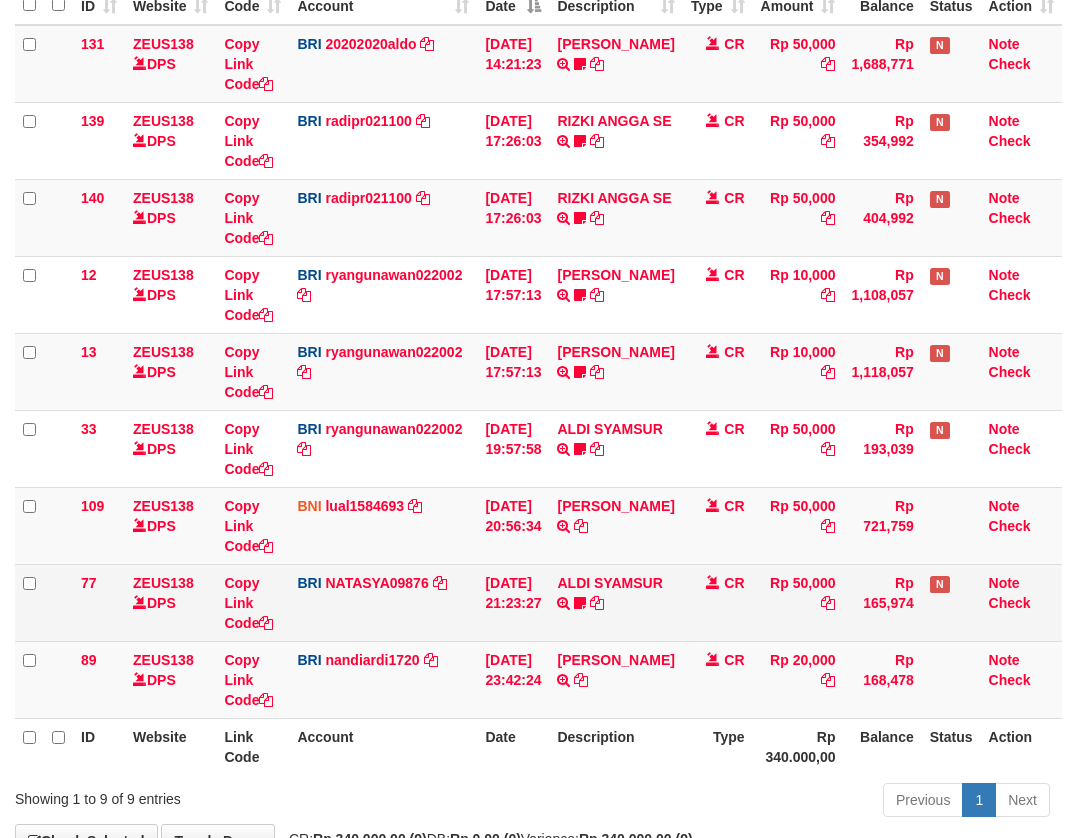 click on "131
ZEUS138    DPS
Copy Link Code
BRI
20202020aldo
DPS
[PERSON_NAME]
mutasi_20250713_3778 | 131
mutasi_20250713_3778 | 131
[DATE] 14:21:23
[PERSON_NAME] HERISUPRAPTO            TRANSFER NBMB [PERSON_NAME] HERISUPRAPTO TO [PERSON_NAME]    Herisuprapto
CR
Rp 50,000
Rp 1,688,771
N
Note
Check
139
ZEUS138    DPS
Copy Link Code
BRI
radipr021100
DPS
[PERSON_NAME]
mutasi_20250713_3774 | 139" at bounding box center [538, 372] 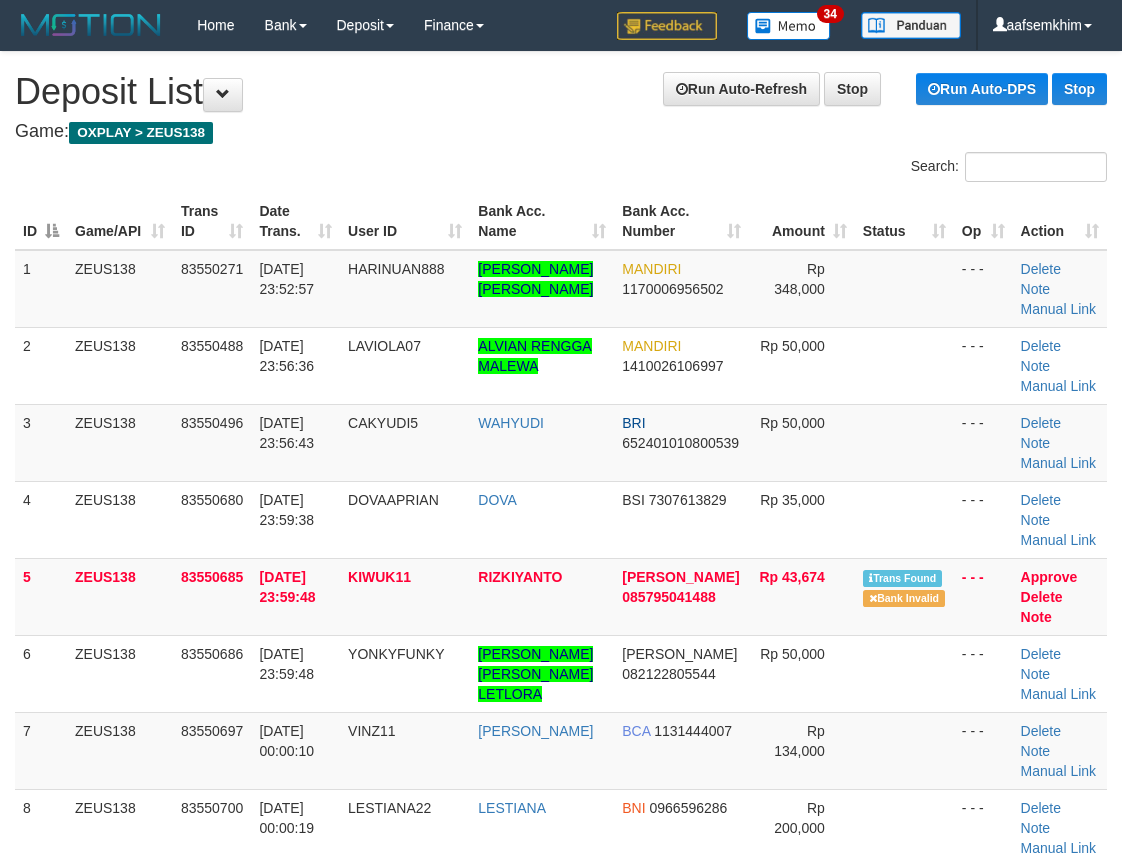scroll, scrollTop: 400, scrollLeft: 0, axis: vertical 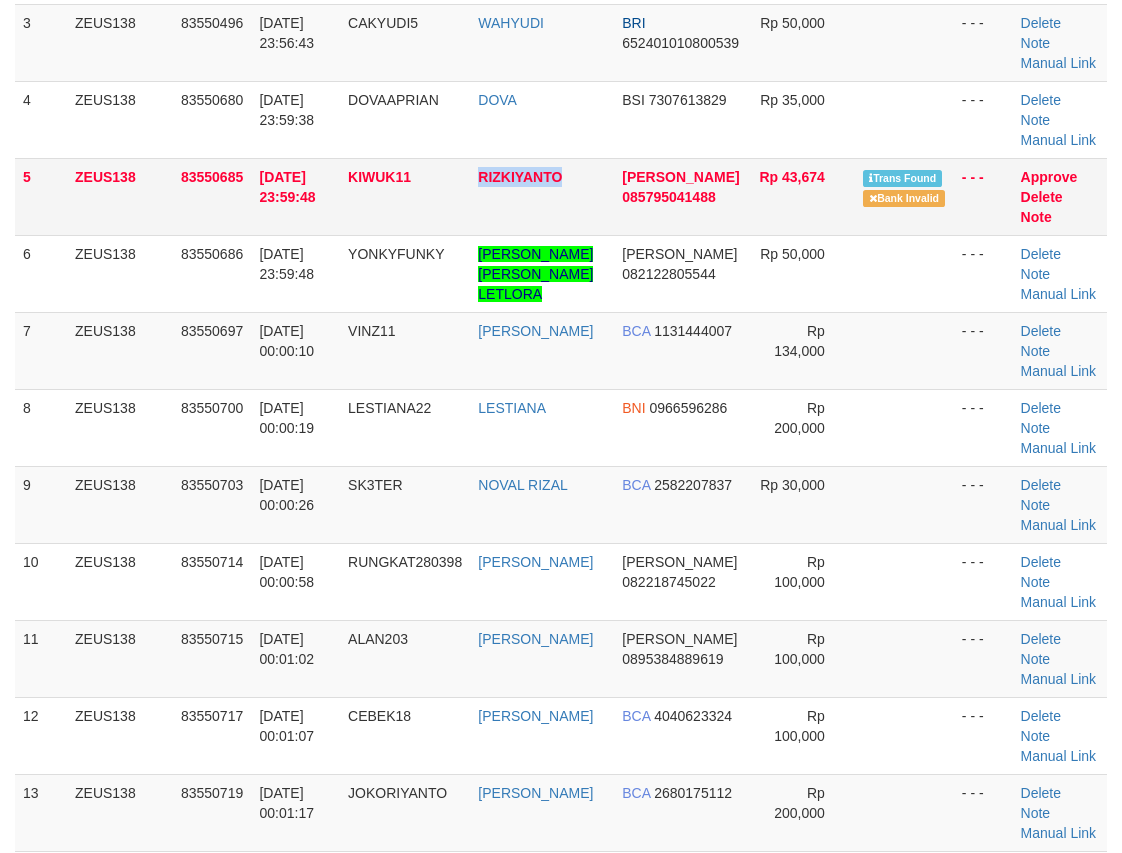 drag, startPoint x: 568, startPoint y: 207, endPoint x: 580, endPoint y: 207, distance: 12 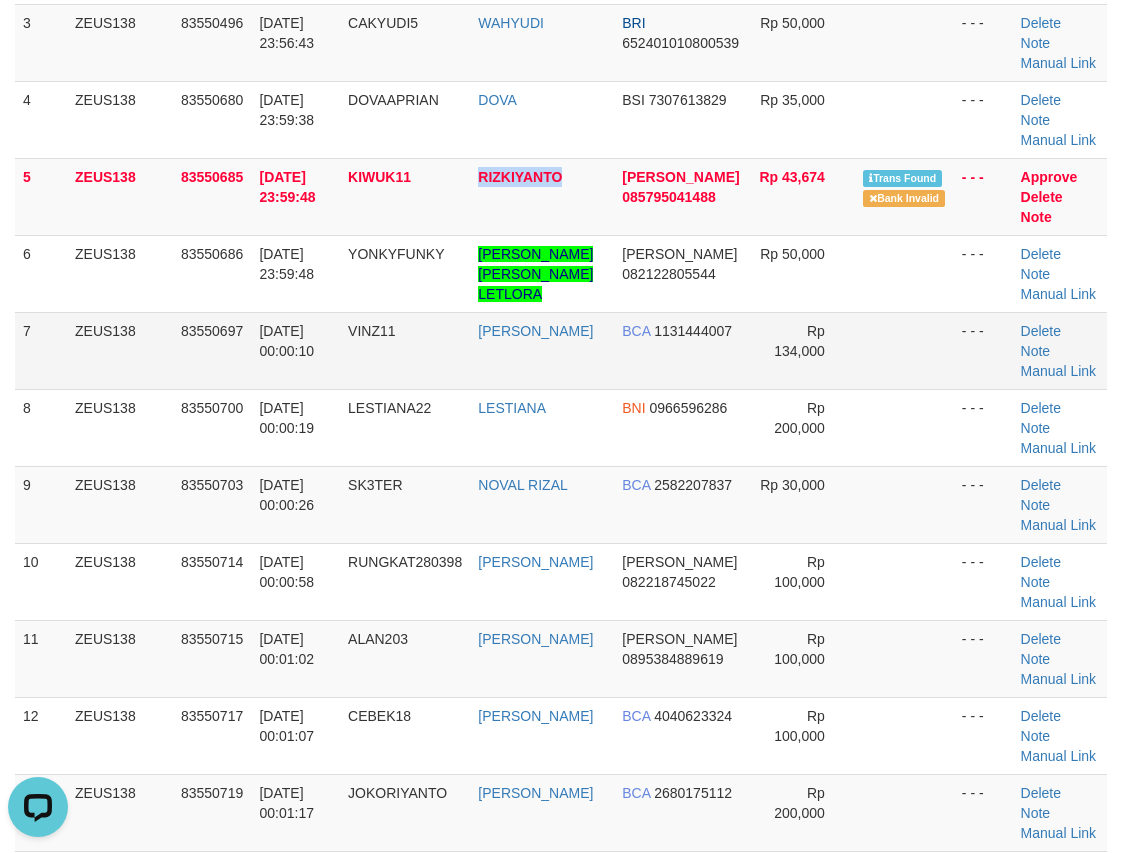 scroll, scrollTop: 0, scrollLeft: 0, axis: both 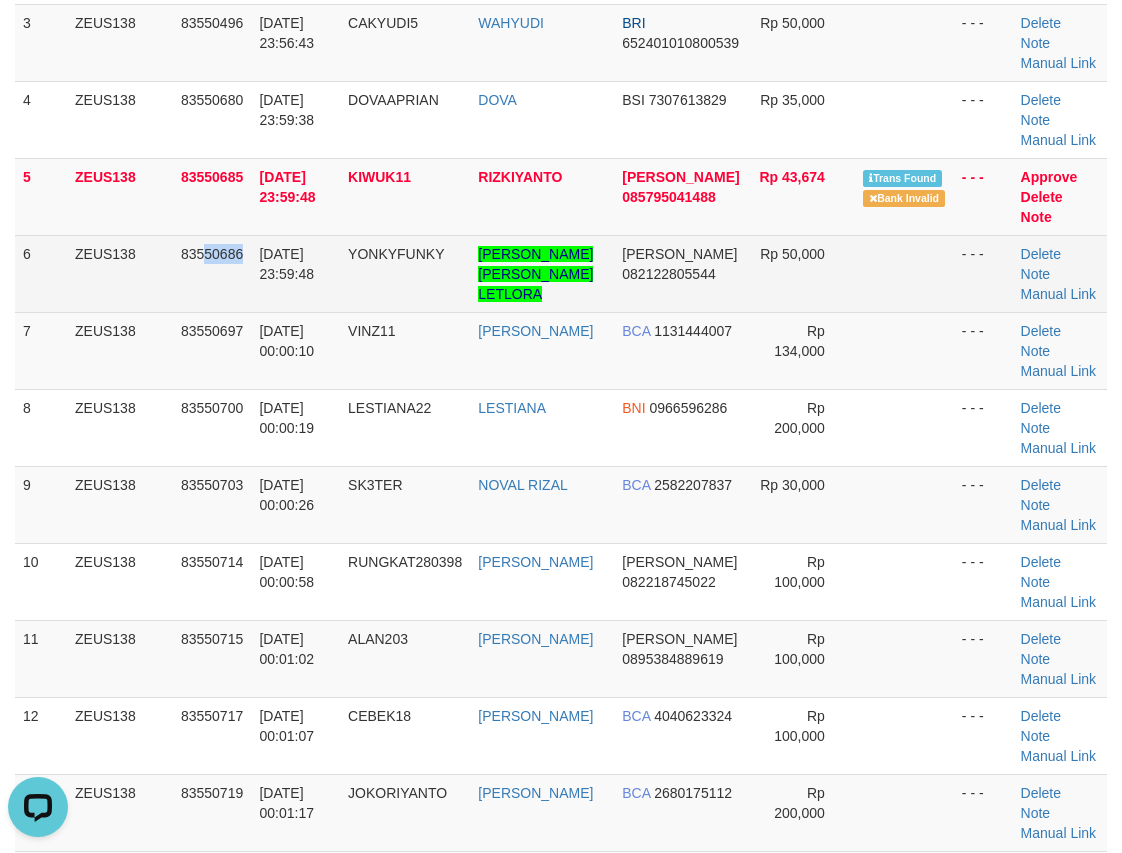drag, startPoint x: 206, startPoint y: 236, endPoint x: 246, endPoint y: 244, distance: 40.792156 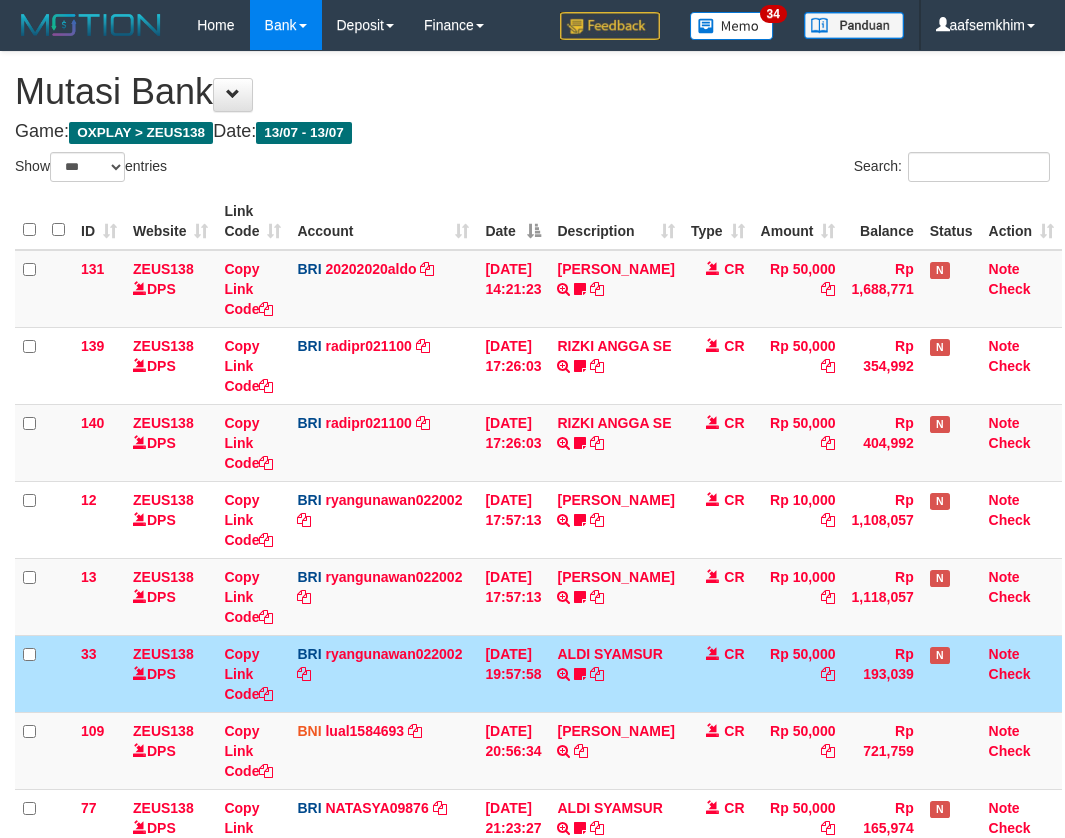 select on "***" 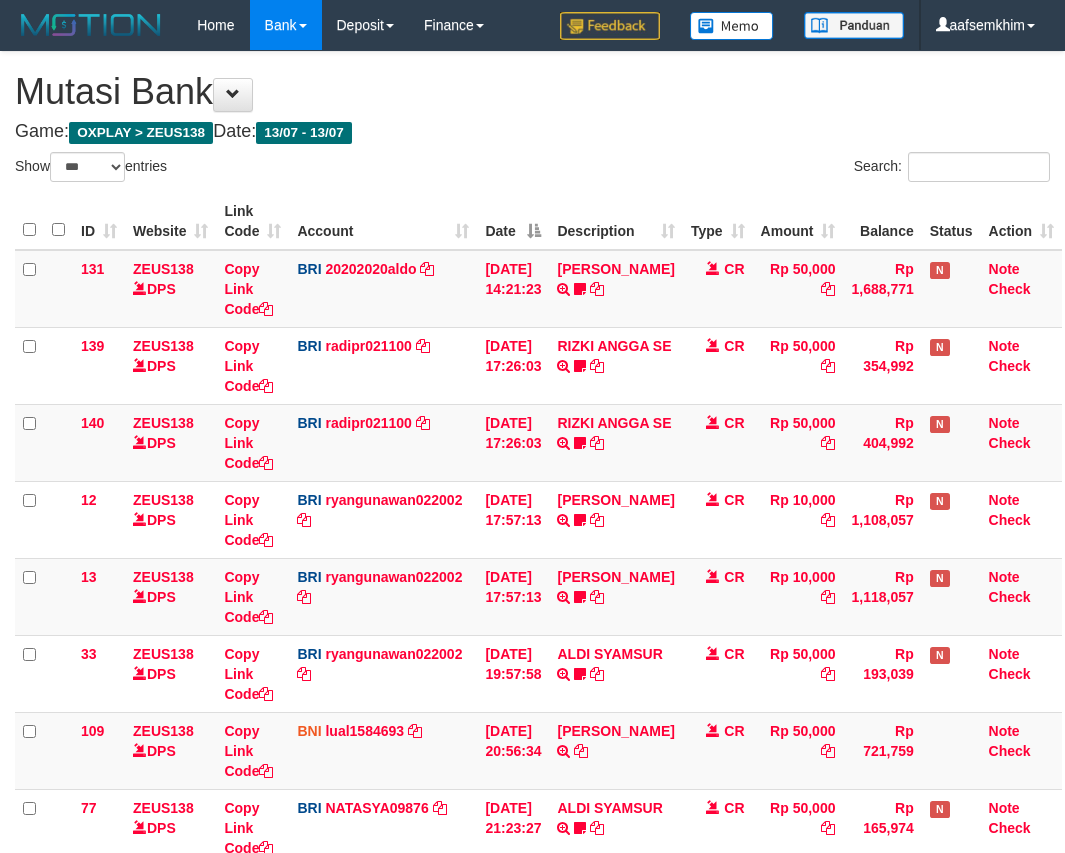 select on "***" 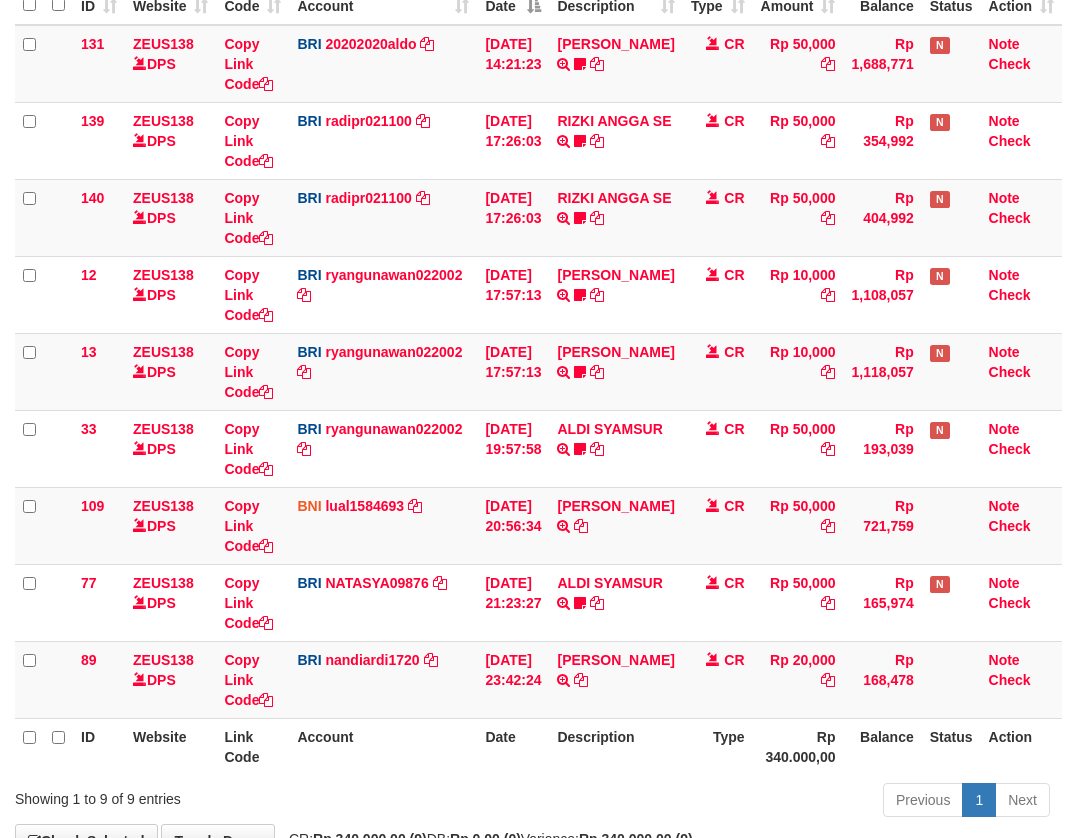 scroll, scrollTop: 356, scrollLeft: 0, axis: vertical 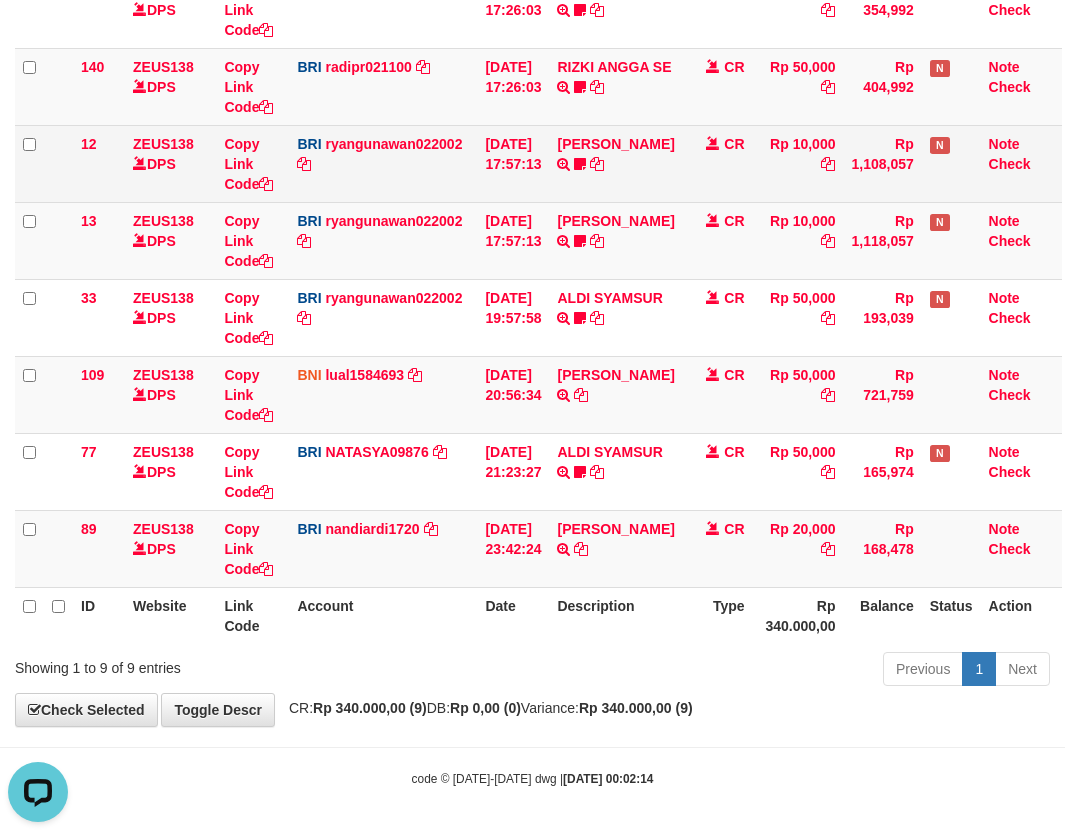 click on "CR" at bounding box center [718, 163] 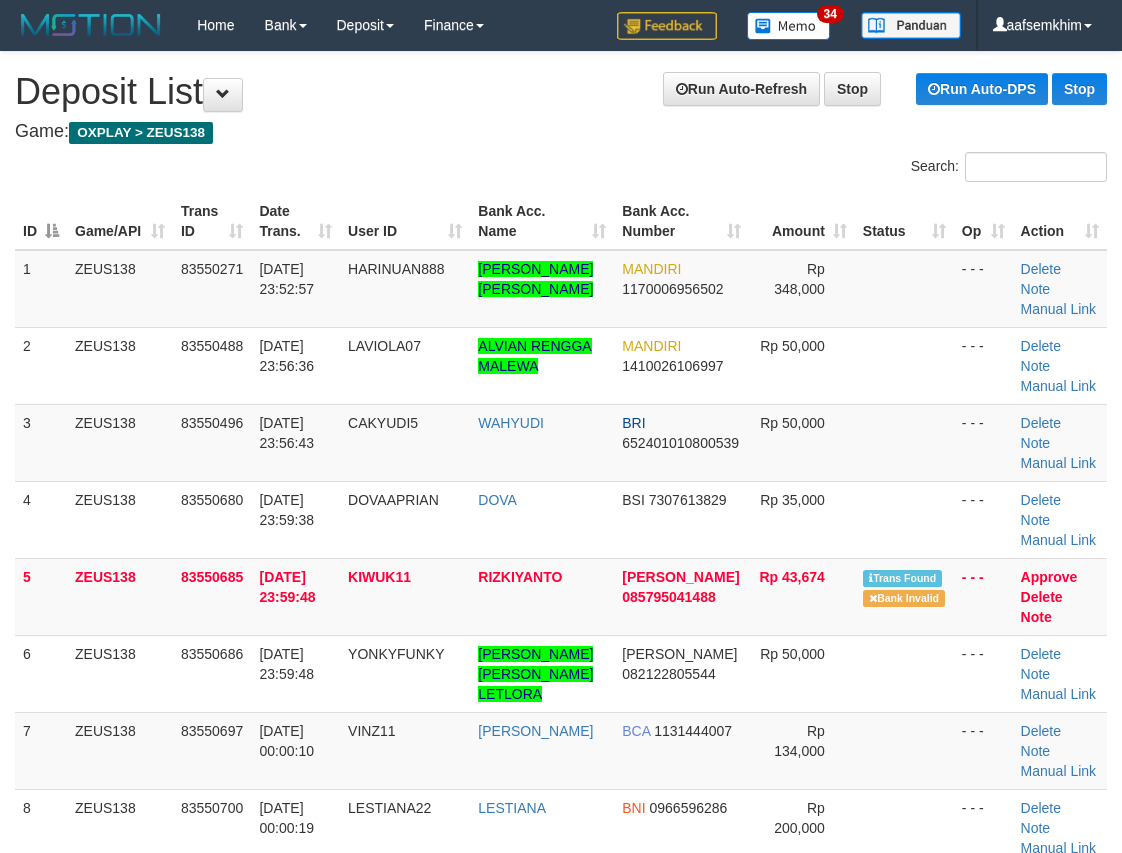 scroll, scrollTop: 795, scrollLeft: 0, axis: vertical 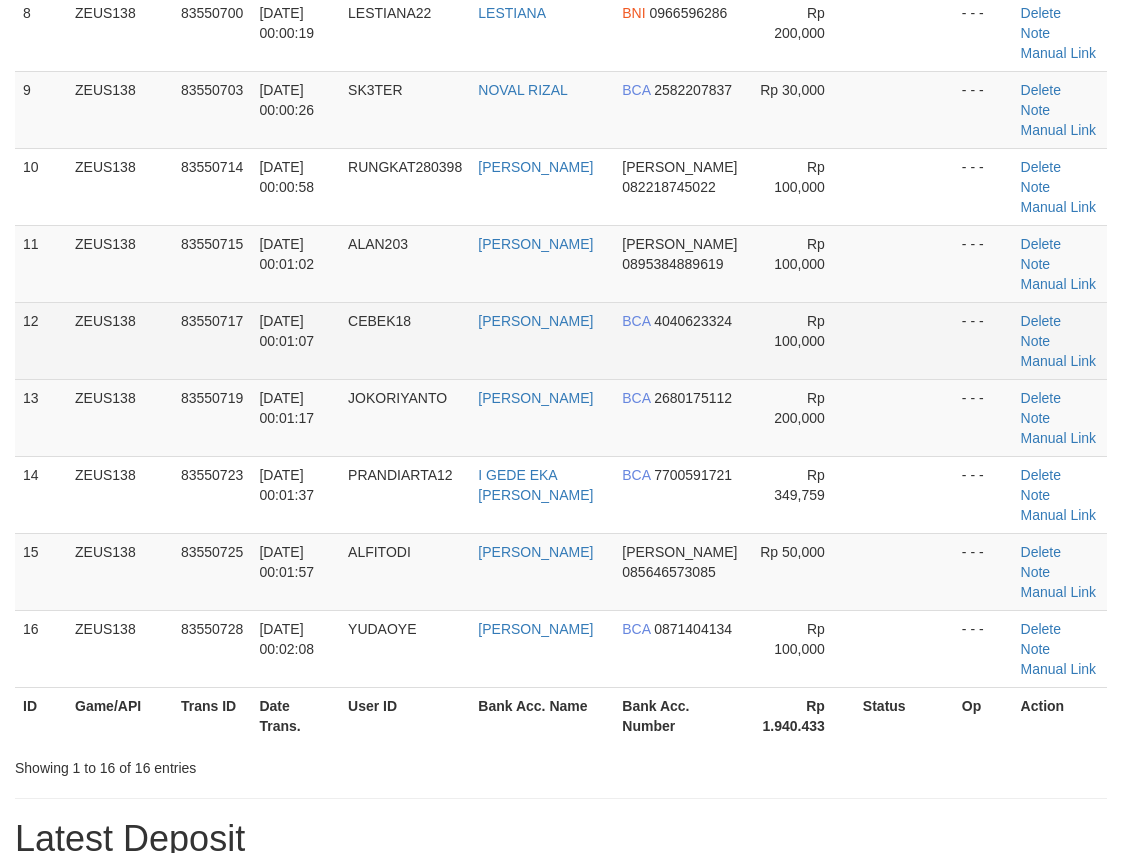 click on "CEBEK18" at bounding box center [405, 340] 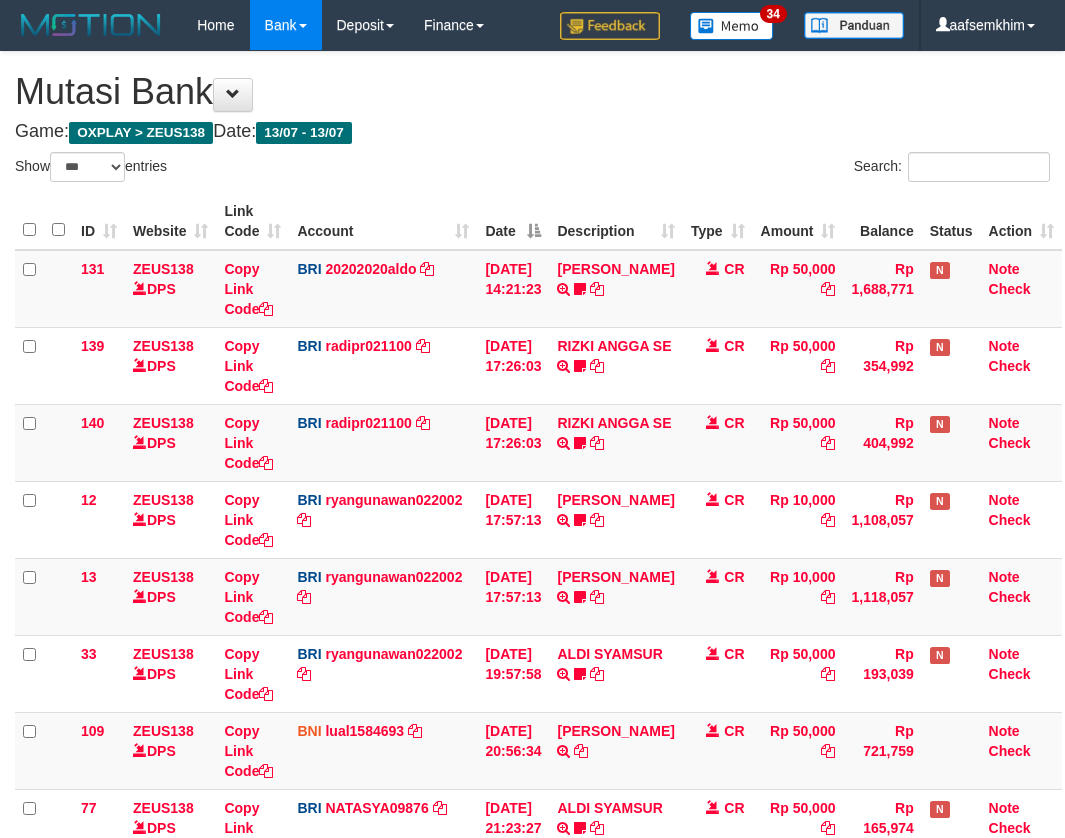 select on "***" 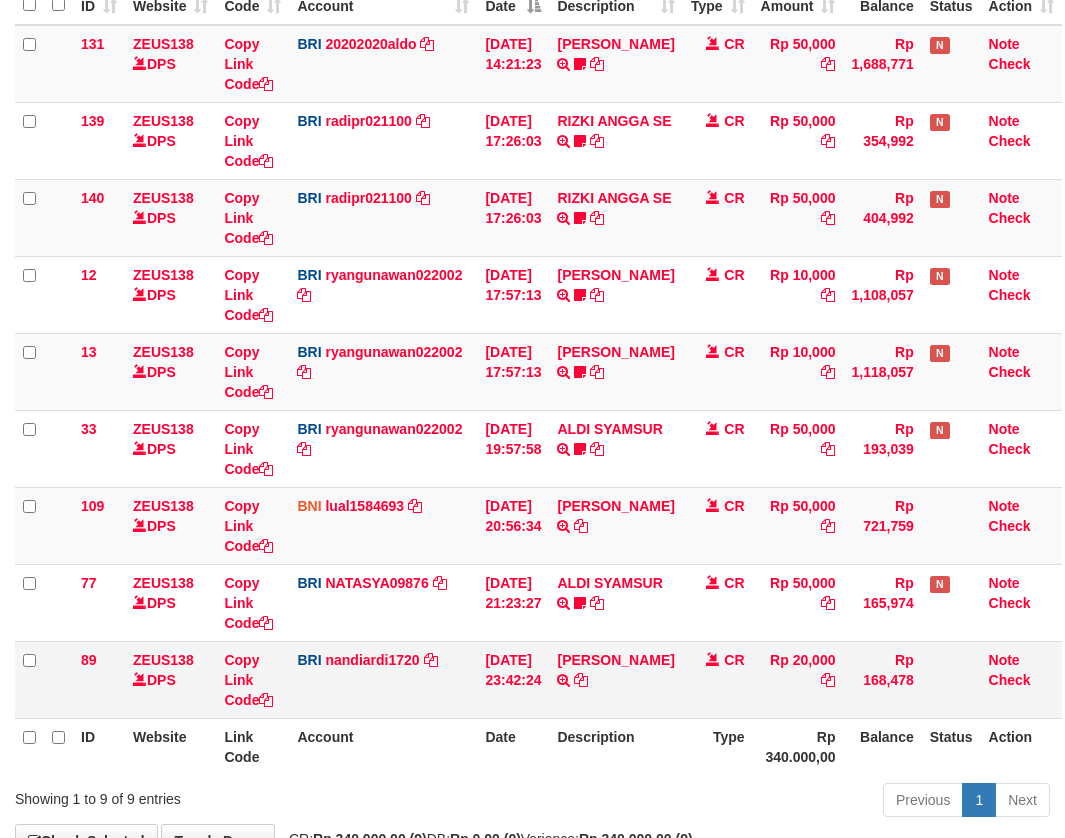 scroll, scrollTop: 356, scrollLeft: 0, axis: vertical 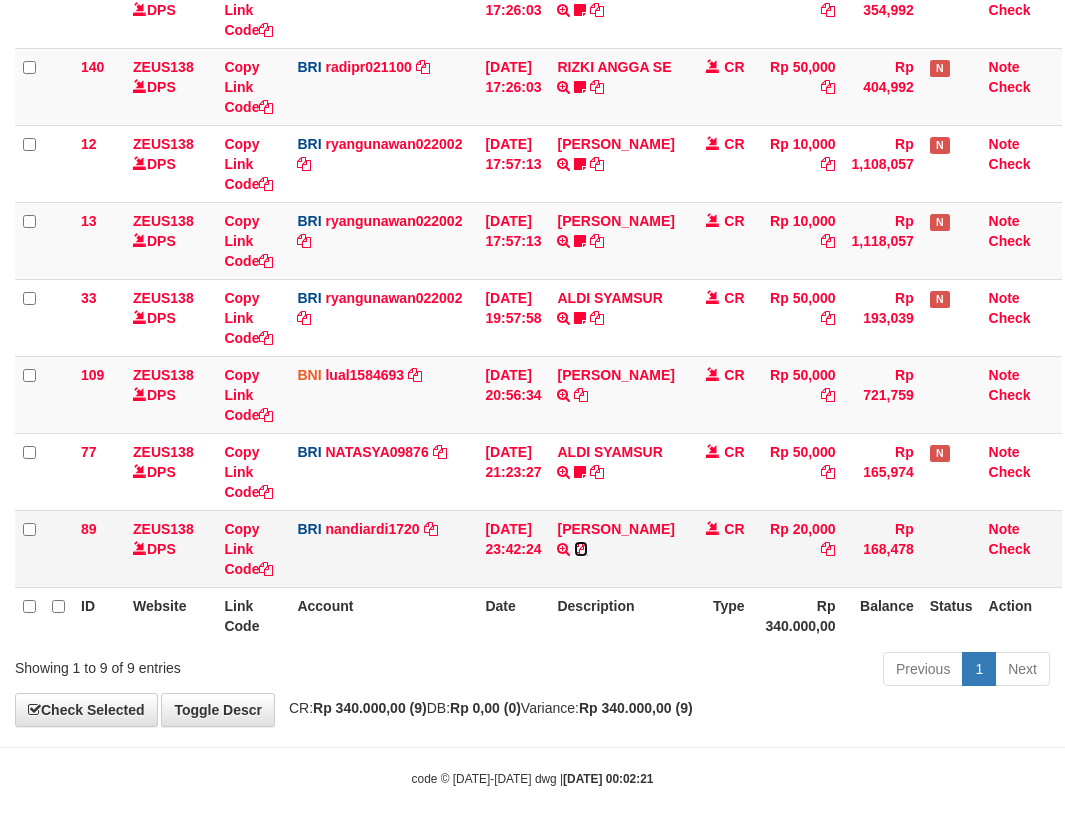 click at bounding box center [581, 549] 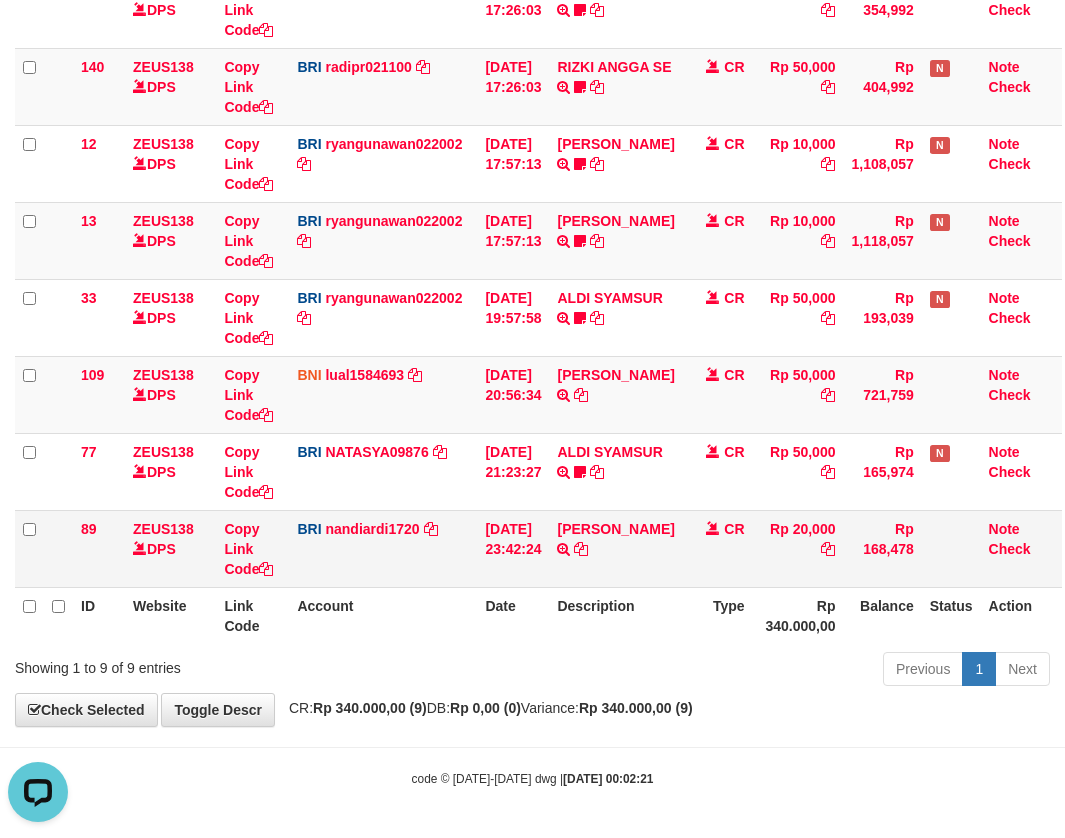 scroll, scrollTop: 0, scrollLeft: 0, axis: both 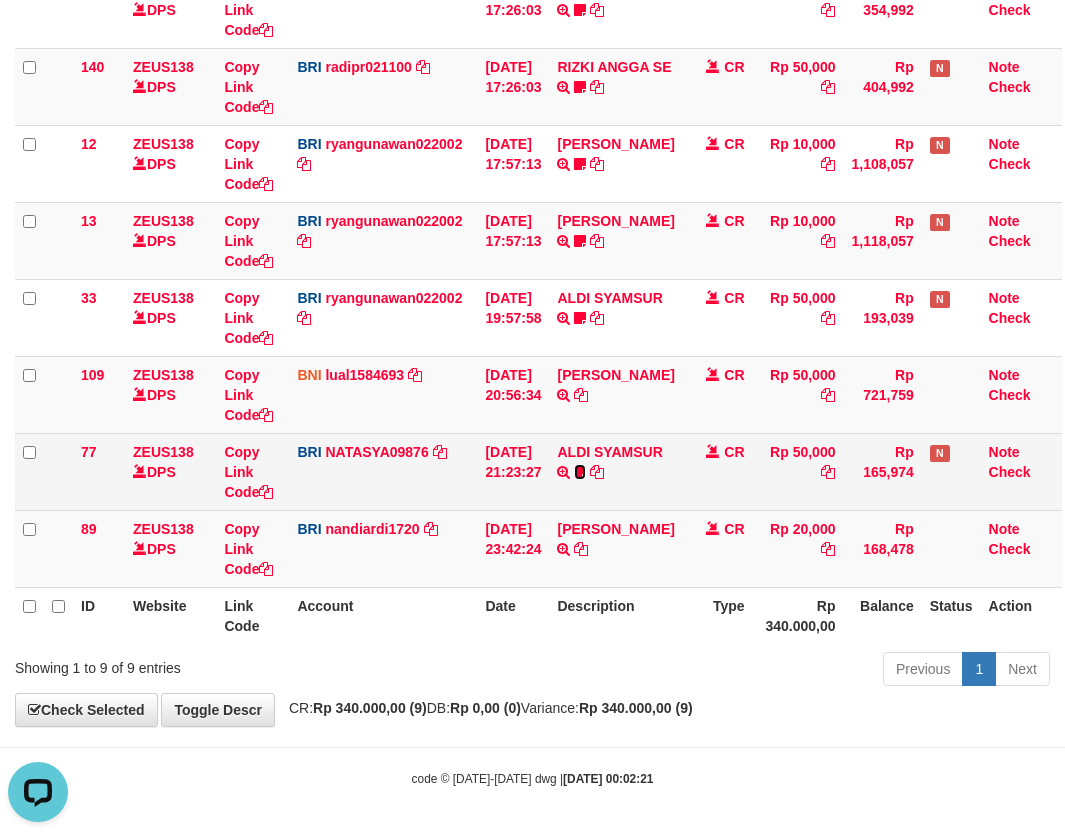 click at bounding box center [580, 472] 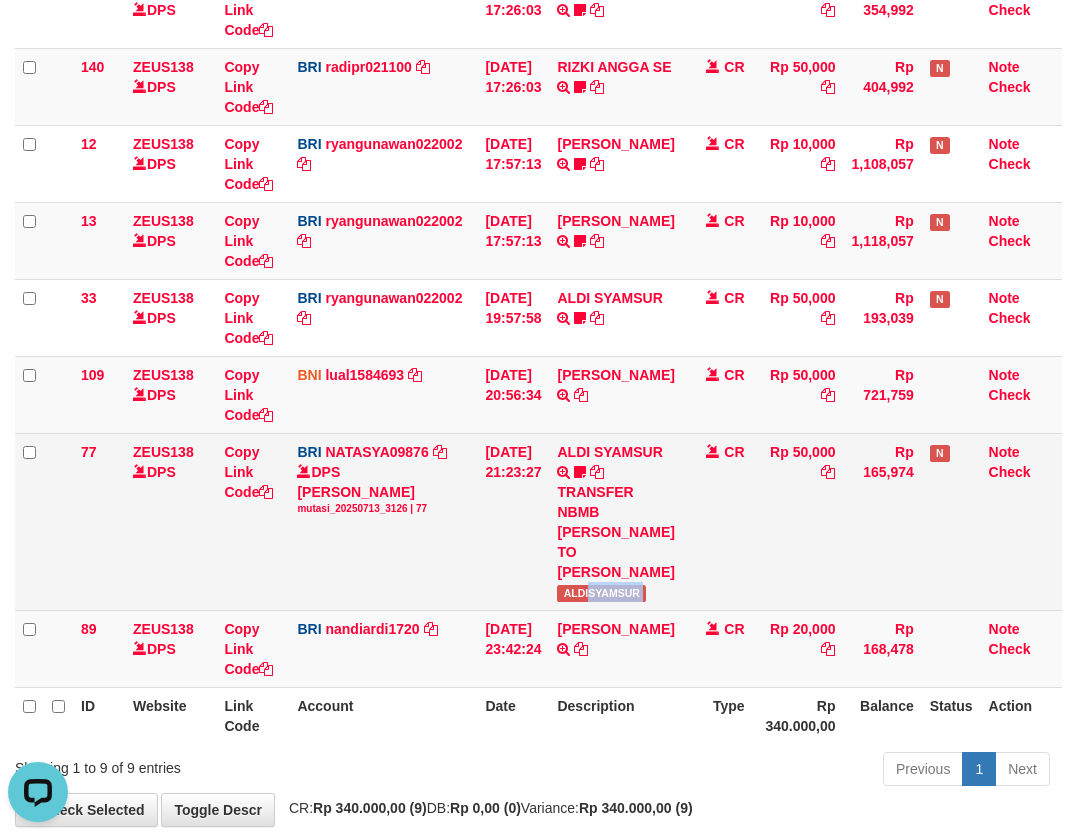drag, startPoint x: 627, startPoint y: 601, endPoint x: 698, endPoint y: 597, distance: 71.11259 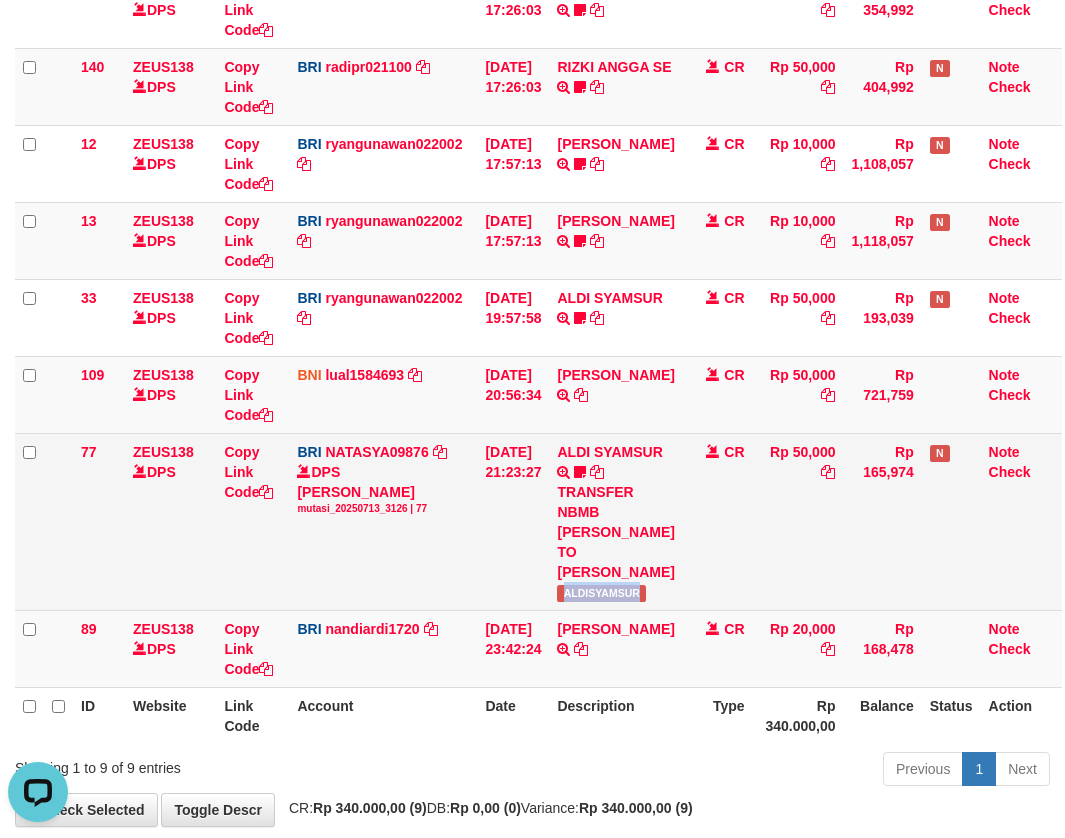 click on "ALDISYAMSUR" at bounding box center (601, 593) 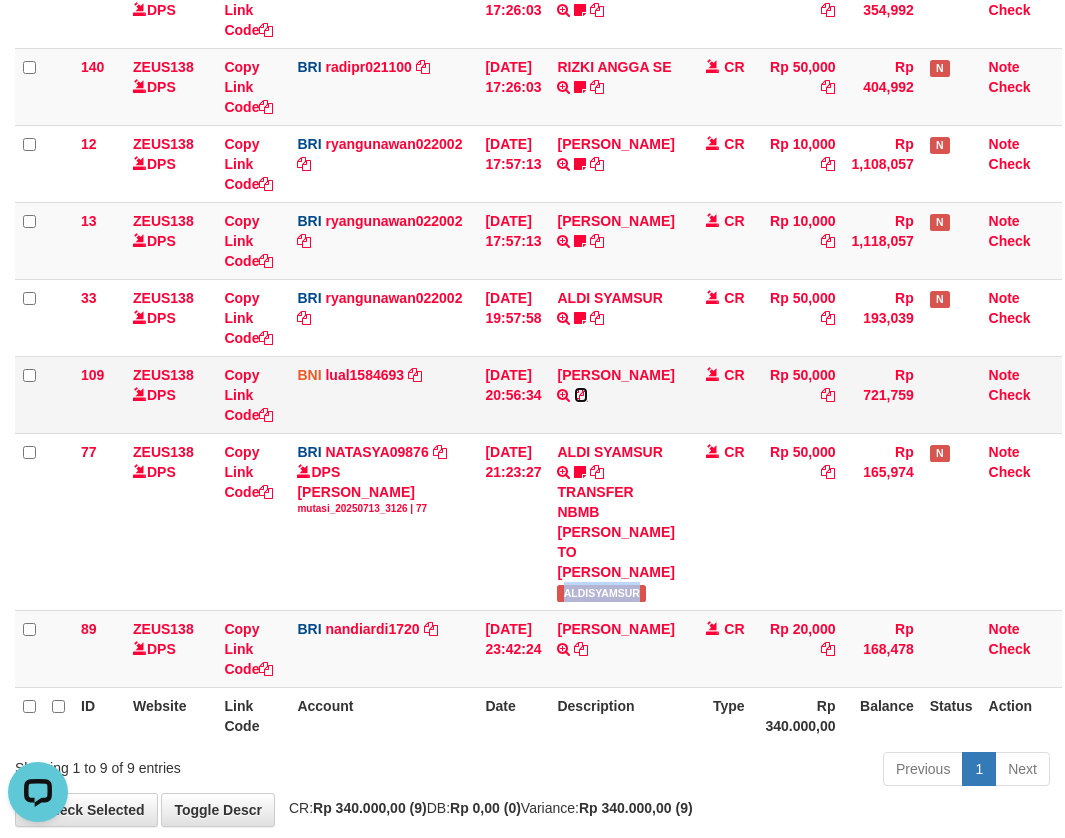 click at bounding box center (581, 395) 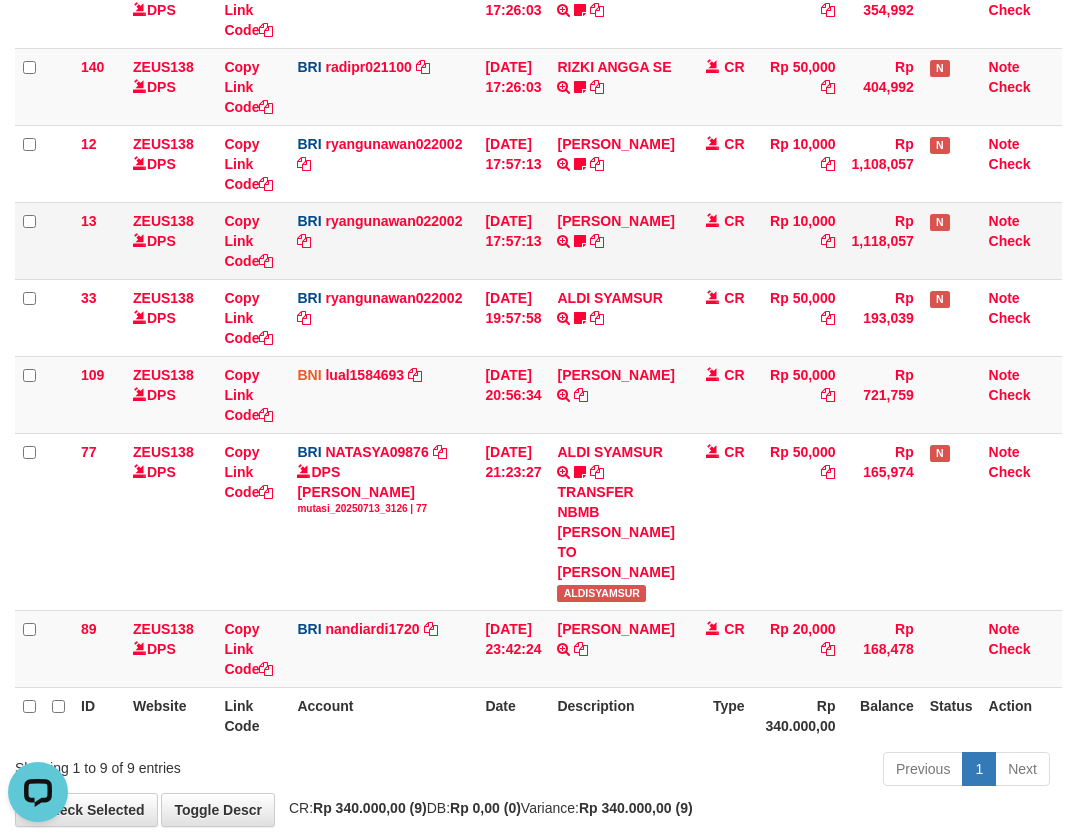 click on "Rp 10,000" at bounding box center (798, 240) 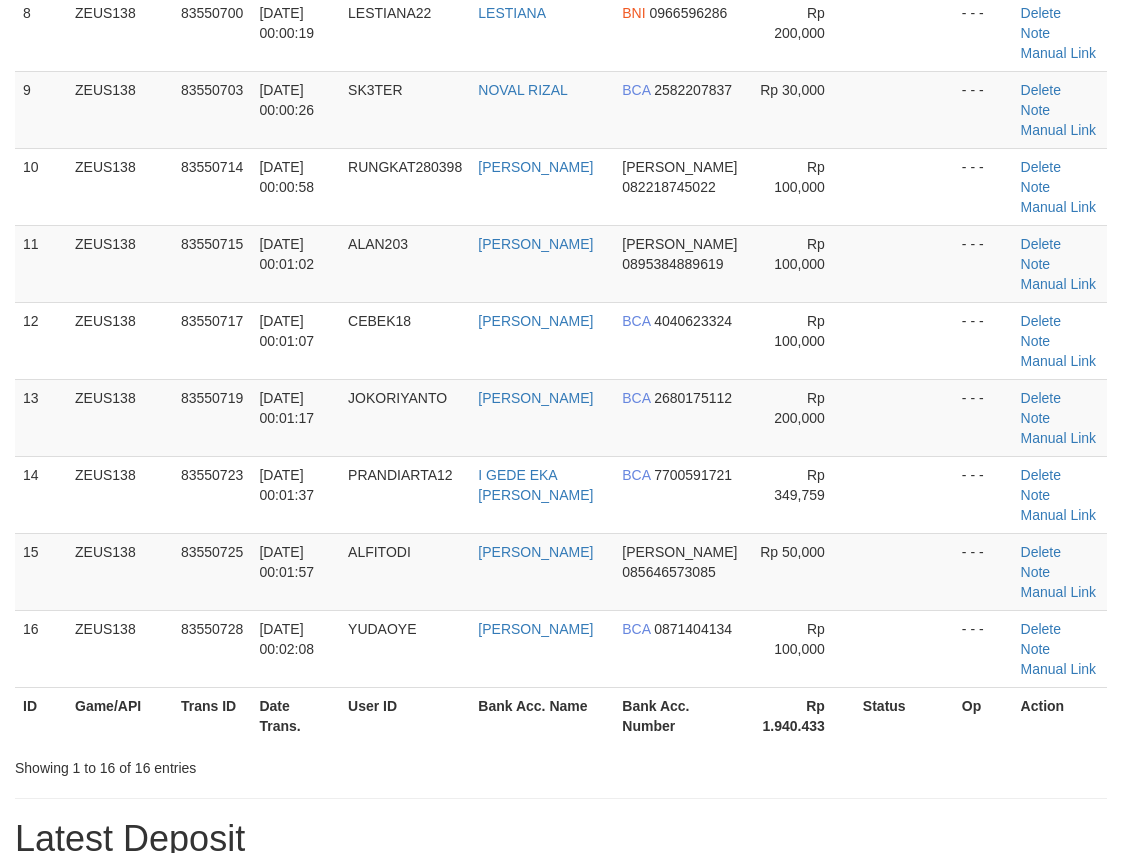 scroll, scrollTop: 400, scrollLeft: 0, axis: vertical 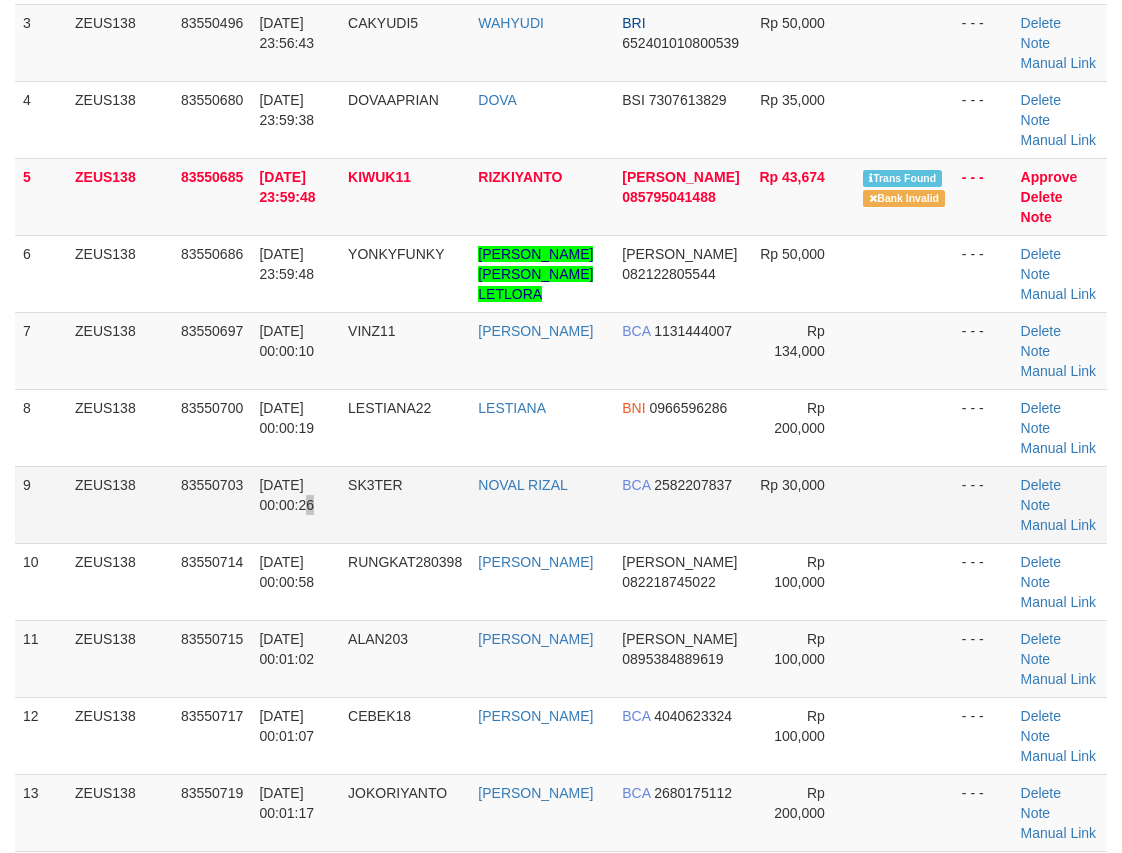 click on "14/07/2025 00:00:26" at bounding box center [295, 504] 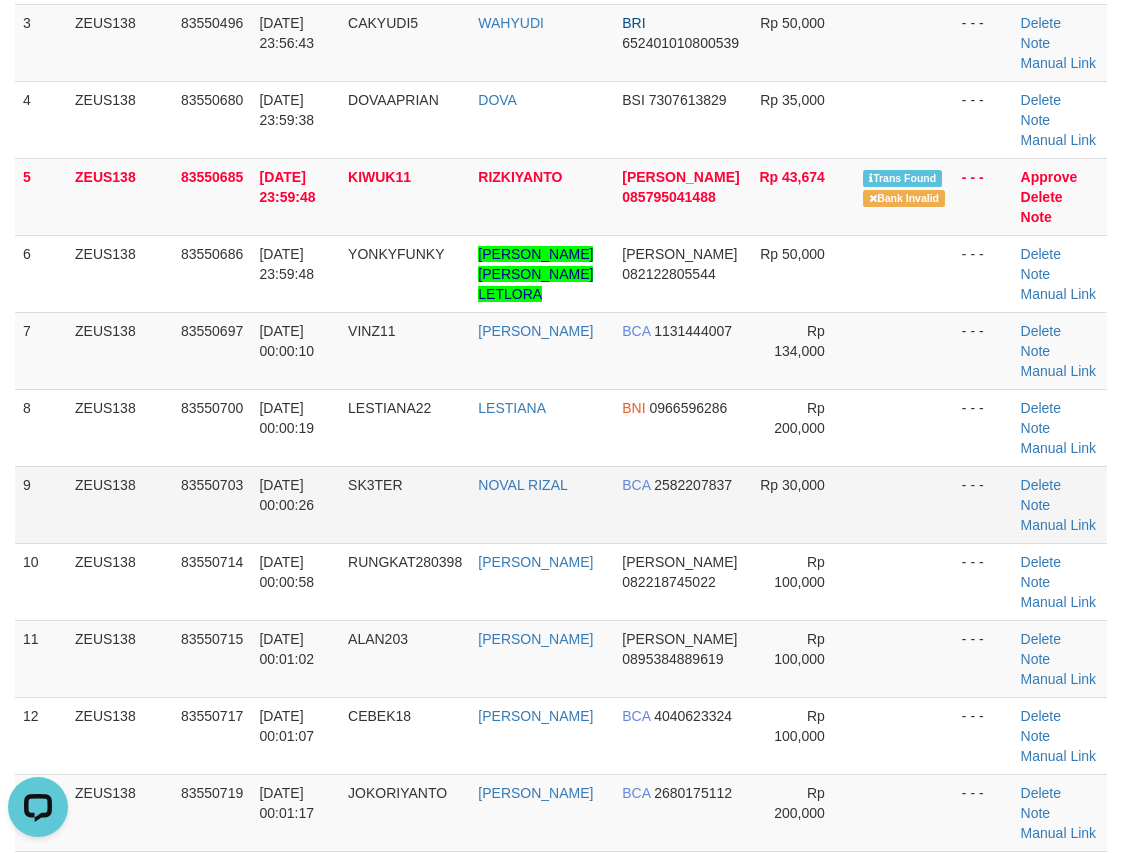 scroll, scrollTop: 0, scrollLeft: 0, axis: both 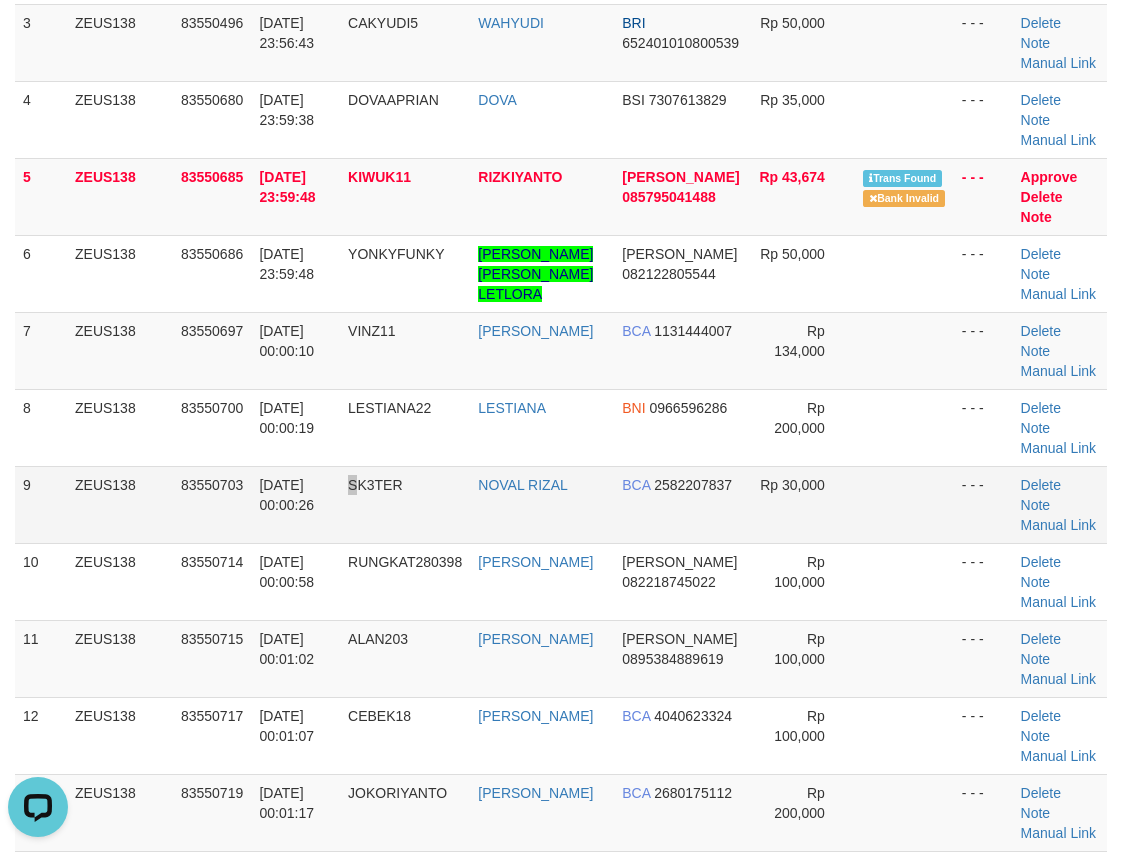 click on "9
ZEUS138
83550703
14/07/2025 00:00:26
SK3TER
NOVAL RIZAL
BCA
2582207837
Rp 30,000
- - -
Delete
Note
Manual Link" at bounding box center (561, 504) 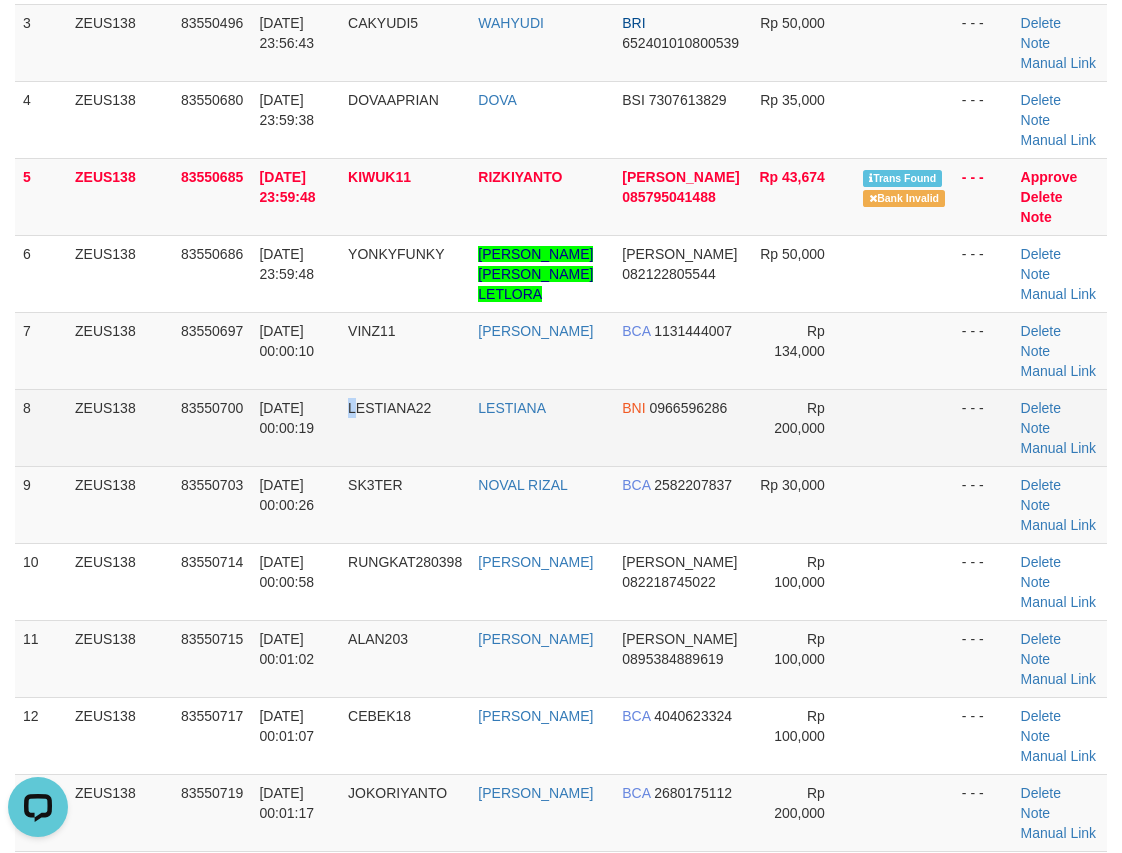 drag, startPoint x: 368, startPoint y: 426, endPoint x: 336, endPoint y: 397, distance: 43.185646 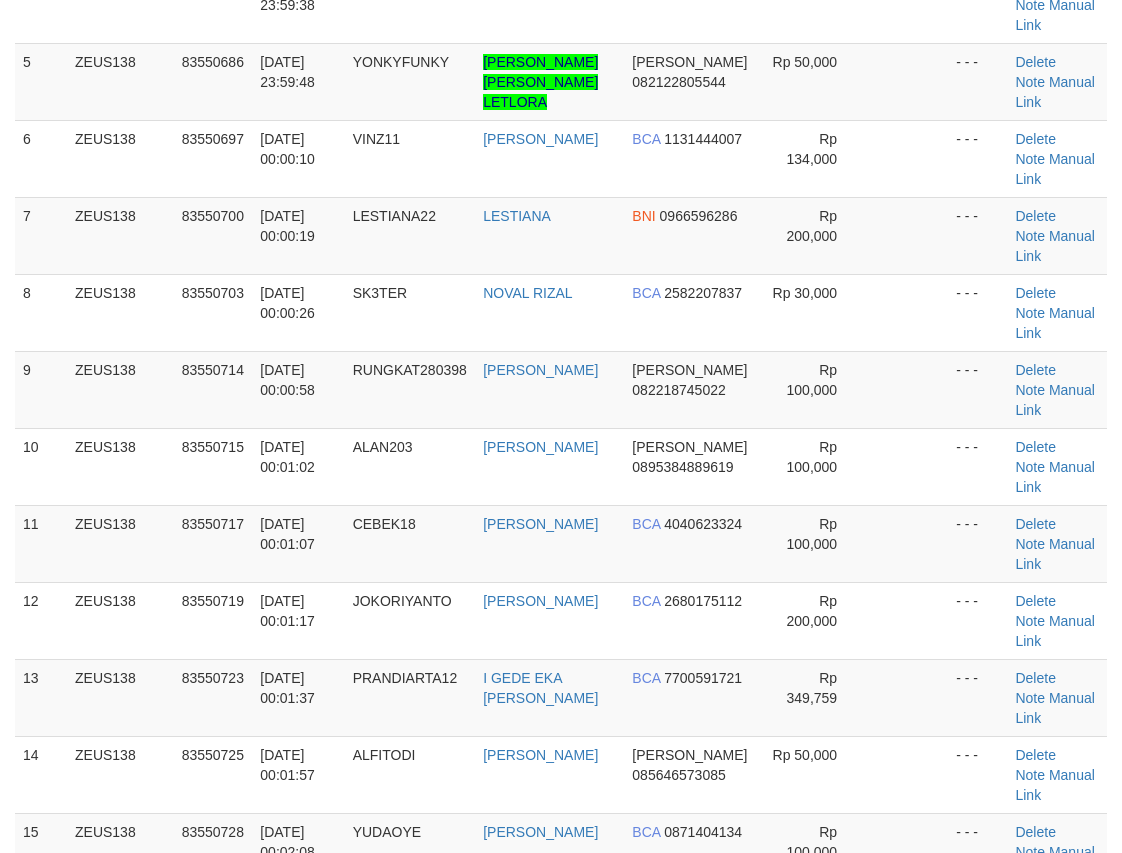 scroll, scrollTop: 400, scrollLeft: 0, axis: vertical 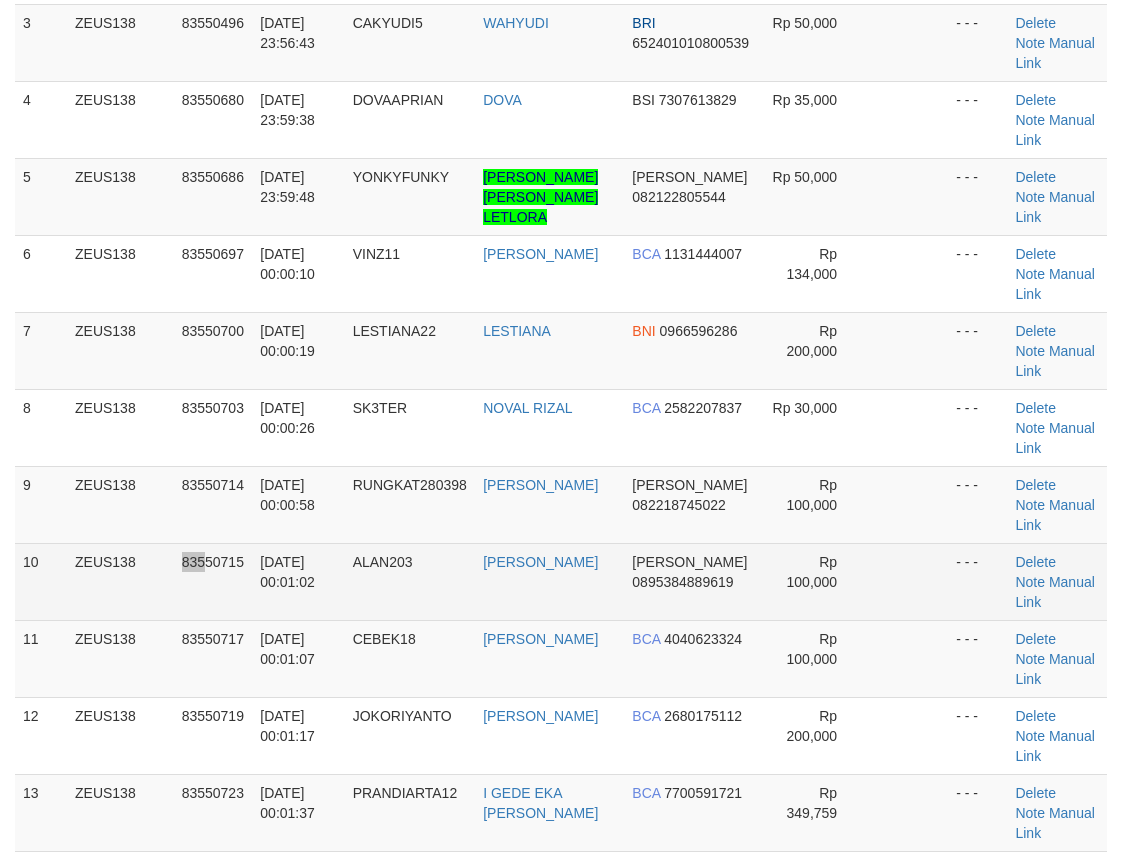 click on "83550715" at bounding box center (213, 581) 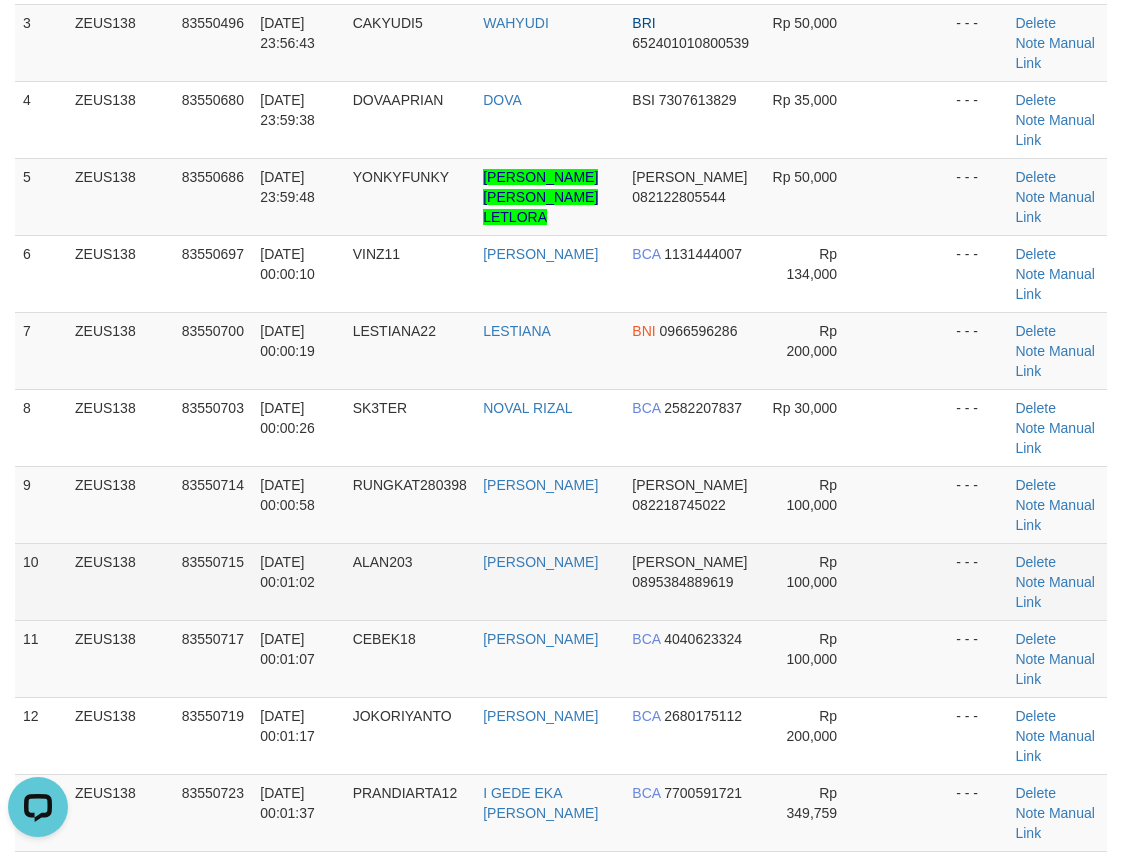 scroll, scrollTop: 0, scrollLeft: 0, axis: both 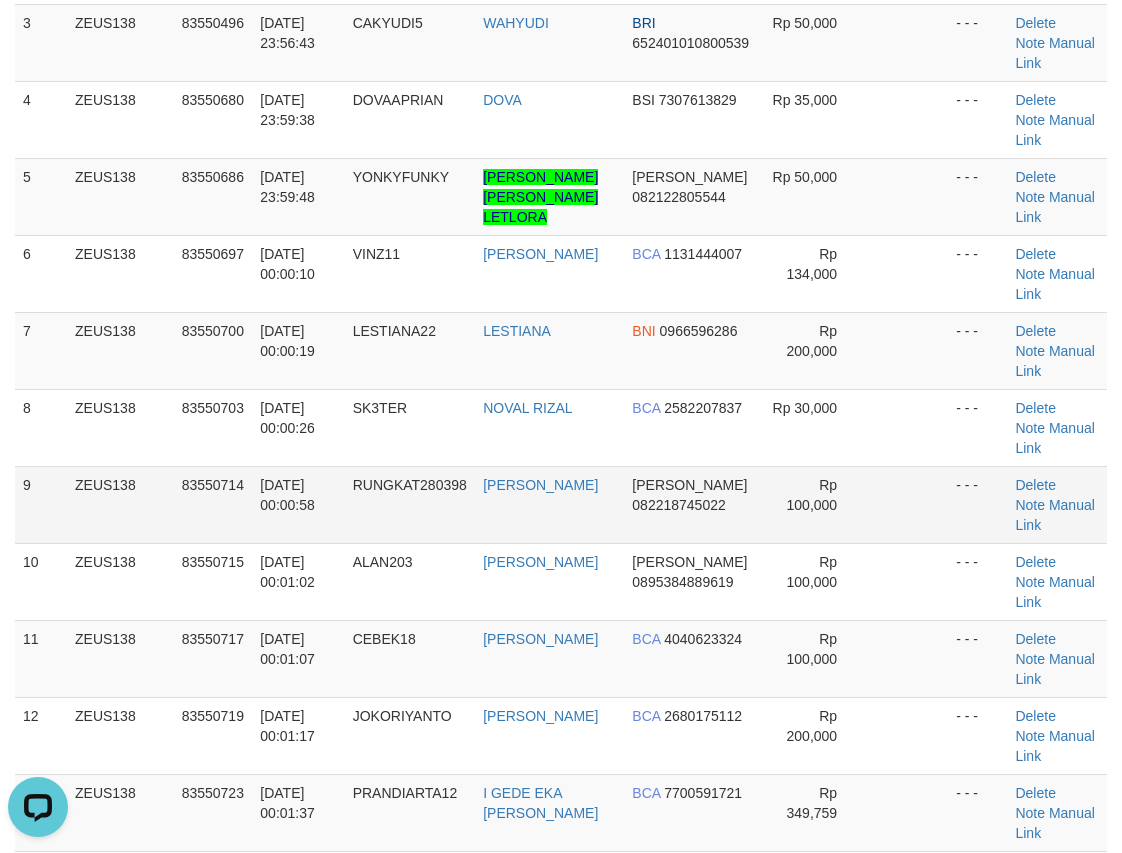 click on "ZEUS138" at bounding box center (120, 504) 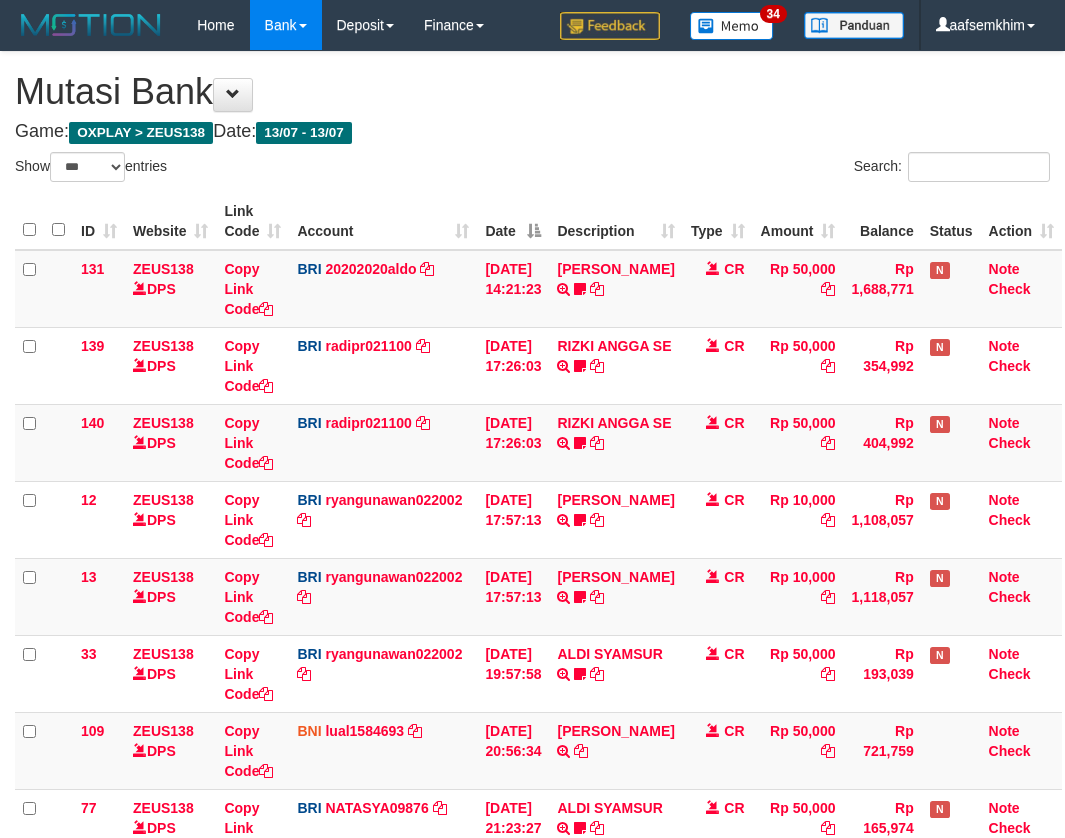select on "***" 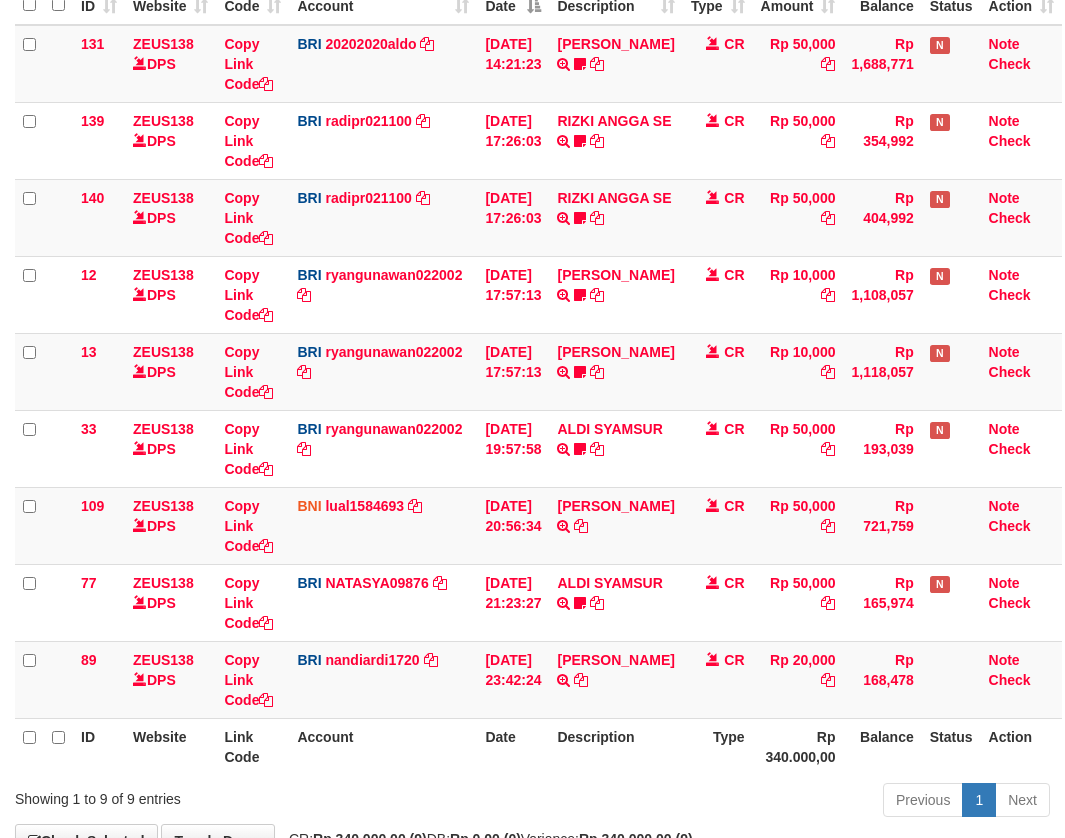 click on "Rp 10,000" at bounding box center (798, 371) 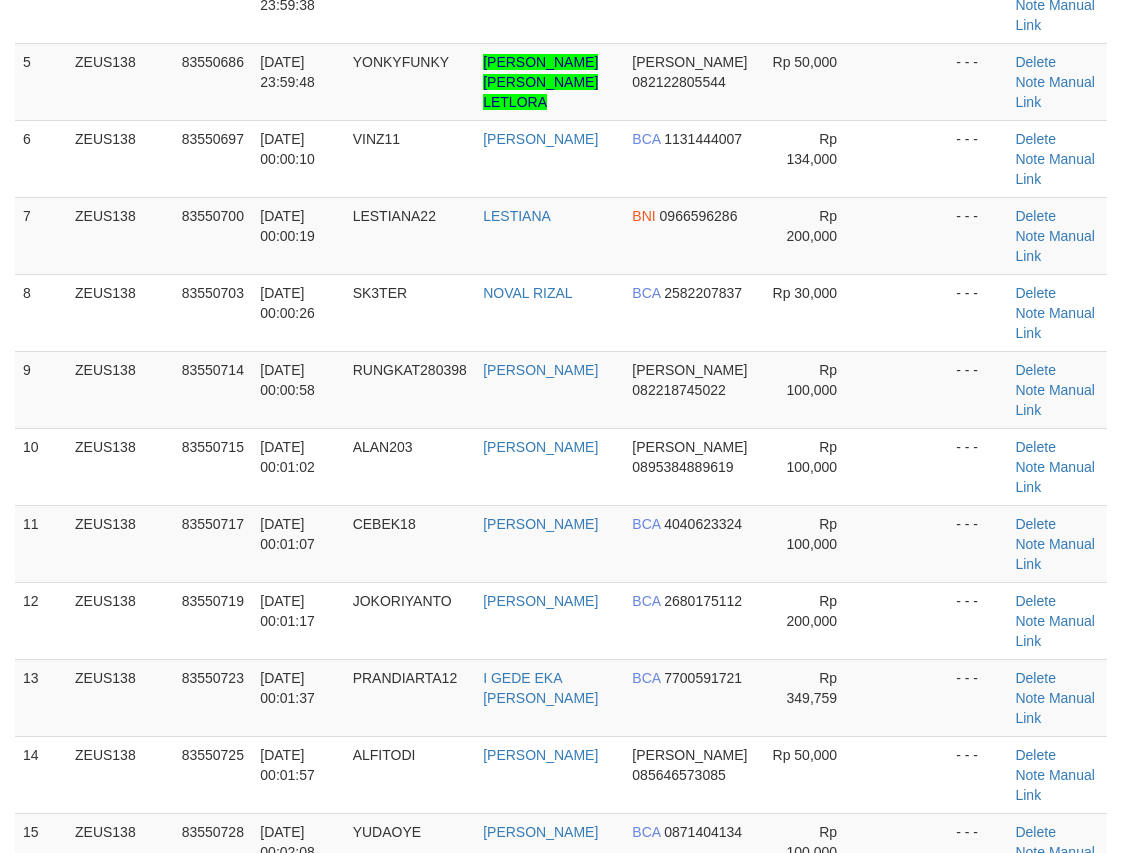 scroll, scrollTop: 400, scrollLeft: 0, axis: vertical 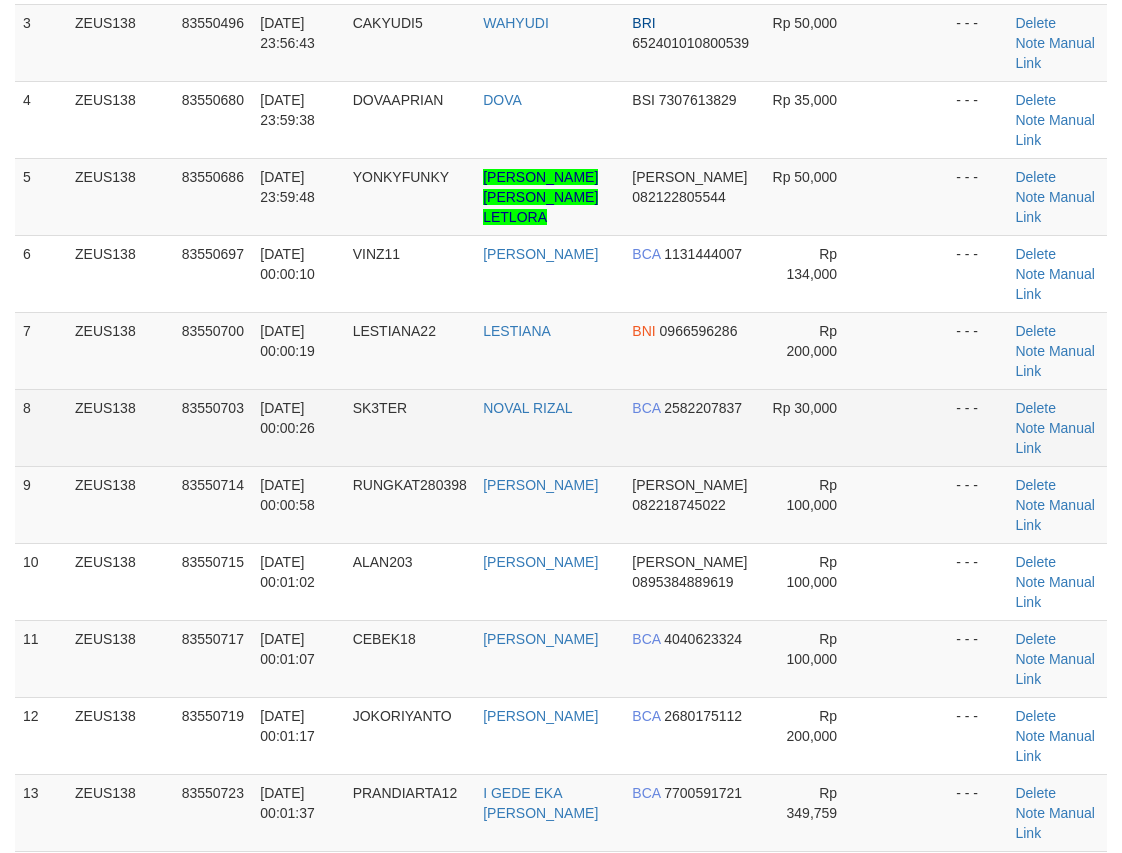 click on "SK3TER" at bounding box center (410, 427) 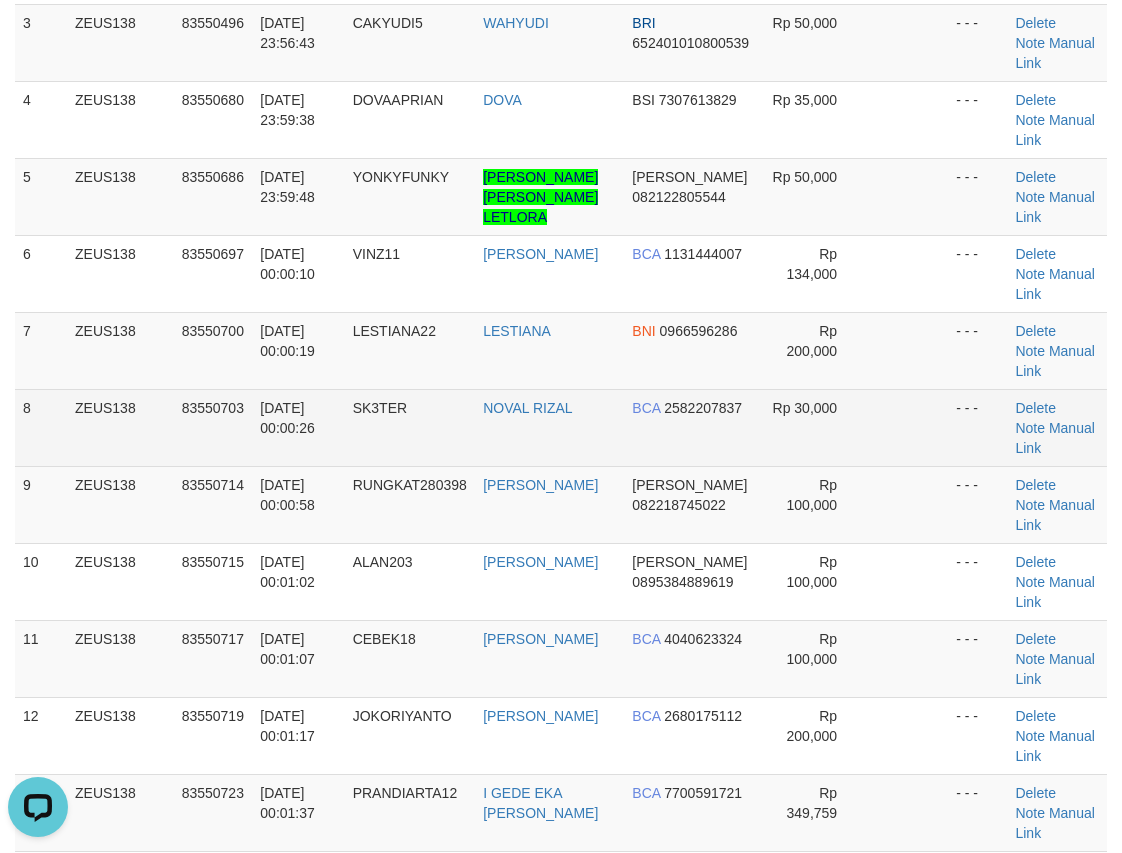 scroll, scrollTop: 0, scrollLeft: 0, axis: both 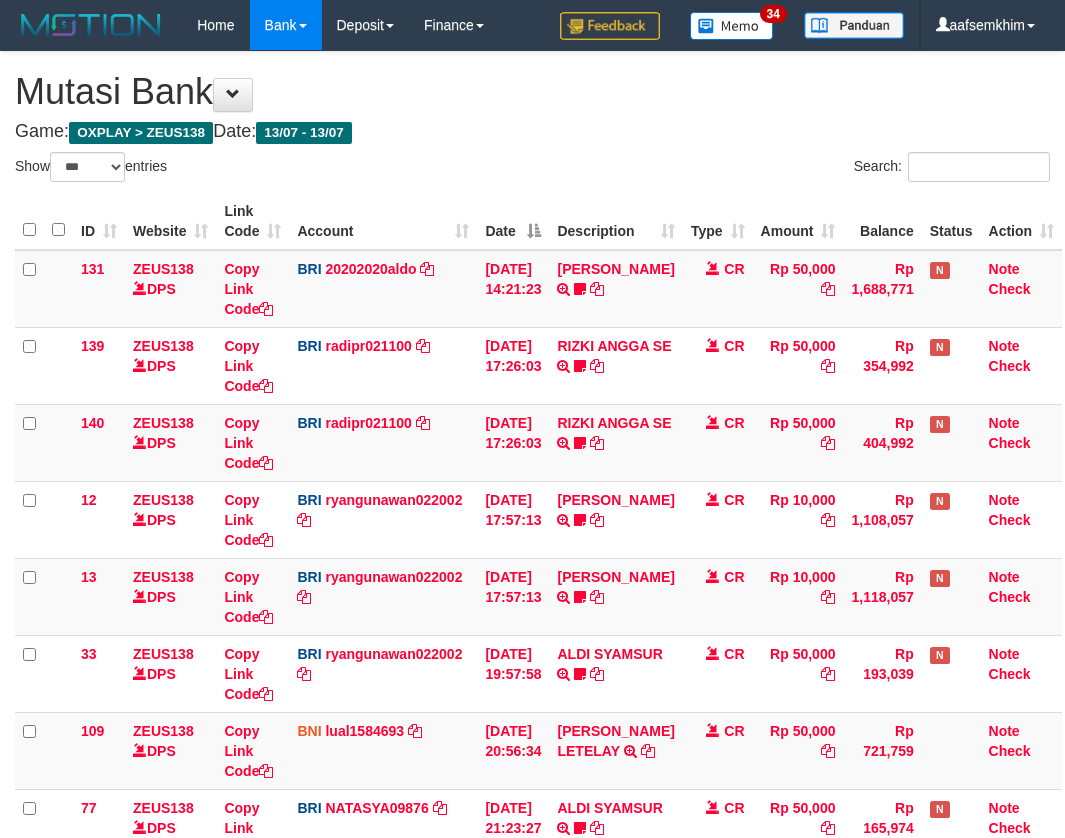 select on "***" 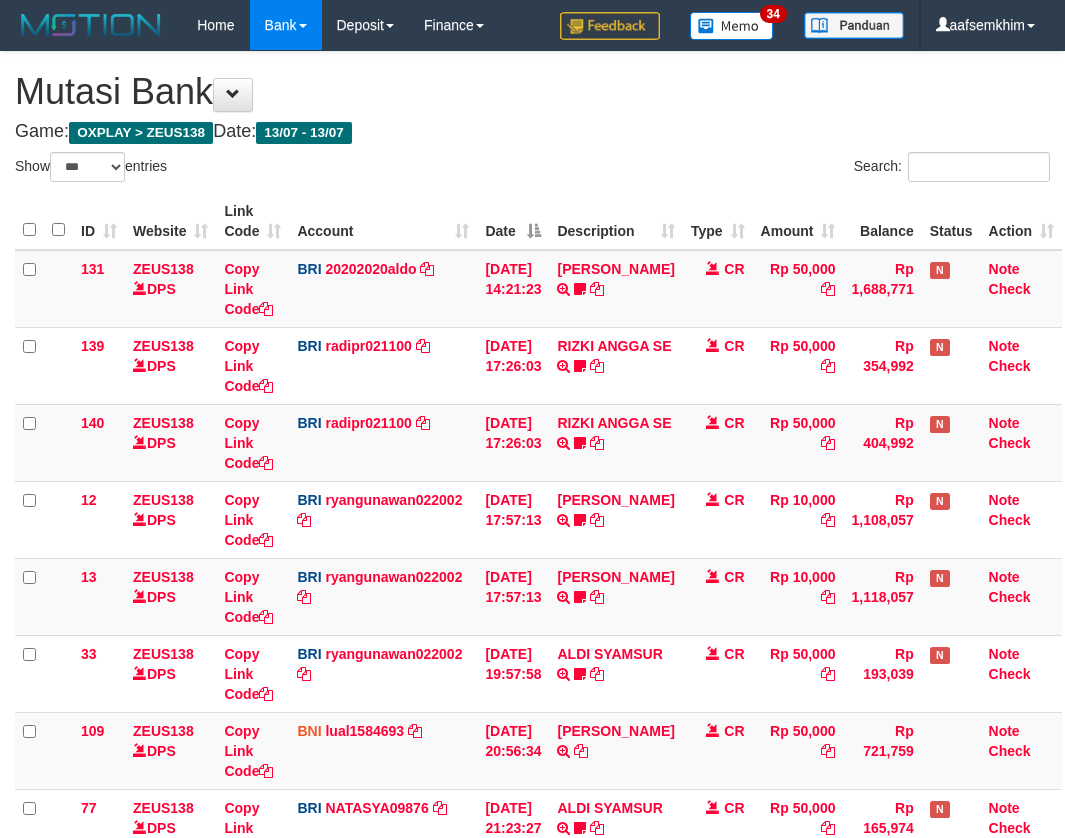 select on "***" 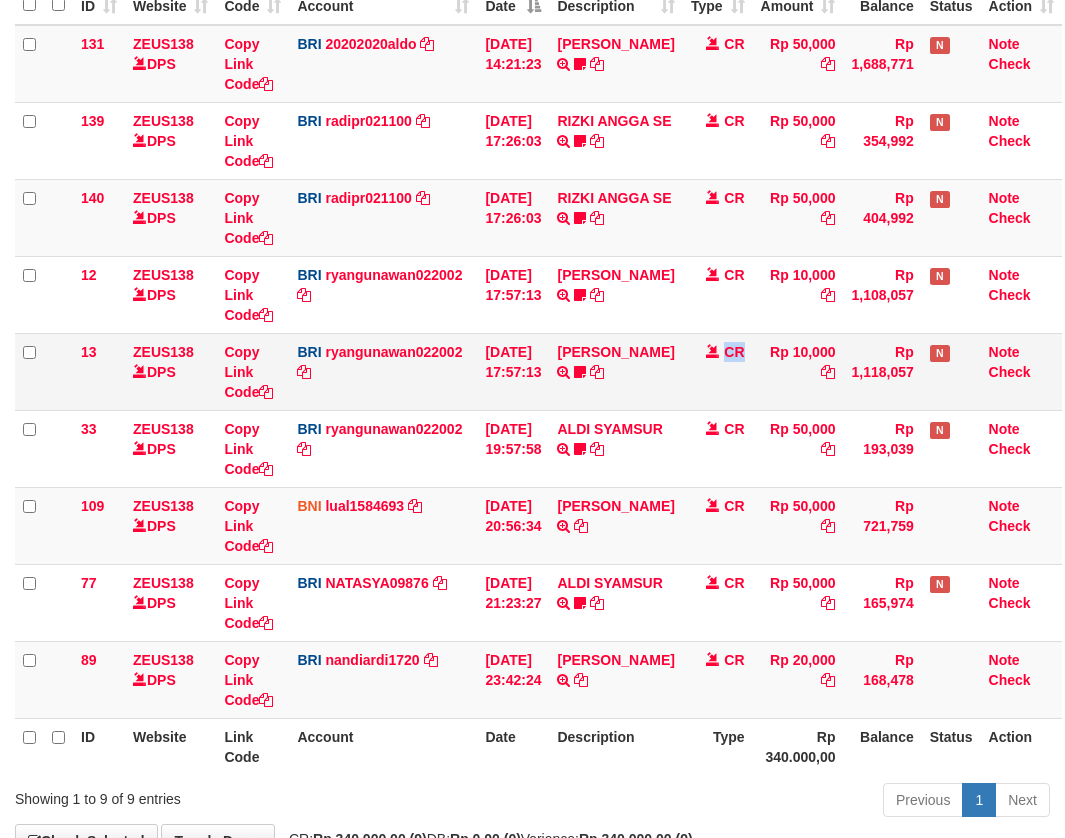 click on "CR" at bounding box center [734, 352] 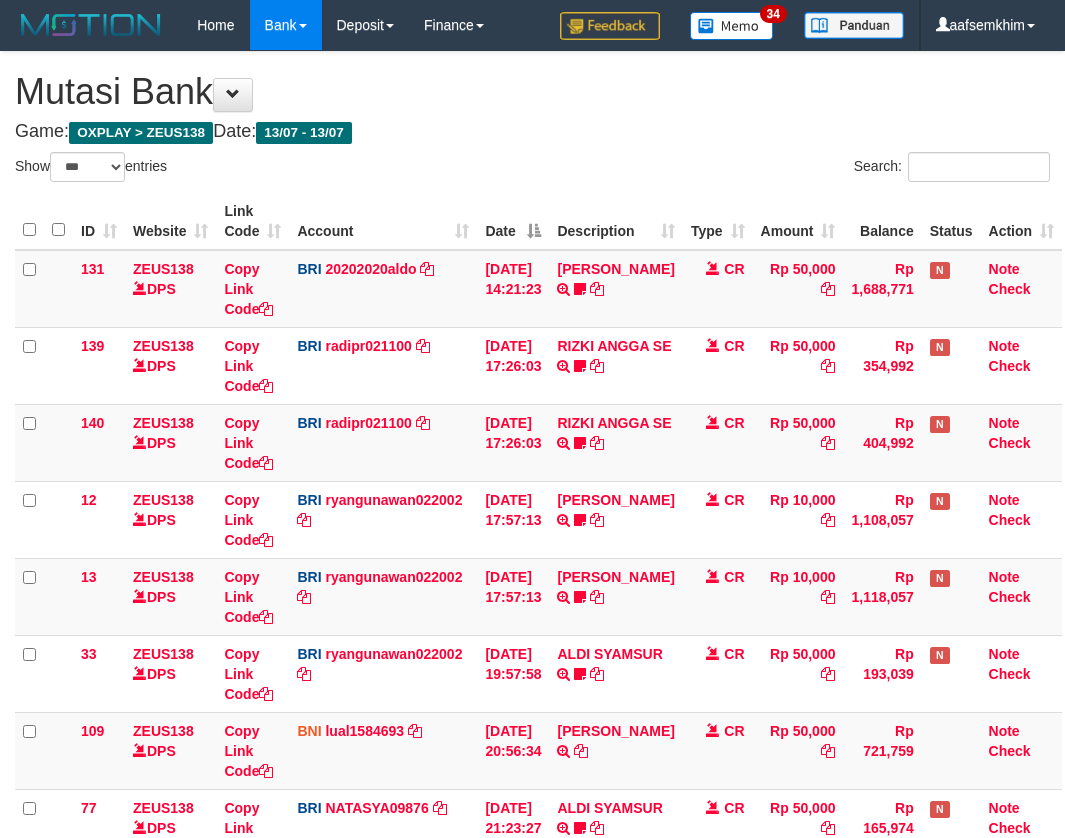 select on "***" 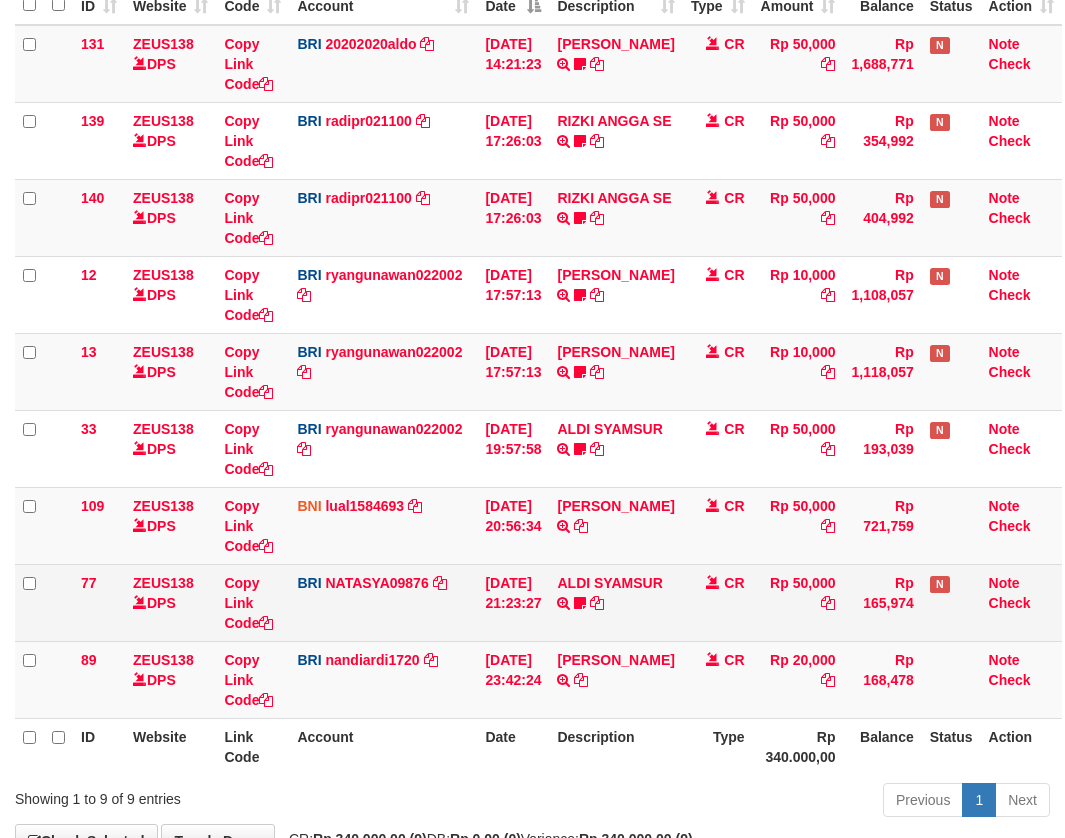 scroll, scrollTop: 356, scrollLeft: 0, axis: vertical 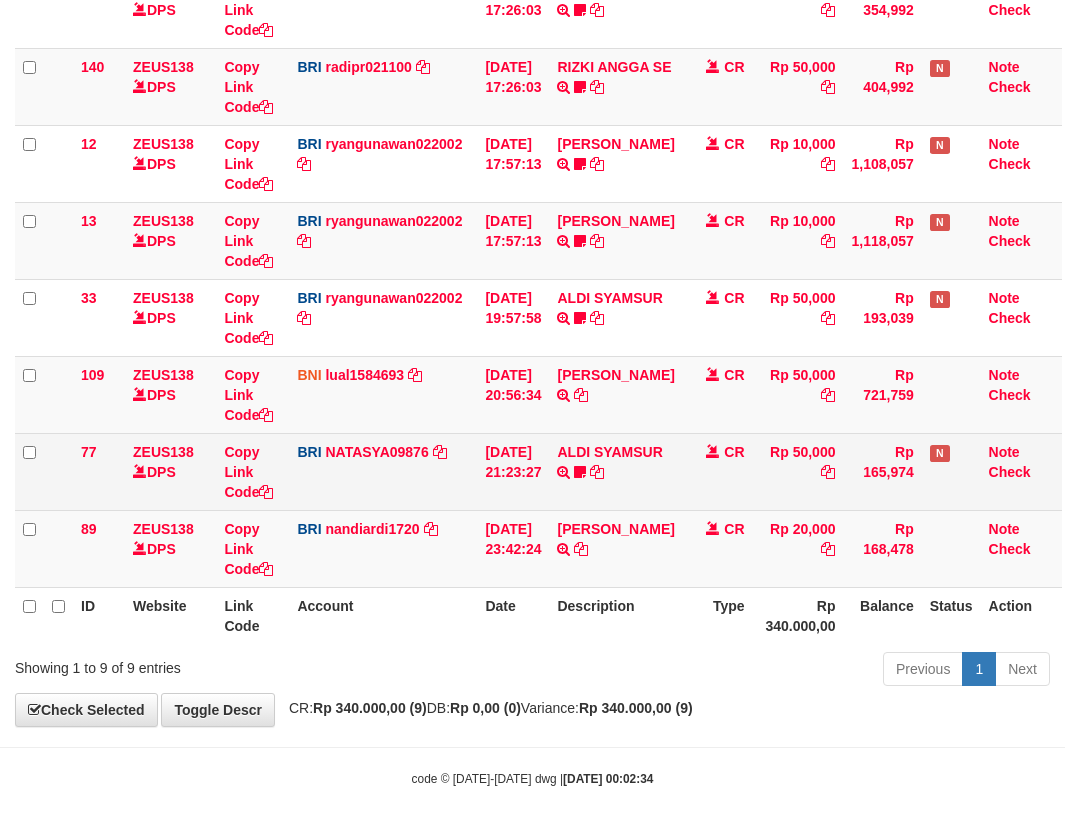 click on "ALDI SYAMSUR            TRANSFER NBMB ALDI SYAMSUR TO SITI NURLITA SAPITRI    ALDISYAMSUR" at bounding box center (615, 471) 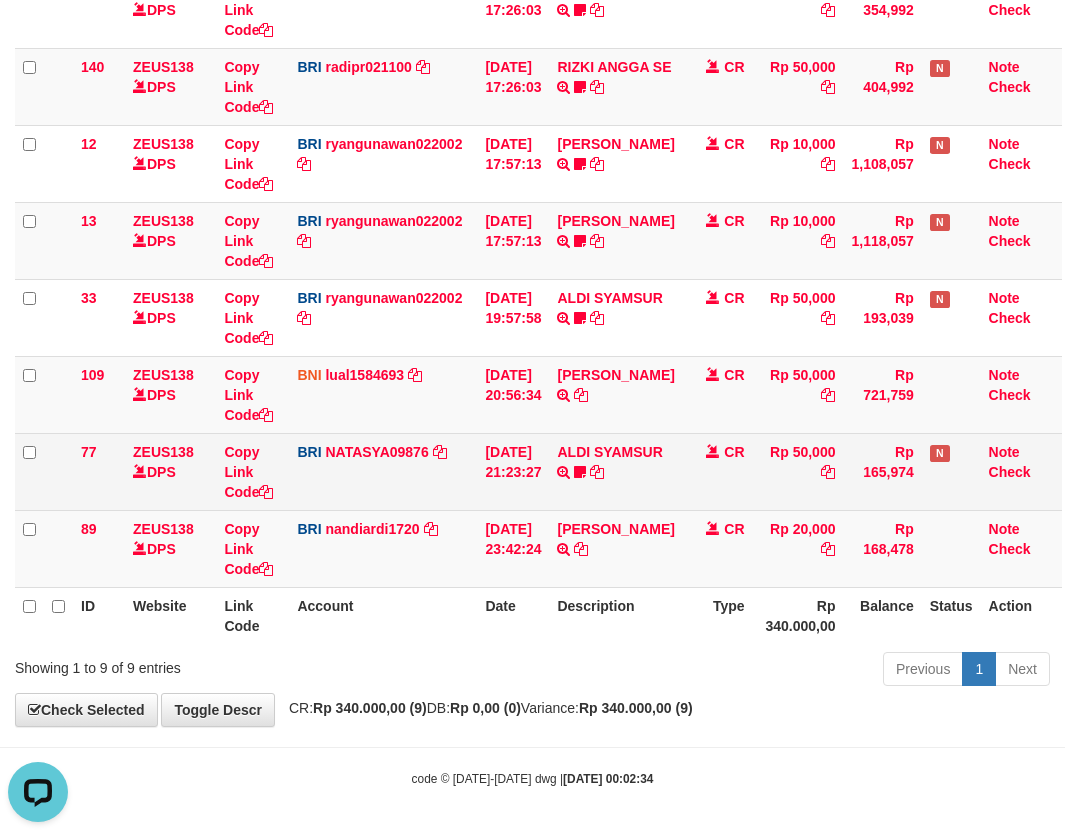 scroll, scrollTop: 0, scrollLeft: 0, axis: both 